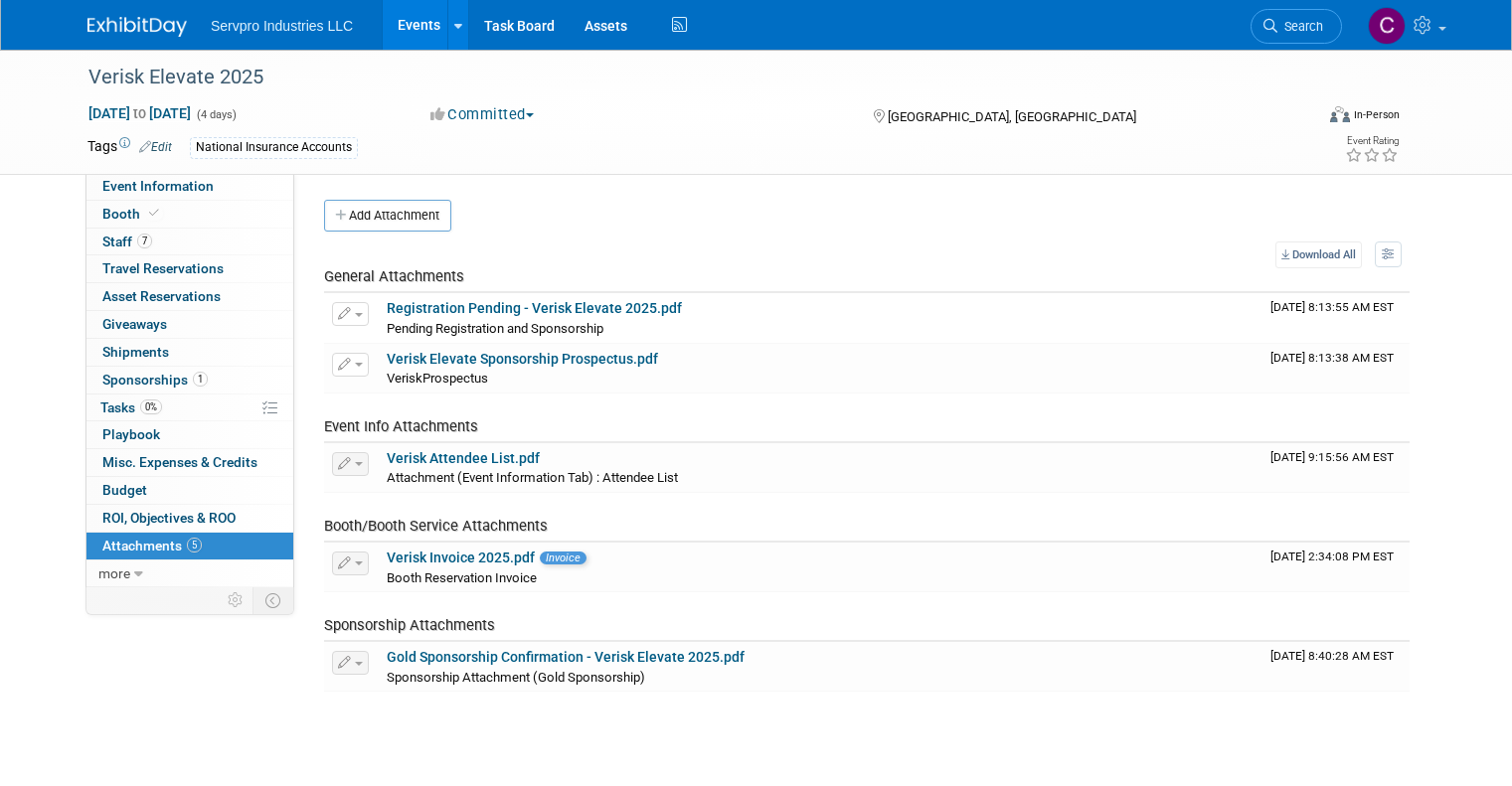 scroll, scrollTop: 0, scrollLeft: 0, axis: both 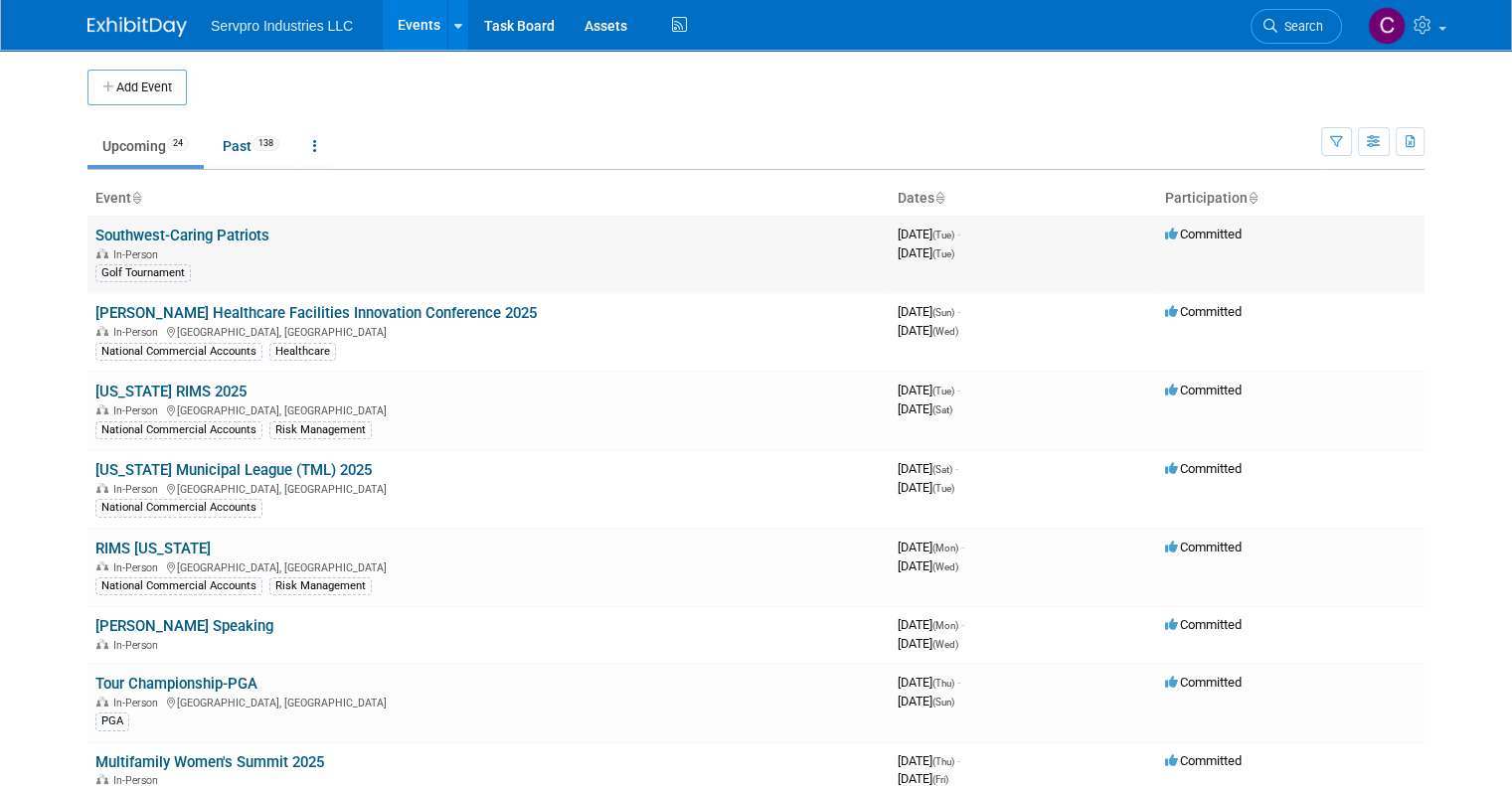 click on "Southwest-Caring Patriots" at bounding box center (182, 236) 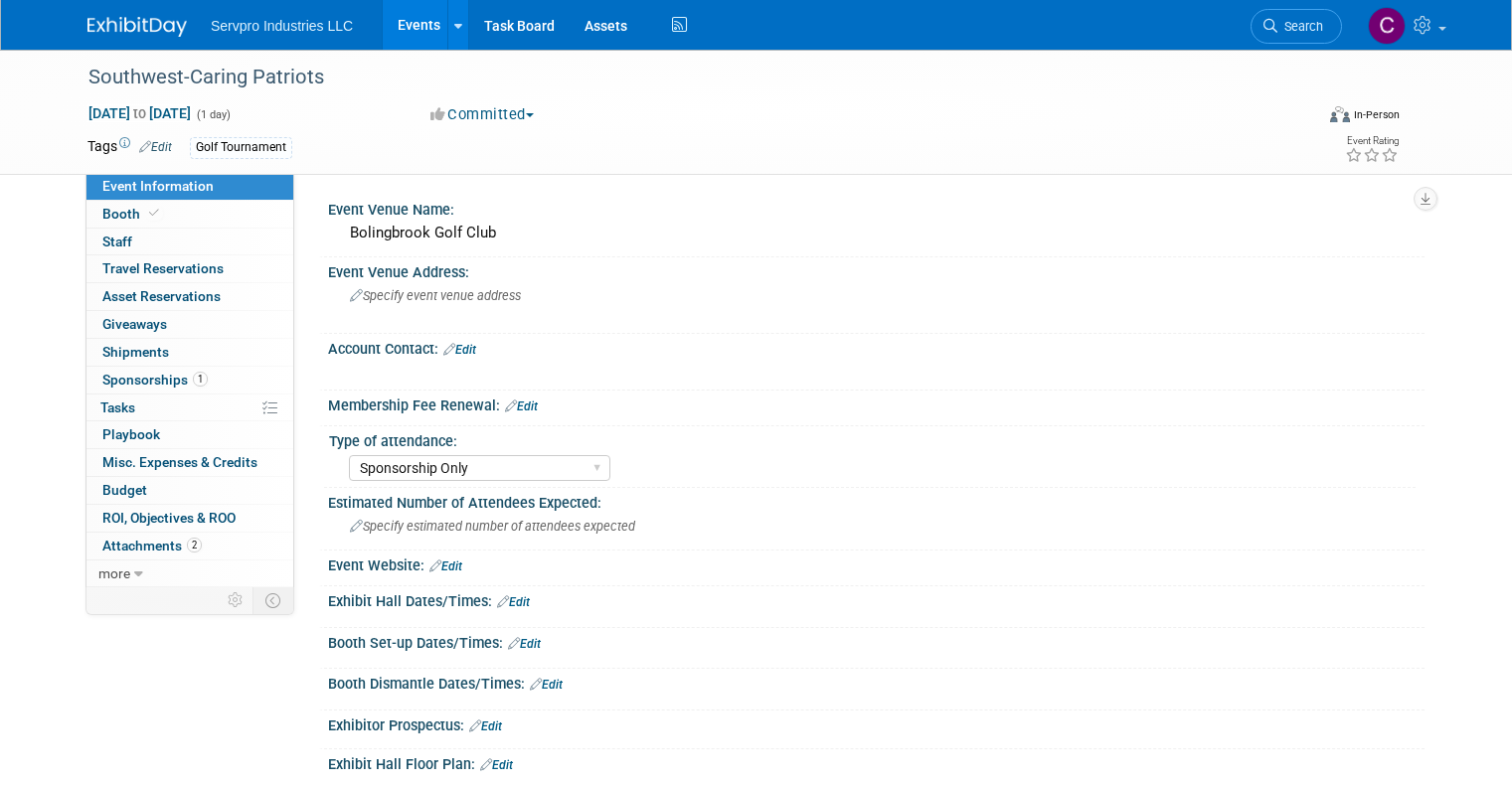 select on "Sponsorship Only" 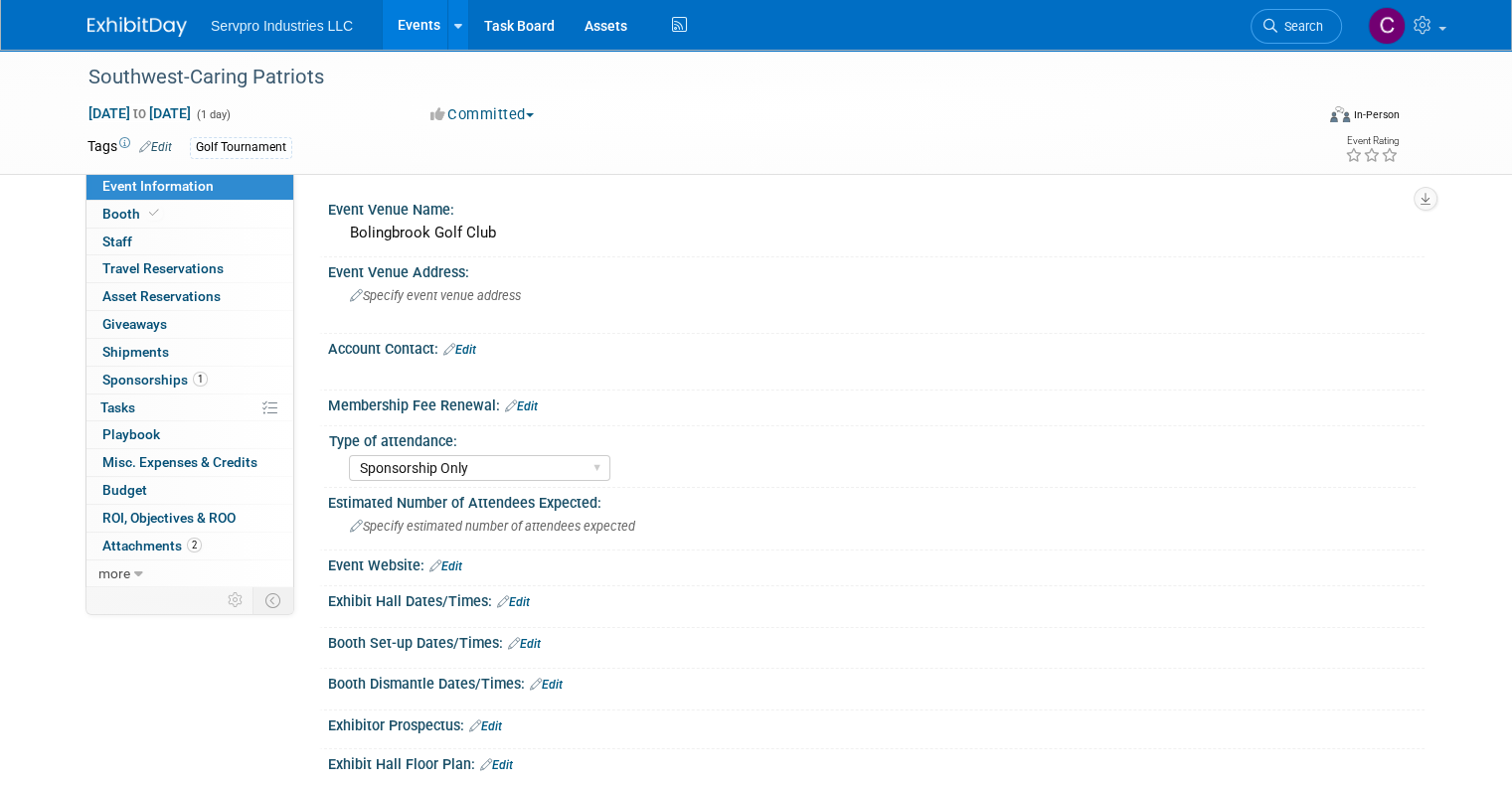 scroll, scrollTop: 0, scrollLeft: 0, axis: both 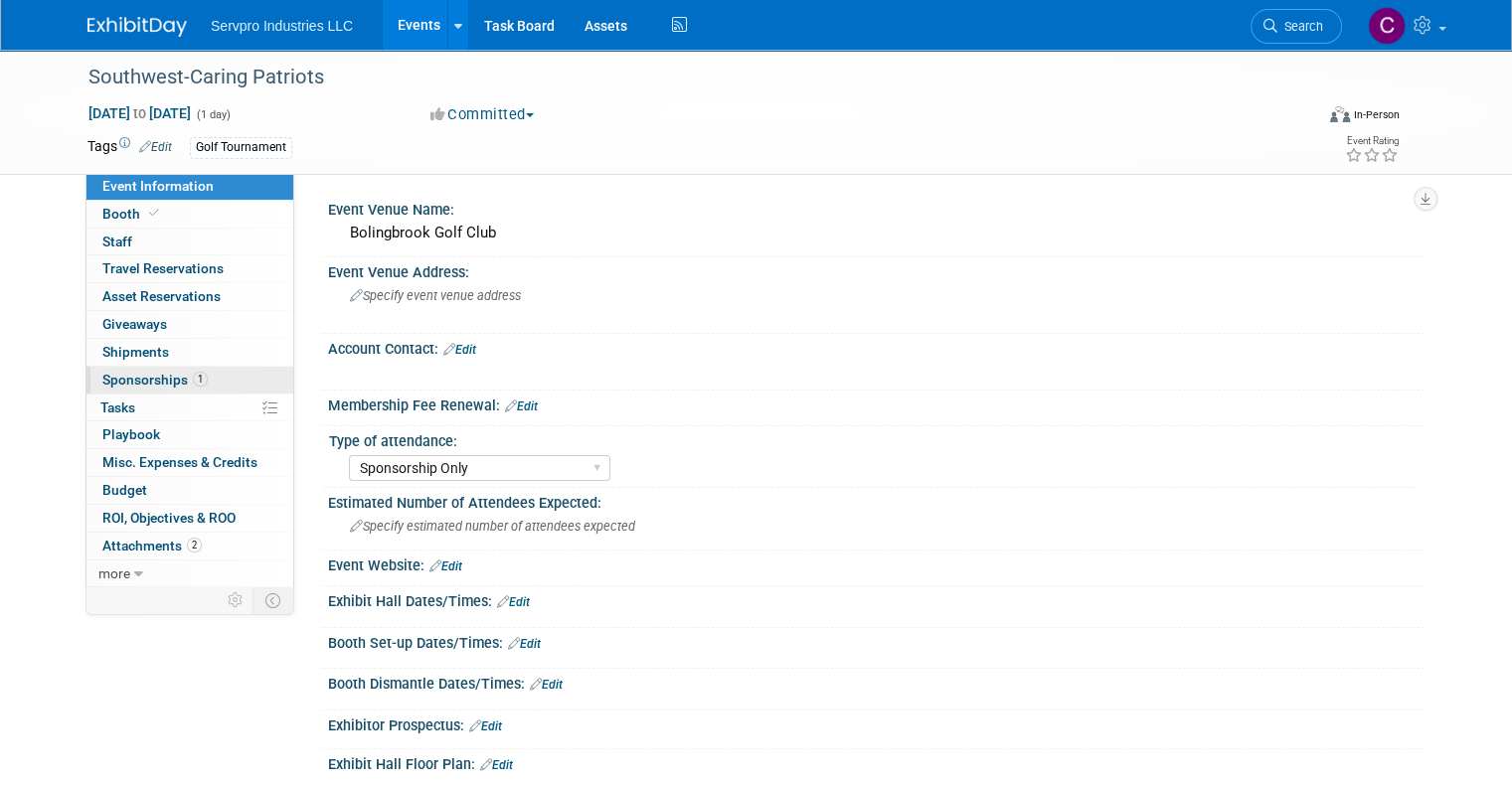 click on "Sponsorships 1" at bounding box center [155, 380] 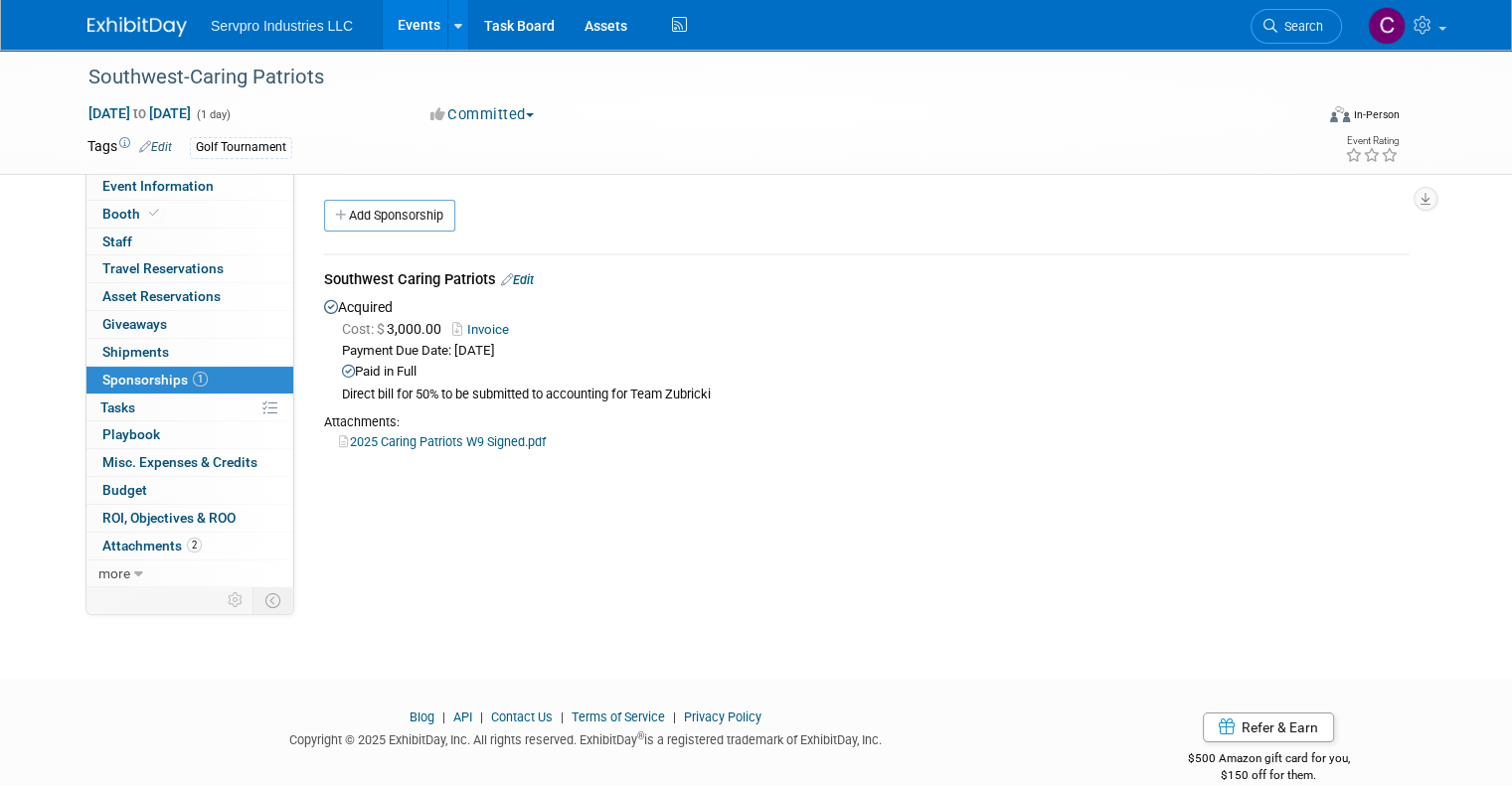 click on "Events" at bounding box center (419, 25) 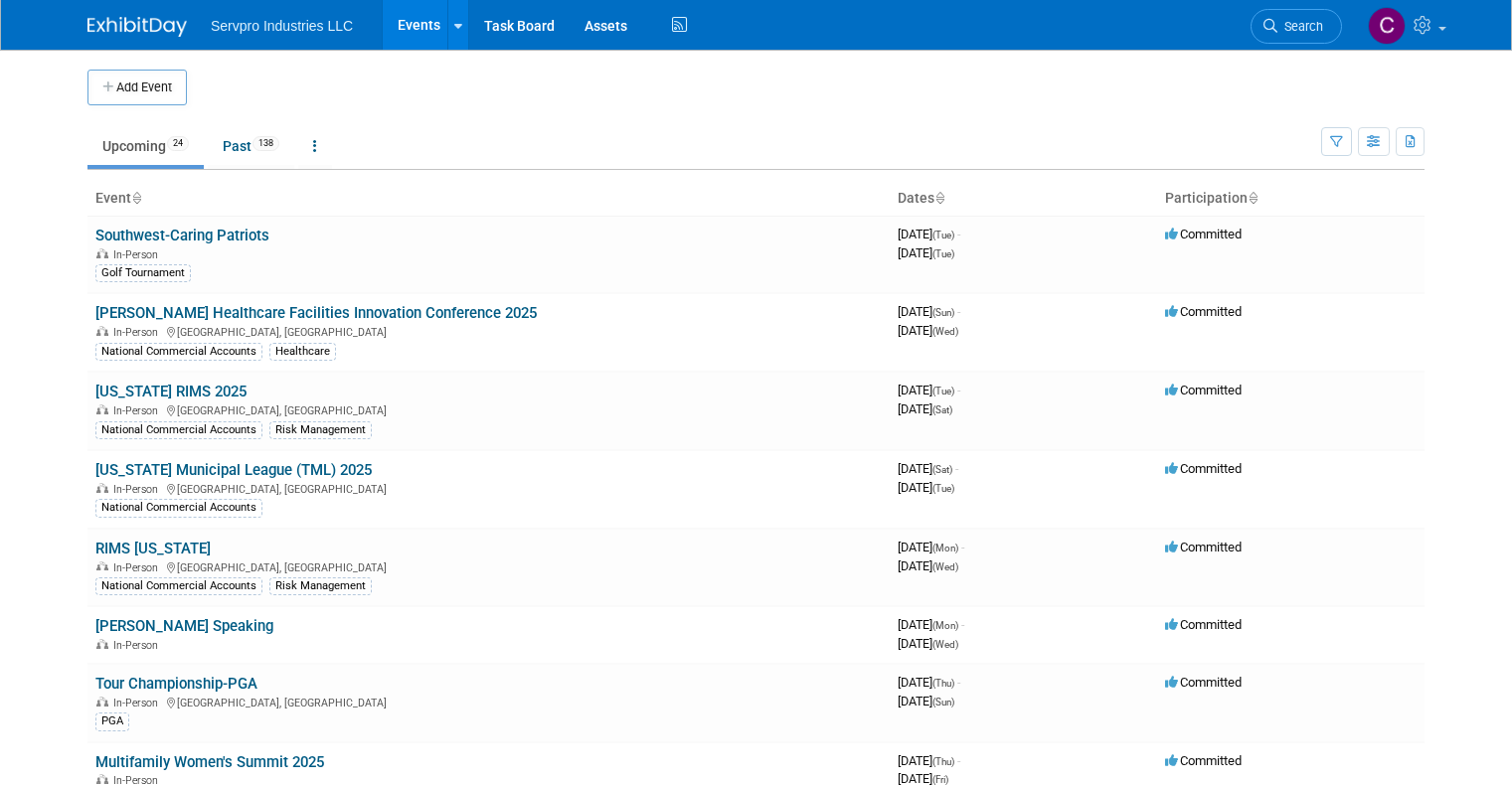 scroll, scrollTop: 0, scrollLeft: 0, axis: both 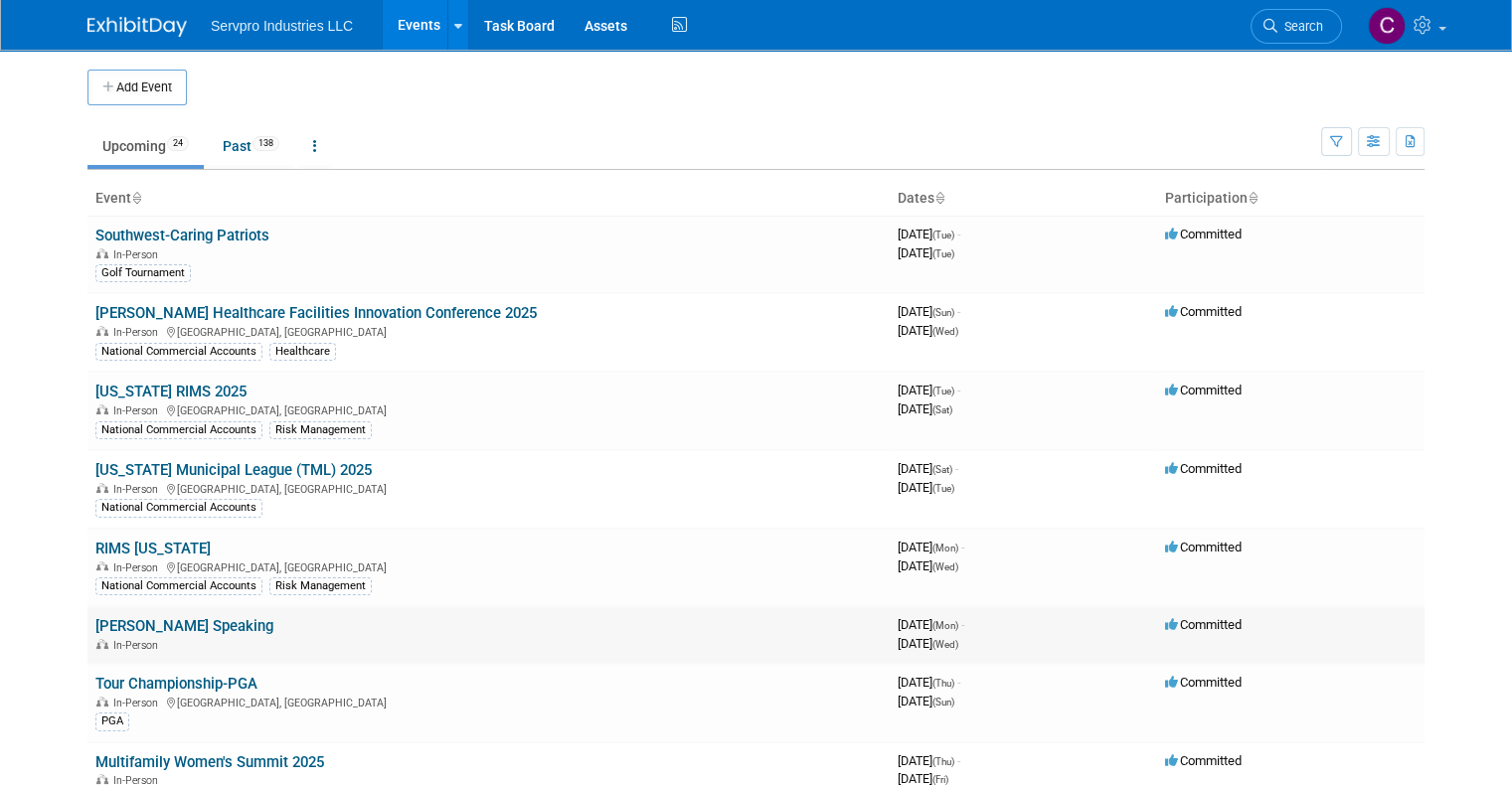 click on "[PERSON_NAME] Speaking" at bounding box center [184, 626] 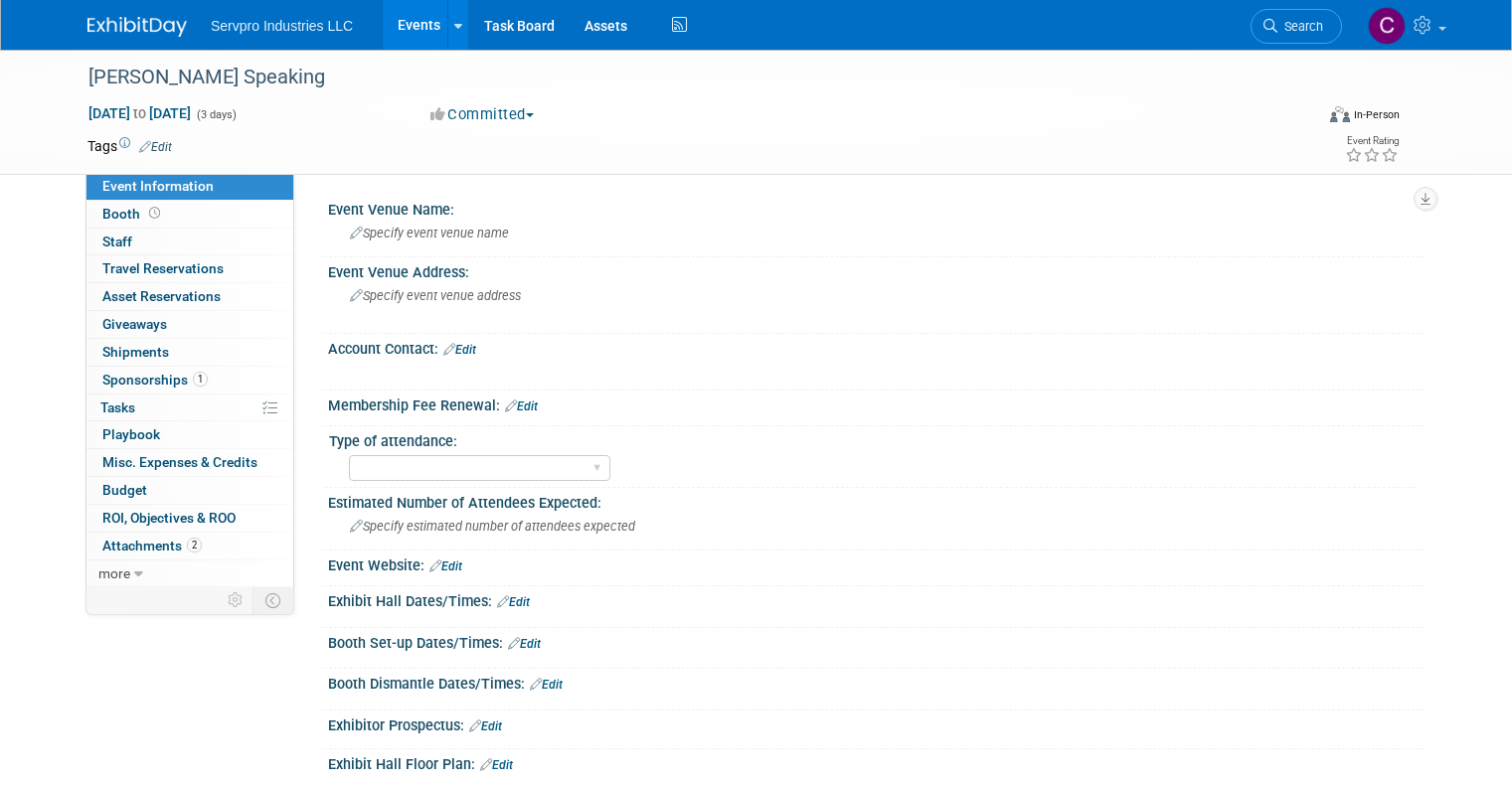 scroll, scrollTop: 0, scrollLeft: 0, axis: both 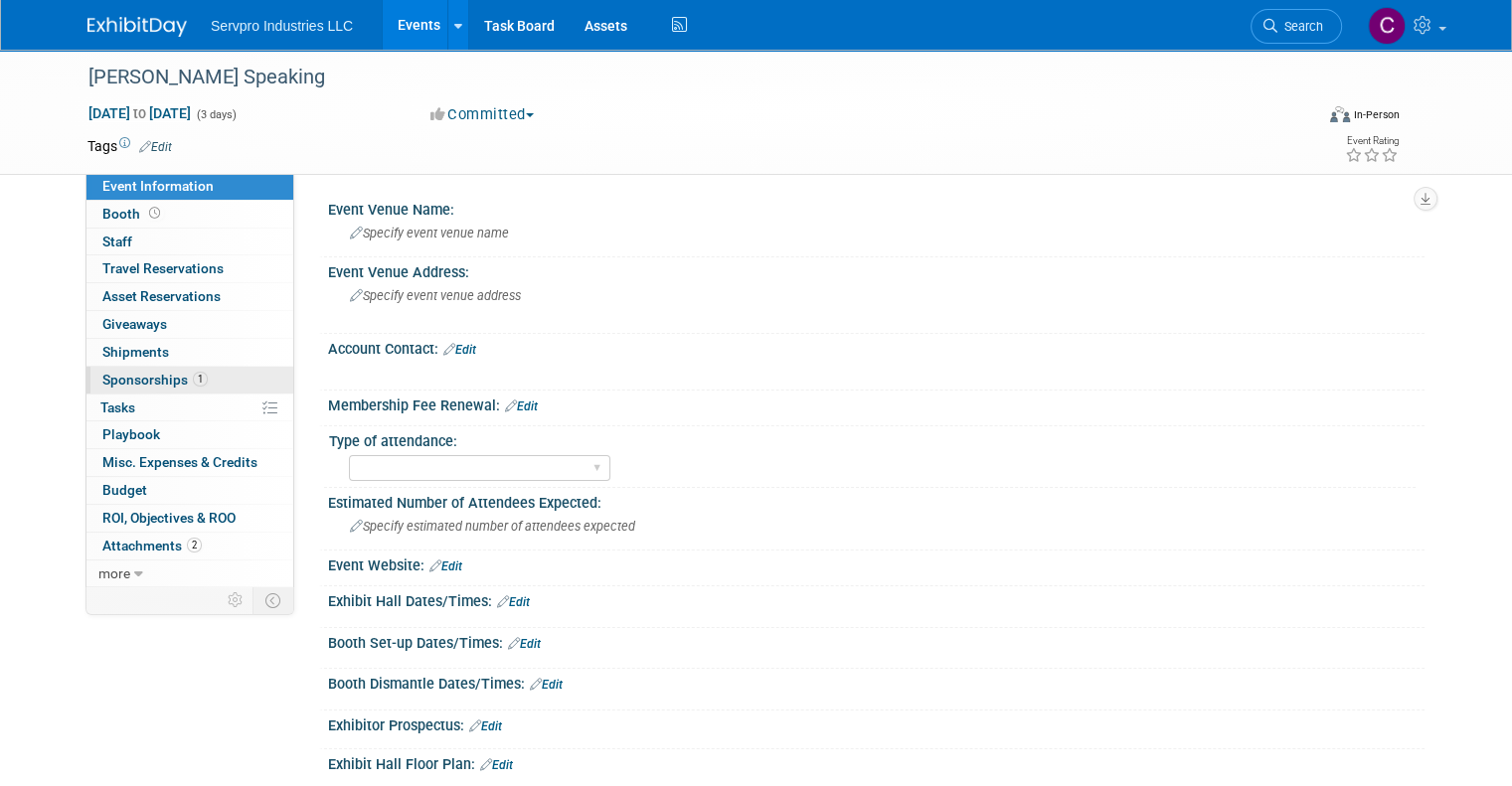 click on "Sponsorships 1" at bounding box center [155, 380] 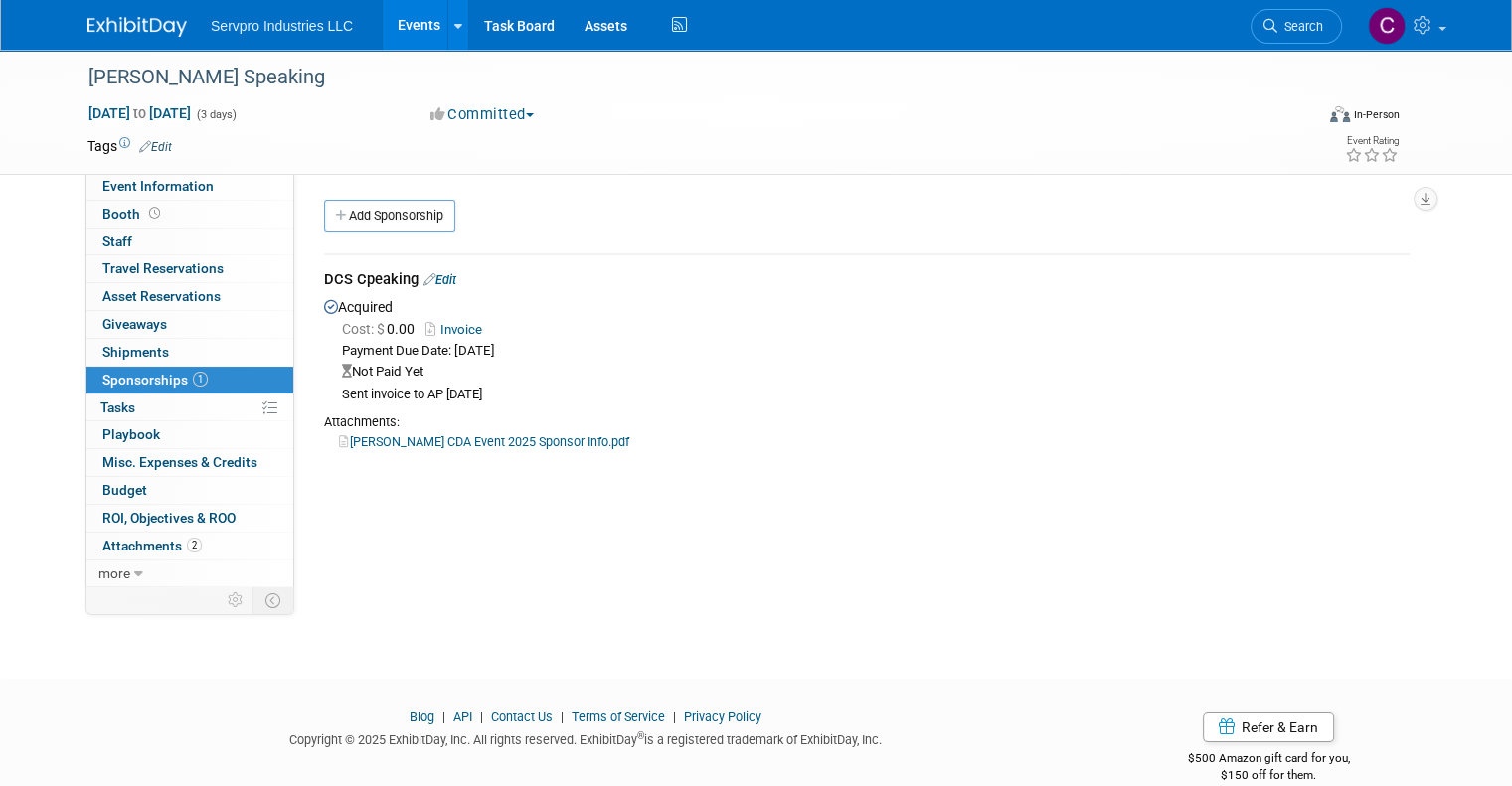 click on "Dave Christy CDA Event 2025 Sponsor Info.pdf" at bounding box center (484, 441) 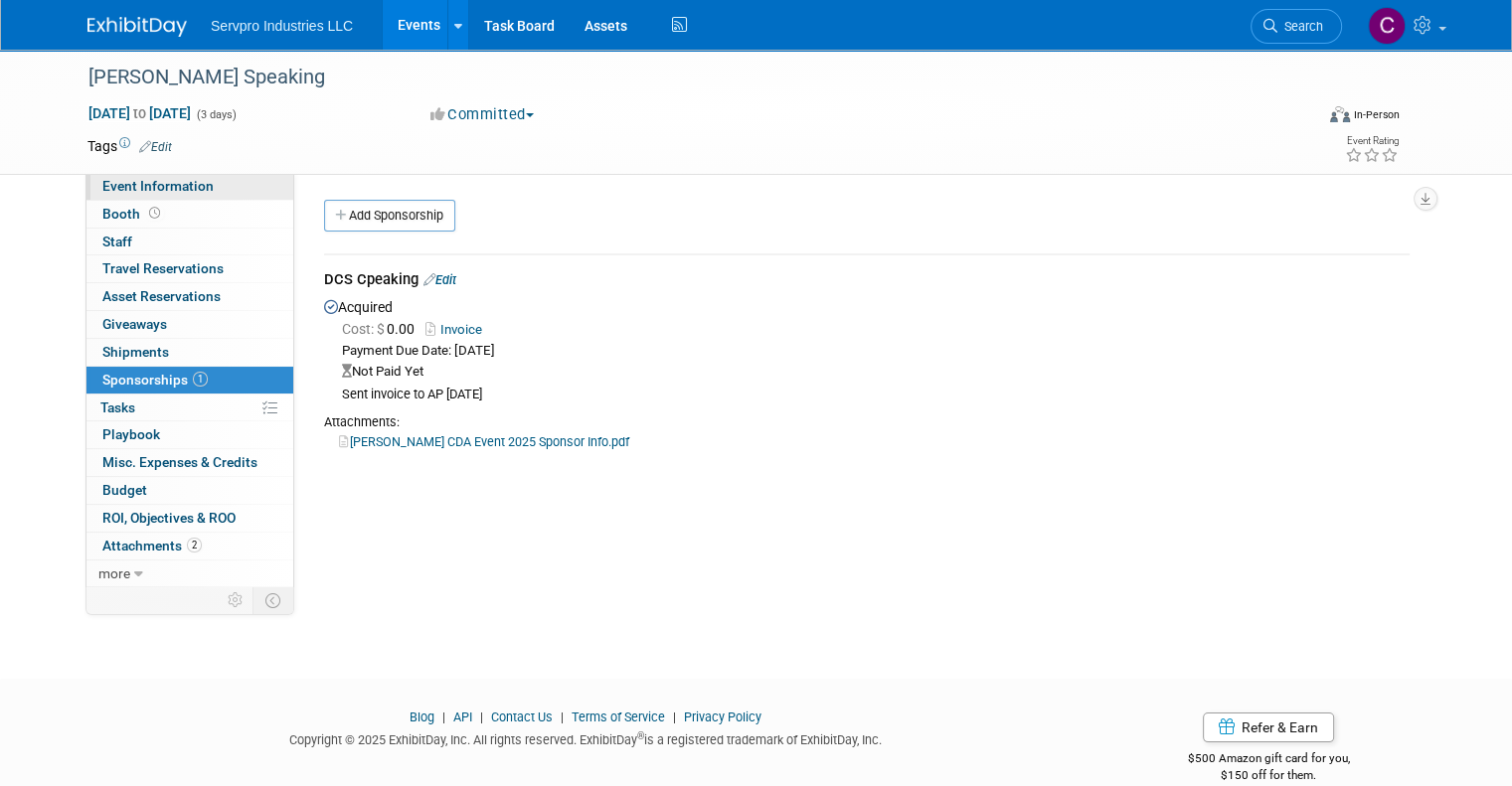 click on "Event Information" at bounding box center (158, 186) 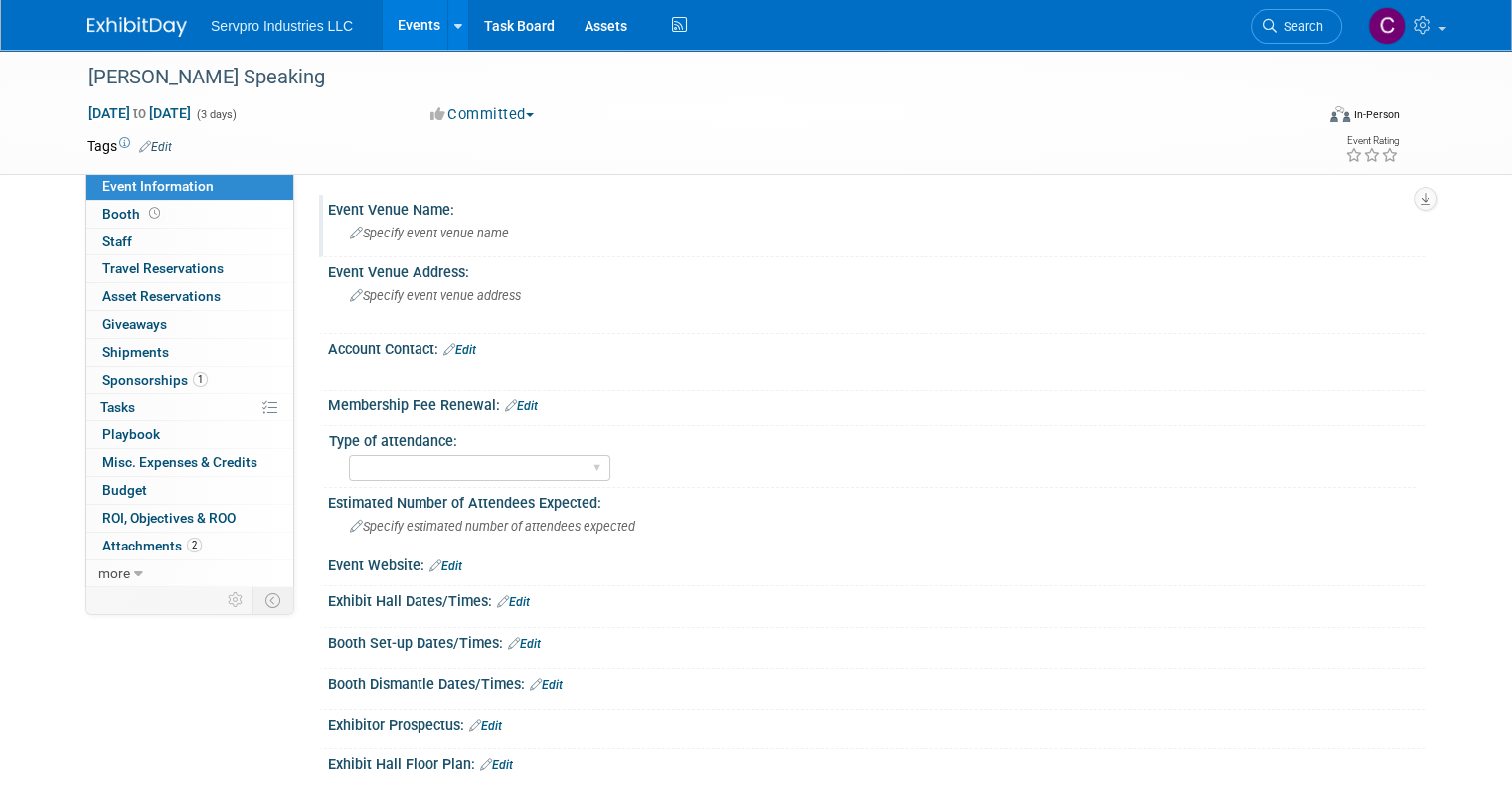 click on "Specify event venue name" at bounding box center [429, 233] 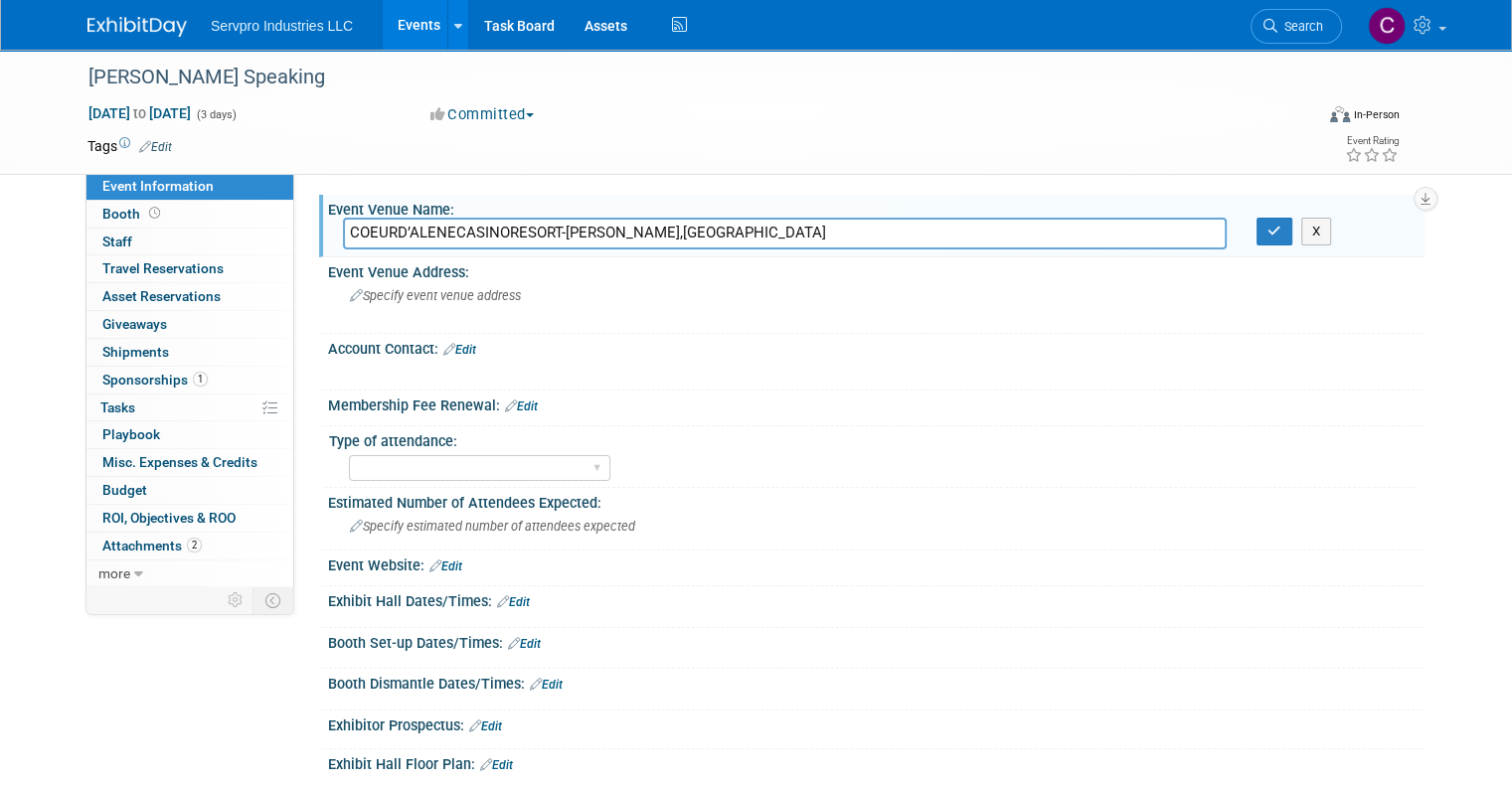 click on "COEURD’ALENECASINORESORT-WORLEY,ID" at bounding box center (784, 233) 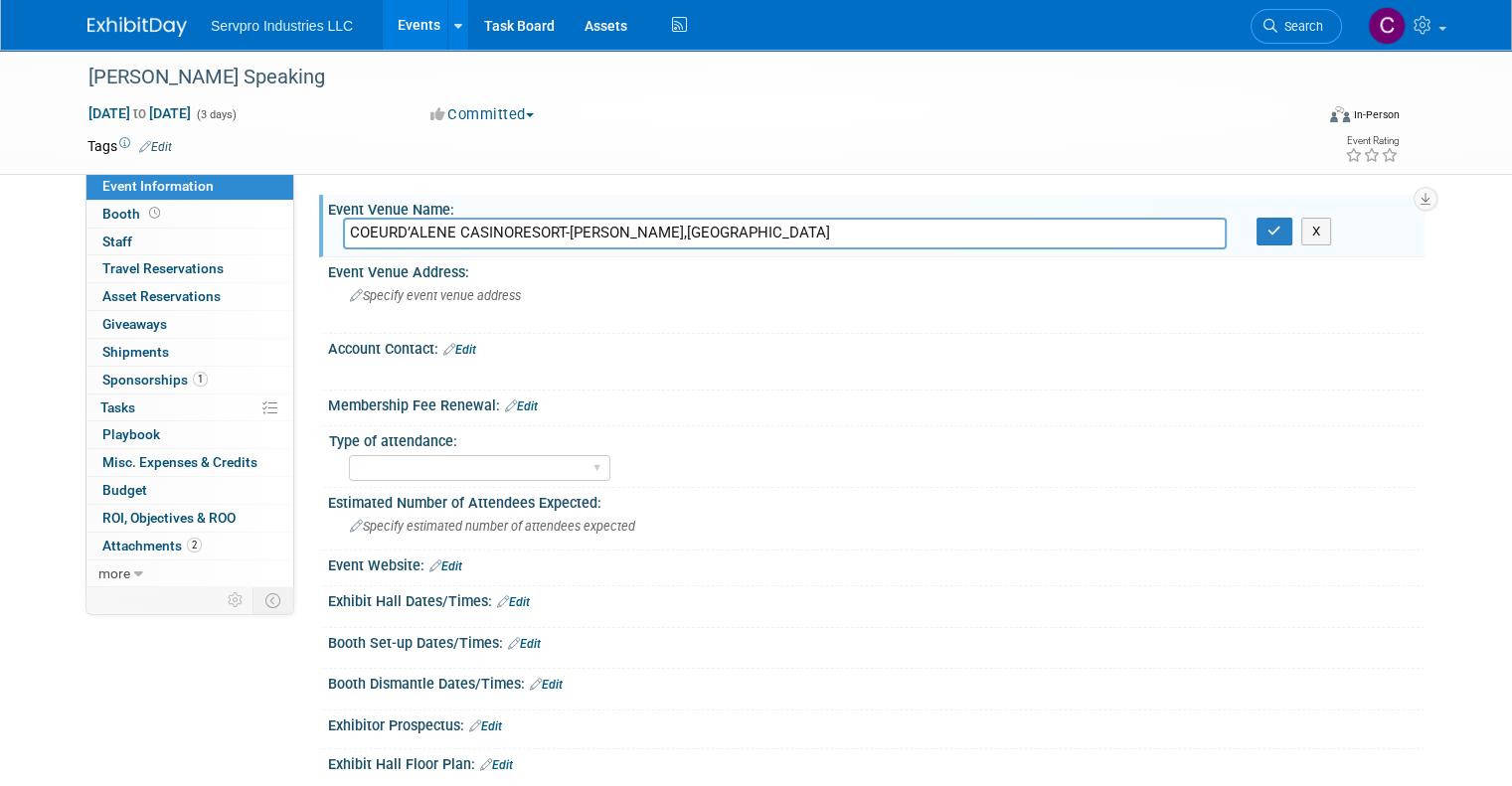 click on "COEURD’ALENE CASINORESORT-WORLEY,ID" at bounding box center (784, 233) 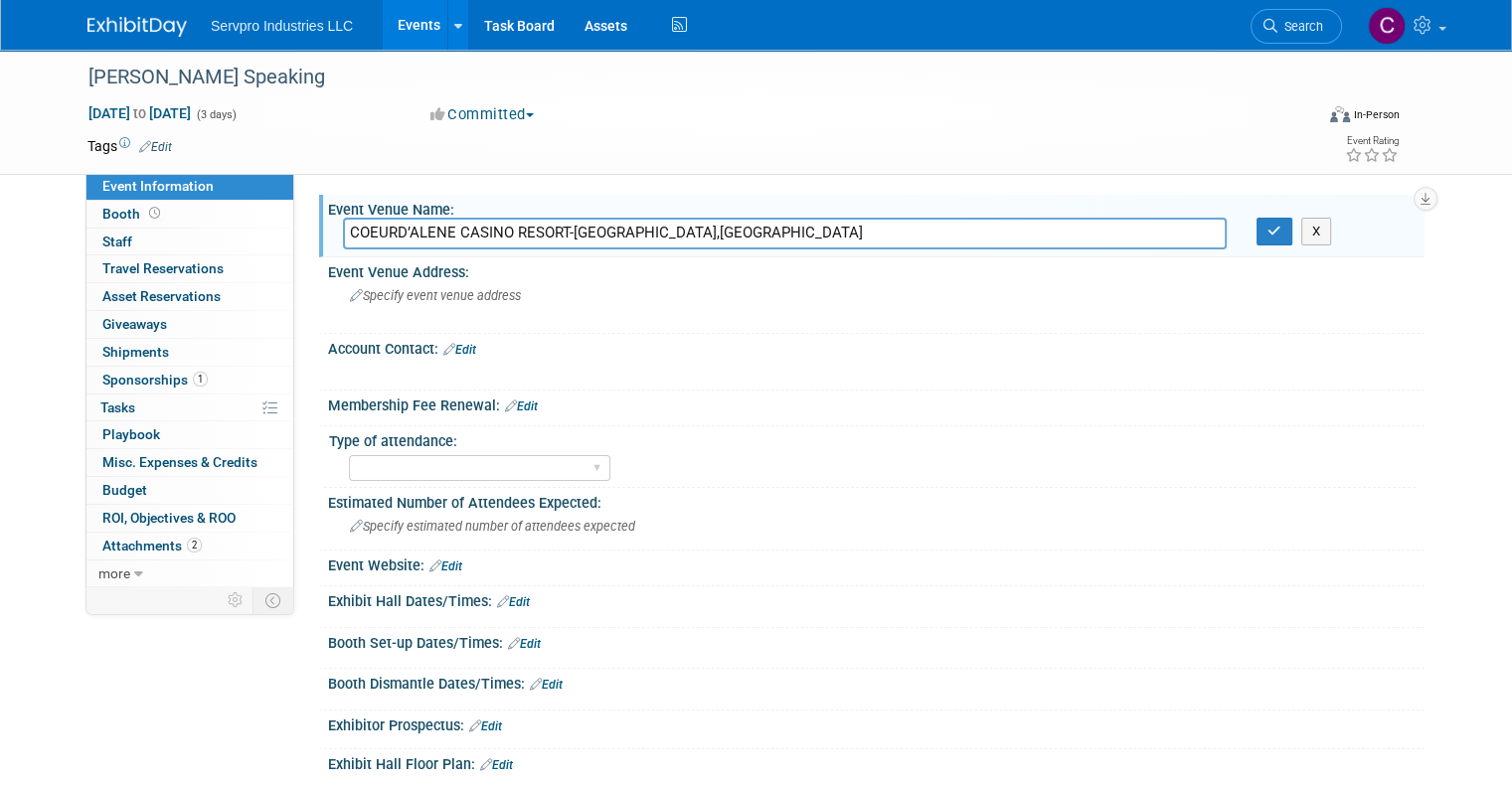 click on "COEURD’ALENE CASINO RESORT-WORLEY,ID" at bounding box center [784, 233] 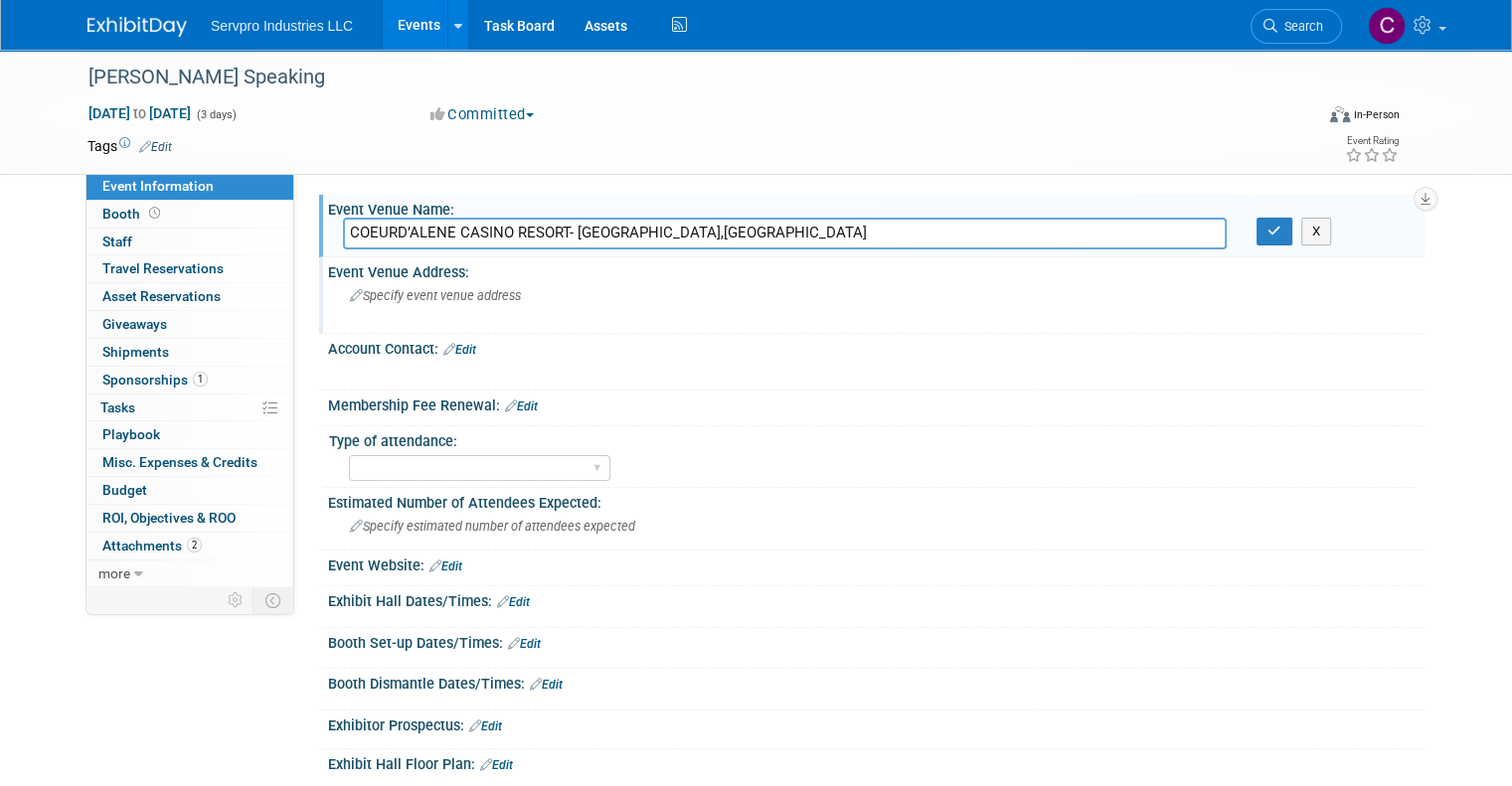 type on "COEURD’ALENE CASINO RESORT- WORLEY,ID" 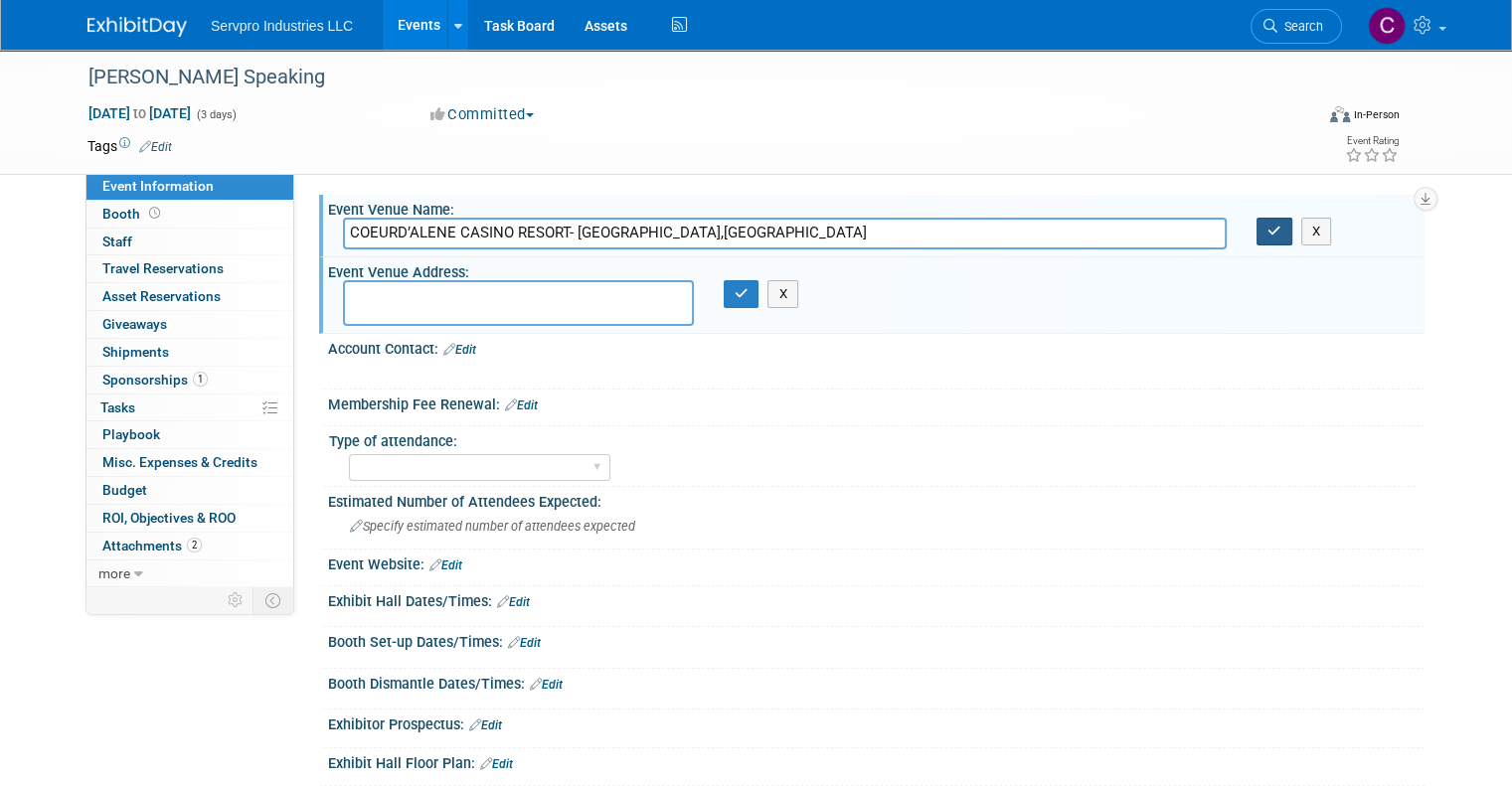 click at bounding box center (1274, 231) 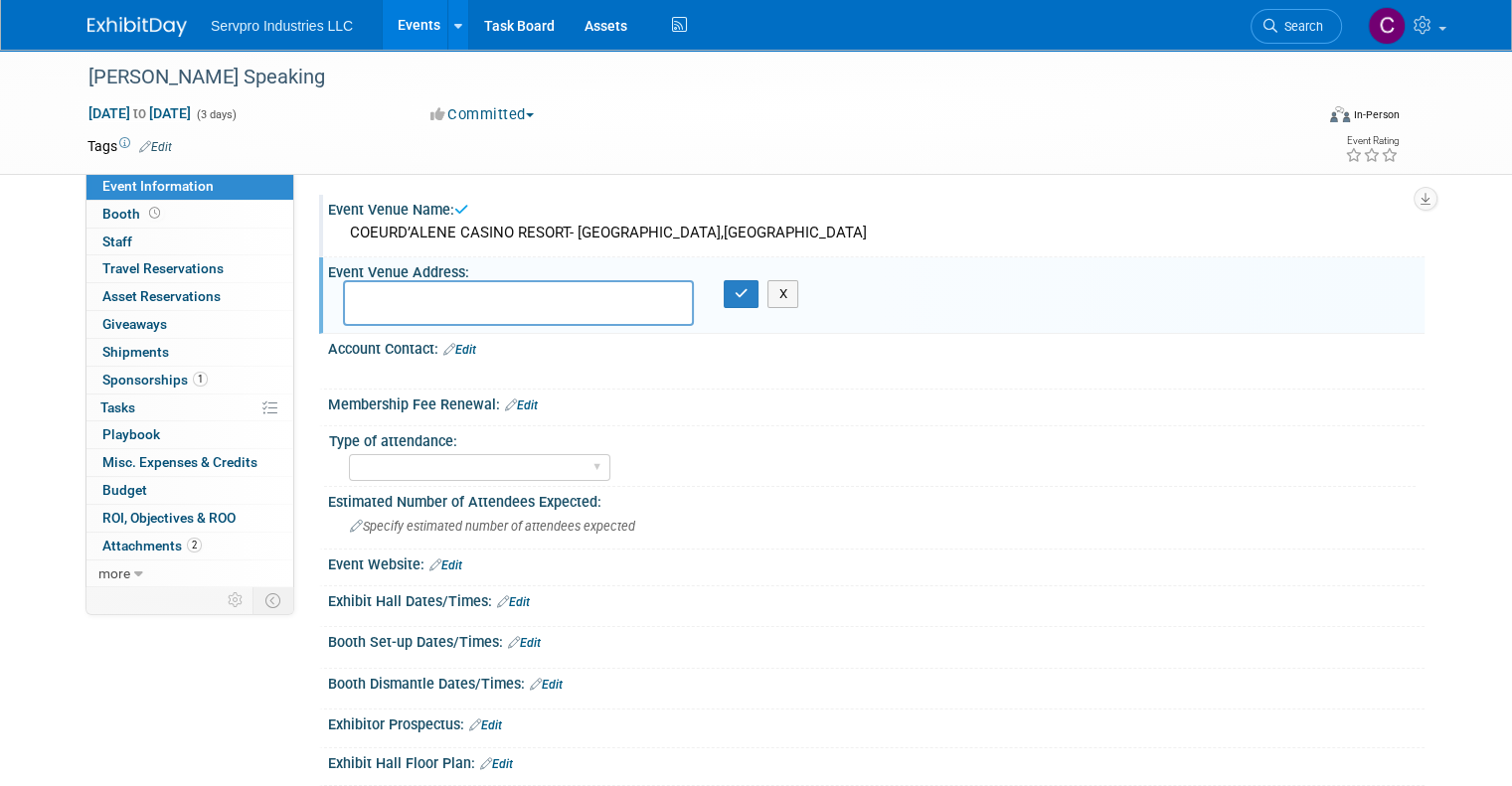 click on "COEURD’ALENE CASINO RESORT- WORLEY,ID" at bounding box center (876, 233) 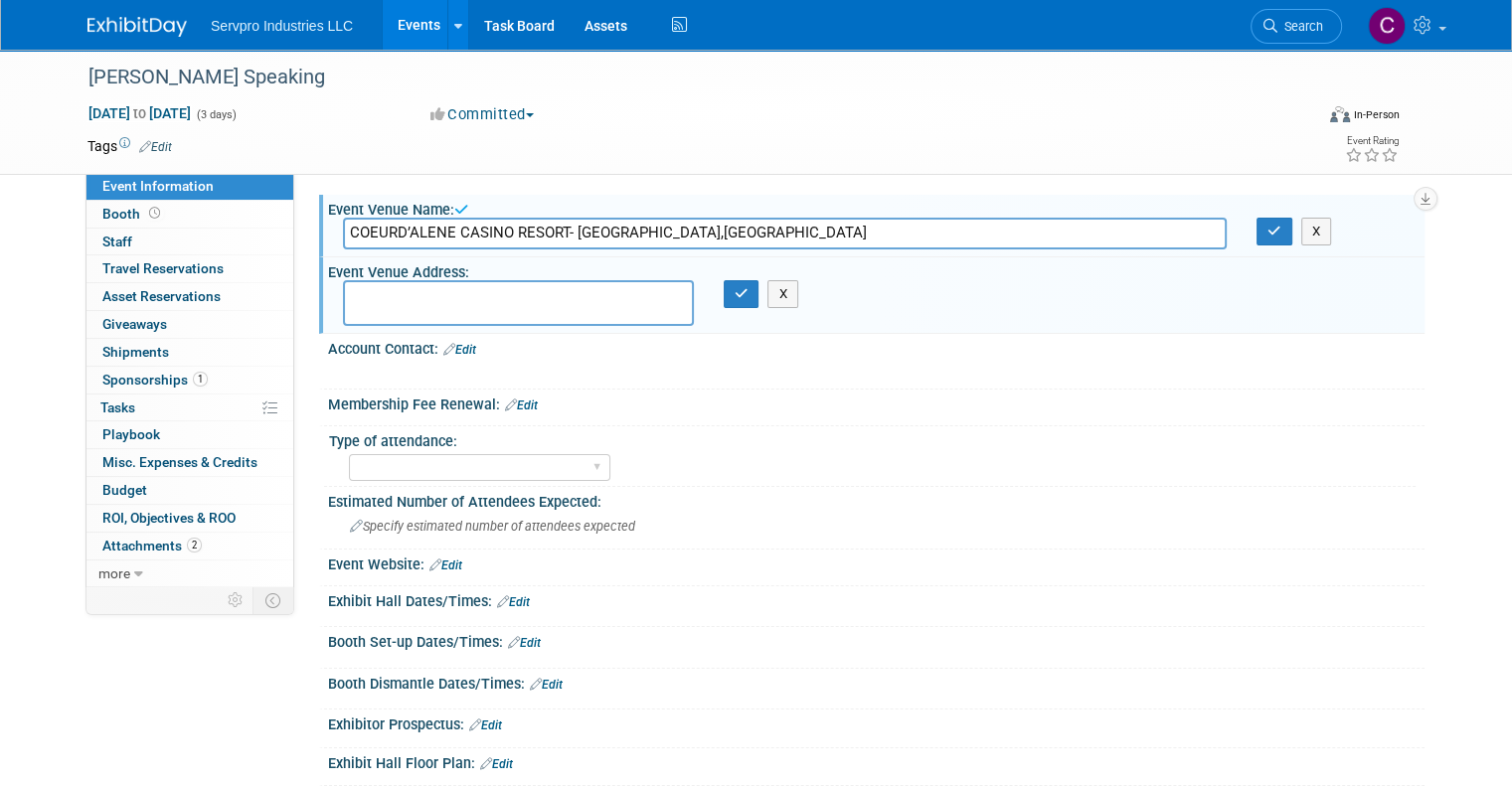 click on "COEURD’ALENE CASINO RESORT- WORLEY,ID" at bounding box center (784, 233) 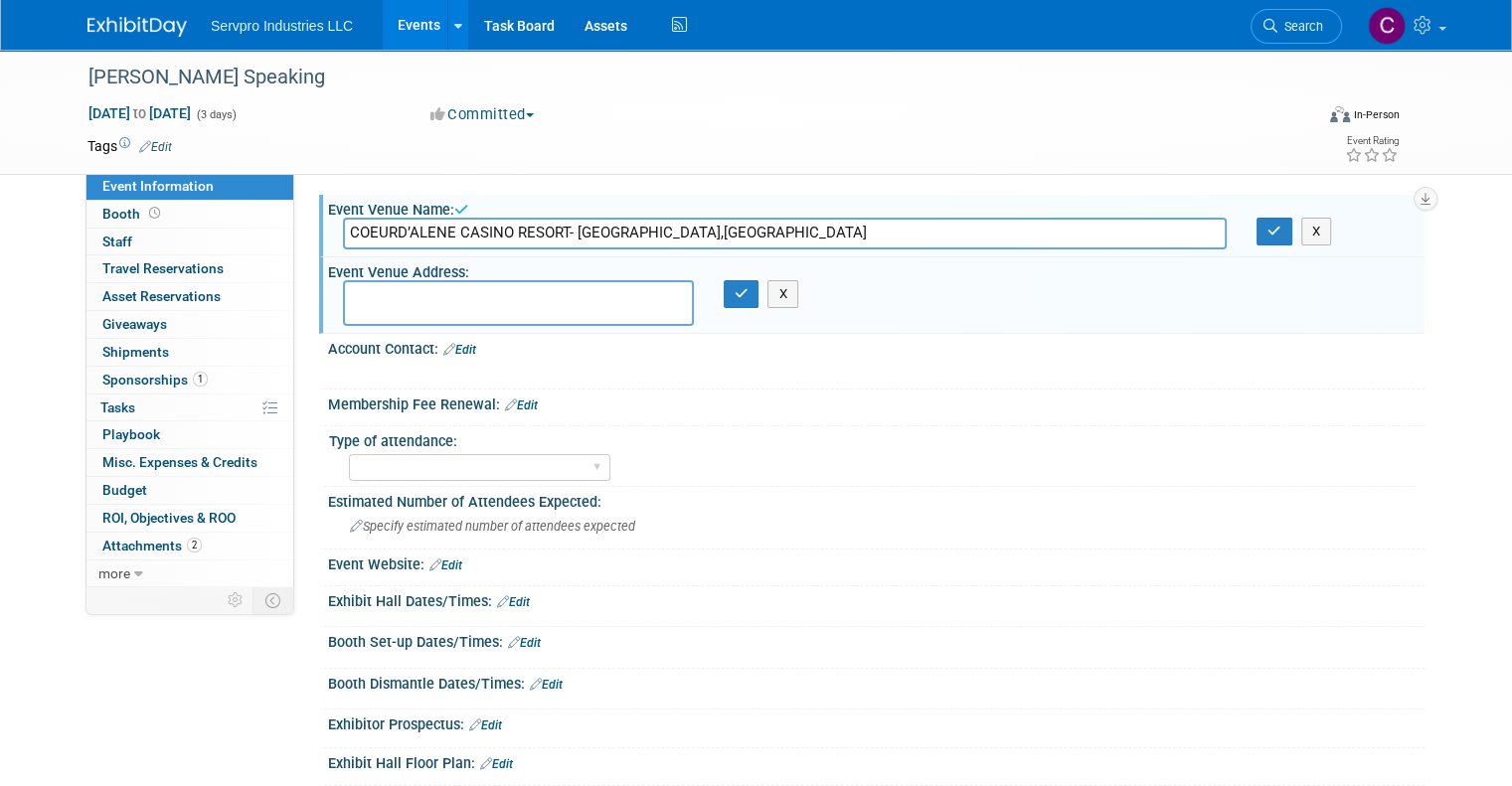 click on "COEURD’ALENE CASINO RESORT- WORLEY,ID" at bounding box center [784, 233] 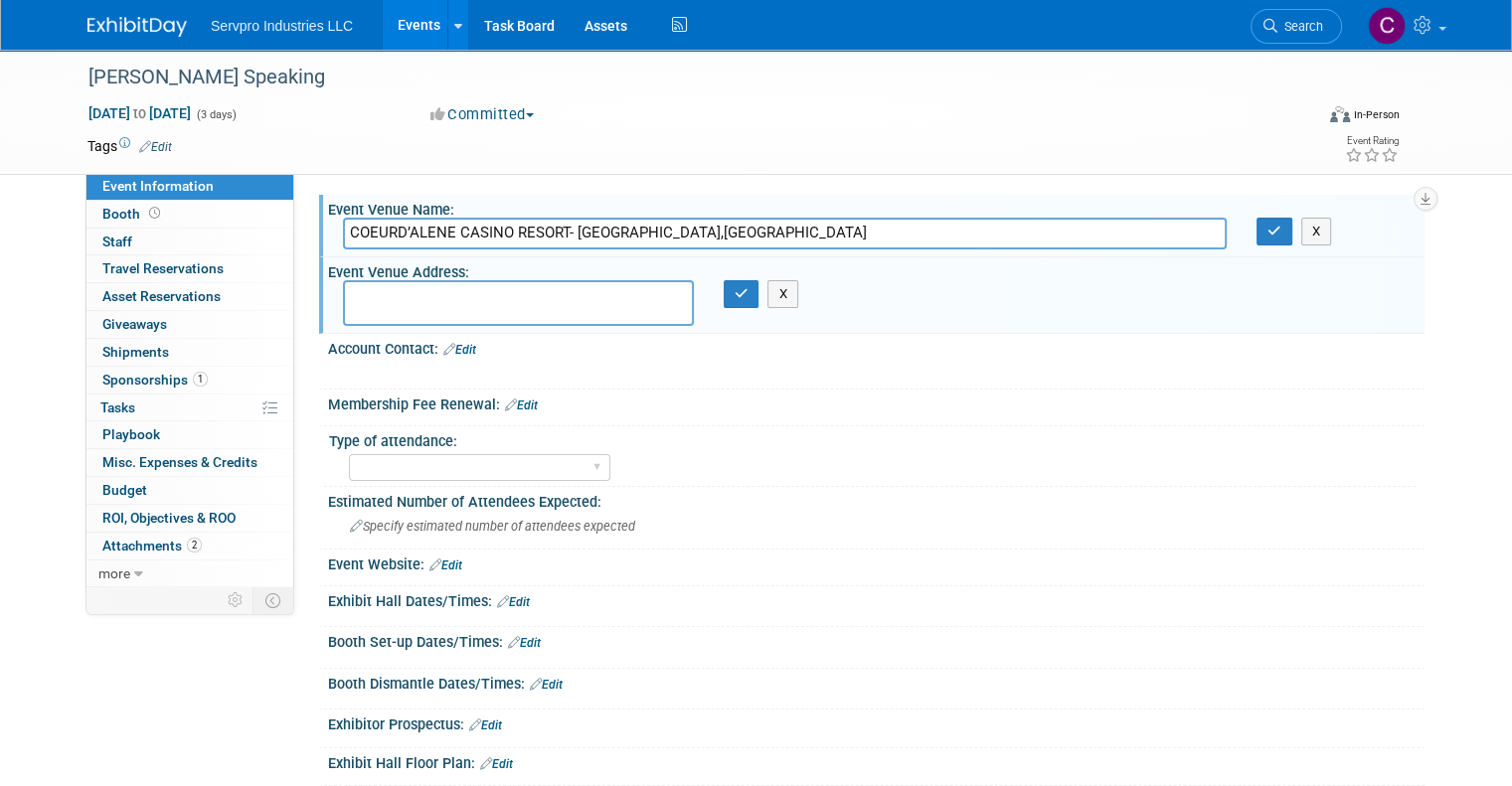 click on "COEURD’ALENE CASINO RESORT- WORLEY,ID" at bounding box center (784, 233) 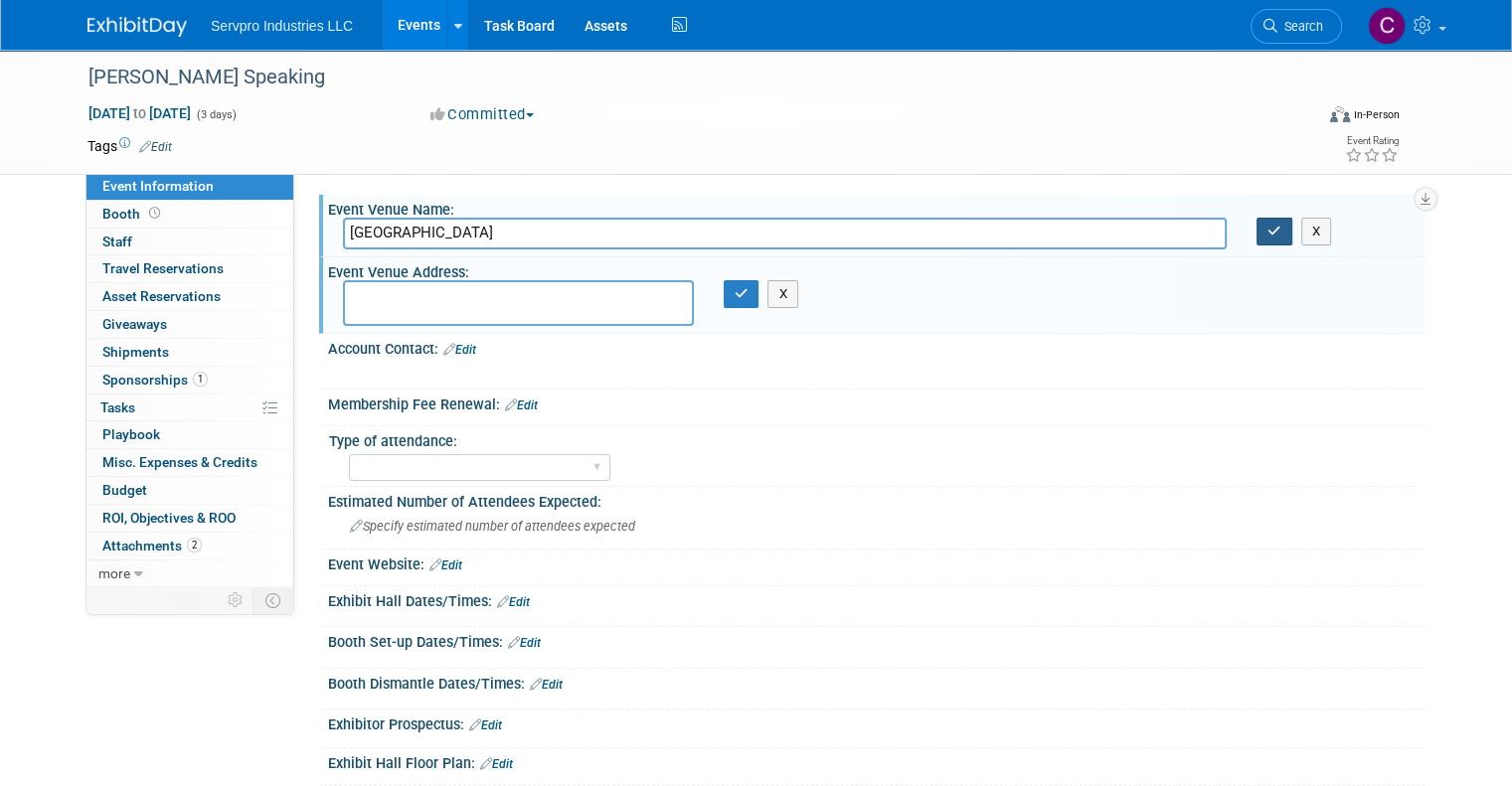 type on "Coeur d'Alene Casino Resort Hotel" 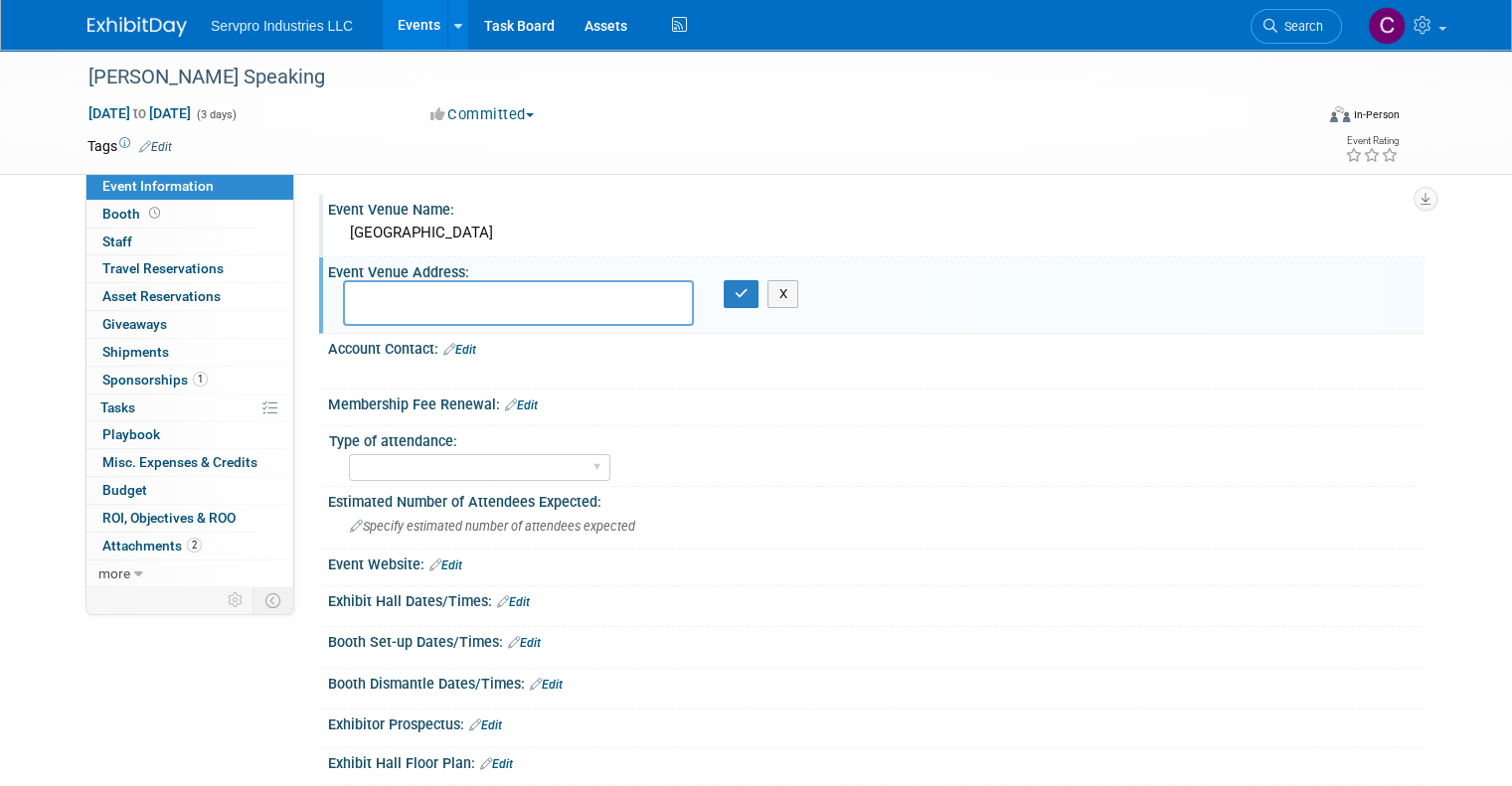 click at bounding box center (518, 302) 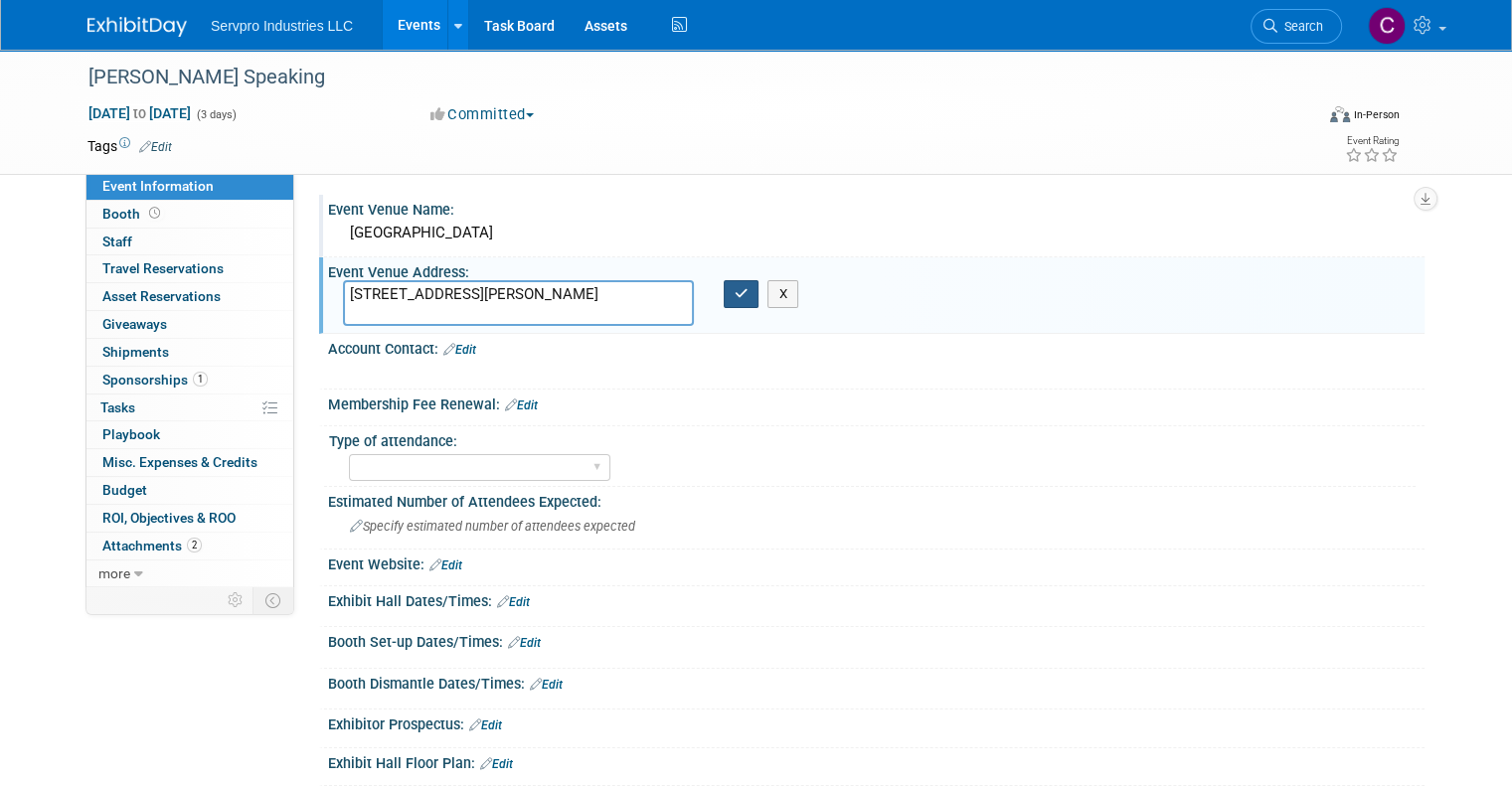 type on "37914 S Nukwalqw St, Worley, ID 83876" 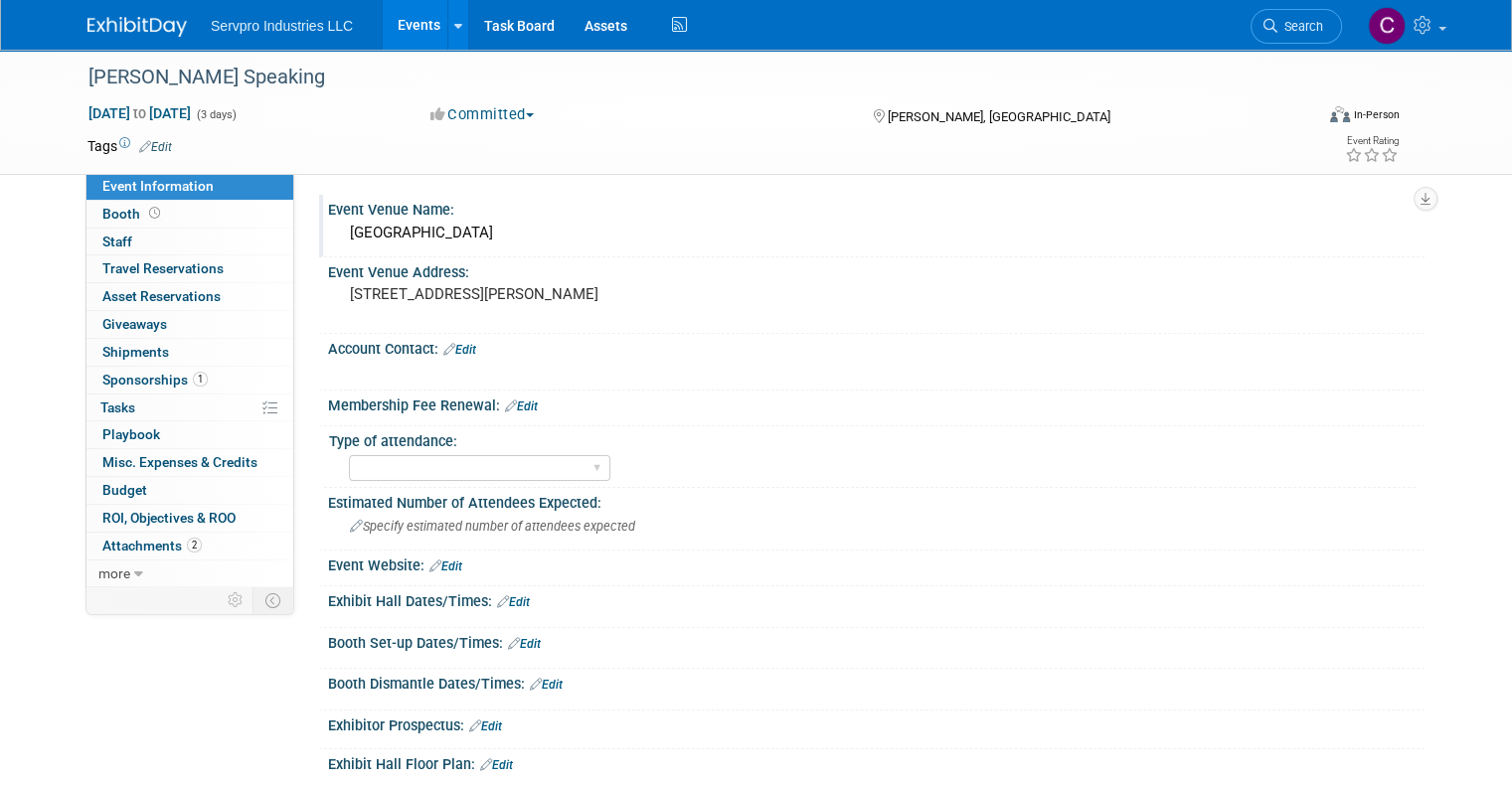 click on "Edit" at bounding box center (459, 350) 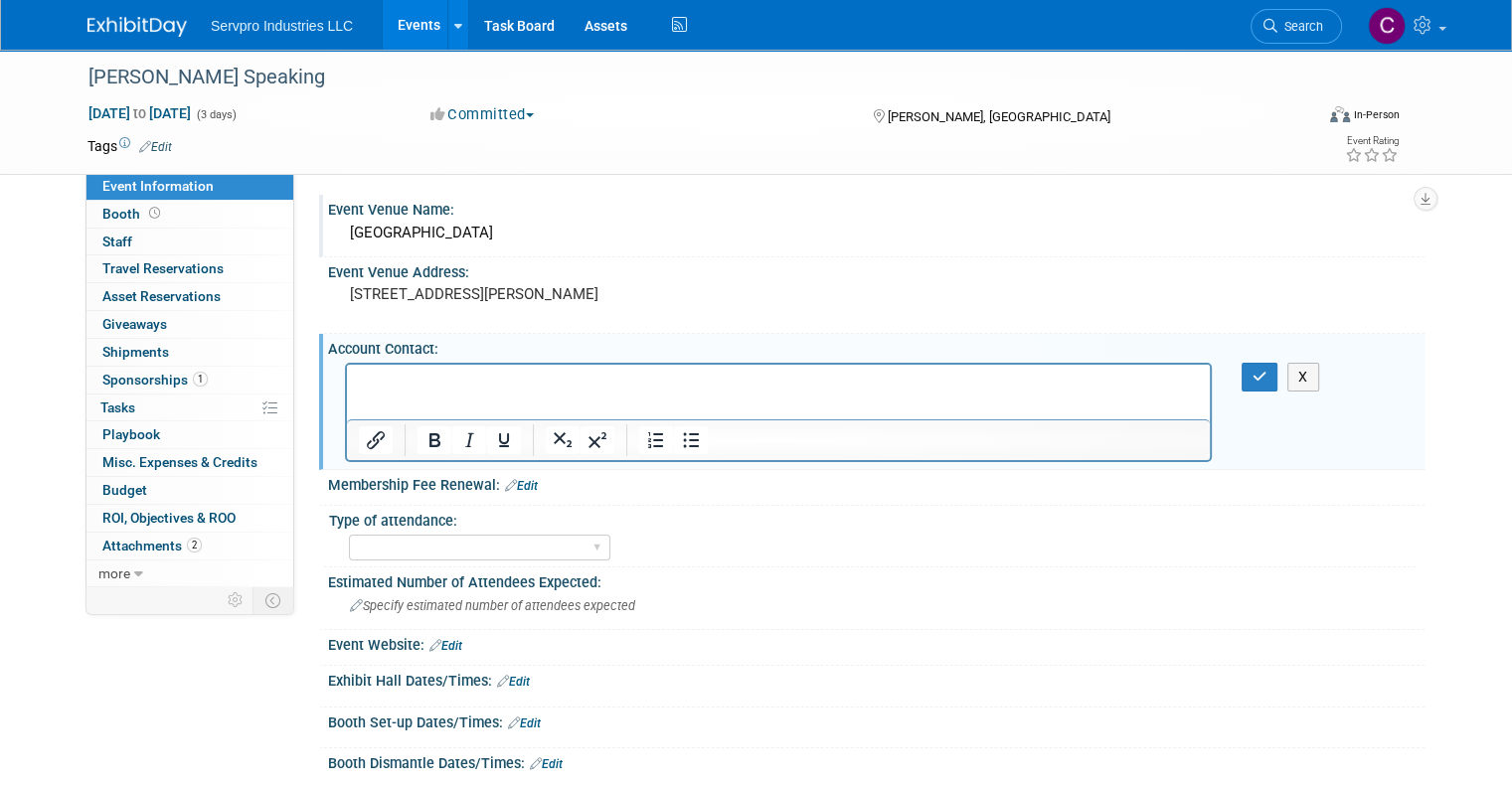 scroll, scrollTop: 0, scrollLeft: 0, axis: both 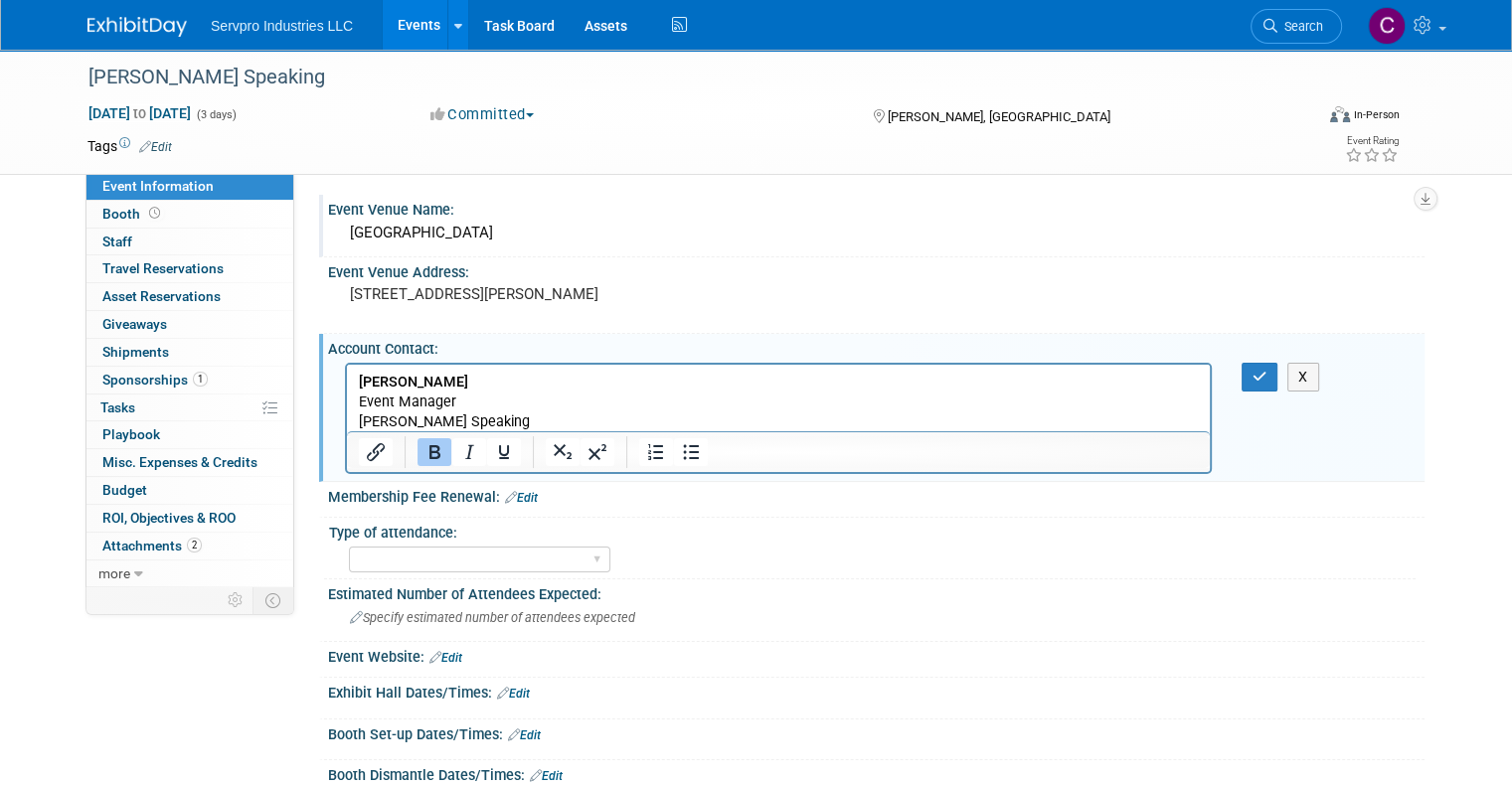 click on "[PERSON_NAME] Speaking" at bounding box center (778, 421) 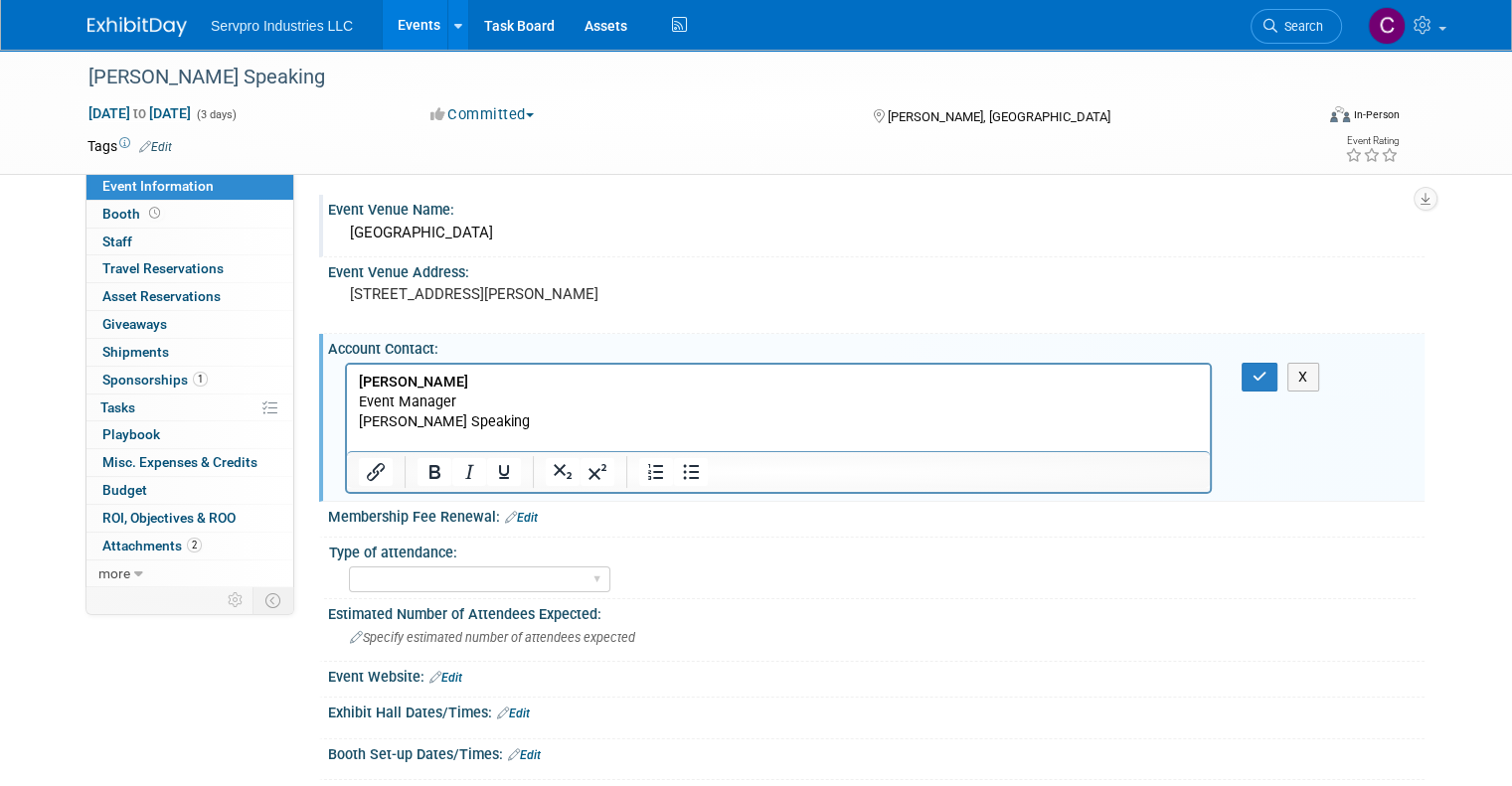 paste 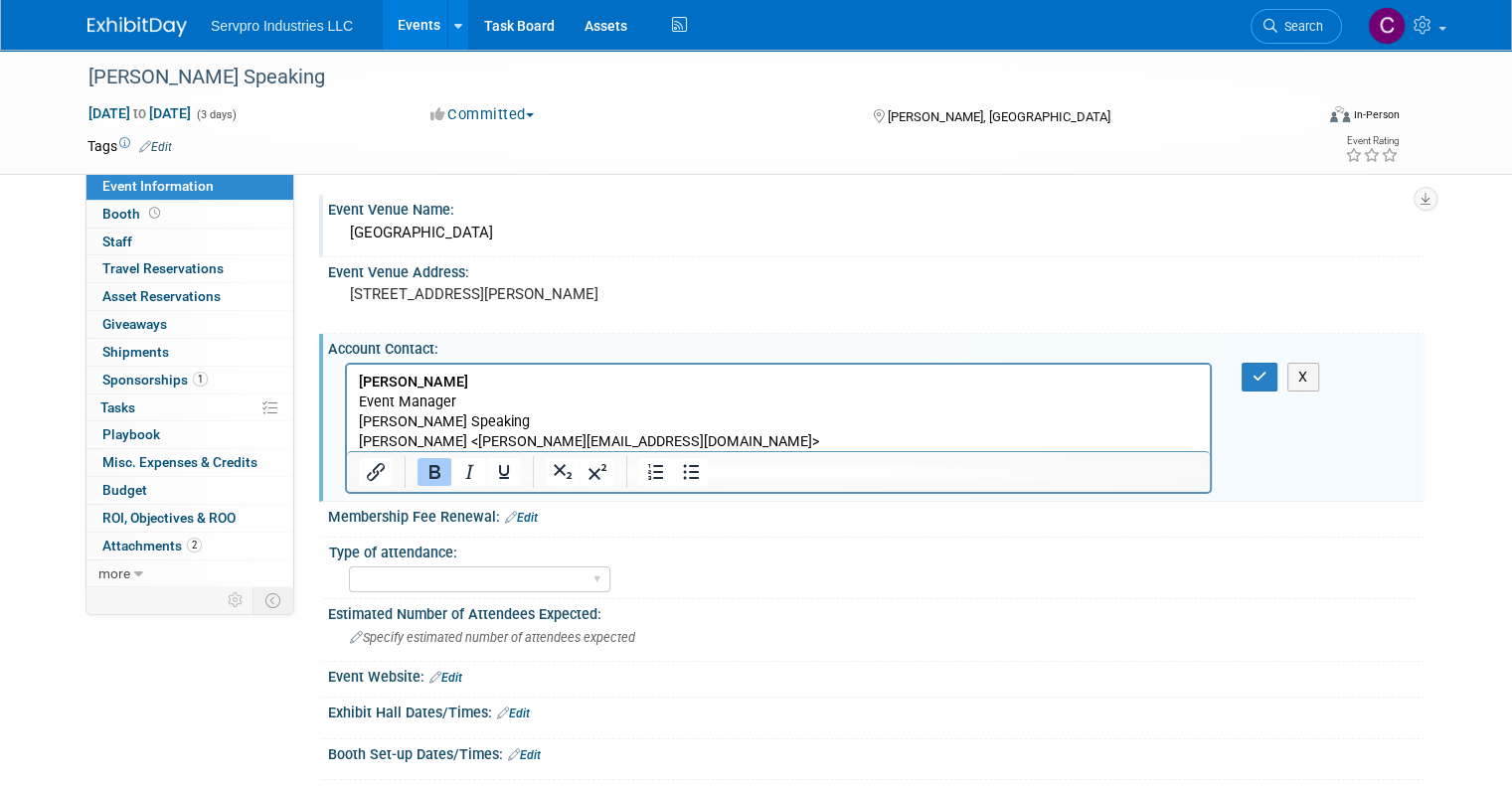 click on "Brittney" at bounding box center [778, 382] 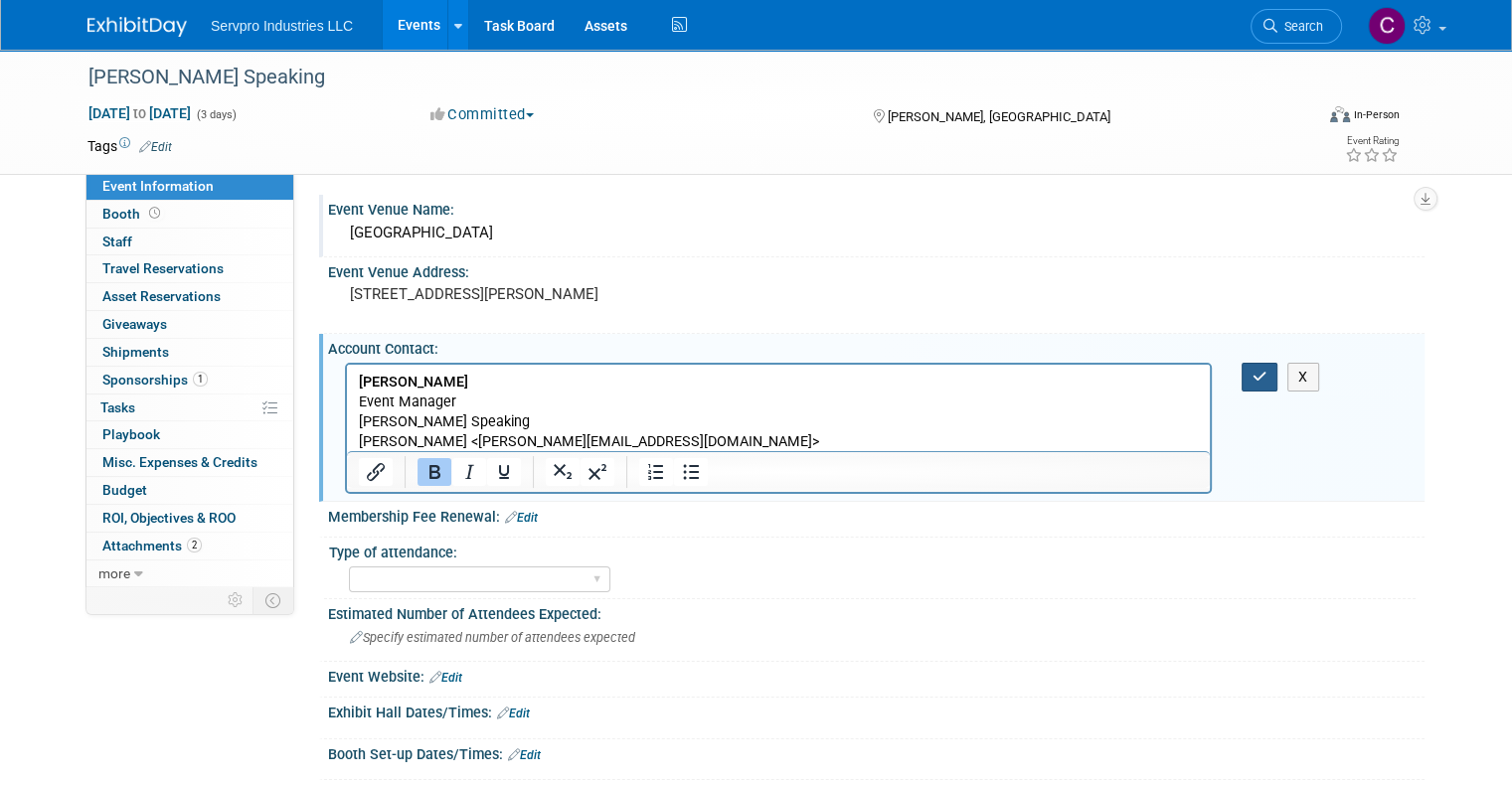 click at bounding box center [1260, 377] 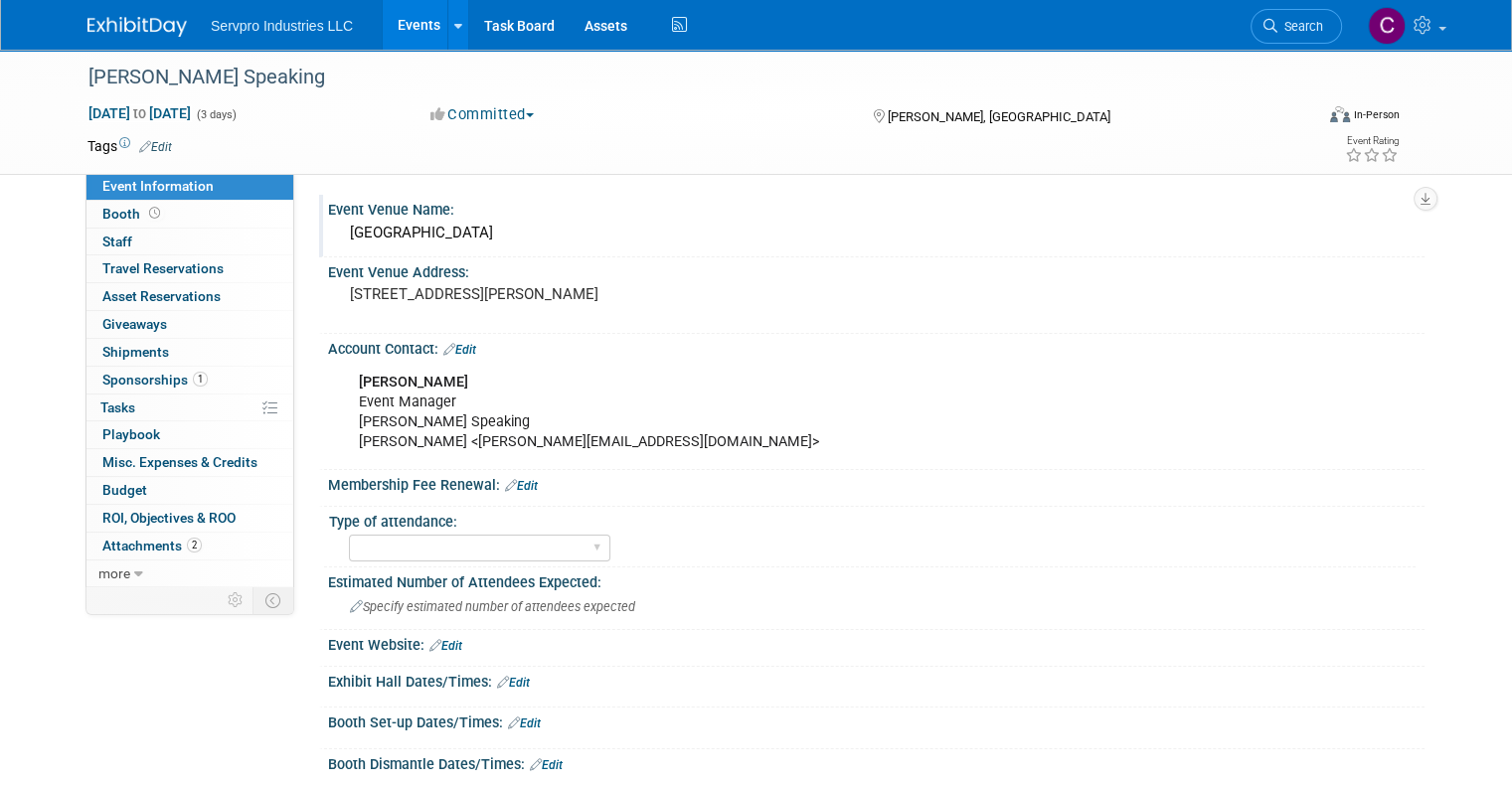 click on "Edit" at bounding box center [445, 646] 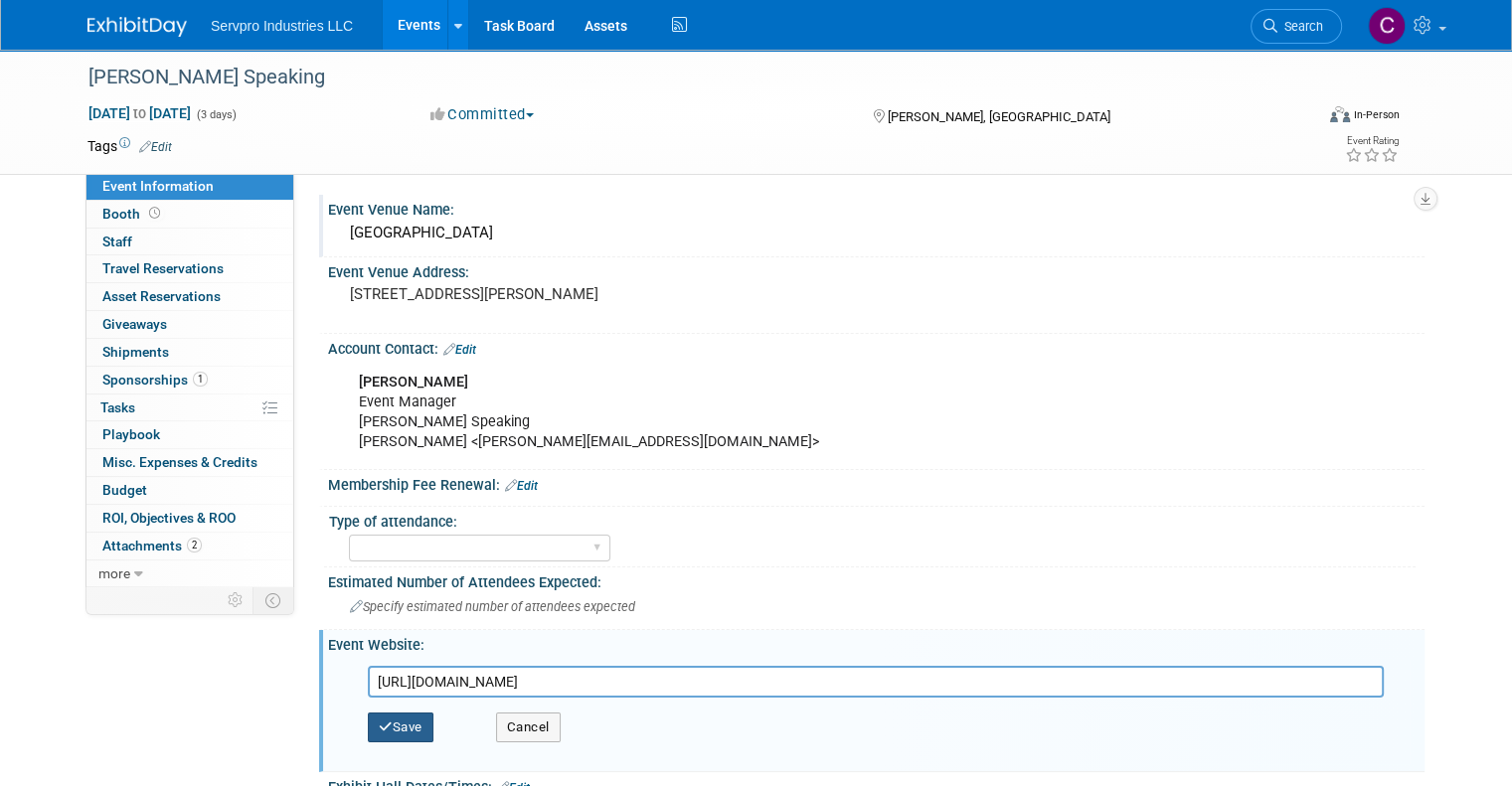 type on "https://www.davechristyspeaking.com/in-person-meetings" 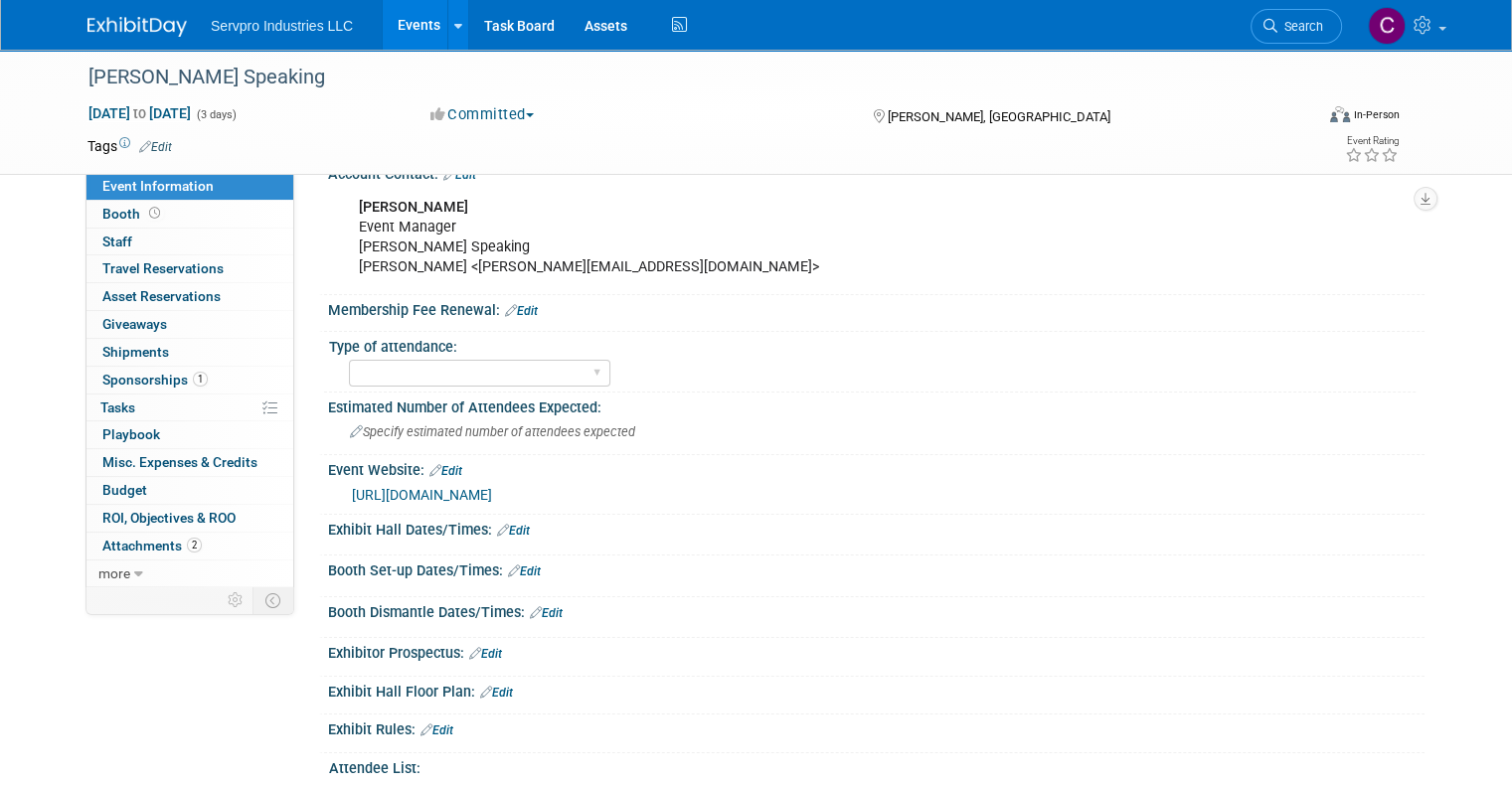 scroll, scrollTop: 187, scrollLeft: 0, axis: vertical 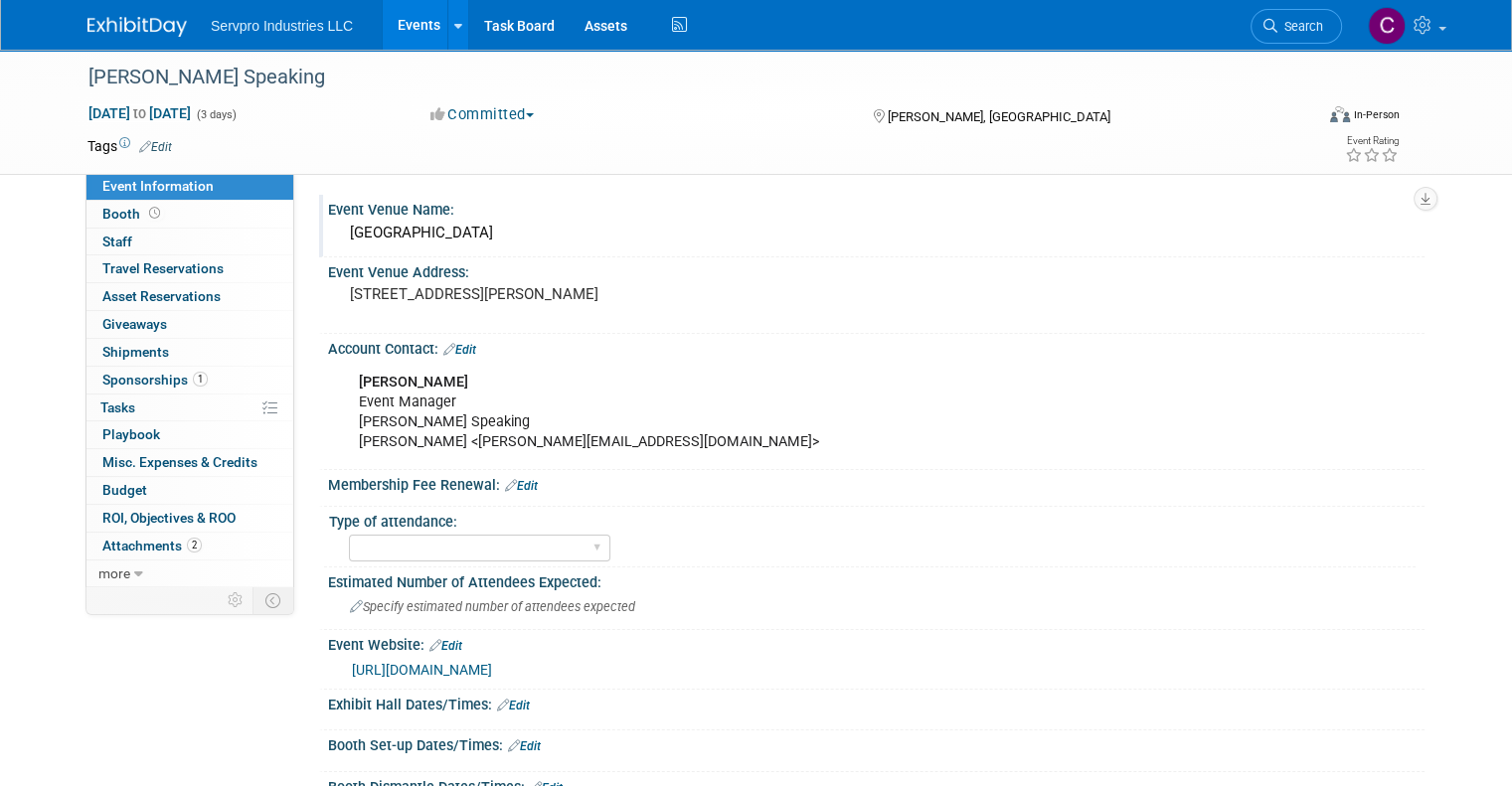 click on "Coeur d'Alene Casino Resort Hotel" at bounding box center [876, 233] 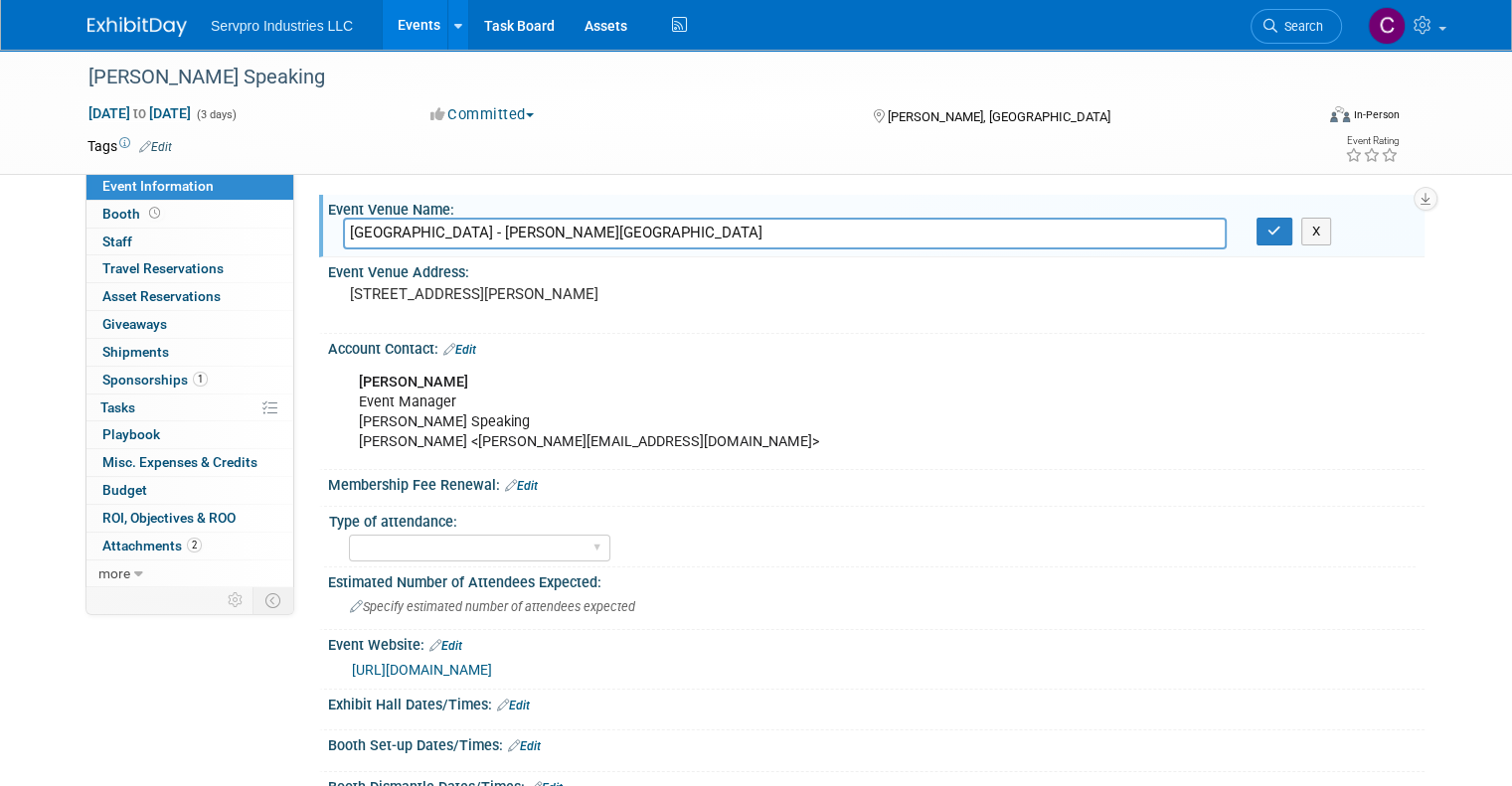 type on "Coeur d'Alene Casino Resort Hotel - Stensgar Pavilion" 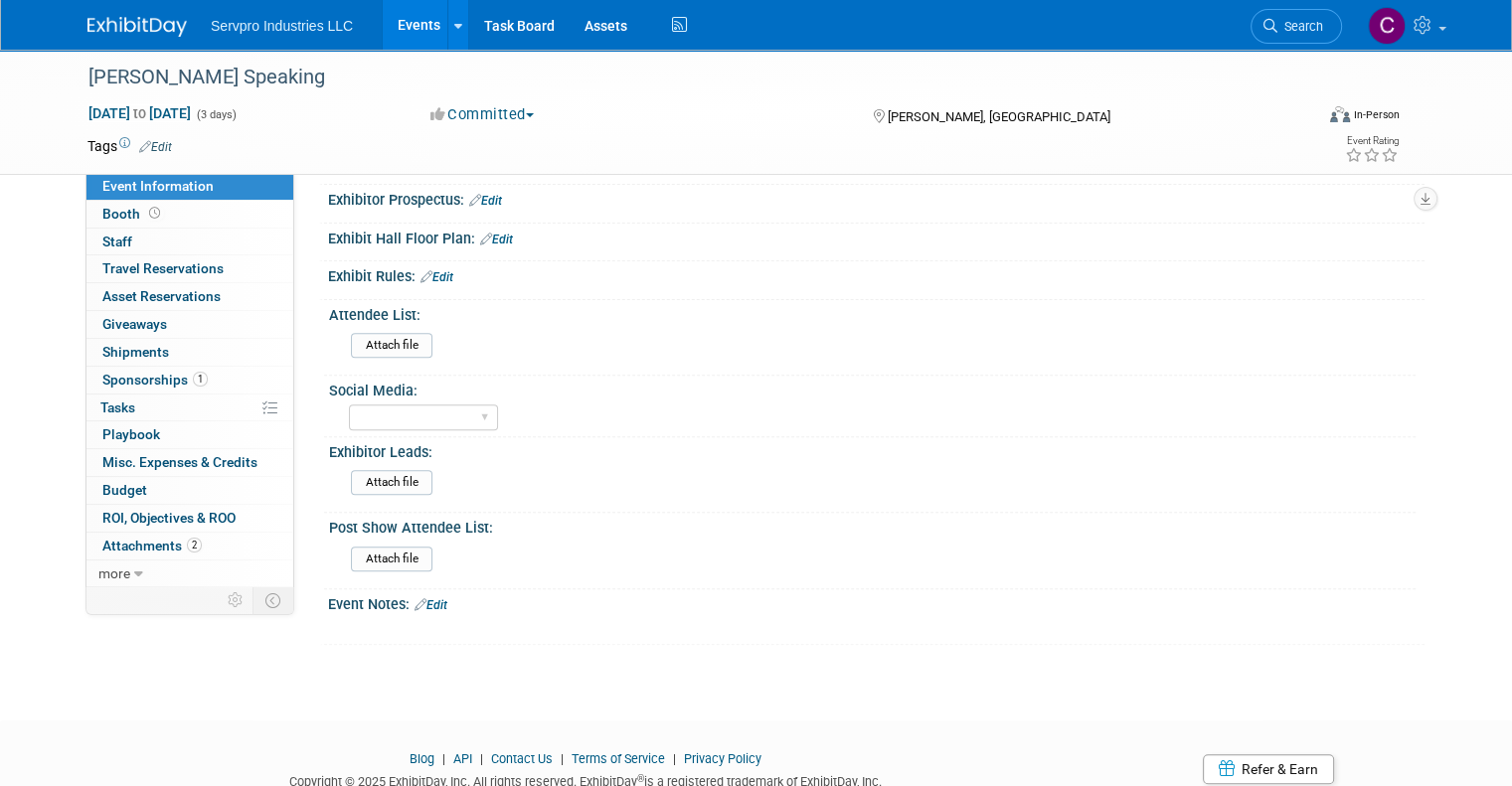scroll, scrollTop: 674, scrollLeft: 0, axis: vertical 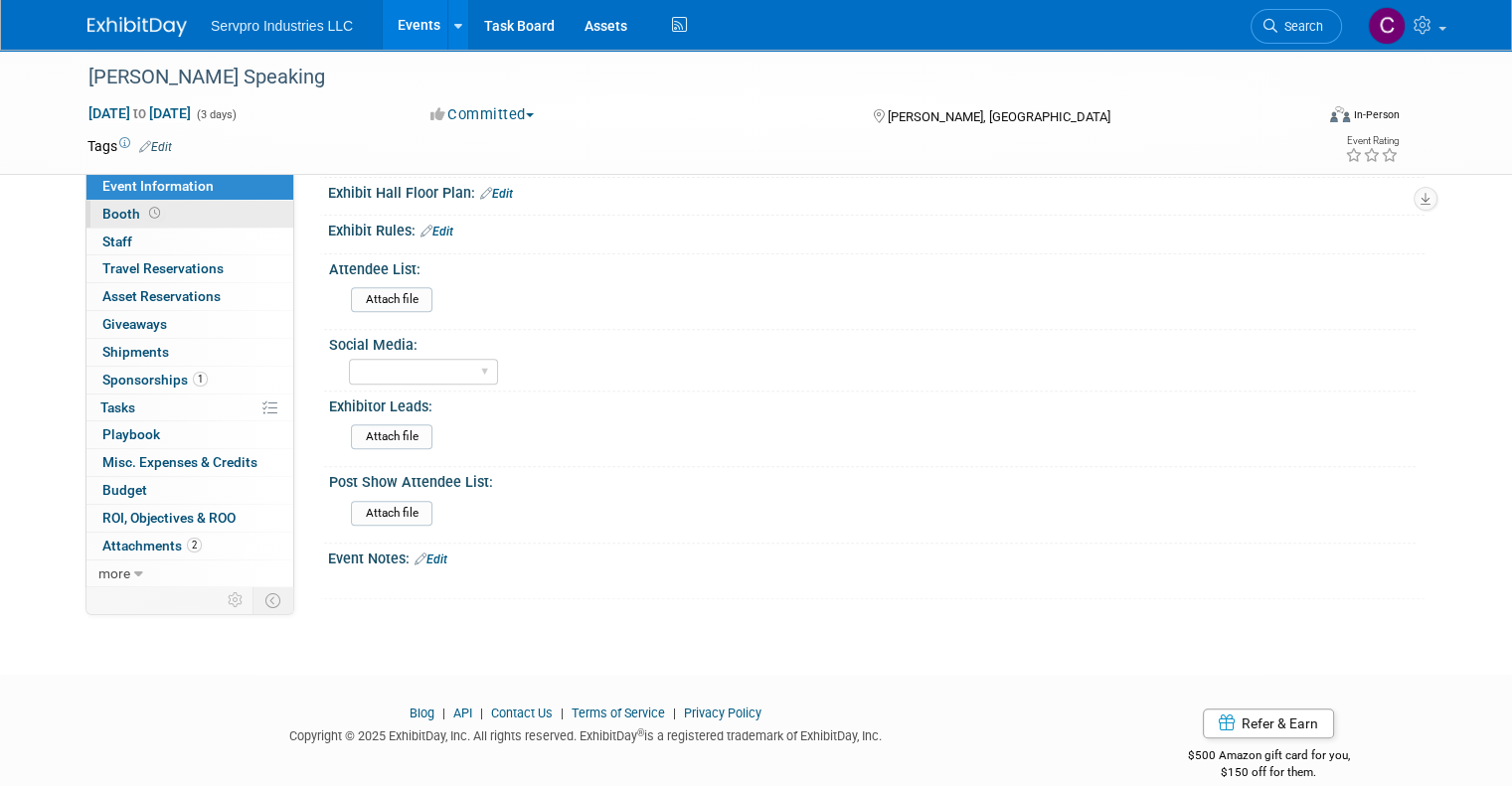 click on "Booth" at bounding box center [133, 214] 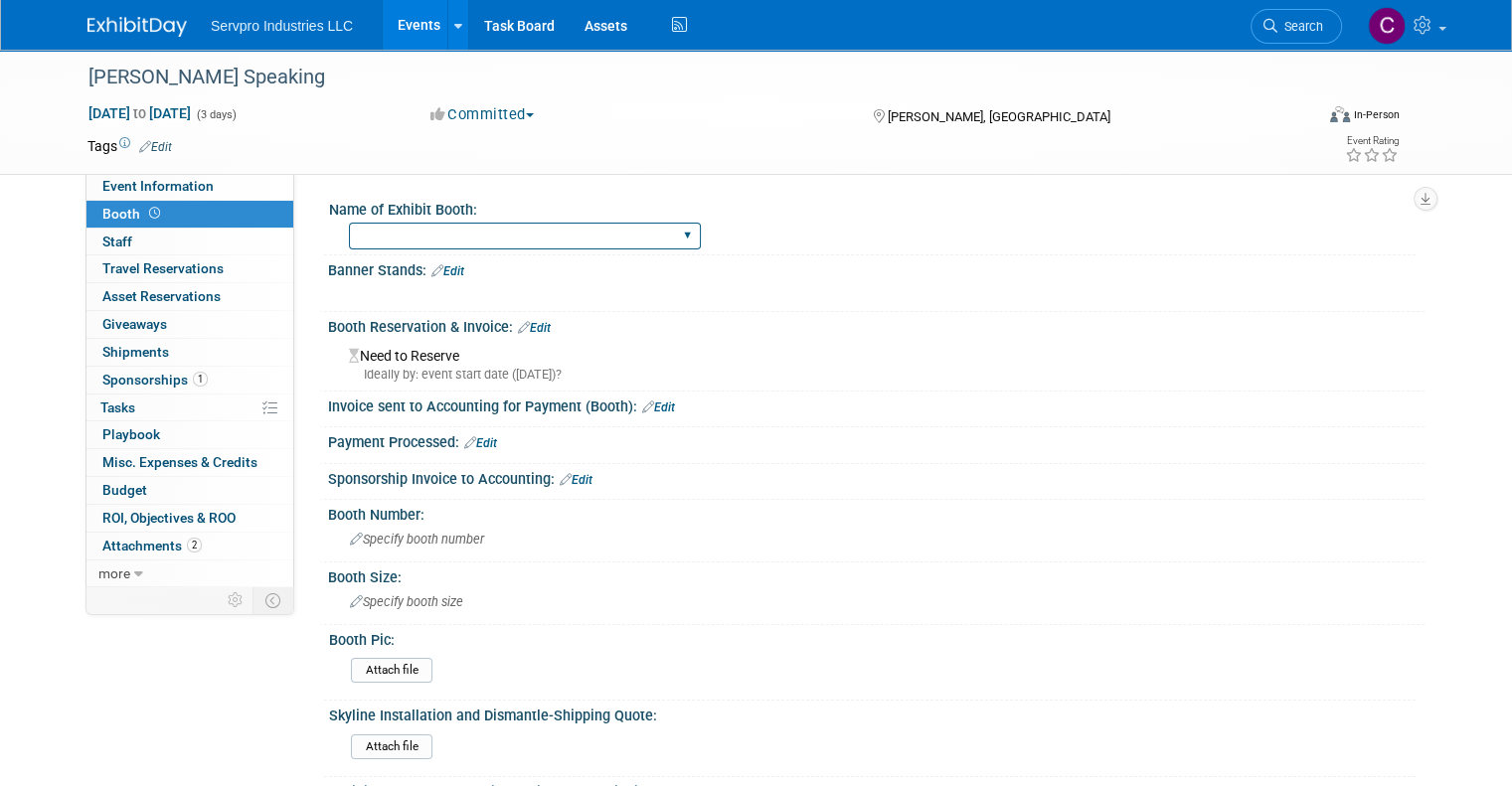 click on "Island Booth
Tradewinds Immerse Popup 10 Foot Banner Stand
Invita 10 Foot Straight-Single Sided
Invita 6 Foot Curved Table Top
Small 2 foot table top banner
No Booth Needed" at bounding box center [525, 236] 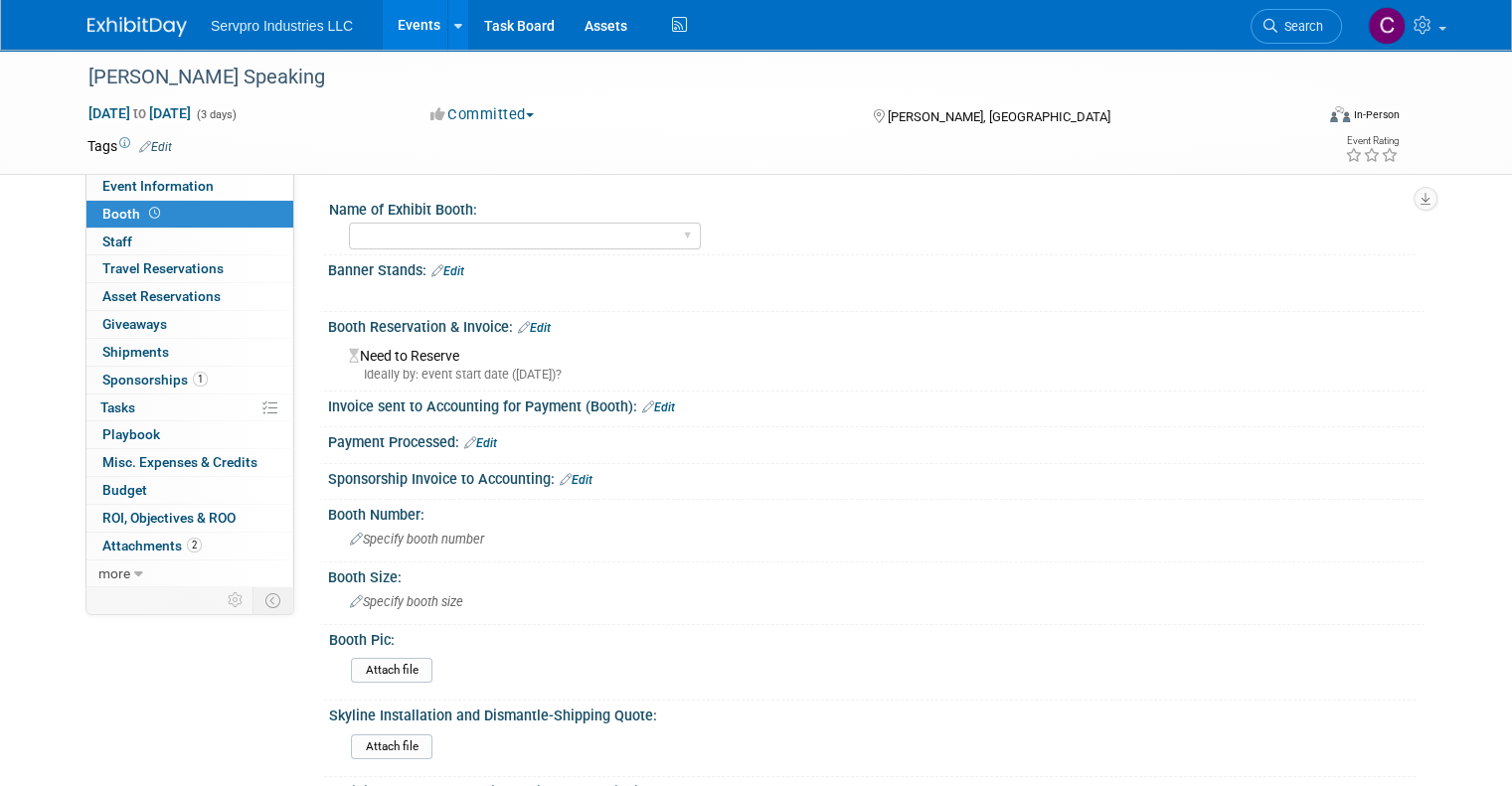 click on "Tags
Edit
Event Rating" at bounding box center (744, 150) 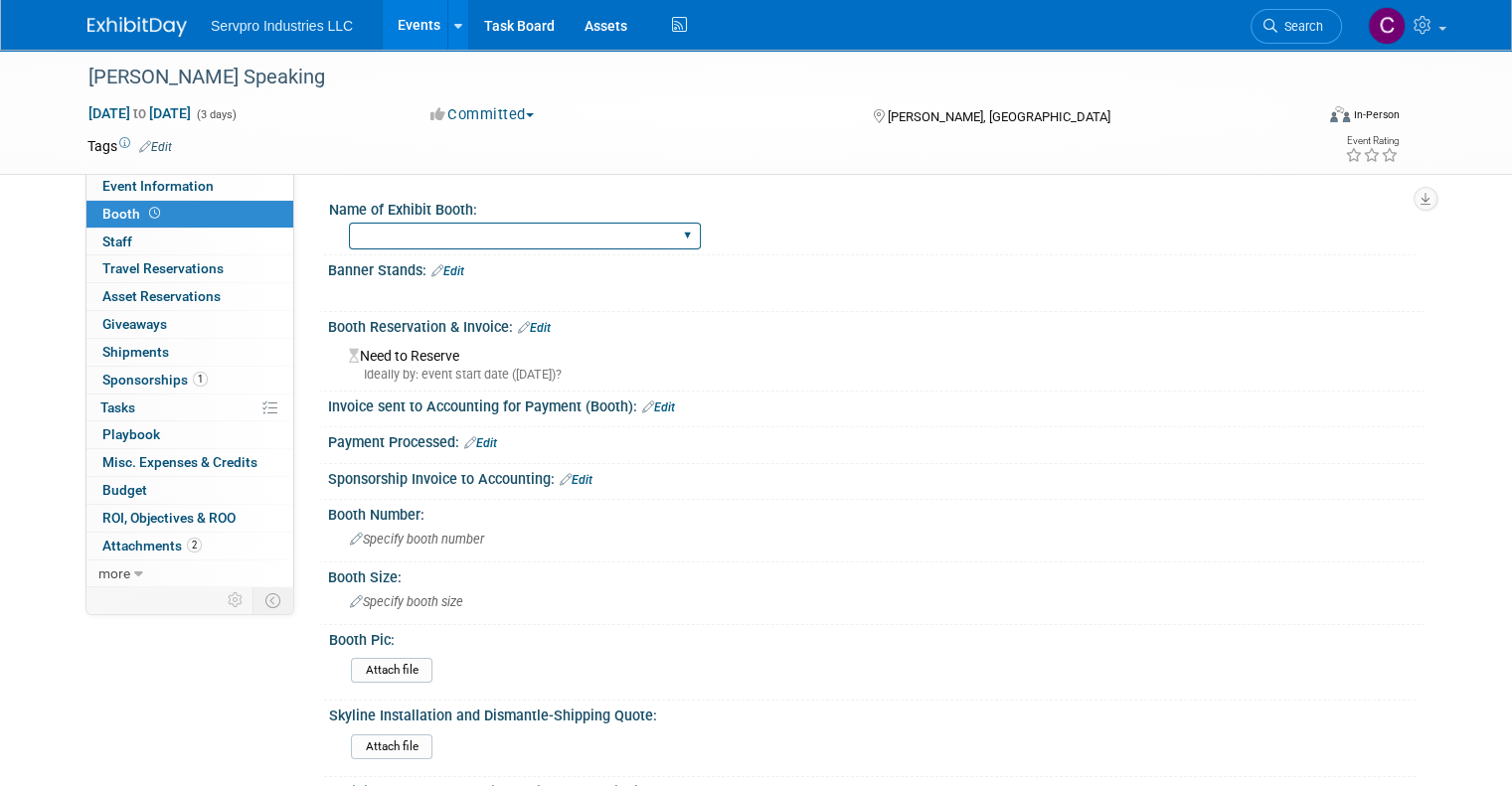 click on "Island Booth
Tradewinds Immerse Popup 10 Foot Banner Stand
Invita 10 Foot Straight-Single Sided
Invita 6 Foot Curved Table Top
Small 2 foot table top banner
No Booth Needed" at bounding box center [525, 236] 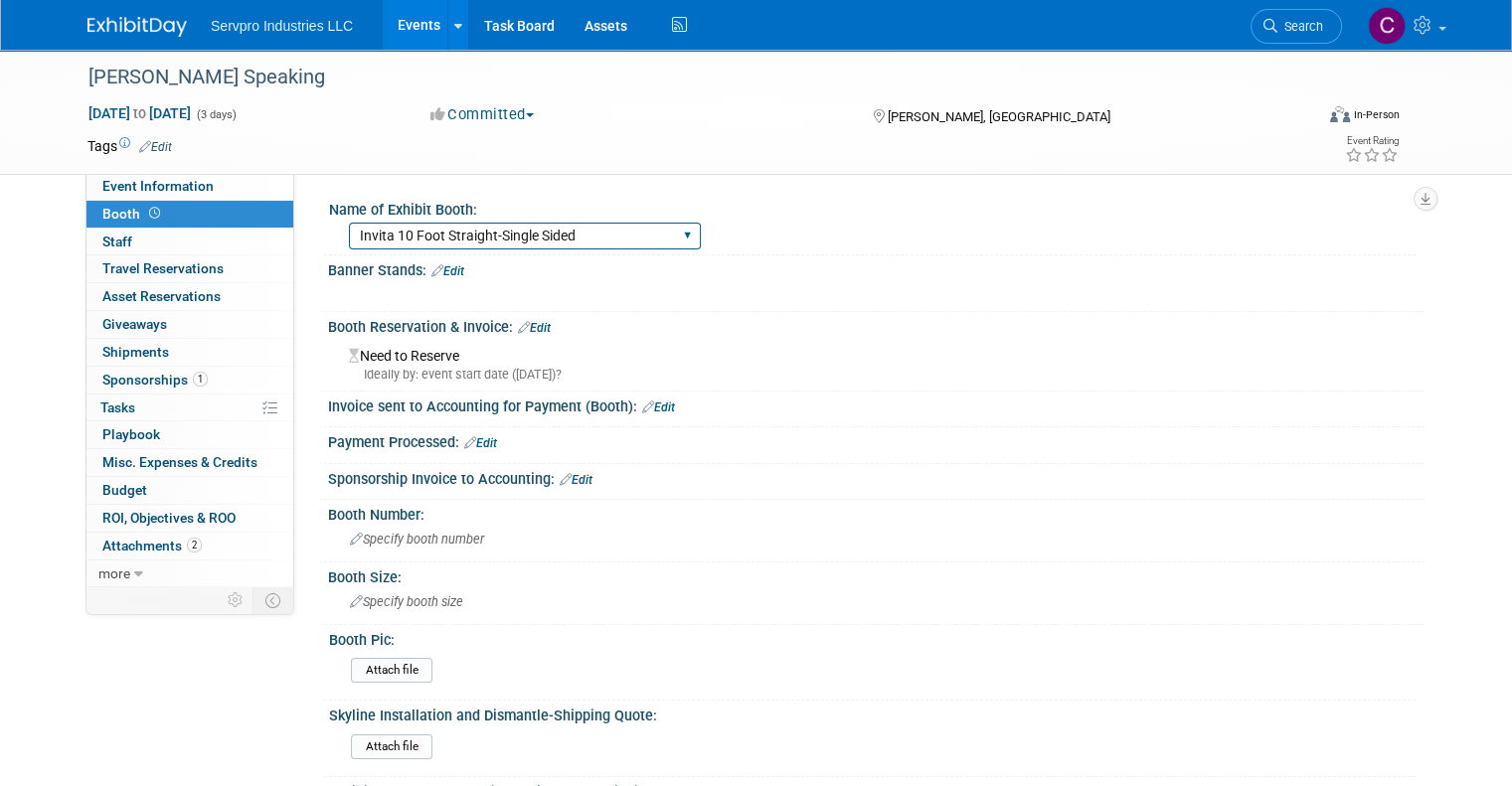 click on "Island Booth
Tradewinds Immerse Popup 10 Foot Banner Stand
Invita 10 Foot Straight-Single Sided
Invita 6 Foot Curved Table Top
Small 2 foot table top banner
No Booth Needed" at bounding box center (525, 236) 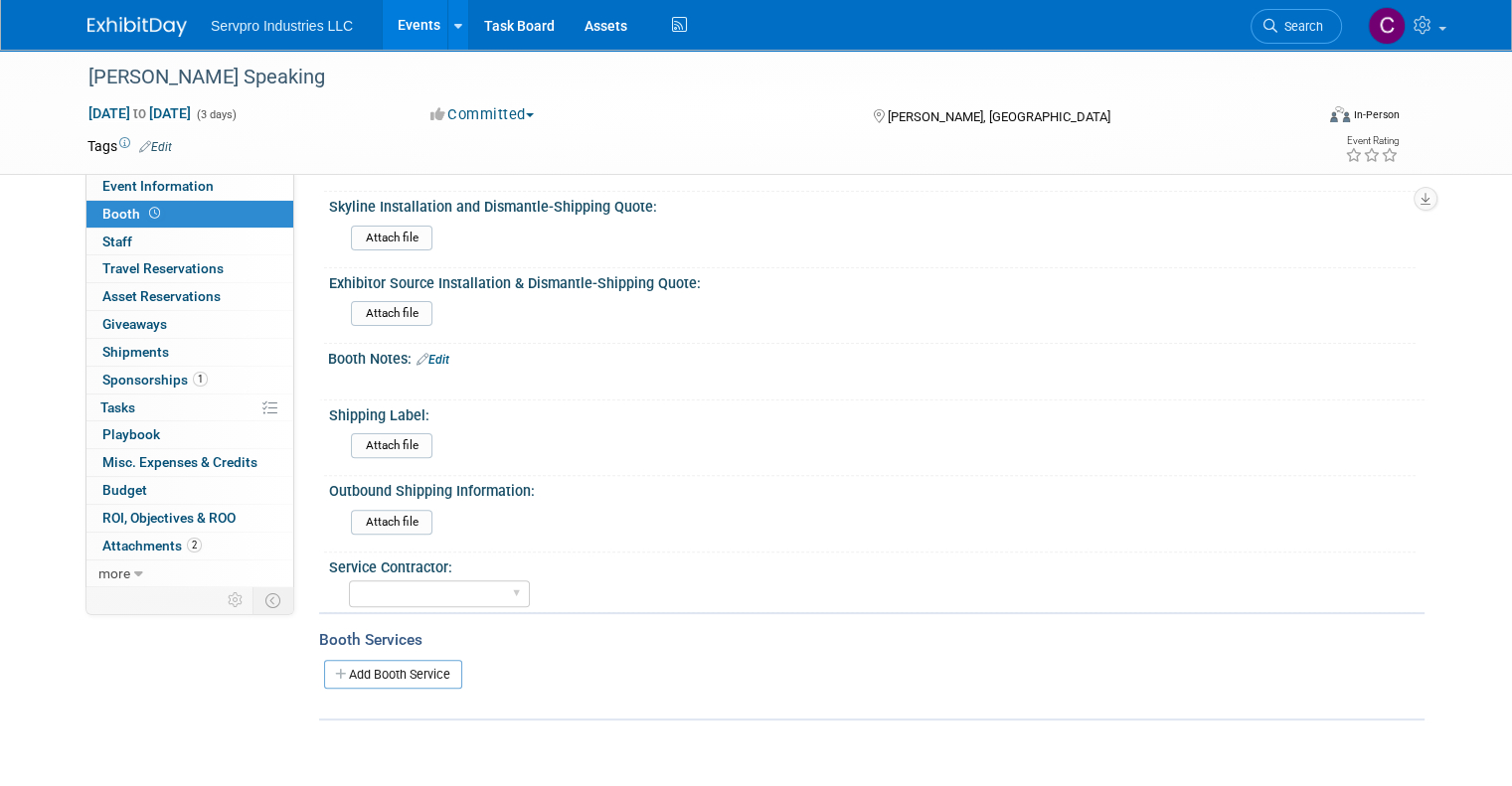scroll, scrollTop: 541, scrollLeft: 0, axis: vertical 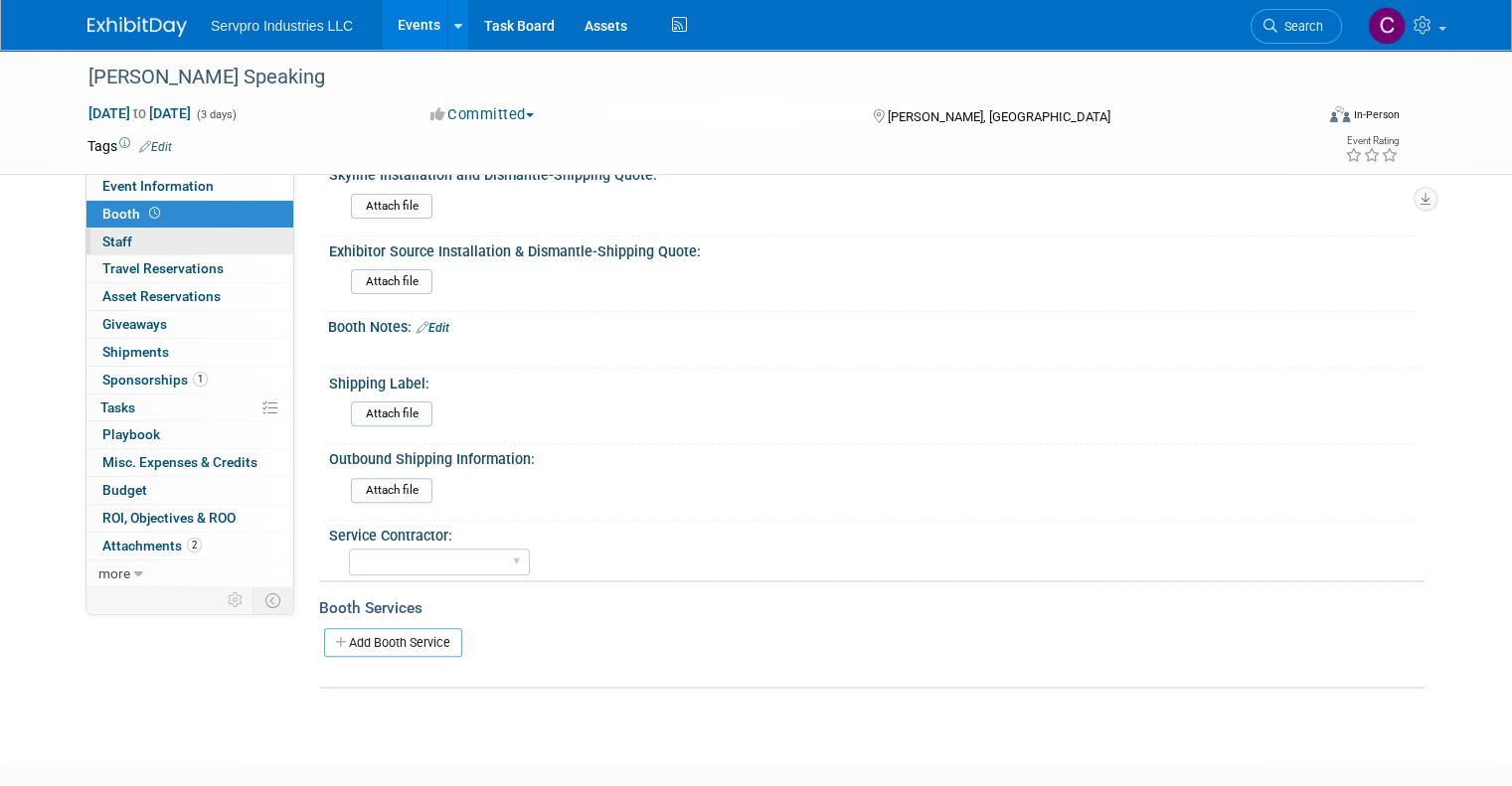 click on "0
Staff 0" at bounding box center (190, 241) 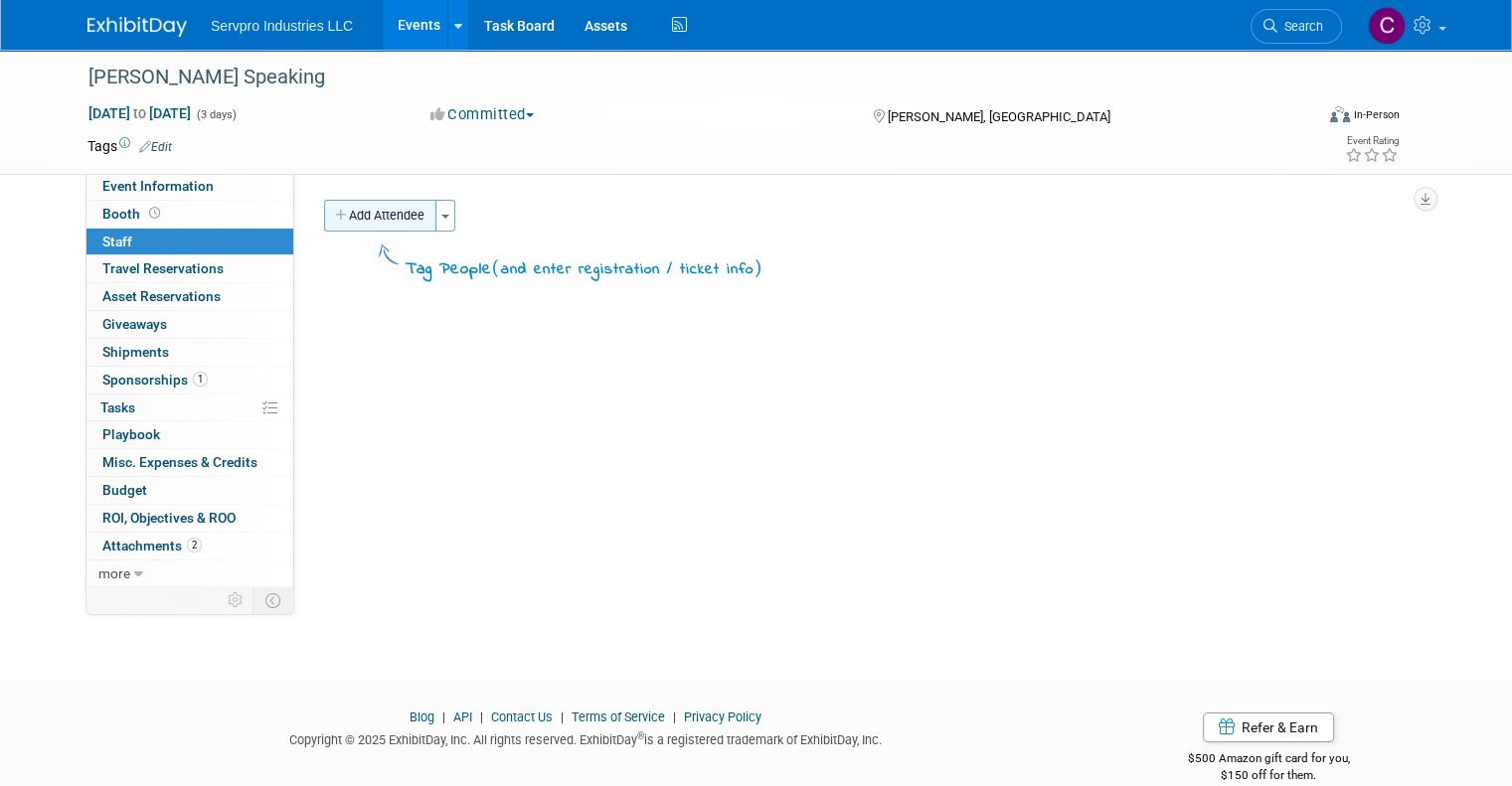 click on "Add Attendee" at bounding box center (380, 216) 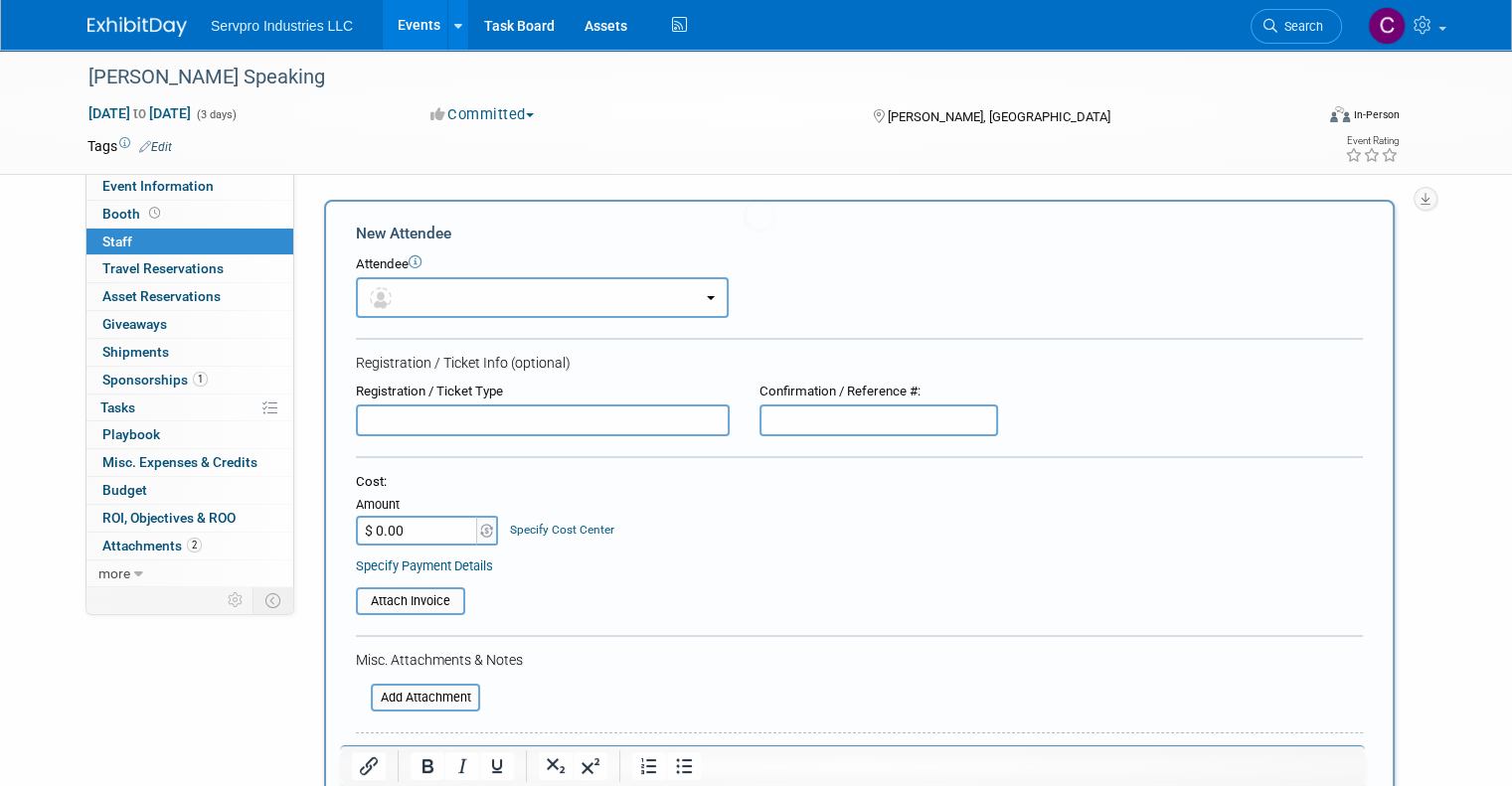 scroll, scrollTop: 0, scrollLeft: 0, axis: both 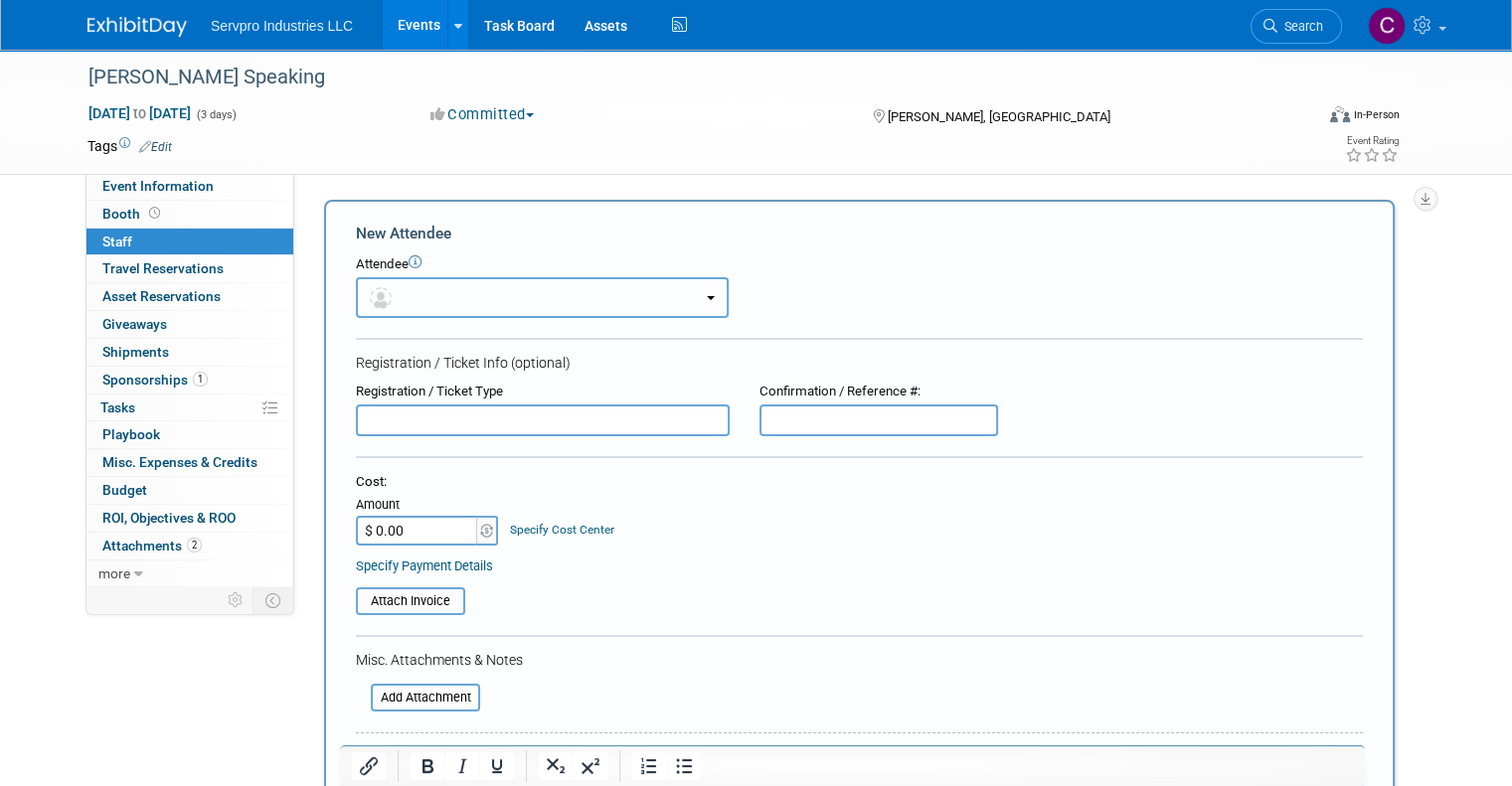 click at bounding box center [542, 297] 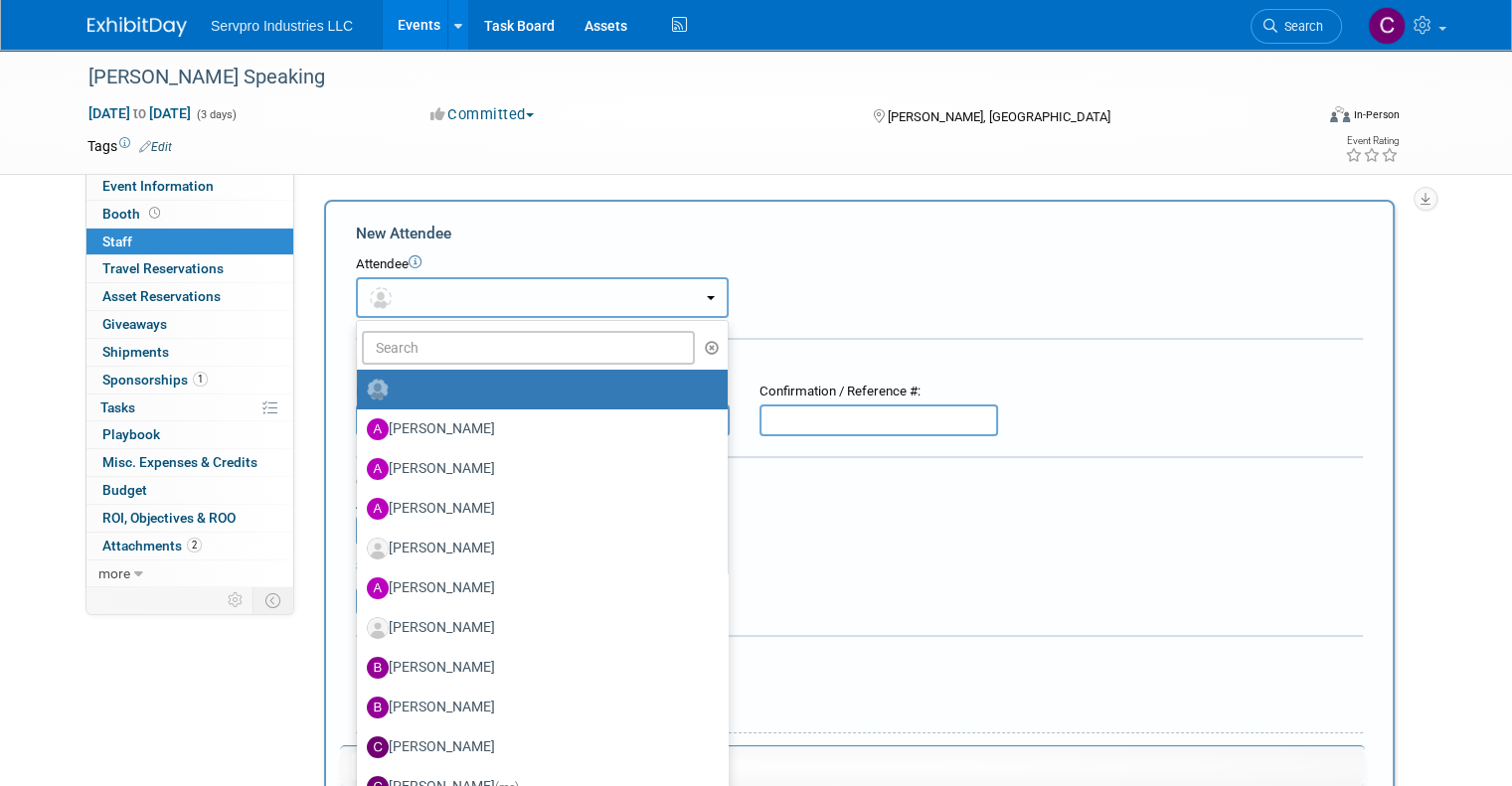 type 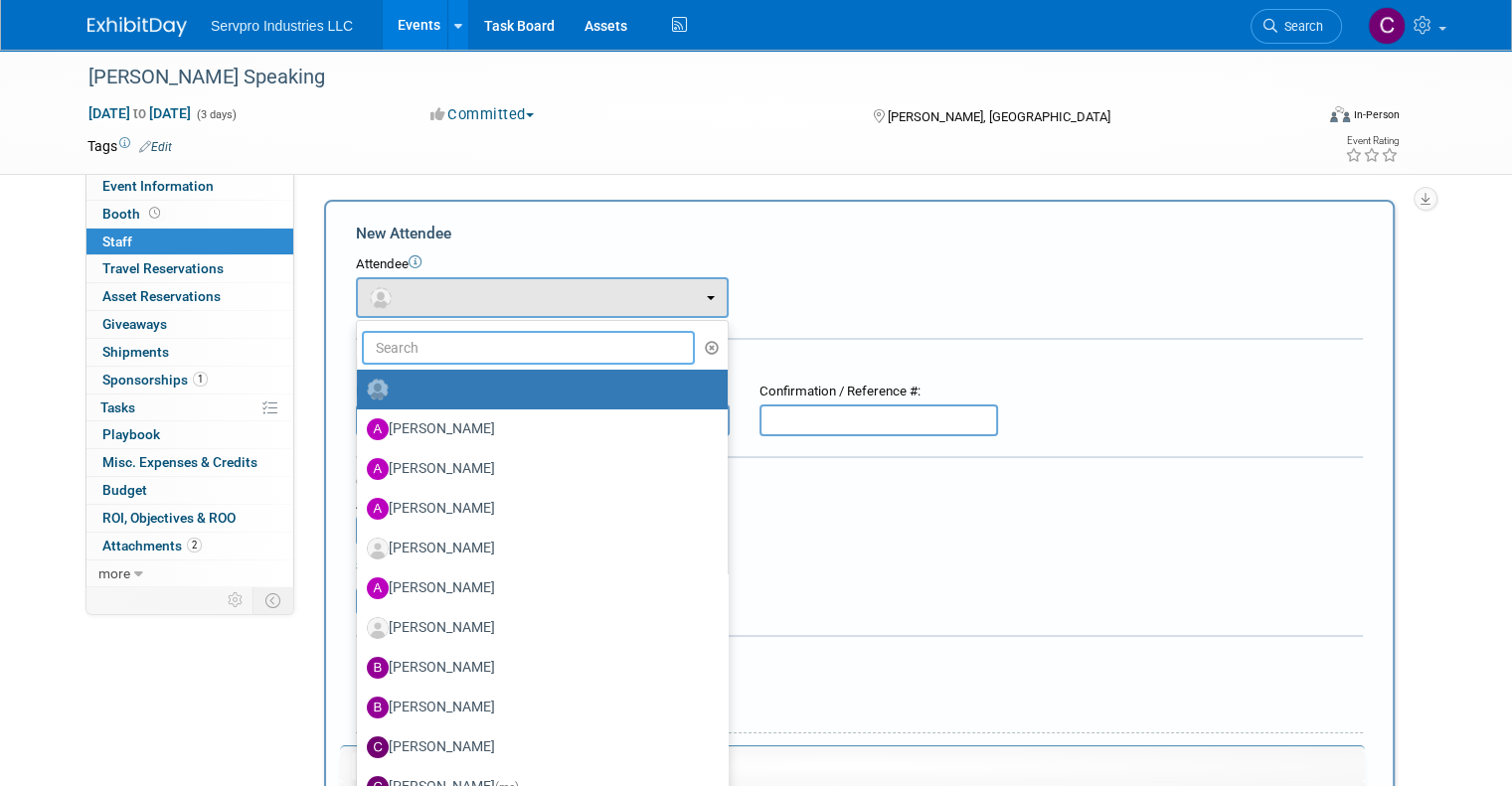 click at bounding box center [528, 348] 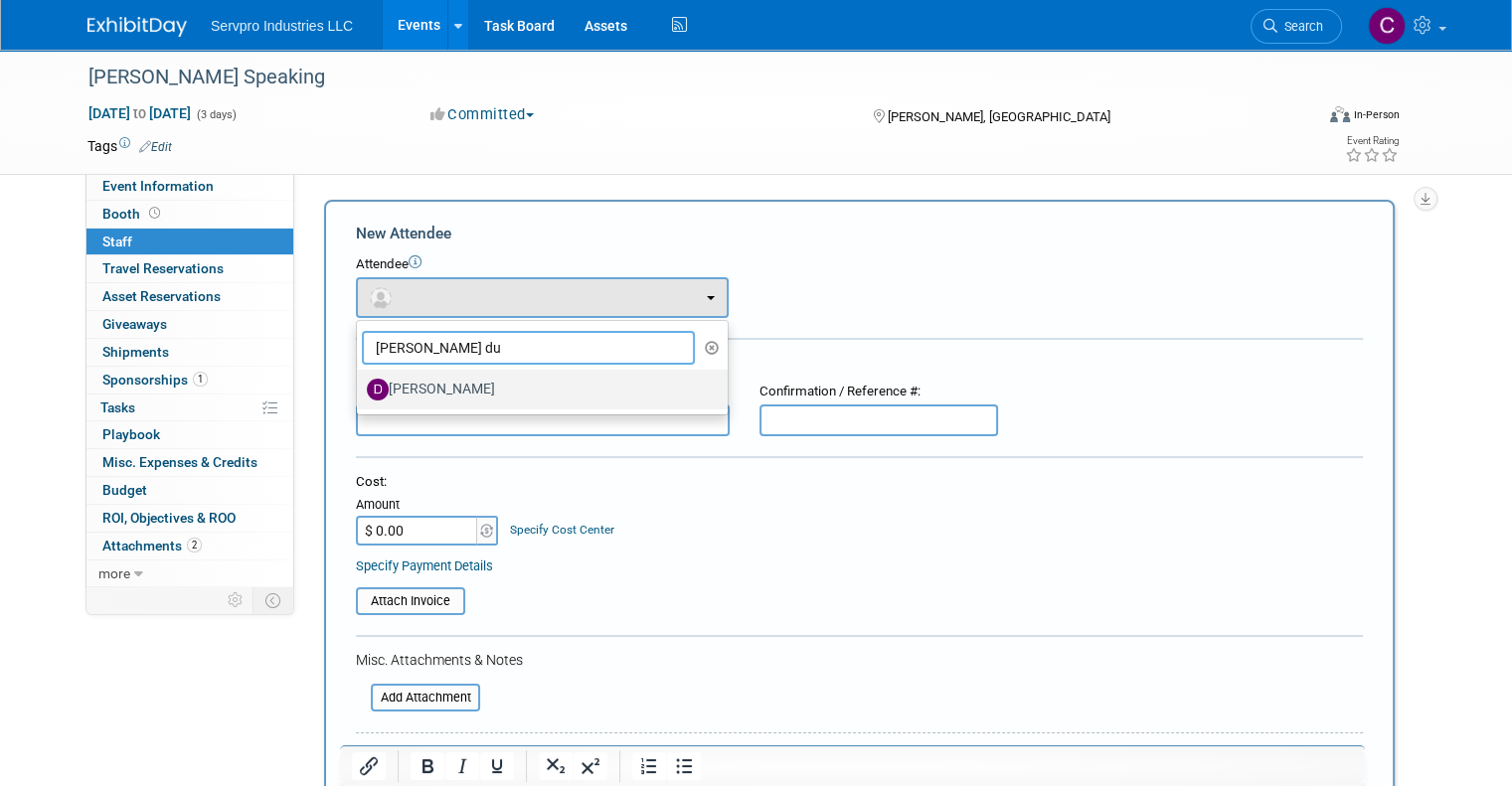 type on "david du" 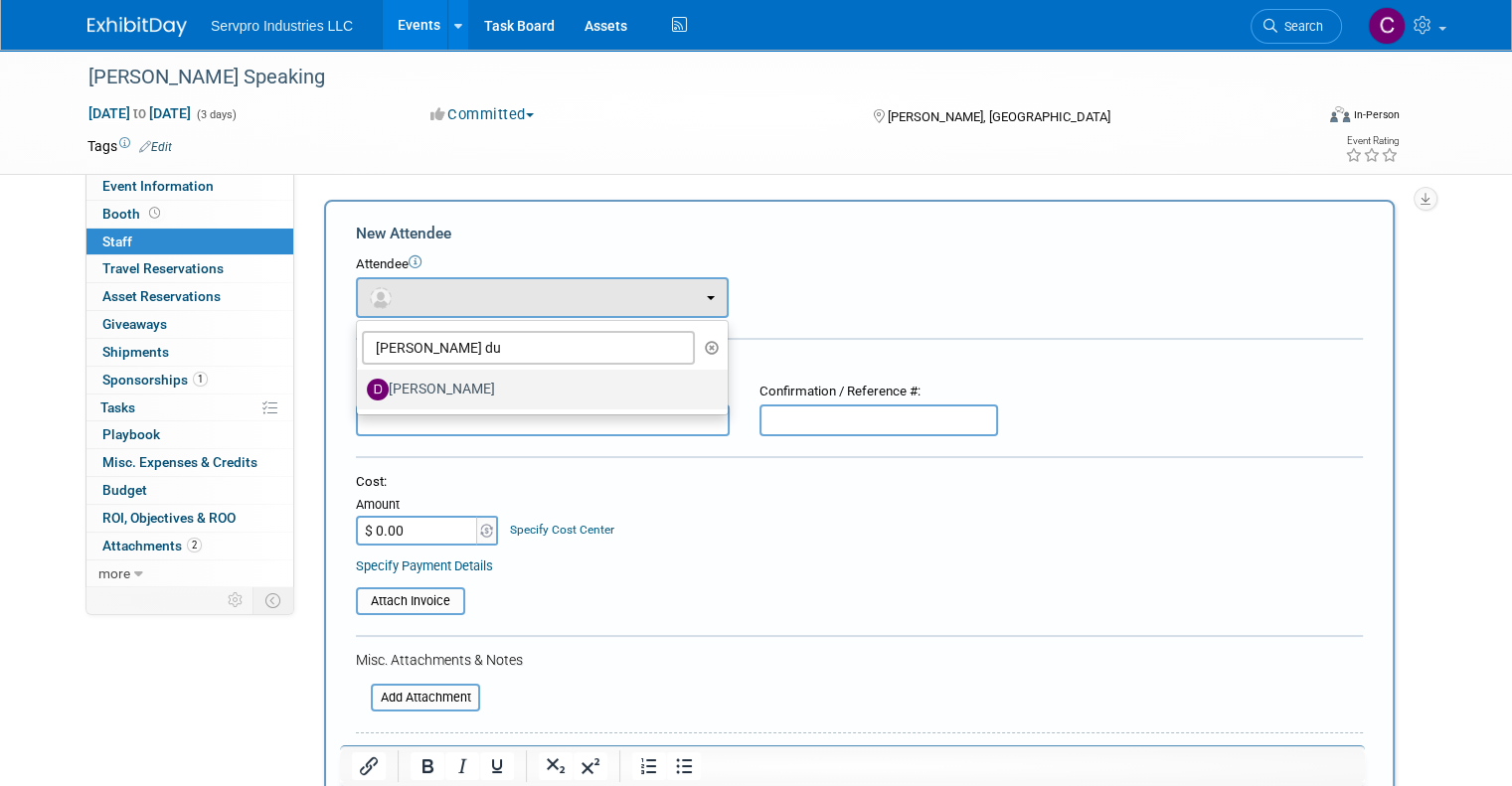 click on "David Duray" at bounding box center [537, 390] 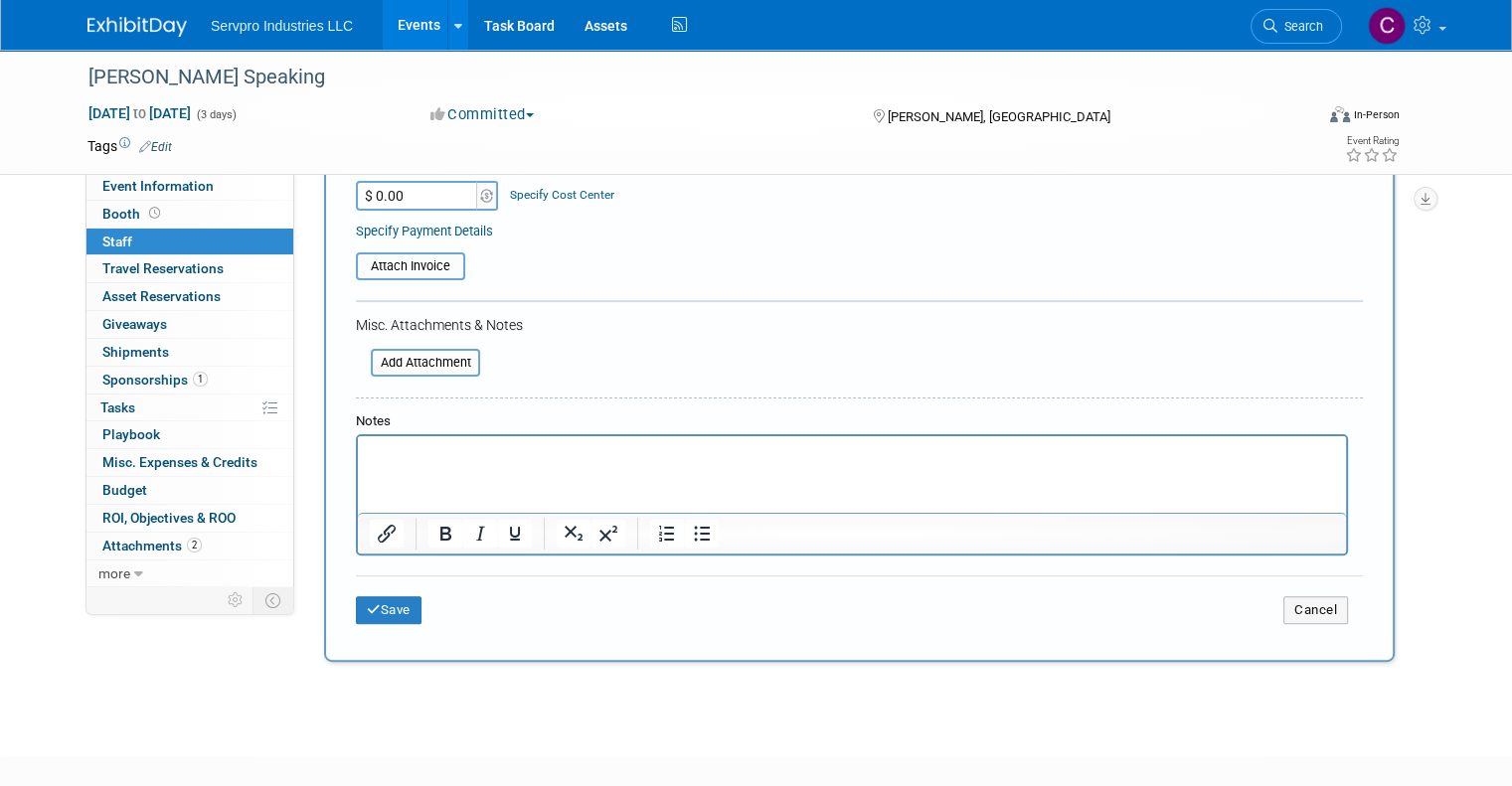scroll, scrollTop: 405, scrollLeft: 0, axis: vertical 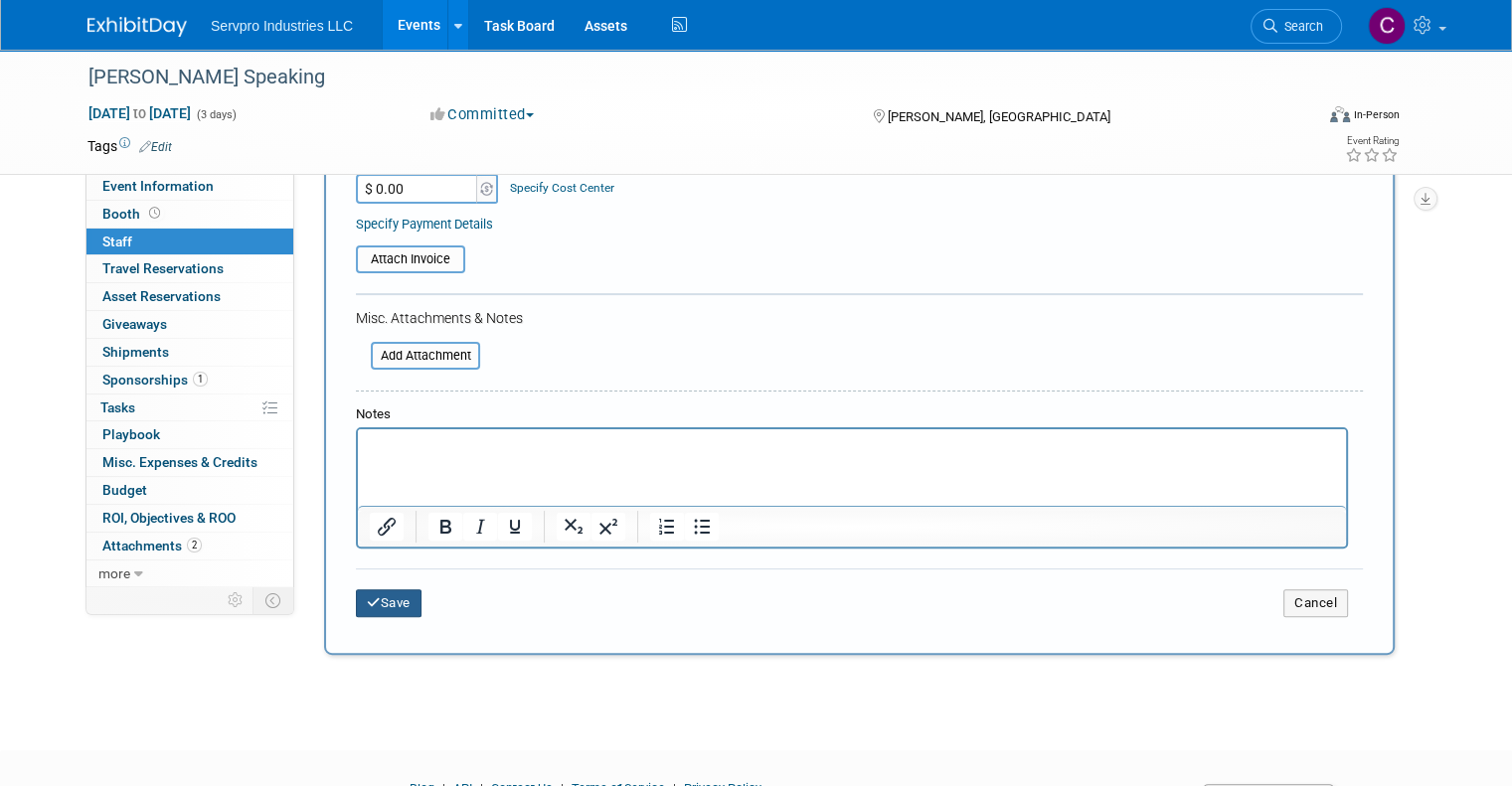 click on "Save" at bounding box center (389, 603) 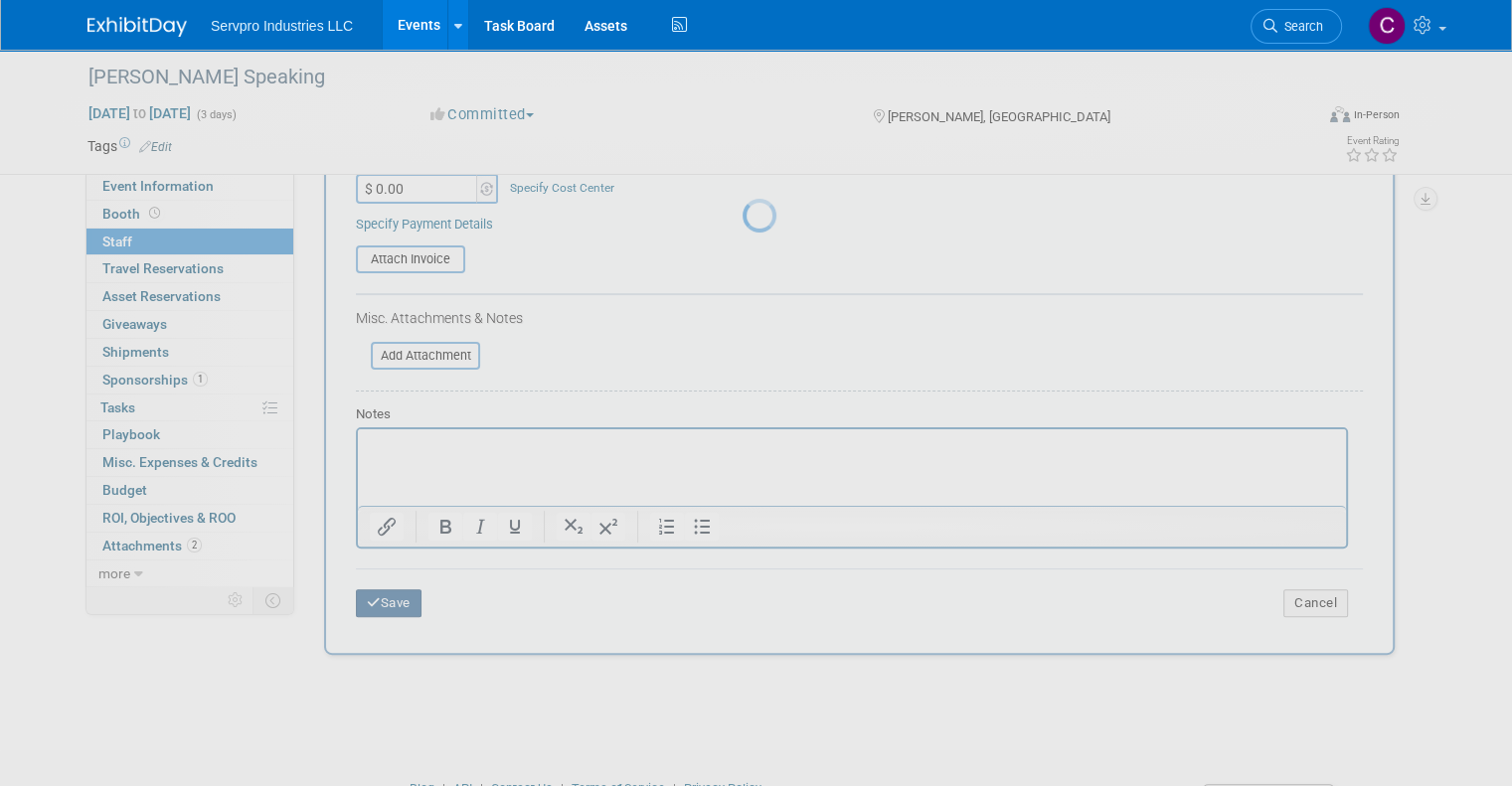 scroll, scrollTop: 32, scrollLeft: 0, axis: vertical 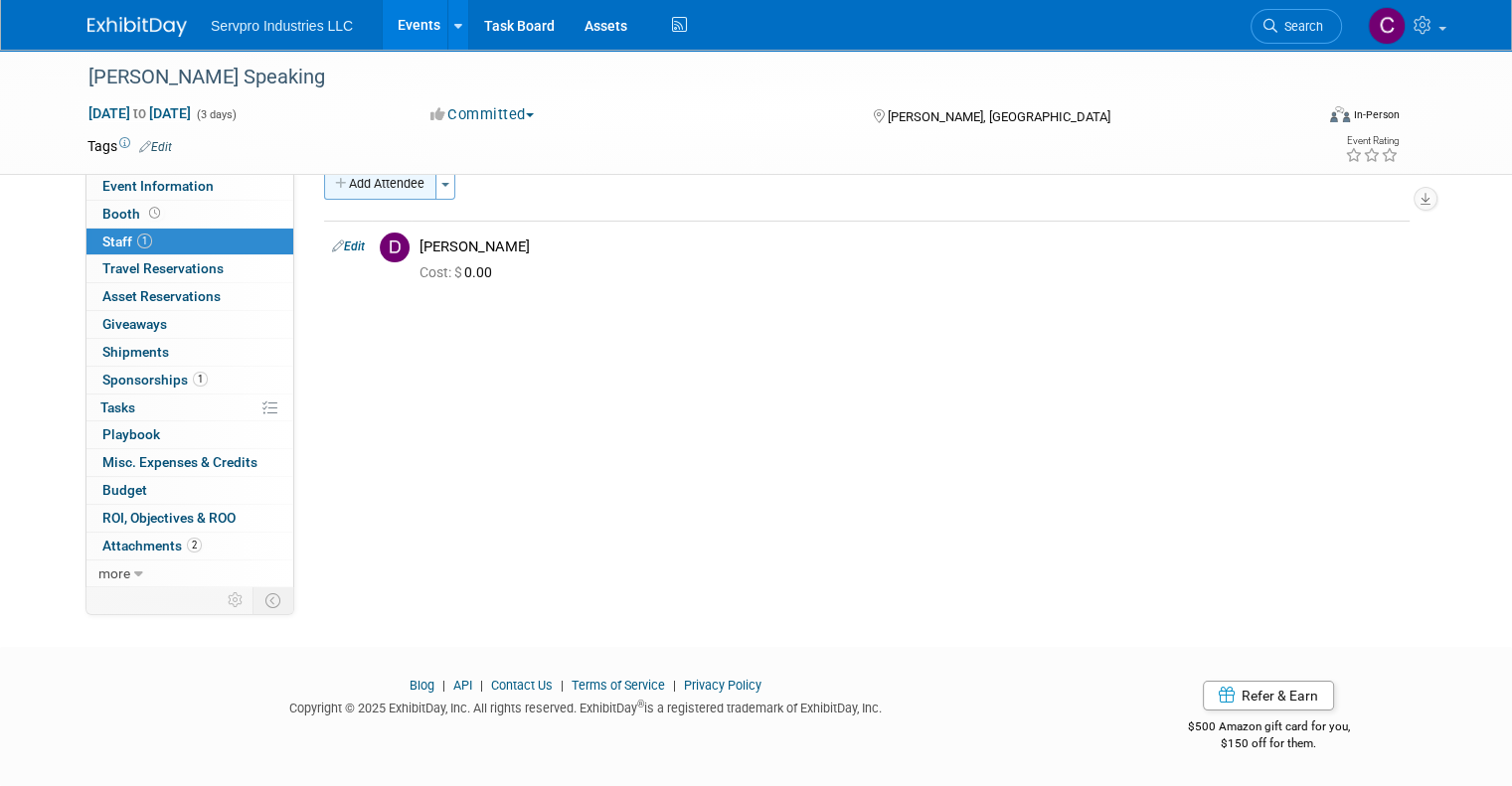 click on "Add Attendee" at bounding box center [380, 184] 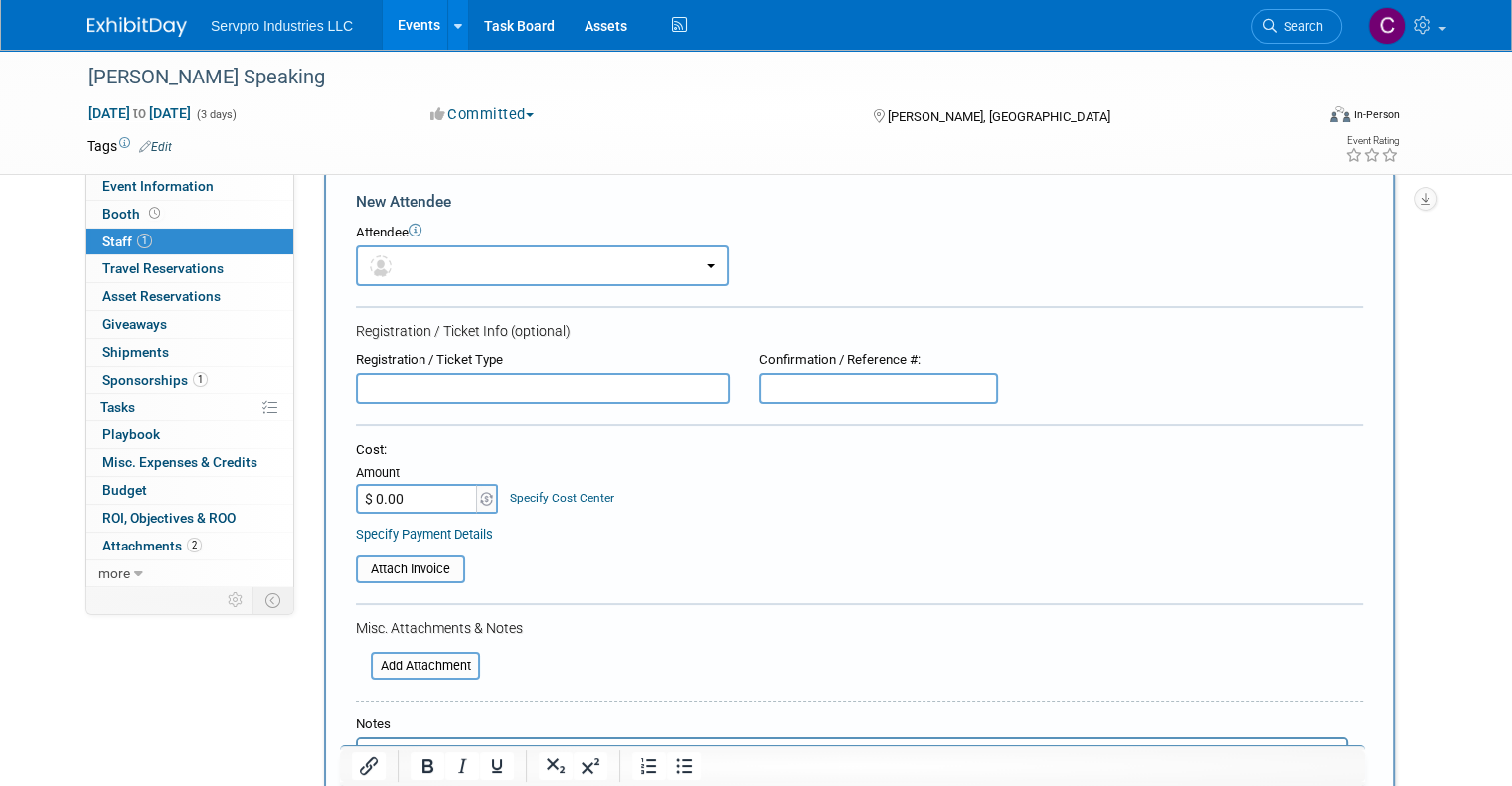 scroll, scrollTop: 0, scrollLeft: 0, axis: both 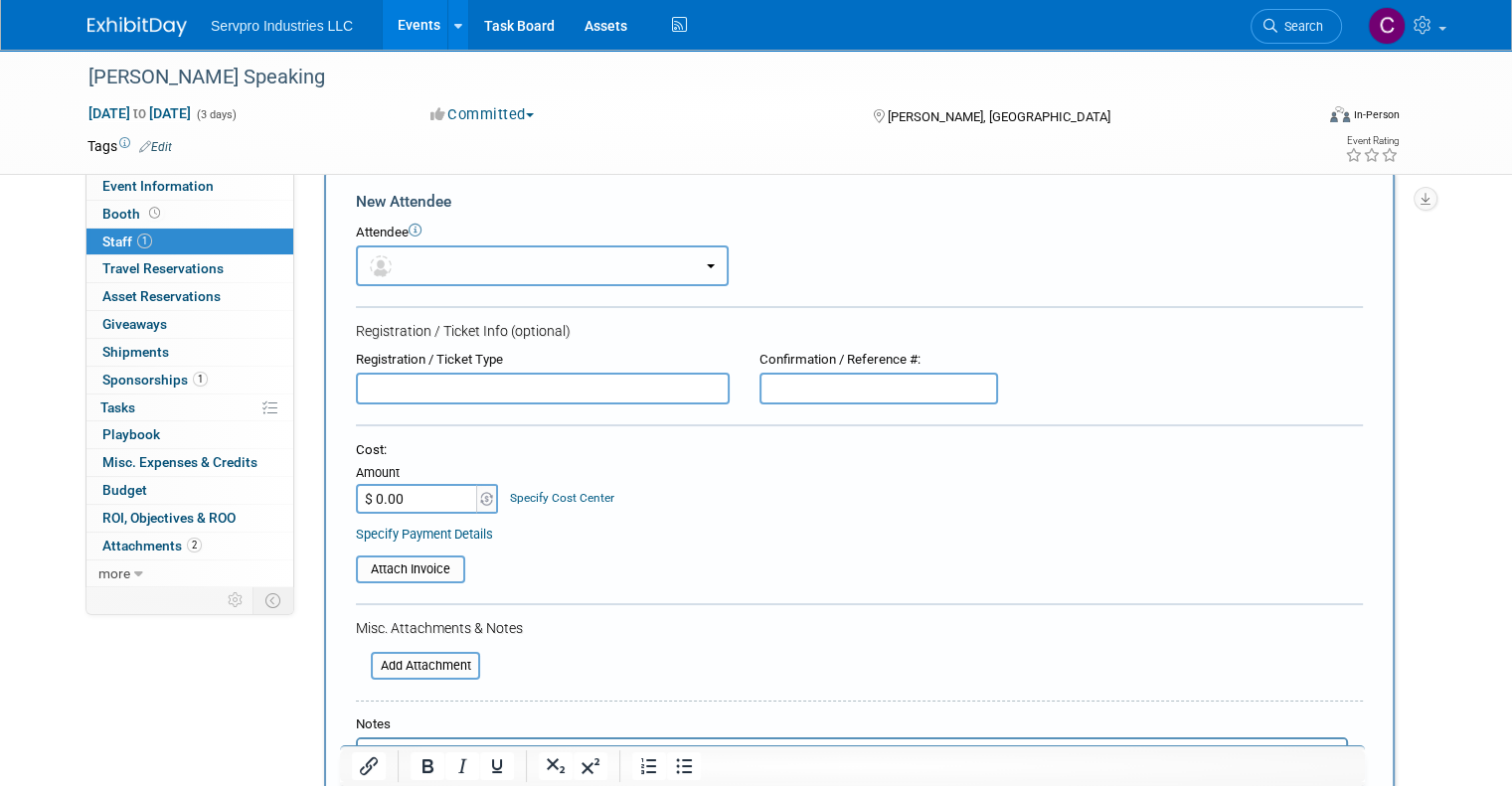 click at bounding box center (542, 265) 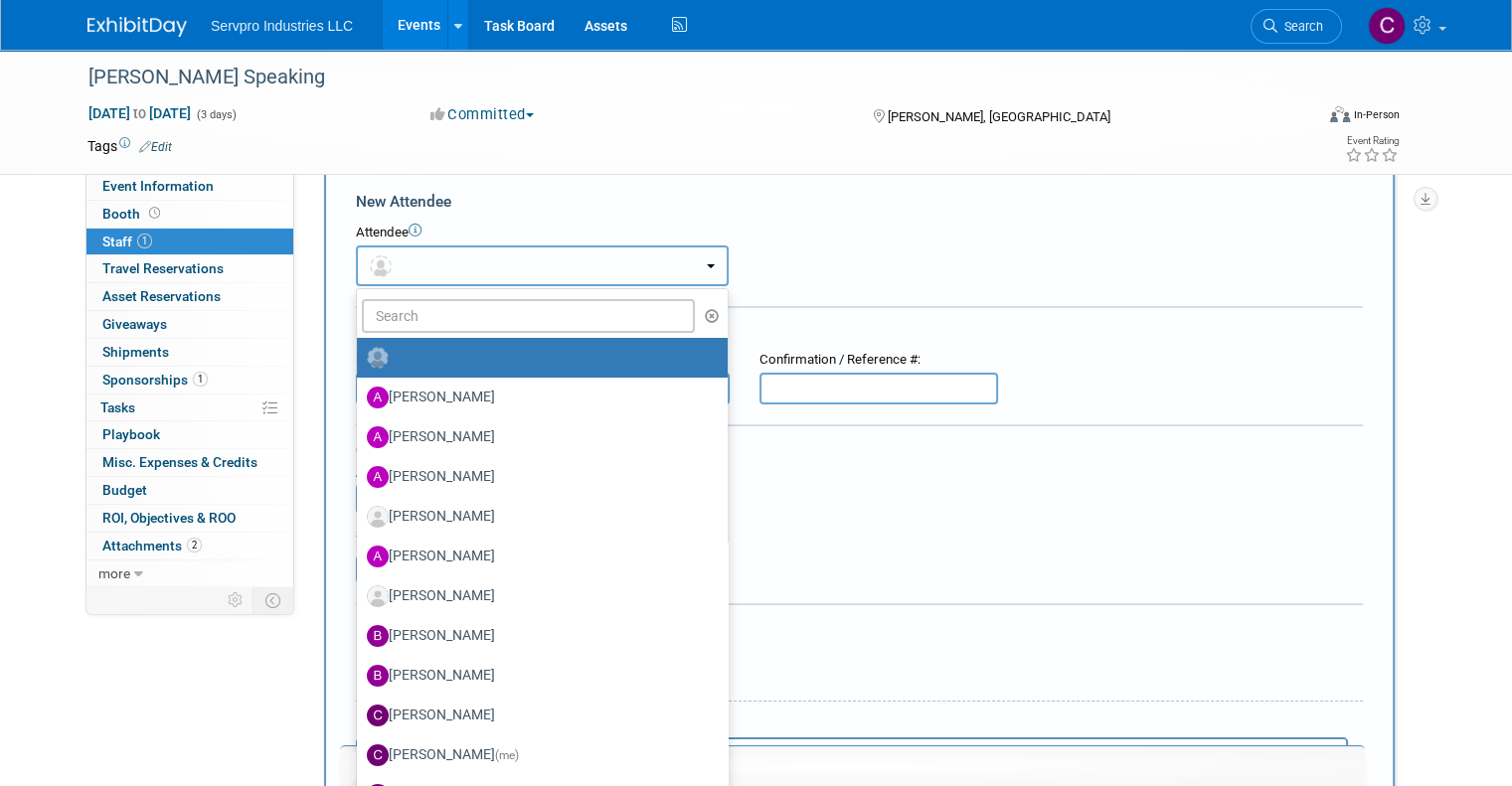 type 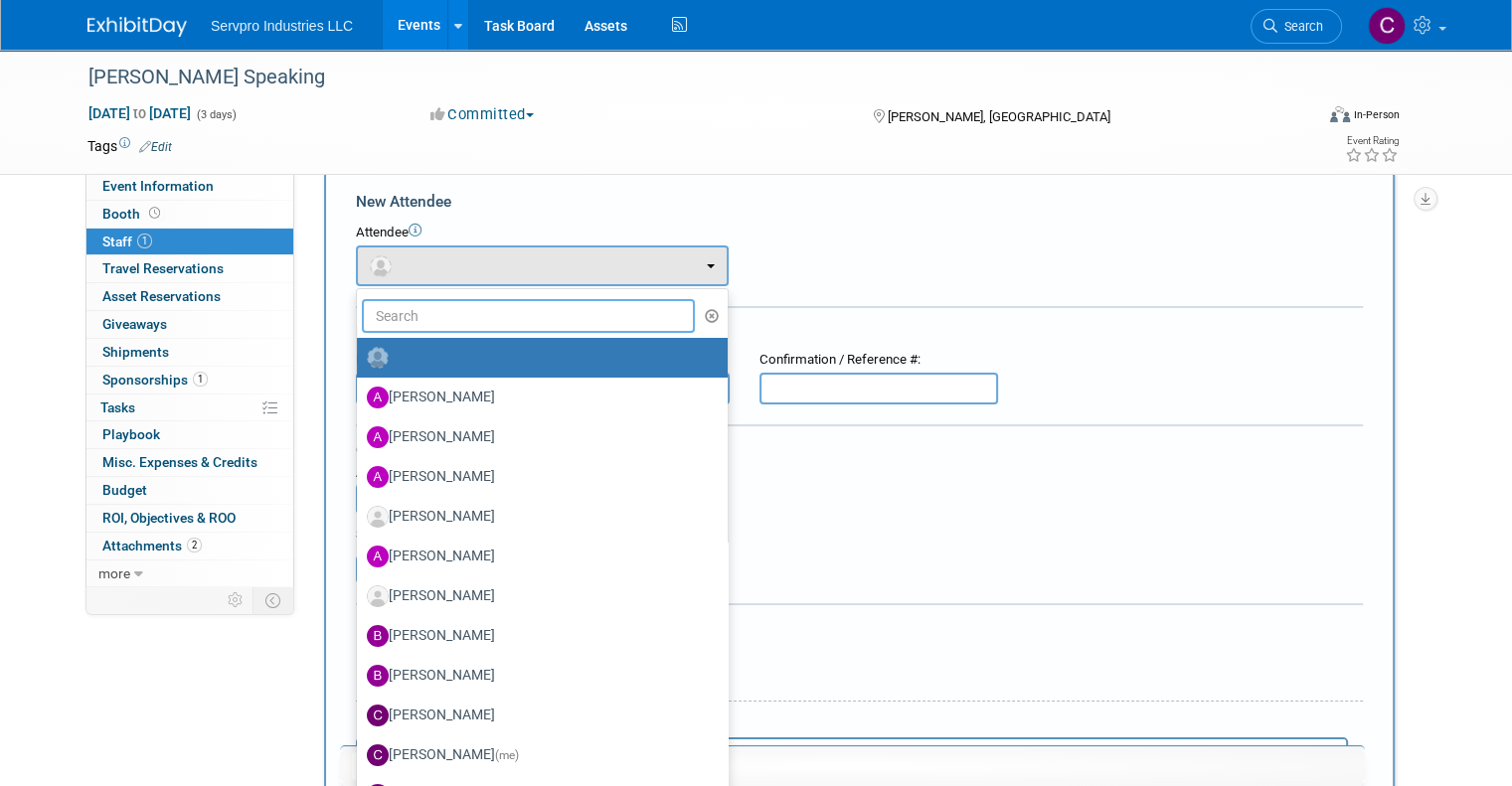 click at bounding box center [528, 316] 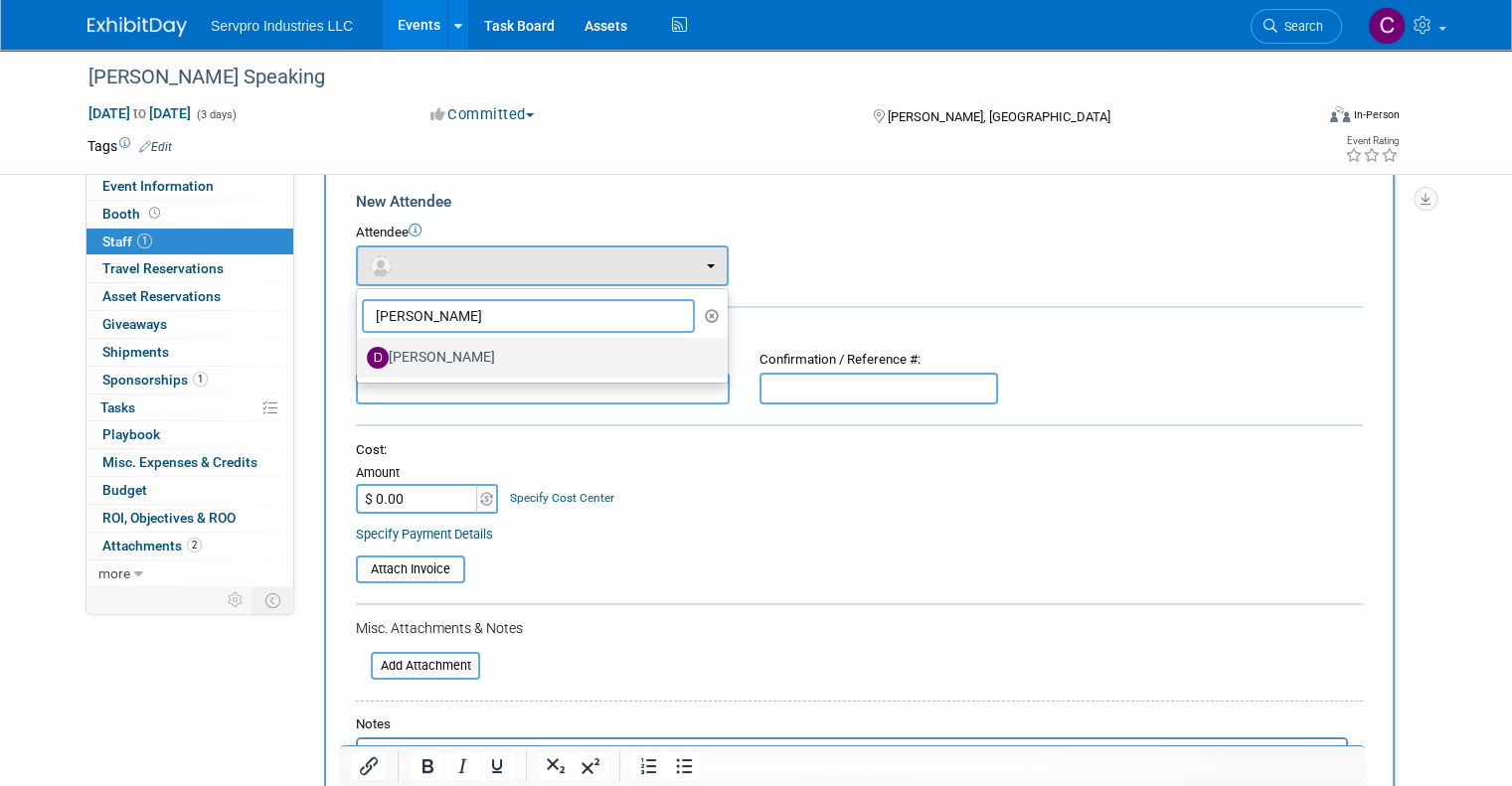 type on "delana" 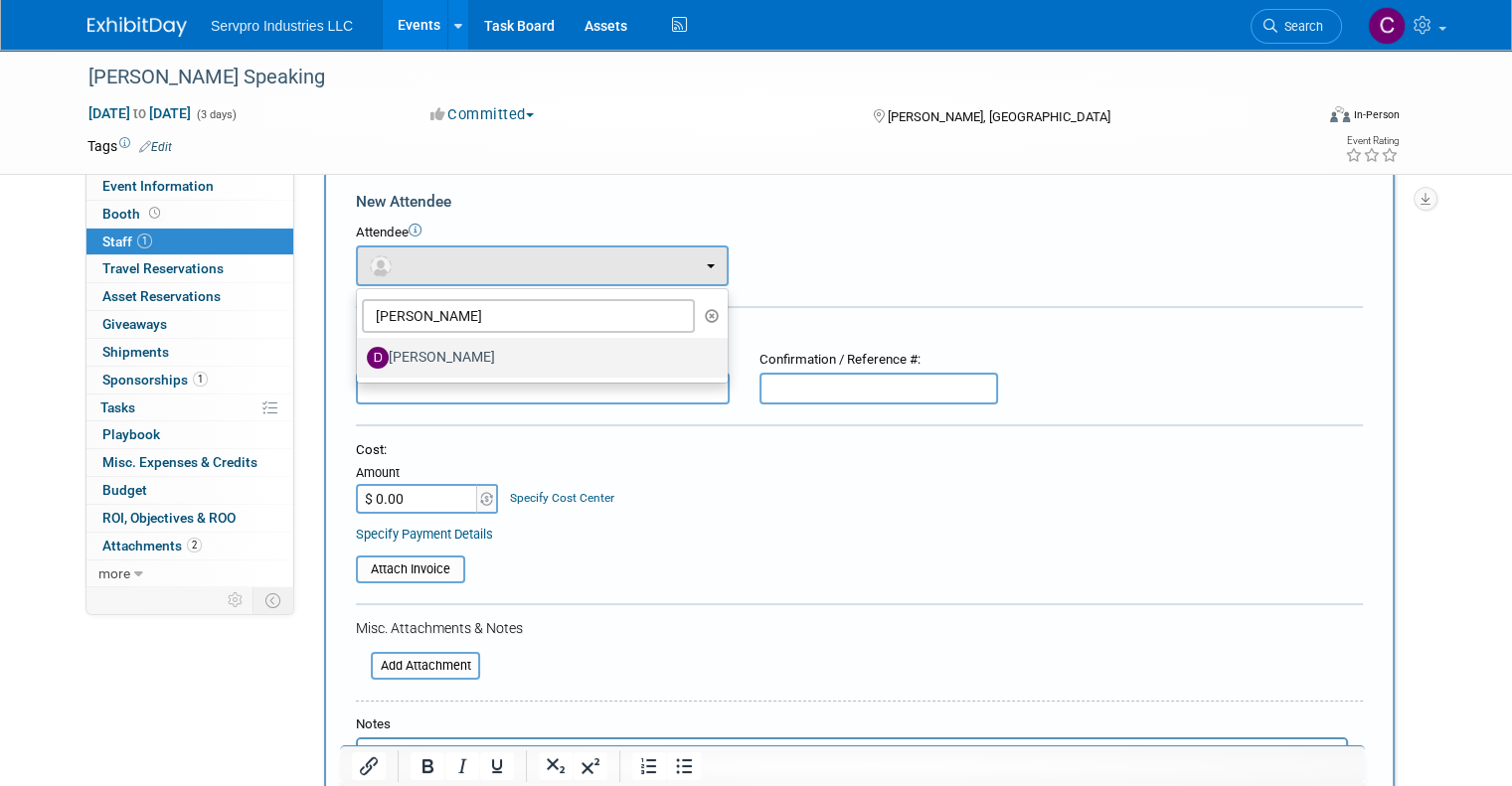 click on "[PERSON_NAME]" at bounding box center (537, 358) 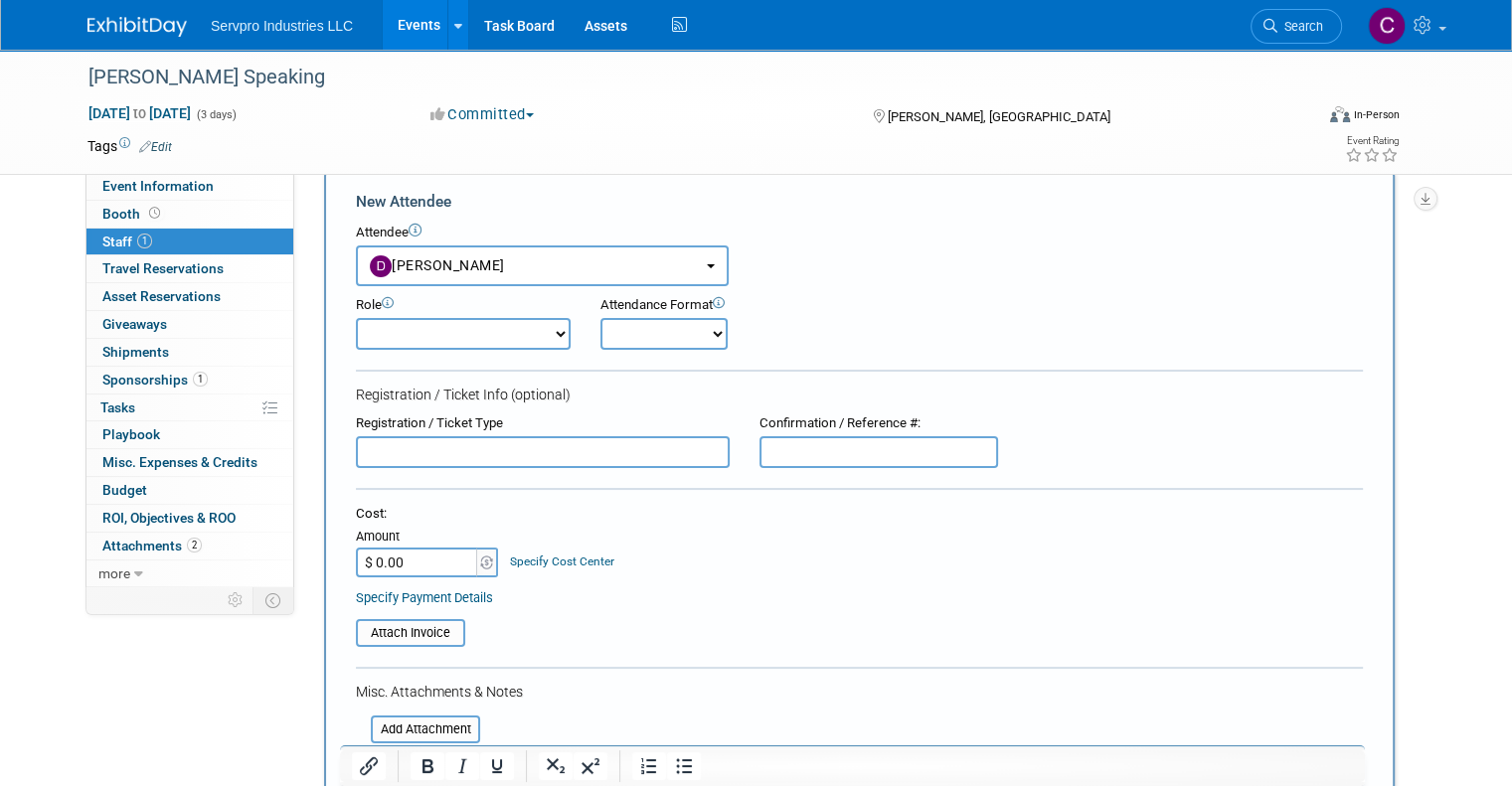 click on "Demonstrator
Franchise Team Member
Host
Planner
Presenter
Sales Representative" at bounding box center [463, 334] 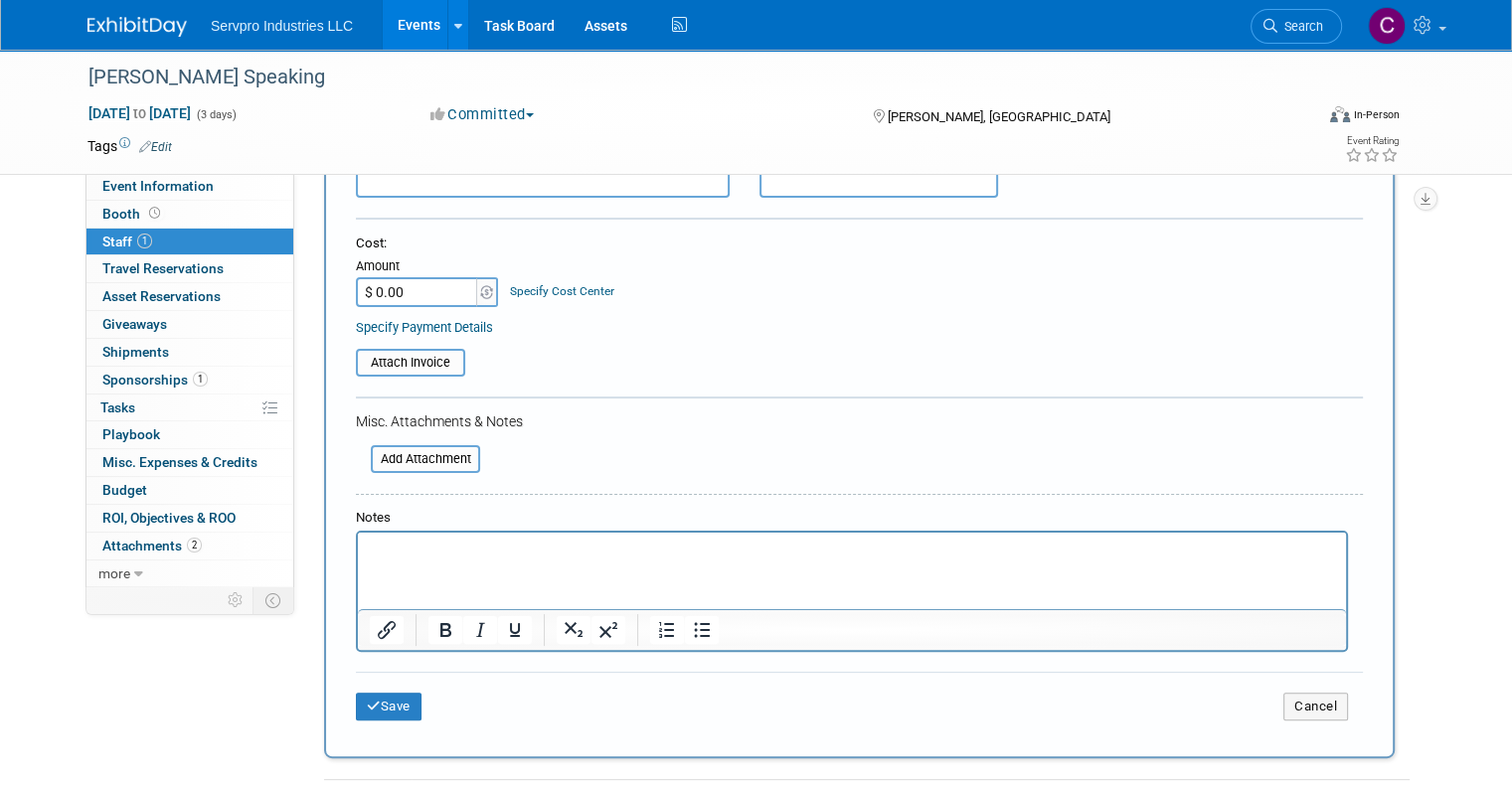 scroll, scrollTop: 443, scrollLeft: 0, axis: vertical 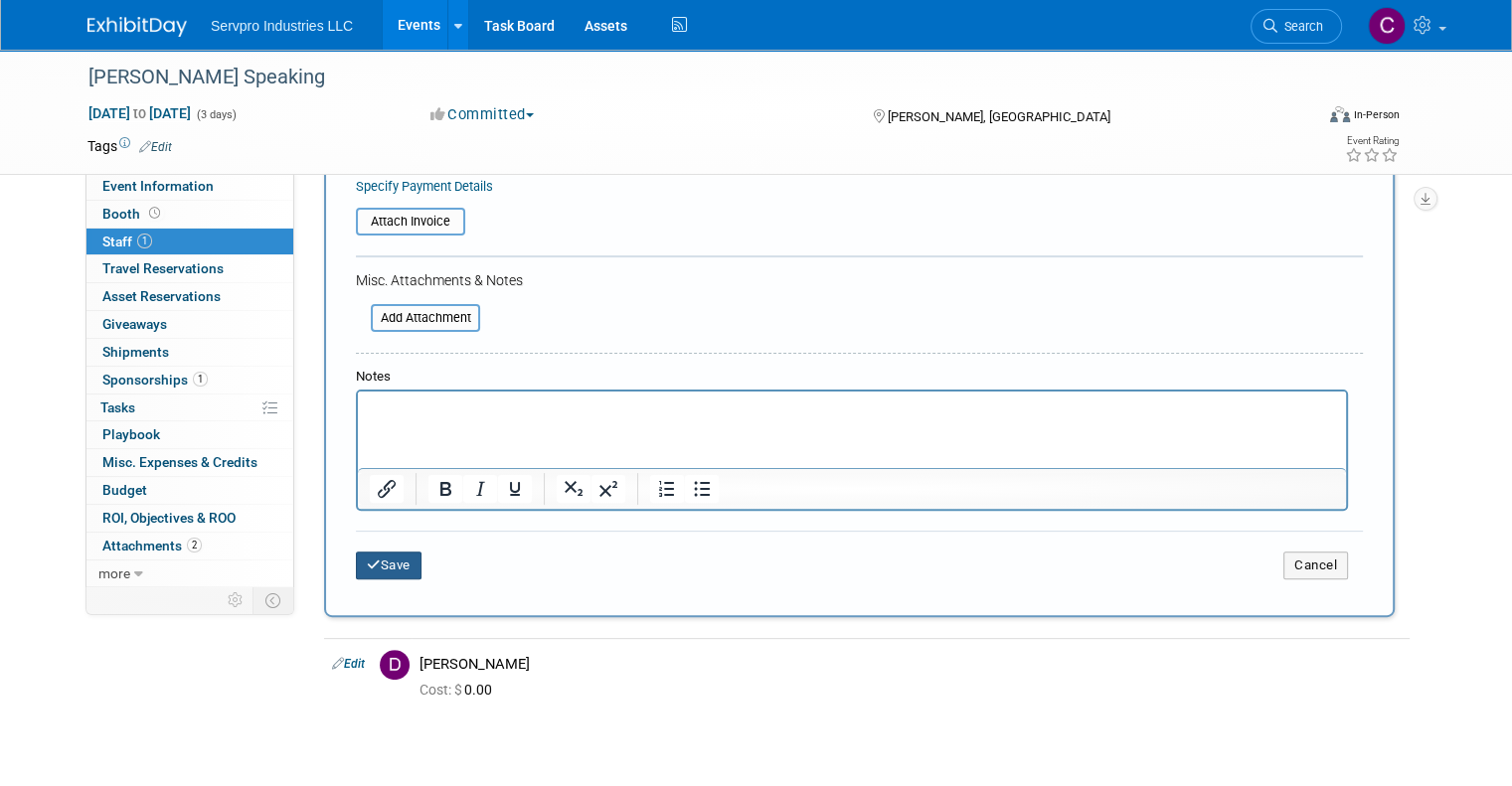 click on "Save" at bounding box center (389, 565) 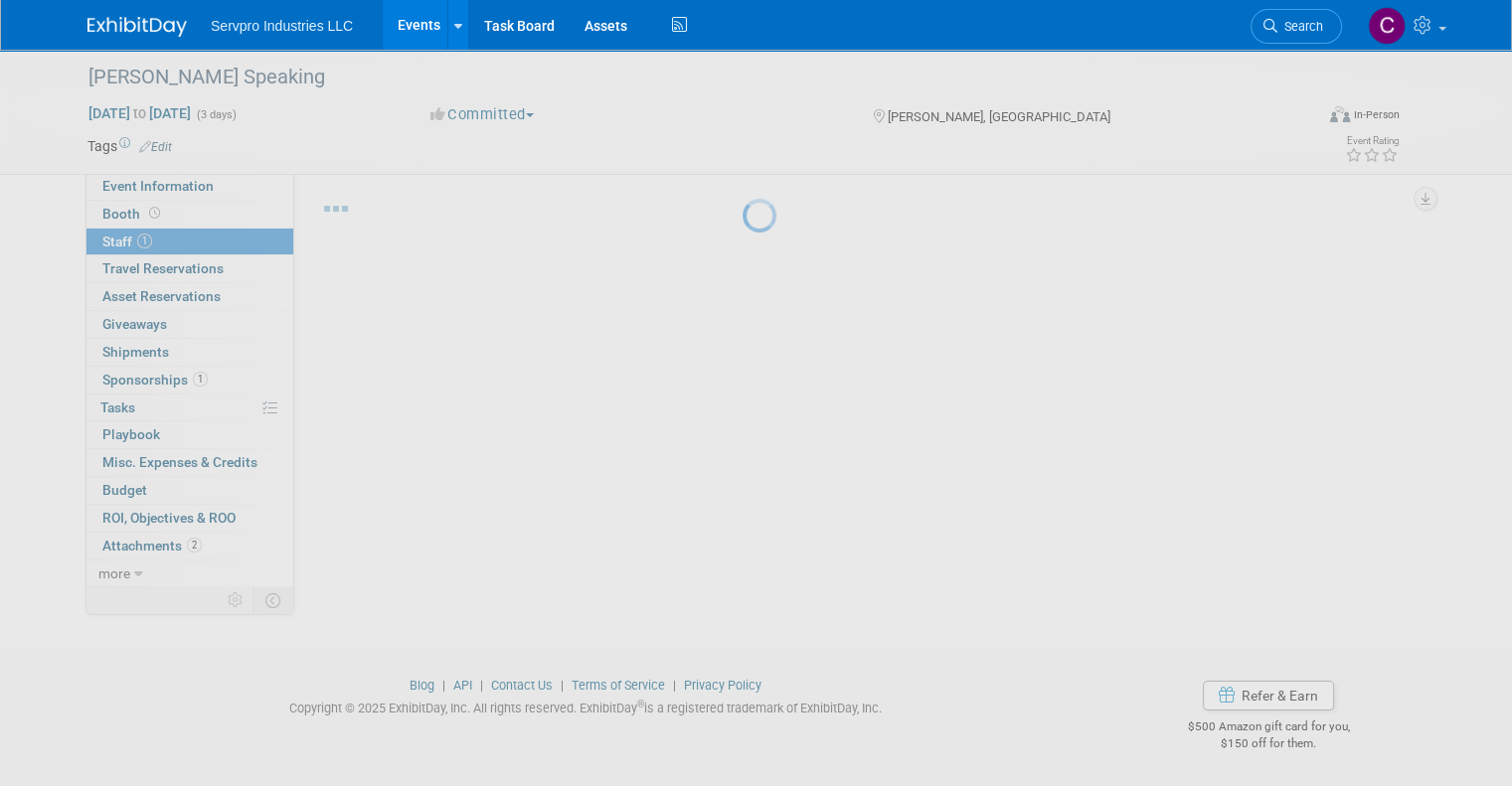 scroll, scrollTop: 32, scrollLeft: 0, axis: vertical 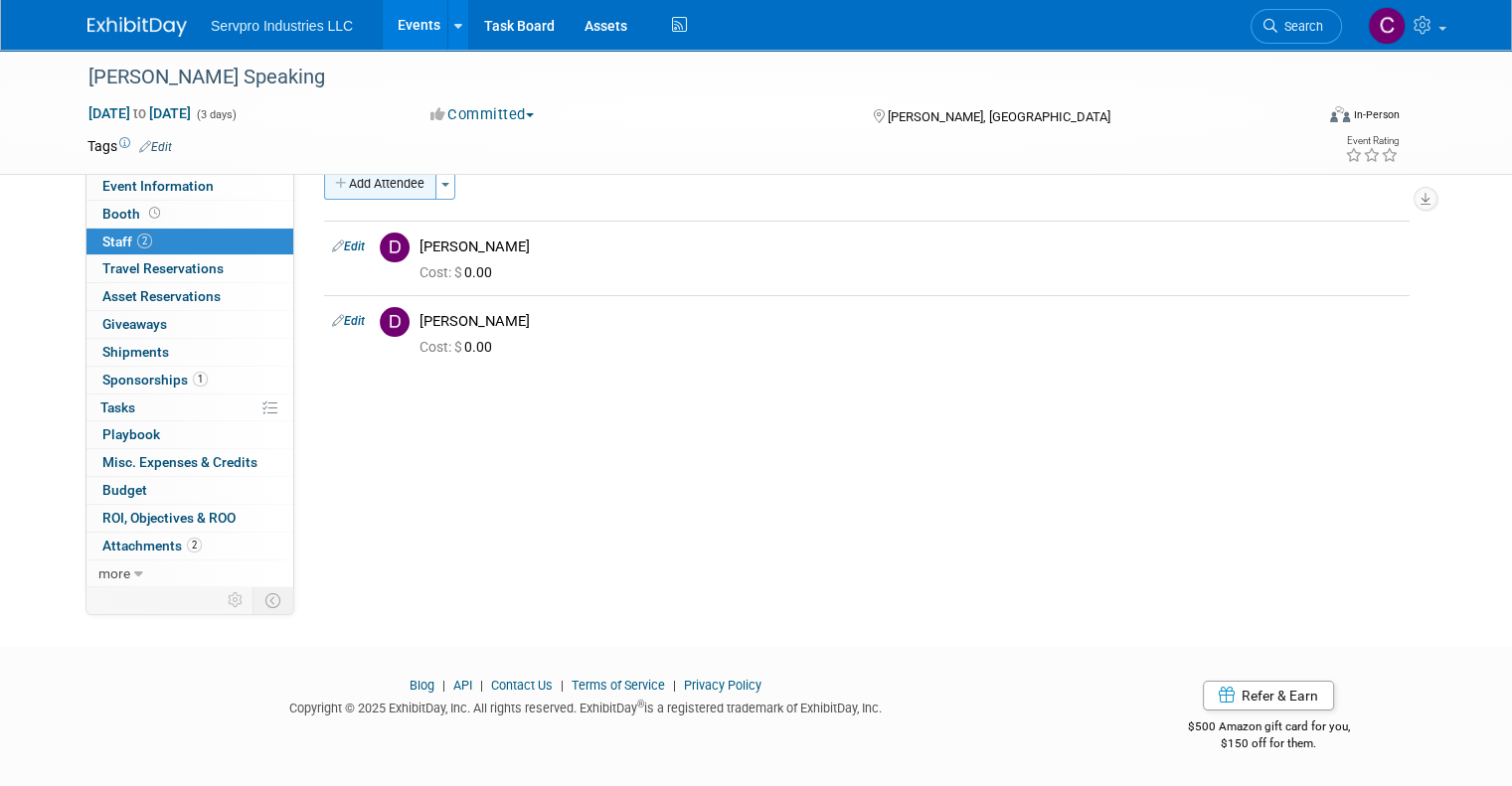 click on "Add Attendee" at bounding box center [380, 184] 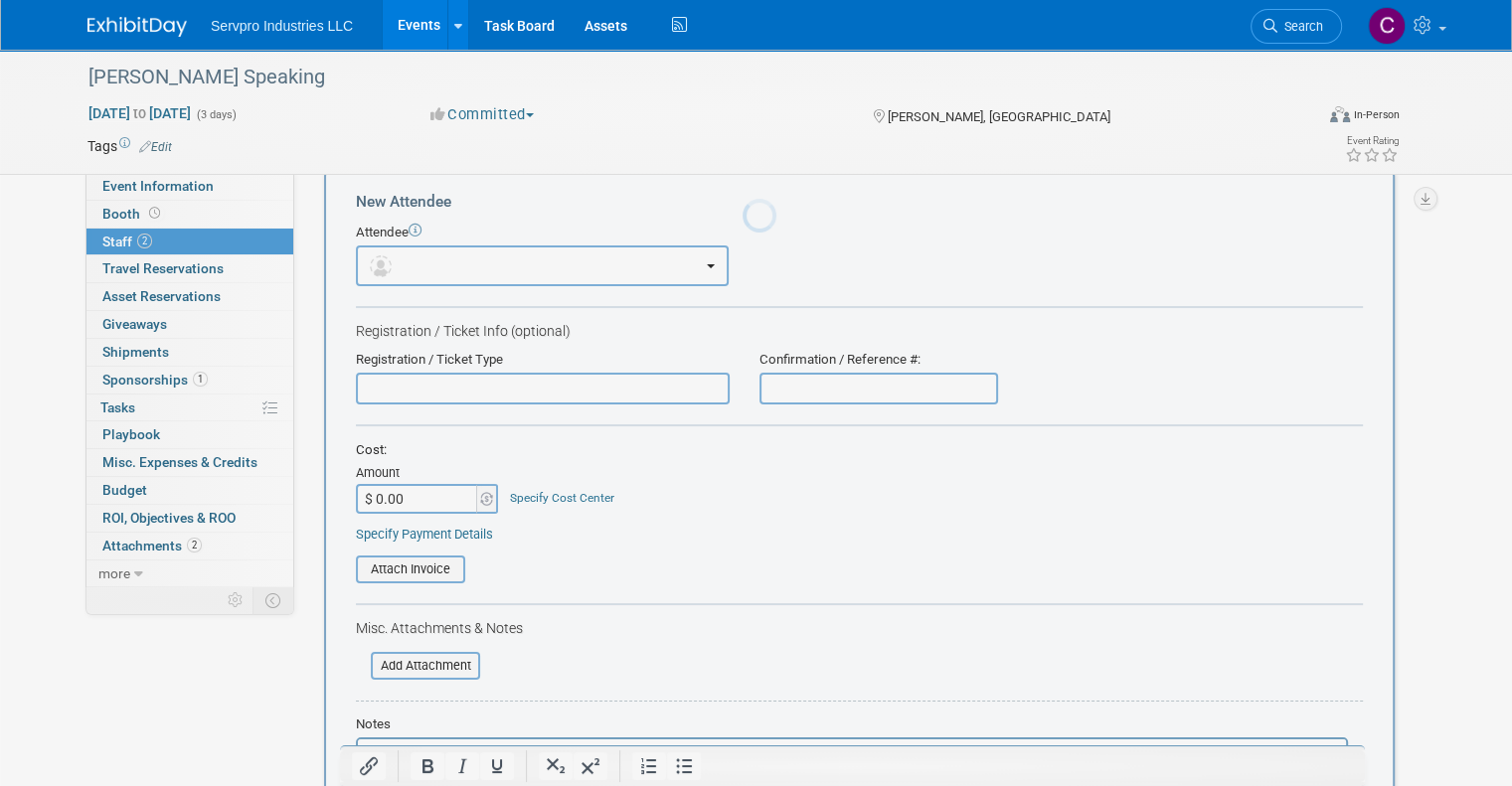 scroll, scrollTop: 0, scrollLeft: 0, axis: both 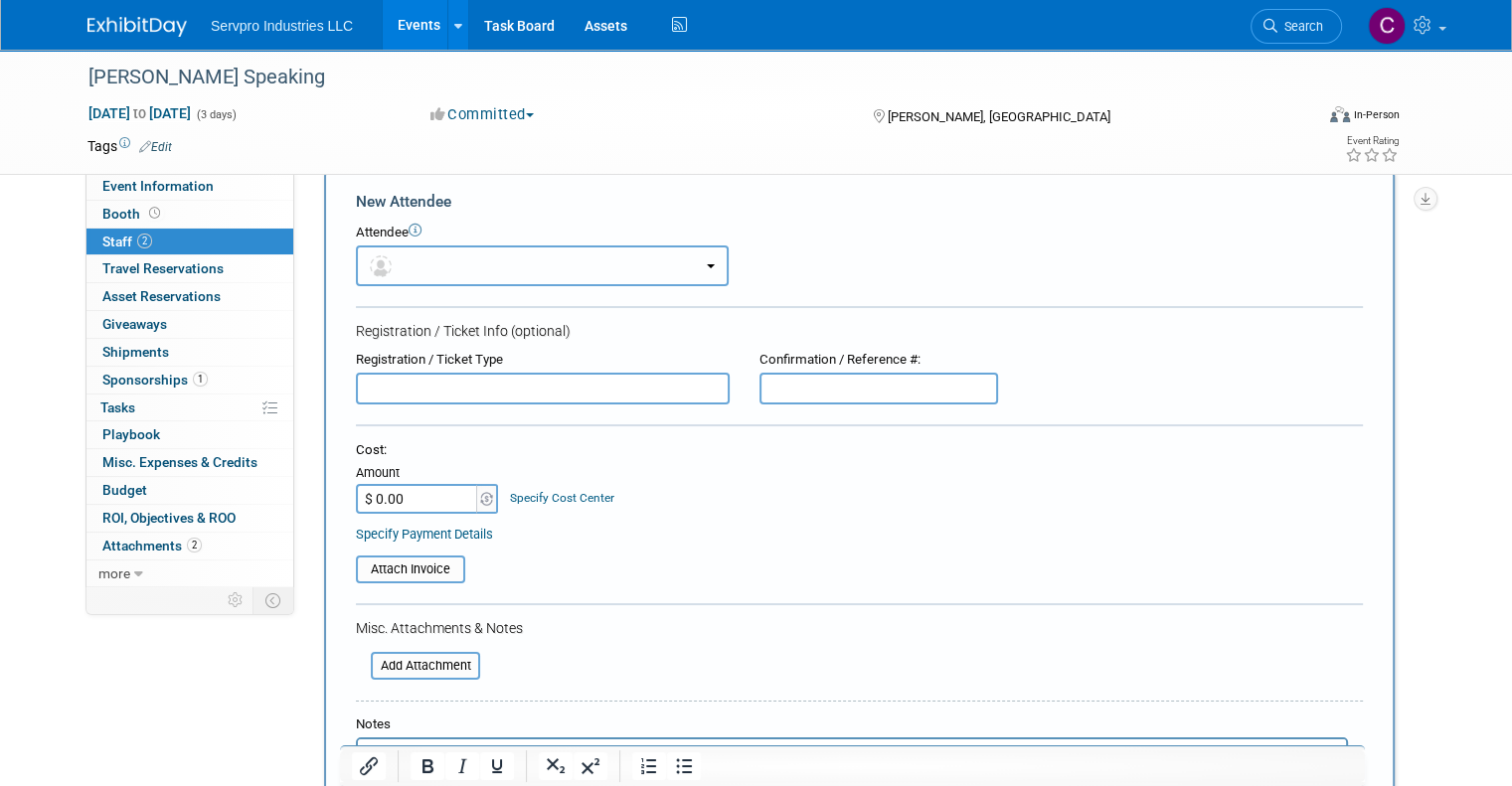 click at bounding box center (542, 265) 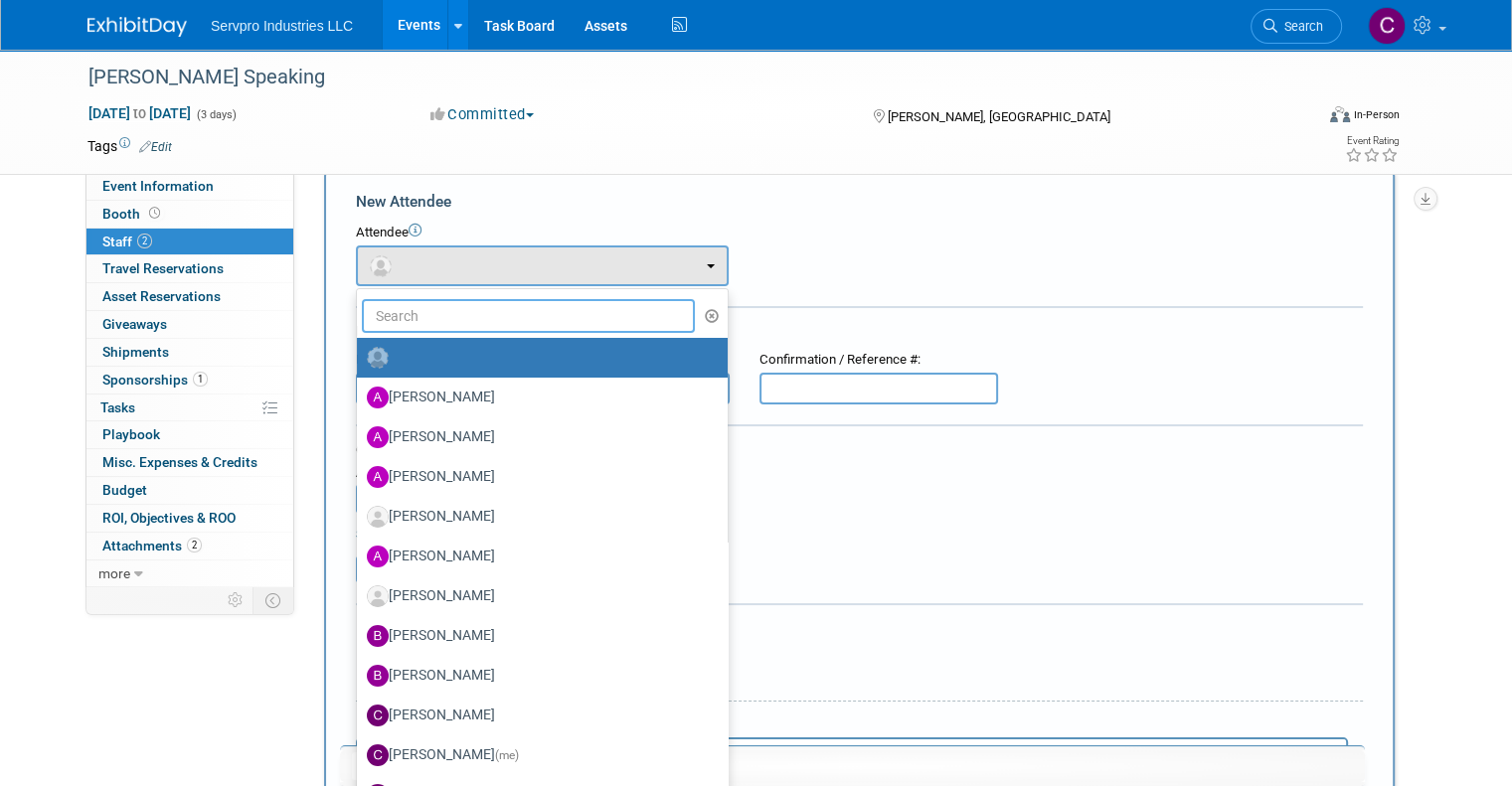click at bounding box center (528, 316) 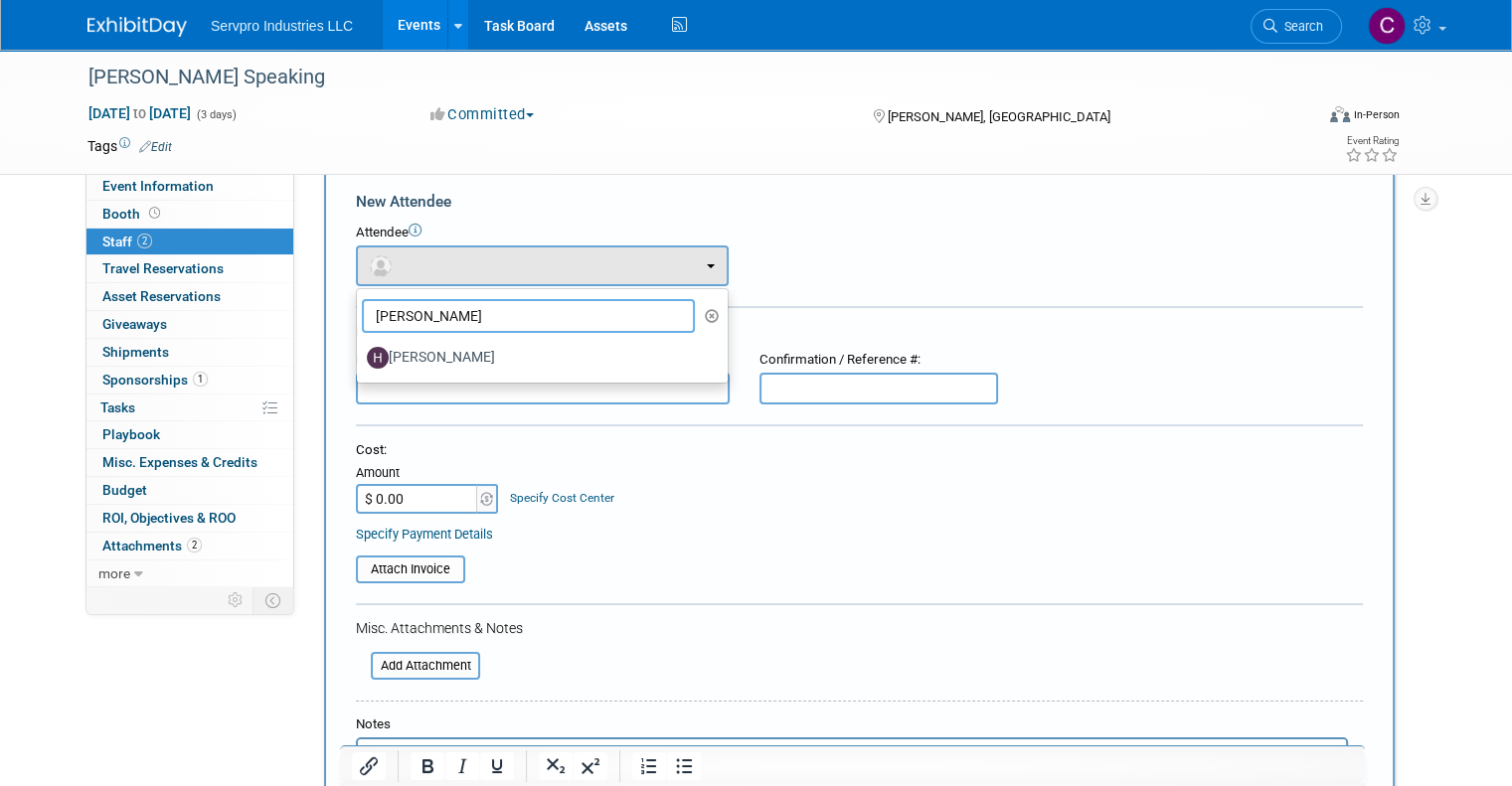 type on "hannah" 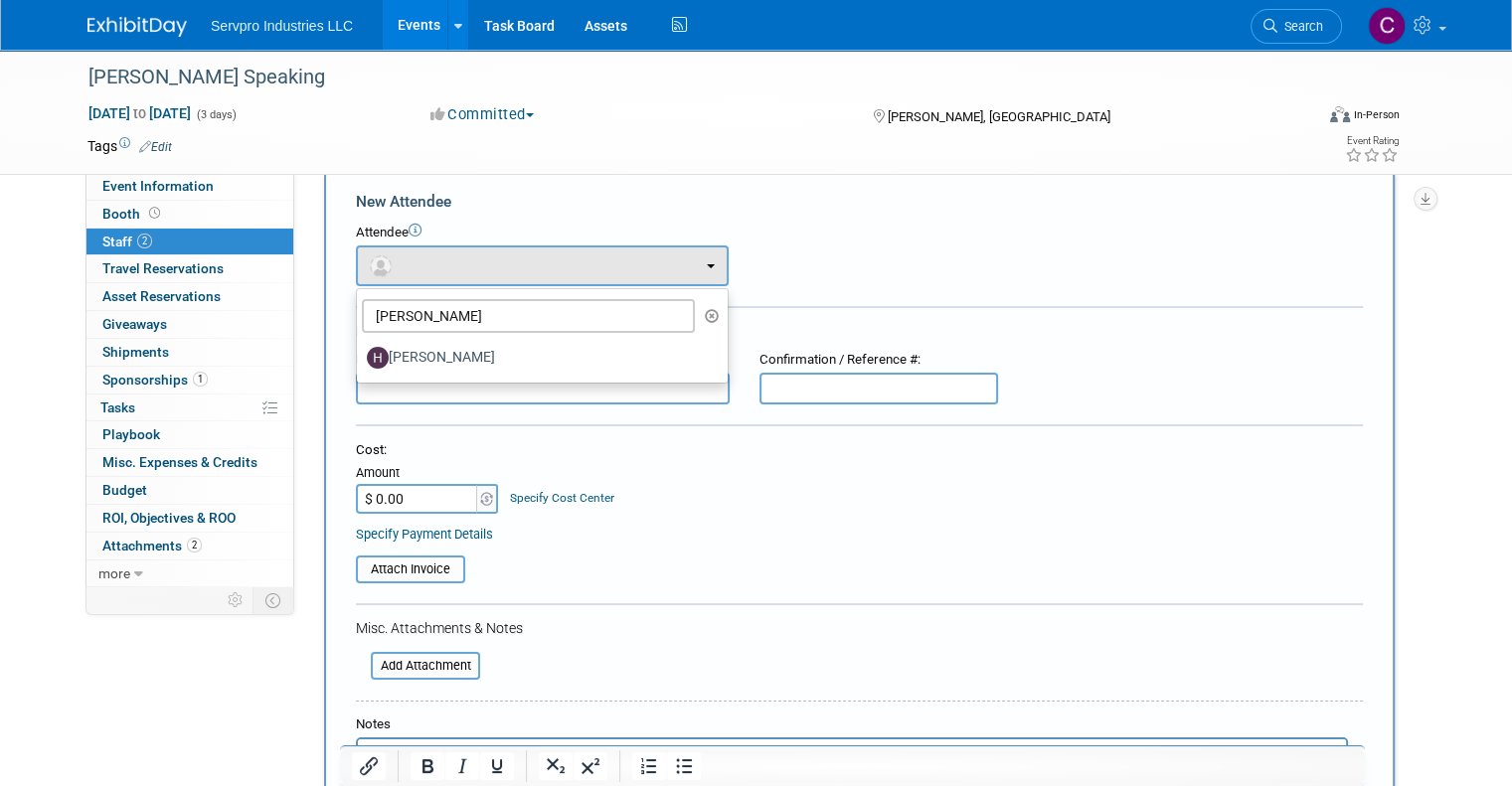 click on "New Attendee" at bounding box center [859, 202] 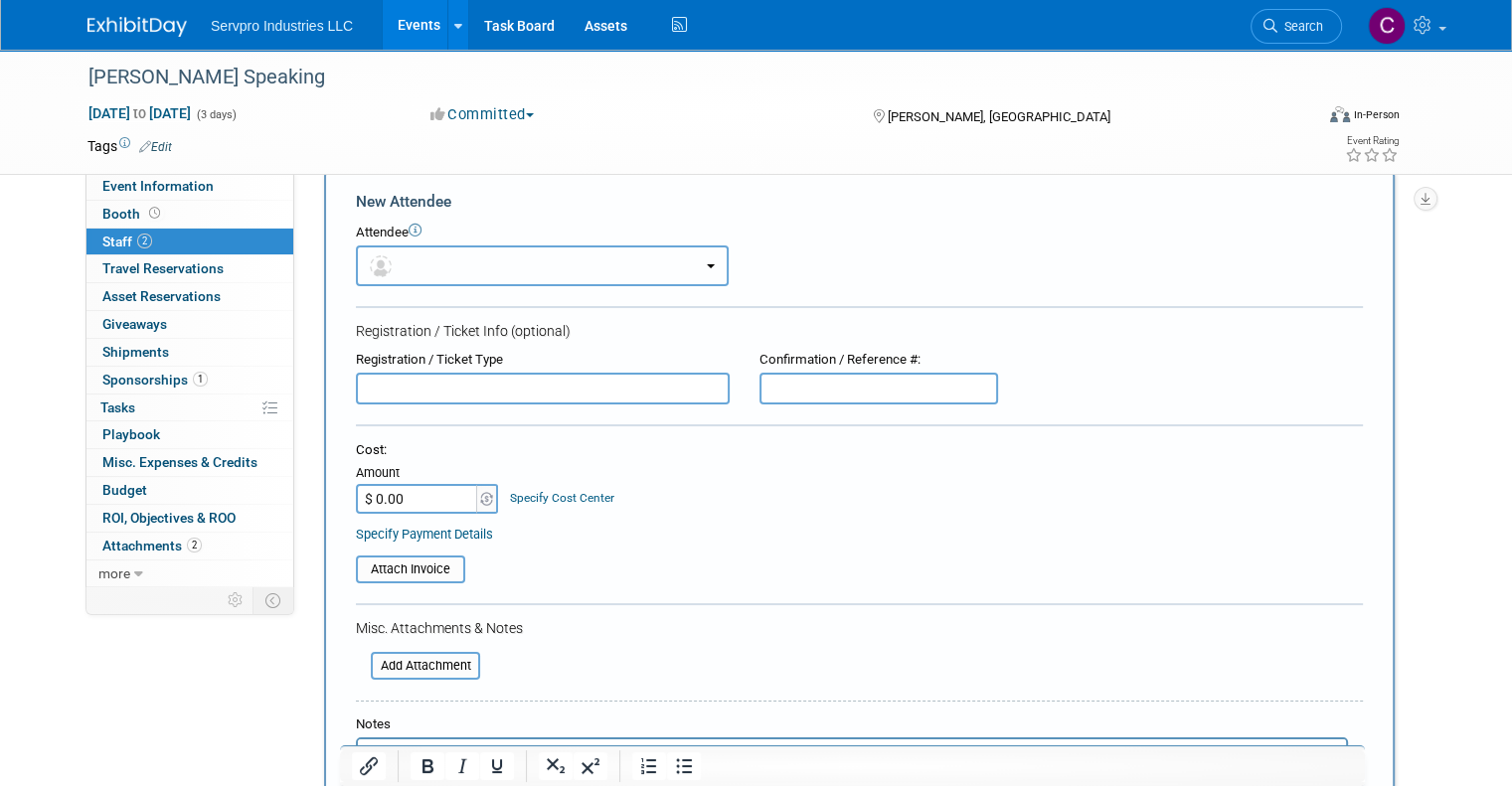 click at bounding box center [542, 265] 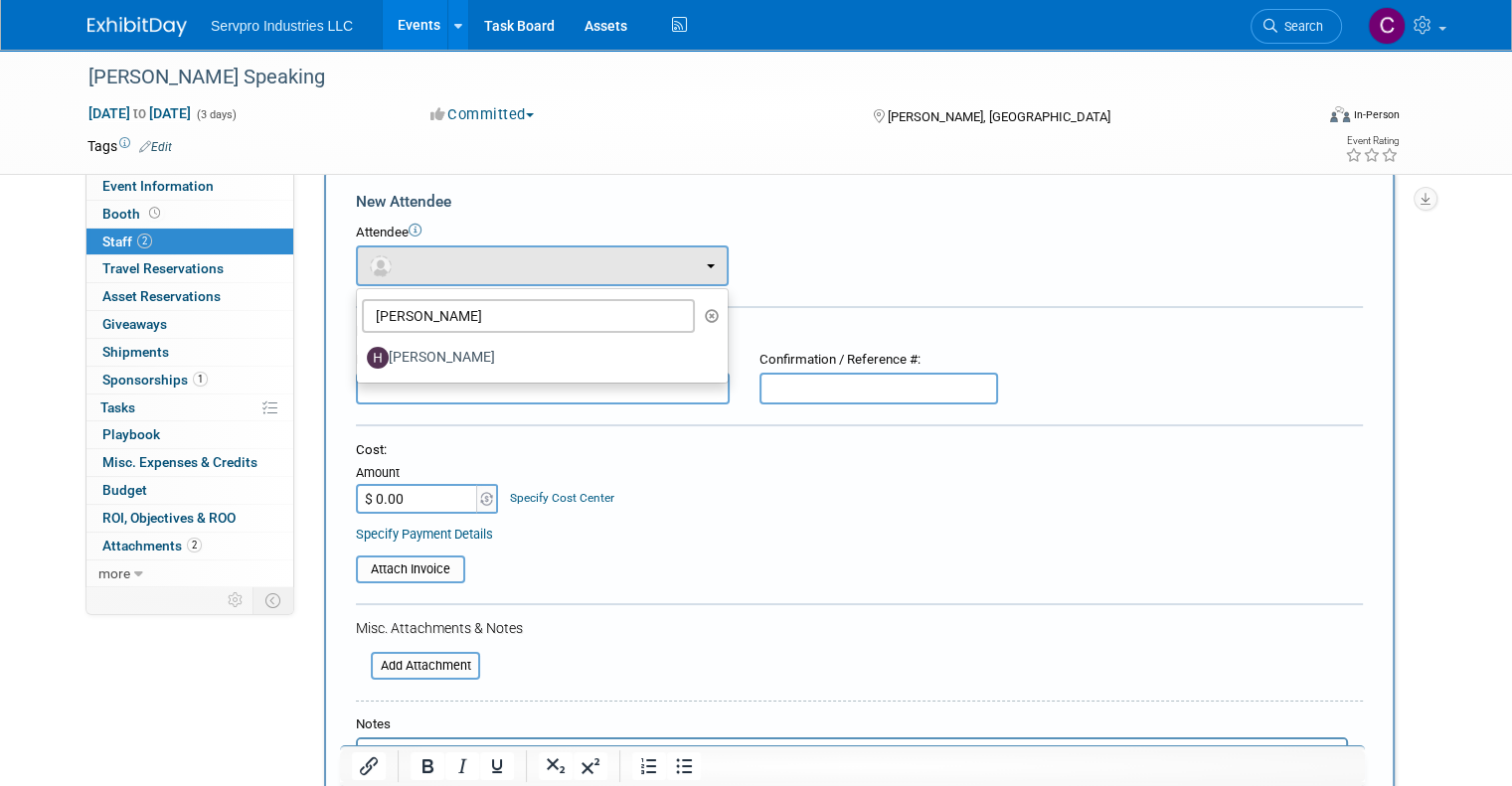 click at bounding box center [712, 316] 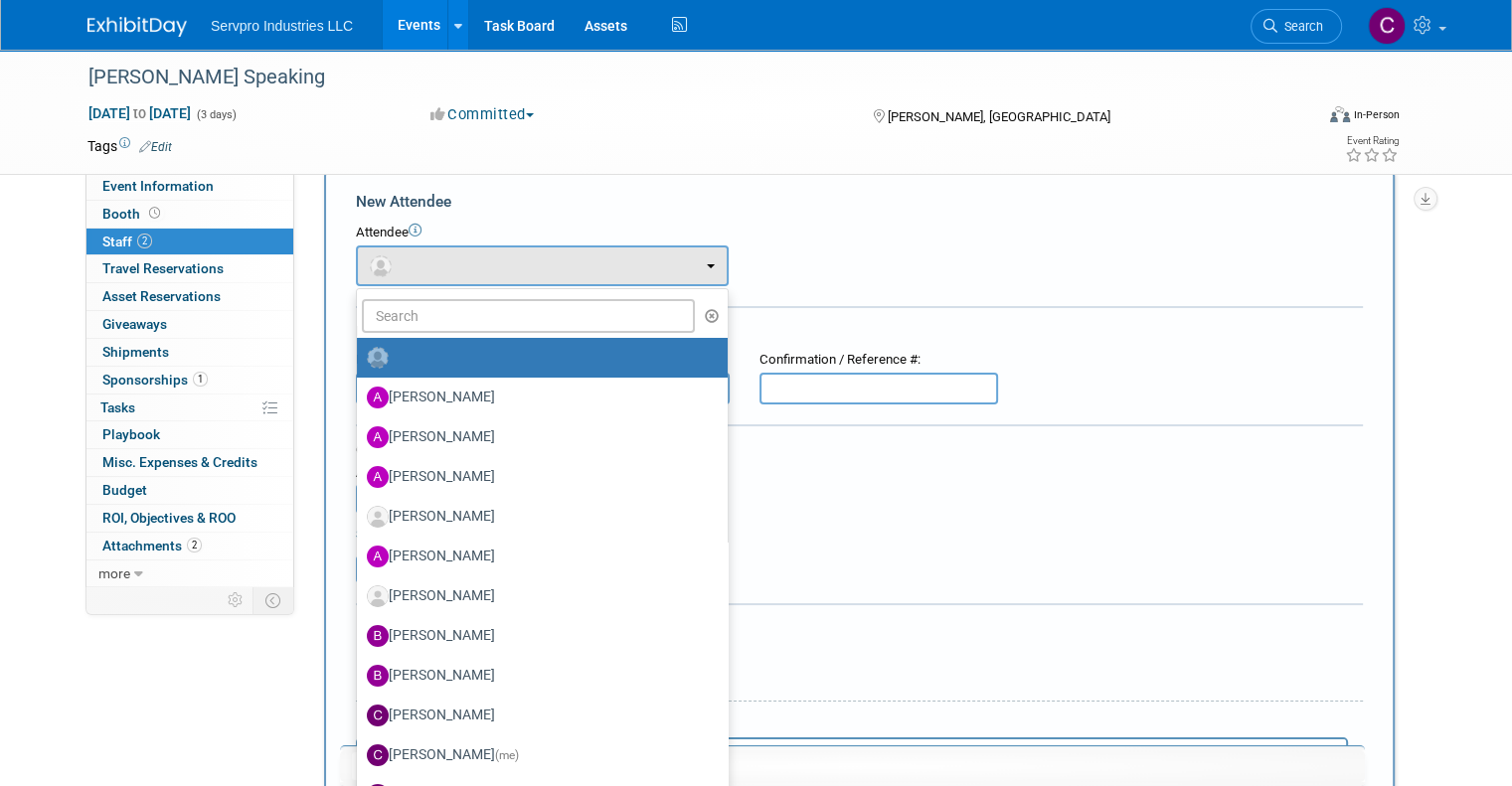 click on "New Attendee" at bounding box center (859, 202) 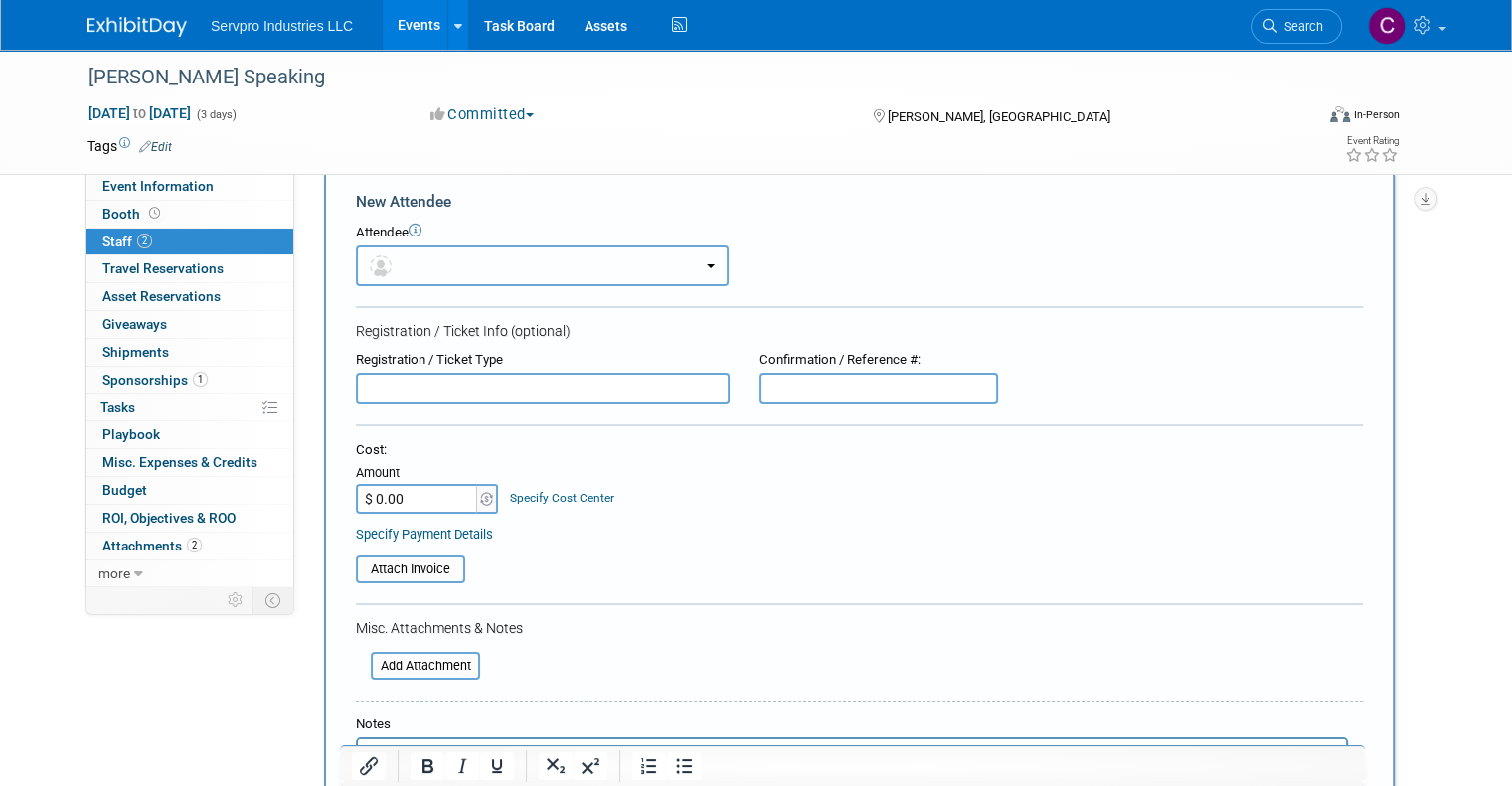 click at bounding box center (542, 265) 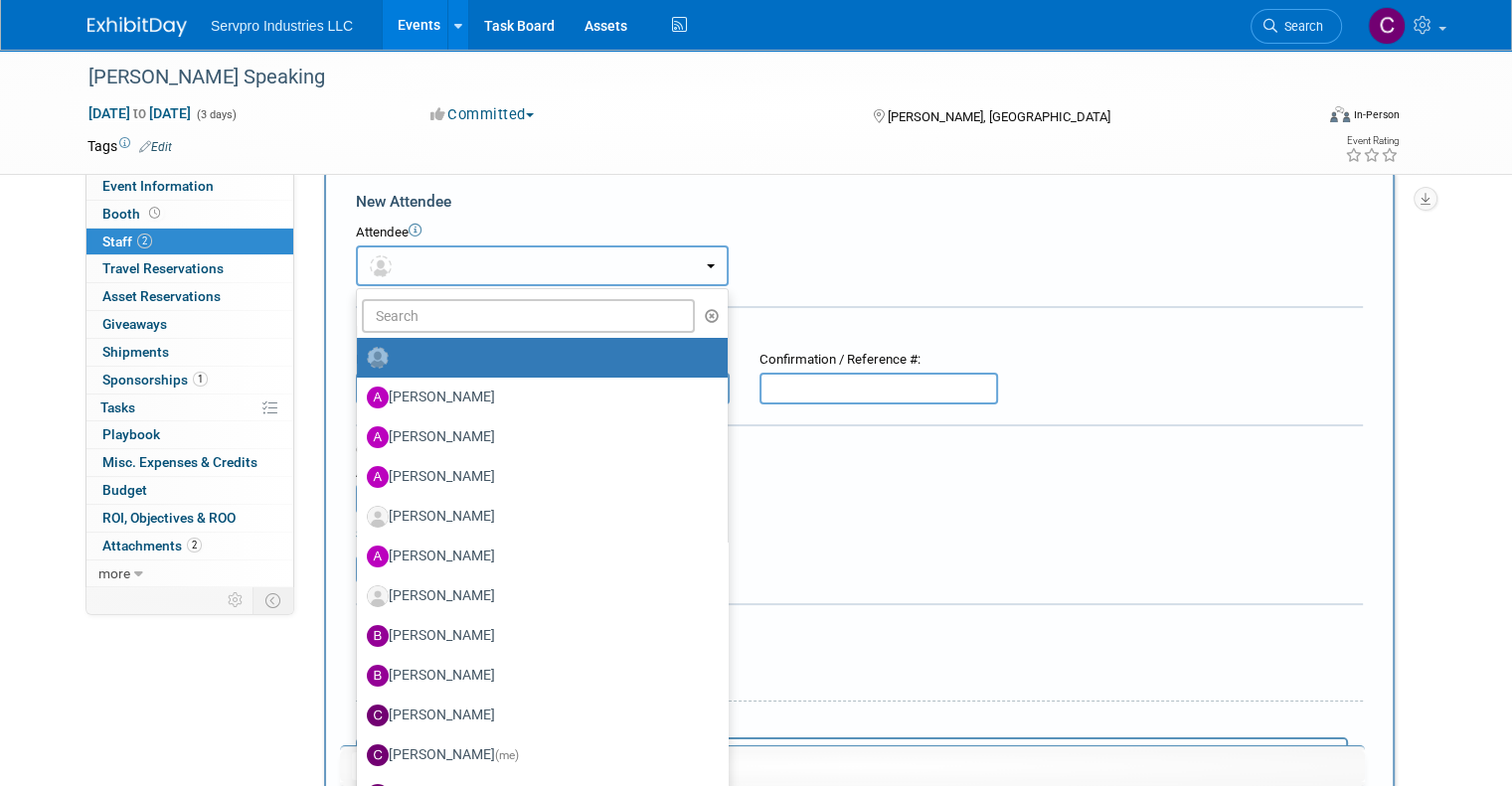 scroll, scrollTop: 0, scrollLeft: 0, axis: both 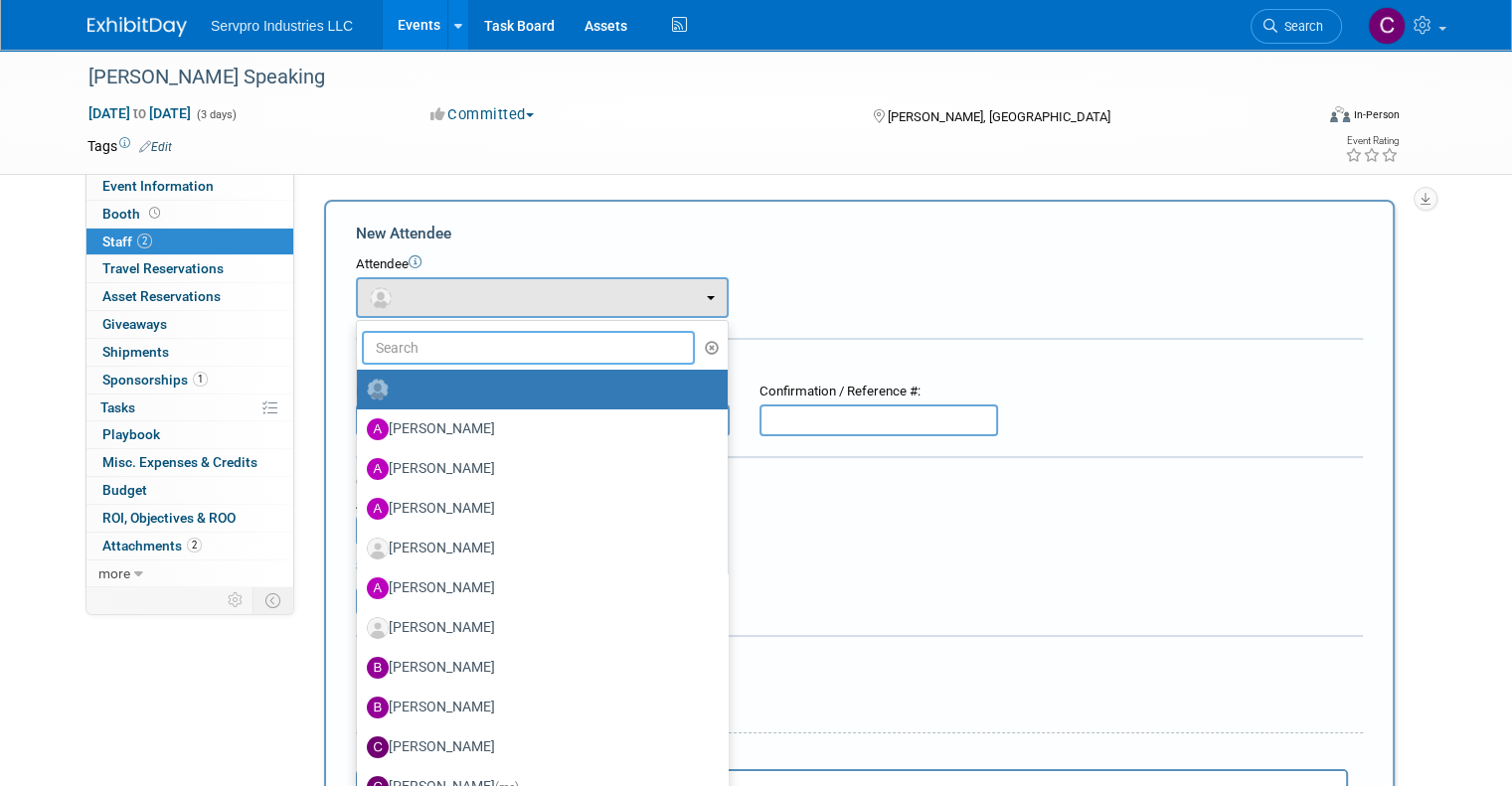 click at bounding box center (528, 348) 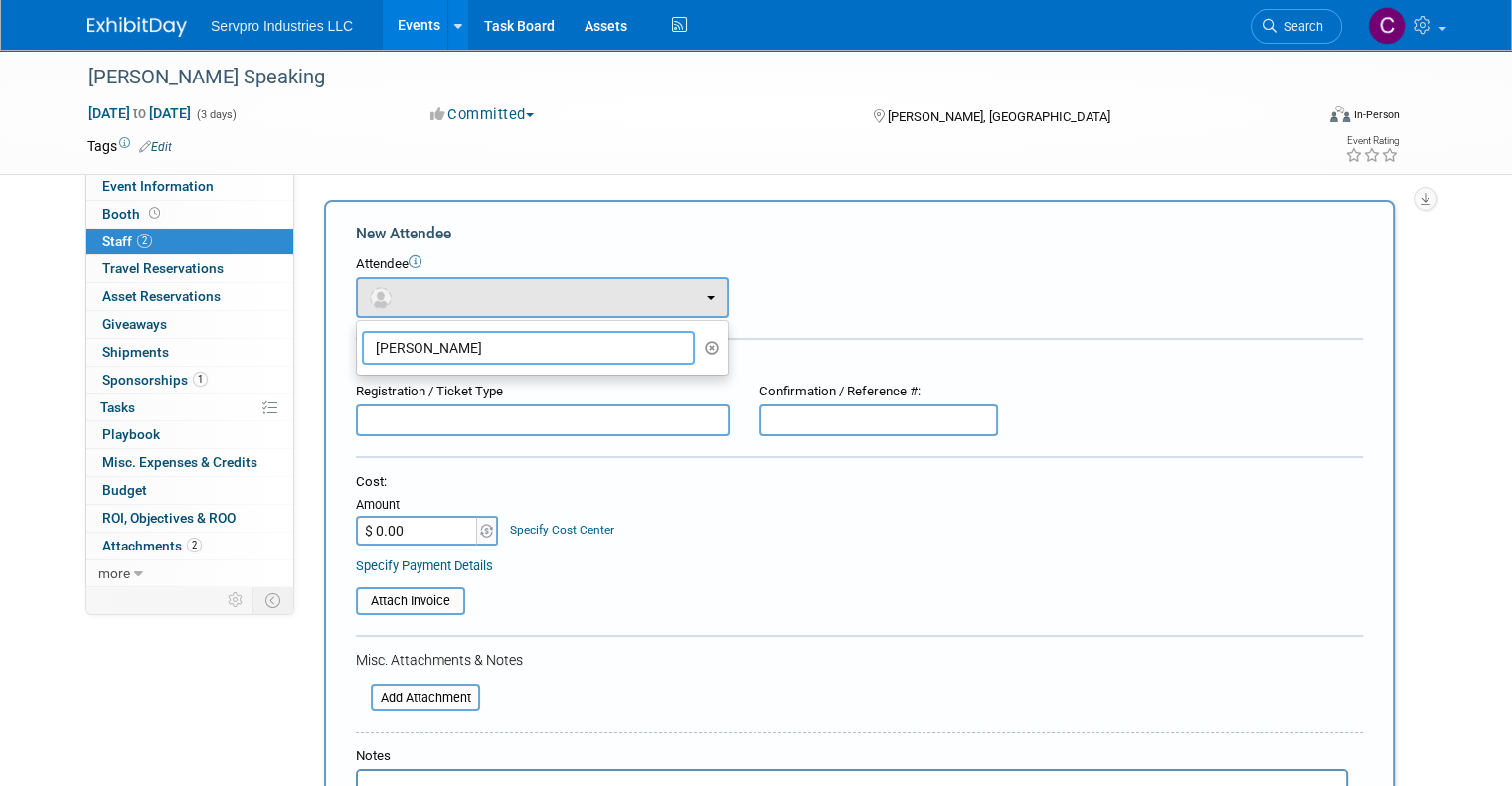 type on "Hannah Dressel" 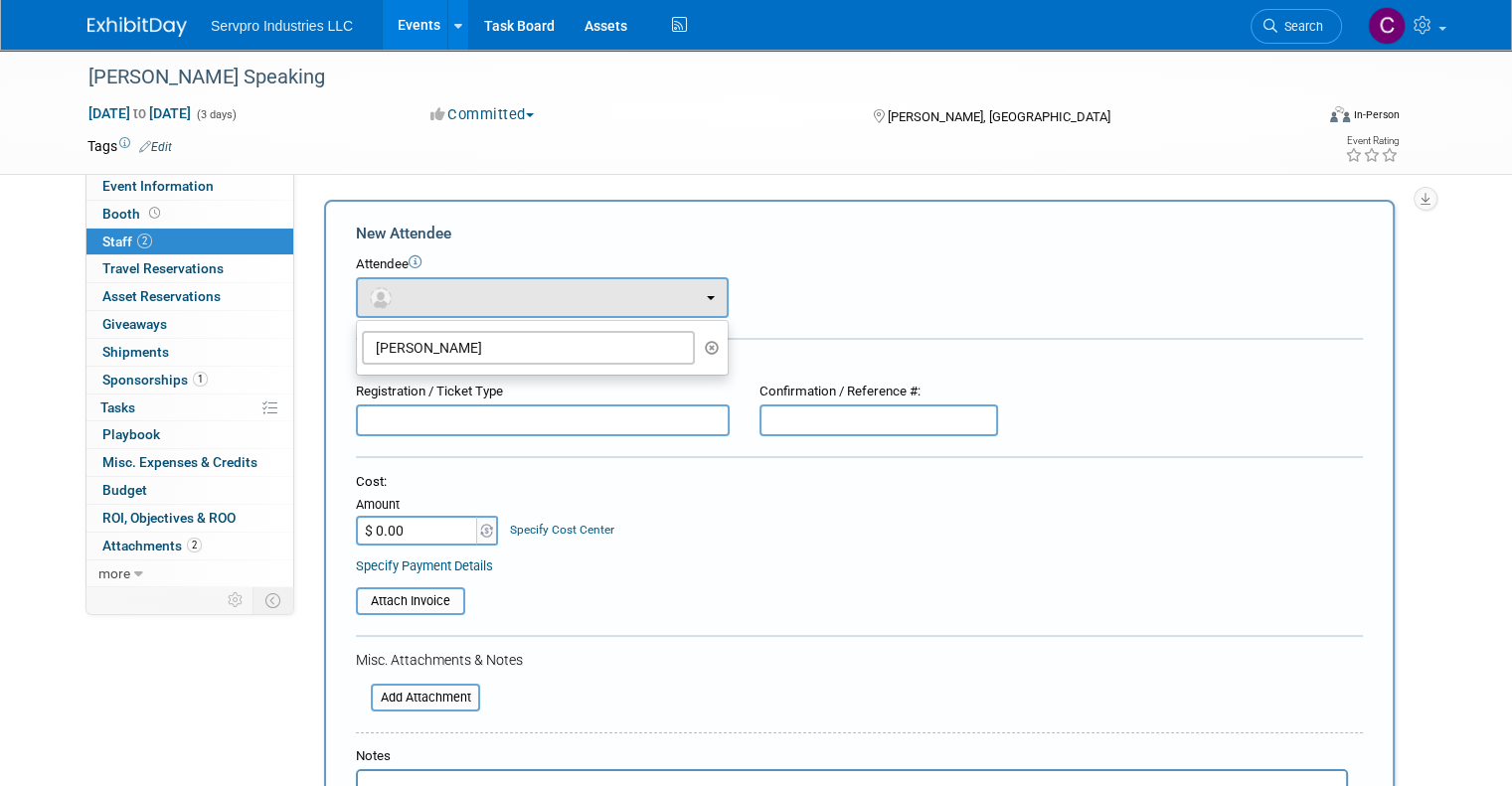 click on "Attendee" at bounding box center (859, 264) 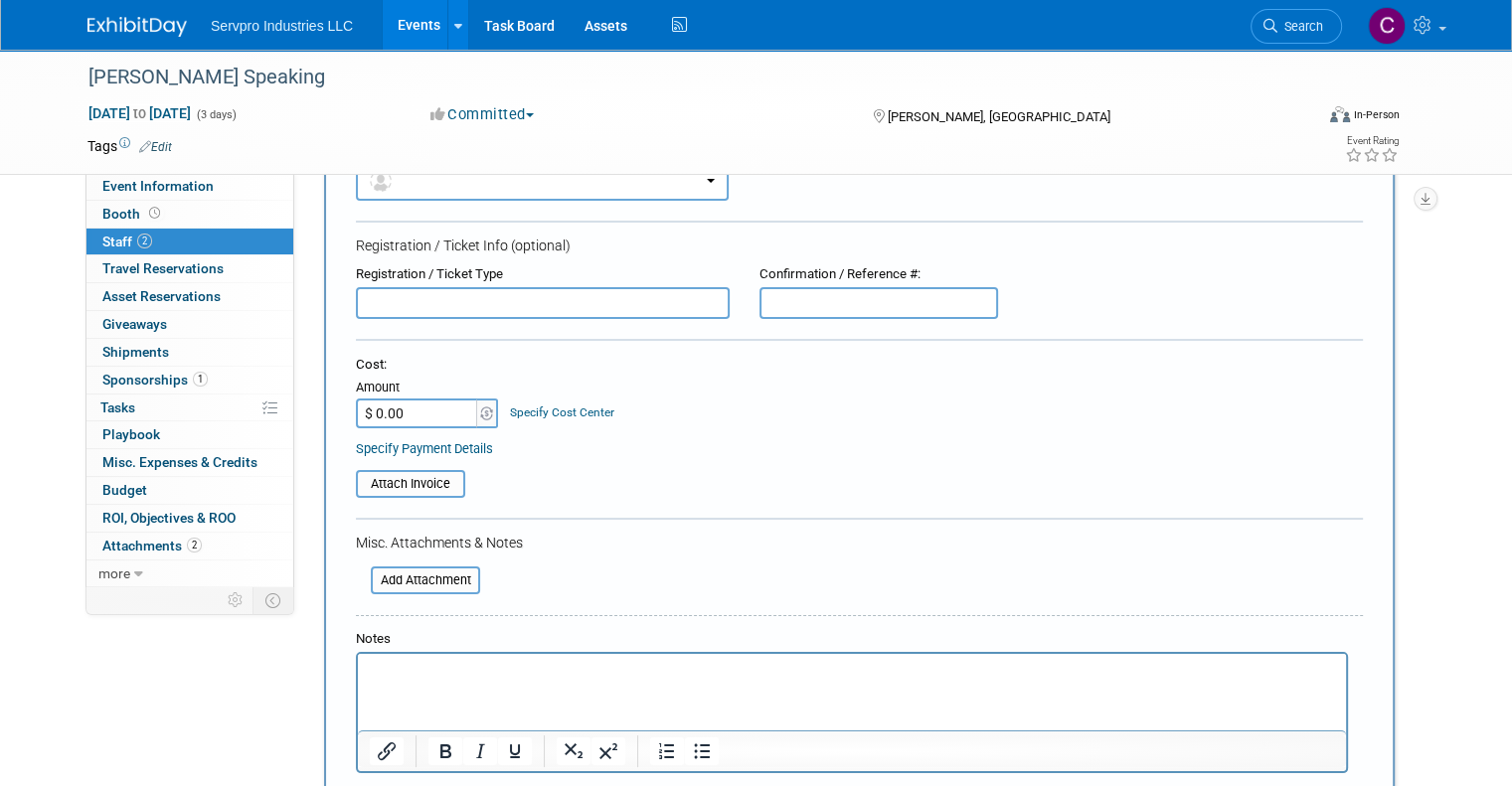 scroll, scrollTop: 0, scrollLeft: 0, axis: both 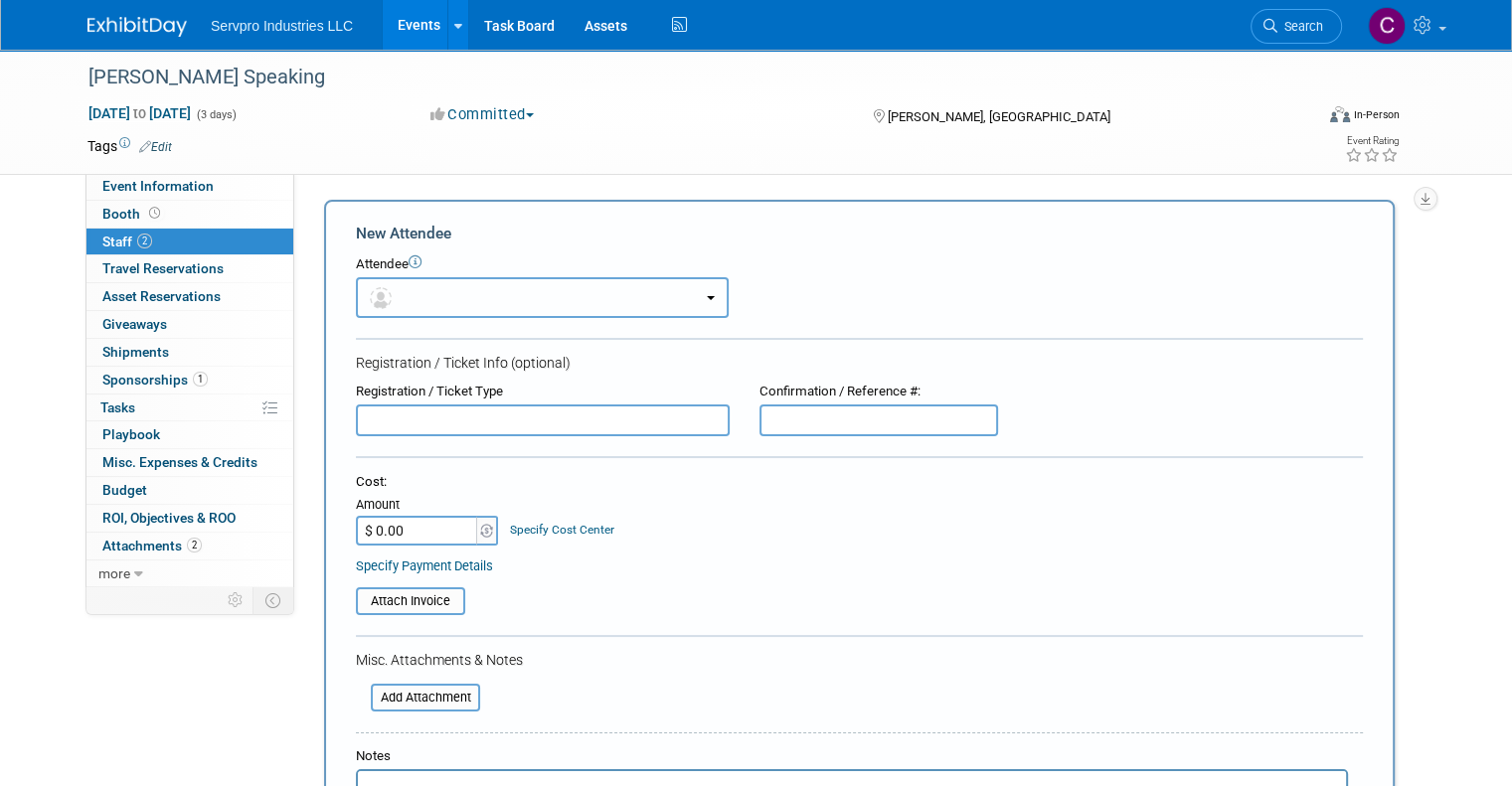 click at bounding box center [542, 297] 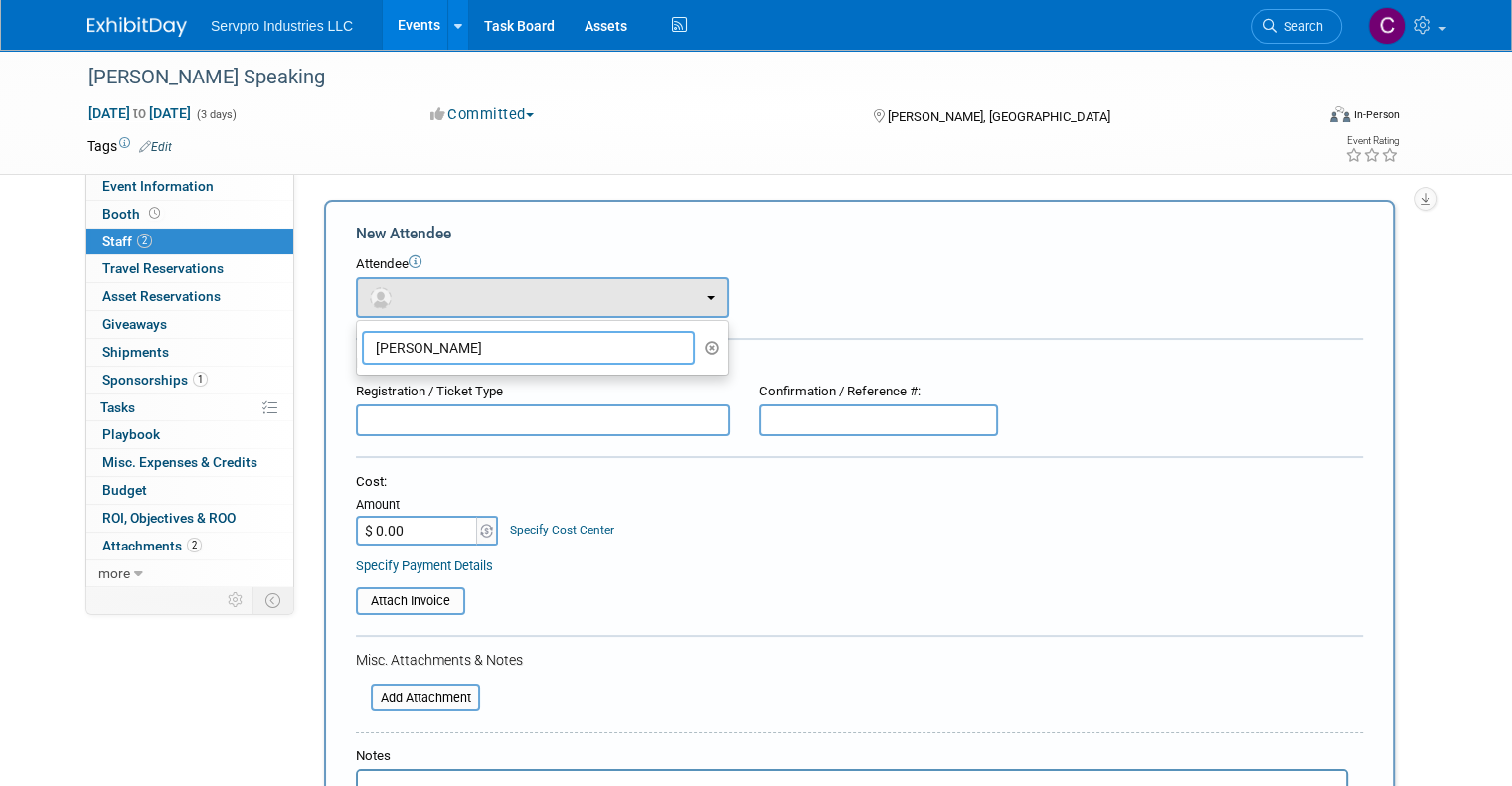 click on "Hannah Dressel" at bounding box center (528, 348) 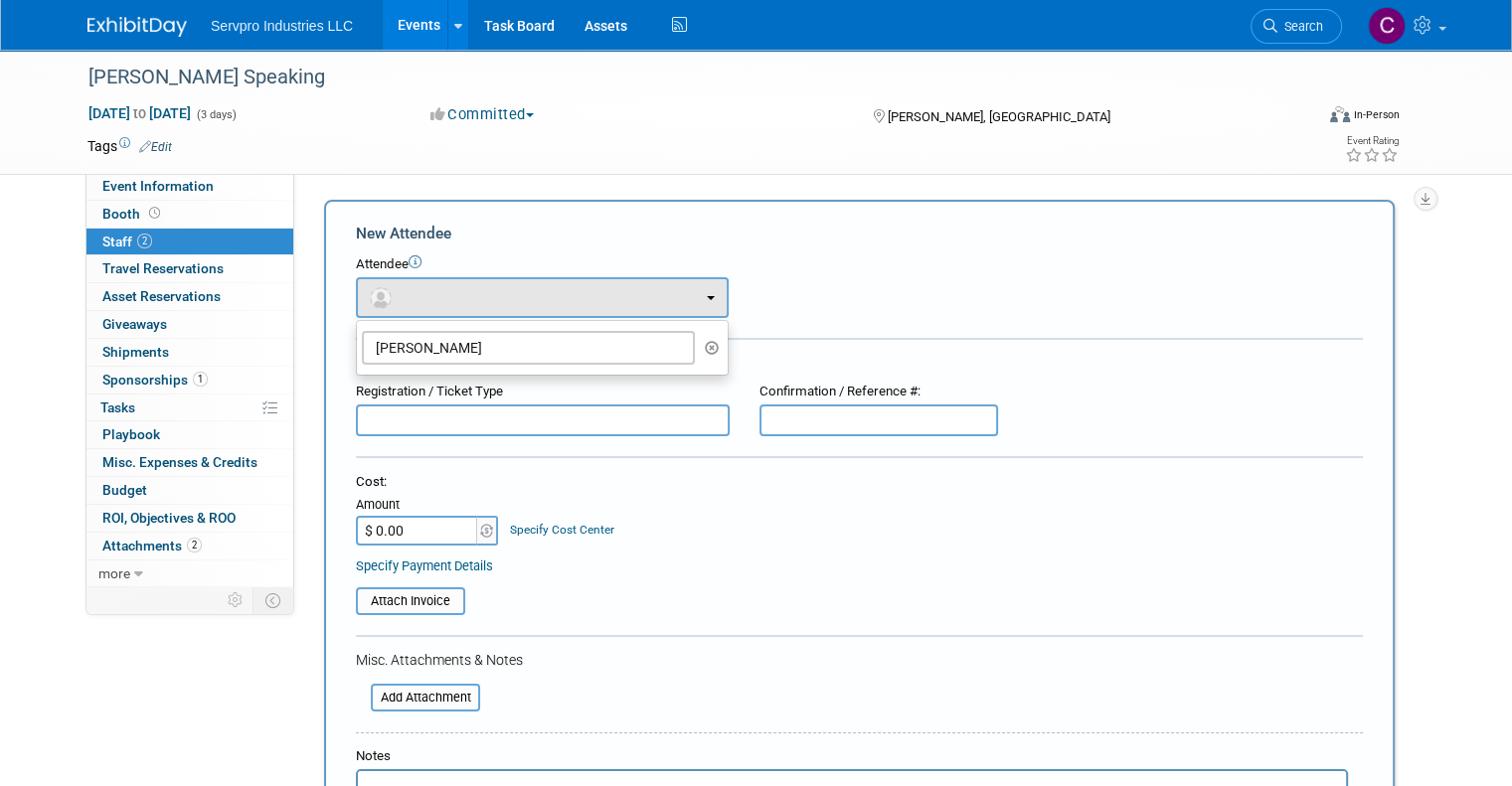 click at bounding box center (543, 420) 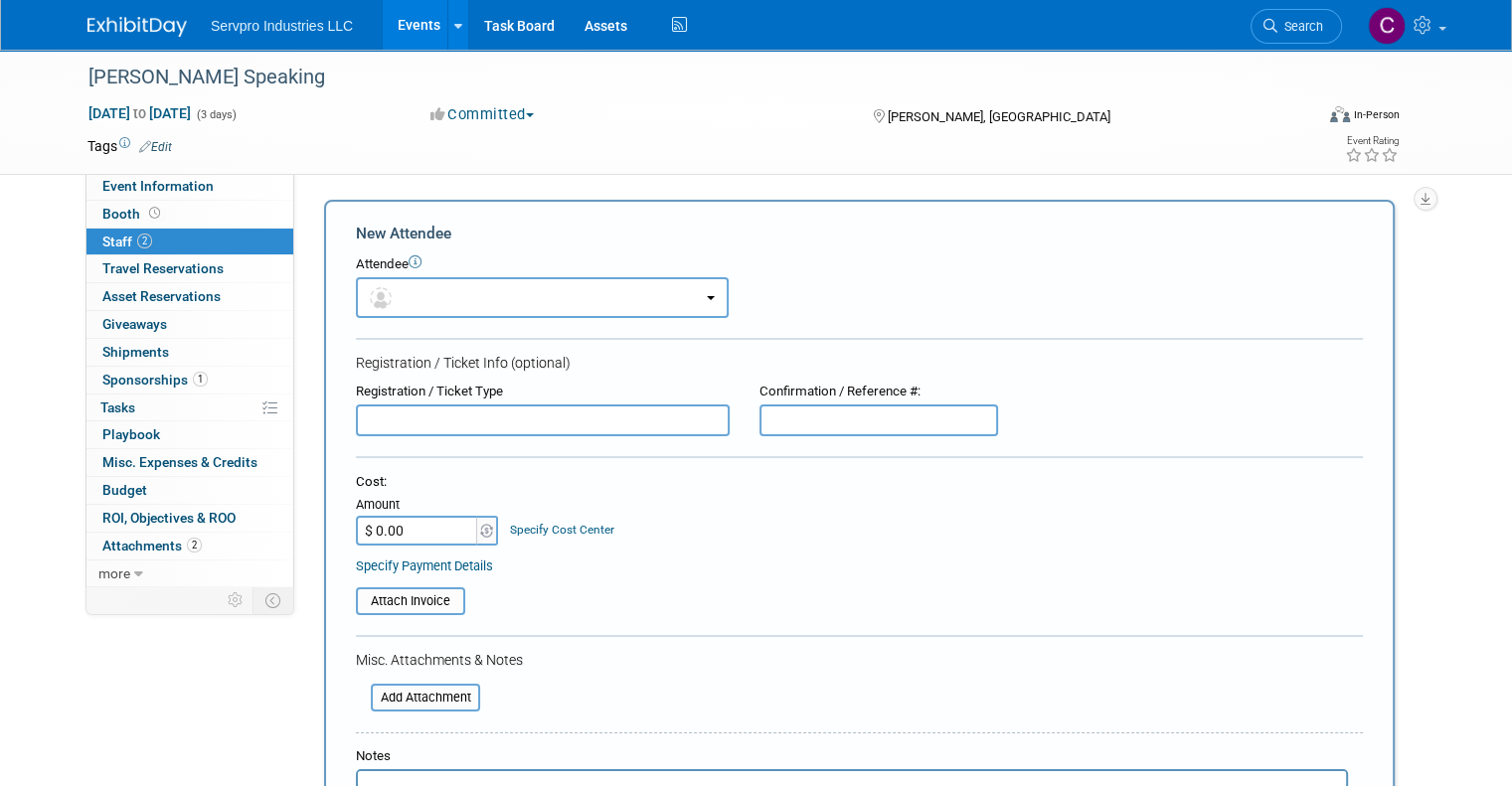 click on "Event Information
Event Info
Booth
Booth
2
Staff 2
Staff
0
Travel Reservations 0
Travel Reservations
0
Asset Reservations 0
Asset Reservations
0
Giveaways 0
Giveaways
0
Shipments 0
Shipments
1
Sponsorships 1
Sponsorships
0%
Tasks 0%
Tasks
0
Playbook 0
Playbook
0
Misc. Expenses & Credits 0
Misc. Expenses & Credits
Budget
Budget
0
ROI, Objectives & ROO 0
ROI, Objectives & ROO
2
Attachments 2
Attachments
more
more...
Event Binder (.pdf export)
Event Binder (.pdf export)
Copy/Duplicate Event
Copy/Duplicate Event
Event Settings
Event Settings
Logs
Logs
Delete Event
Delete Event
Edit   Brittney Christy X" at bounding box center [756, 618] 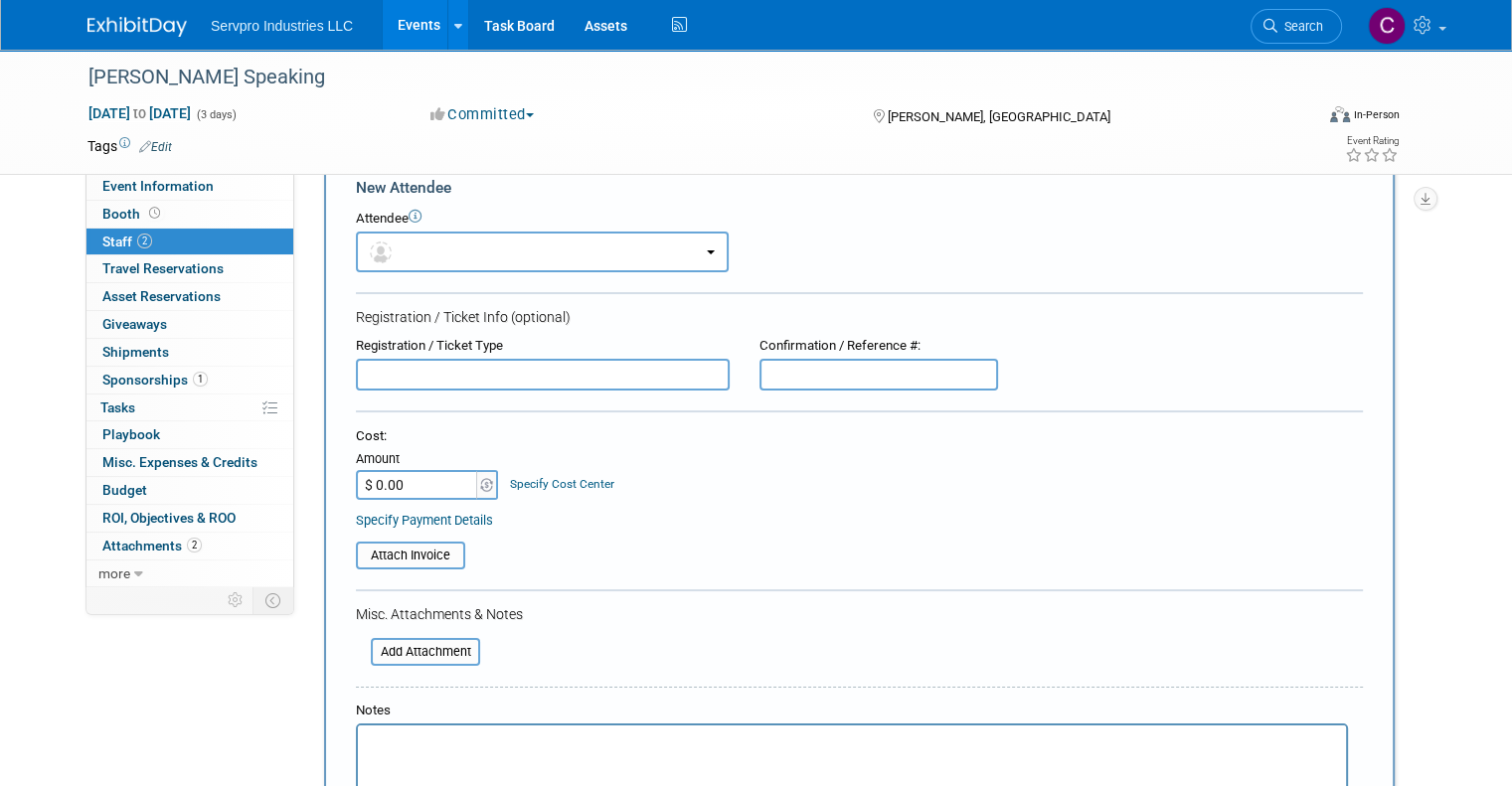 scroll, scrollTop: 56, scrollLeft: 0, axis: vertical 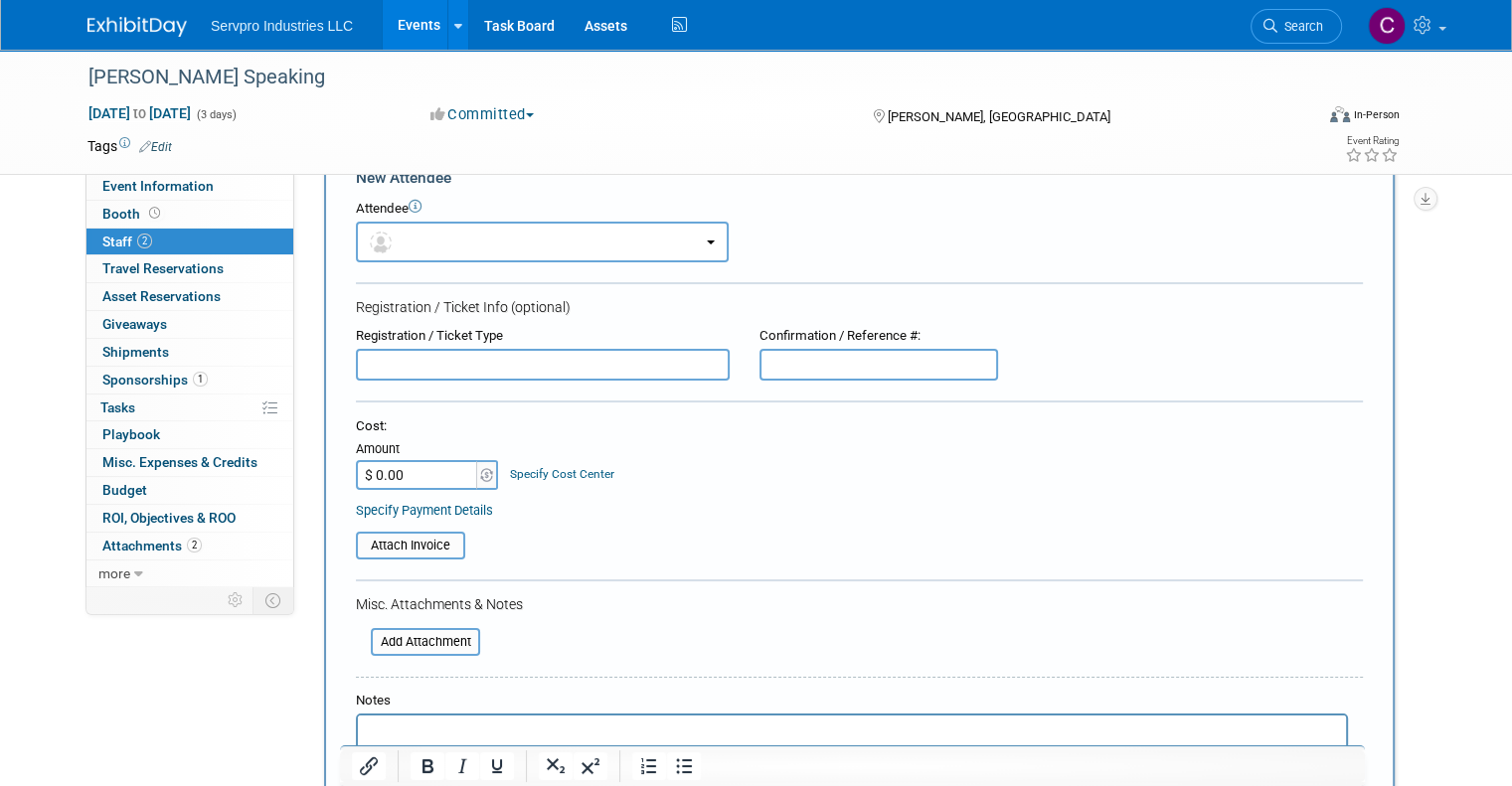 click at bounding box center [415, 206] 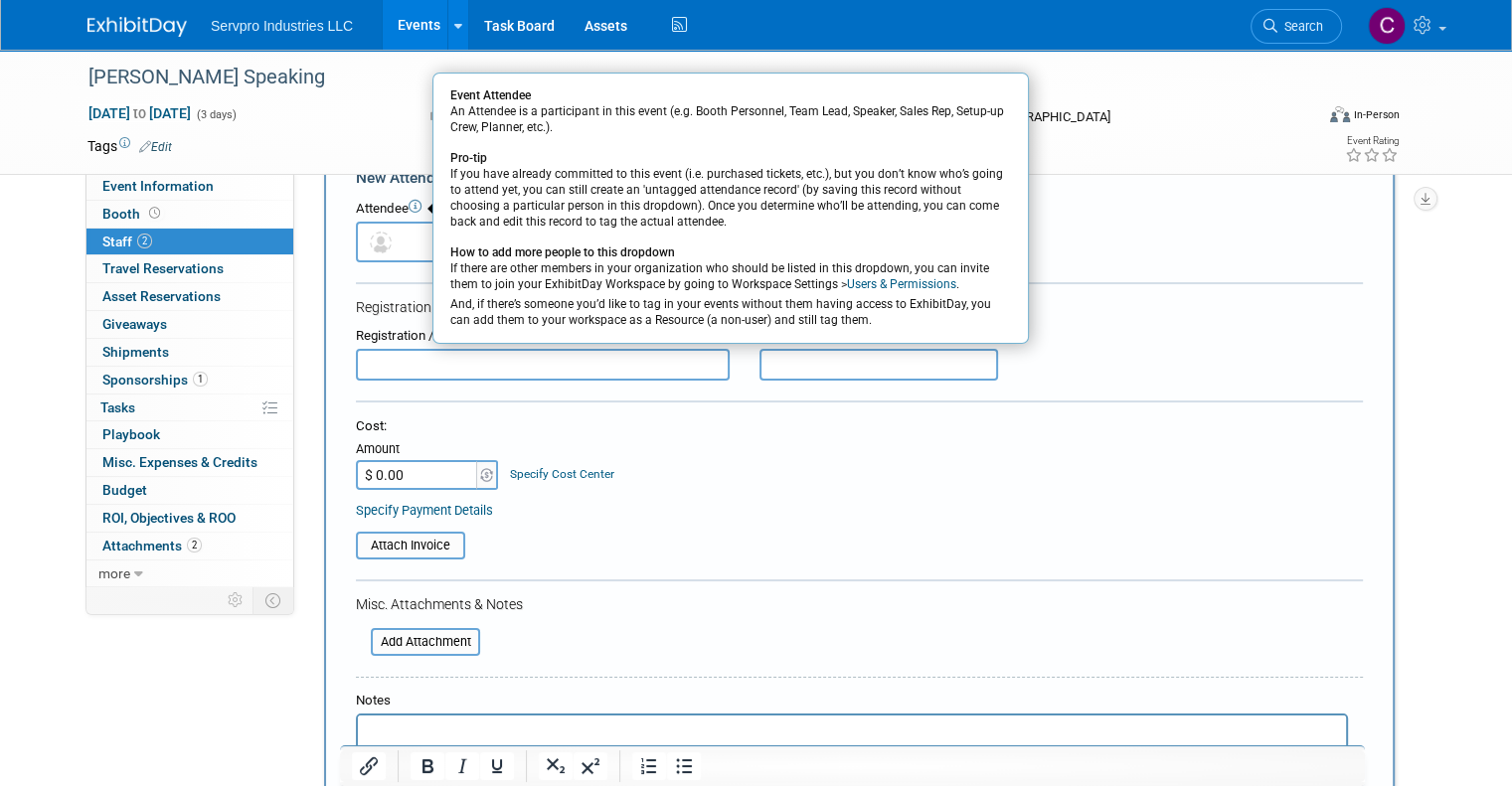 click on "Users & Permissions" at bounding box center (901, 284) 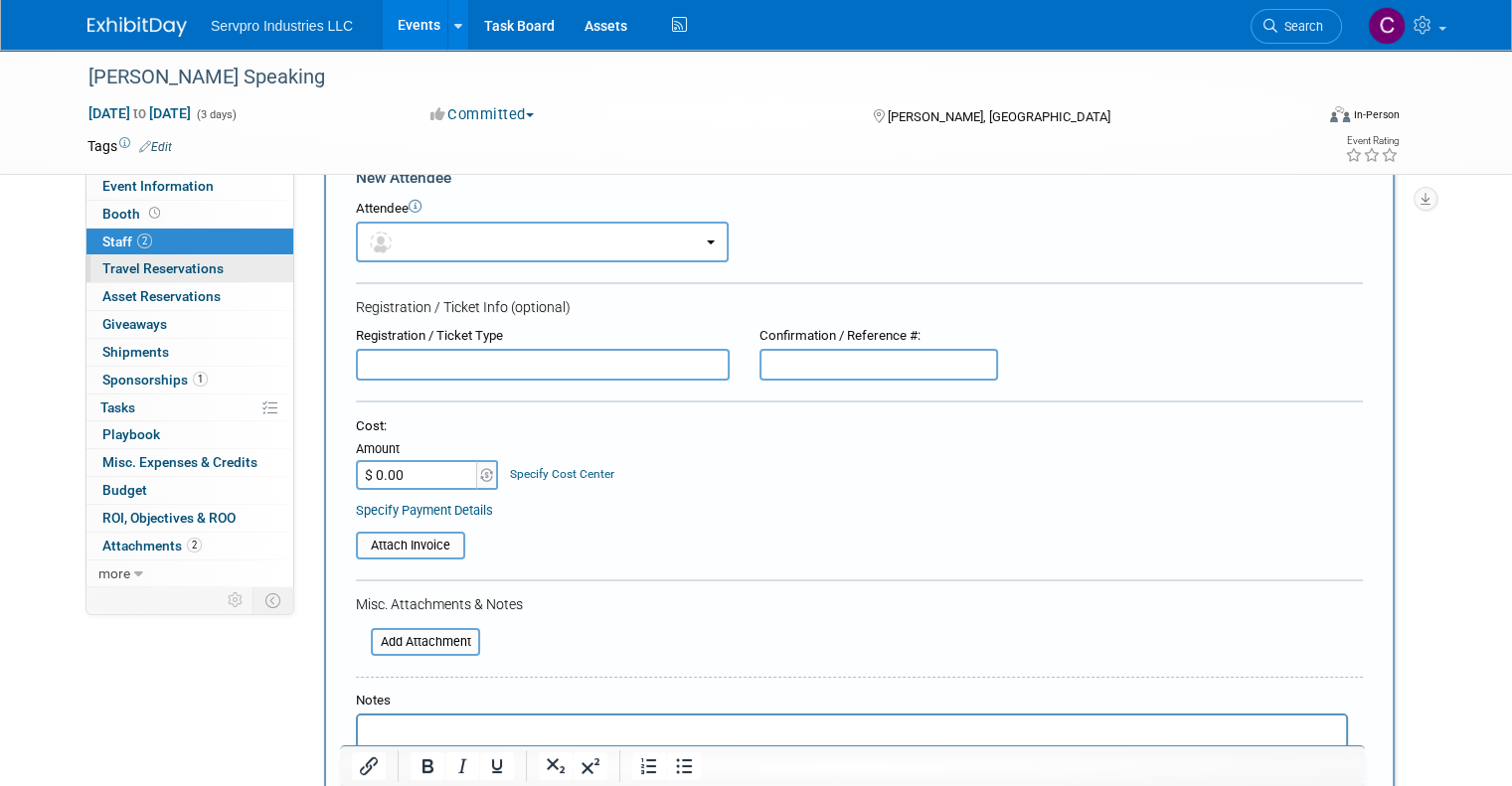 click on "Travel Reservations 0" at bounding box center (163, 268) 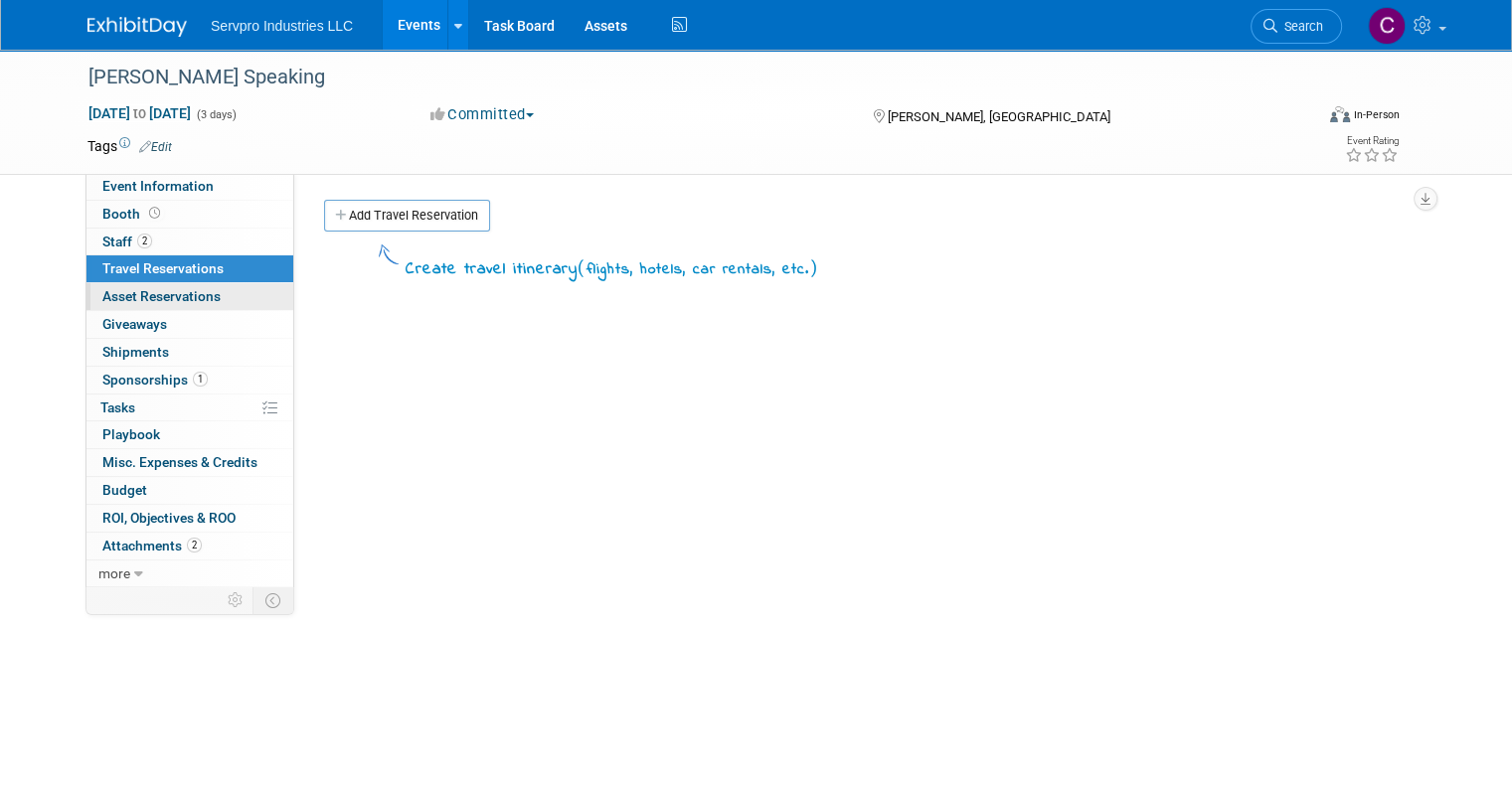 click on "Asset Reservations 0" at bounding box center (161, 296) 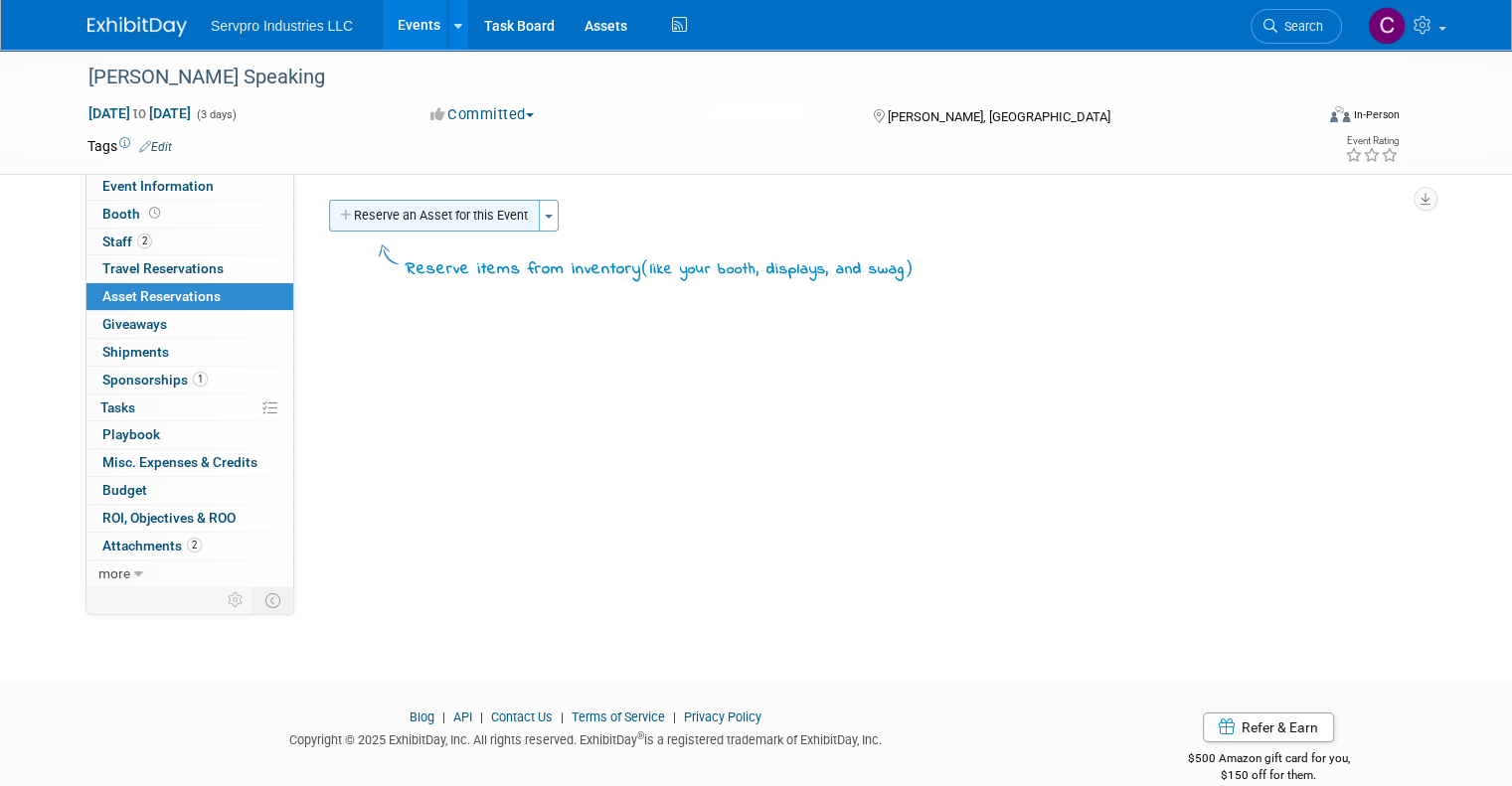 click on "Reserve an Asset for this Event" at bounding box center [434, 216] 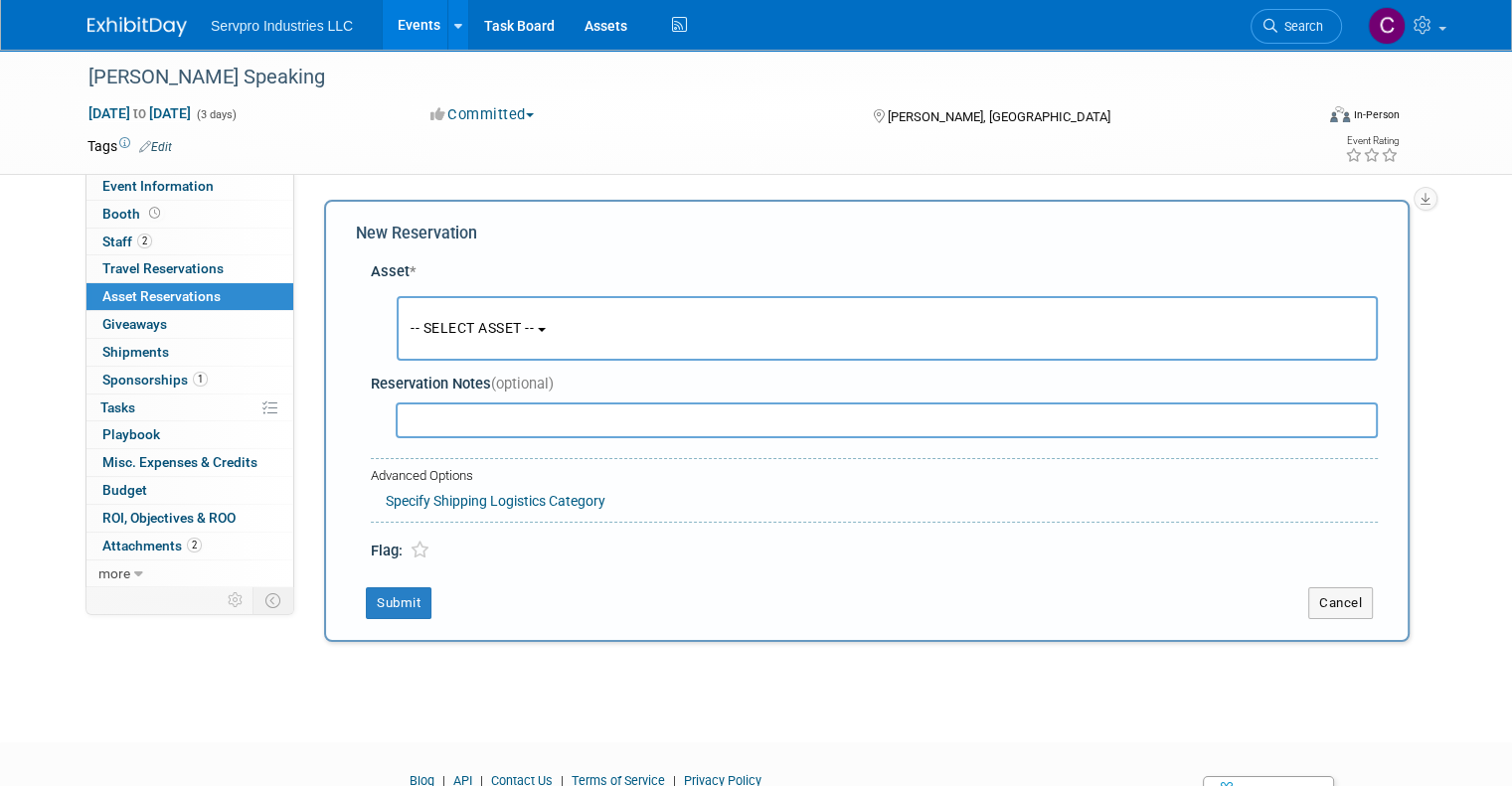 scroll, scrollTop: 18, scrollLeft: 0, axis: vertical 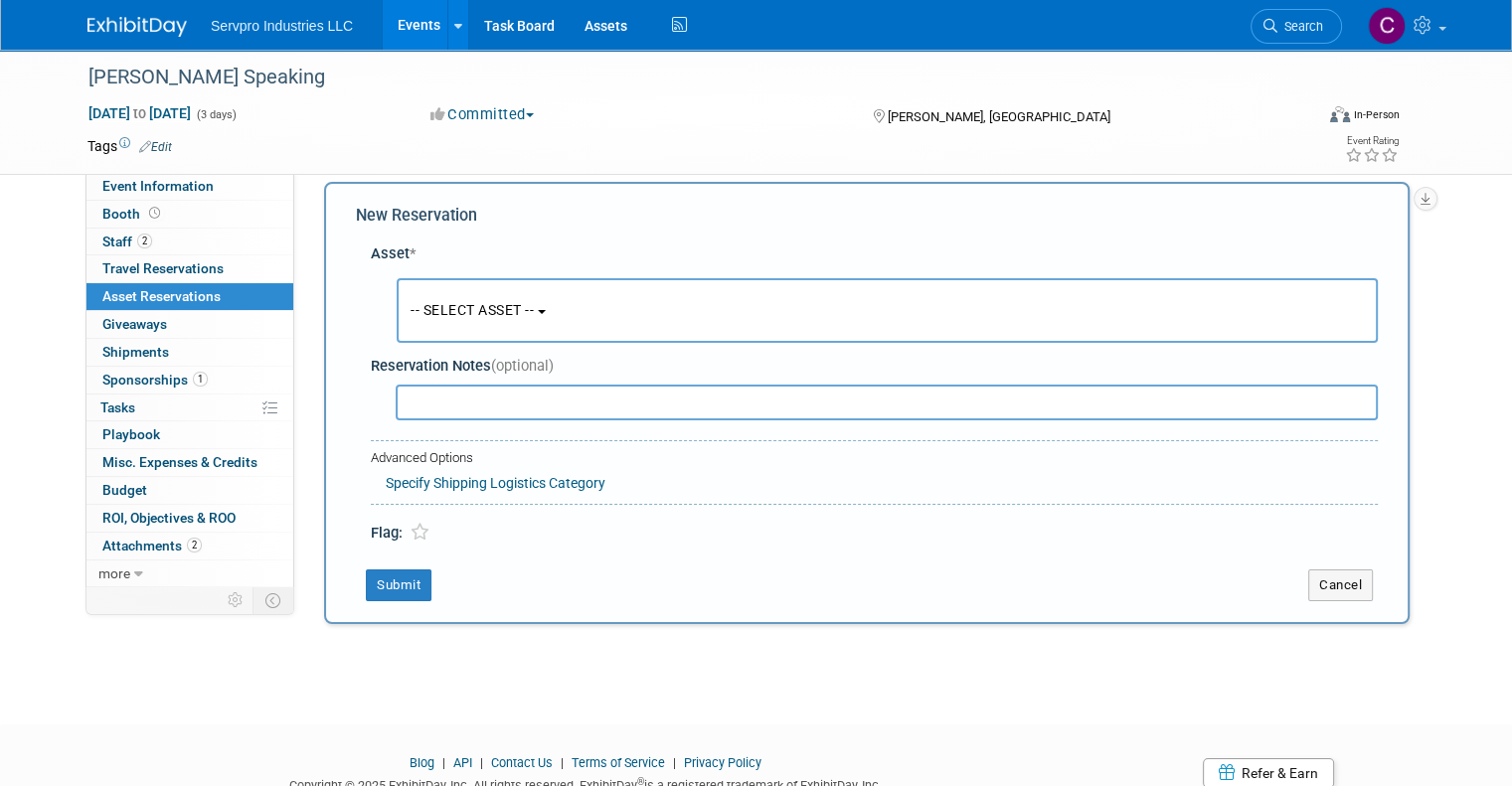 click on "-- SELECT ASSET --" at bounding box center [472, 310] 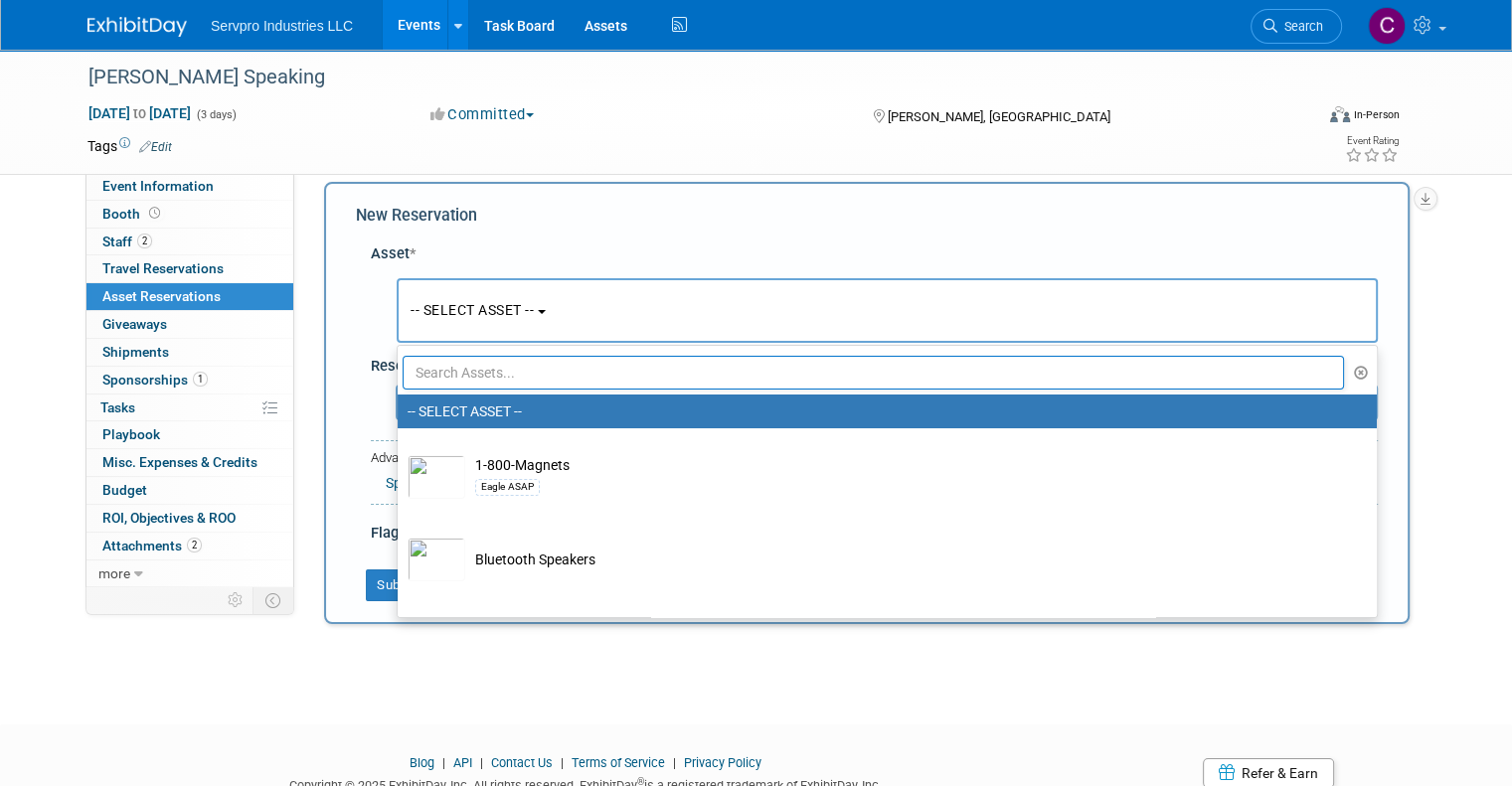 click on "-- SELECT ASSET --" at bounding box center (887, 310) 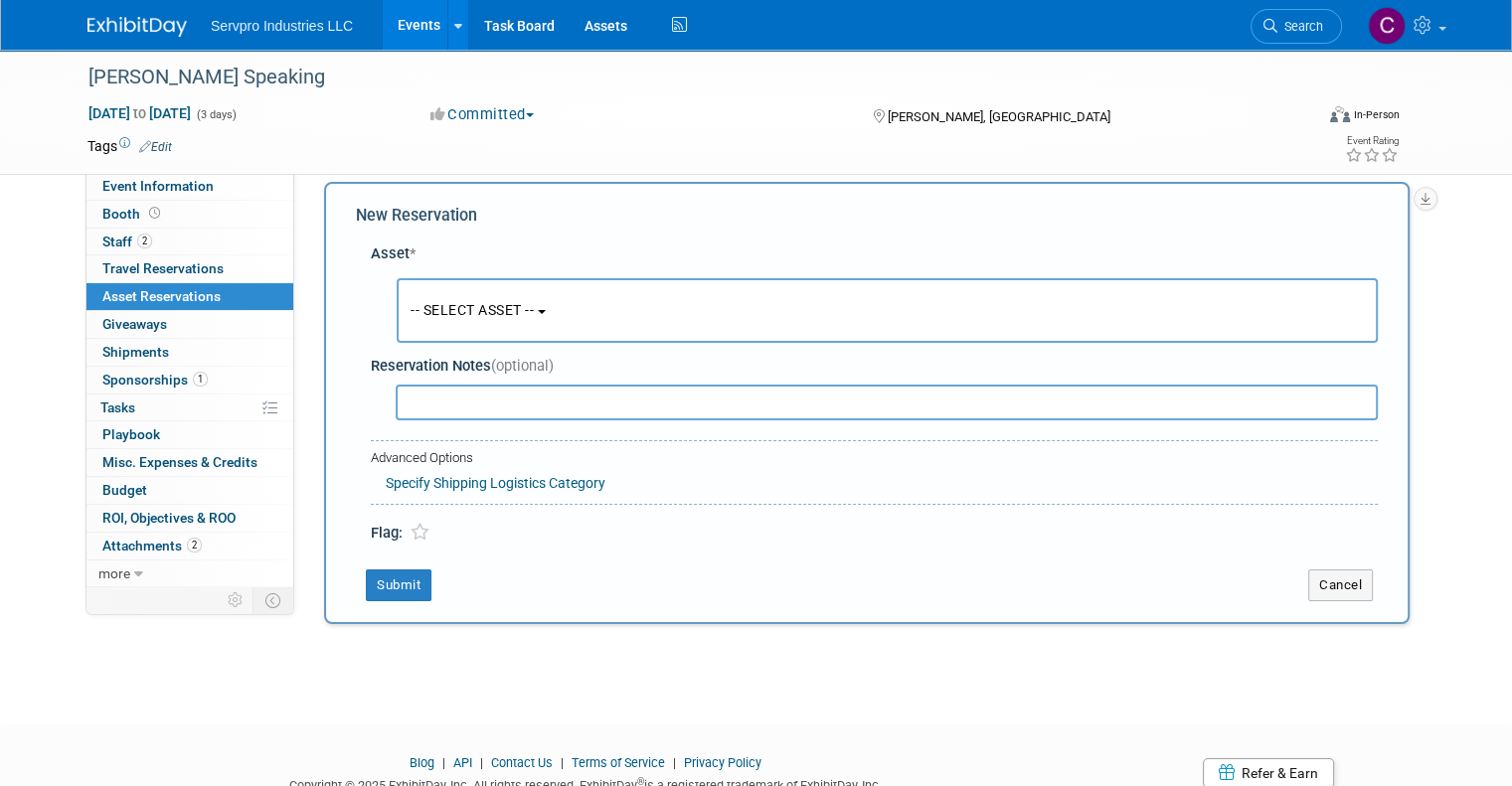click on "-- SELECT ASSET --" at bounding box center [887, 310] 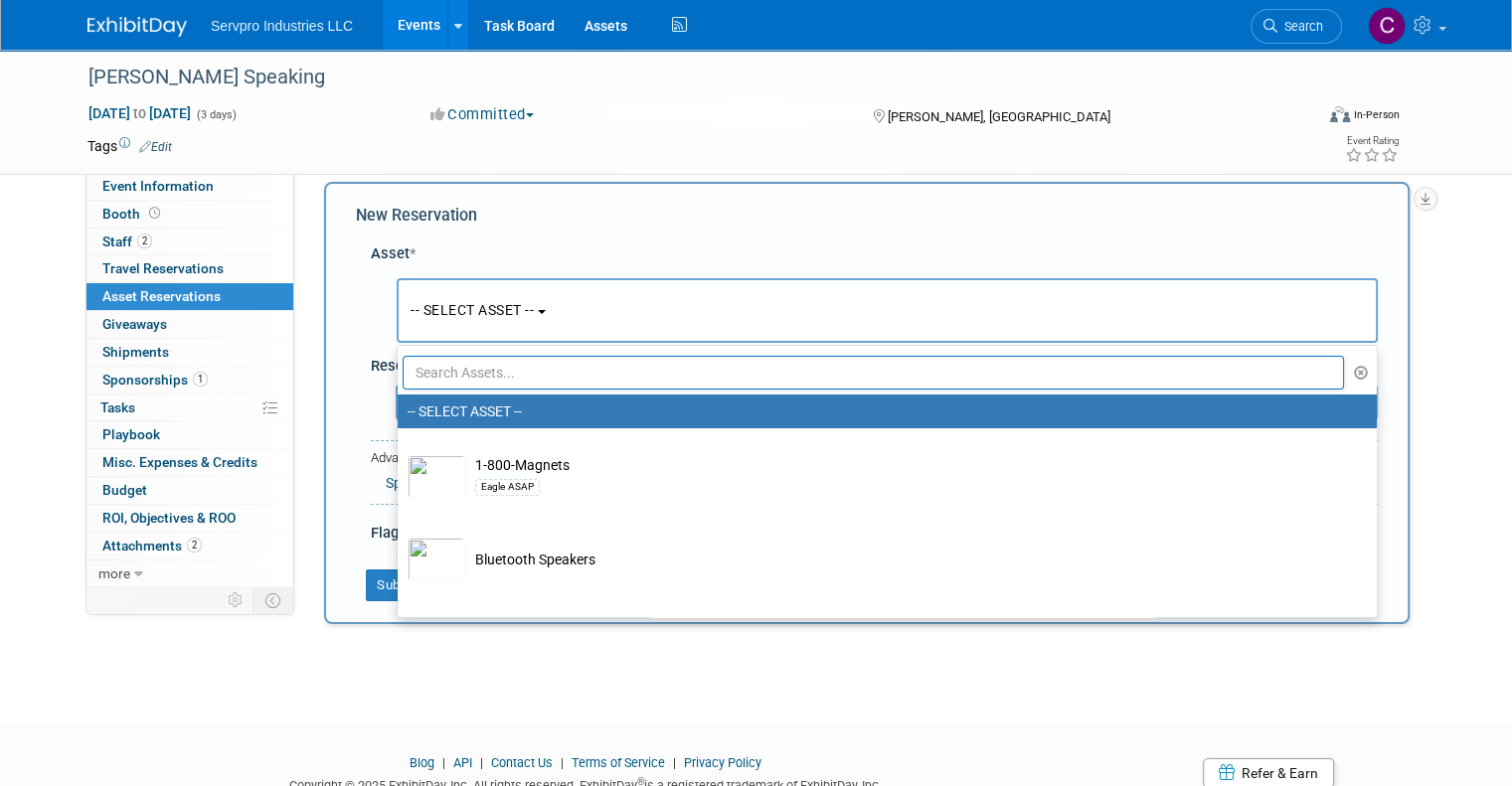 click at bounding box center (873, 373) 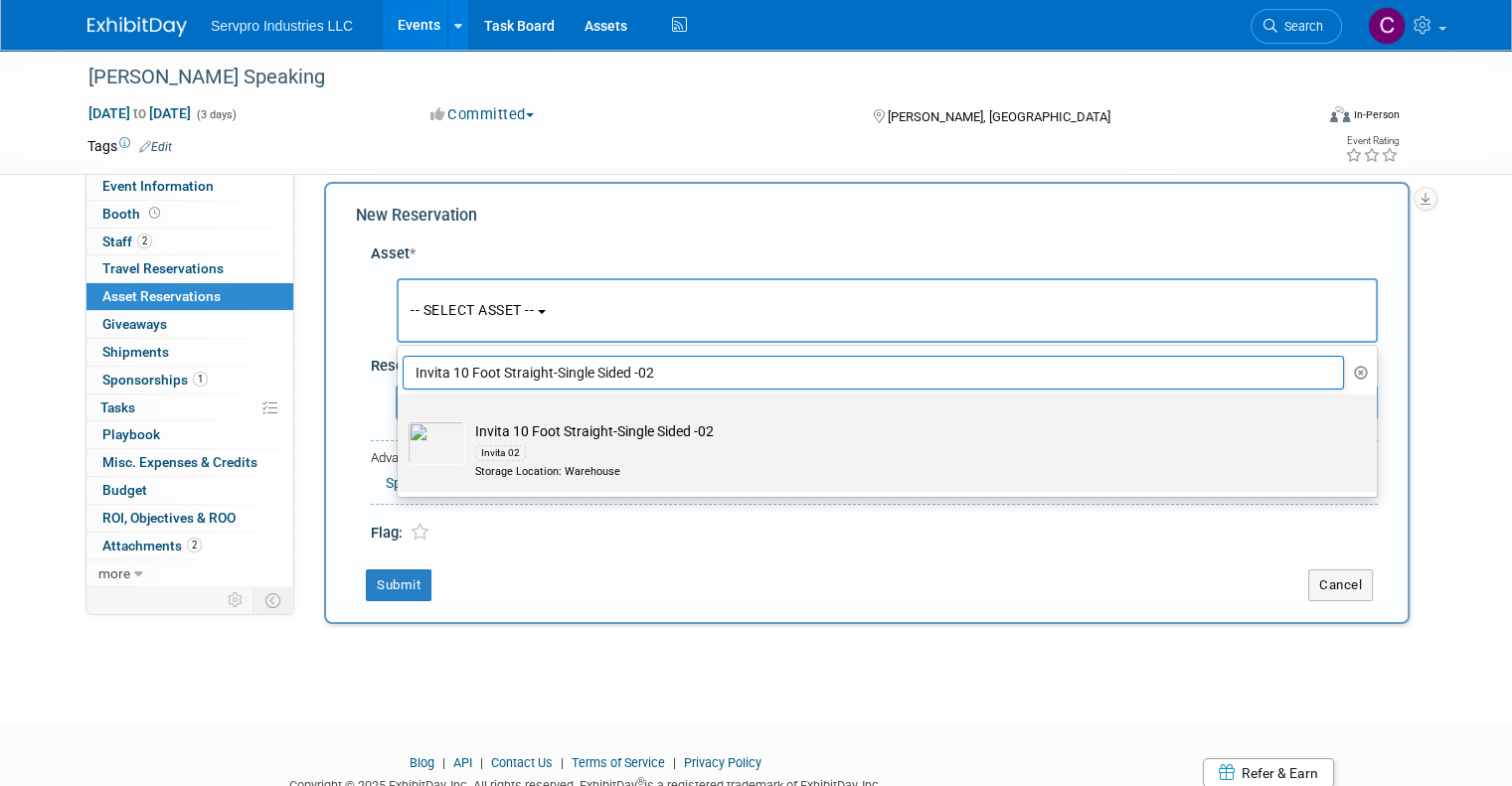 type on "Invita 10 Foot Straight-Single Sided -02" 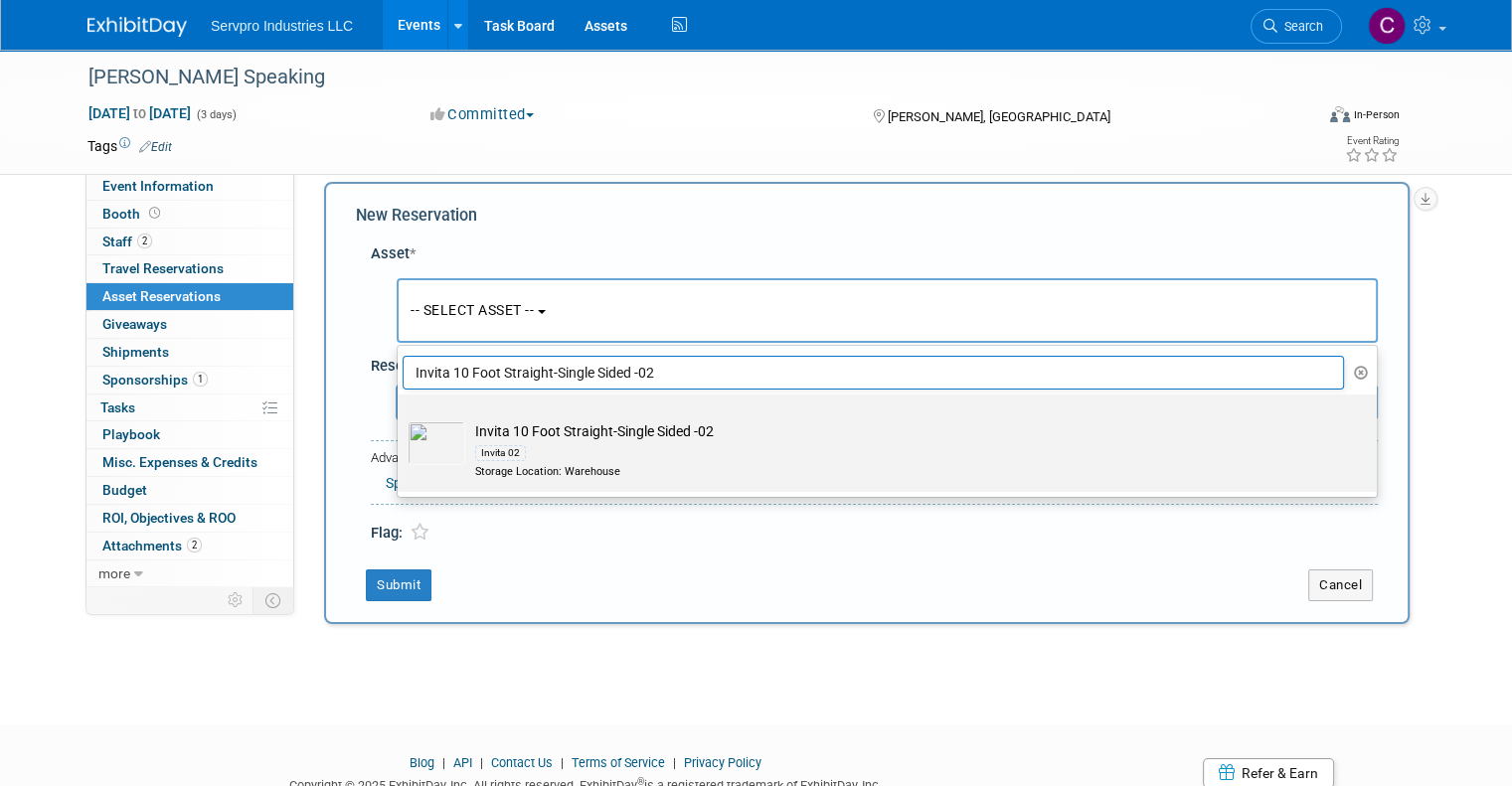 click on "Invita 10 Foot Straight-Single Sided -02 Invita 02 Storage Location: Warehouse" at bounding box center (901, 450) 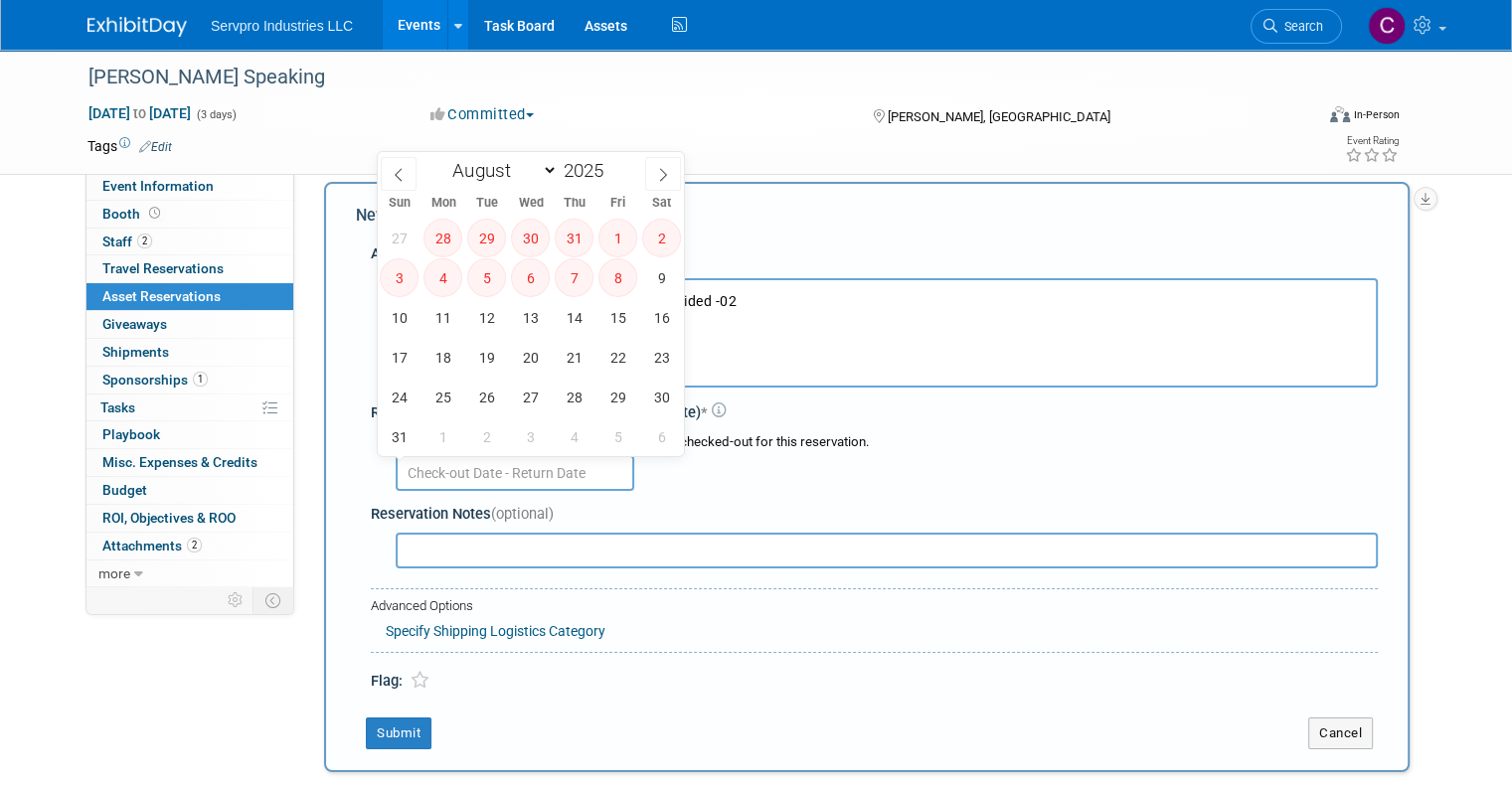 click at bounding box center (515, 473) 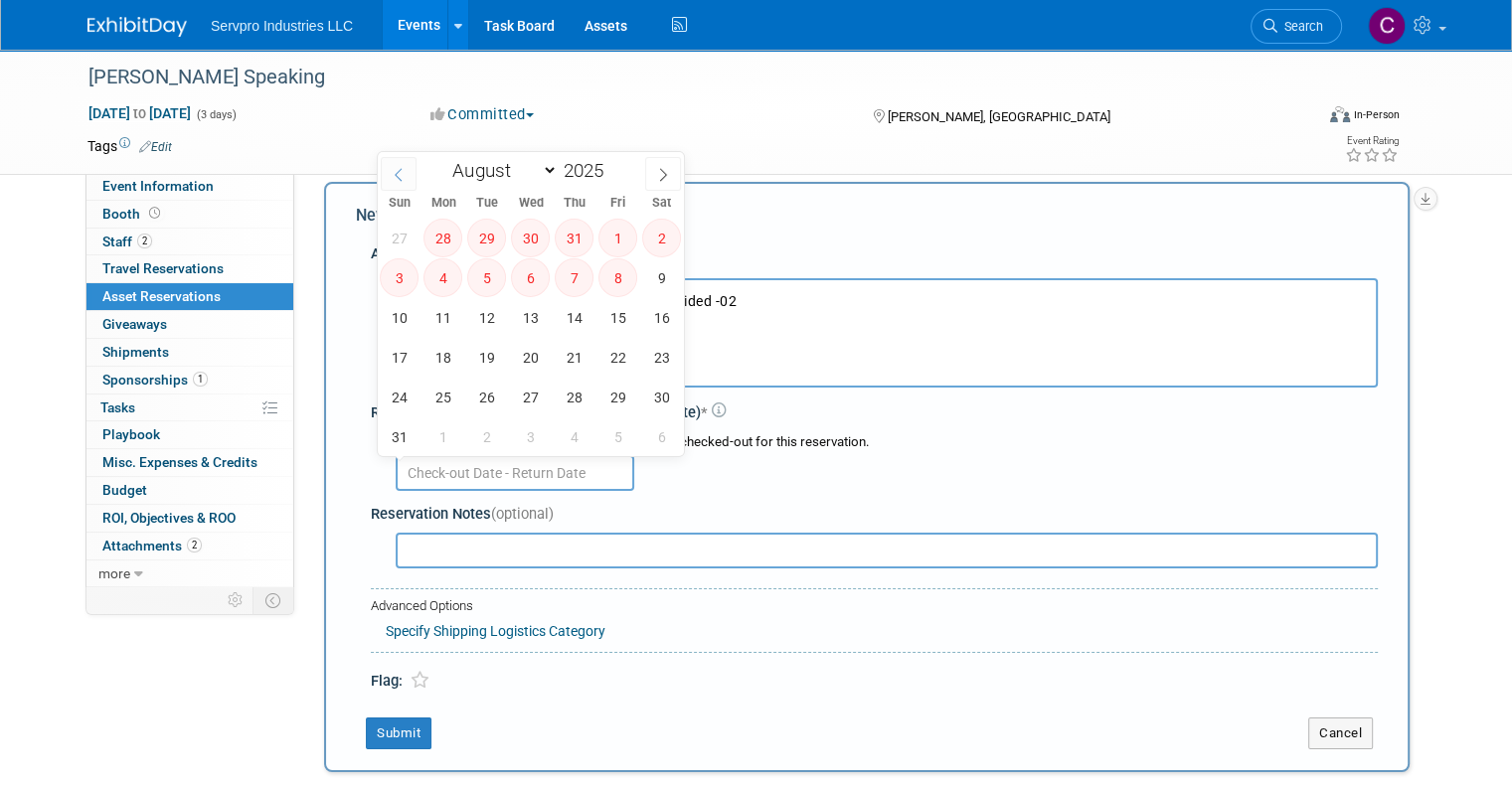 click 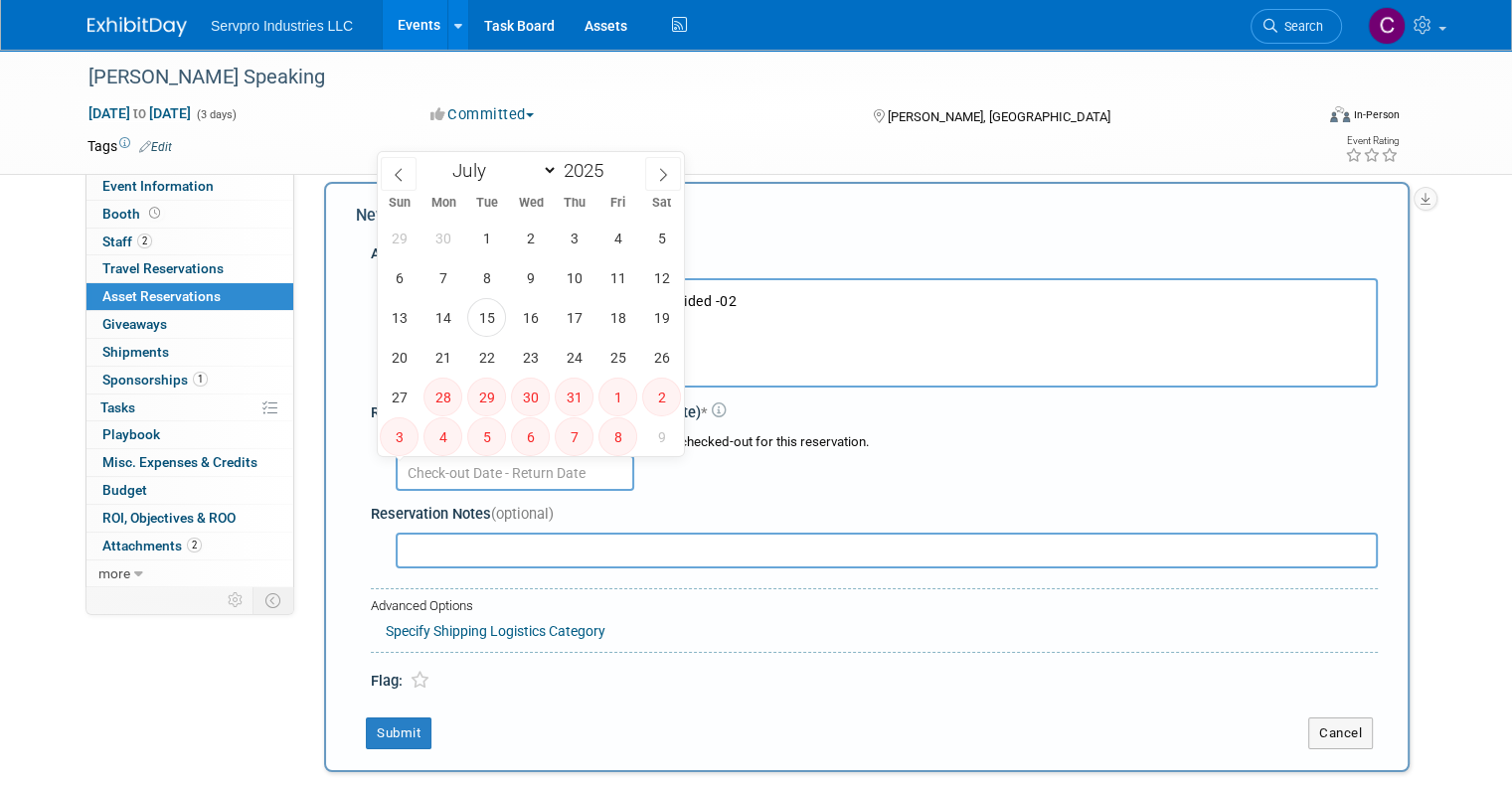 click on "29" at bounding box center [486, 396] 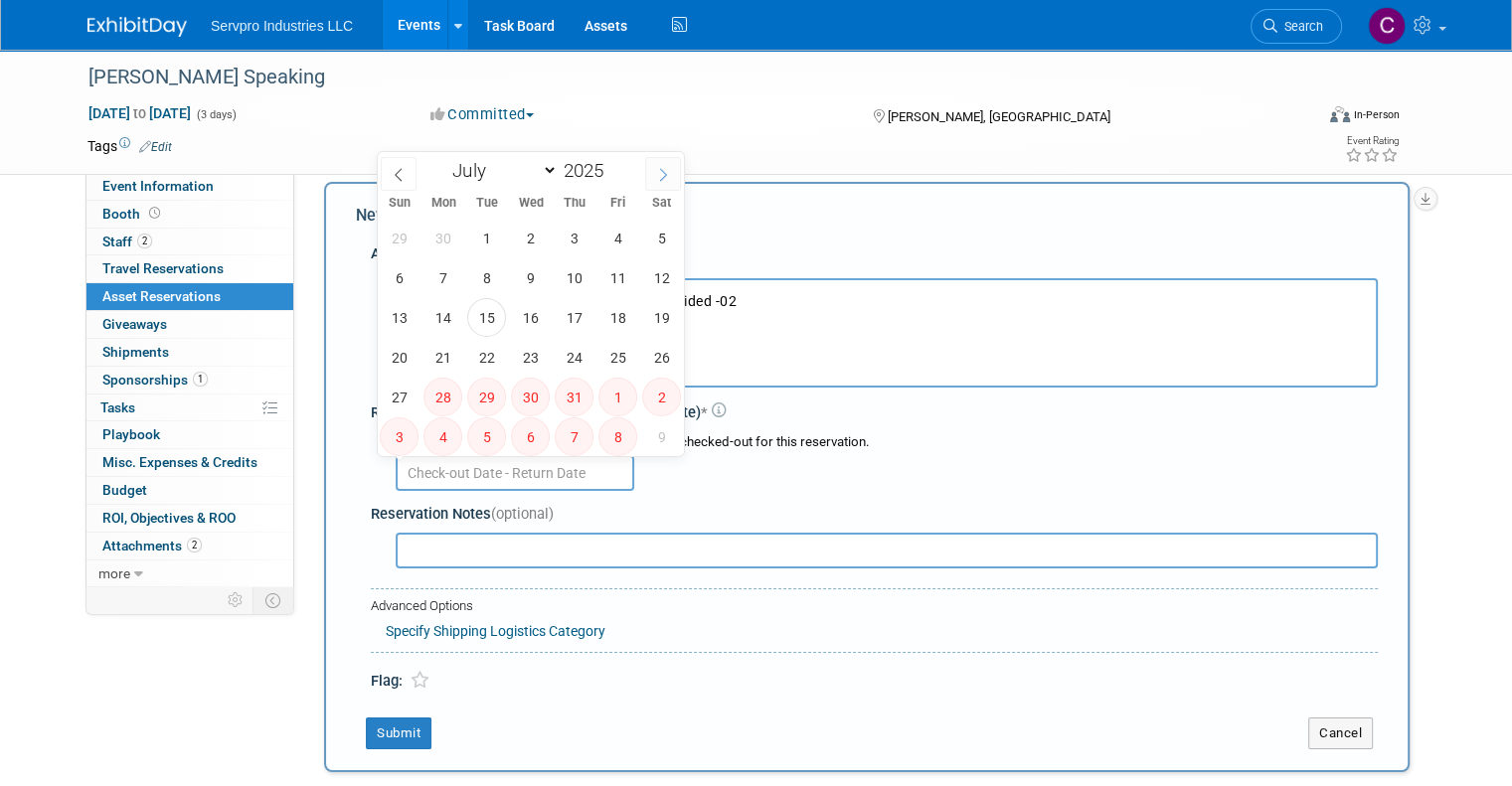 click 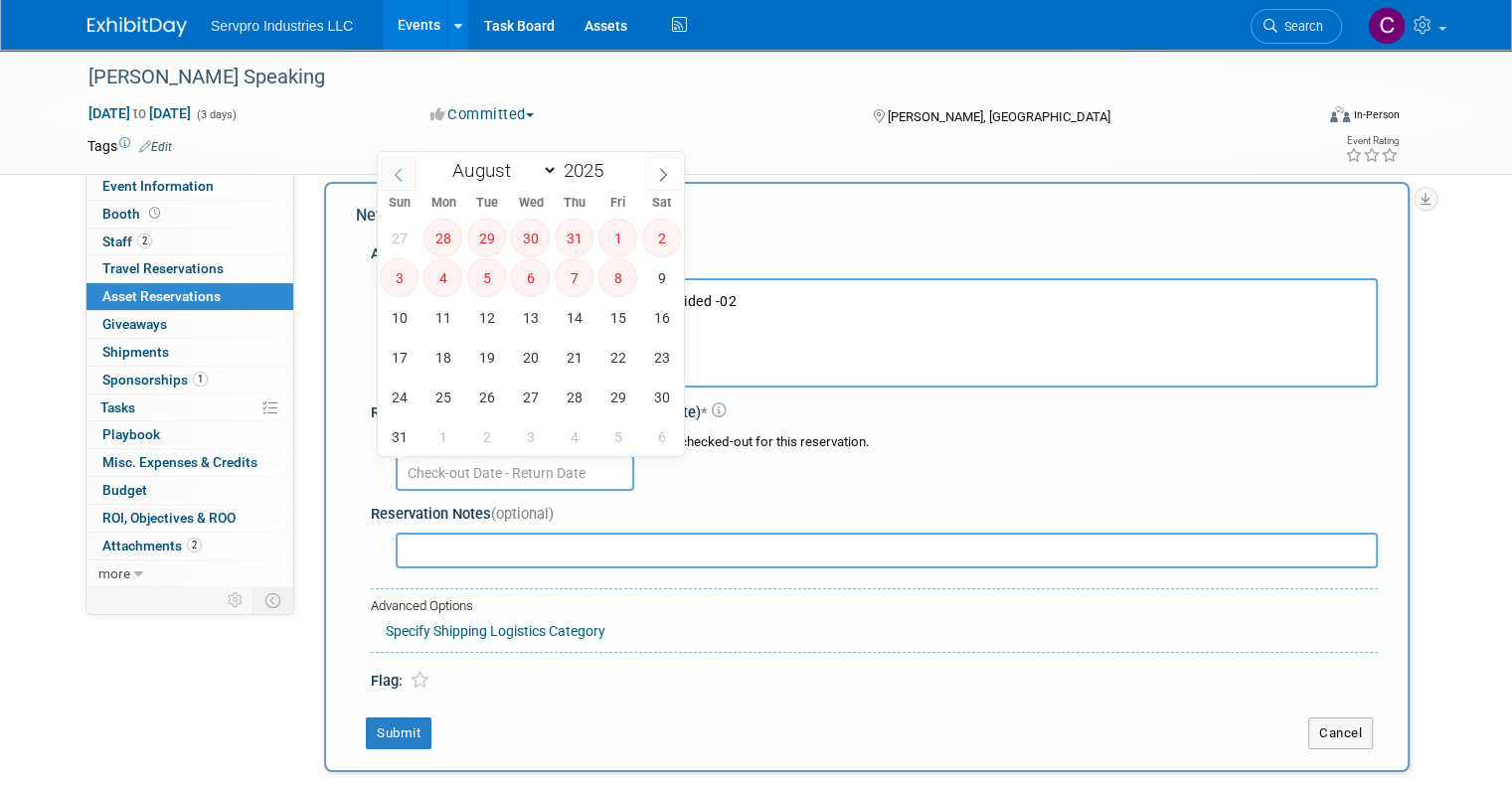 click 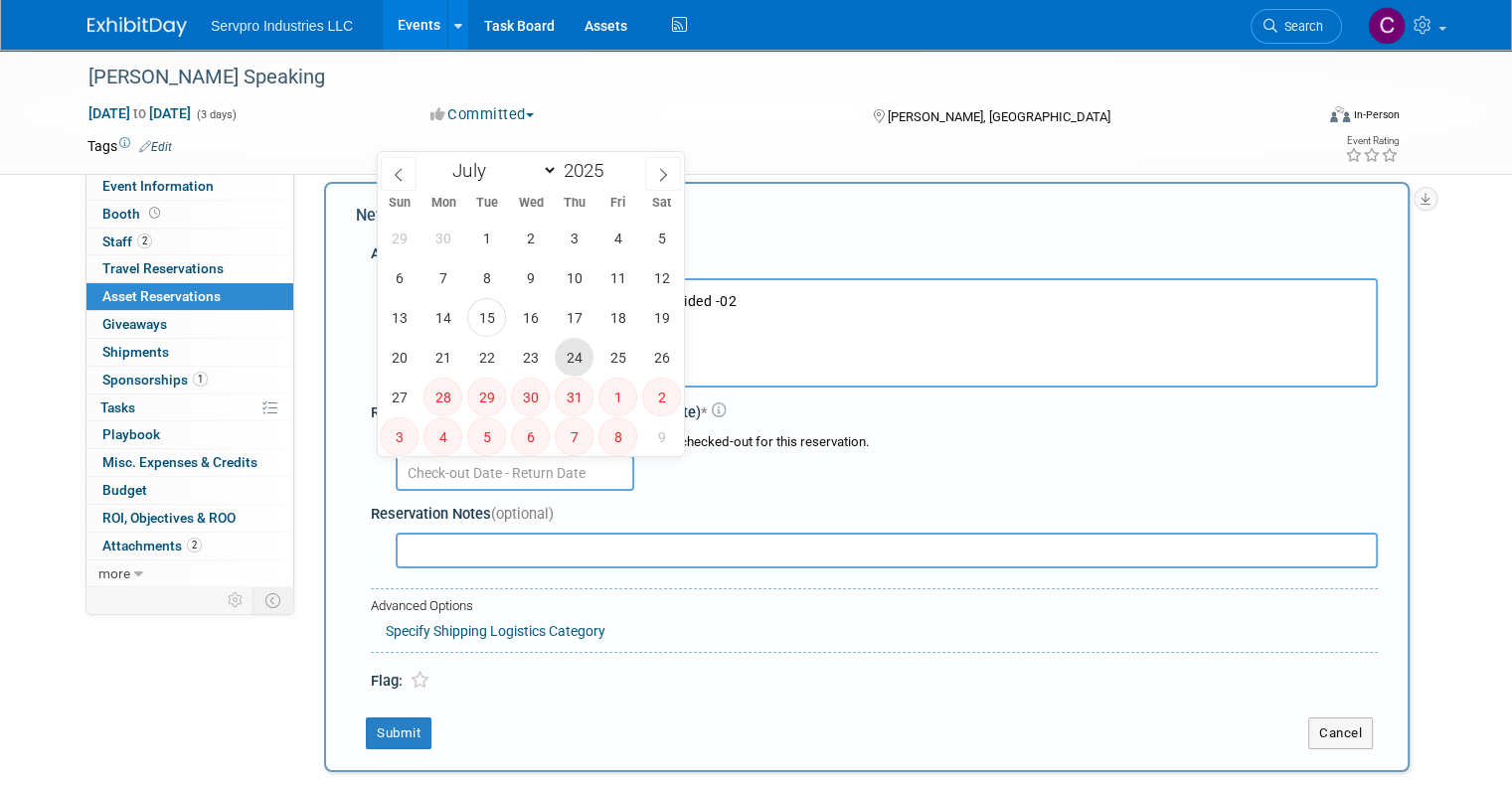 click on "24" at bounding box center [574, 357] 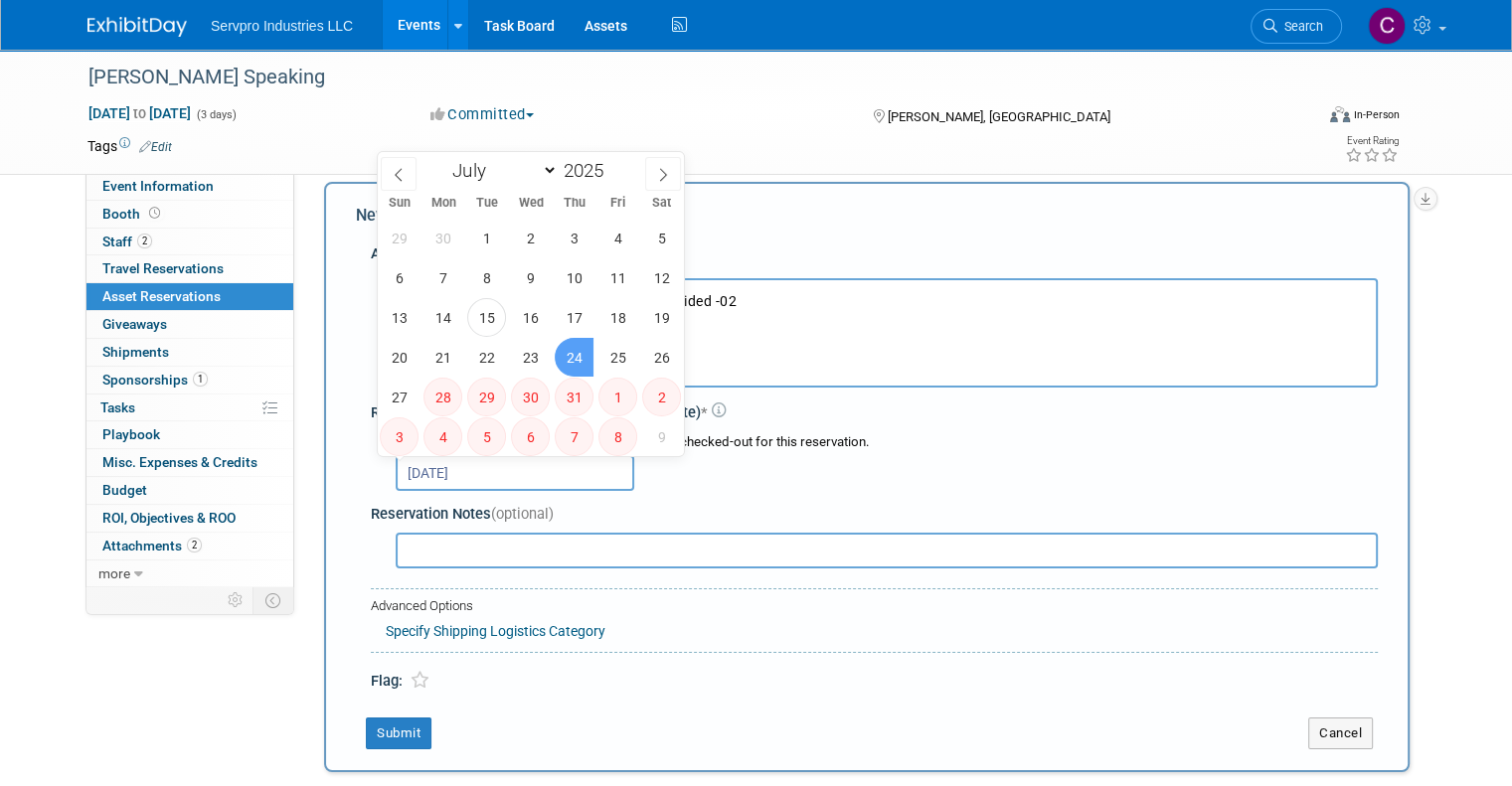 click on "Jul 24, 2025" at bounding box center [515, 473] 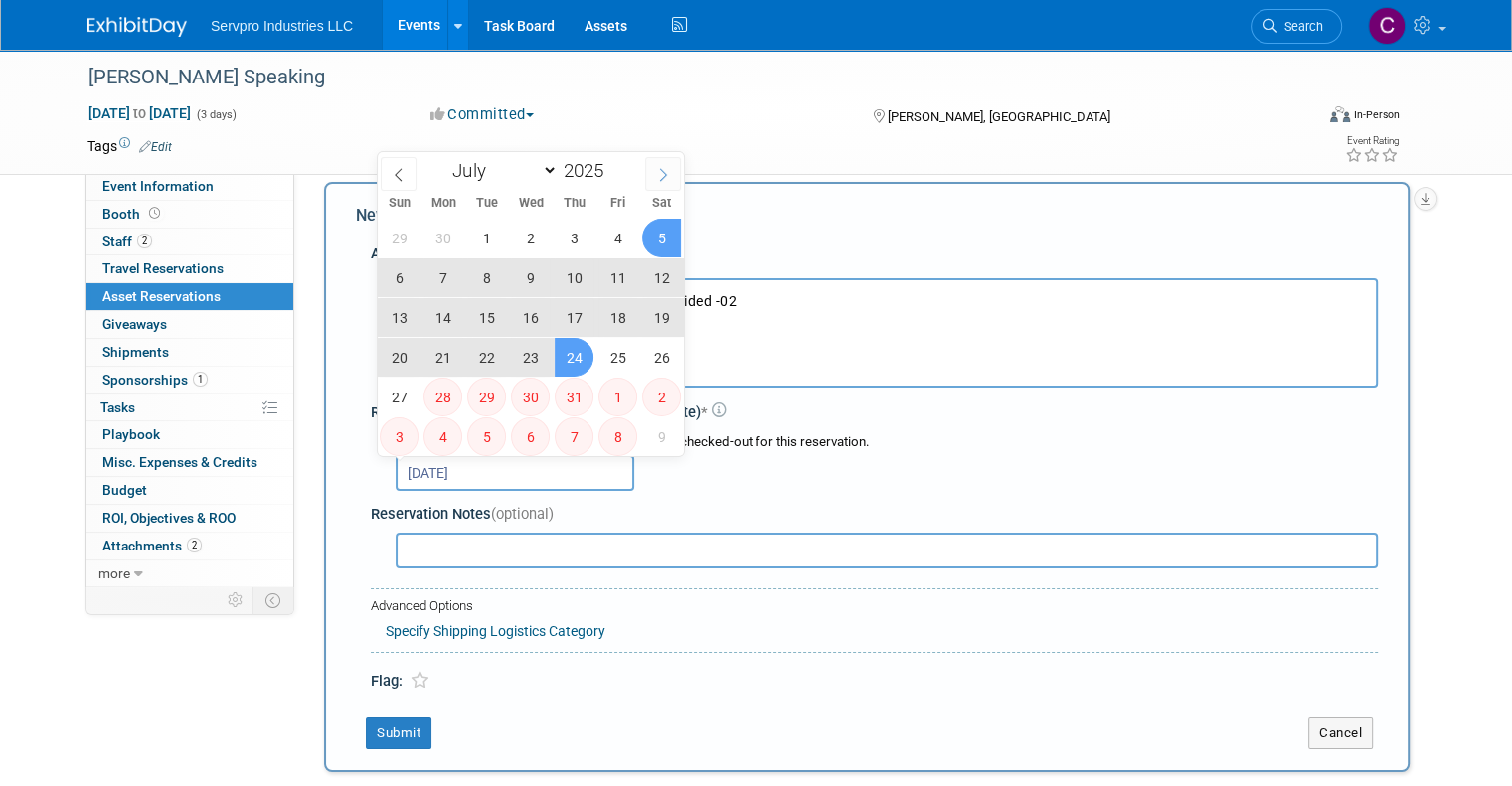 click 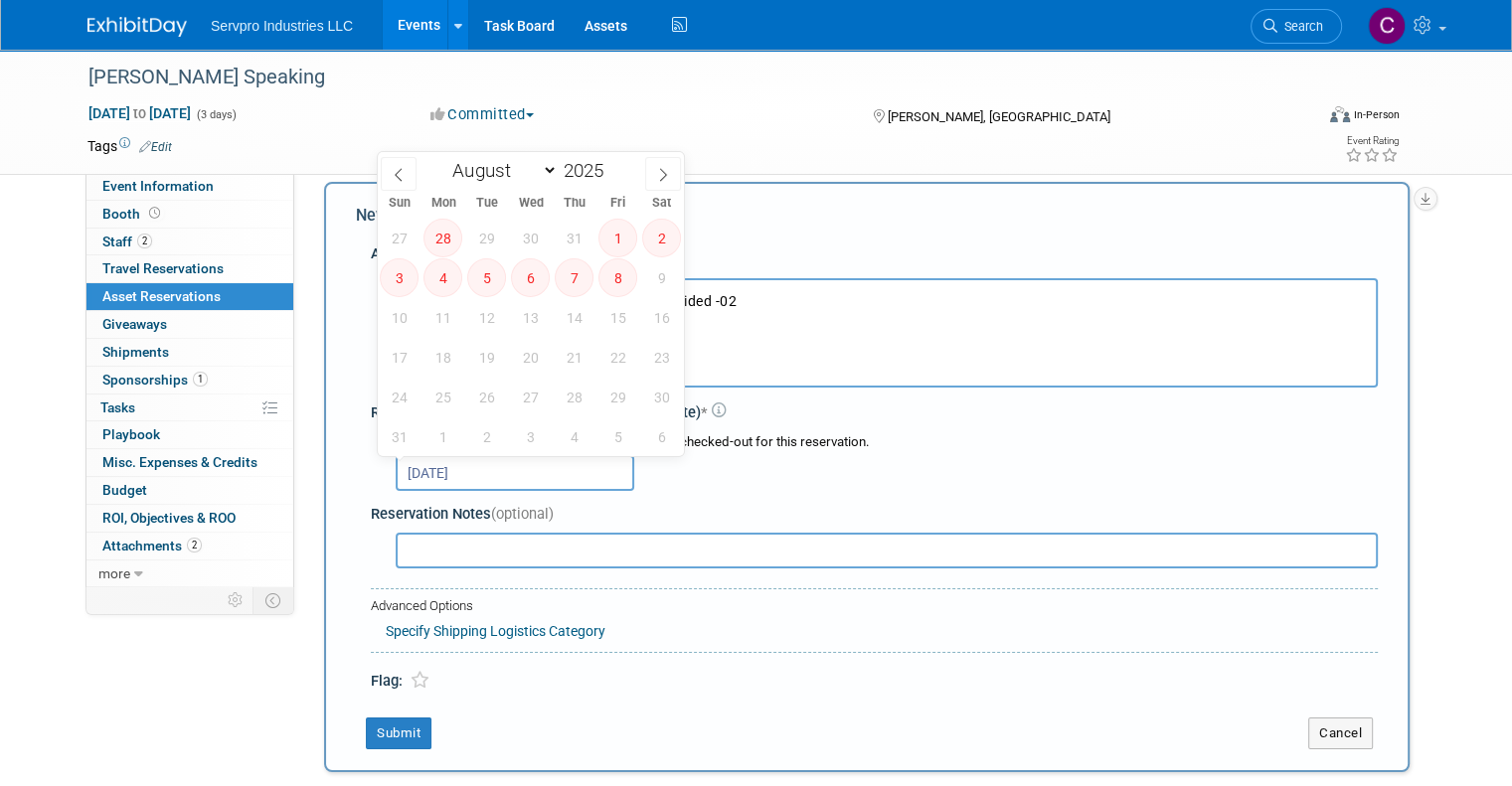 click on "Jul 24, 2025" at bounding box center (515, 473) 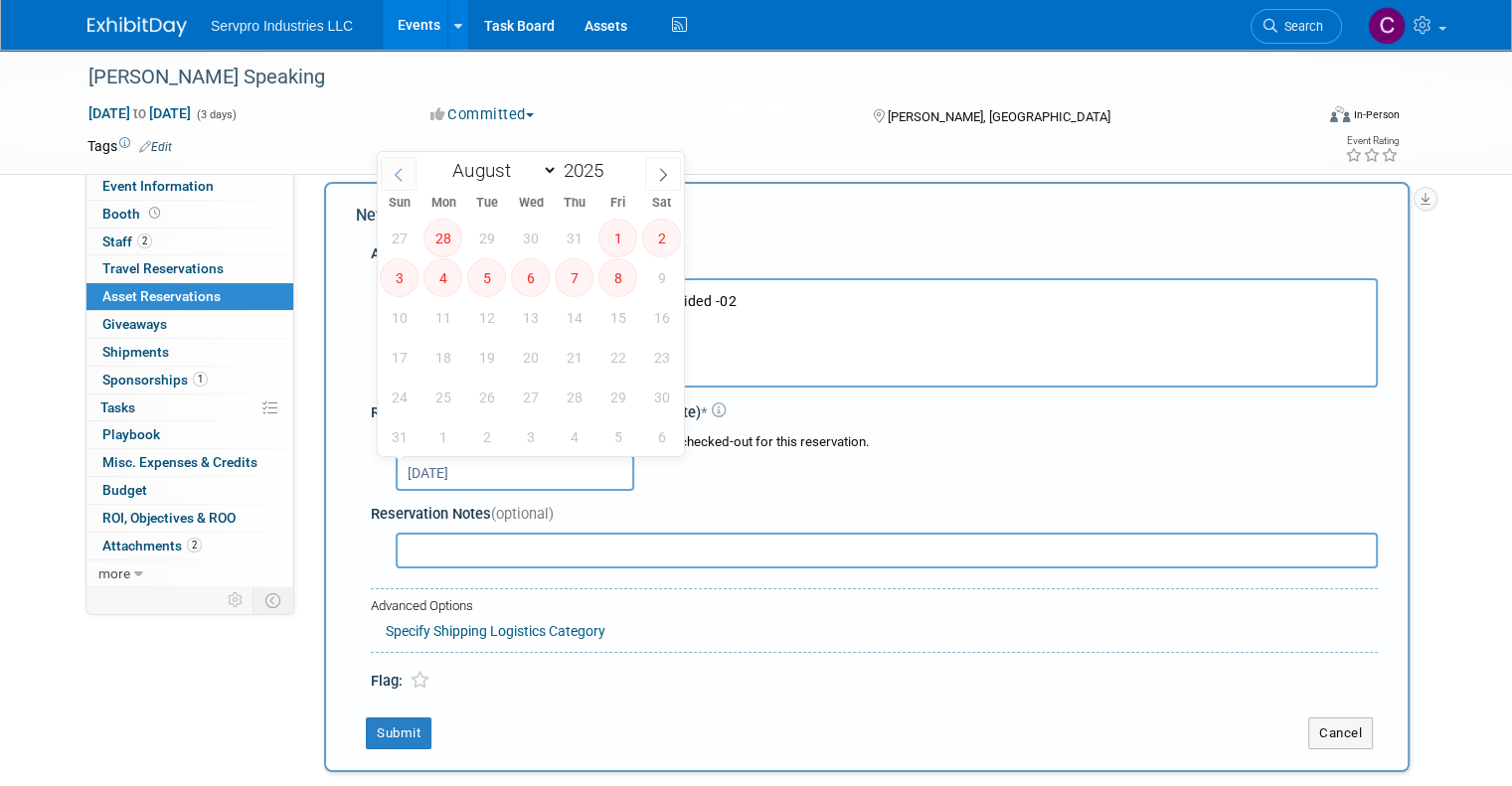 click at bounding box center [399, 174] 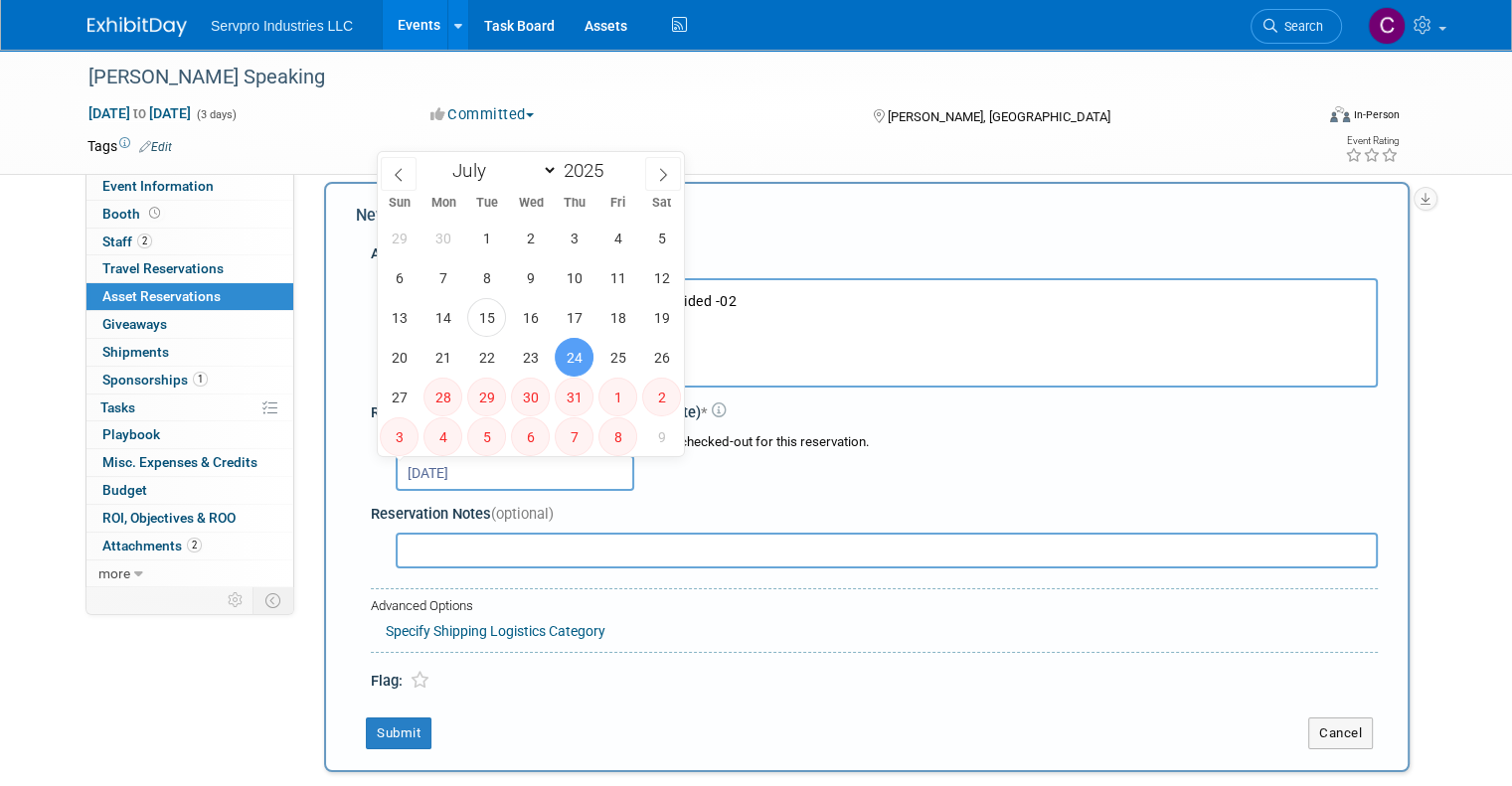type 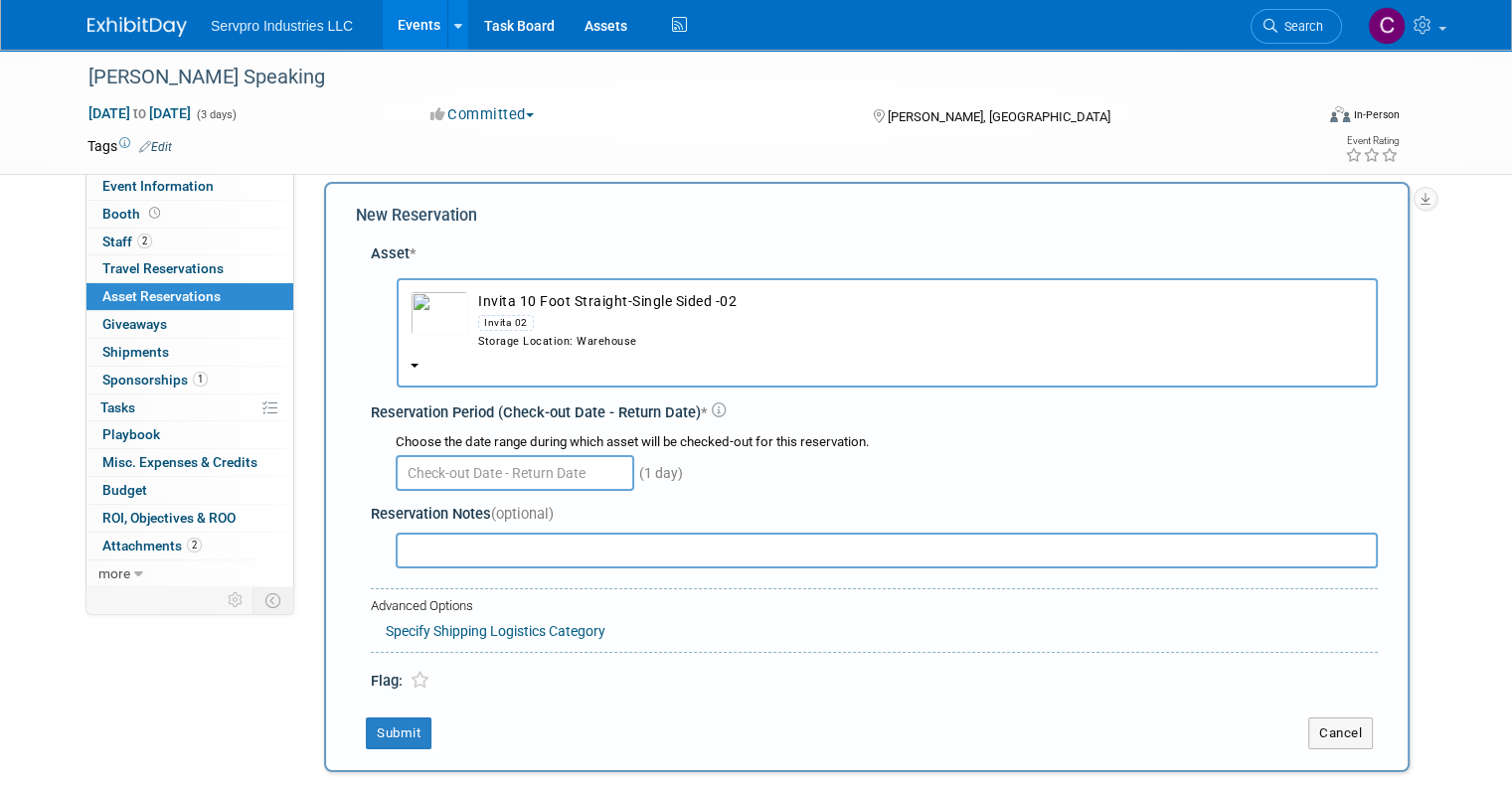 click on "New Reservation
Asset  *
-- SELECT ASSET --
<table style='display: inline-block; border-style:none;'><tr><td style='white-space: nowrap; width: 1%; vertical-align: top;'><img src='https://www.exhibitday.com/Workspace/AssetImage/?at=2&v=17934829088&cacheInHeader=1&compressHeader=1&id=10046880-10717095-ffe6a0f3-a0f7-482f-9fc9-cc7eced02708.jpg' class='assetListImage  ' /></td><td style='padding-left: 10px; width: 99%;'>Bluetooth Speakers</td></tr></table> Invita 02" at bounding box center [867, 477] 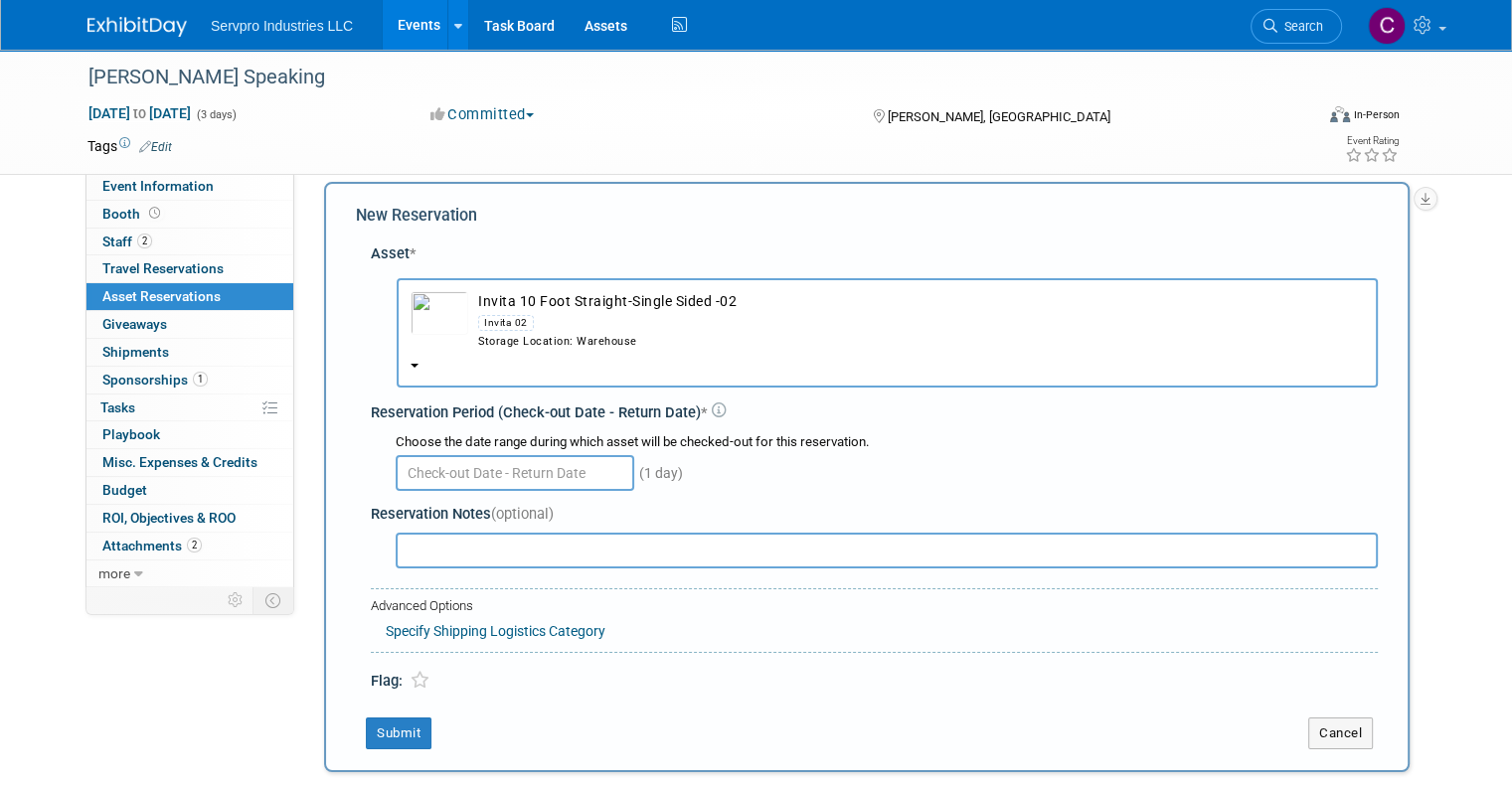 click on "Invita 10 Foot Straight-Single Sided -02 Invita 02 Storage Location: Warehouse" at bounding box center (916, 320) 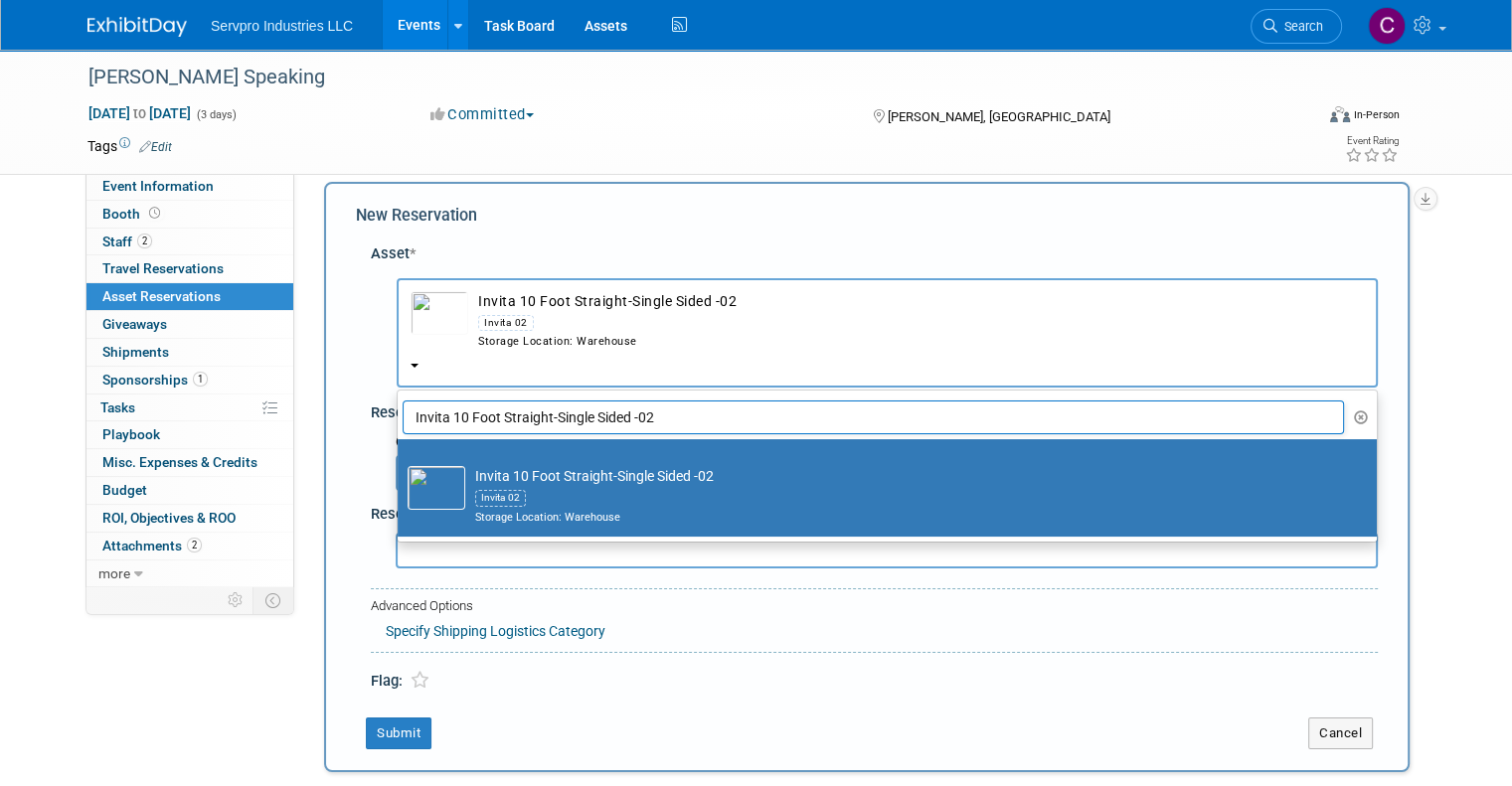 click on "Invita 10 Foot Straight-Single Sided -02" at bounding box center (873, 417) 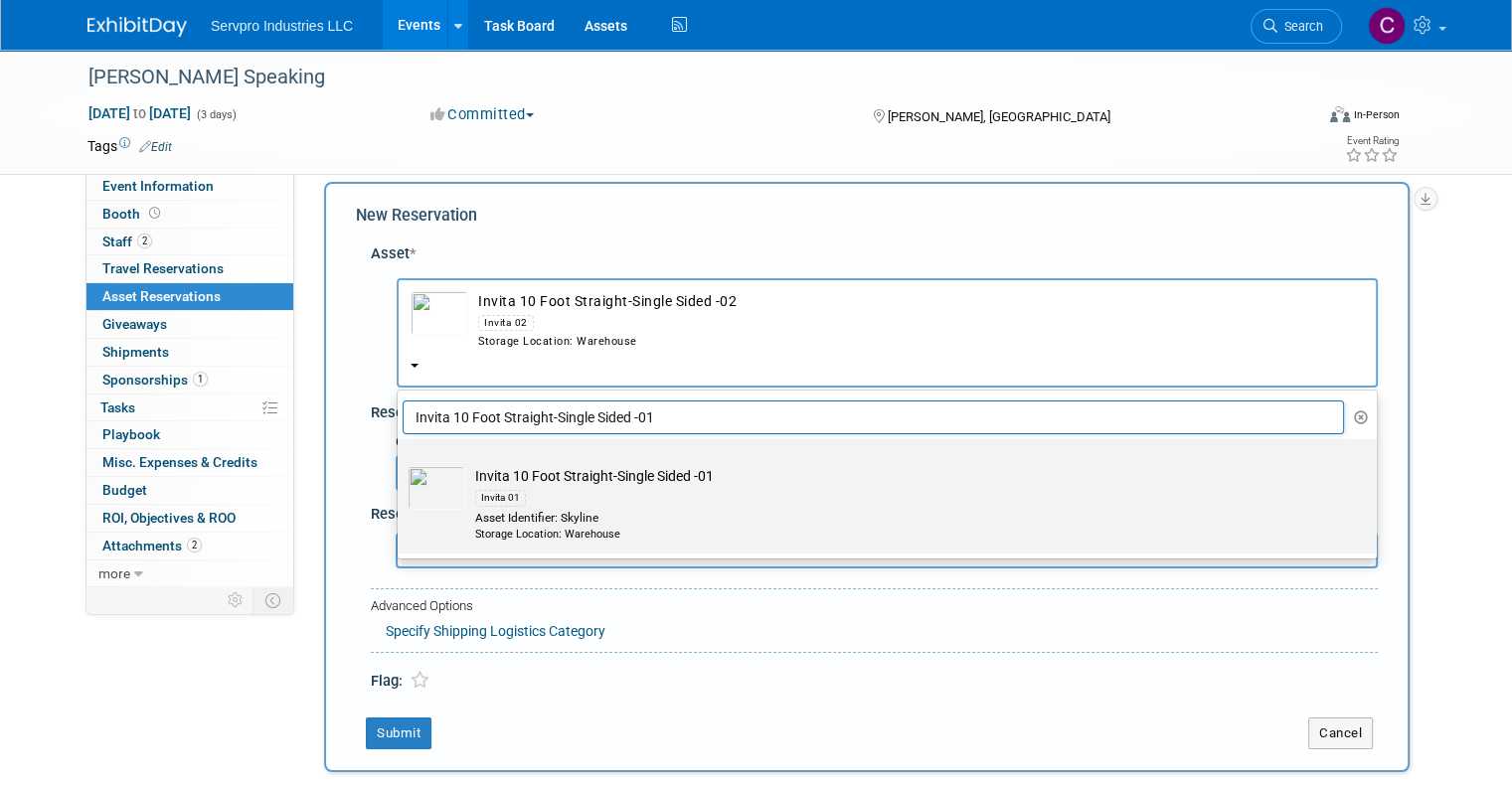 type on "Invita 10 Foot Straight-Single Sided -01" 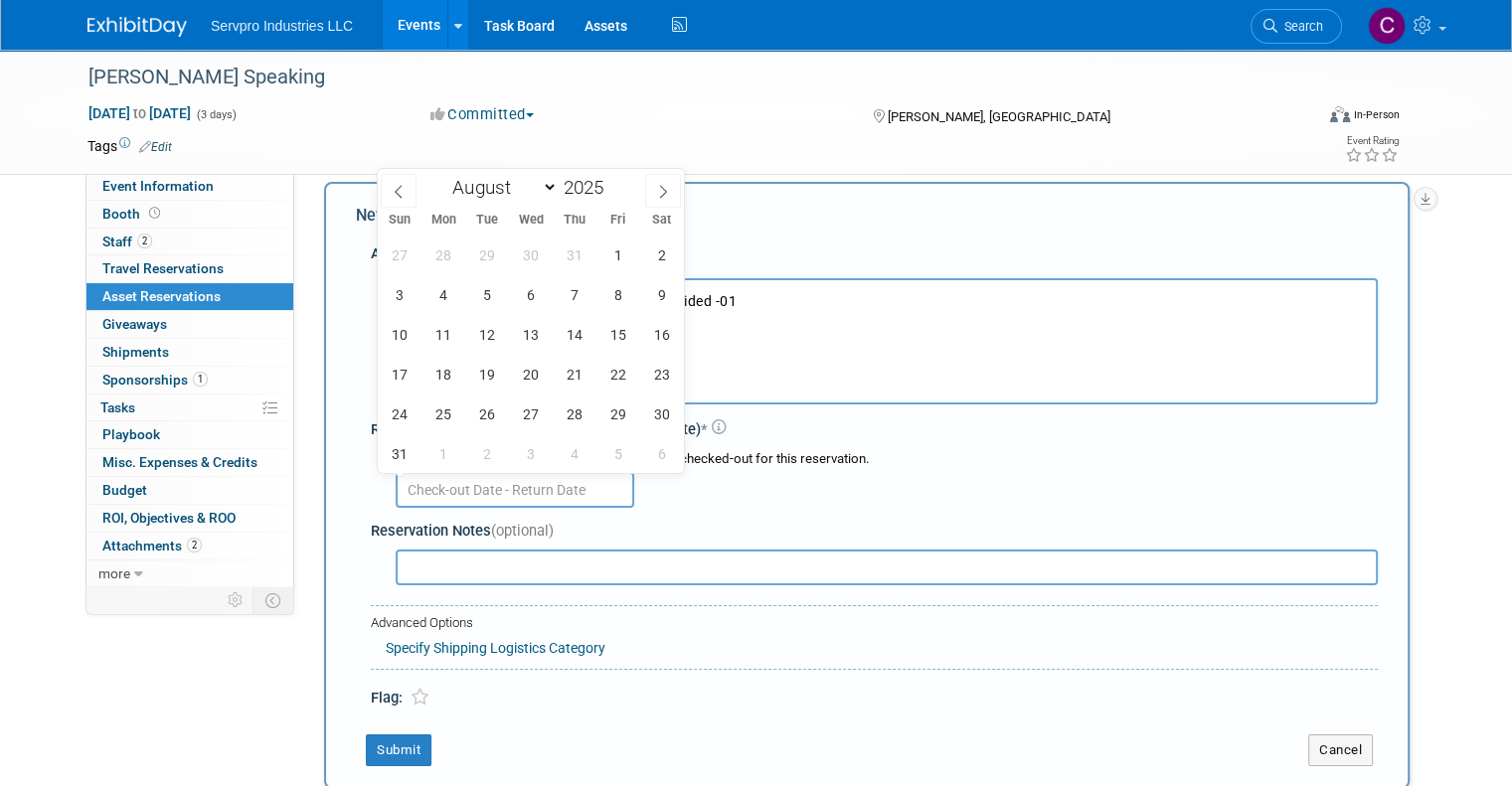 click at bounding box center [515, 490] 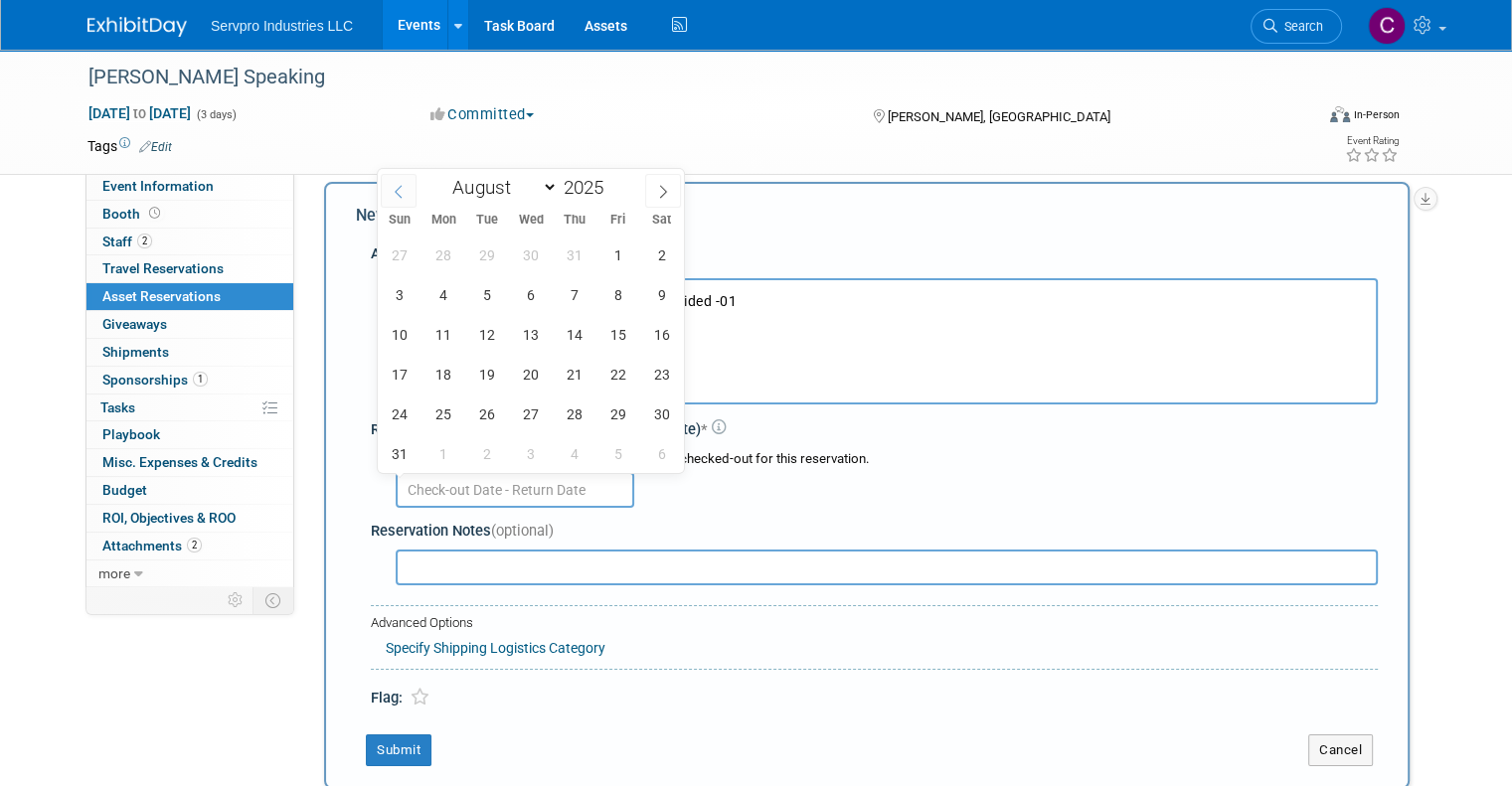 click 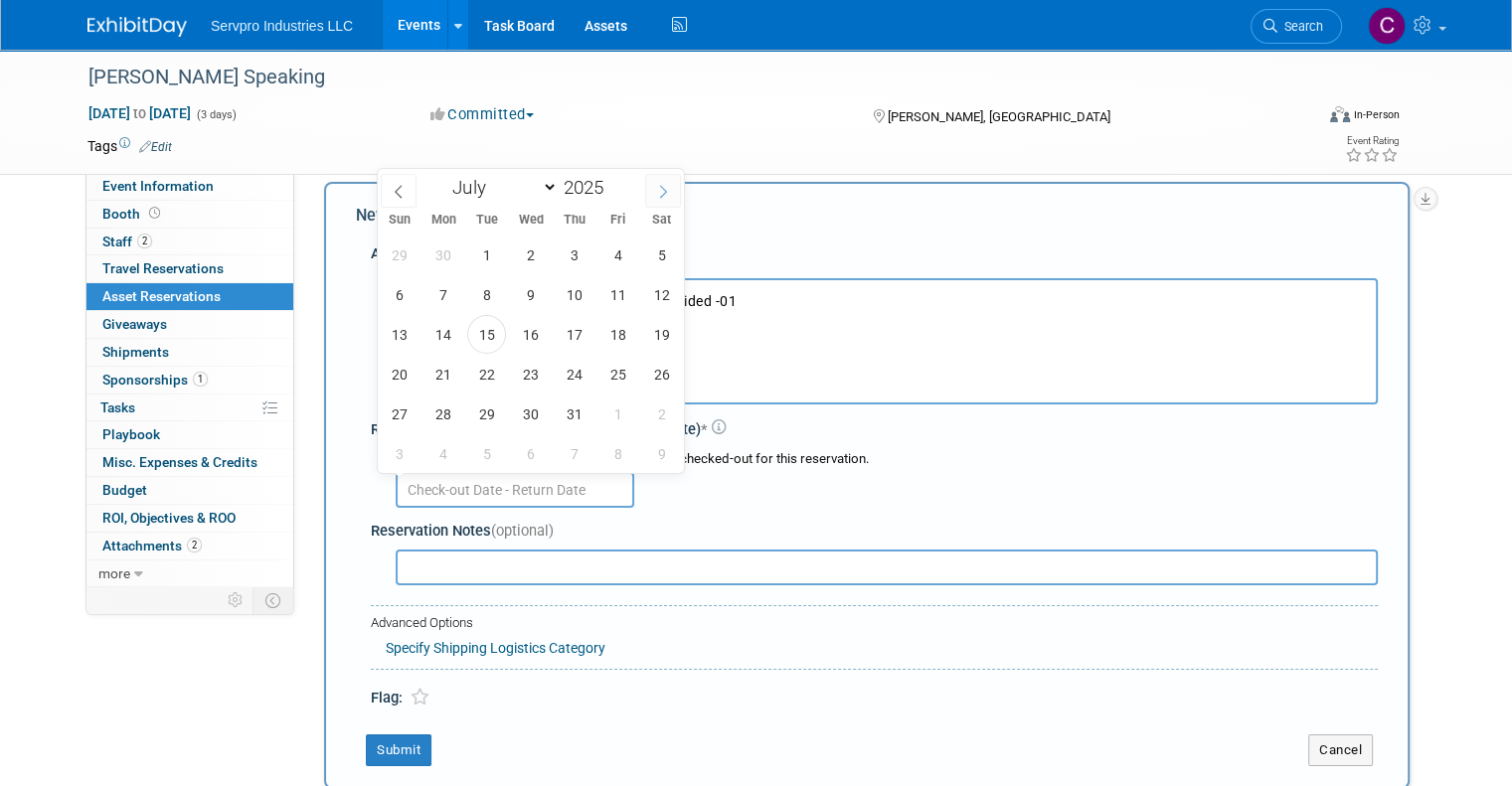 click 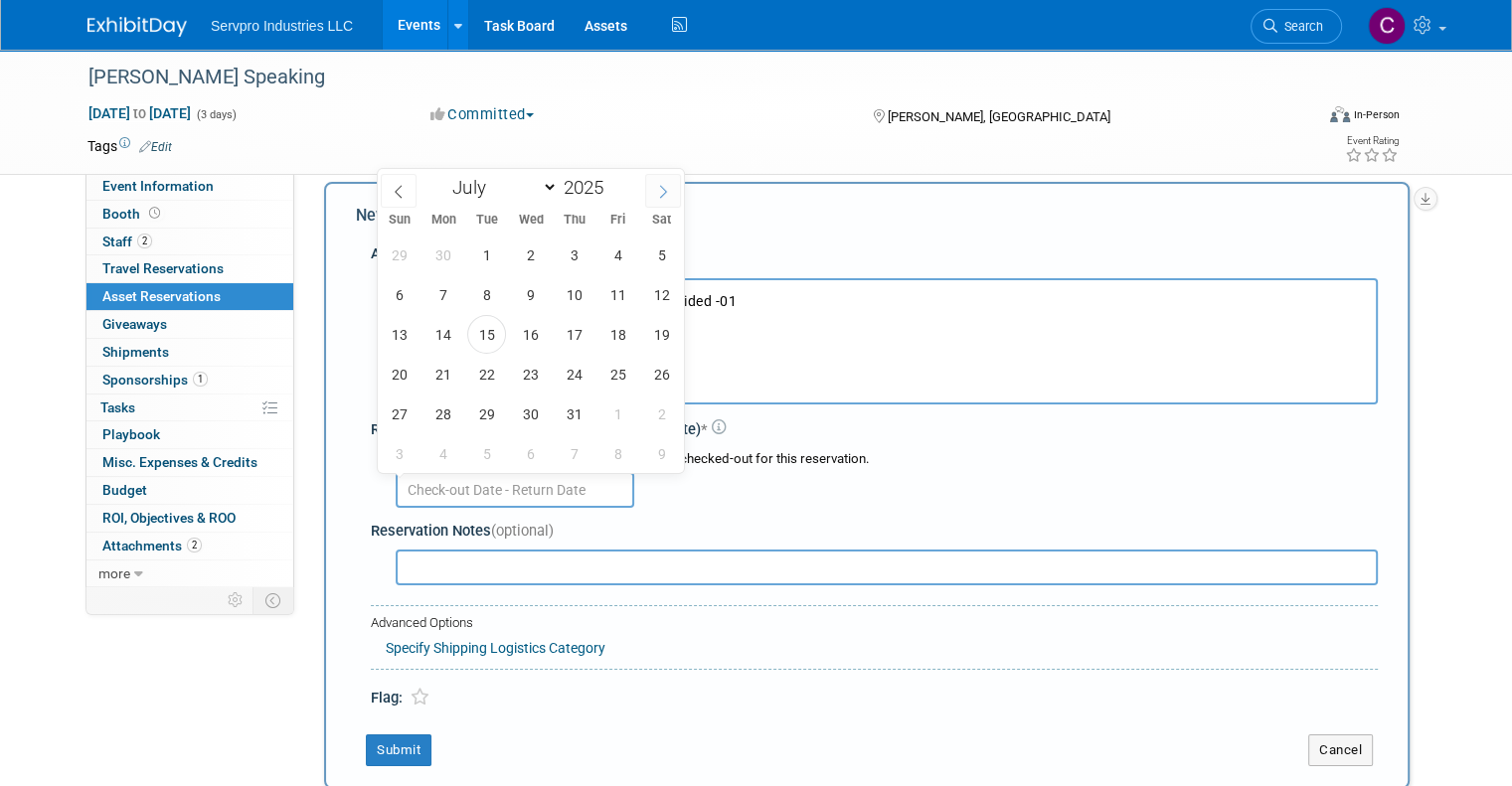 select on "7" 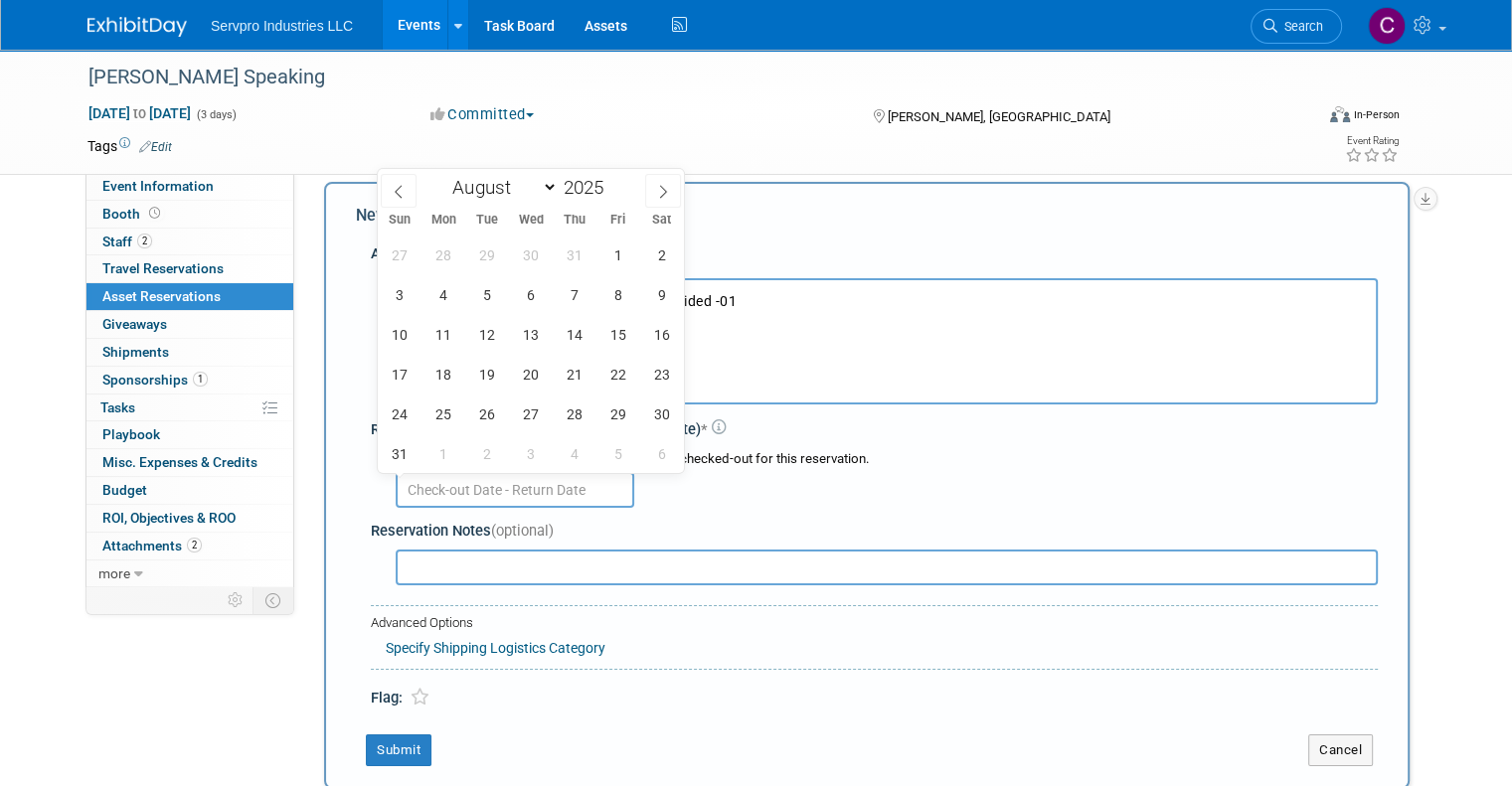 click on "Invita 10 Foot Straight-Single Sided -01 Invita 01 Asset Identifier: Skyline Storage Location: Warehouse" at bounding box center [887, 341] 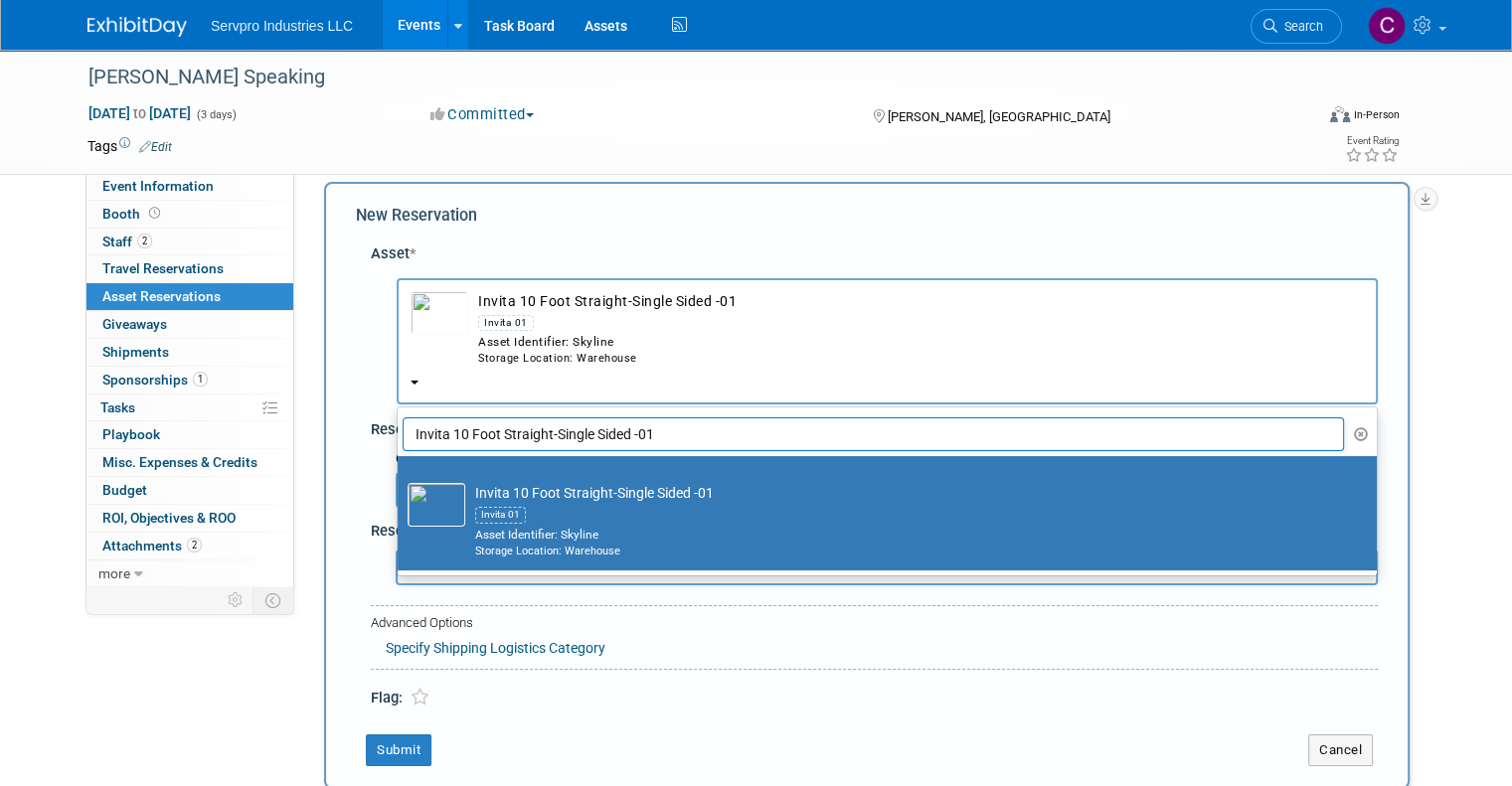 click on "Invita 10 Foot Straight-Single Sided -01 Invita 01 Asset Identifier: Skyline Storage Location: Warehouse" at bounding box center [916, 329] 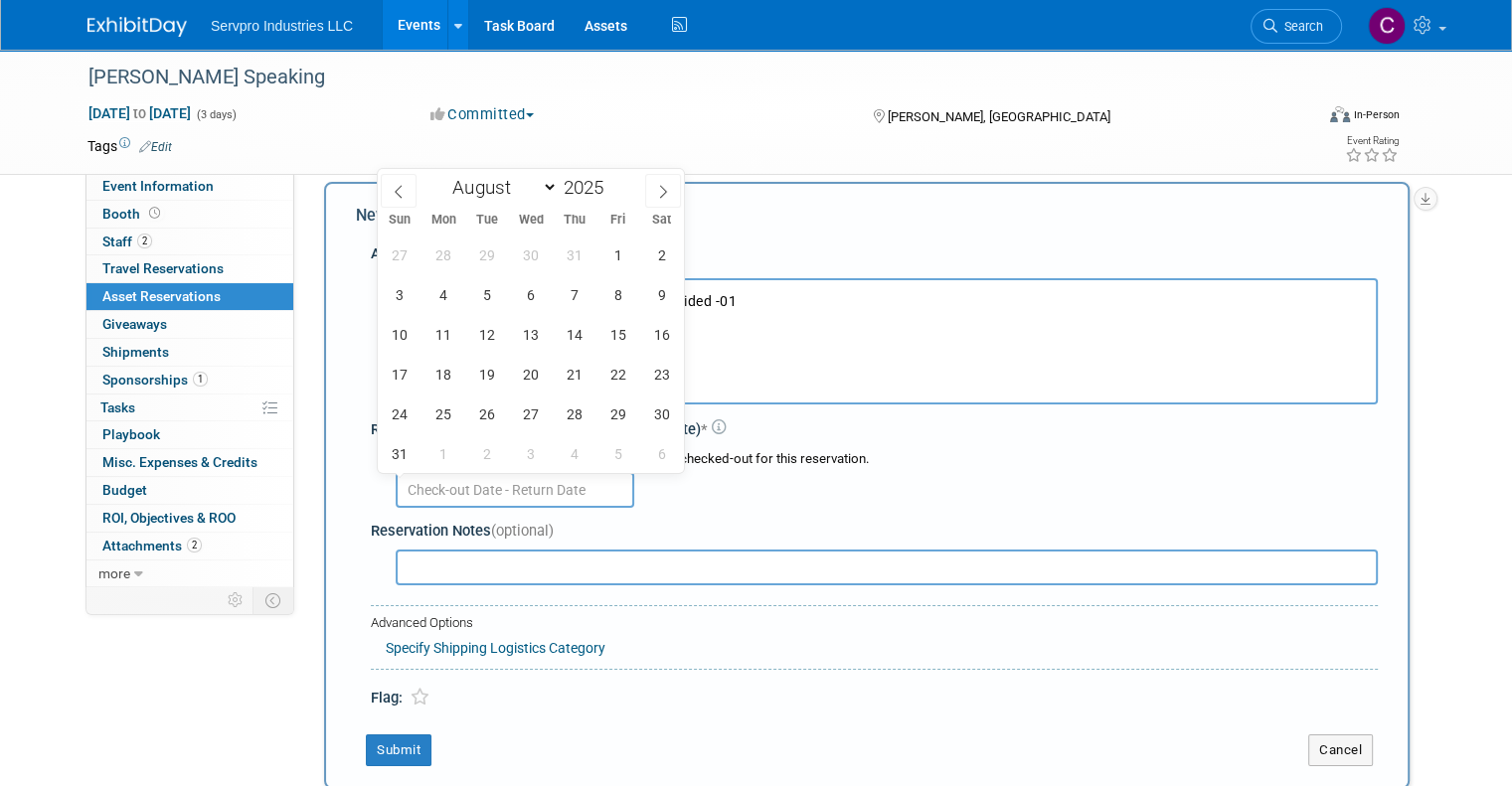 click at bounding box center [515, 490] 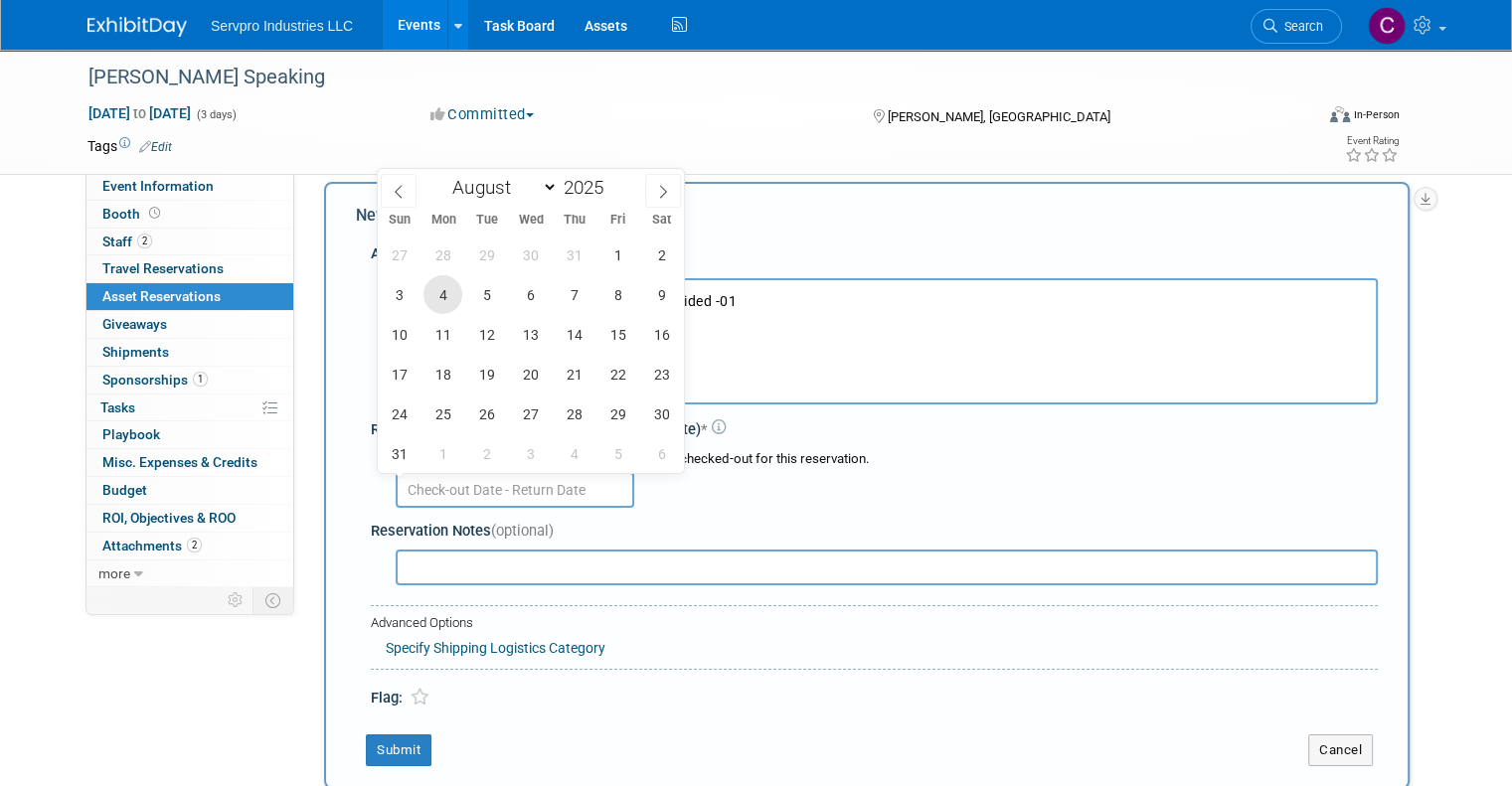 click on "4" at bounding box center [442, 294] 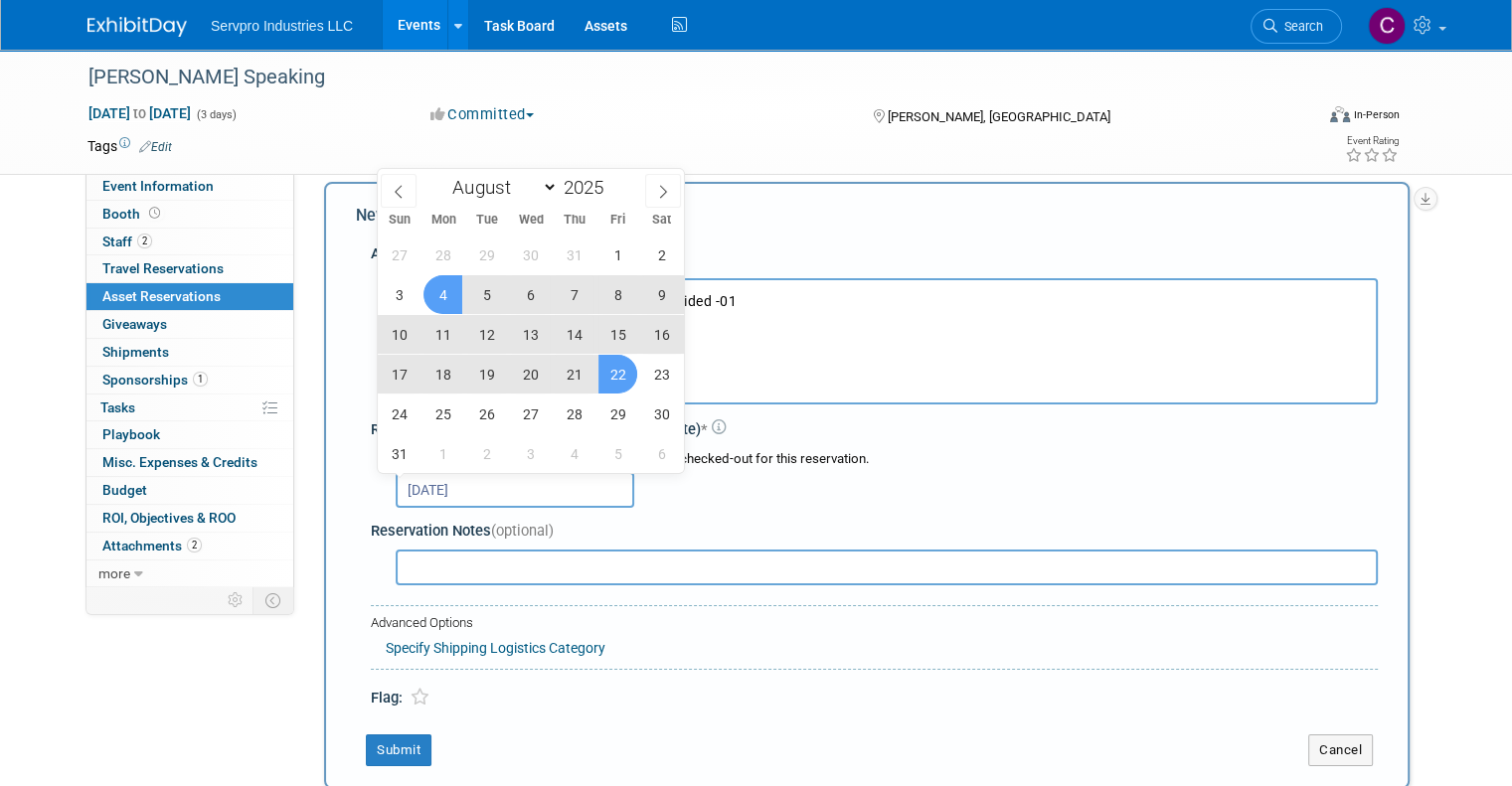 click on "22" at bounding box center (617, 374) 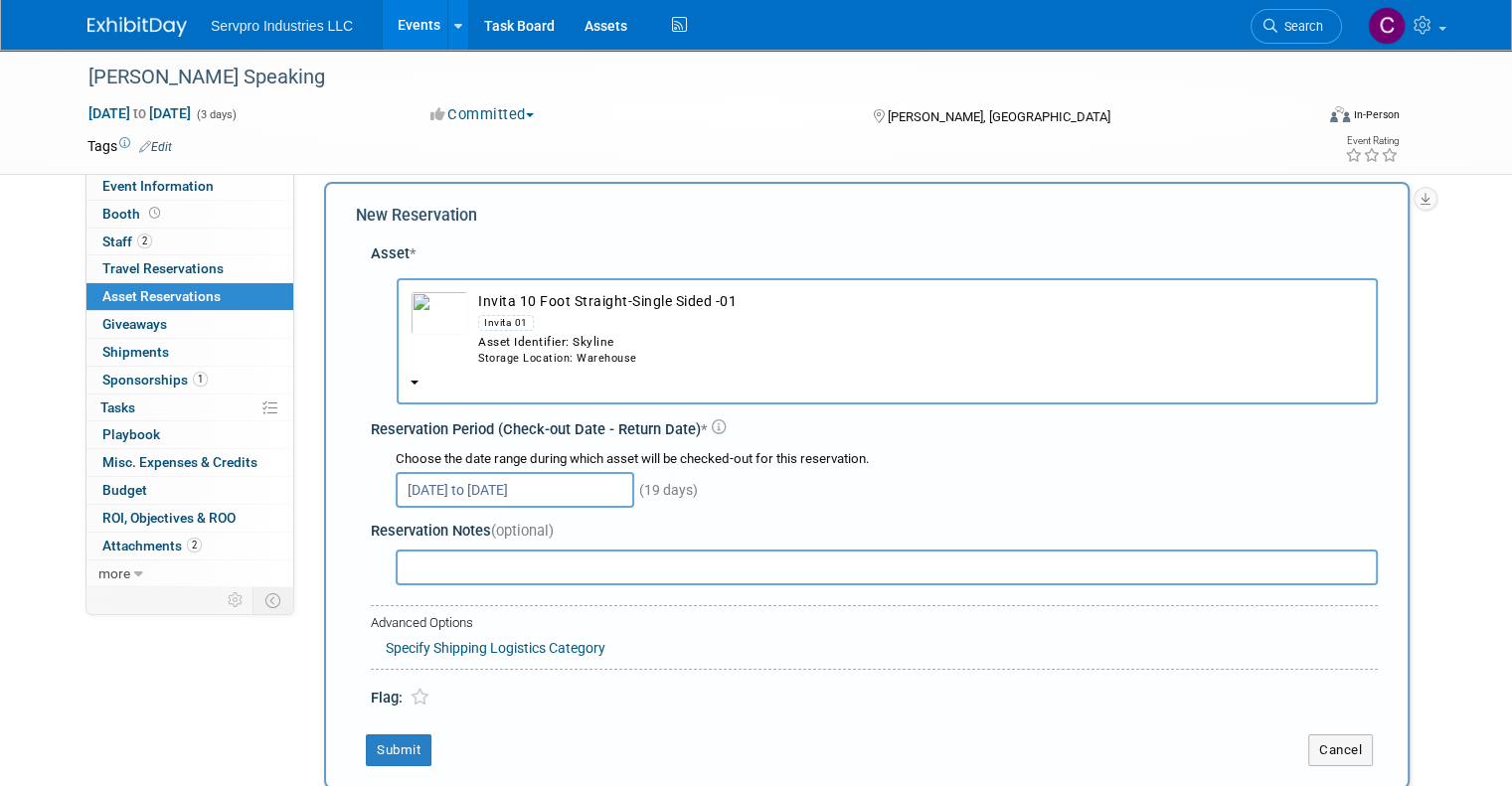 click at bounding box center [887, 567] 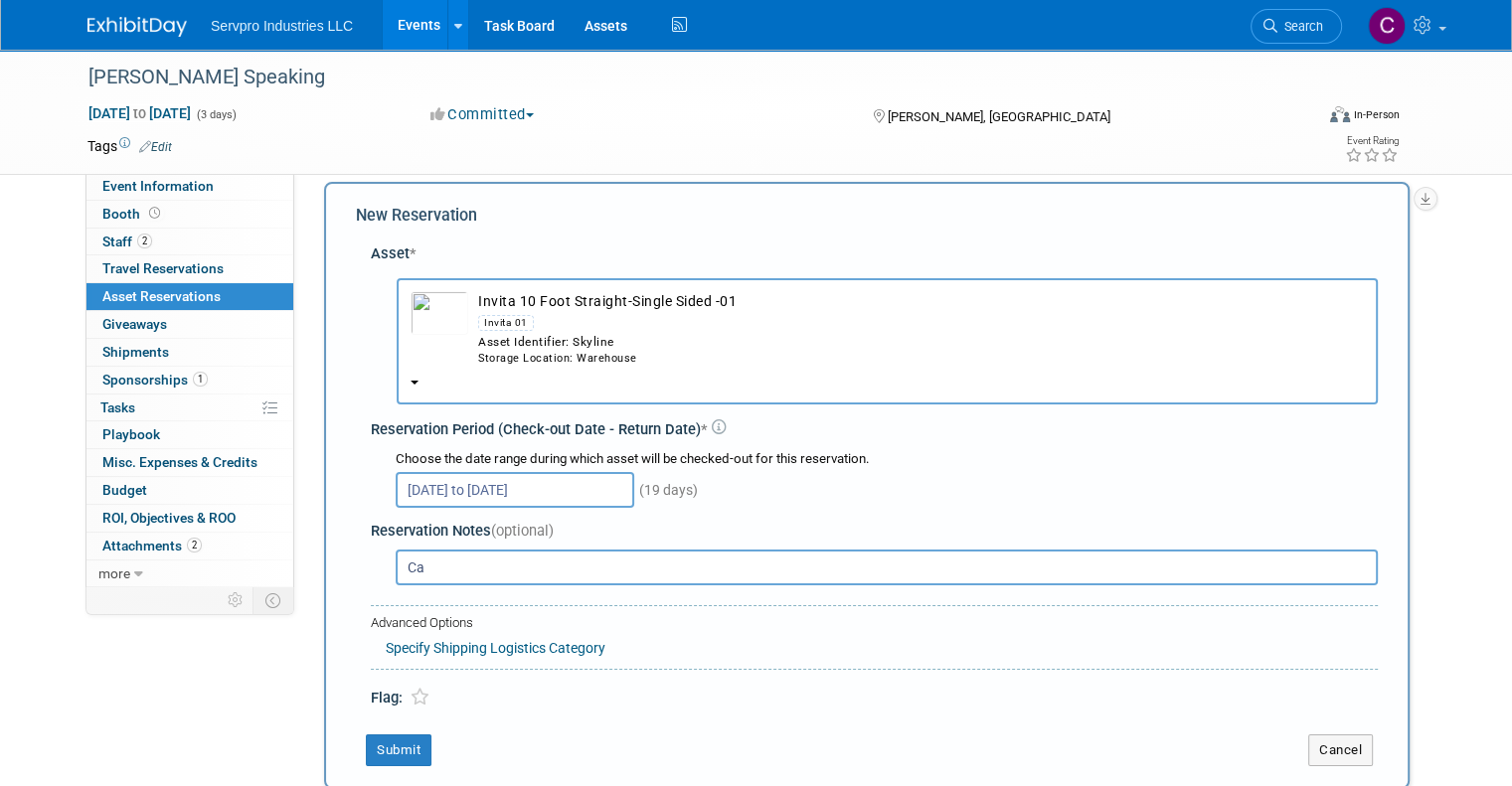 type on "C" 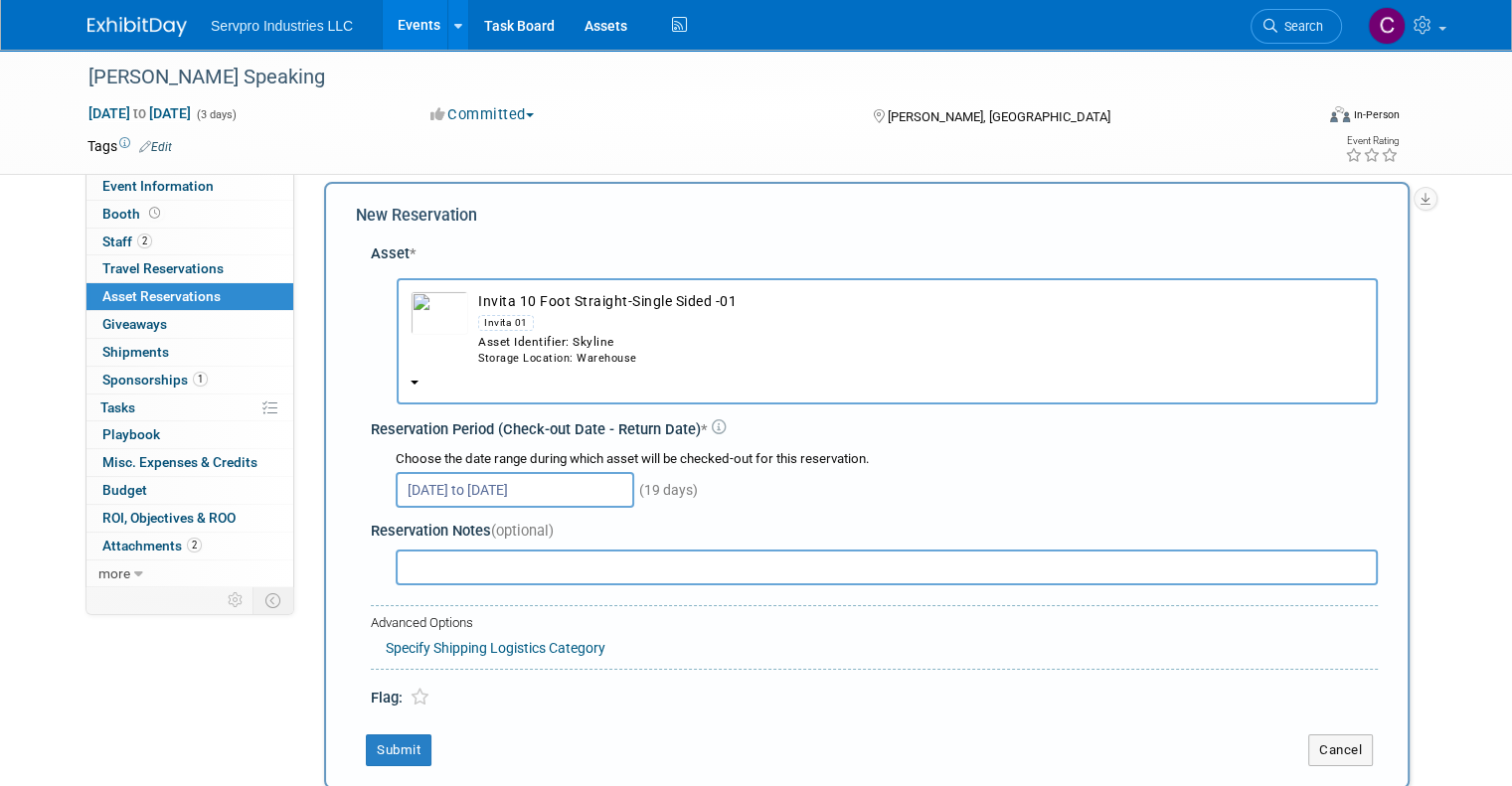 type on "T" 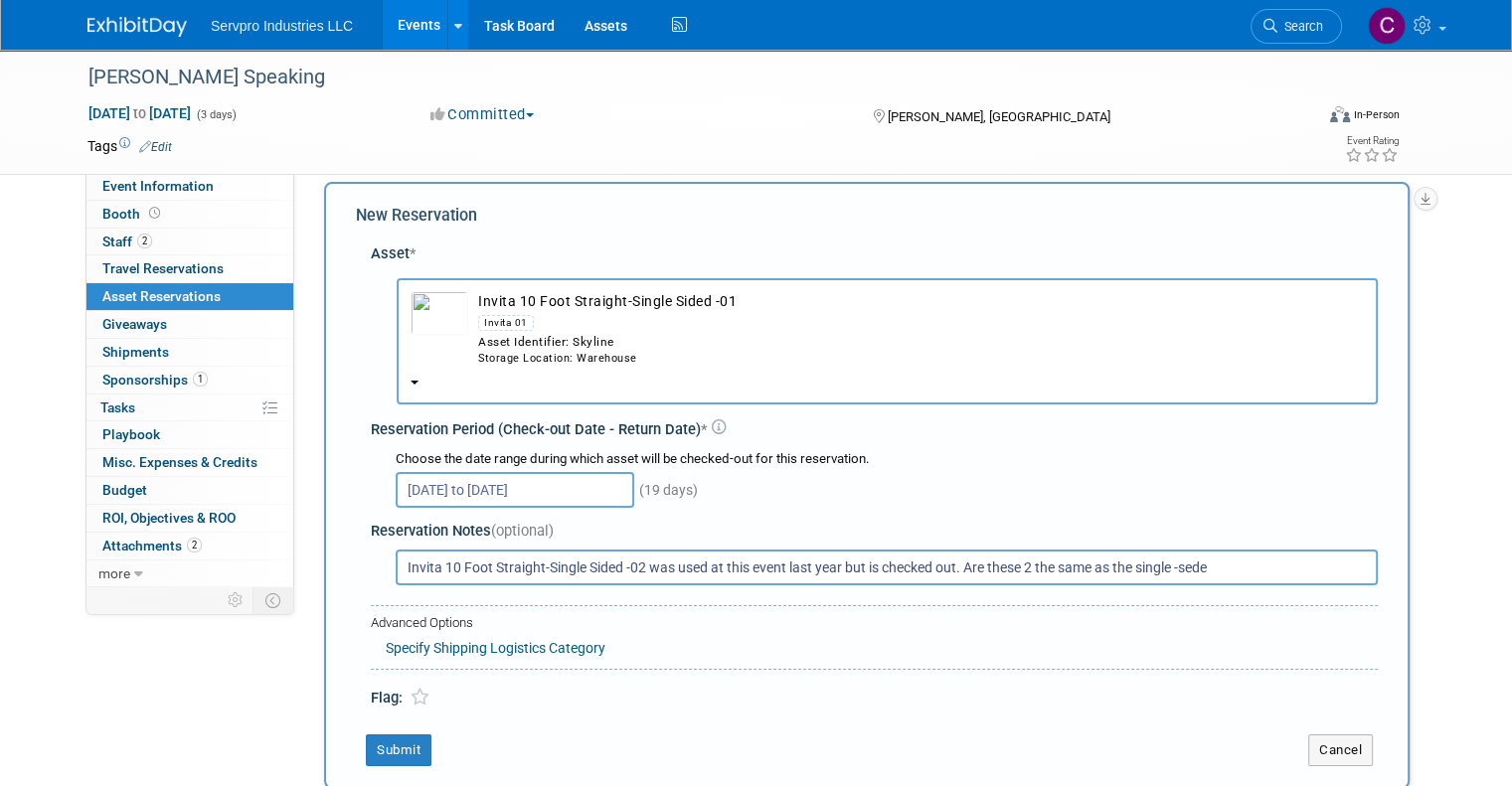 click on "Specify Shipping Logistics Category" at bounding box center (882, 645) 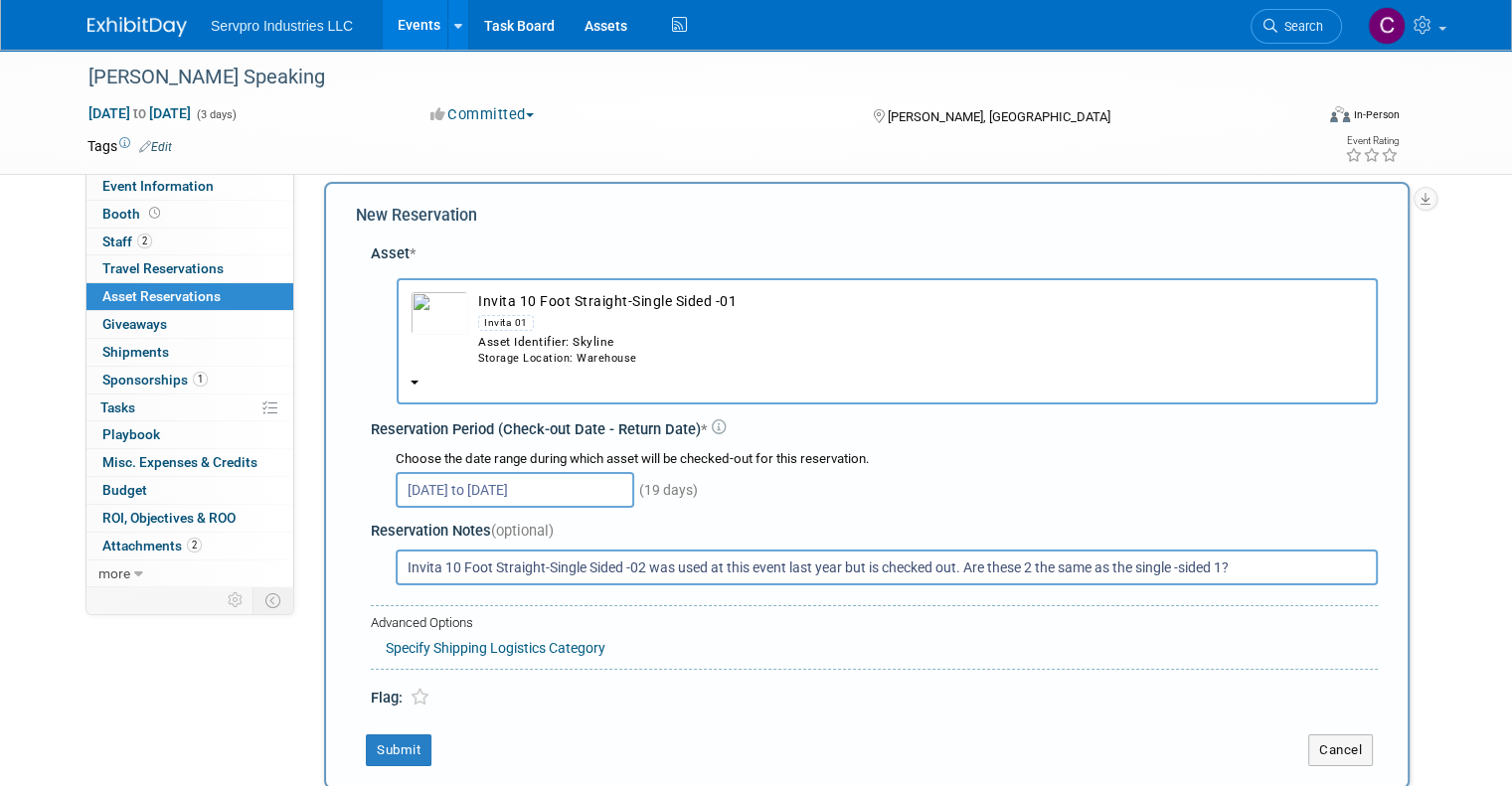 drag, startPoint x: 1221, startPoint y: 559, endPoint x: 1173, endPoint y: 563, distance: 48.166378 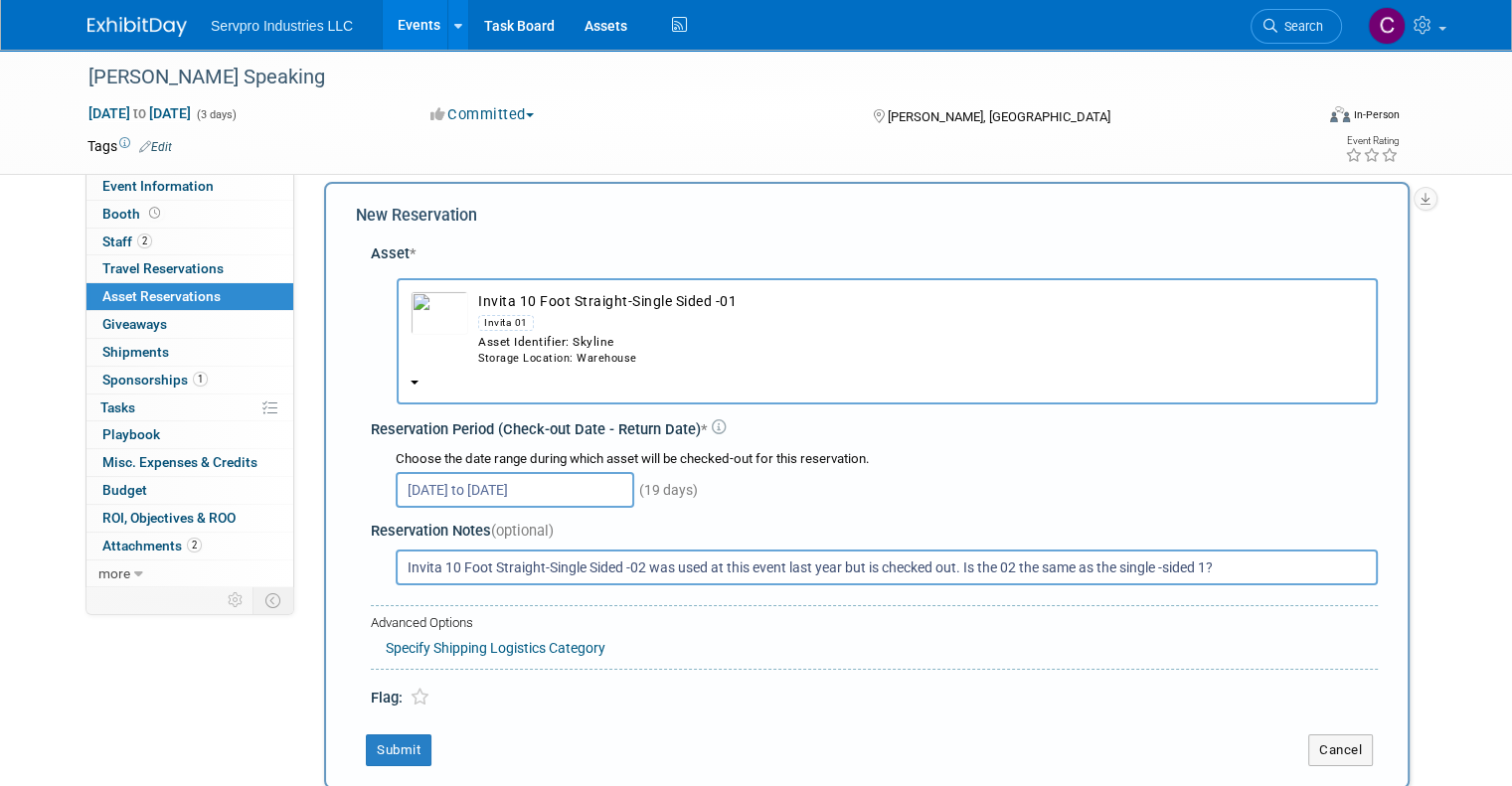 type on "Invita 10 Foot Straight-Single Sided -02 was used at this event last year but is checked out. Is the 02 the same as the single -sided 1?" 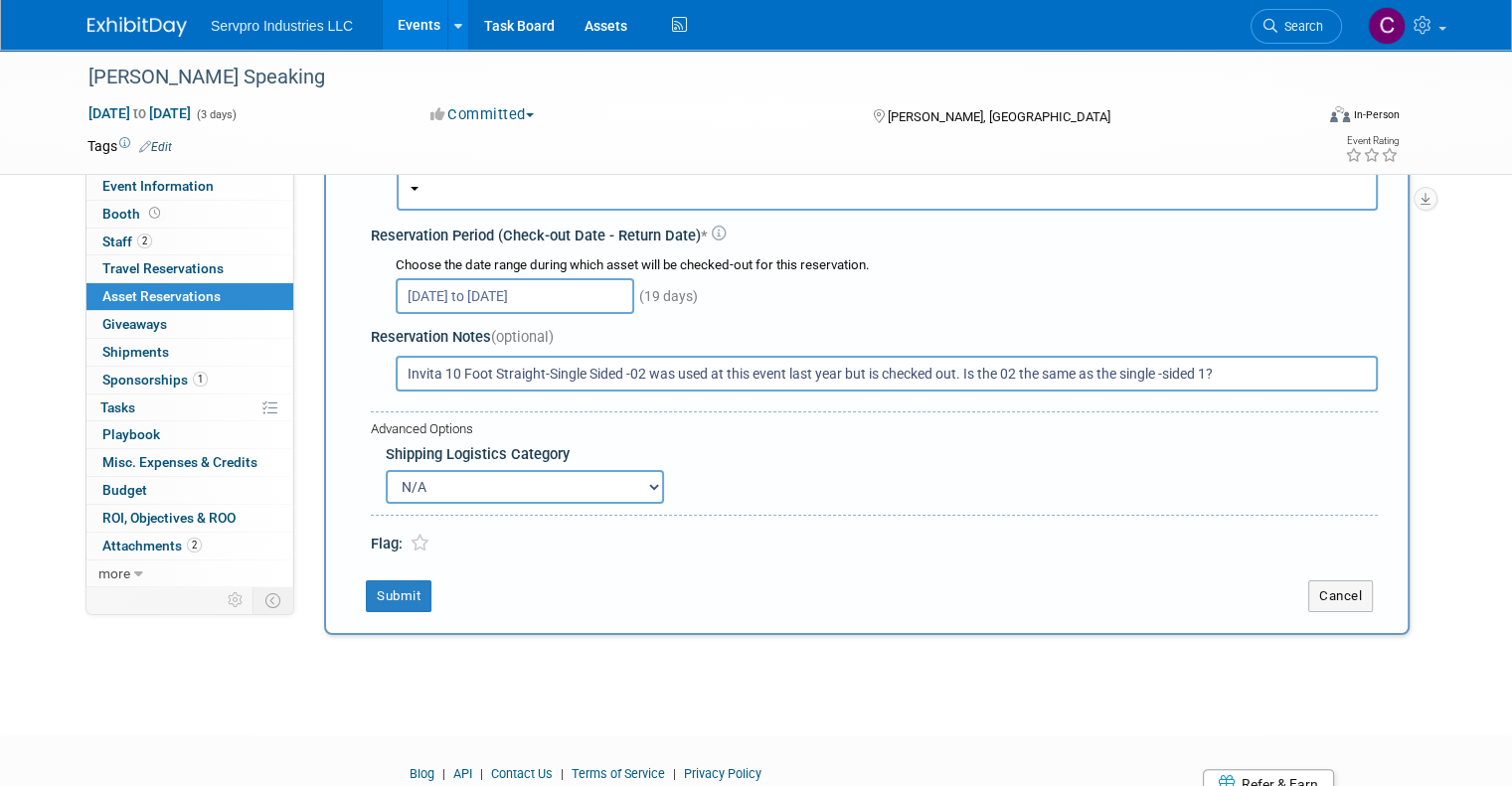 scroll, scrollTop: 217, scrollLeft: 0, axis: vertical 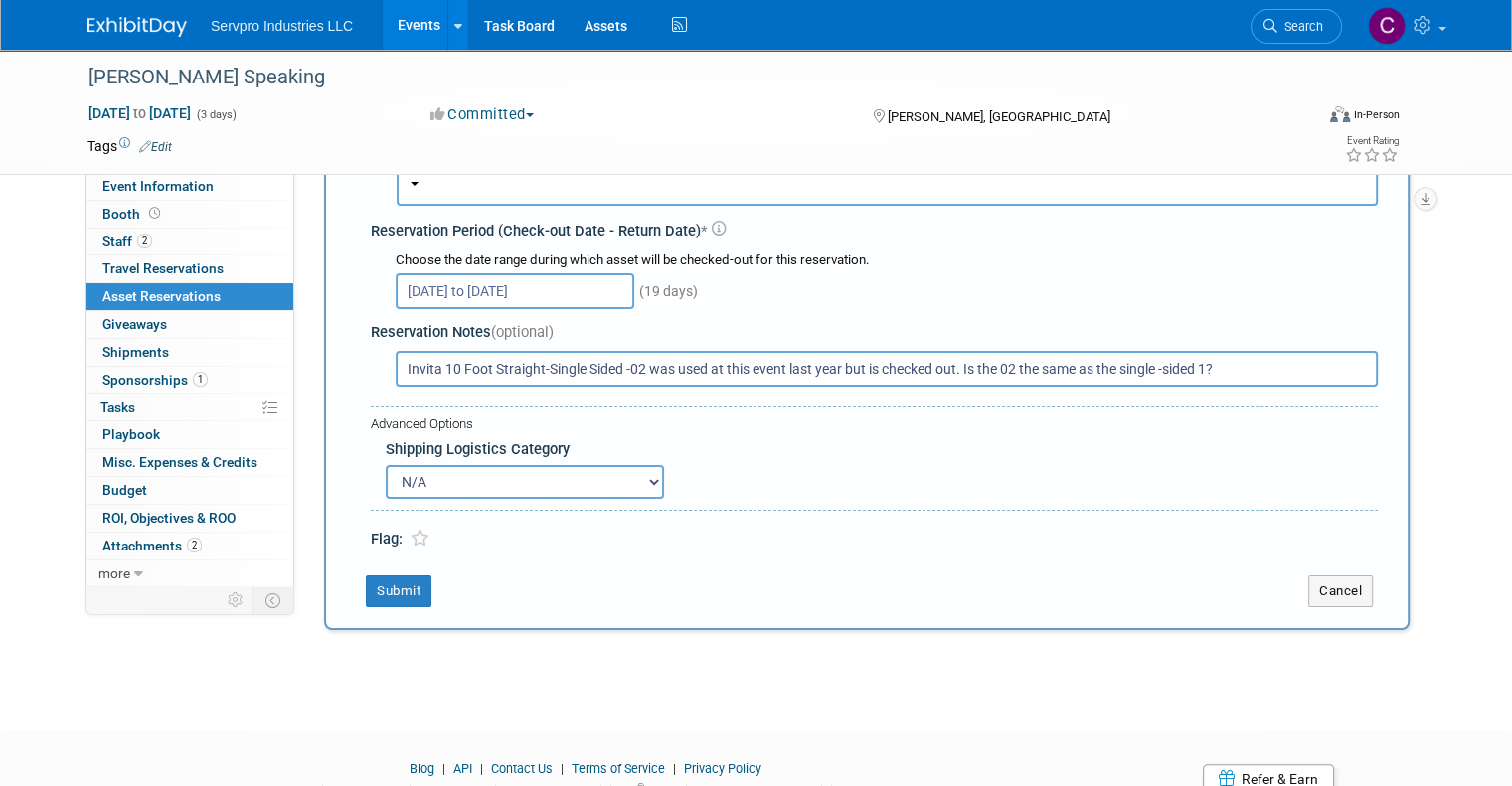 click on "N/A
Advance Warehouse
Direct Shipment
Other" at bounding box center [525, 482] 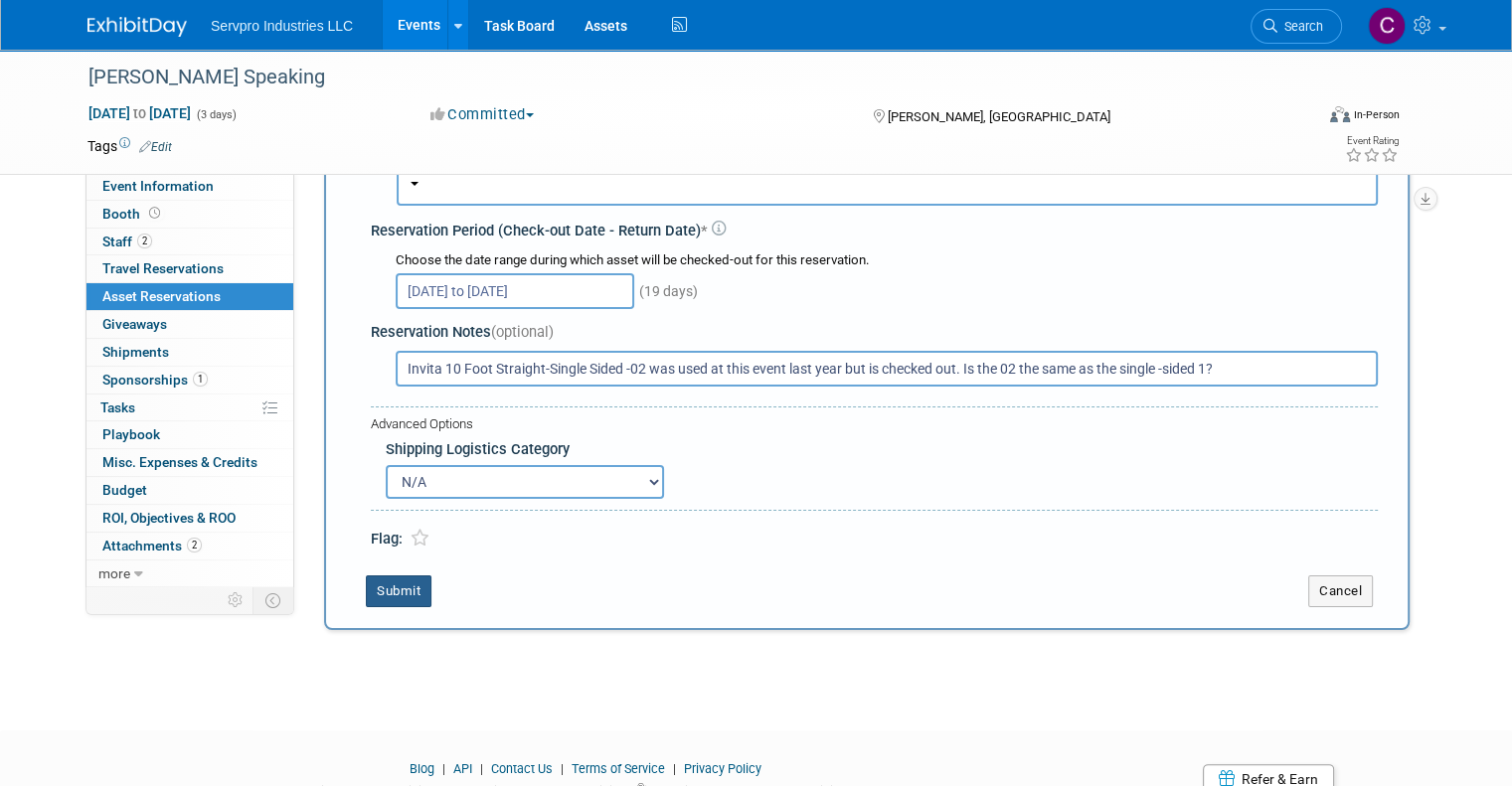 click on "Submit" at bounding box center [399, 591] 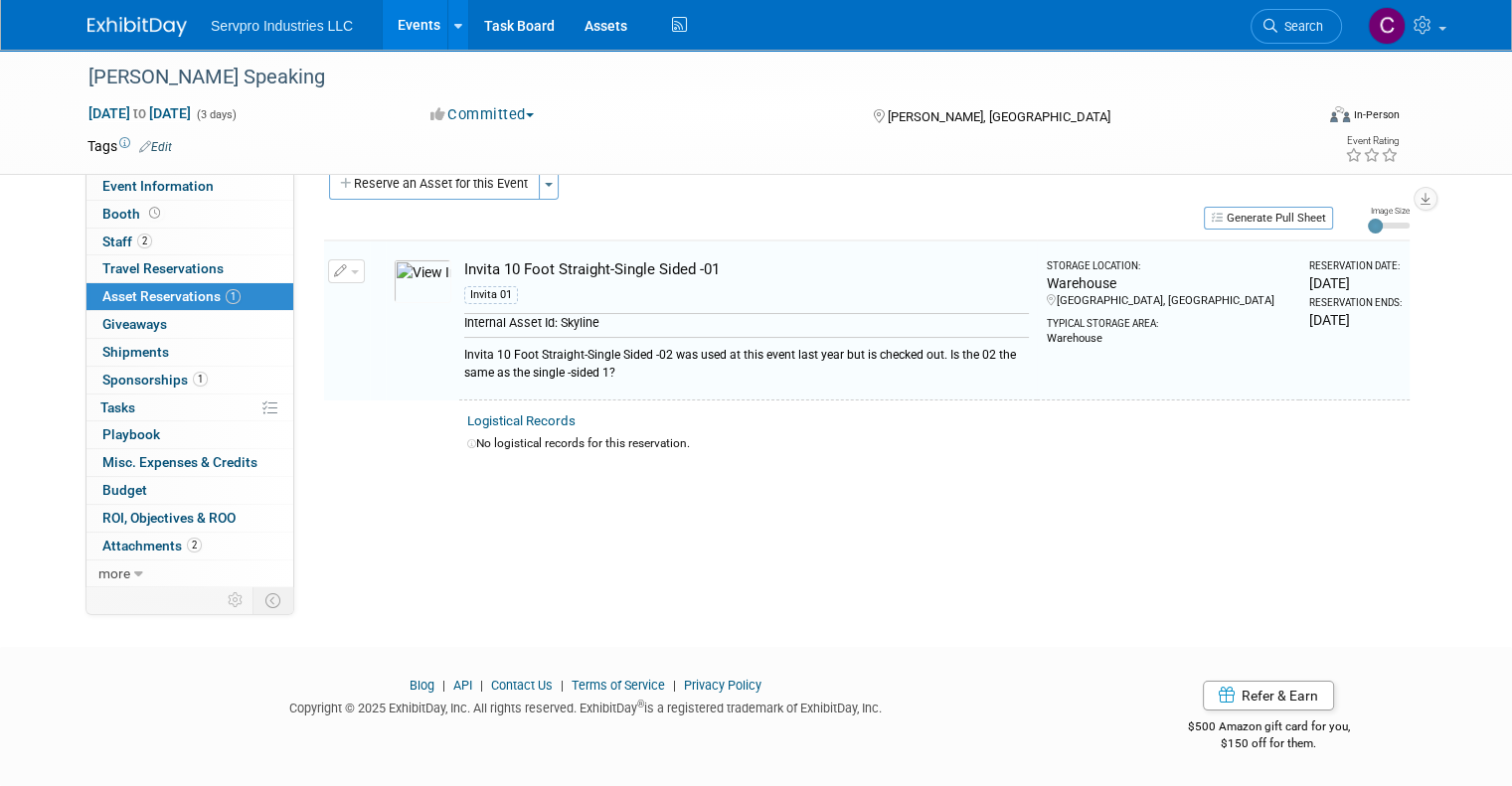 scroll, scrollTop: 23, scrollLeft: 0, axis: vertical 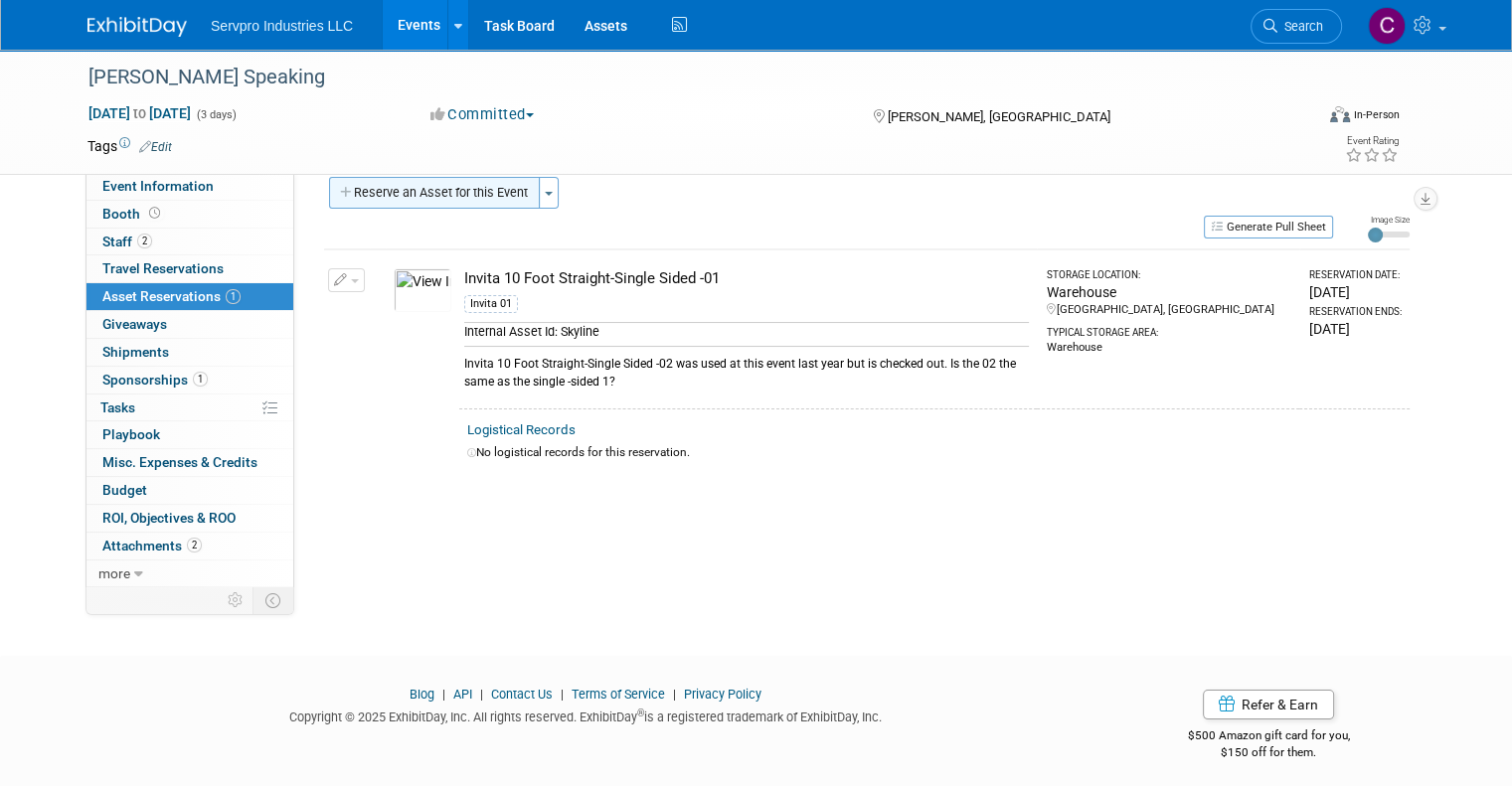 click on "Reserve an Asset for this Event" at bounding box center [434, 193] 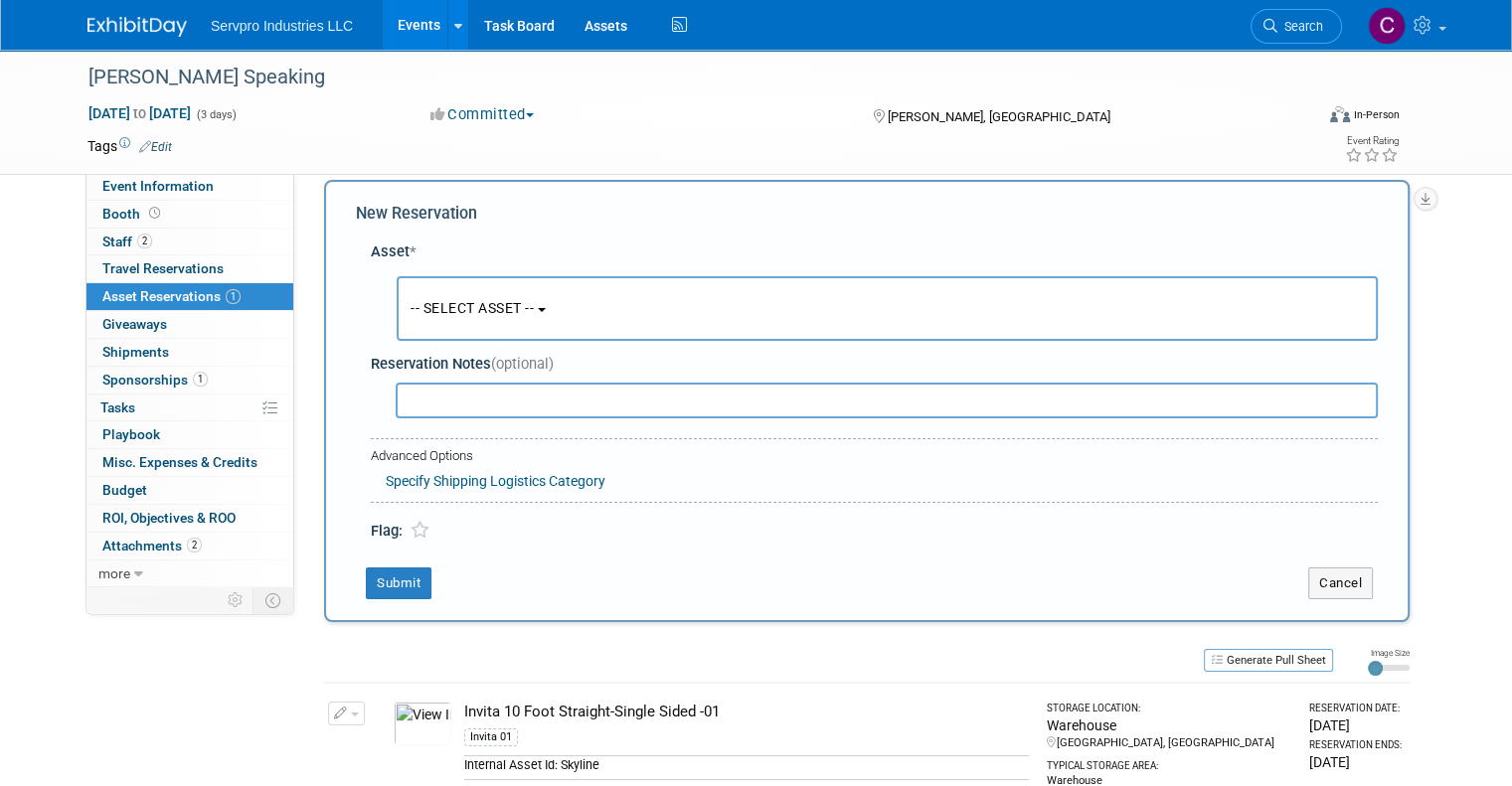 scroll, scrollTop: 18, scrollLeft: 0, axis: vertical 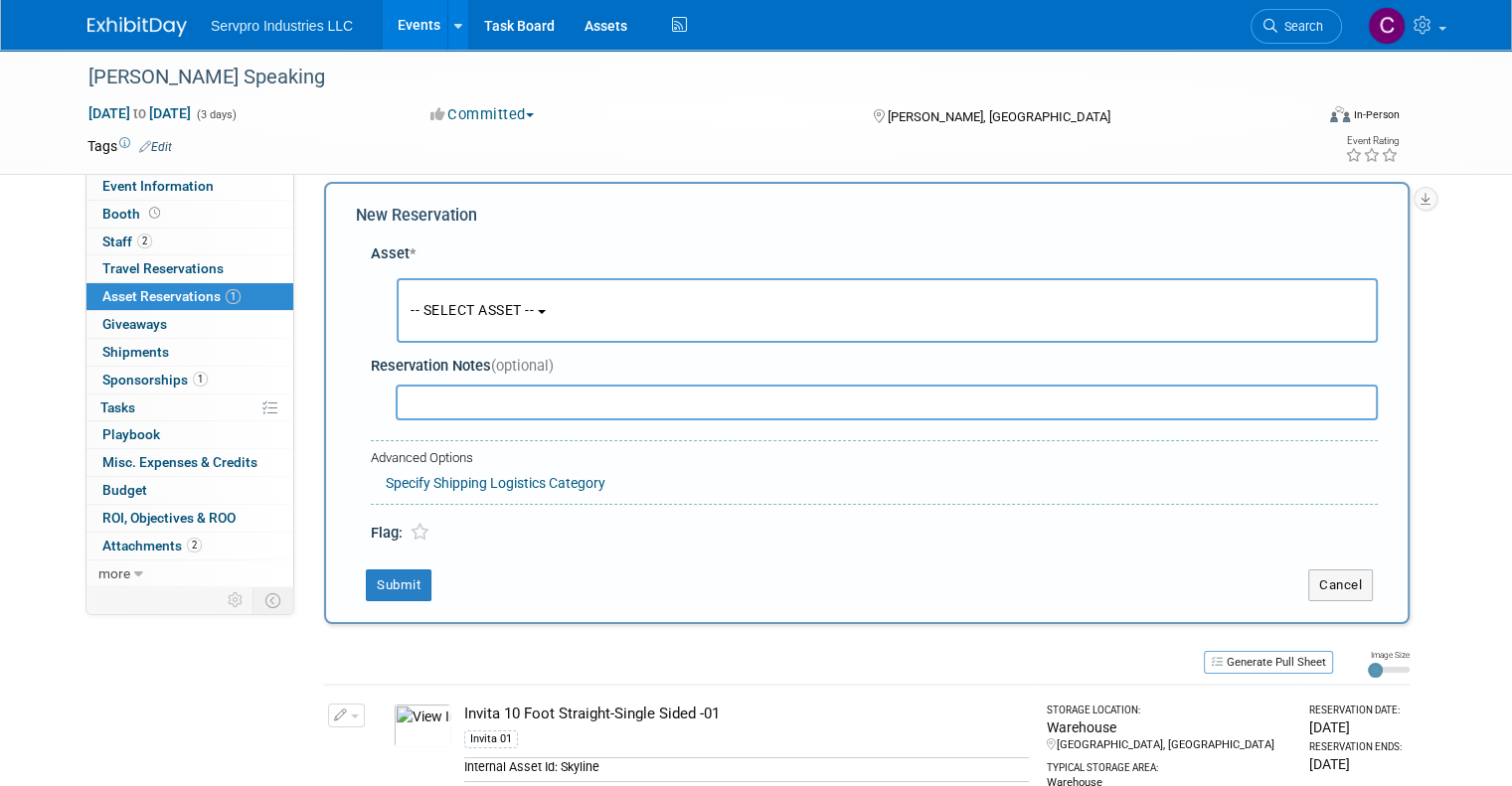 click on "-- SELECT ASSET --" at bounding box center [887, 310] 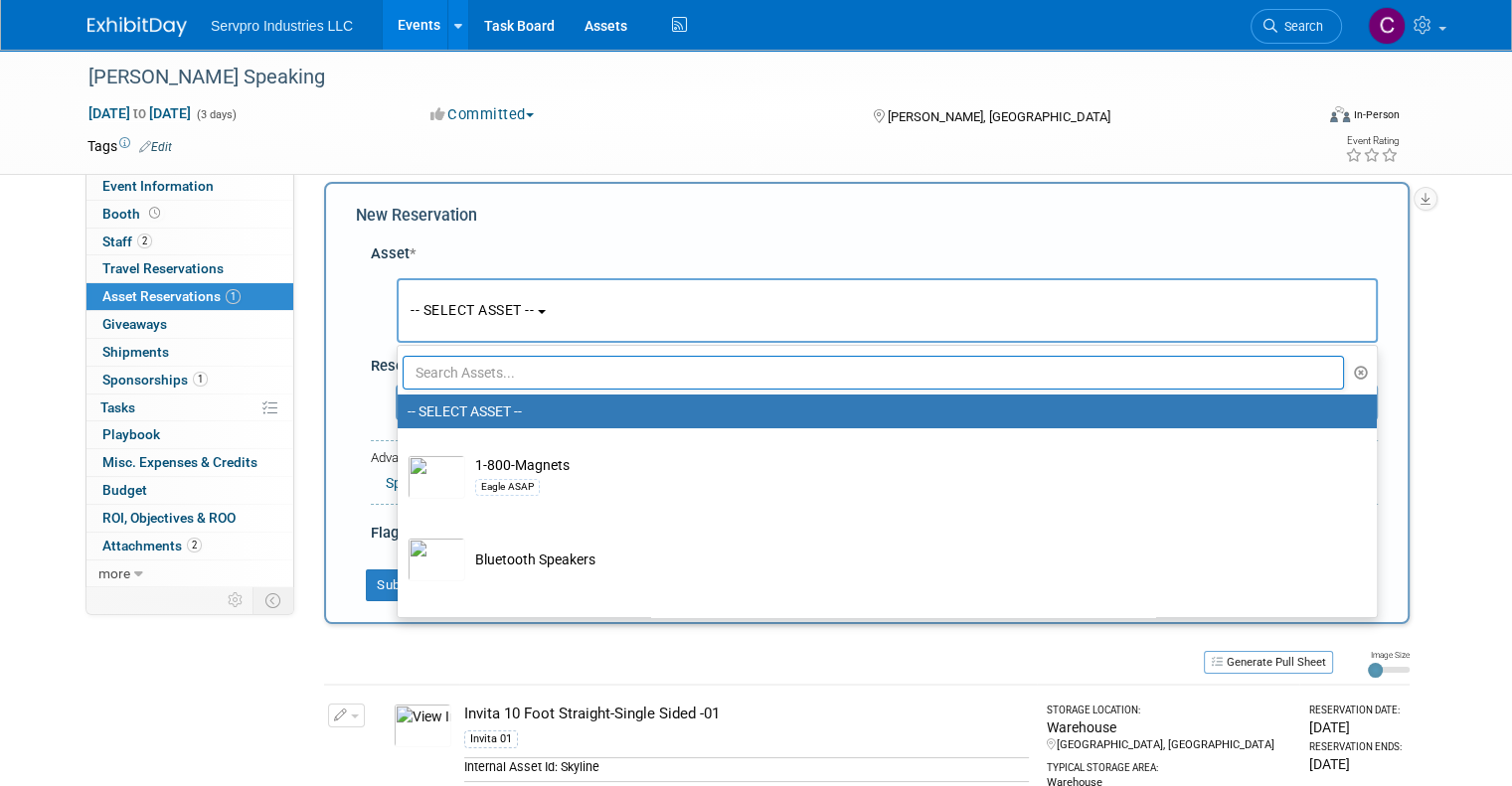 click at bounding box center (873, 373) 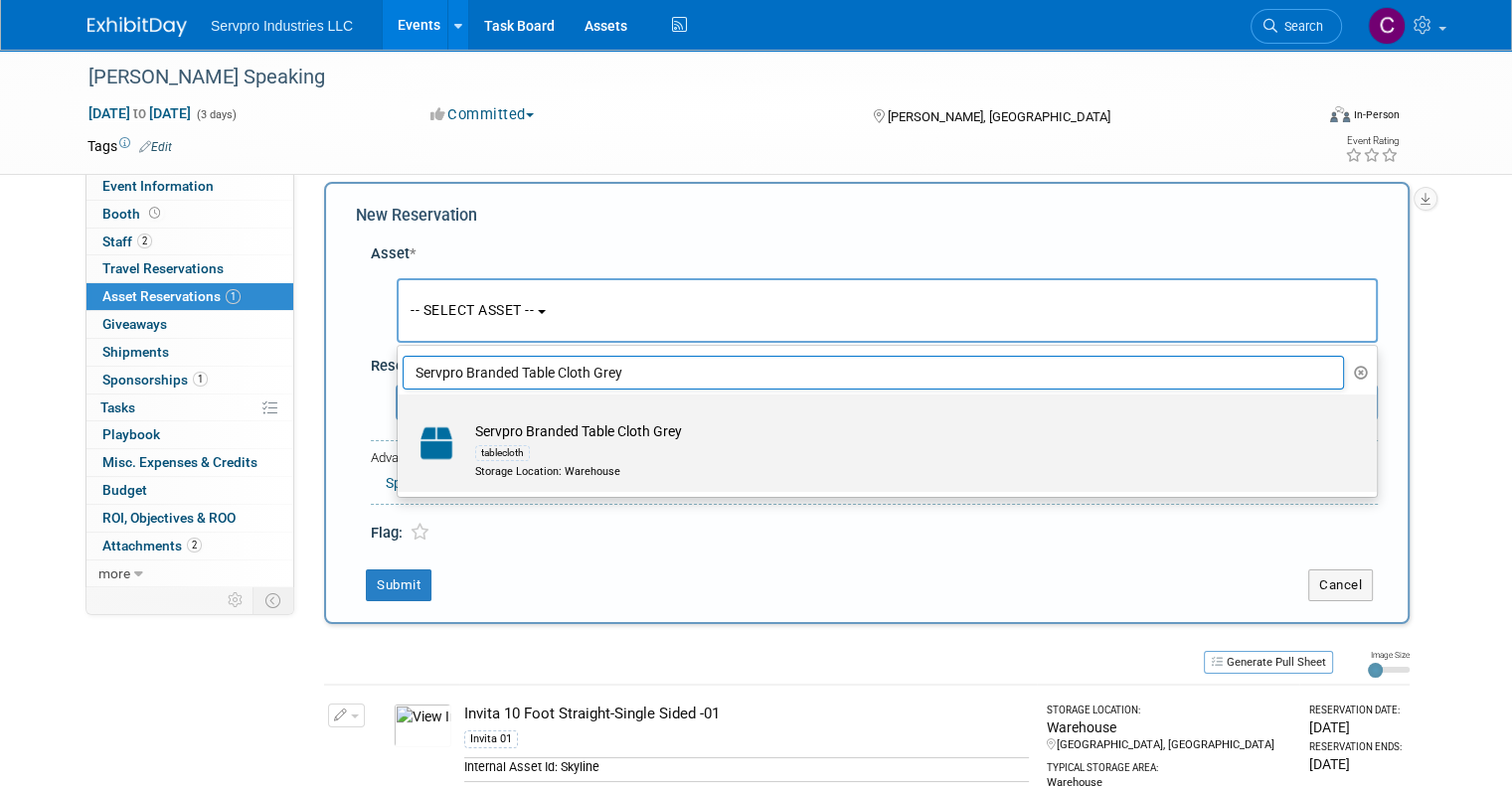 type on "Servpro Branded Table Cloth Grey" 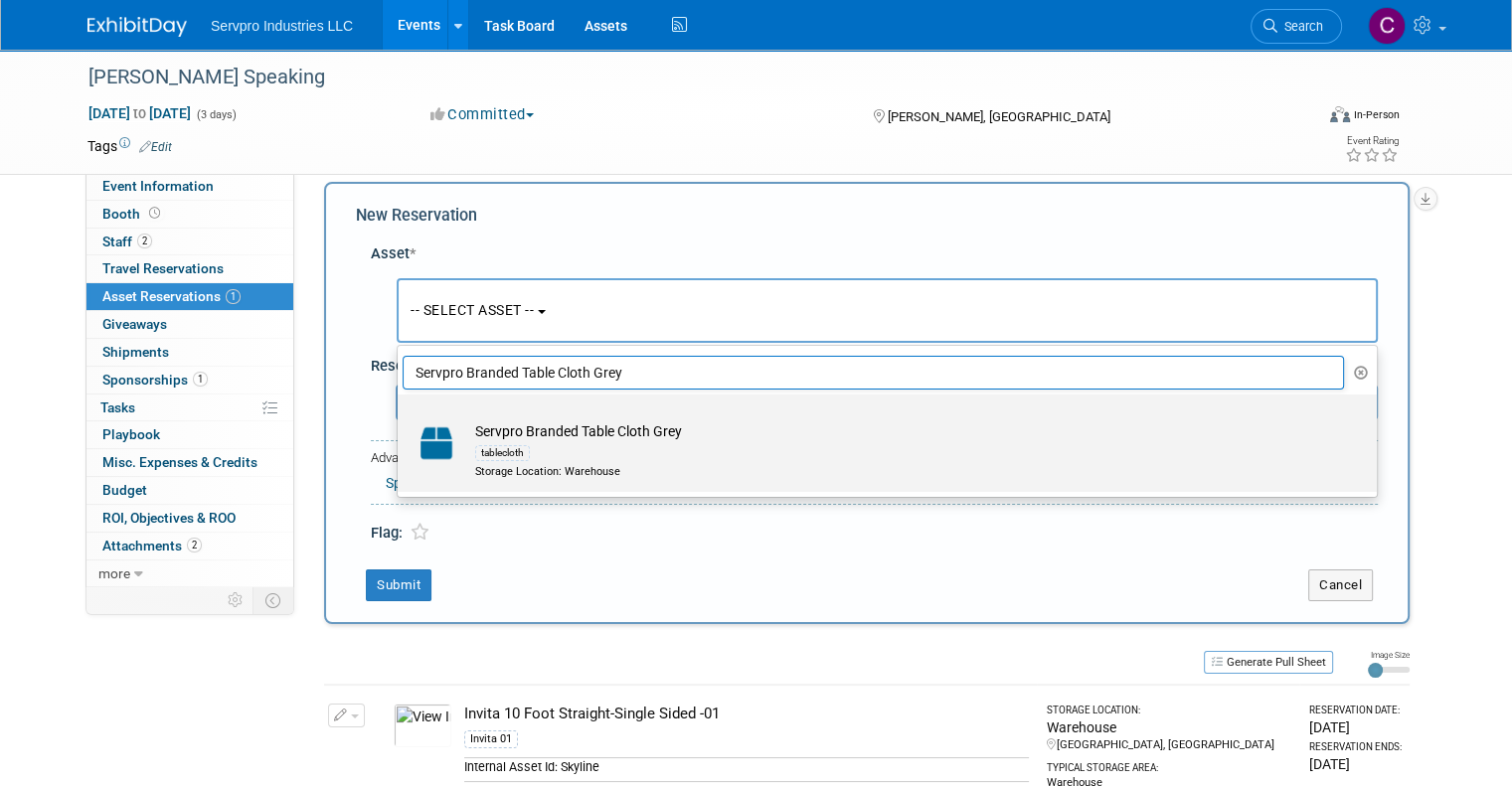click on "Servpro Branded Table Cloth Grey tablecloth Storage Location: Warehouse" at bounding box center (901, 450) 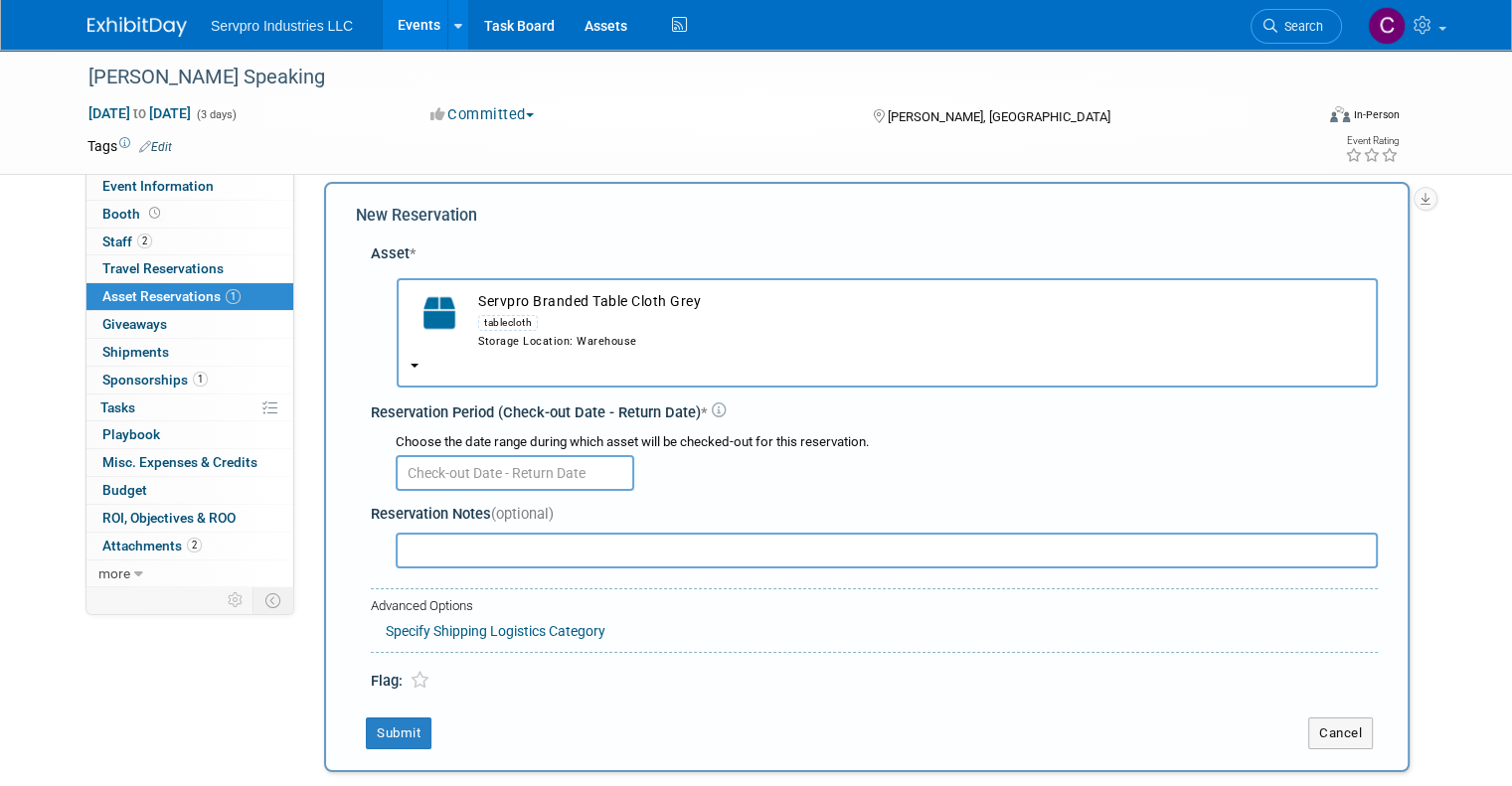 click at bounding box center (515, 473) 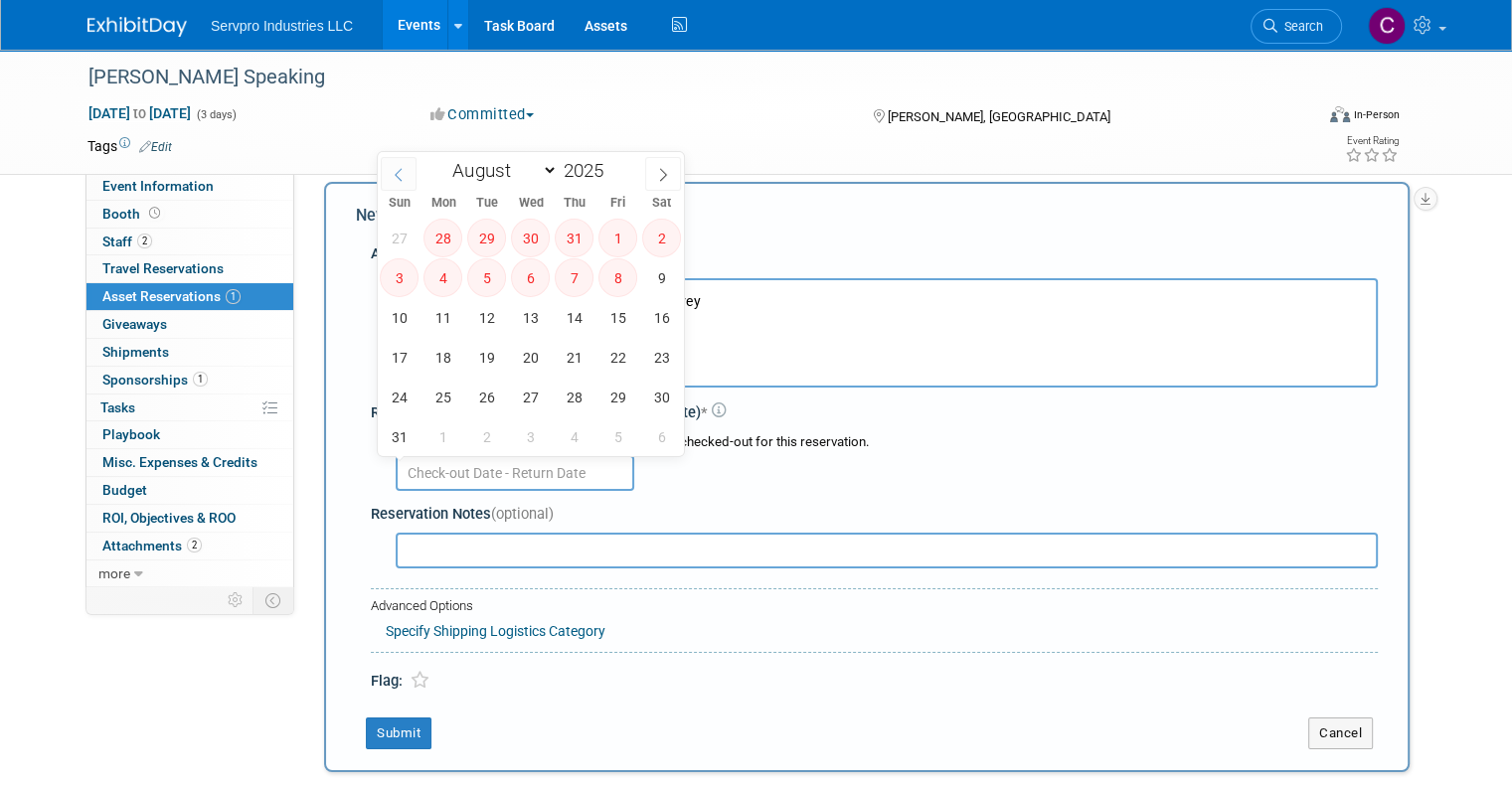 click 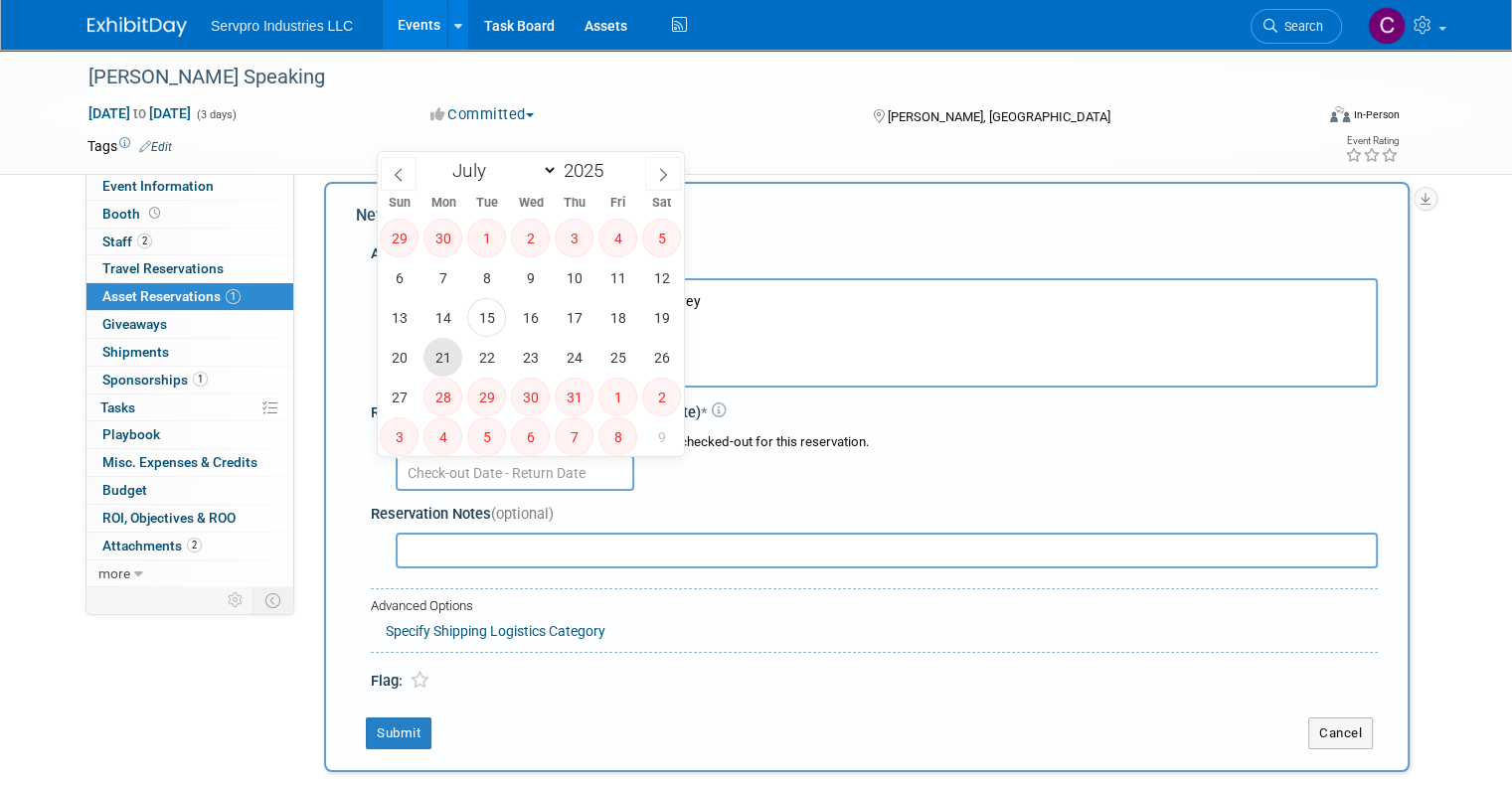 click on "21" at bounding box center [442, 357] 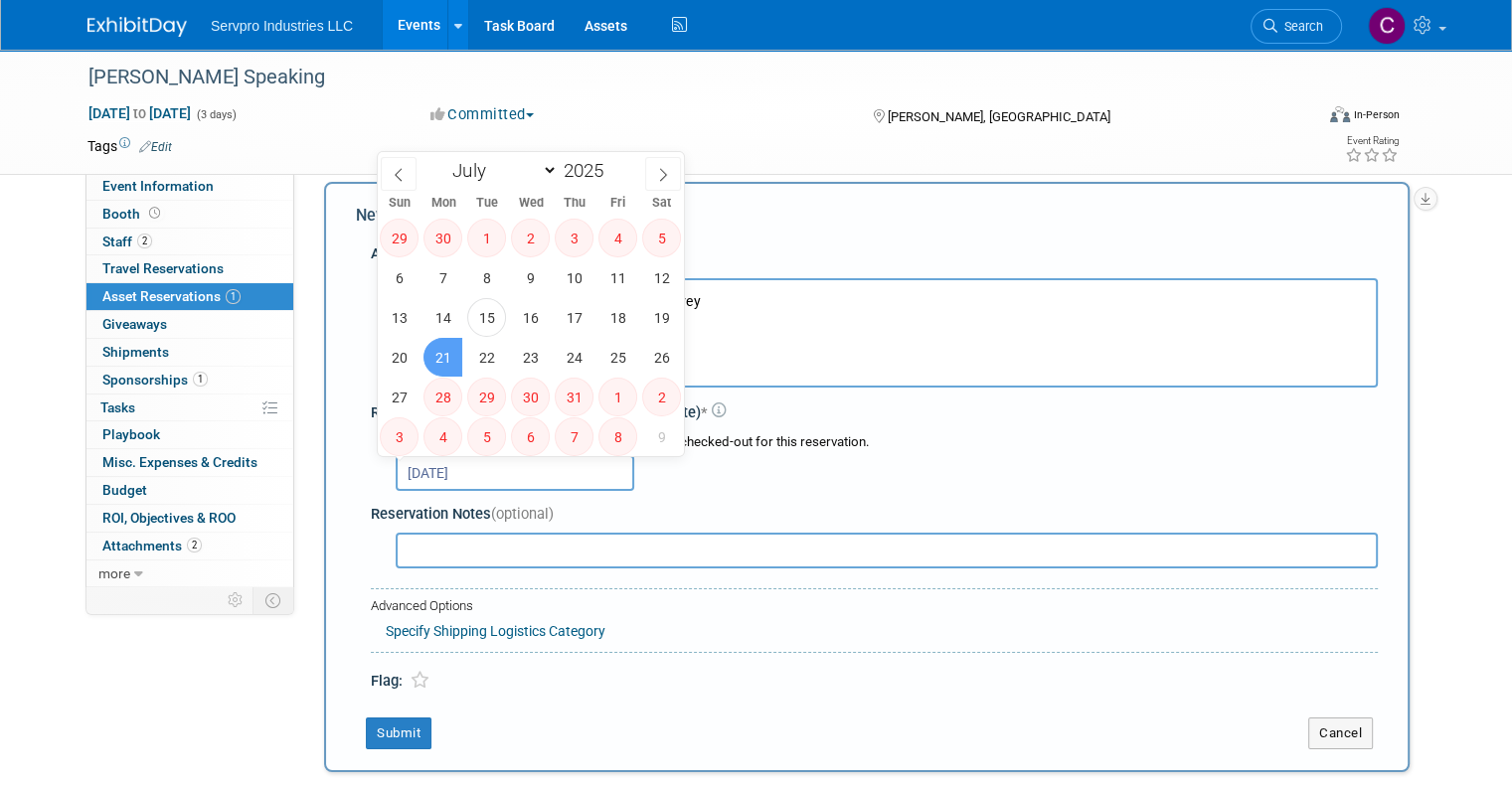 click on "21" at bounding box center [442, 357] 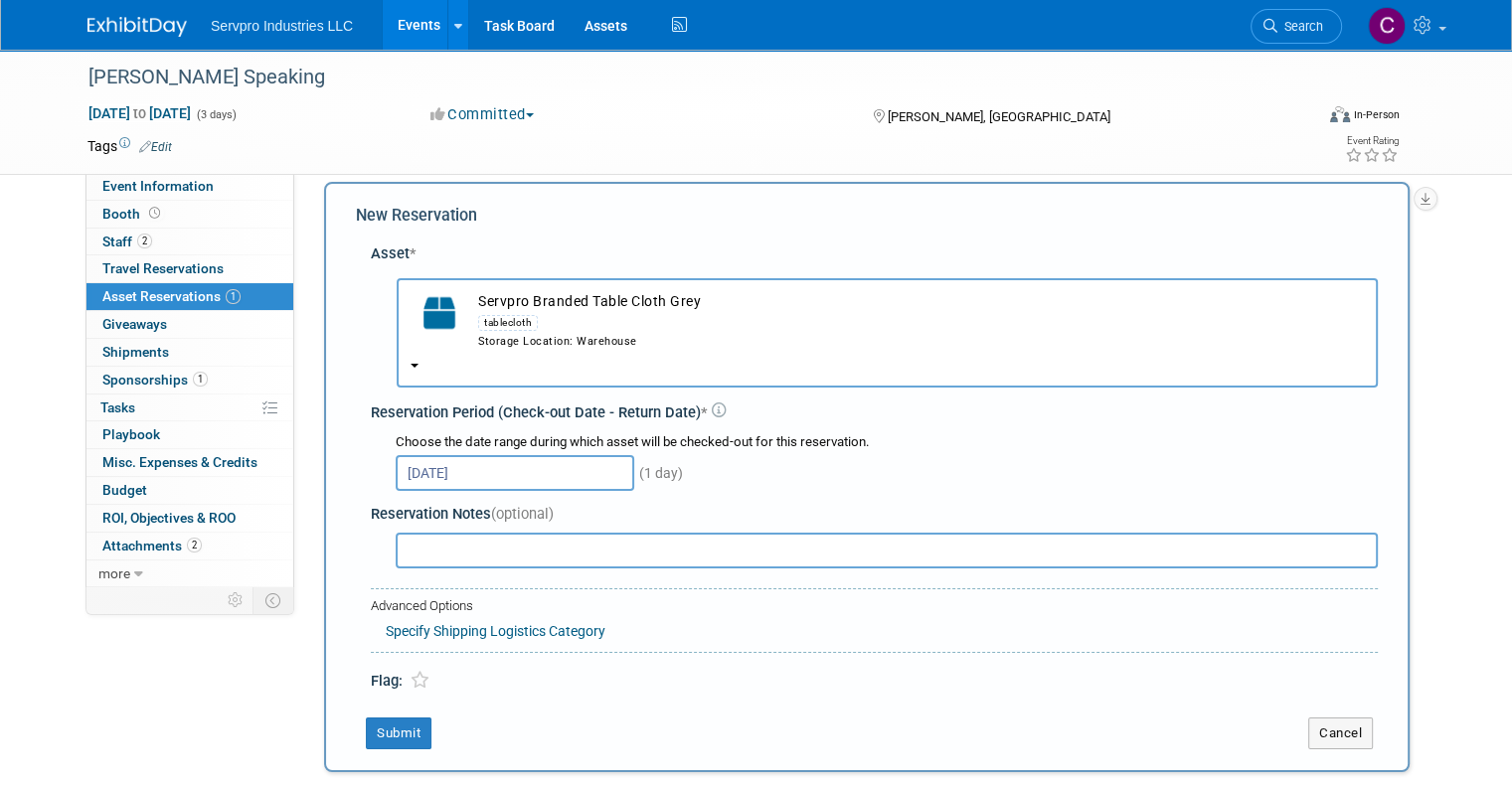 click on "Jul 21, 2025" at bounding box center (515, 473) 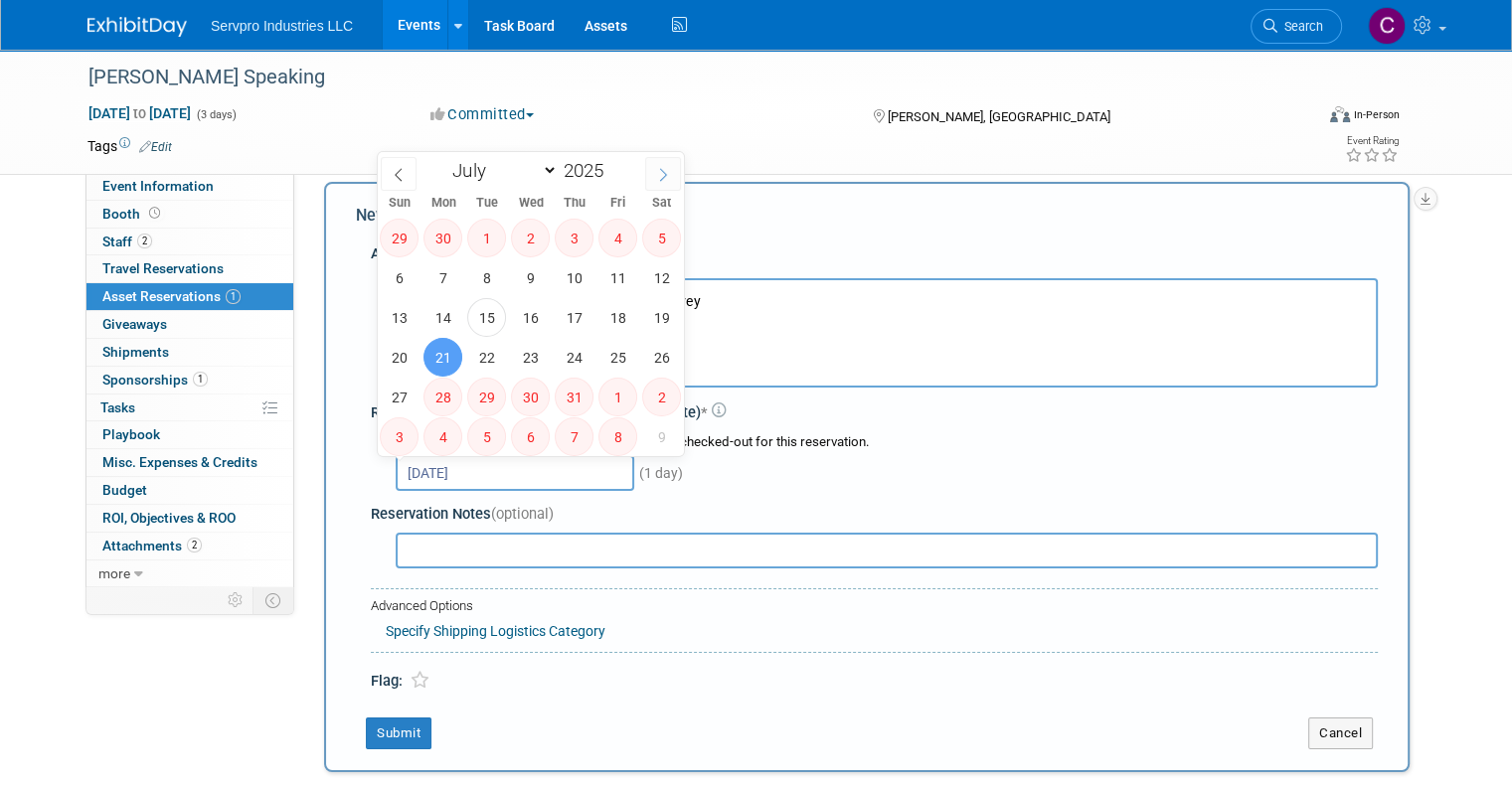 click 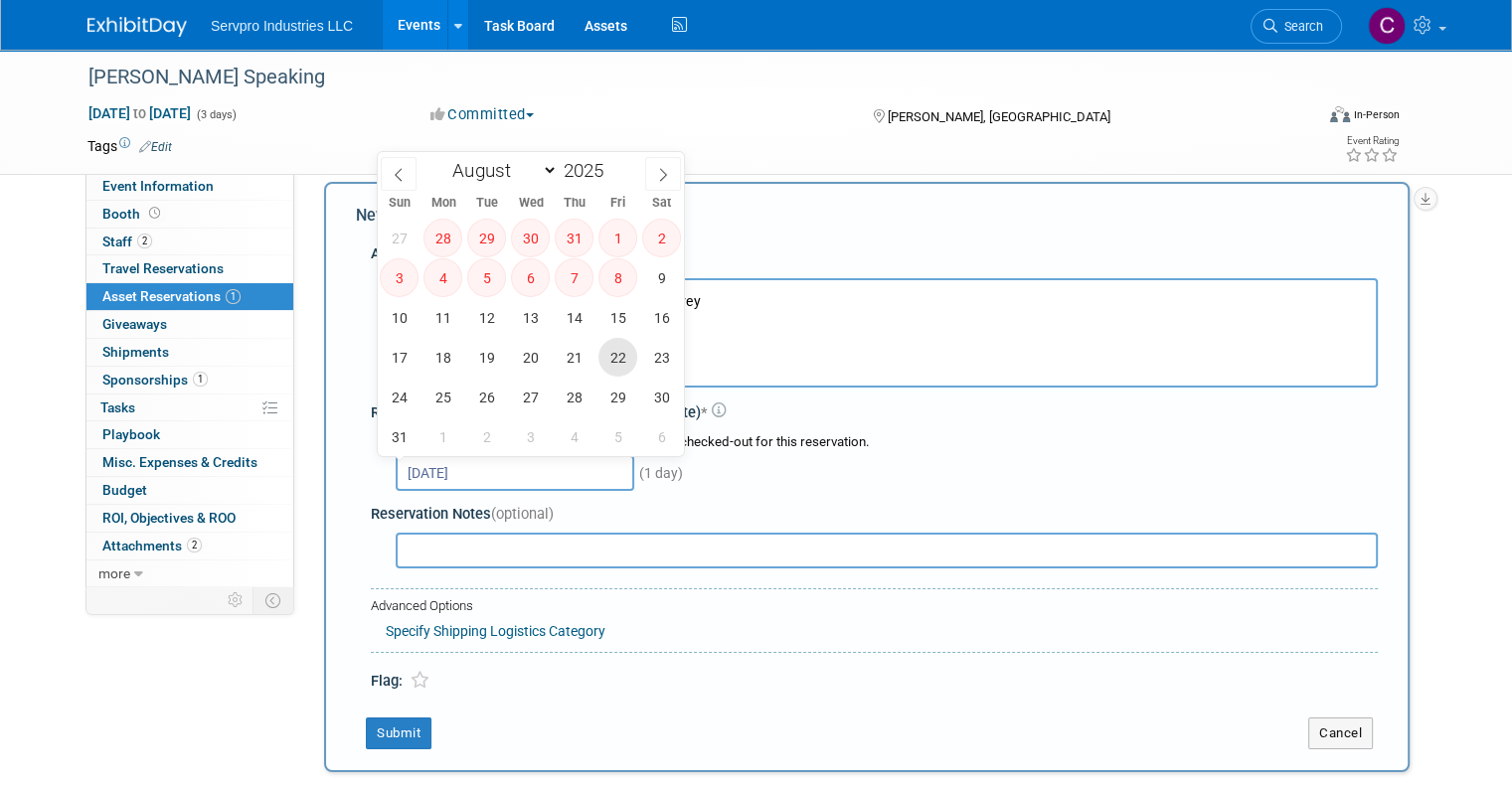 click on "22" at bounding box center (617, 357) 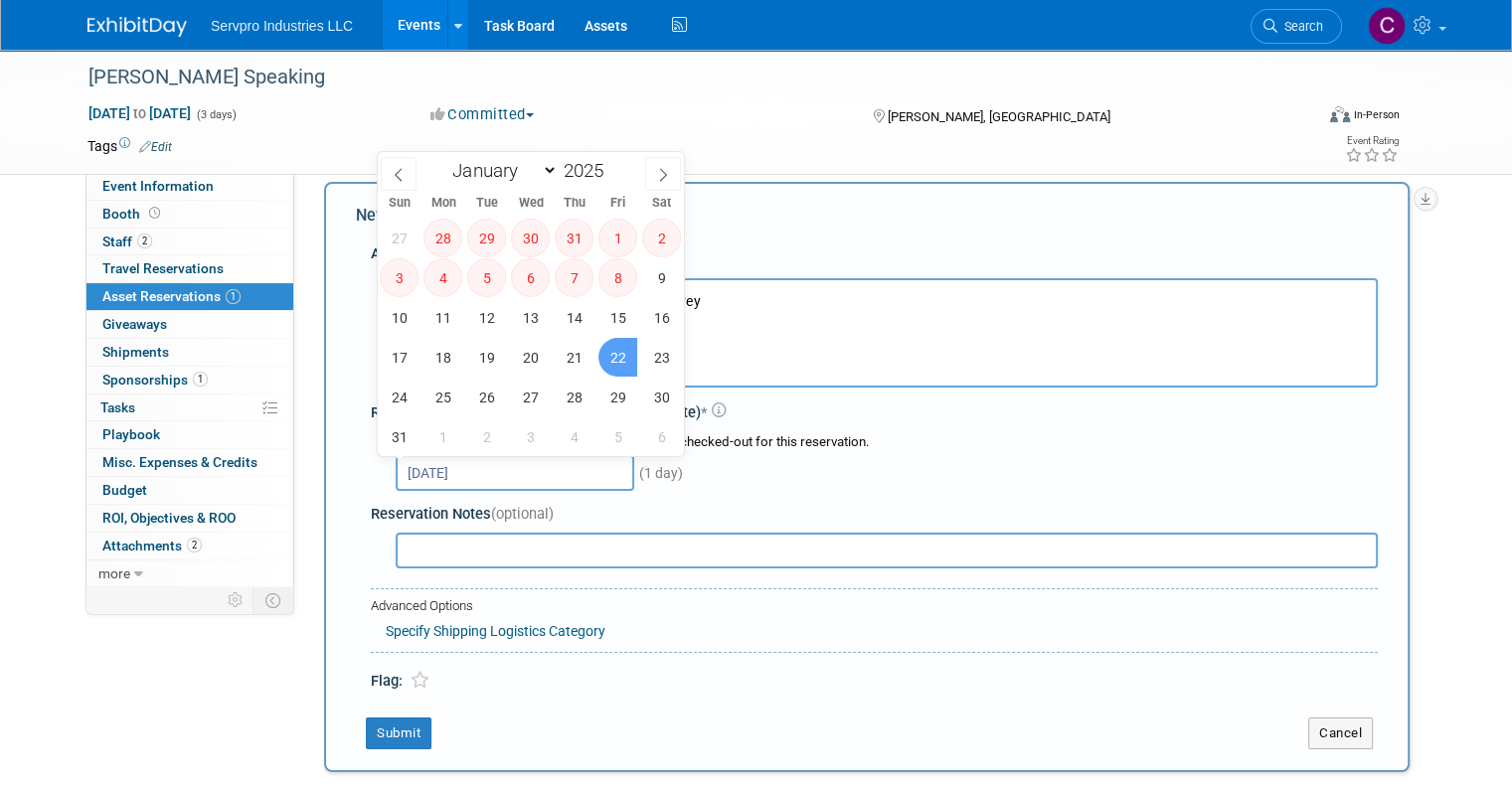 click on "22" at bounding box center [617, 357] 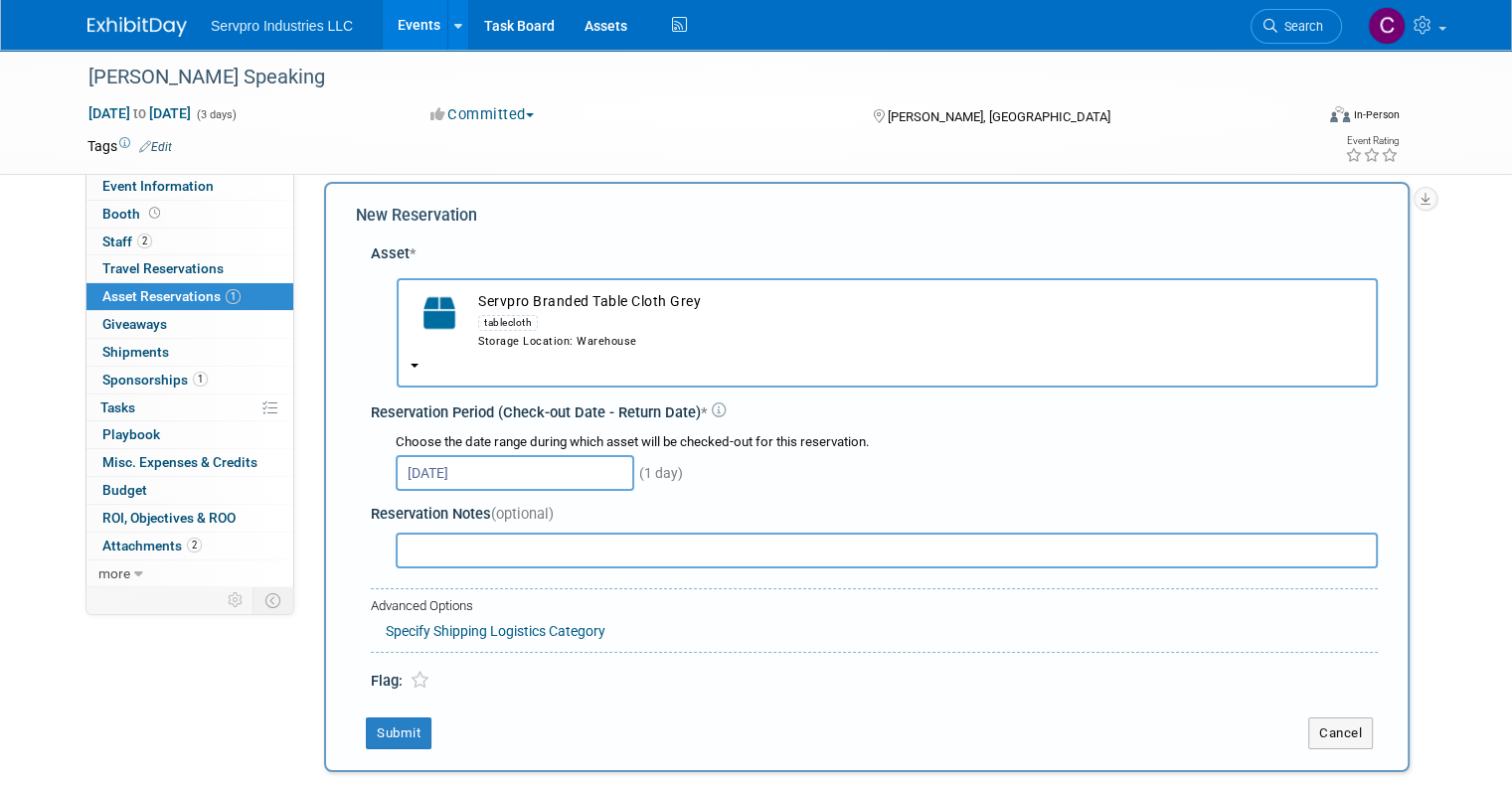click on "Aug 22, 2025" at bounding box center (515, 473) 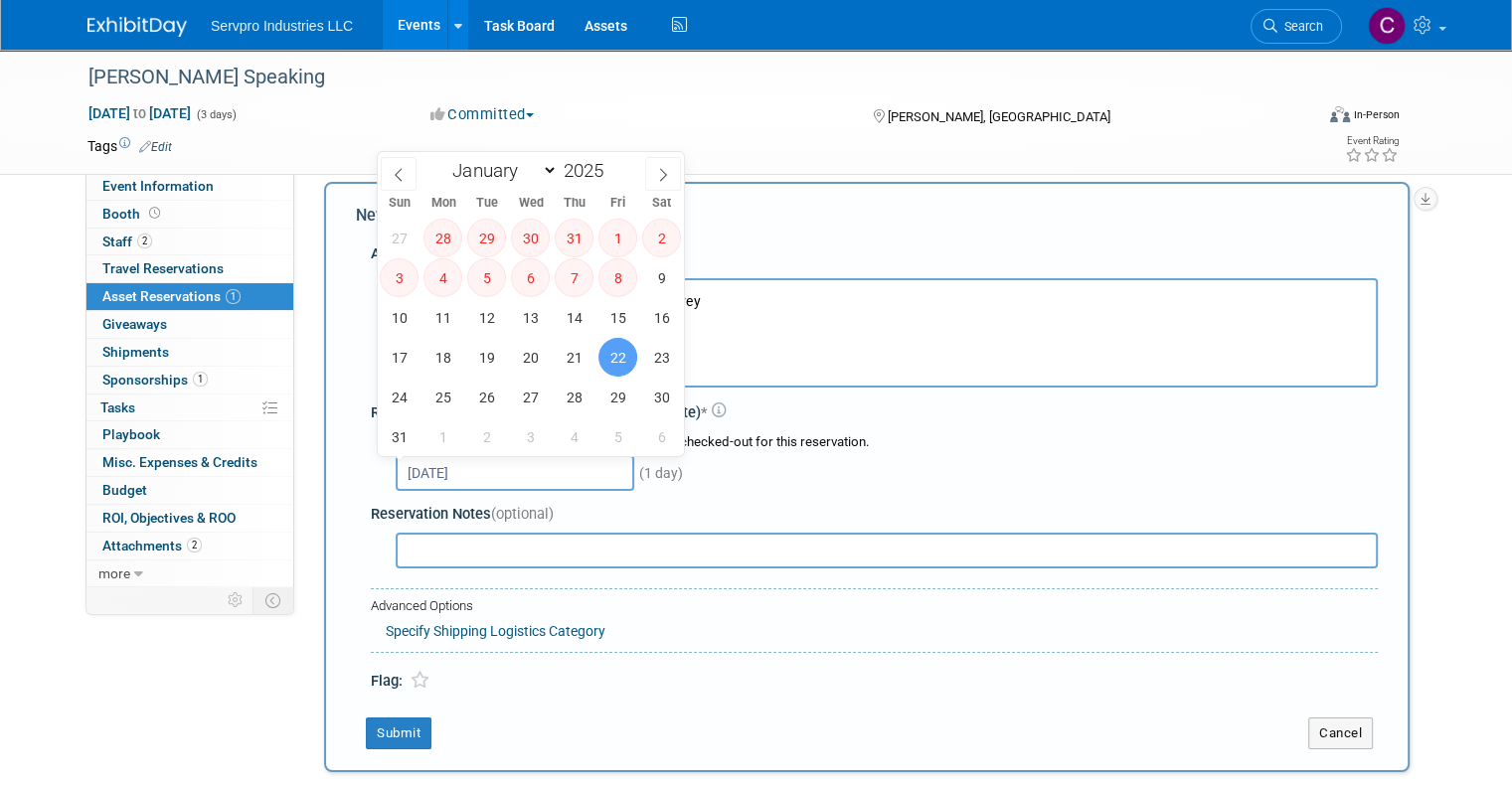 click on "Asset  *
-- SELECT ASSET --
<table style='display: inline-block; border-style:none;'><tr><td style='white-space: nowrap; width: 1%; vertical-align: top;'><img src='https://www.exhibitday.com/Workspace/AssetImage/?at=2&v=179348284575&cacheInHeader=1&compressHeader=1&id=10046880-10717208-f7a6cd63-c7e2-49e2-af66-0d0f2f867857.jpg' class='assetListImage  ' /></td><td style='padding-left: 10px; width: 99%;'>1-800-Magnets<div style='white-space: normal; padding-bottom: 3px; '><div class='assetTagReserve'>Eagle ASAP</div></div></td></tr></table>
tablecloth     1-800-Magnets" at bounding box center [867, 463] 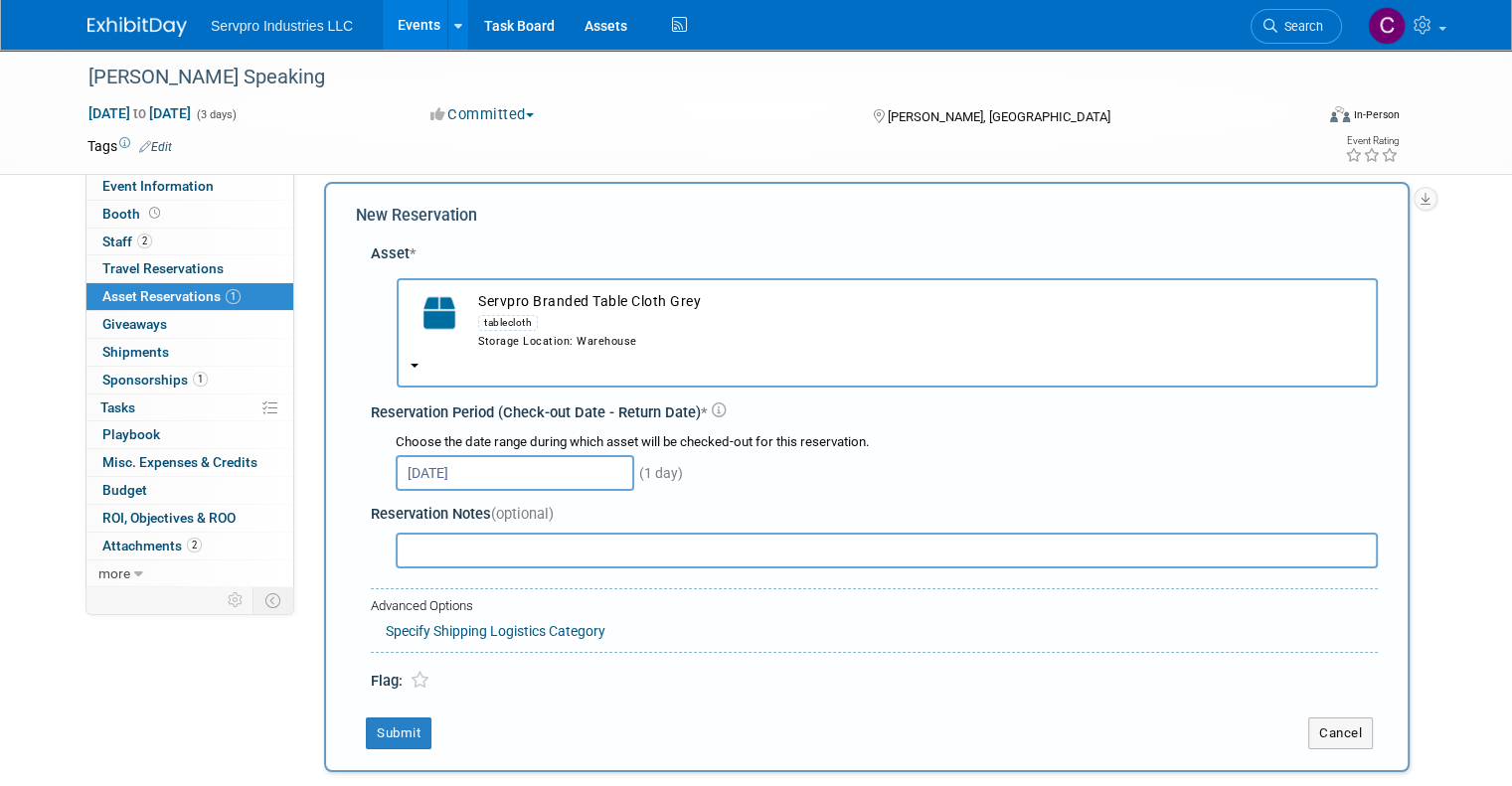 click on "Storage Location: Warehouse" at bounding box center (921, 342) 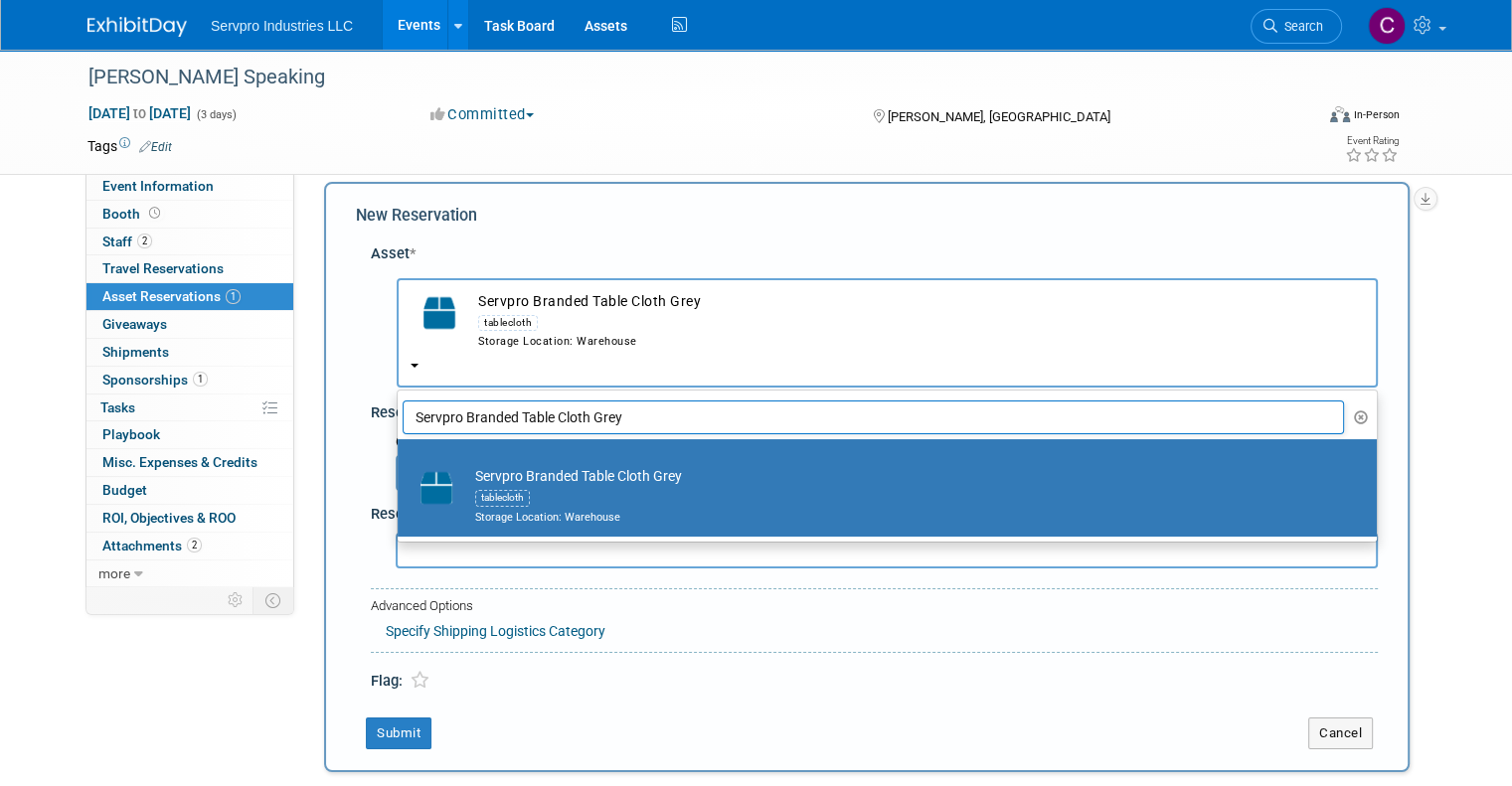 click on "Servpro Branded Table Cloth Grey tablecloth Storage Location: Warehouse" at bounding box center (887, 333) 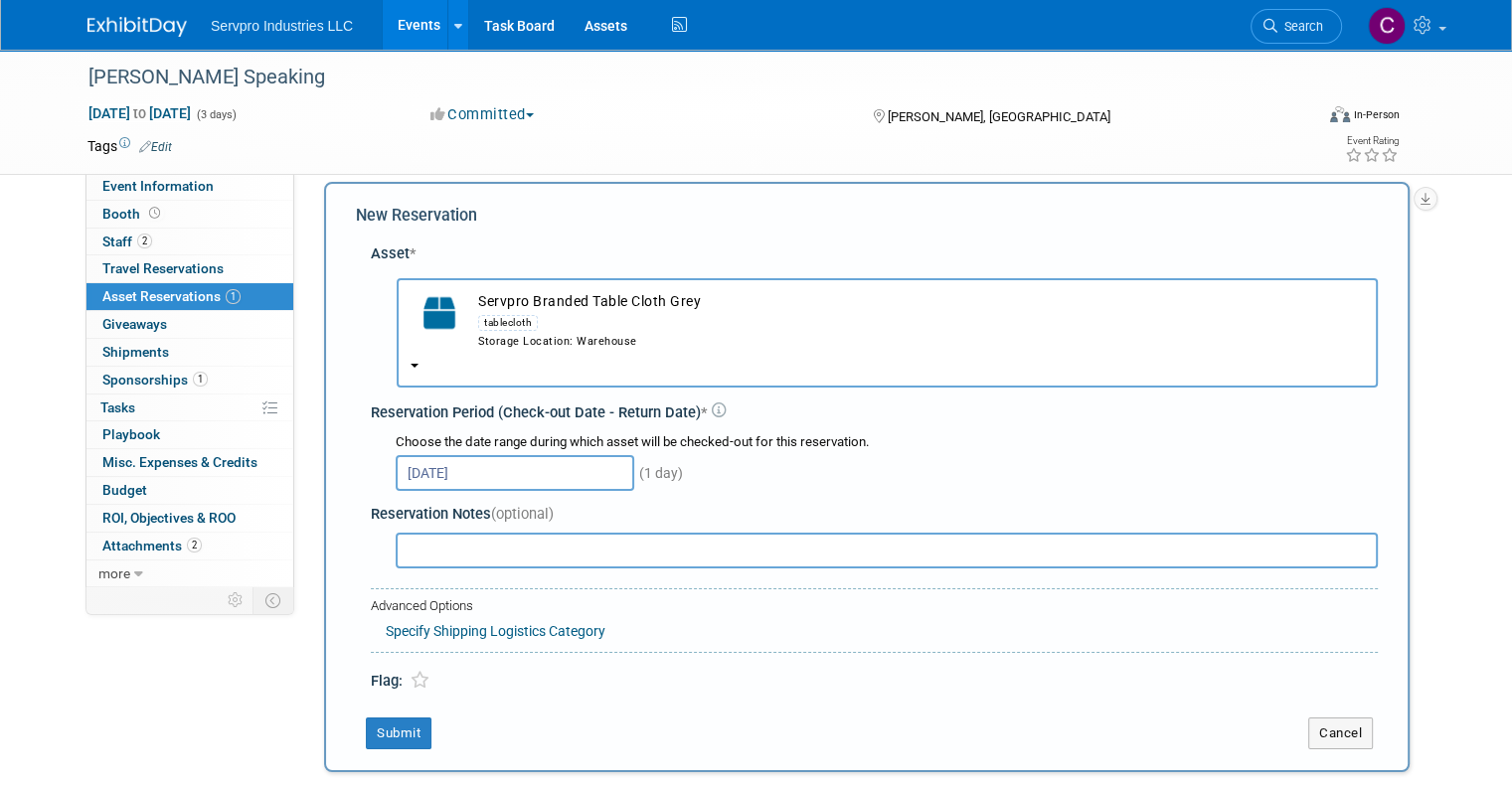 click at bounding box center (415, 366) 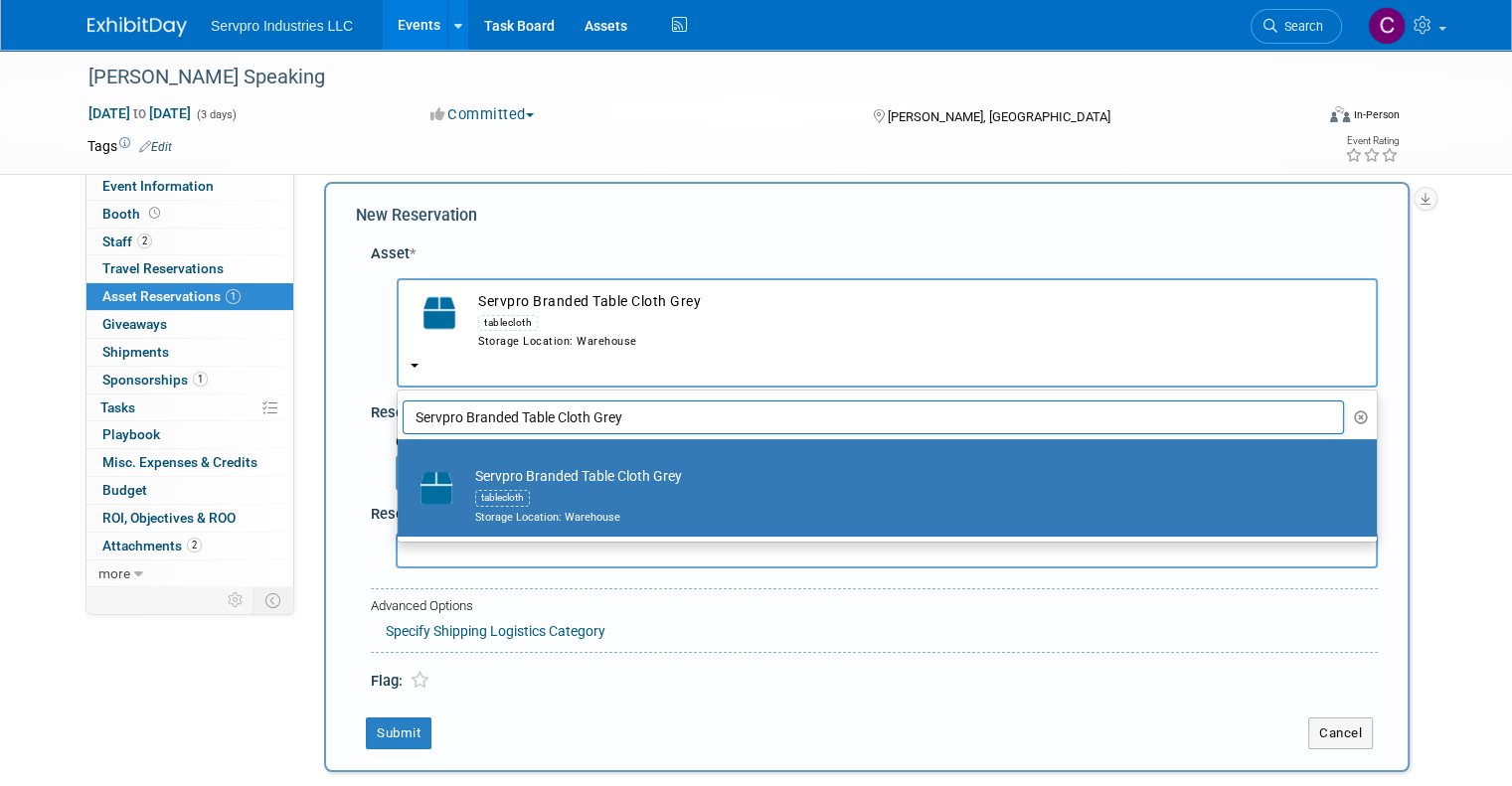 click at bounding box center (415, 366) 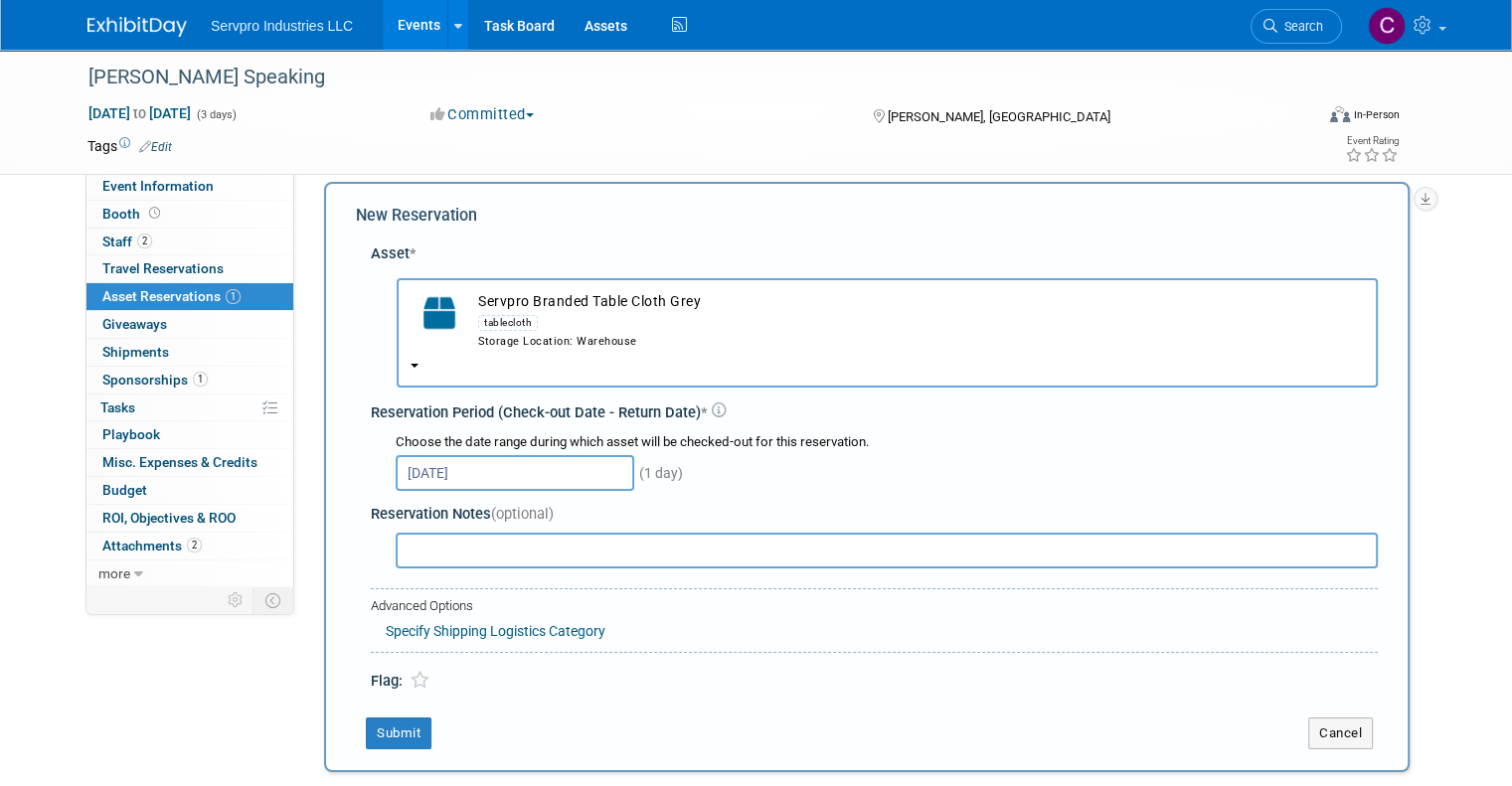 click at bounding box center (887, 550) 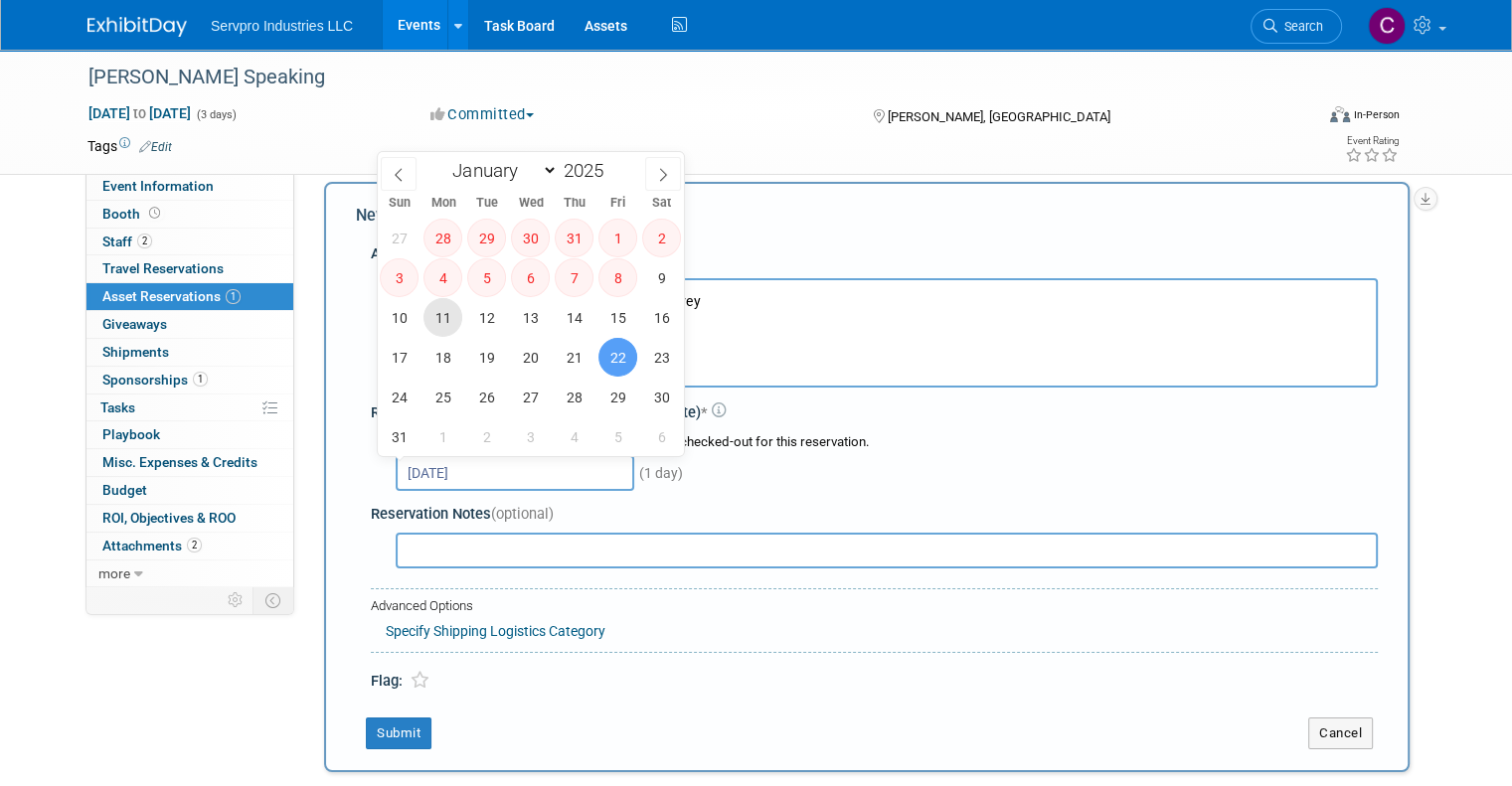 click on "11" at bounding box center (442, 317) 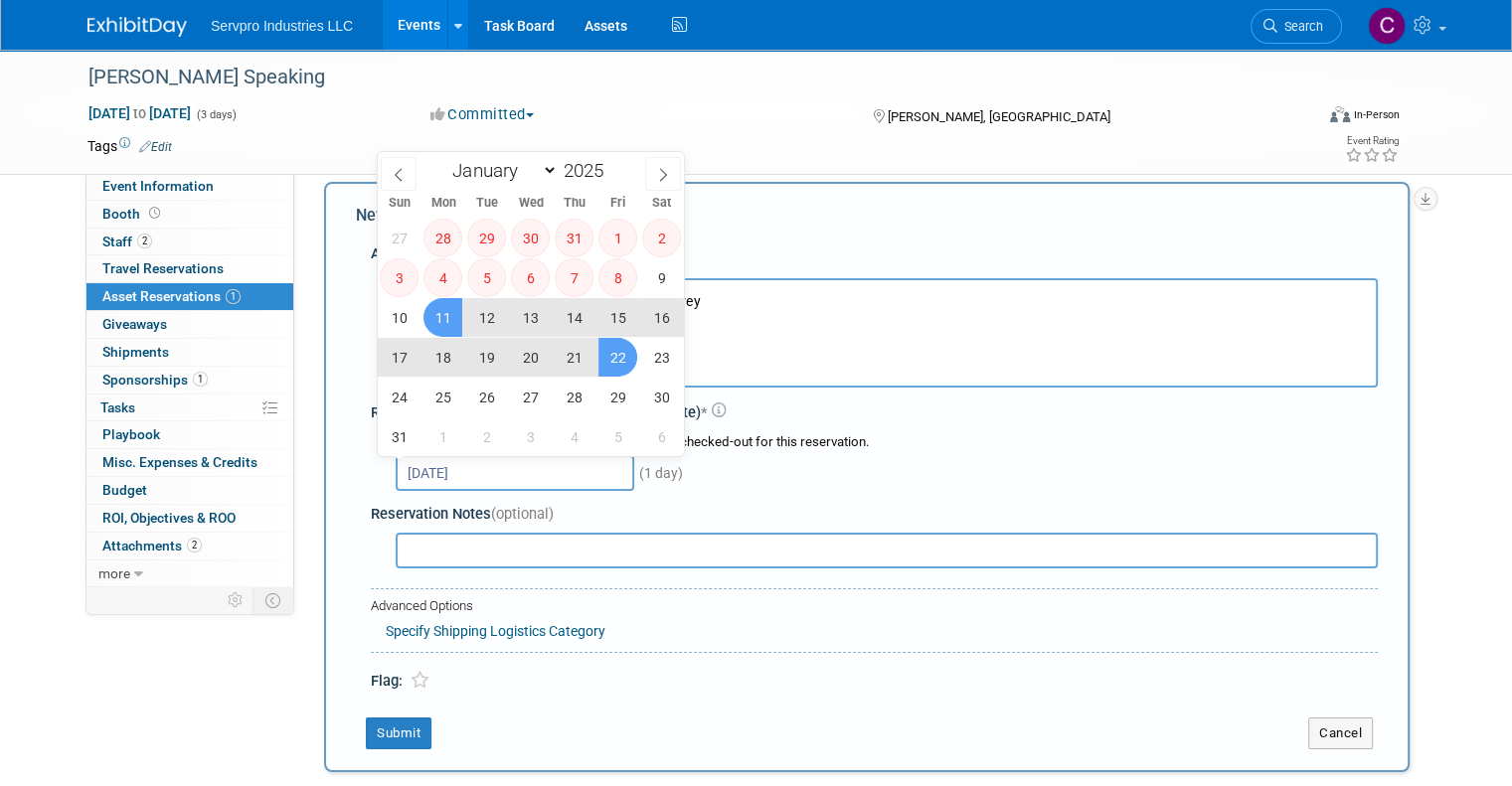 click on "22" at bounding box center (617, 357) 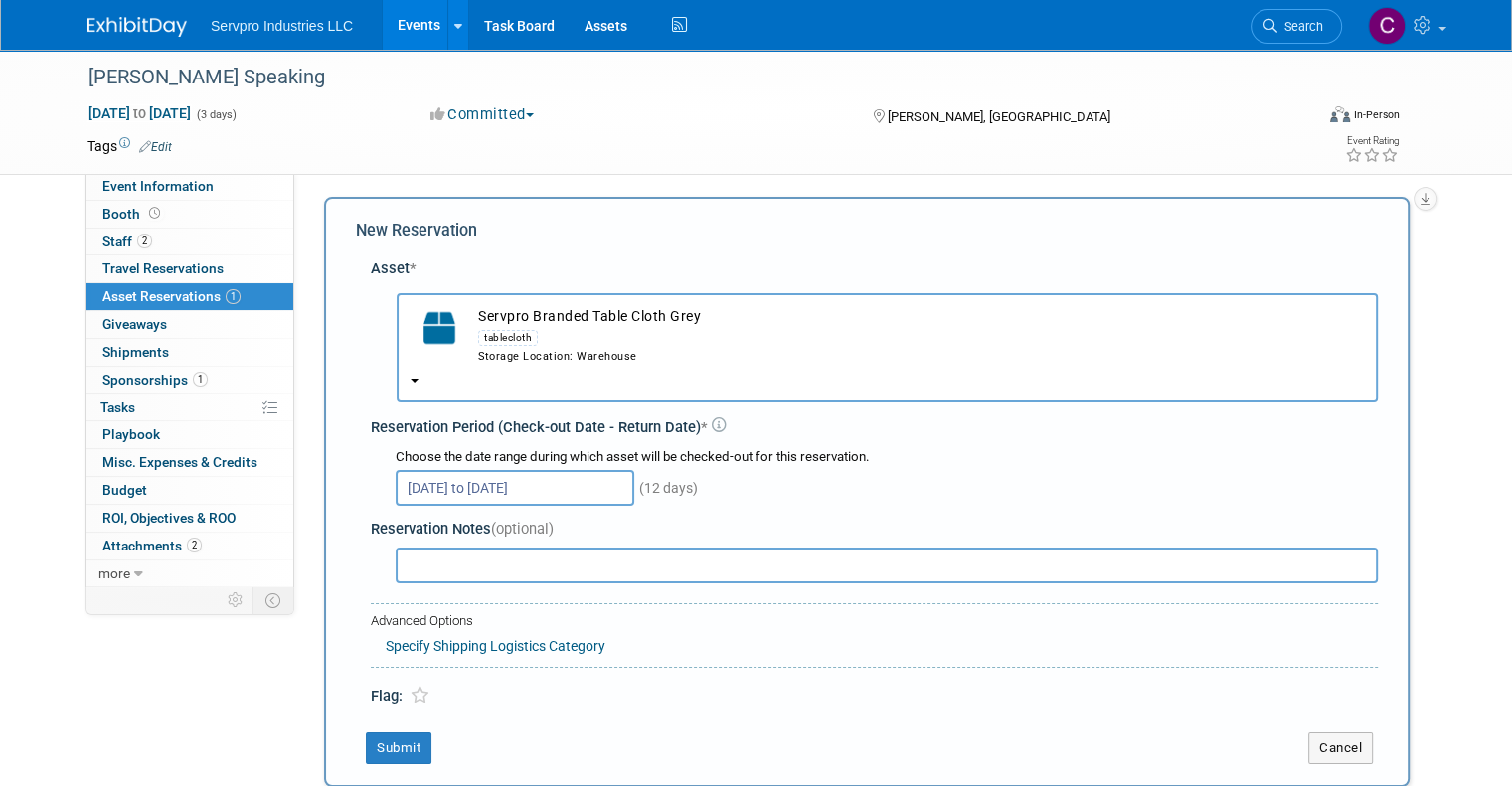 scroll, scrollTop: 0, scrollLeft: 0, axis: both 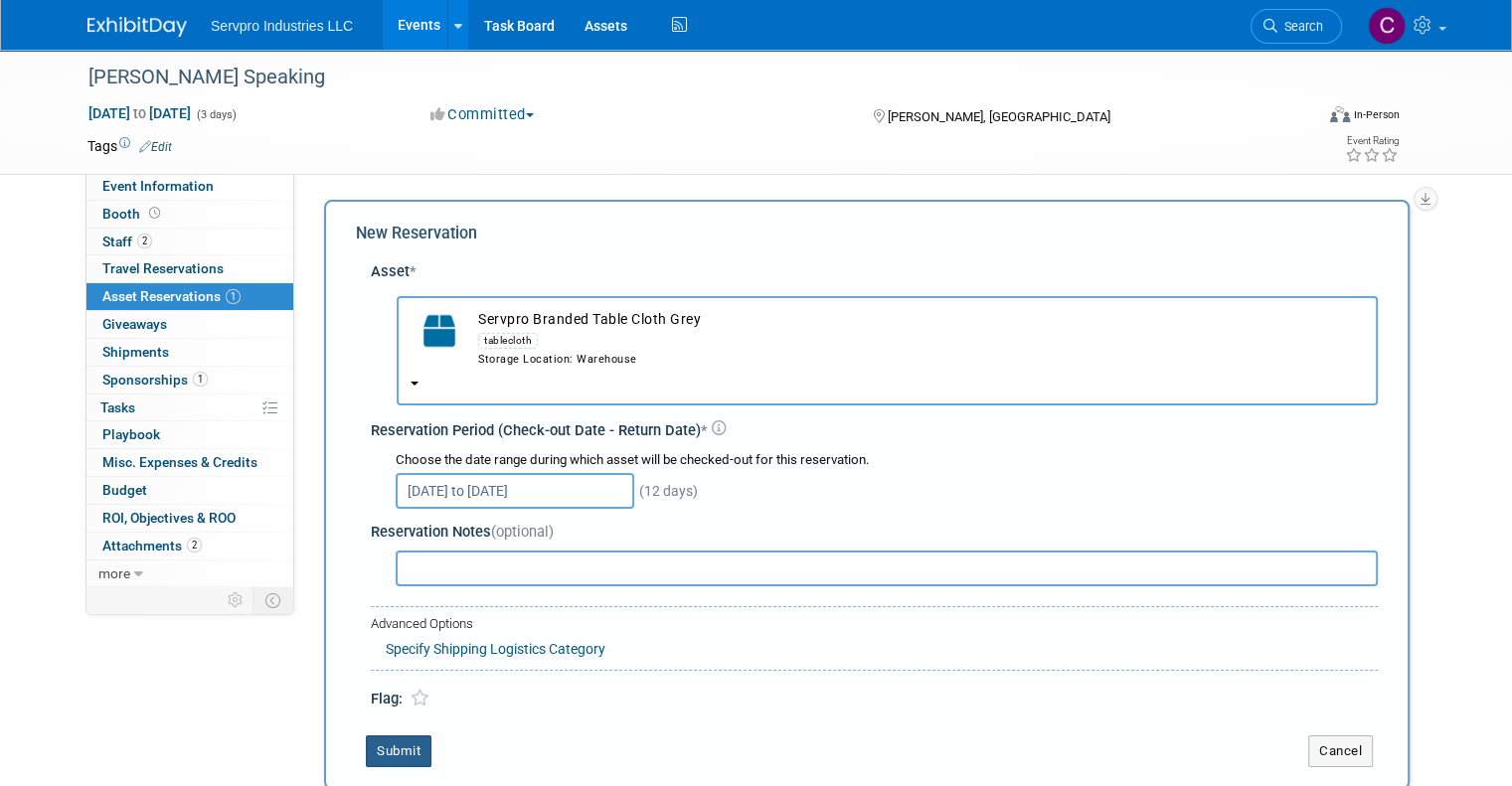 click on "Submit" at bounding box center [399, 751] 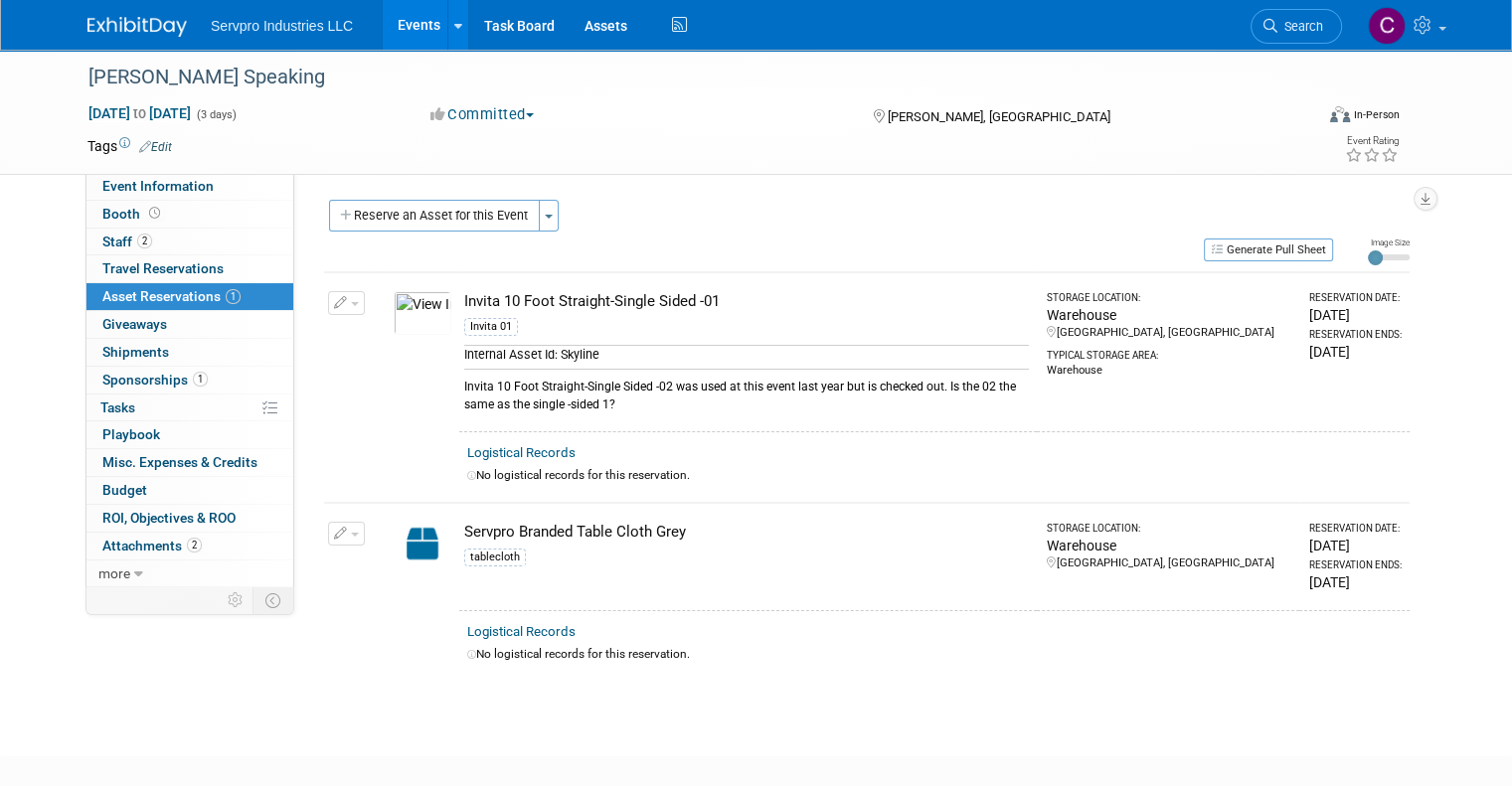 scroll, scrollTop: 106, scrollLeft: 0, axis: vertical 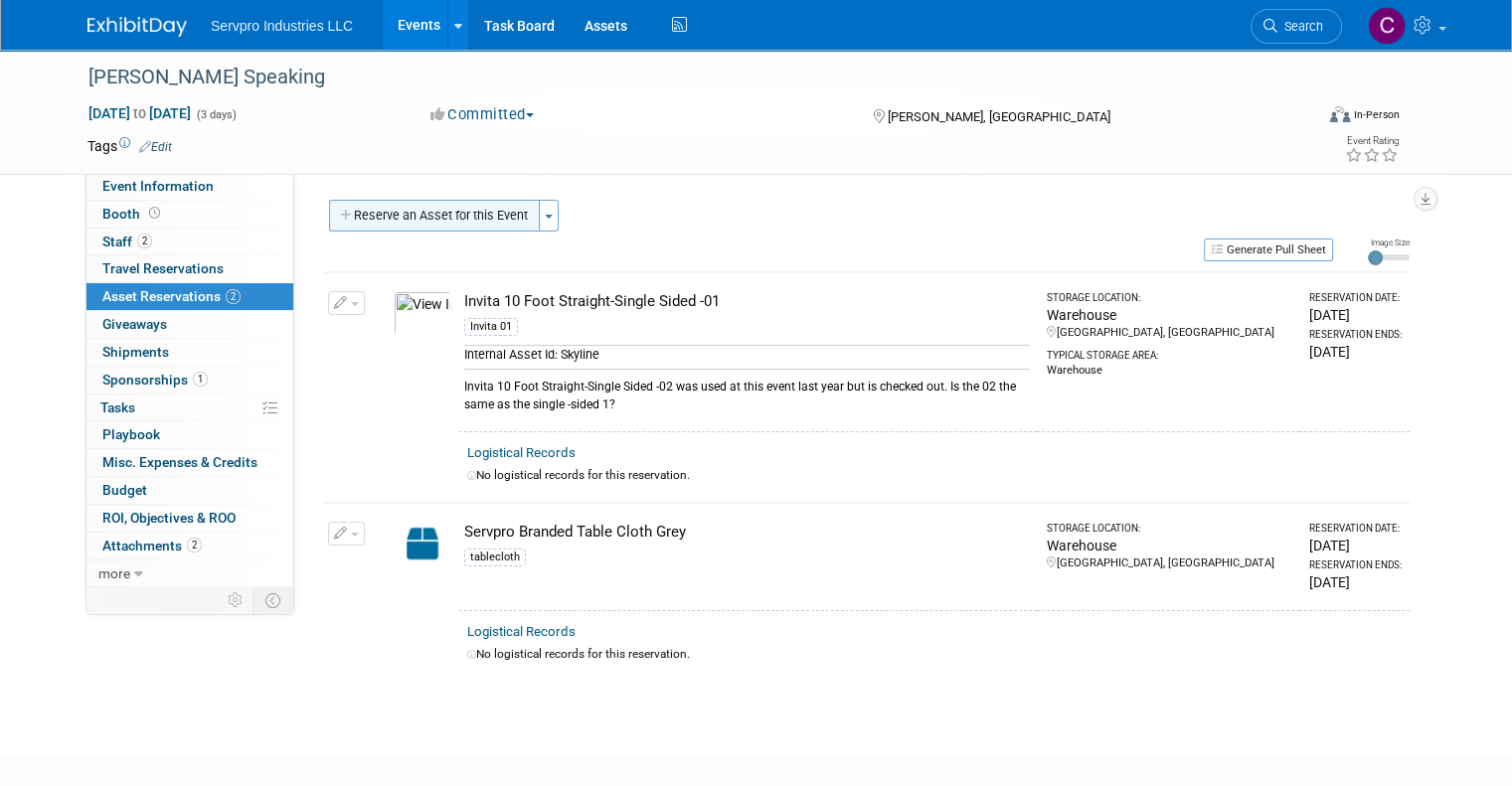 click on "Reserve an Asset for this Event" at bounding box center [434, 216] 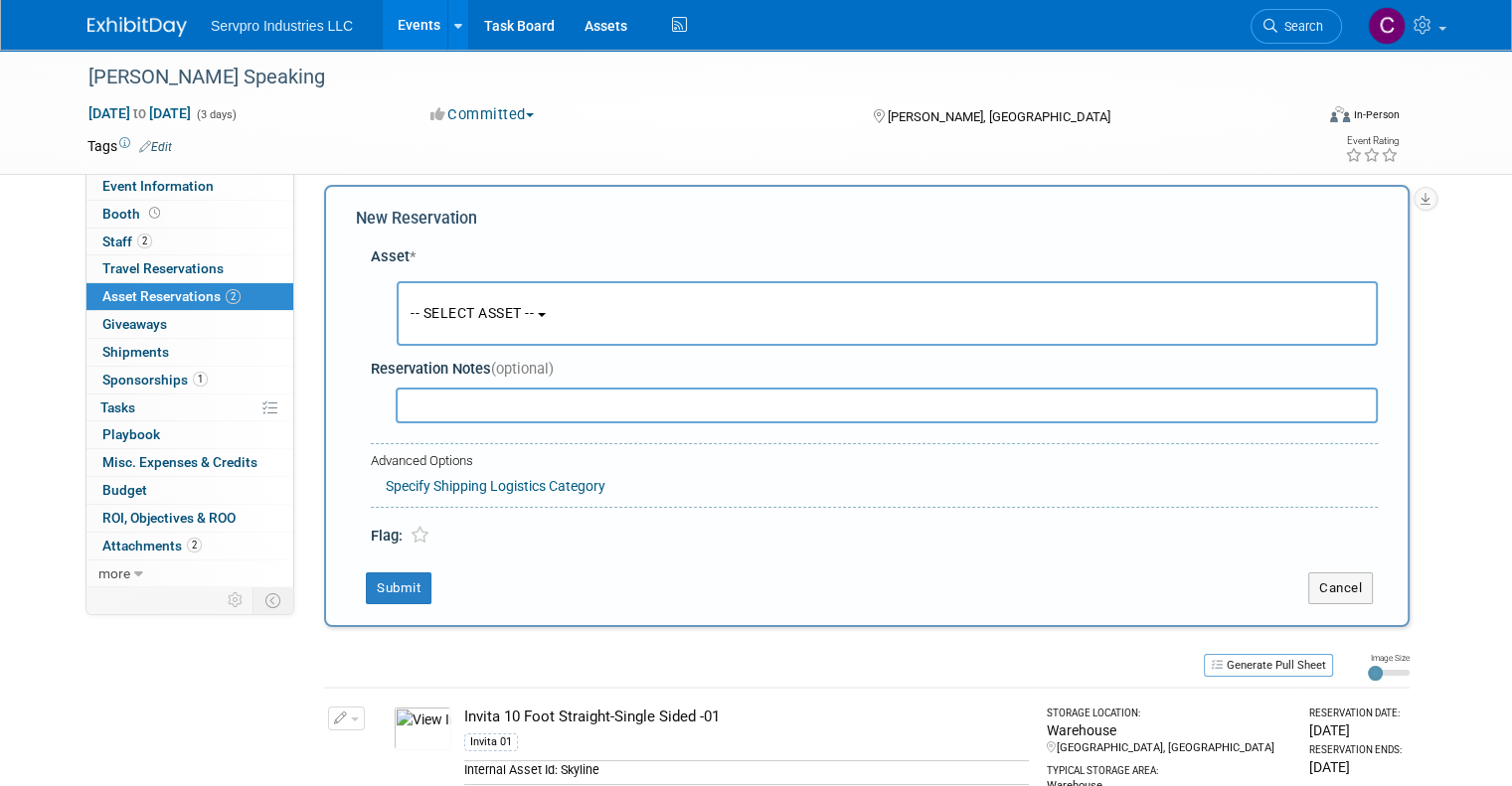 scroll, scrollTop: 18, scrollLeft: 0, axis: vertical 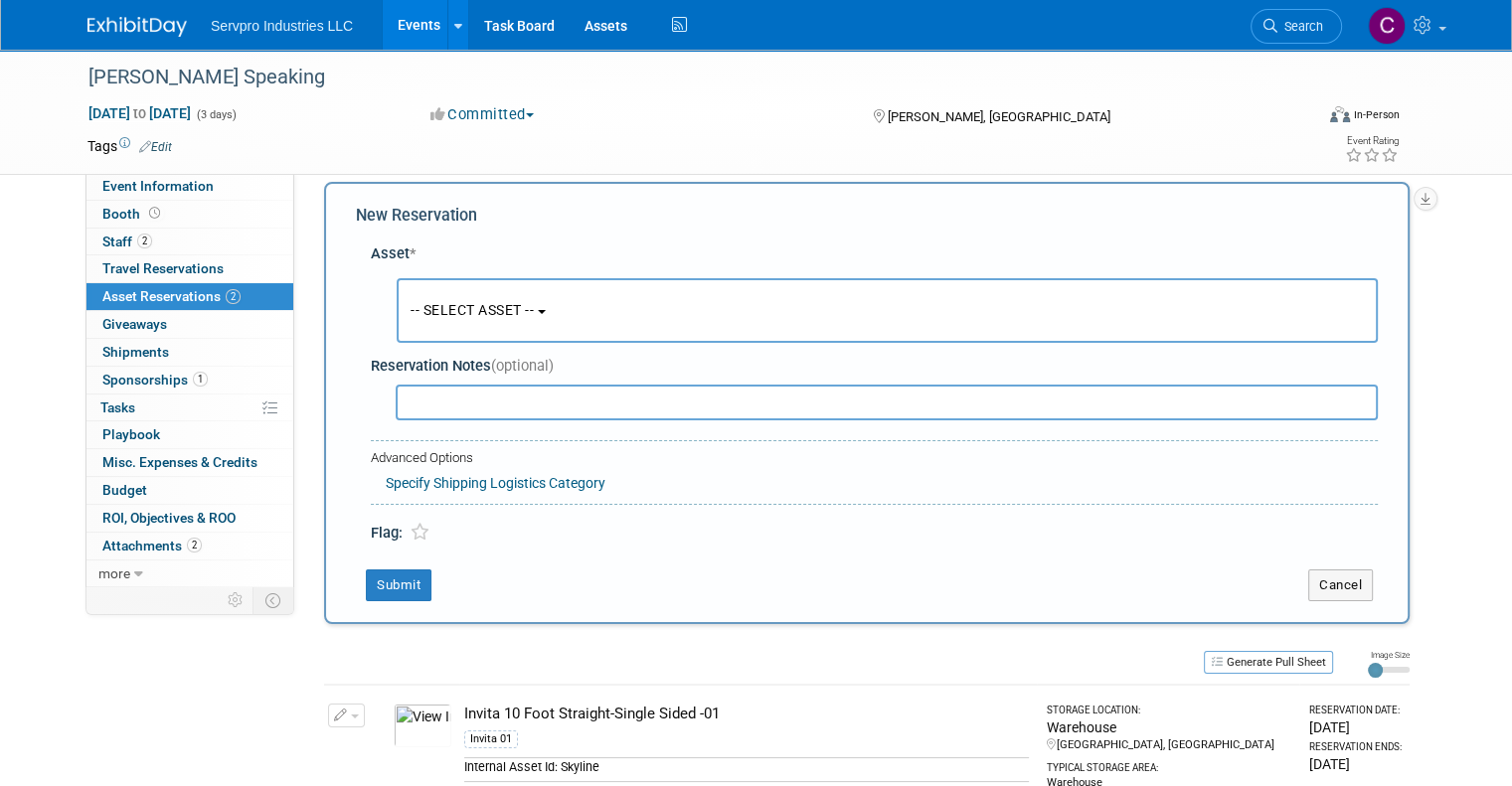 click on "-- SELECT ASSET --" at bounding box center (887, 310) 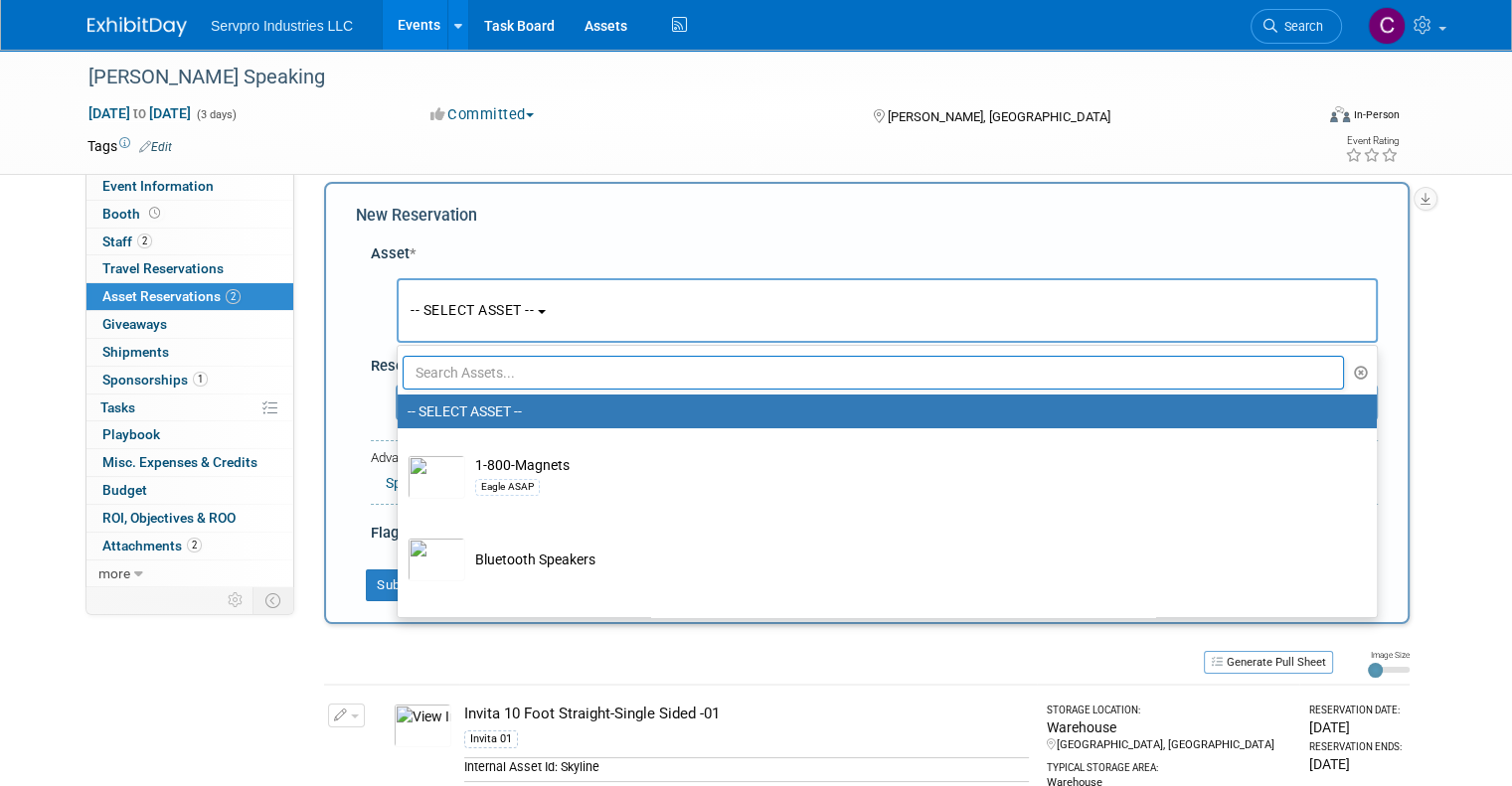 click at bounding box center (873, 373) 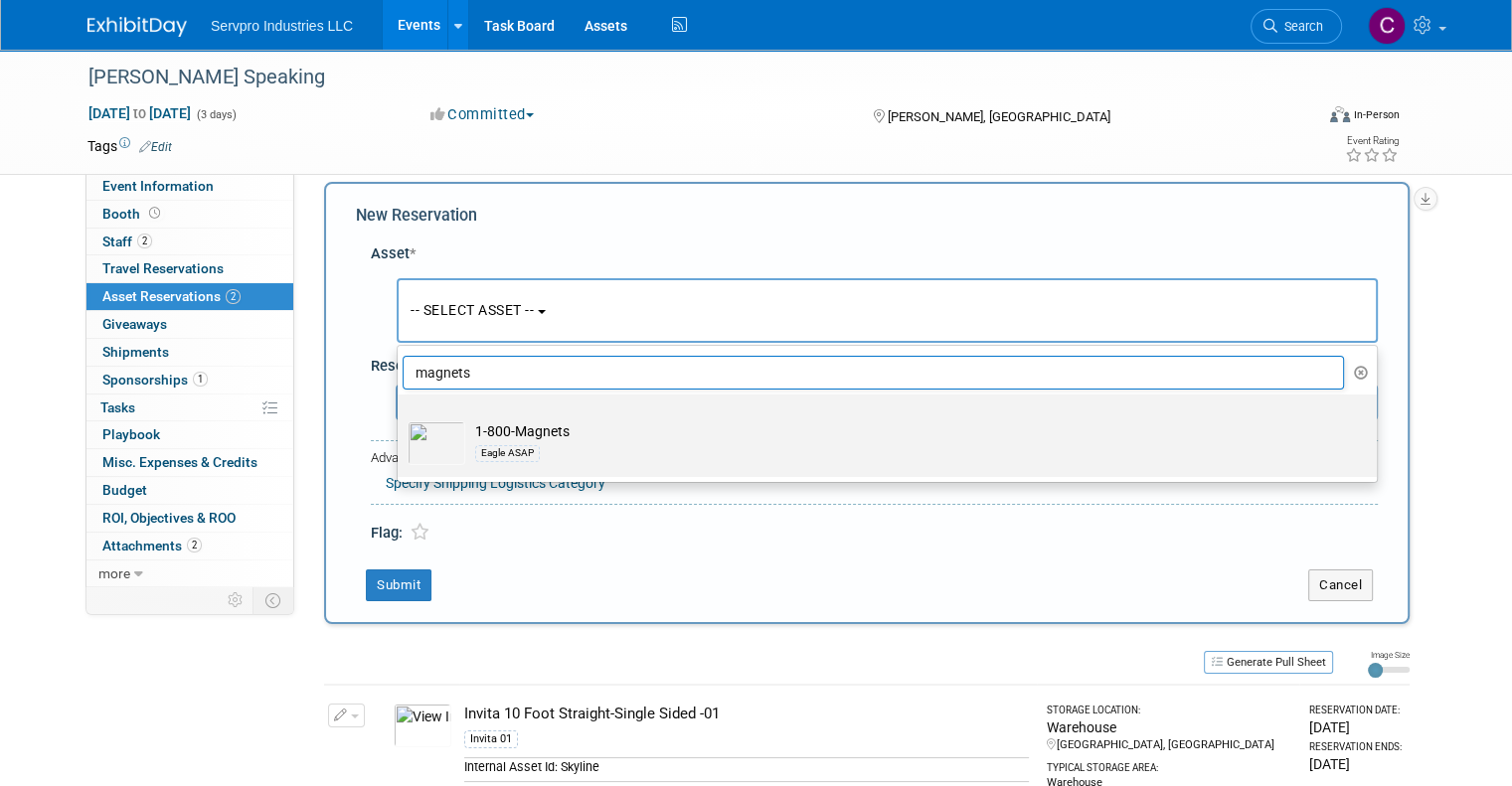 type on "magnets" 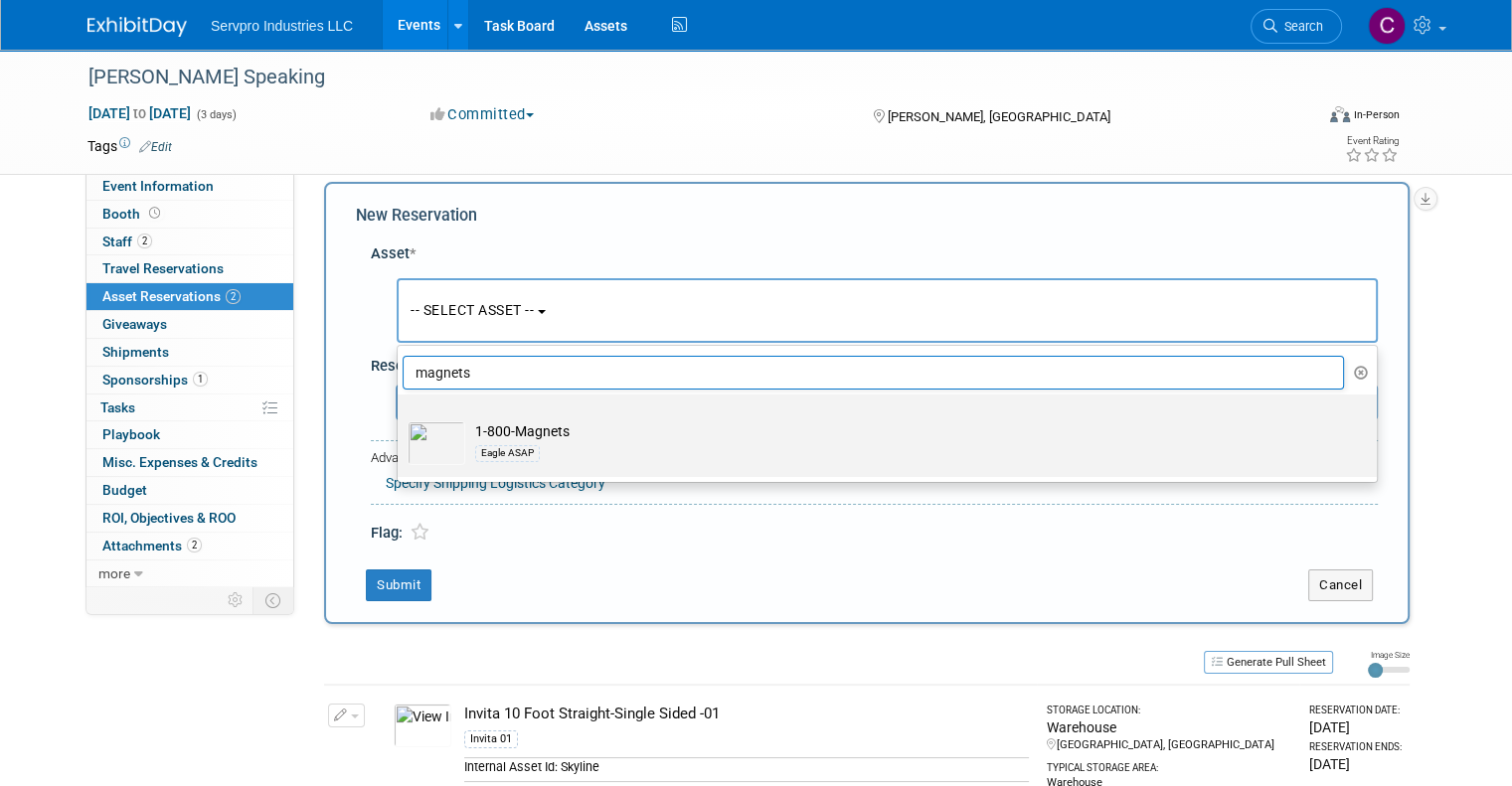 click at bounding box center (436, 443) 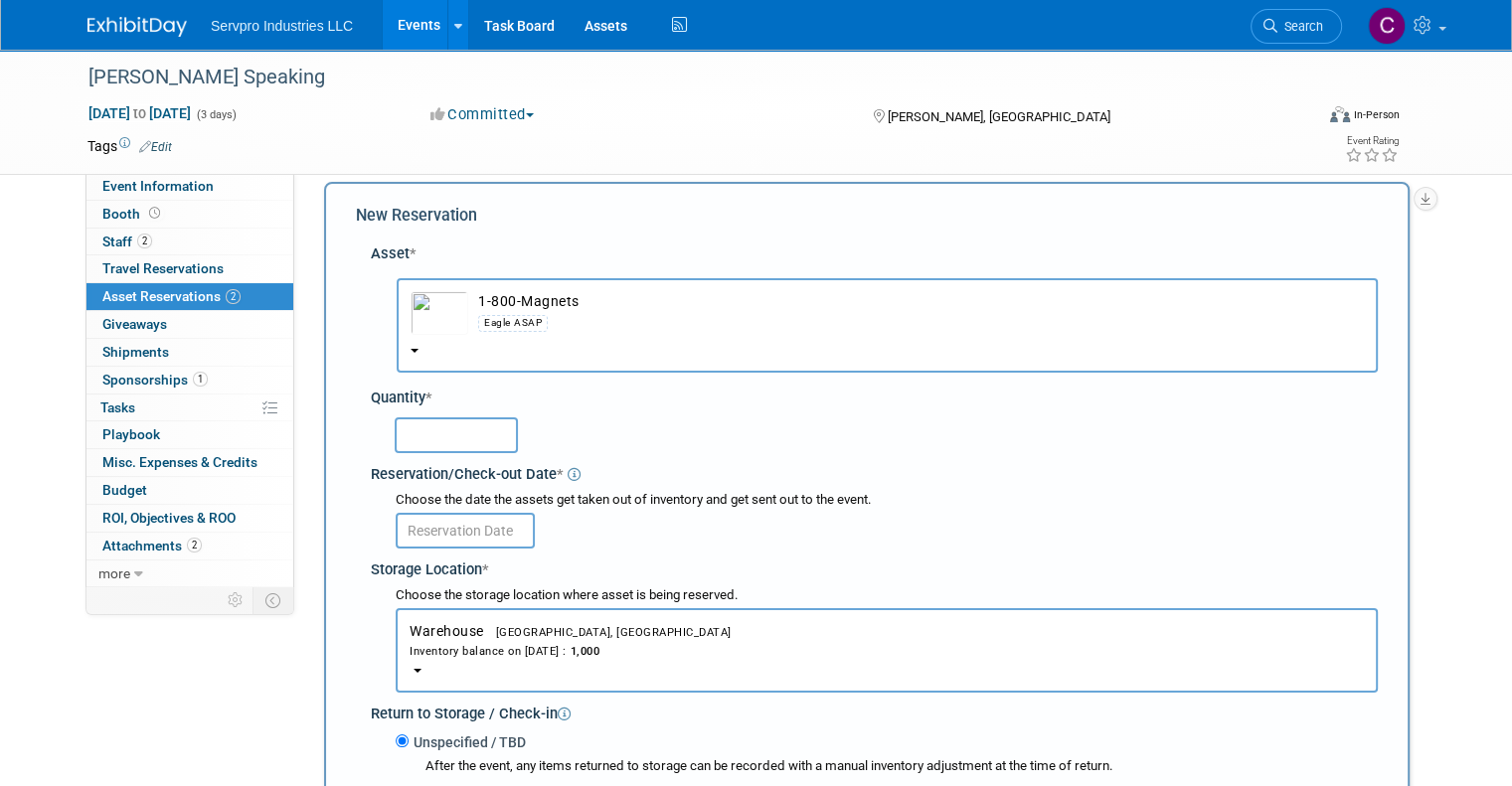 click at bounding box center (456, 435) 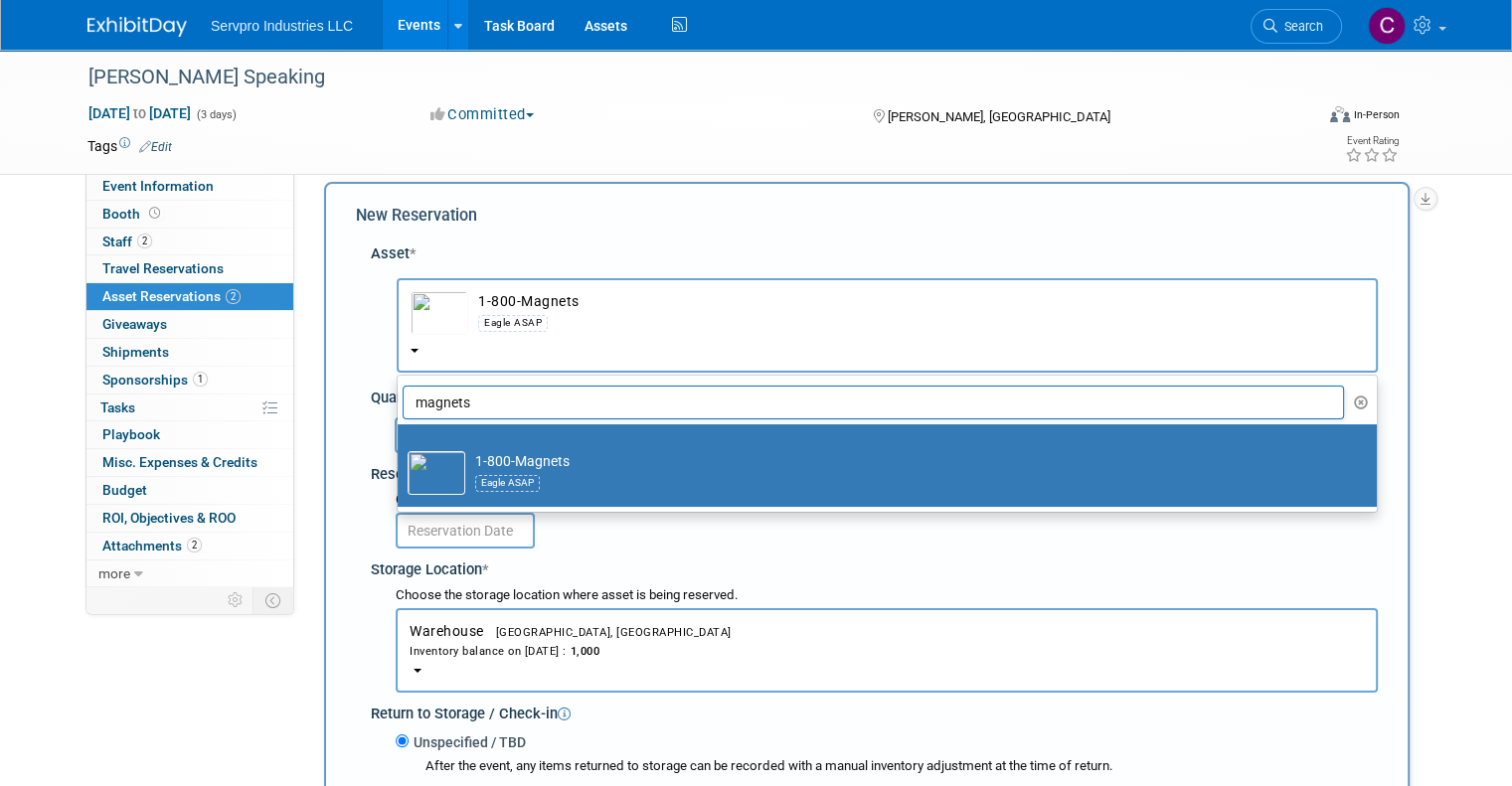 click at bounding box center [887, 529] 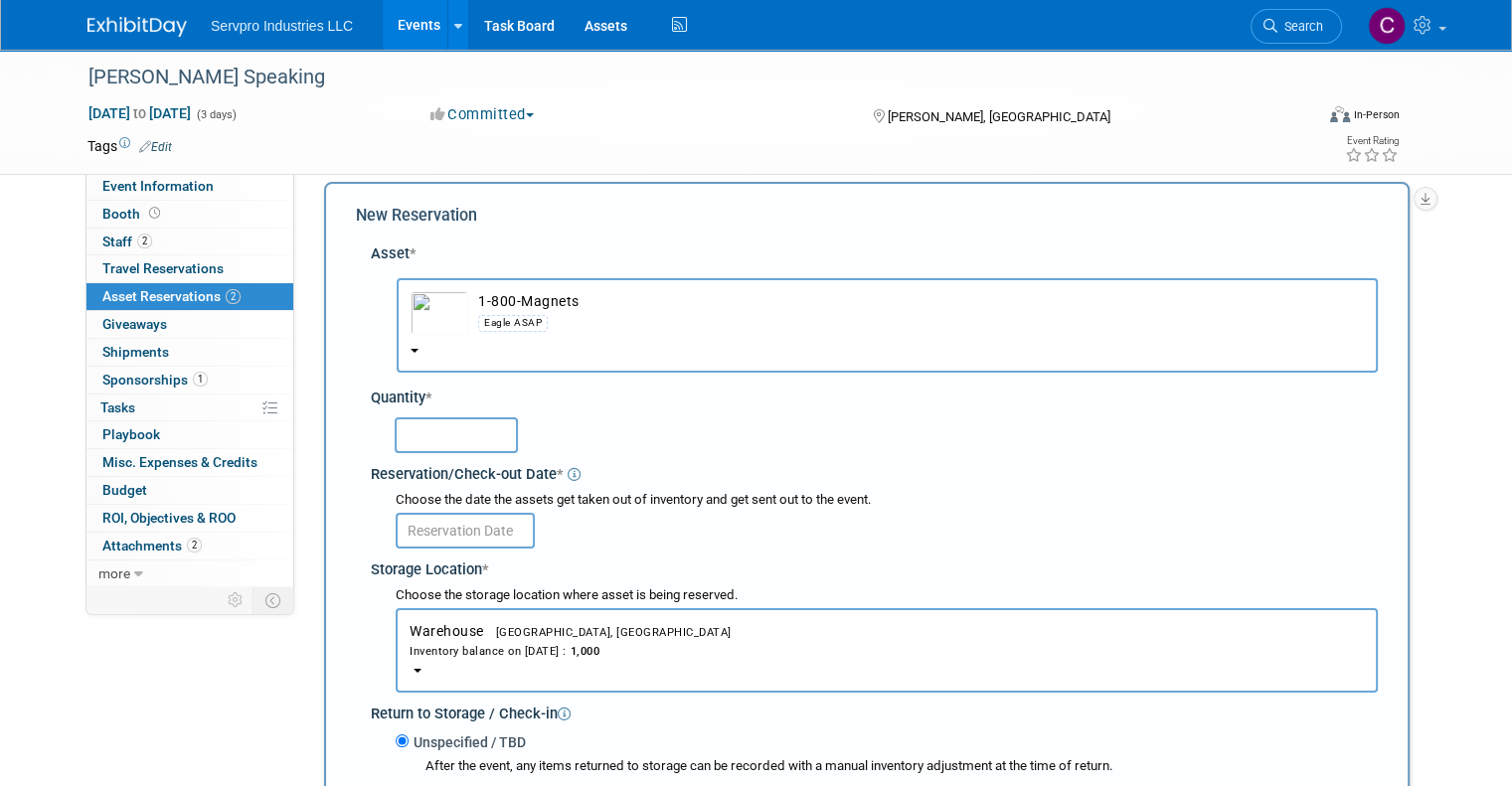 click at bounding box center [456, 435] 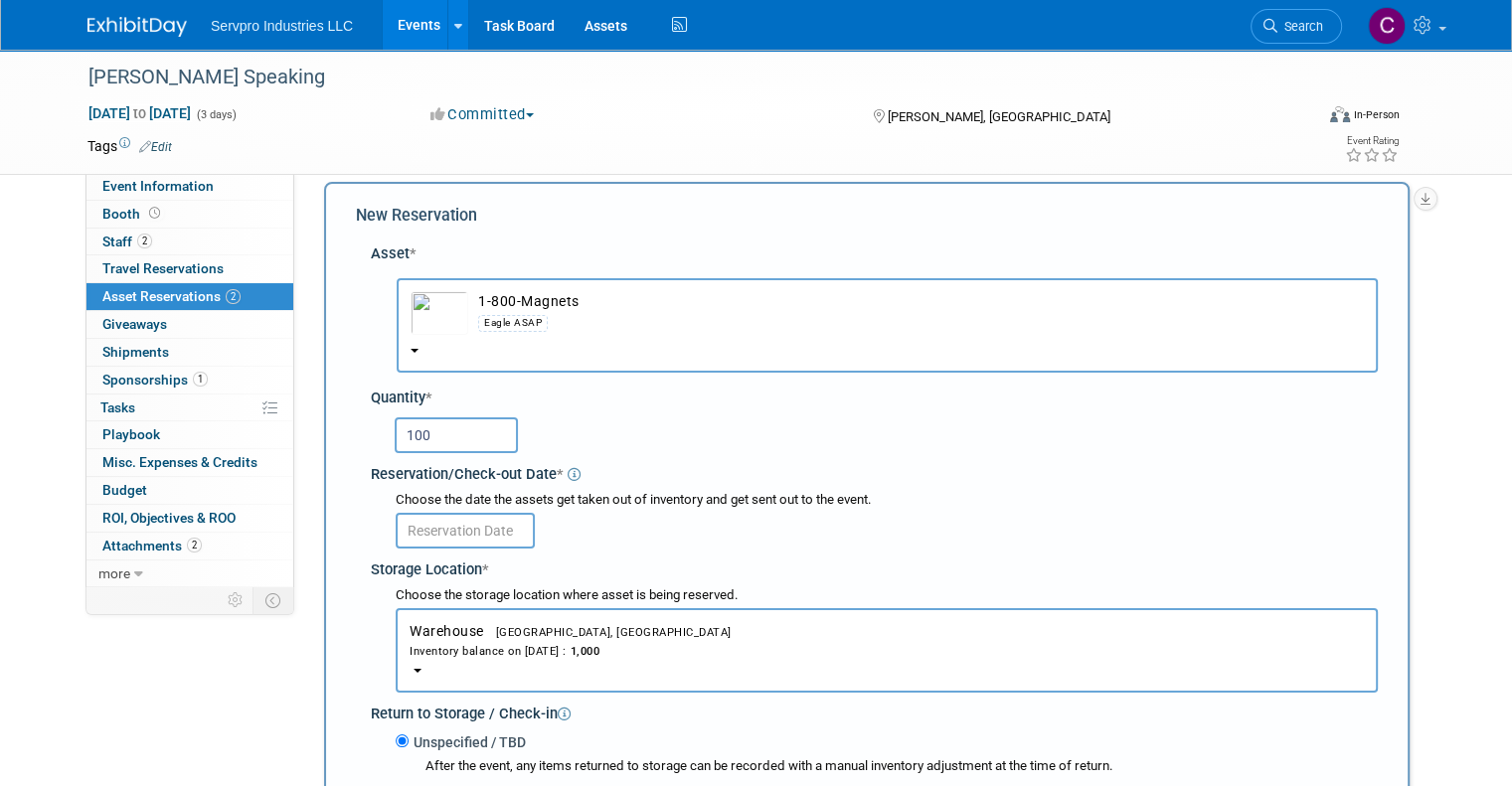 type on "100" 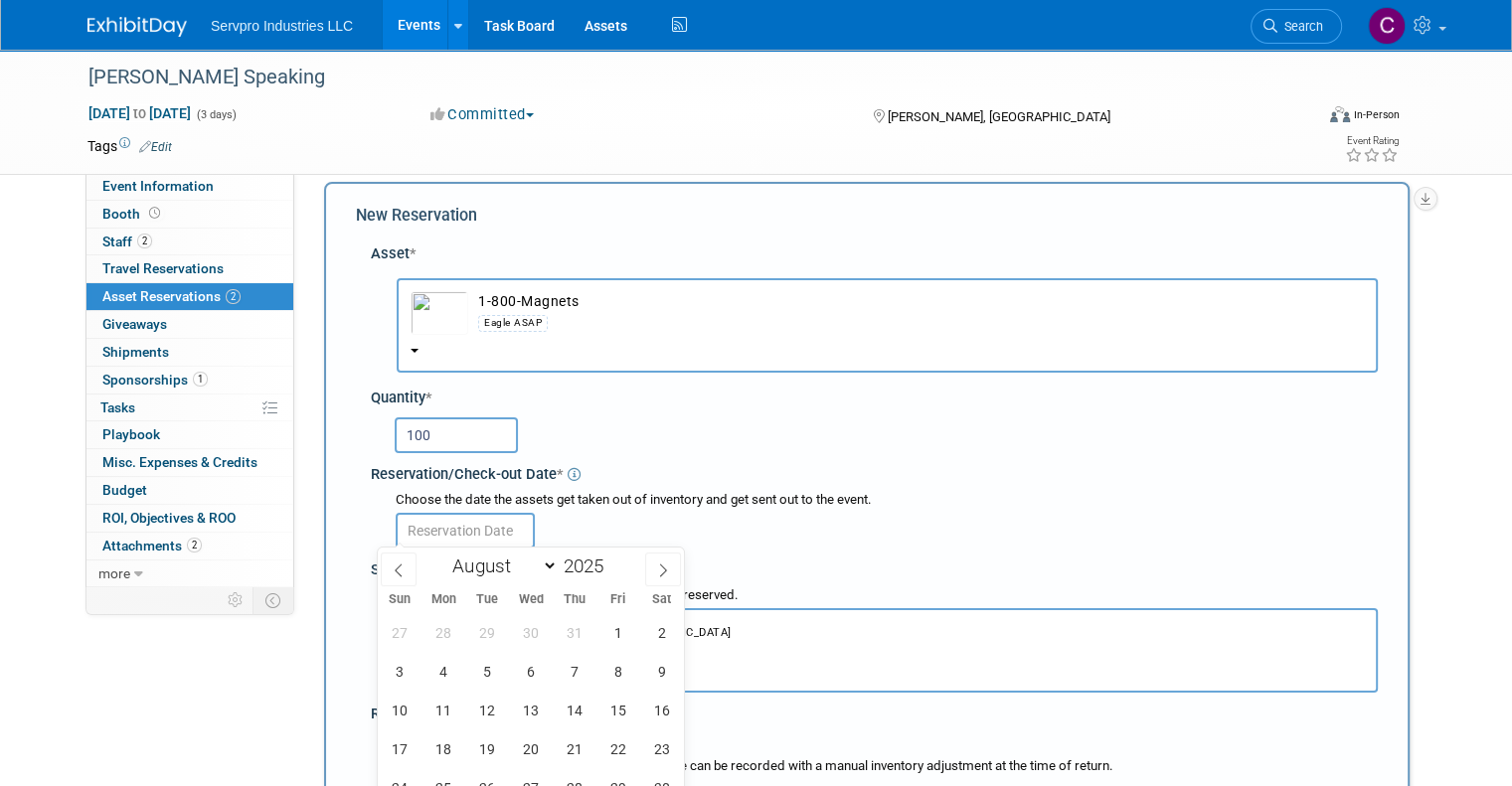 click at bounding box center (465, 531) 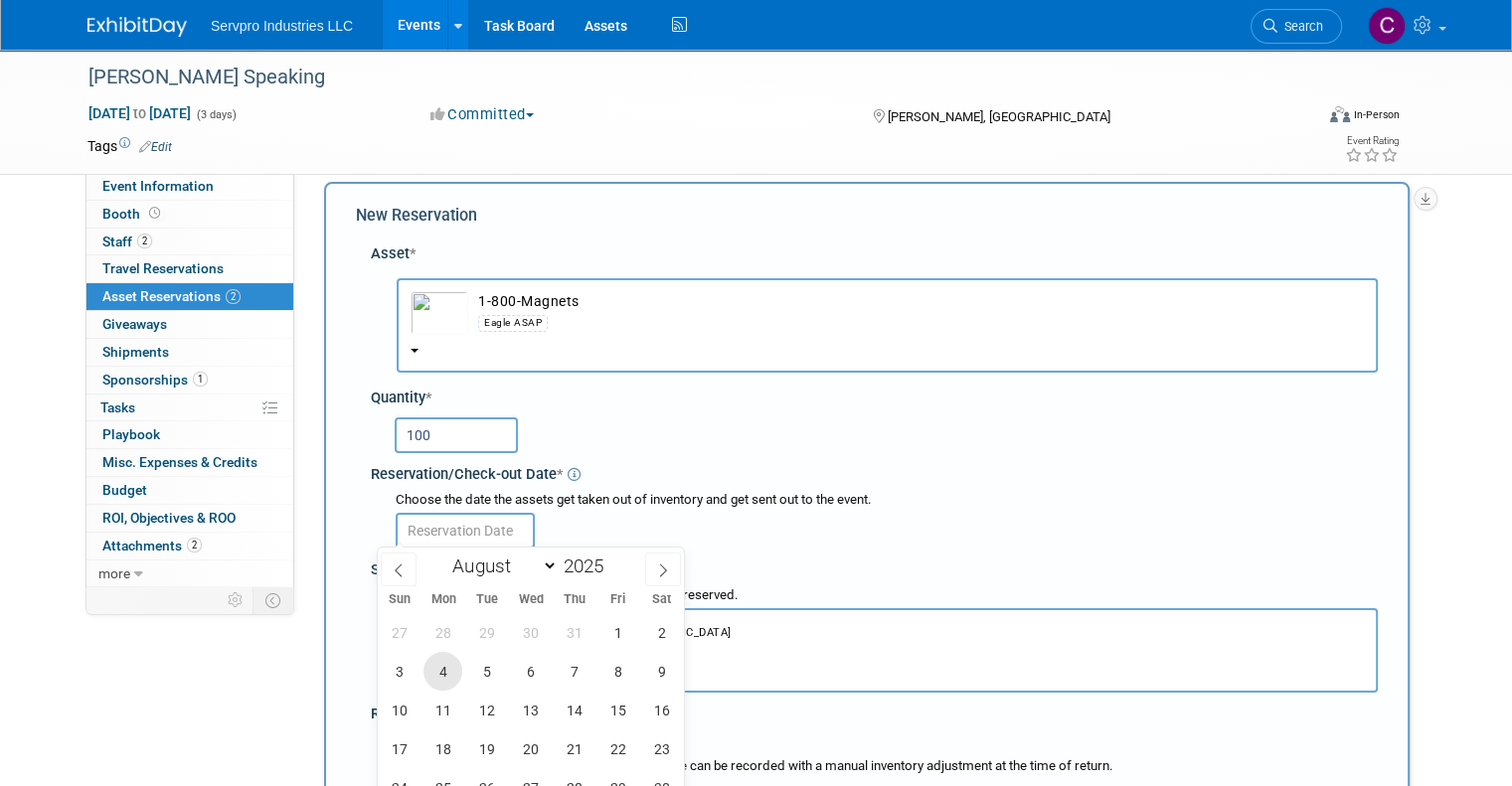 click on "4" at bounding box center [442, 671] 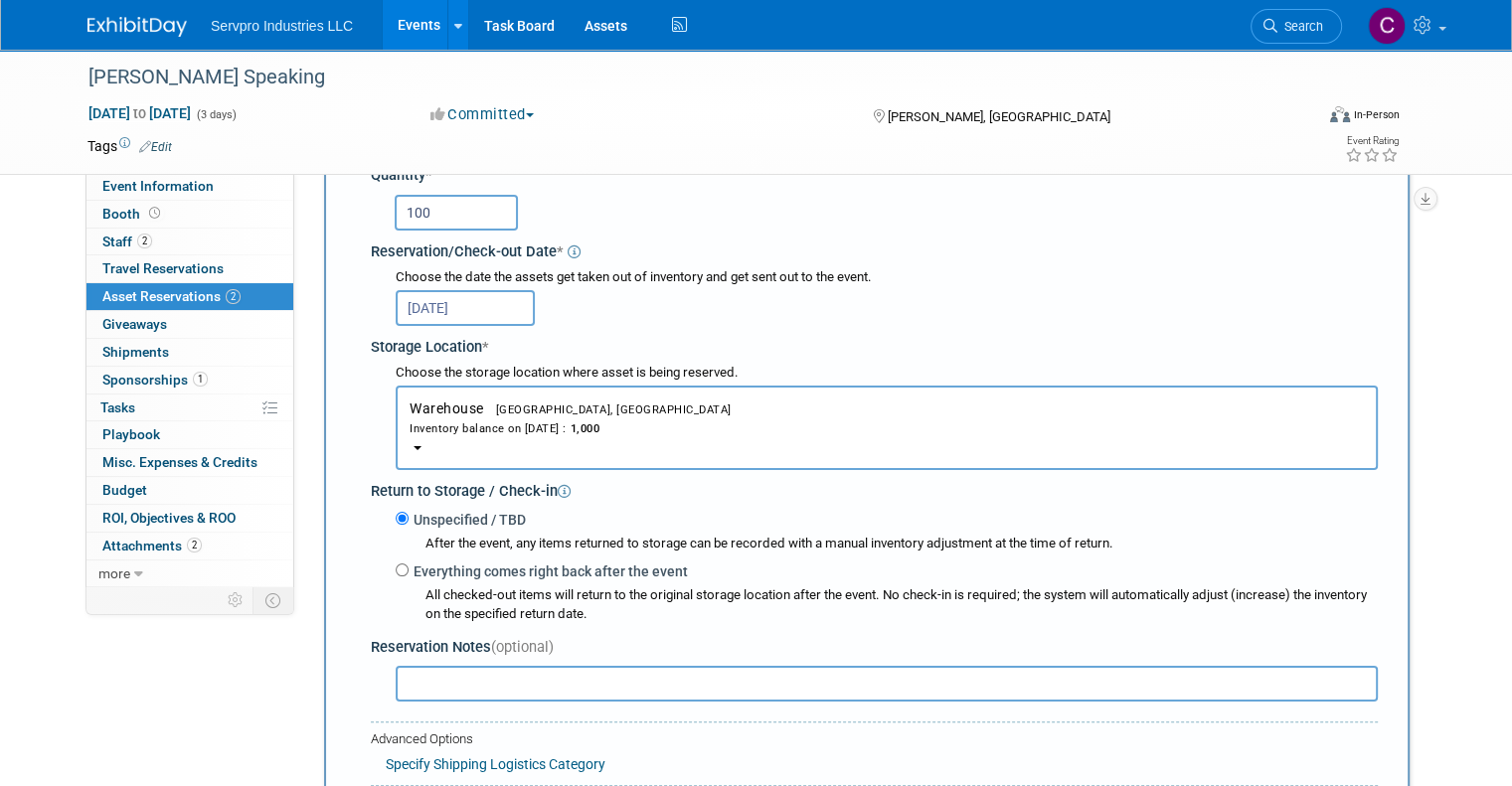 scroll, scrollTop: 254, scrollLeft: 0, axis: vertical 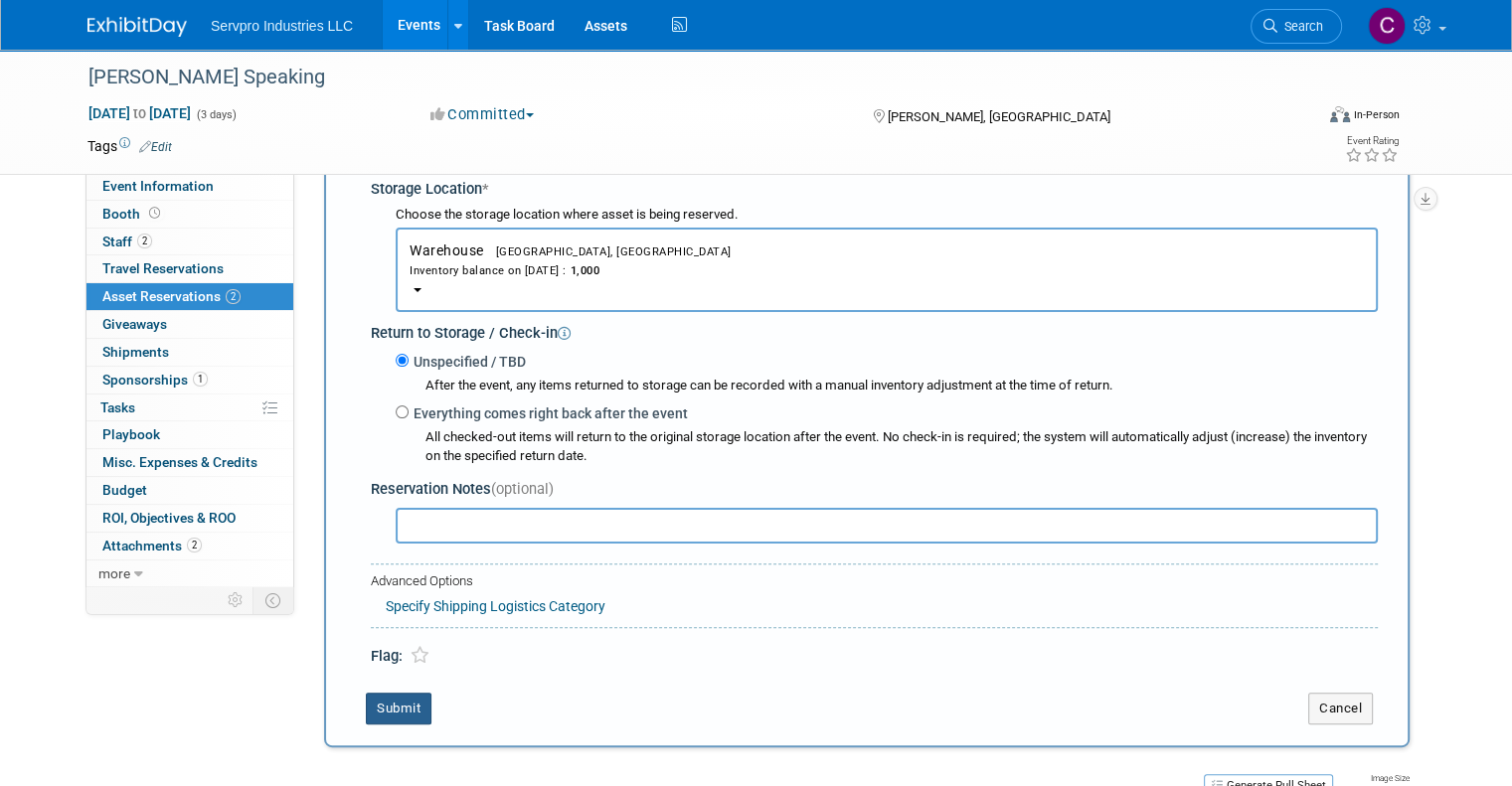 click on "Submit" at bounding box center (399, 708) 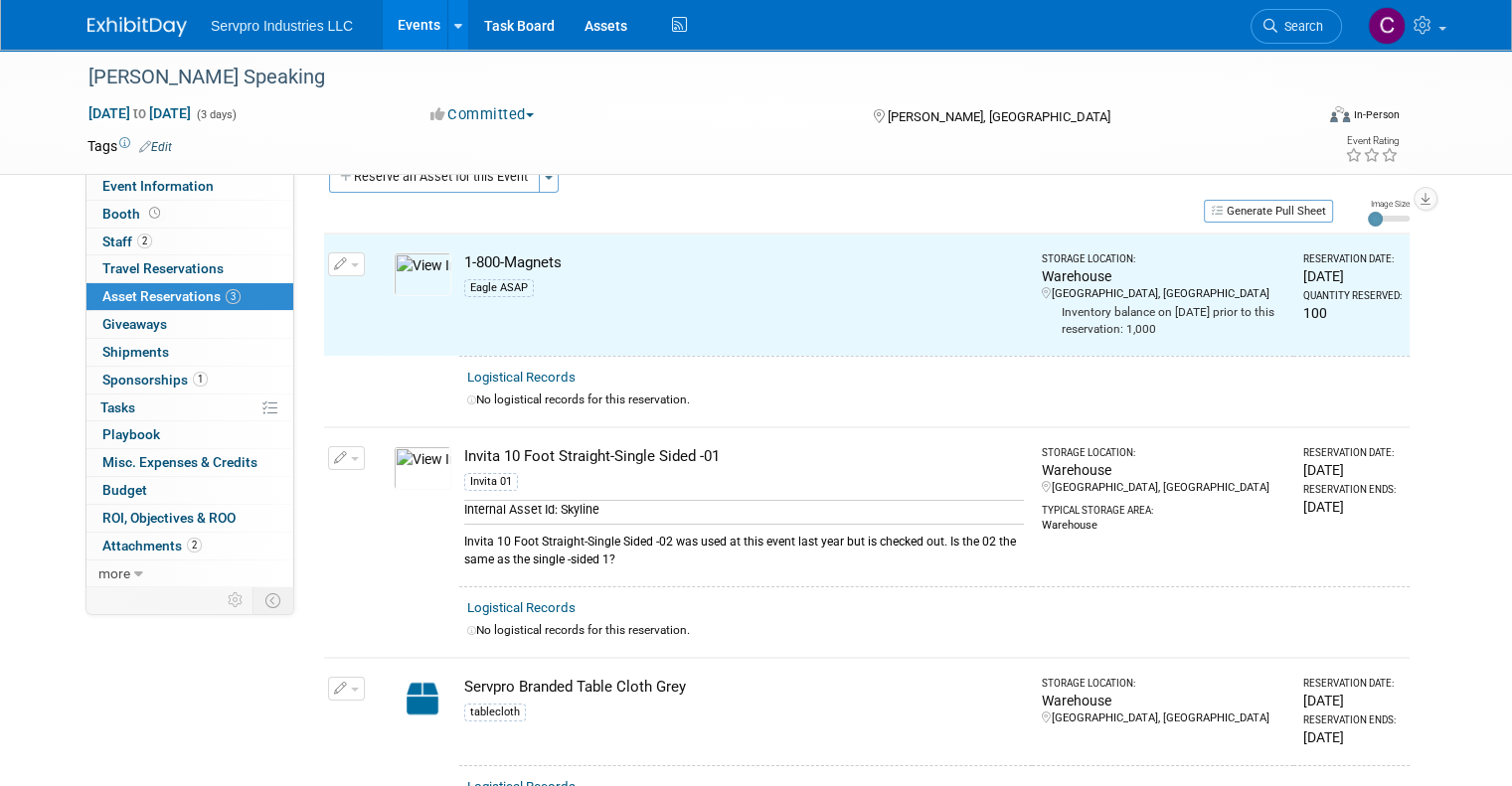 scroll, scrollTop: 23, scrollLeft: 0, axis: vertical 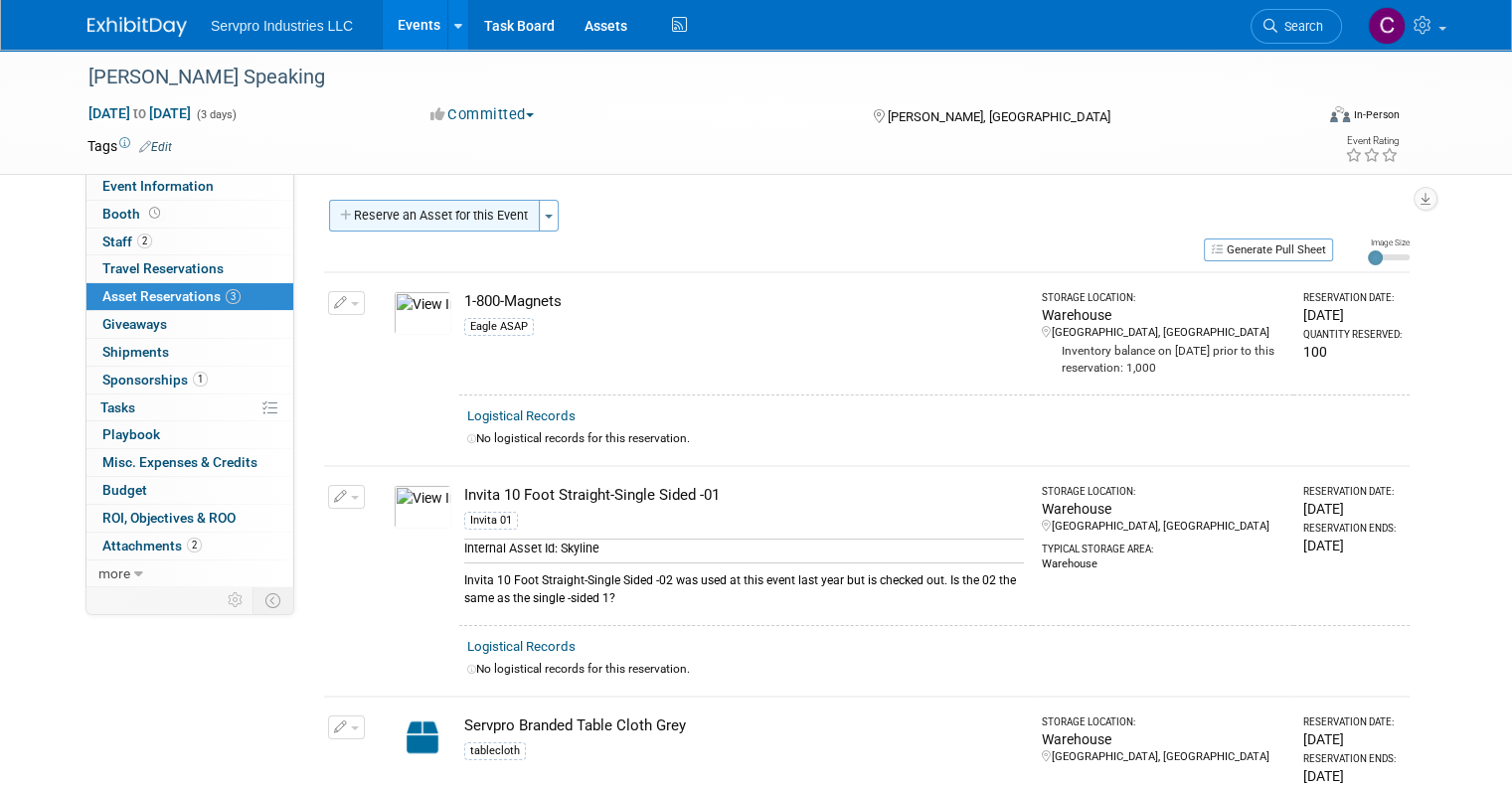 click on "Reserve an Asset for this Event" at bounding box center [434, 216] 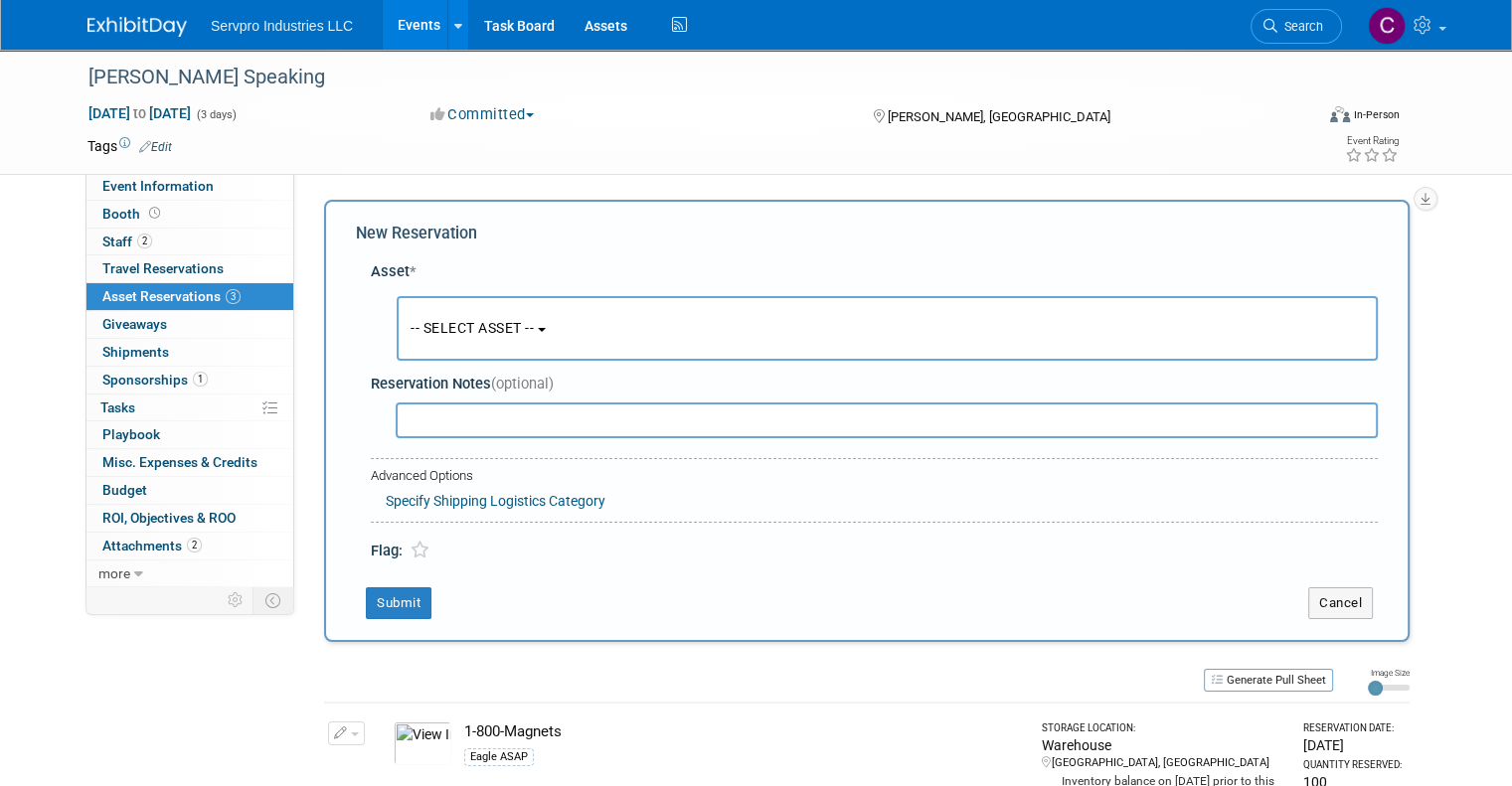 scroll, scrollTop: 18, scrollLeft: 0, axis: vertical 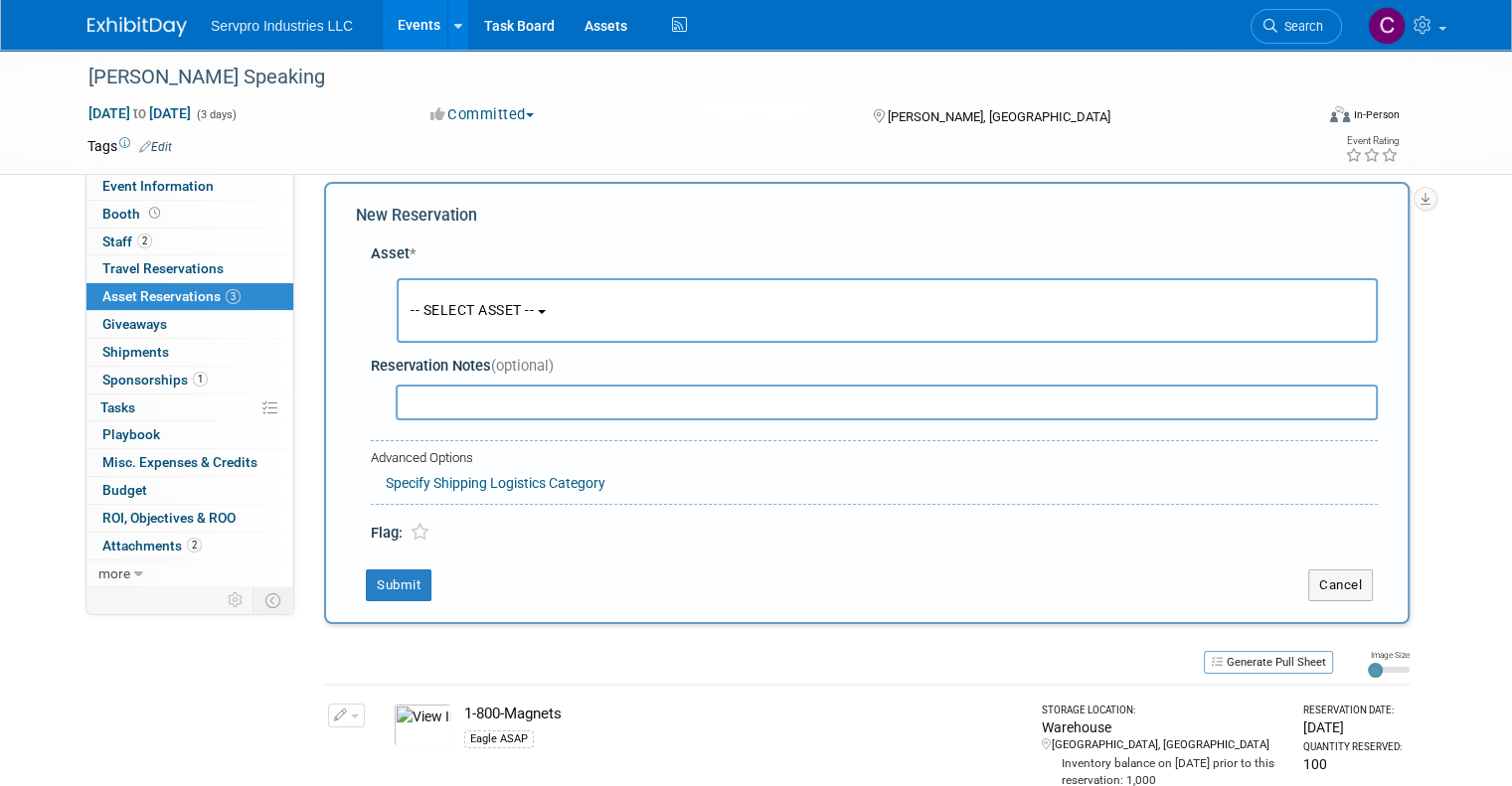 click on "-- SELECT ASSET --" at bounding box center (887, 310) 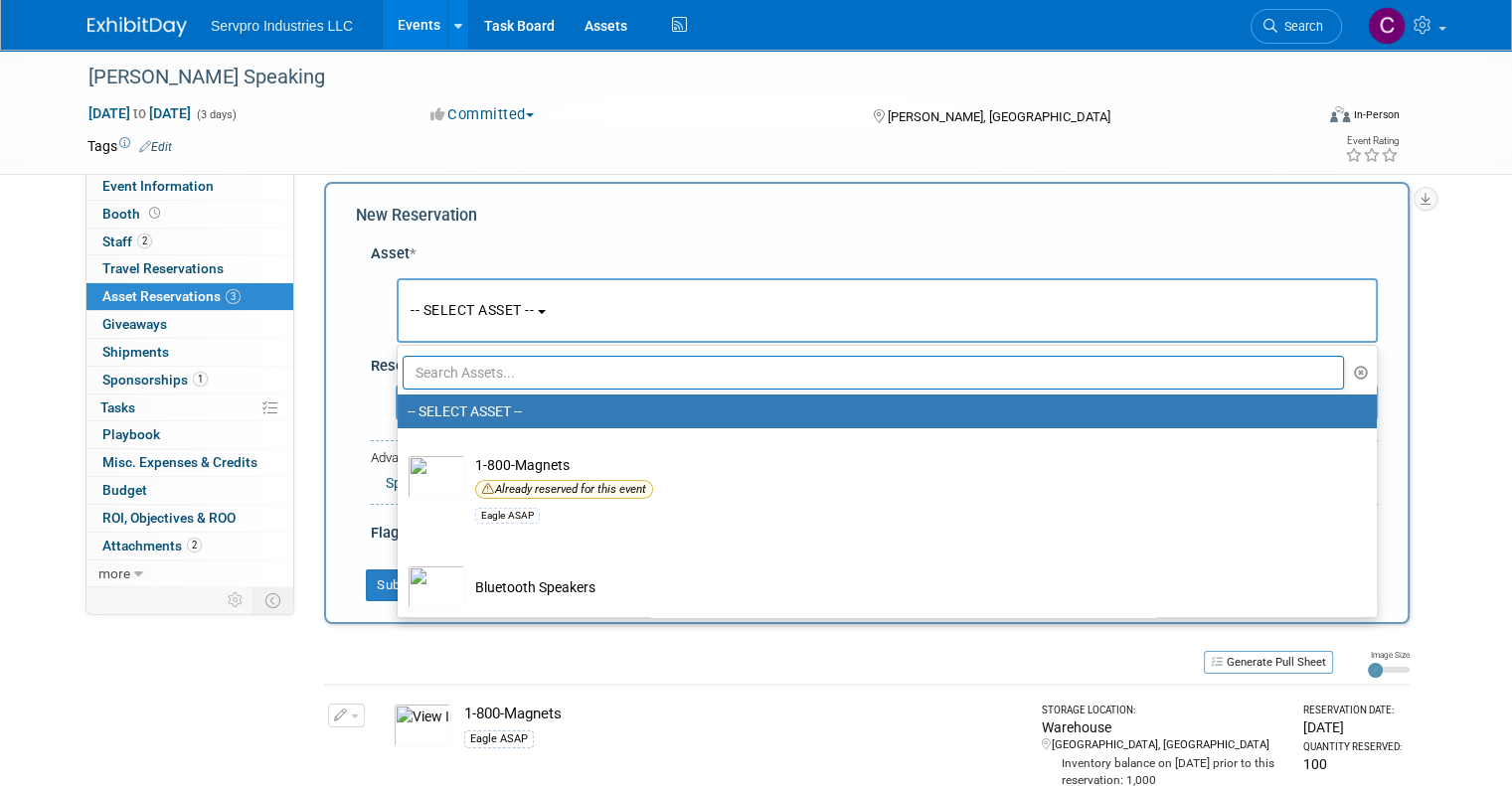 click at bounding box center [873, 373] 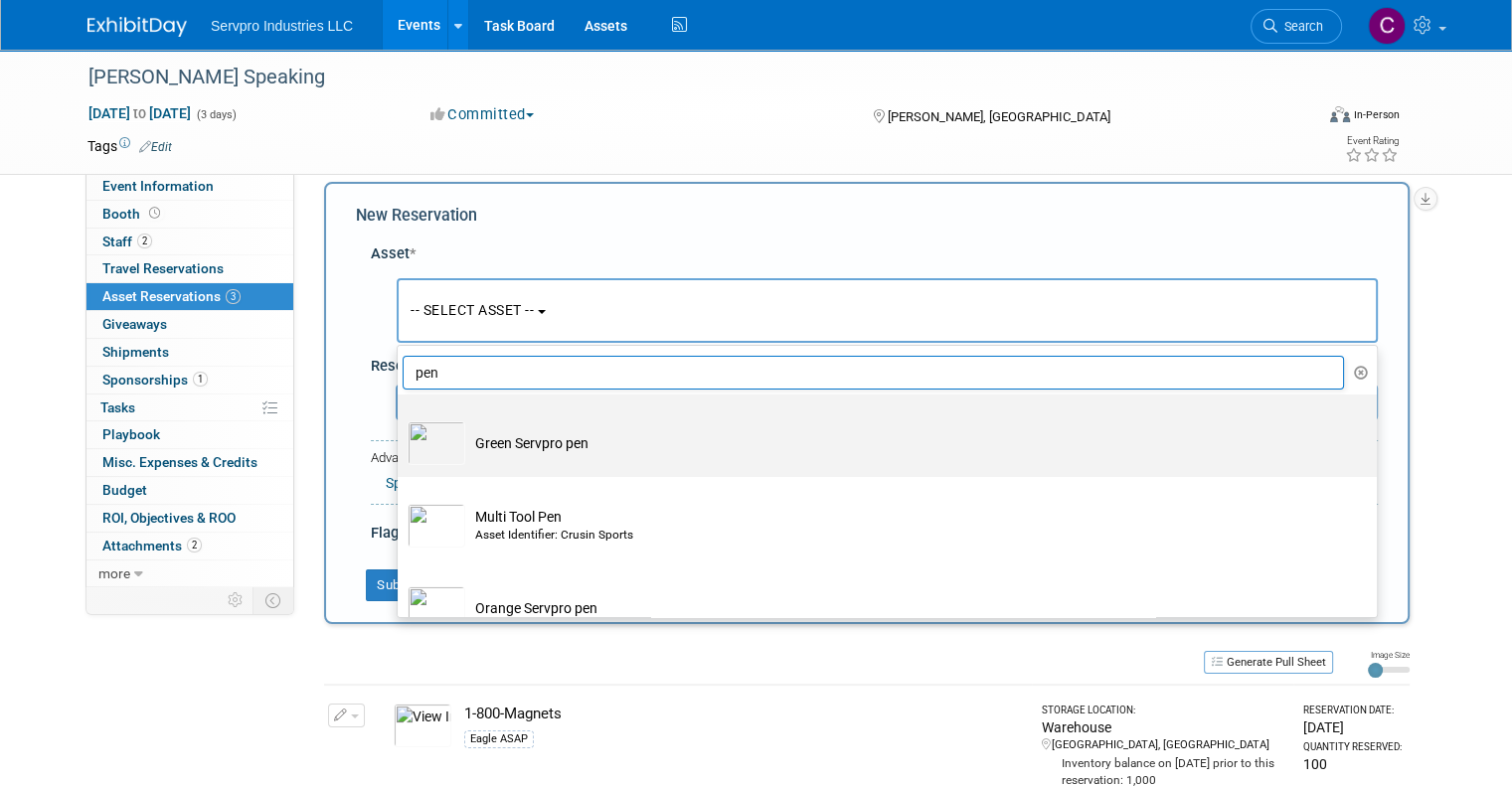 type on "pen" 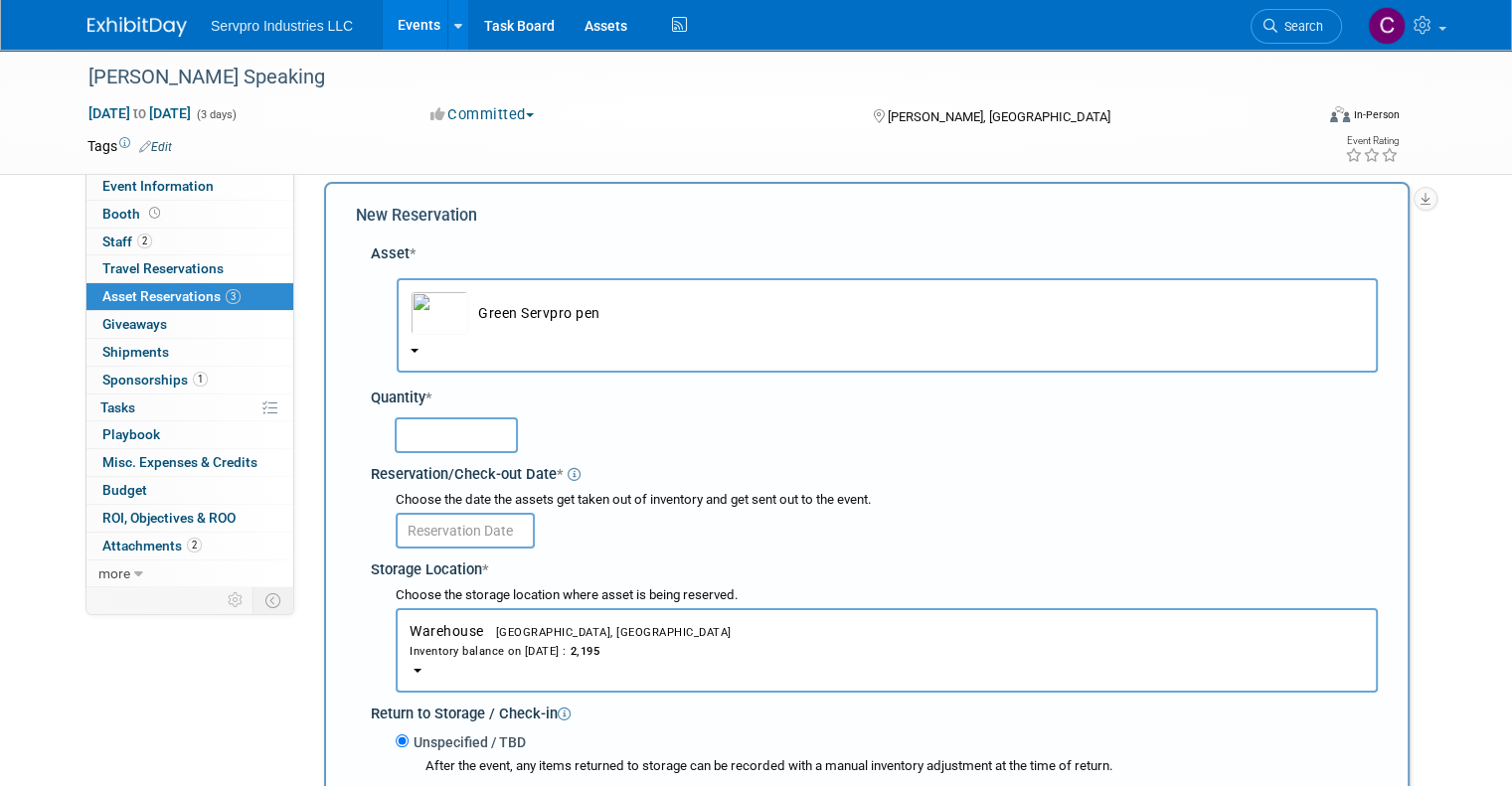 click at bounding box center (456, 435) 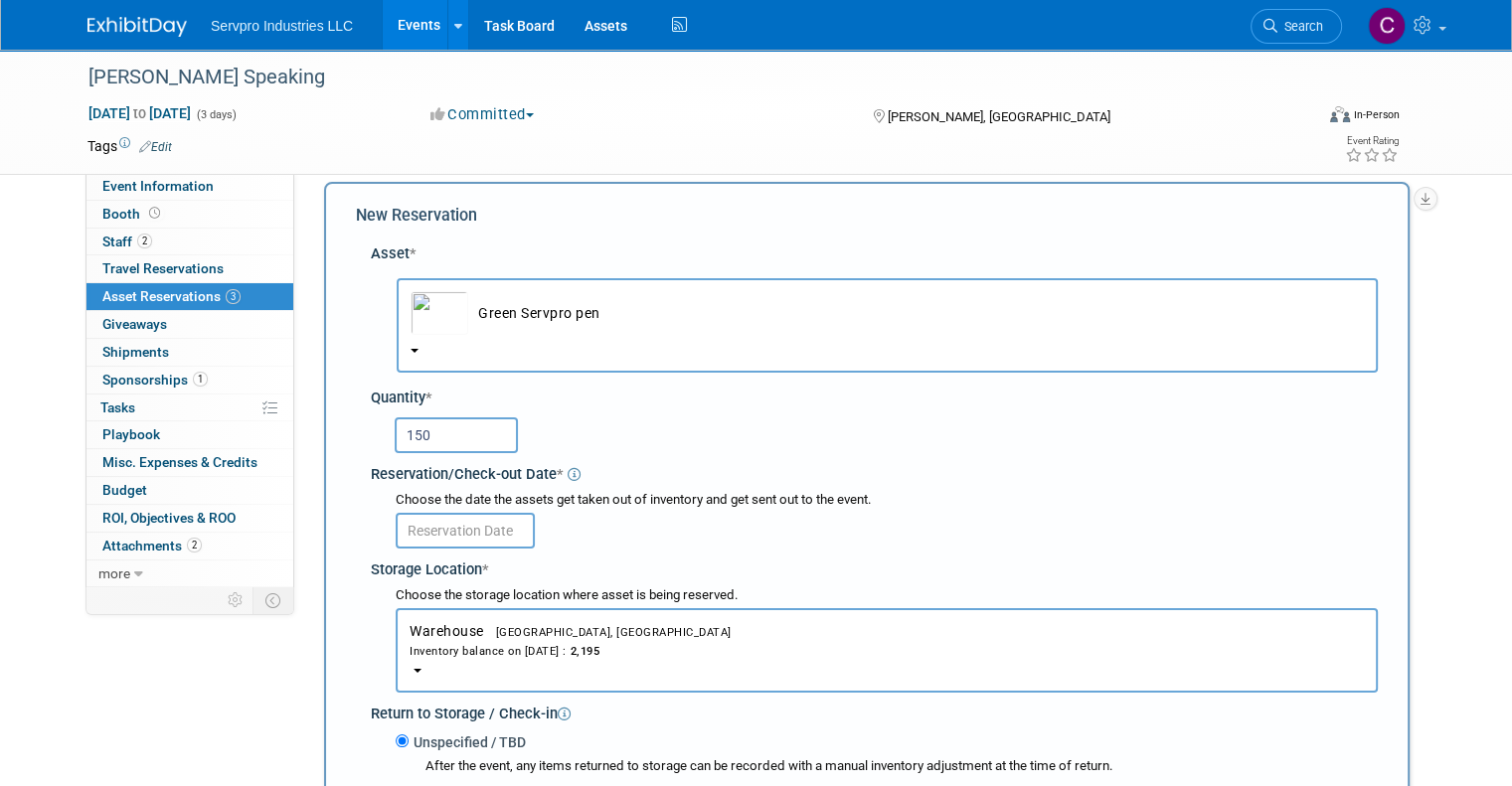 type on "150" 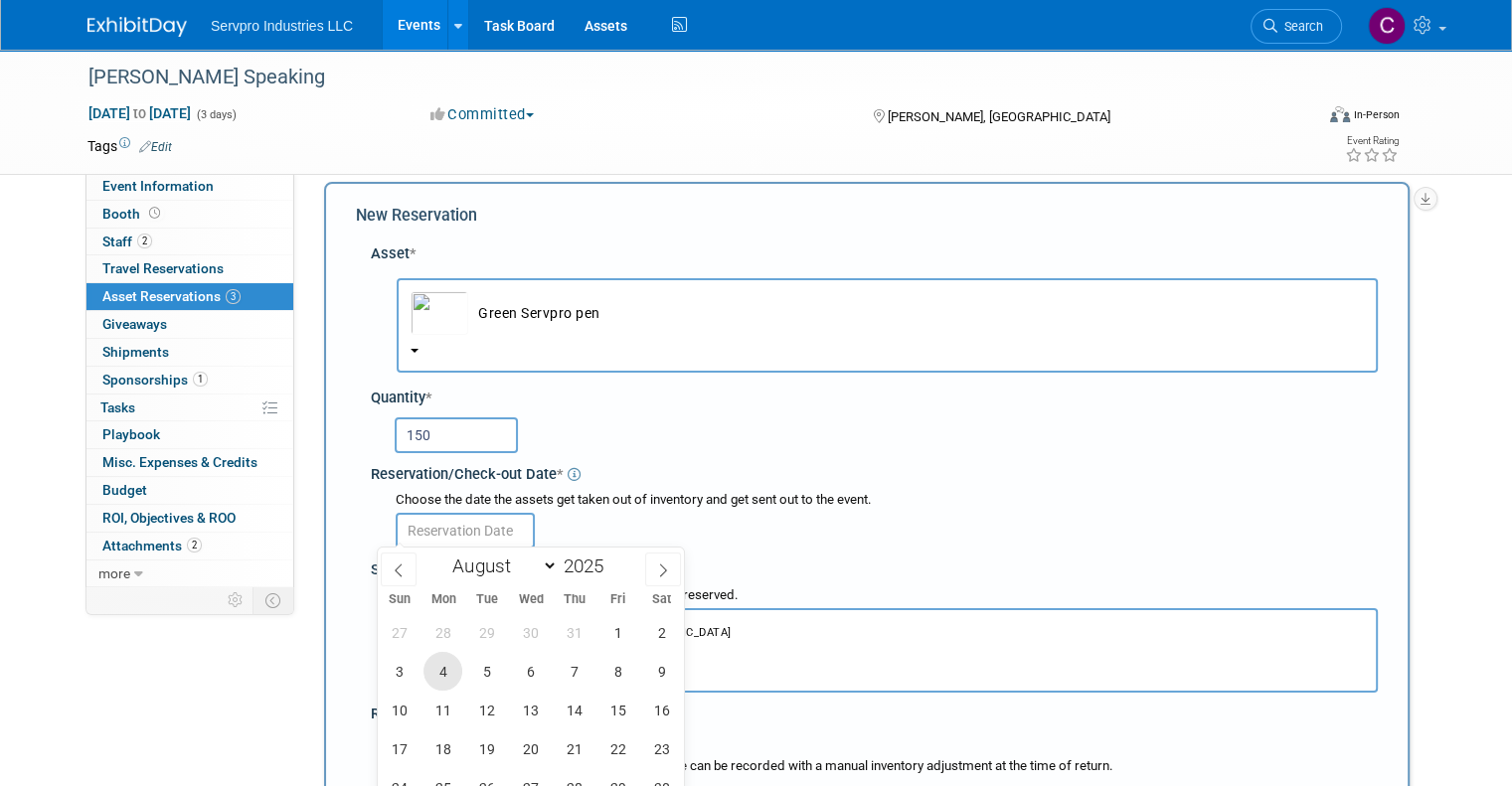 click on "4" at bounding box center [442, 671] 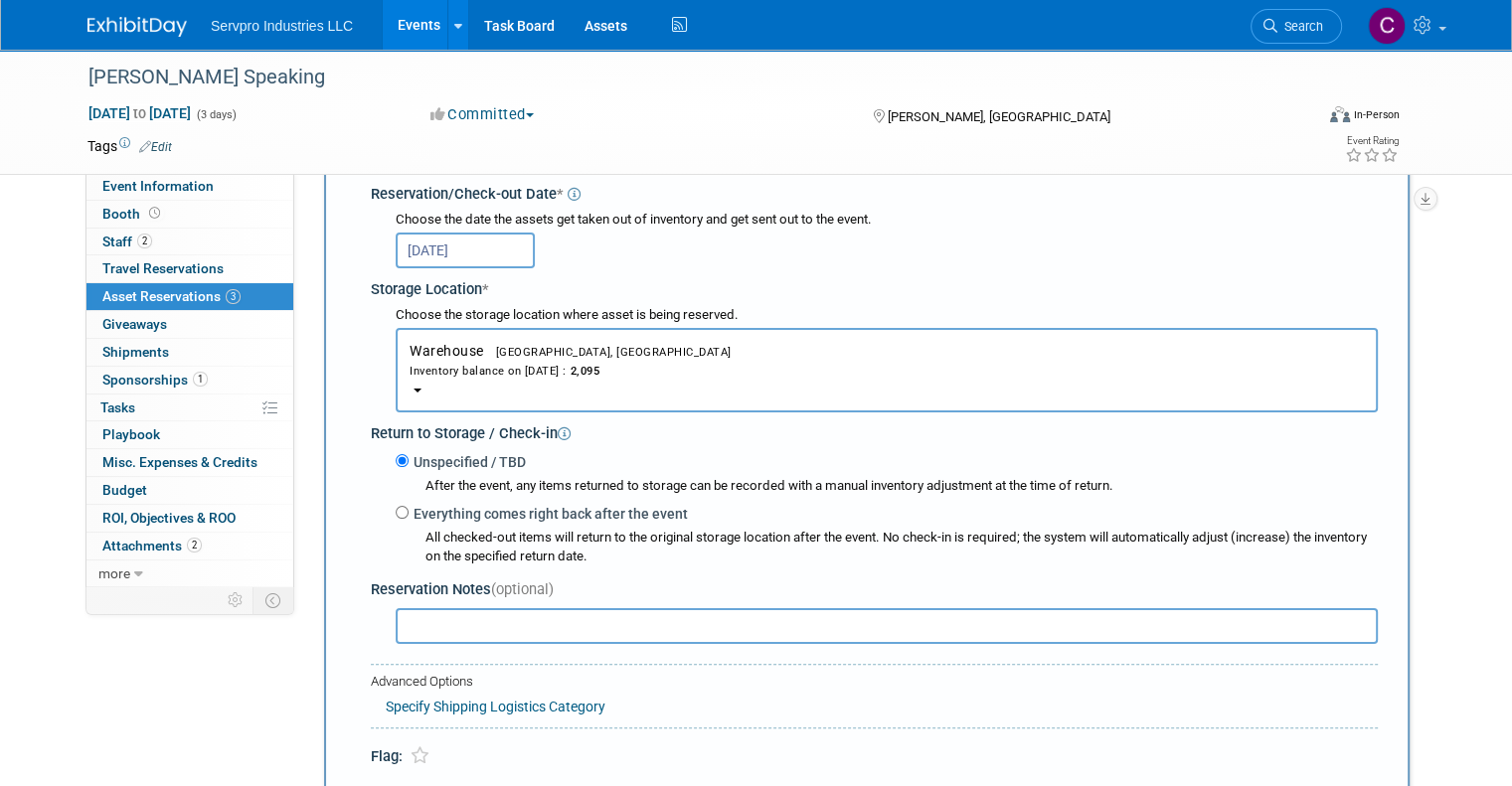 scroll, scrollTop: 462, scrollLeft: 0, axis: vertical 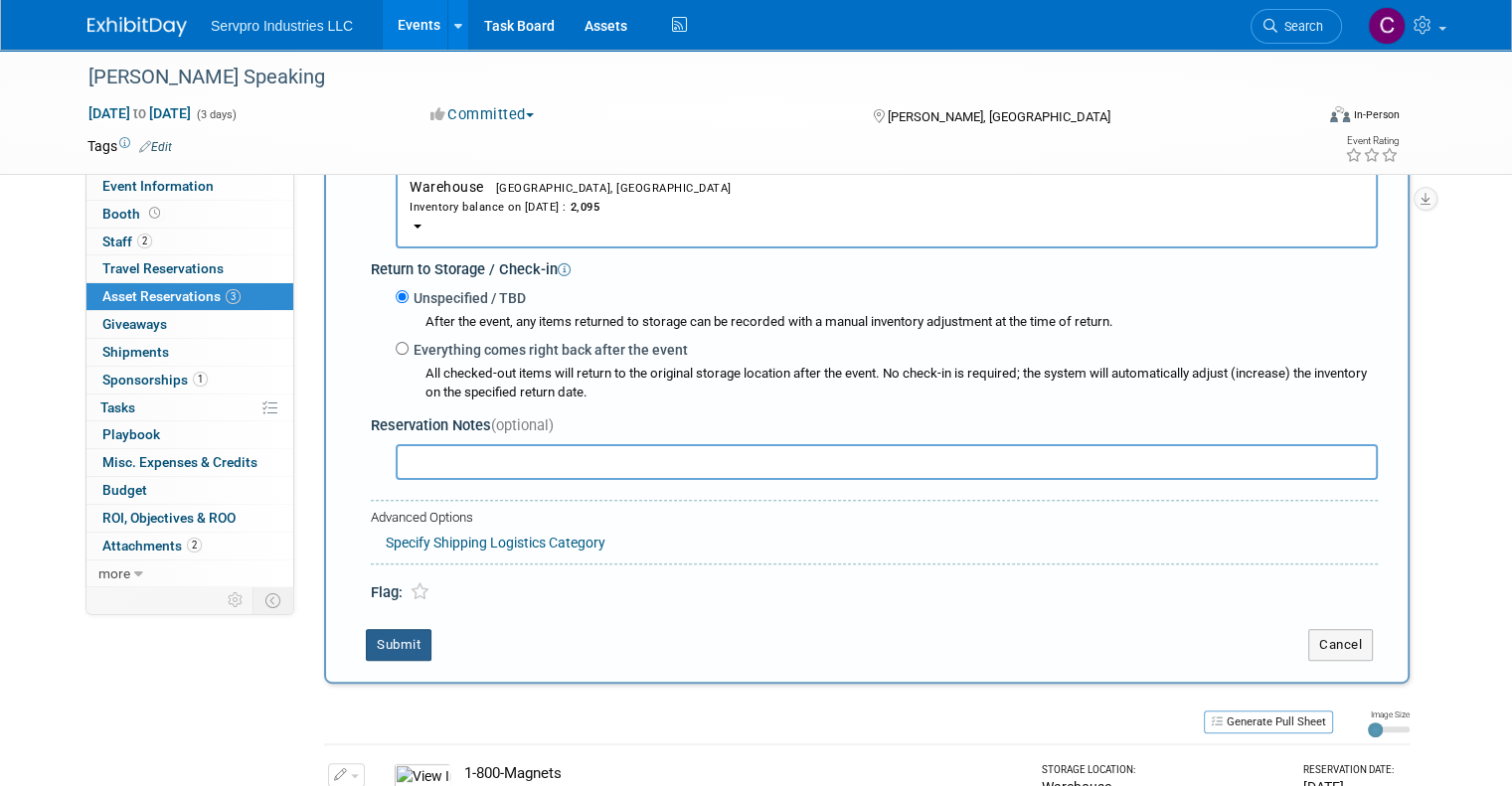 click on "Submit" at bounding box center (399, 645) 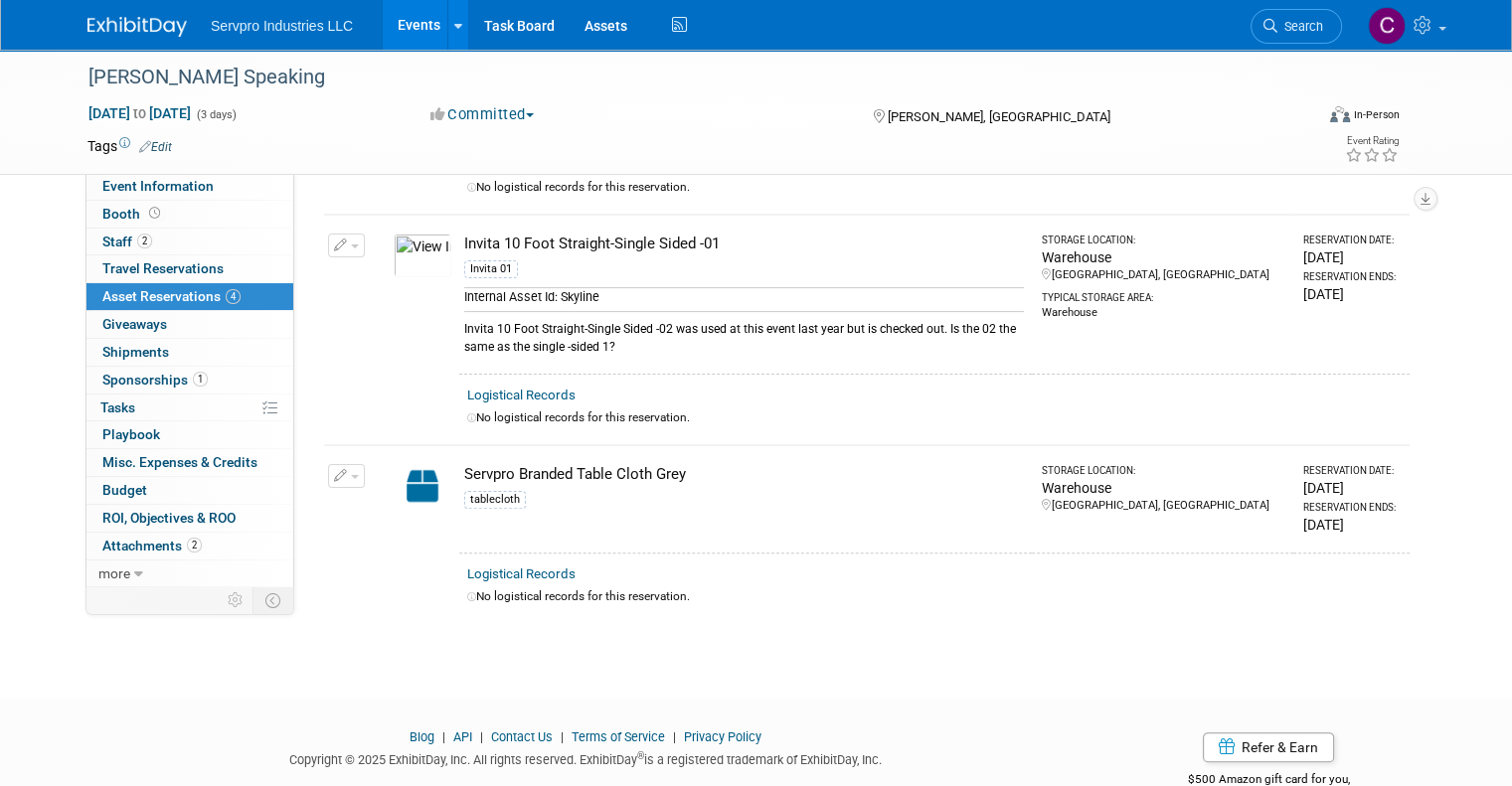 scroll, scrollTop: 492, scrollLeft: 0, axis: vertical 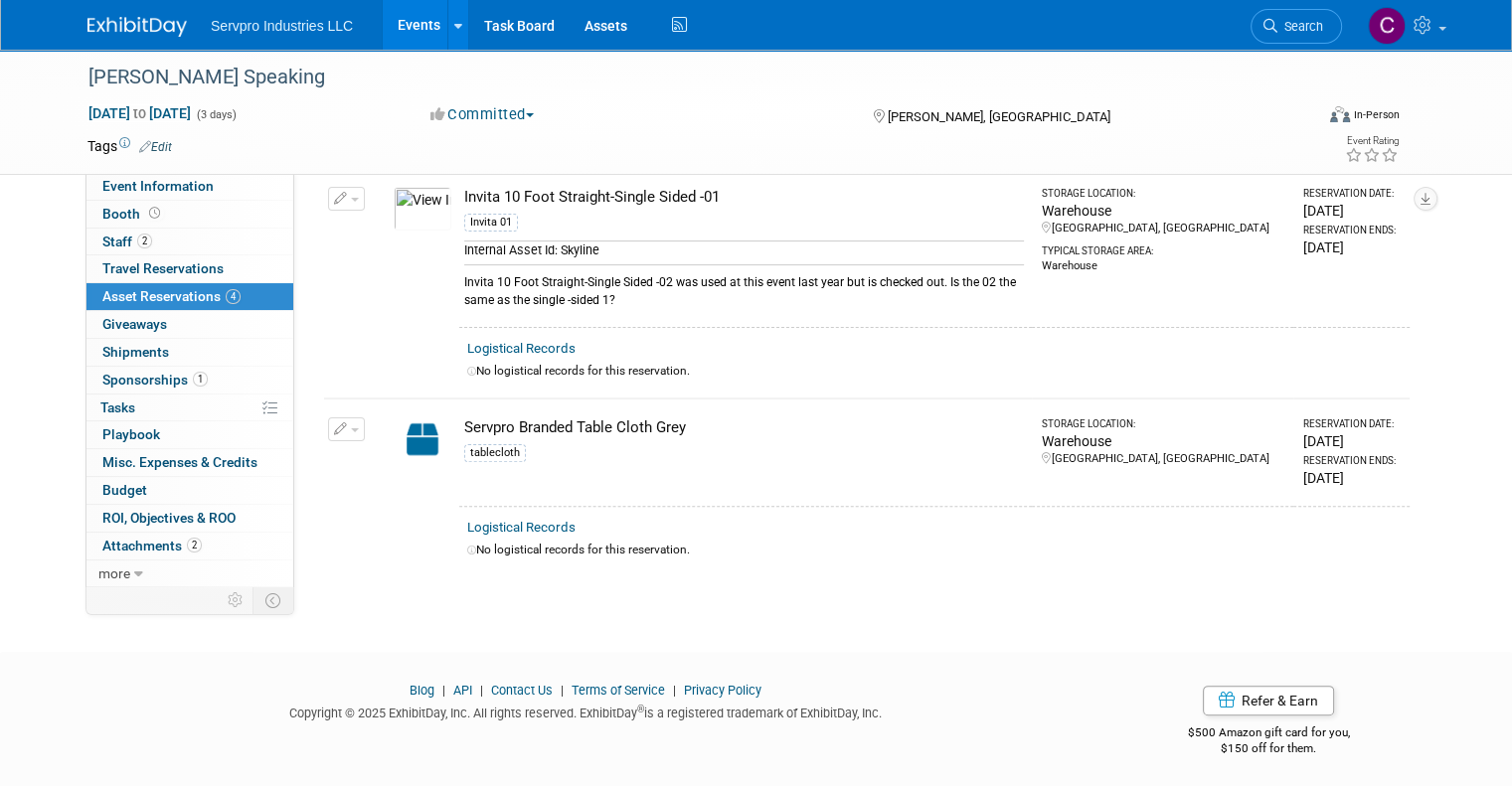 click on "Invita 10 Foot Straight-Single Sided -02 was used at this event last year but is checked out. Is the 02 the same as the single -sided 1?" at bounding box center [744, 286] 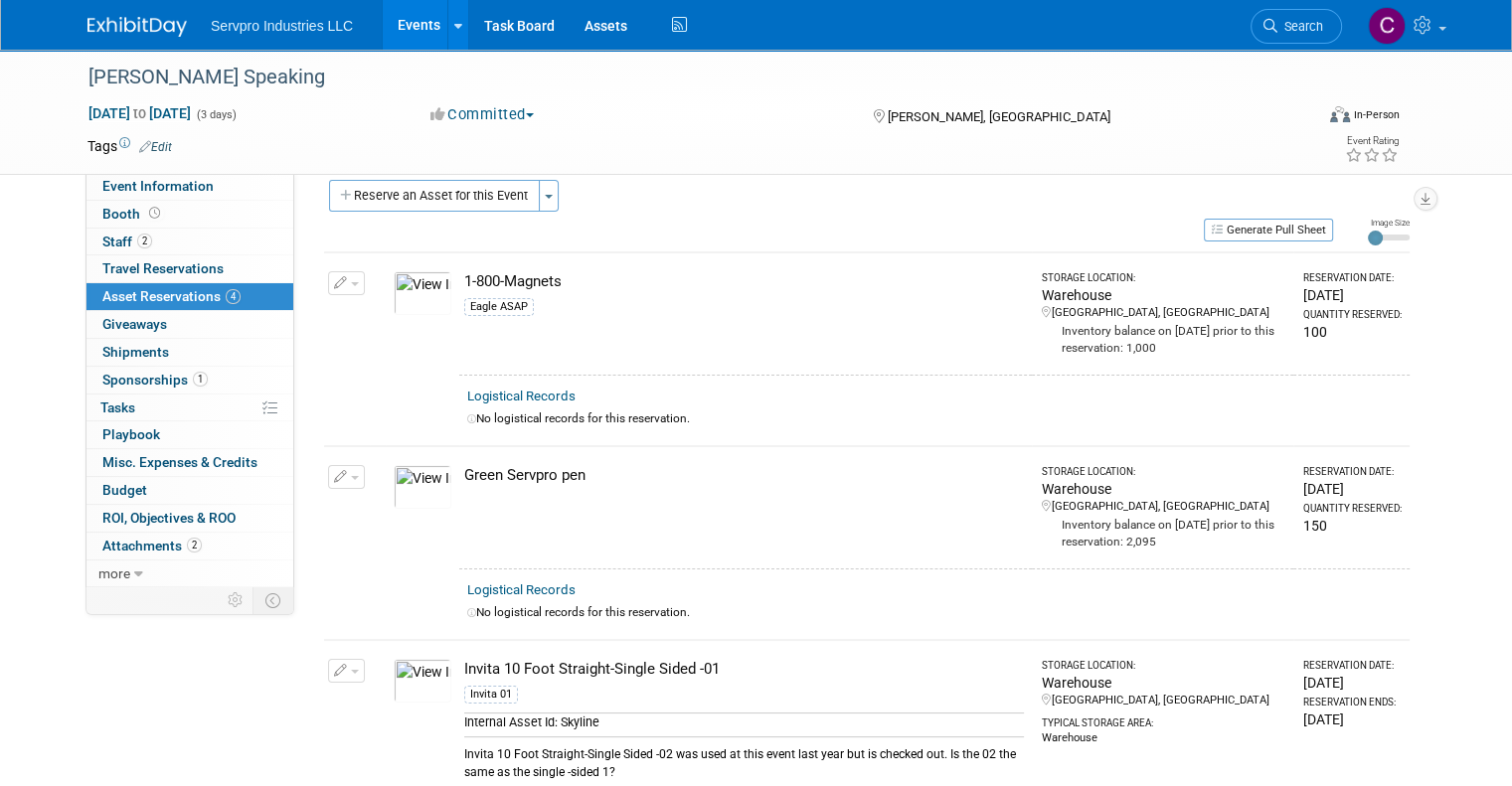scroll, scrollTop: 0, scrollLeft: 0, axis: both 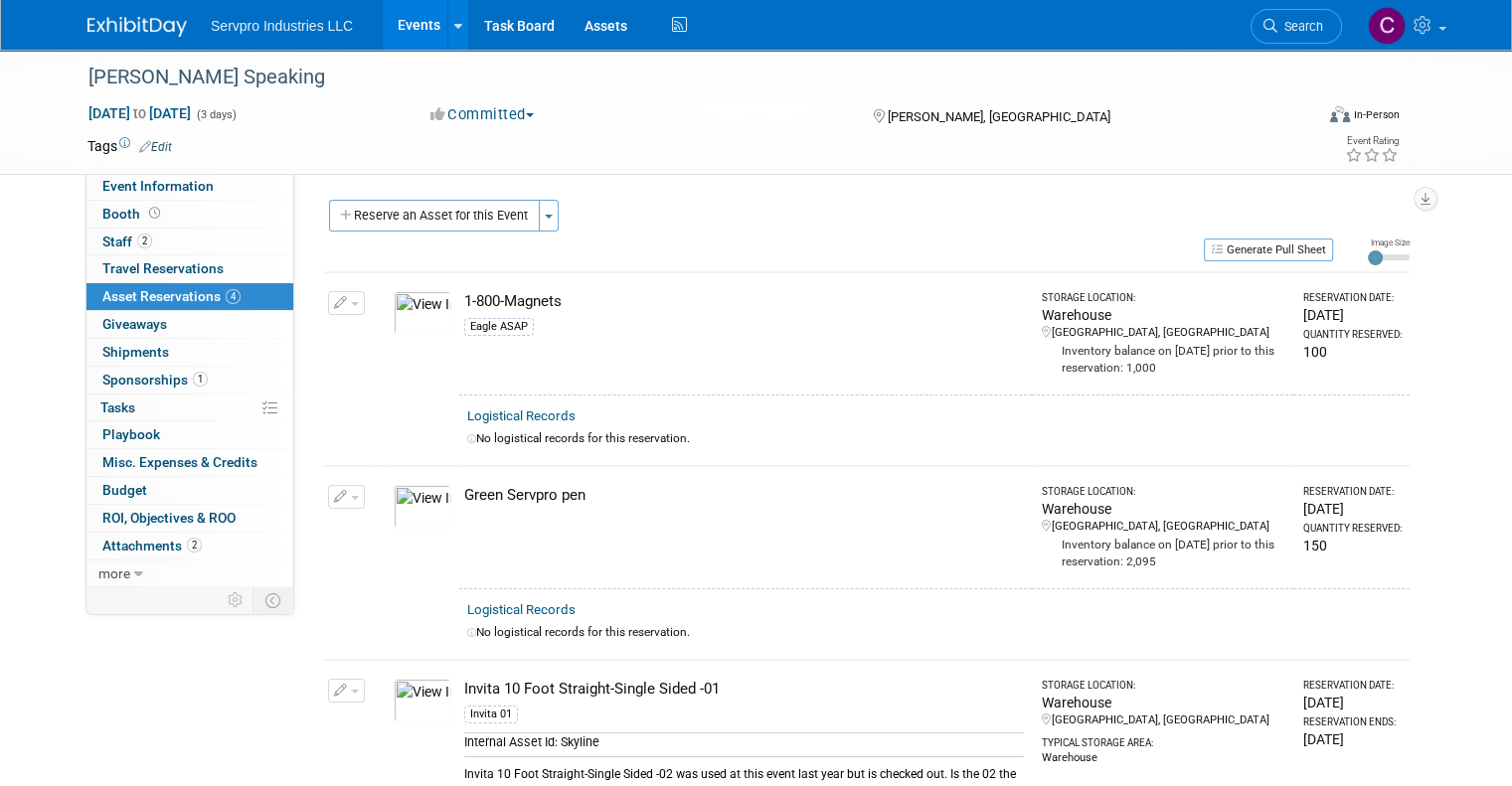 click on "Event Venue Name:
Coeur d'Alene Casino Resort Hotel - Stensgar Pavilion
Event Venue Address:
37914 S Nukwalqw St, Worley, ID 83876
Account Contact:
Edit   Brittney Christy Event Manager X" at bounding box center (859, 379) 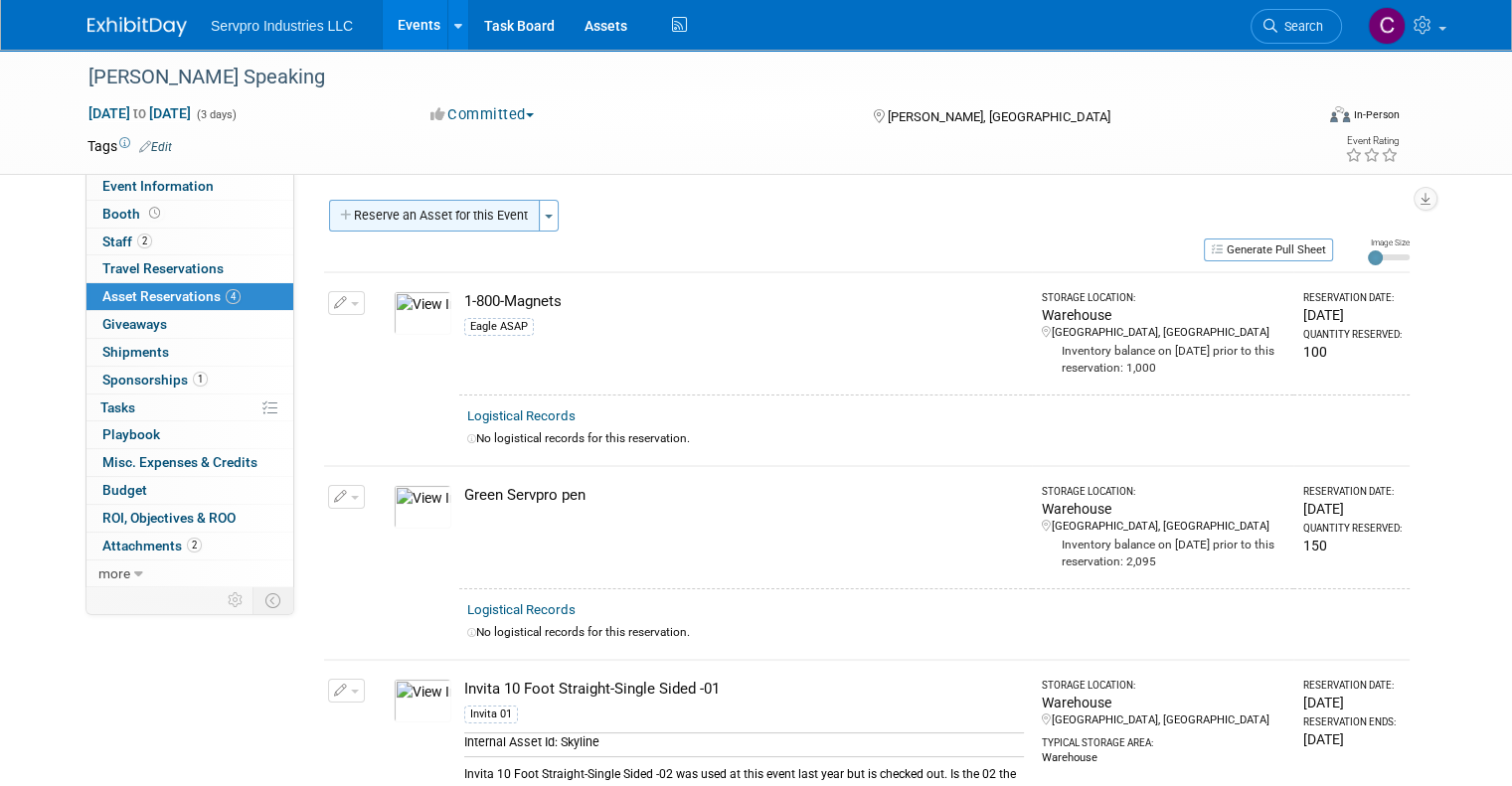 click on "Reserve an Asset for this Event" at bounding box center [434, 216] 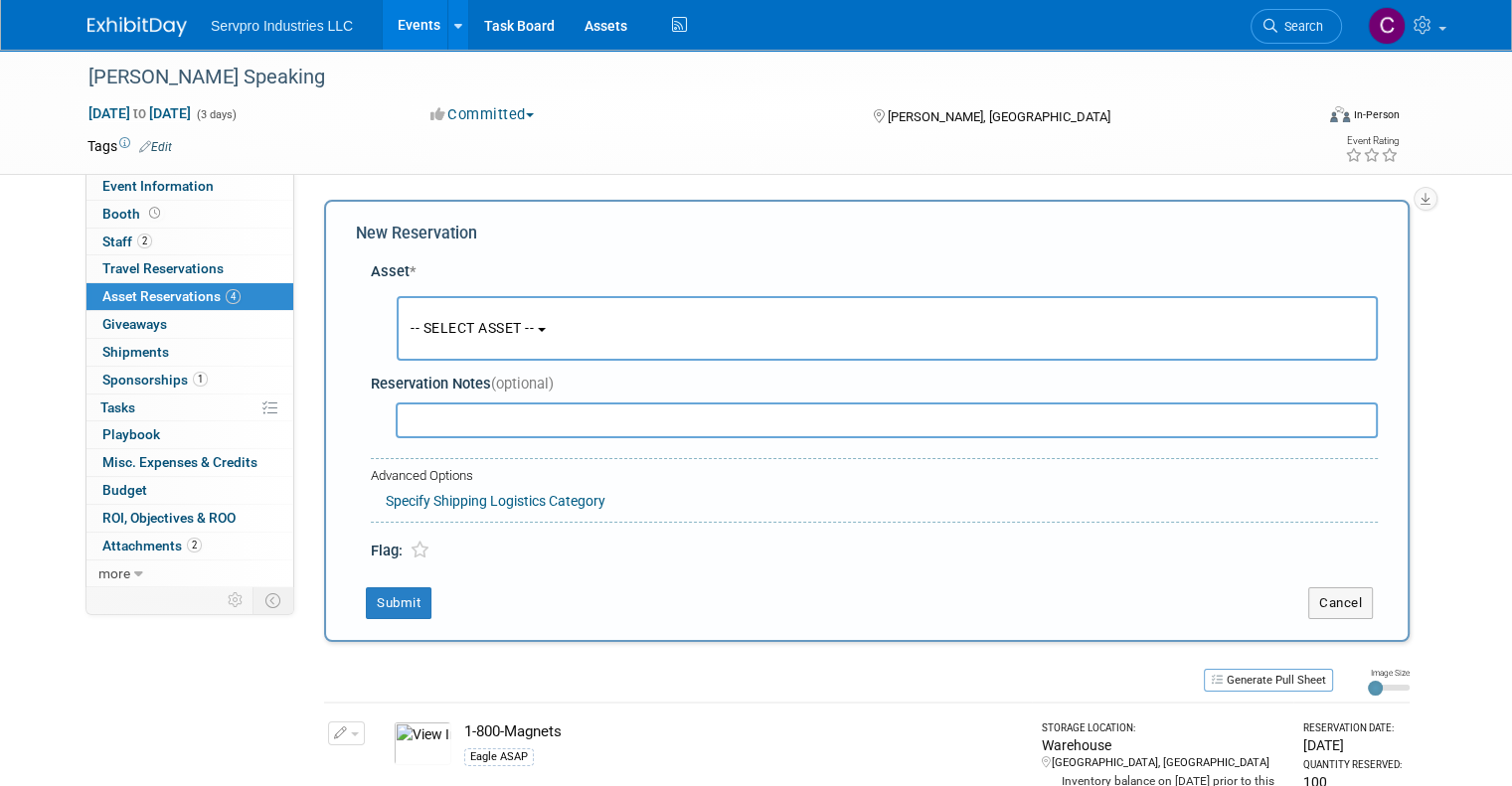 scroll, scrollTop: 18, scrollLeft: 0, axis: vertical 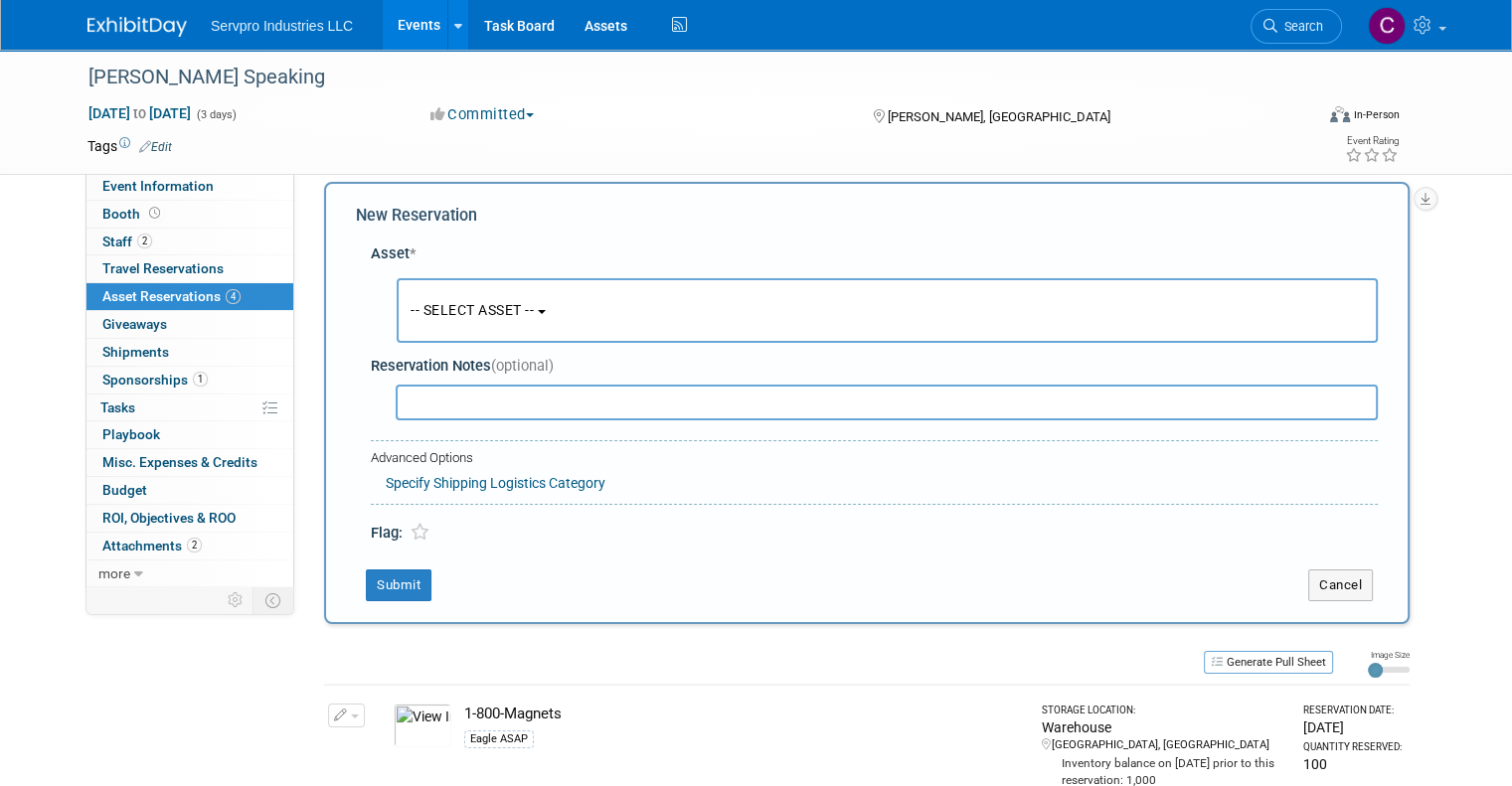 click on "-- SELECT ASSET --" at bounding box center [472, 310] 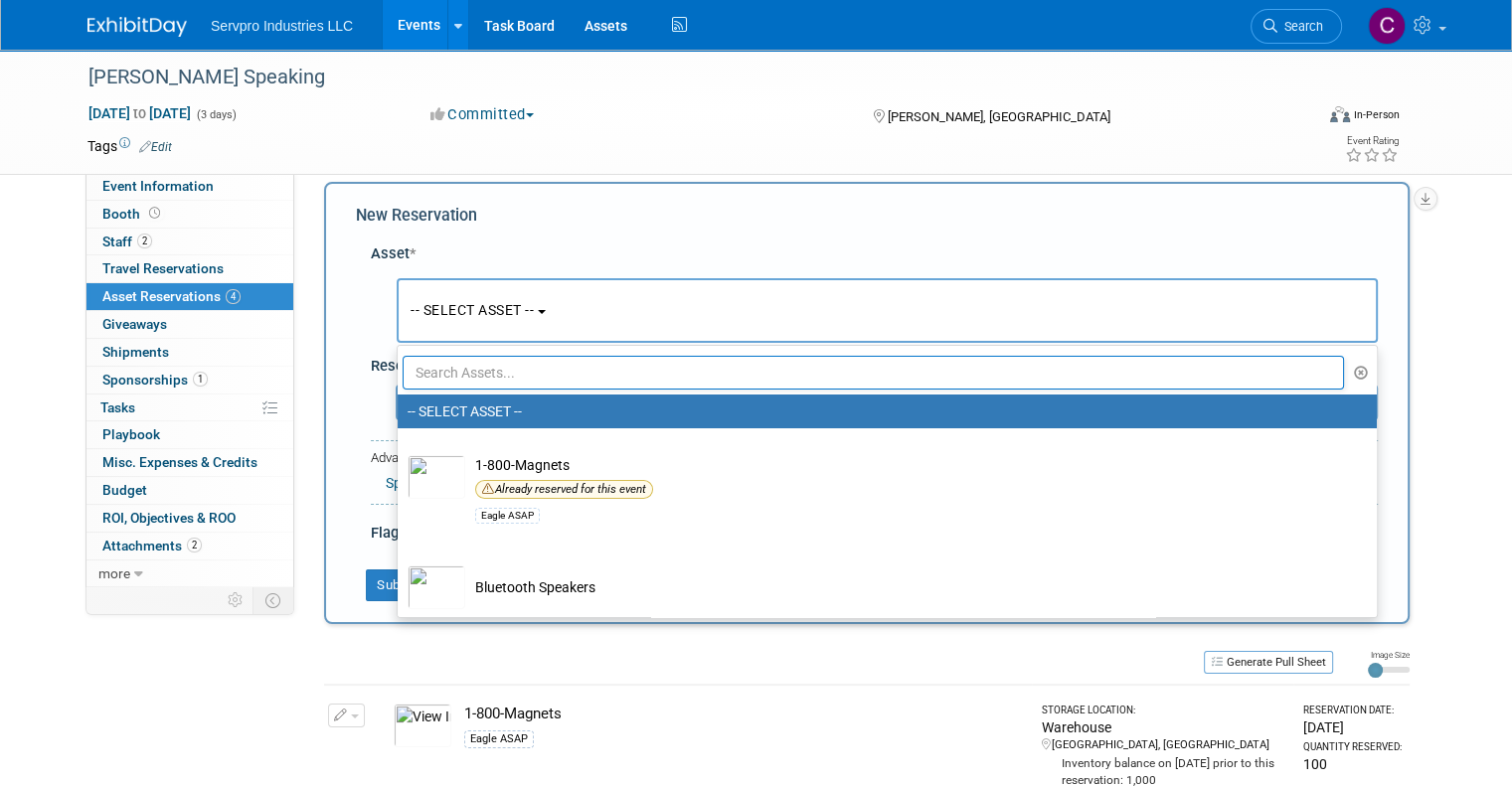 click at bounding box center (873, 373) 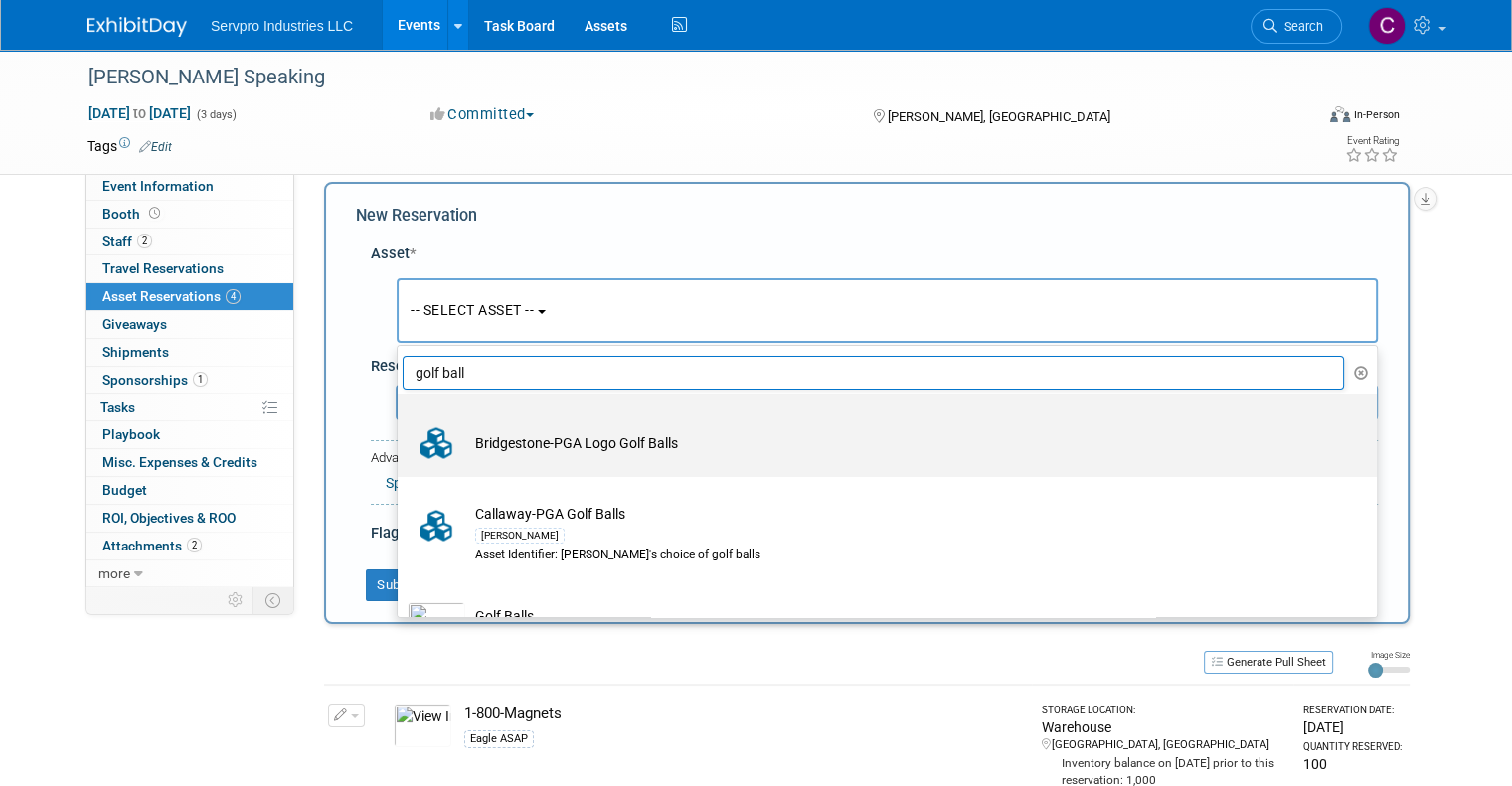 type on "golf ball" 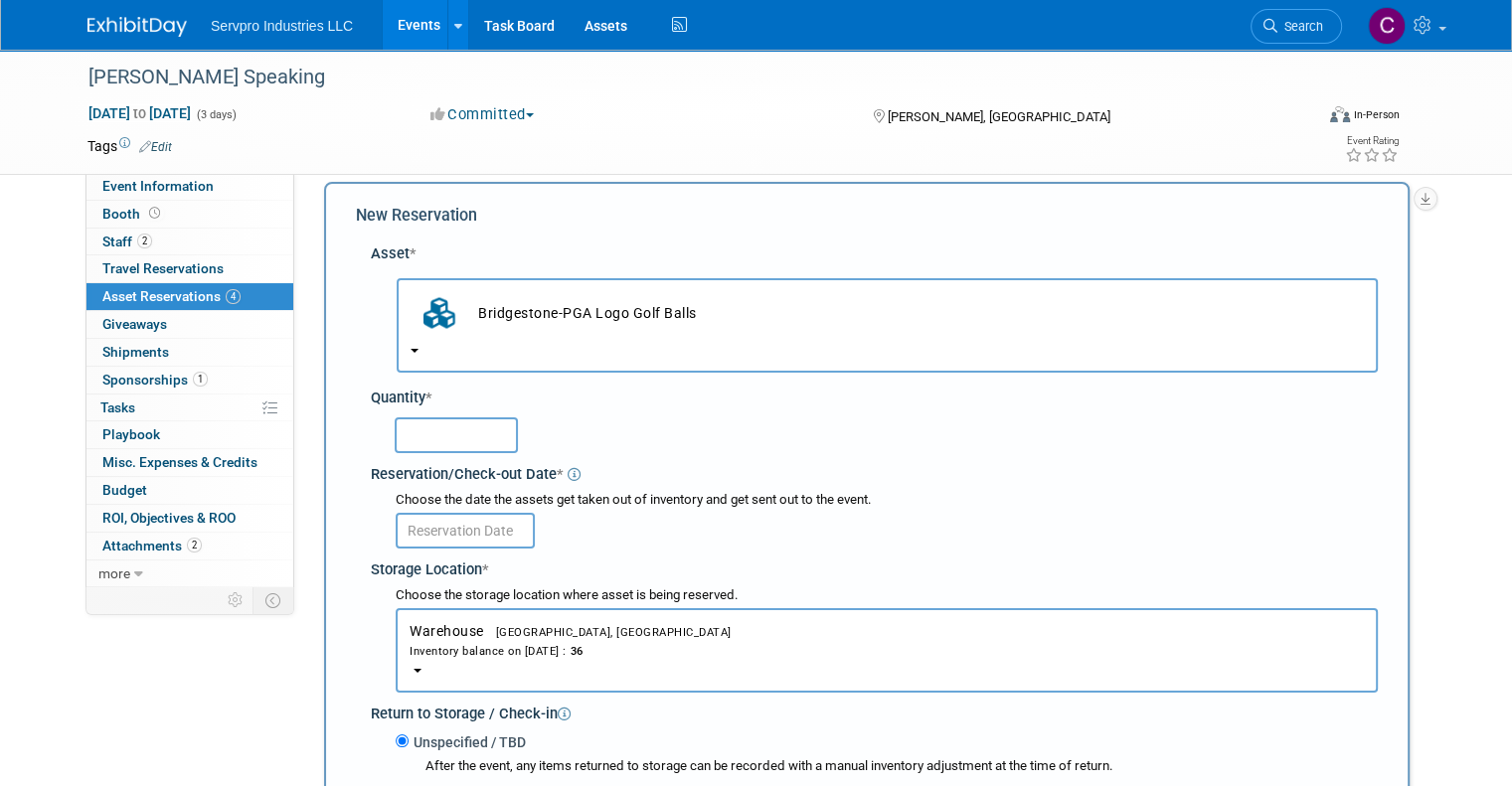 click at bounding box center (415, 351) 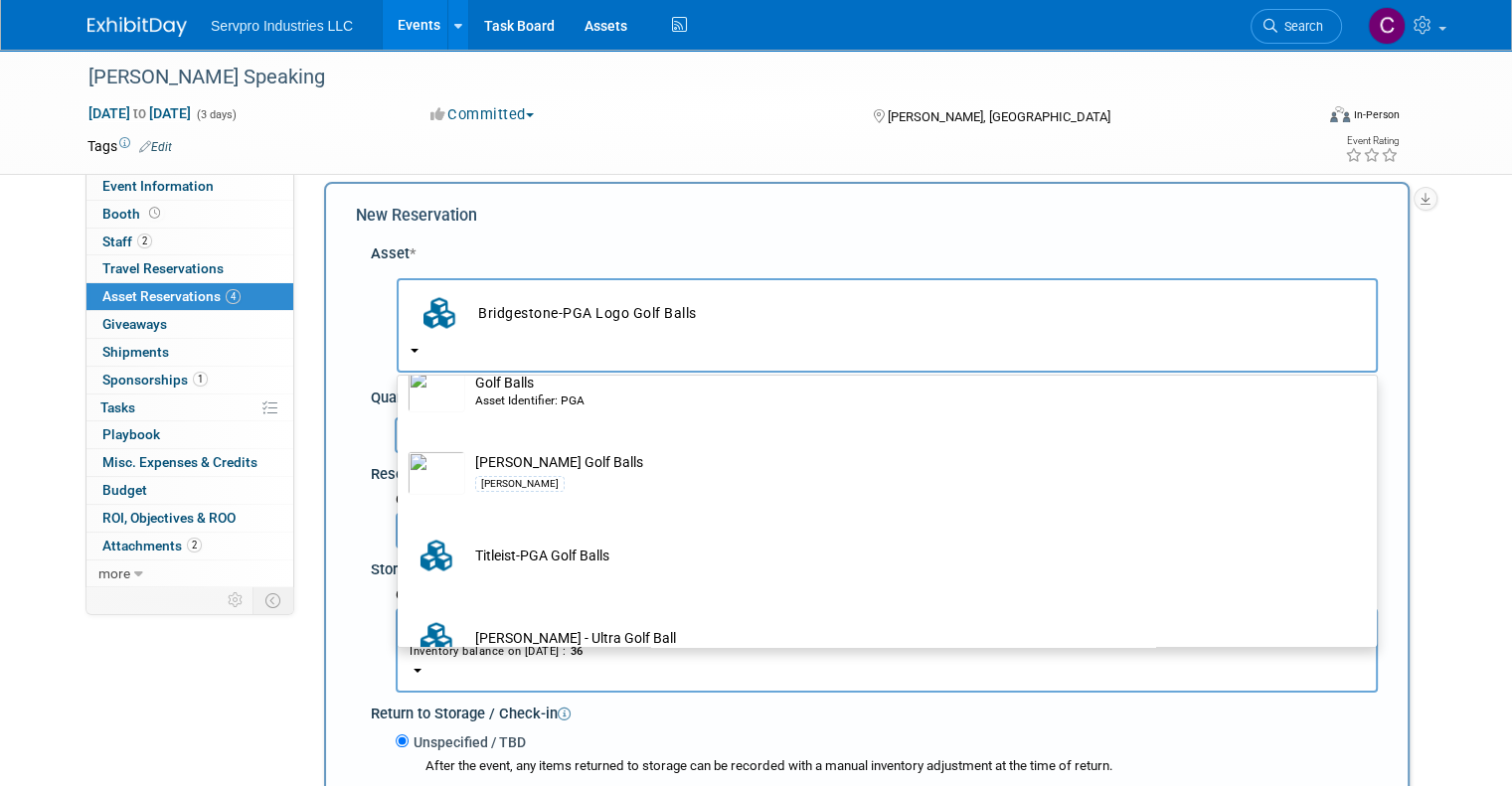 scroll, scrollTop: 291, scrollLeft: 0, axis: vertical 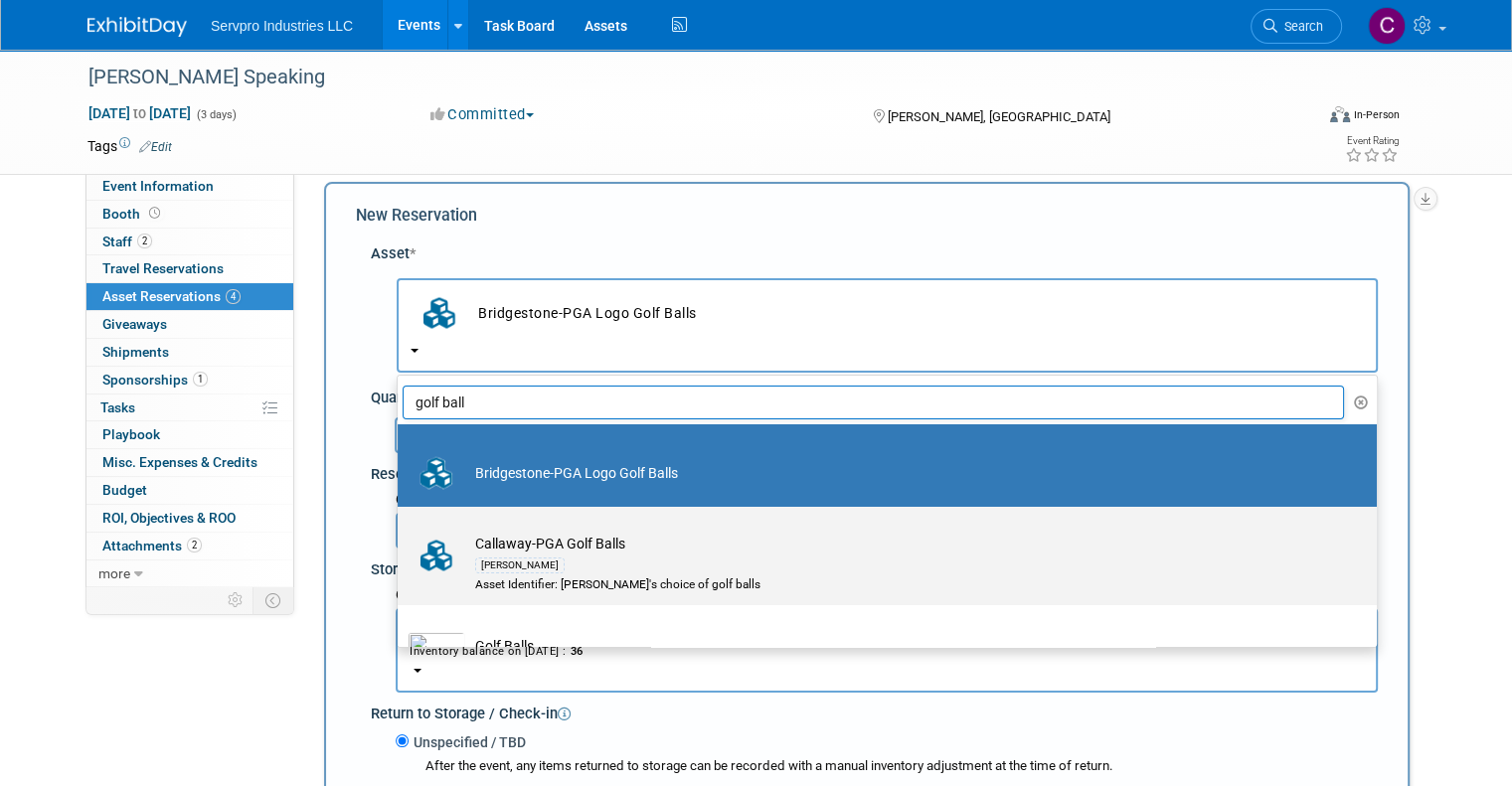 click on "Callaway-PGA Golf Balls Emma Asset Identifier: Emma's choice of golf balls" at bounding box center (901, 563) 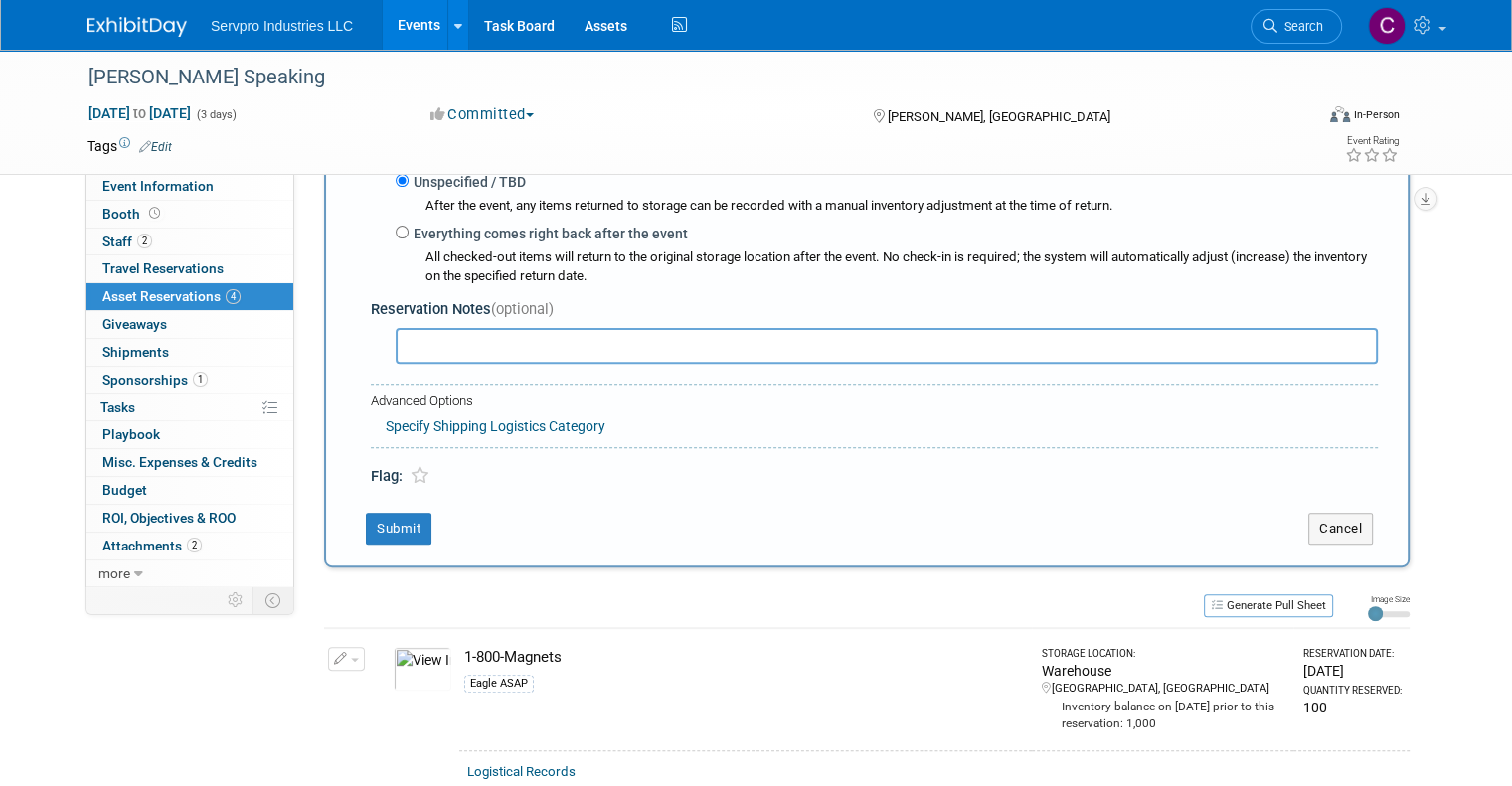 scroll, scrollTop: 18, scrollLeft: 0, axis: vertical 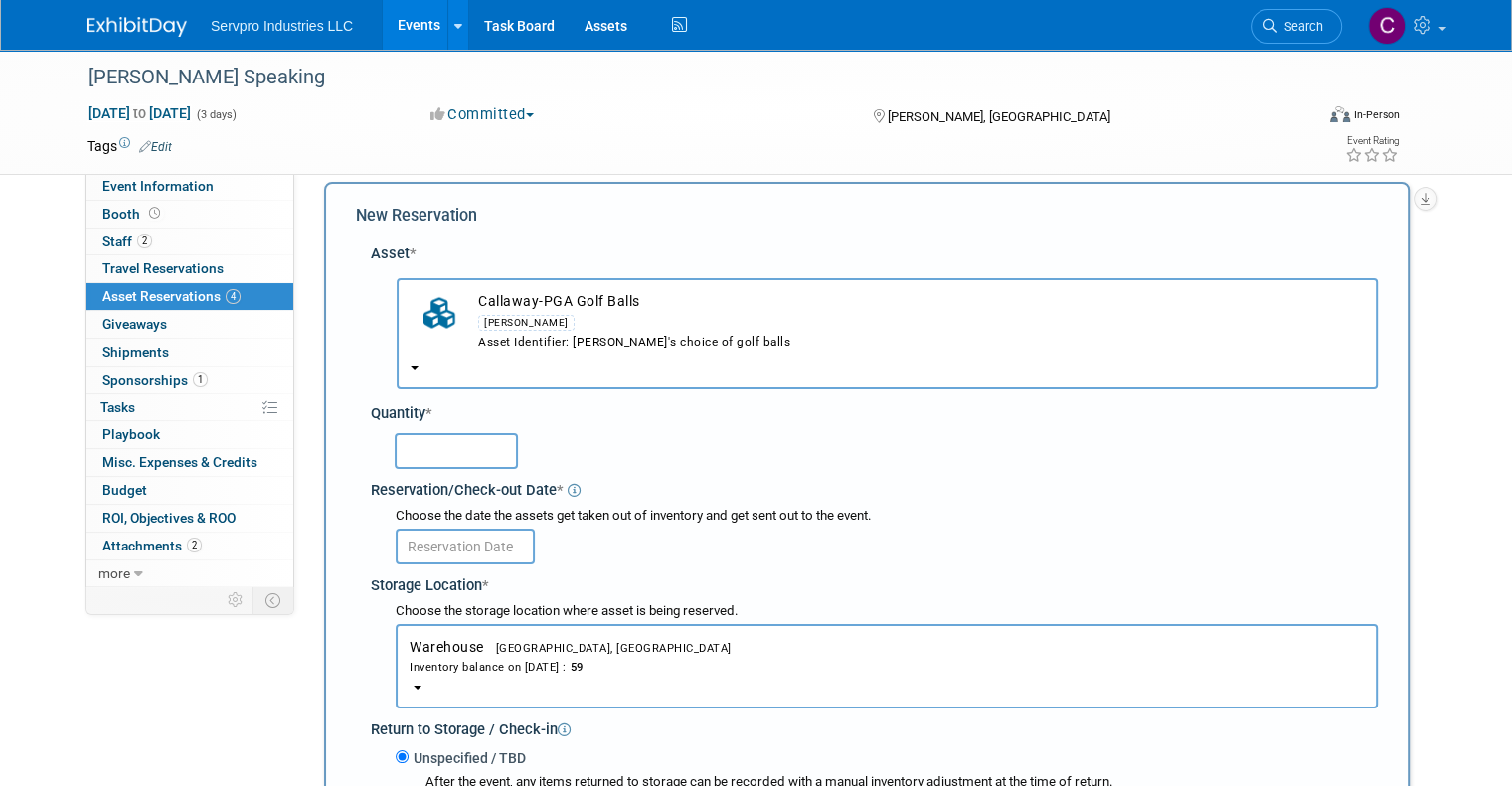 click on "Event Information
Event Info
Booth
Booth
2
Staff 2
Staff
0
Travel Reservations 0
Travel Reservations
4
Asset Reservations 4
Asset Reservations
0
Giveaways 0
Giveaways
0
Shipments 0
Shipments
1
Sponsorships 1
Sponsorships
0%
Tasks 0%
Tasks
0
Playbook 0
Playbook
0
Misc. Expenses & Credits 0
Misc. Expenses & Credits
Budget
Budget
0
ROI, Objectives & ROO 0
ROI, Objectives & ROO
2
Attachments 2
Attachments
more
more...
Event Binder (.pdf export)
Event Binder (.pdf export)
Copy/Duplicate Event
Copy/Duplicate Event
Event Settings
Event Settings
Logs
Logs
Delete Event
Delete Event
Edit   Brittney Christy X" at bounding box center [756, 1016] 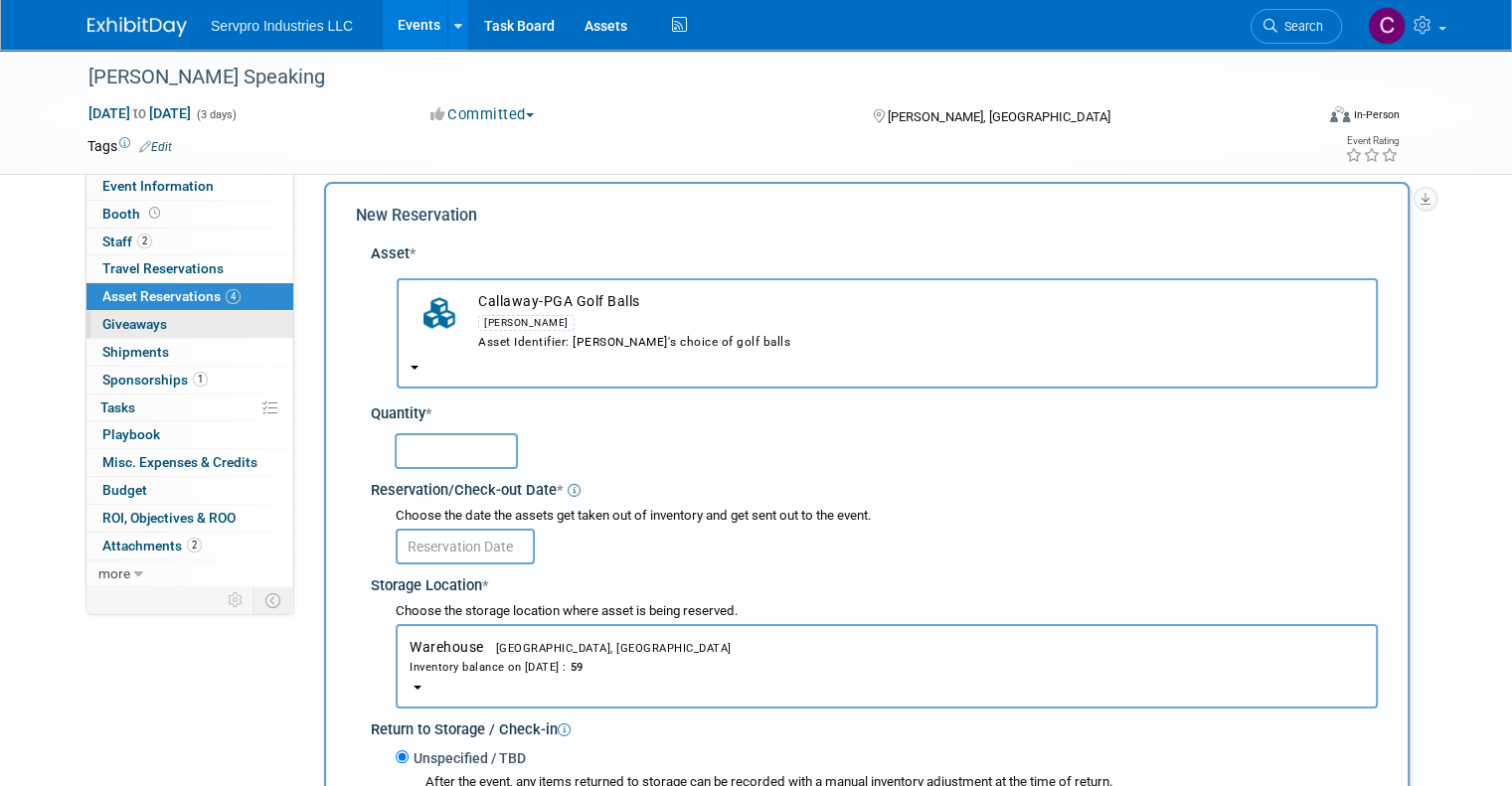 click on "Giveaways 0" at bounding box center [134, 324] 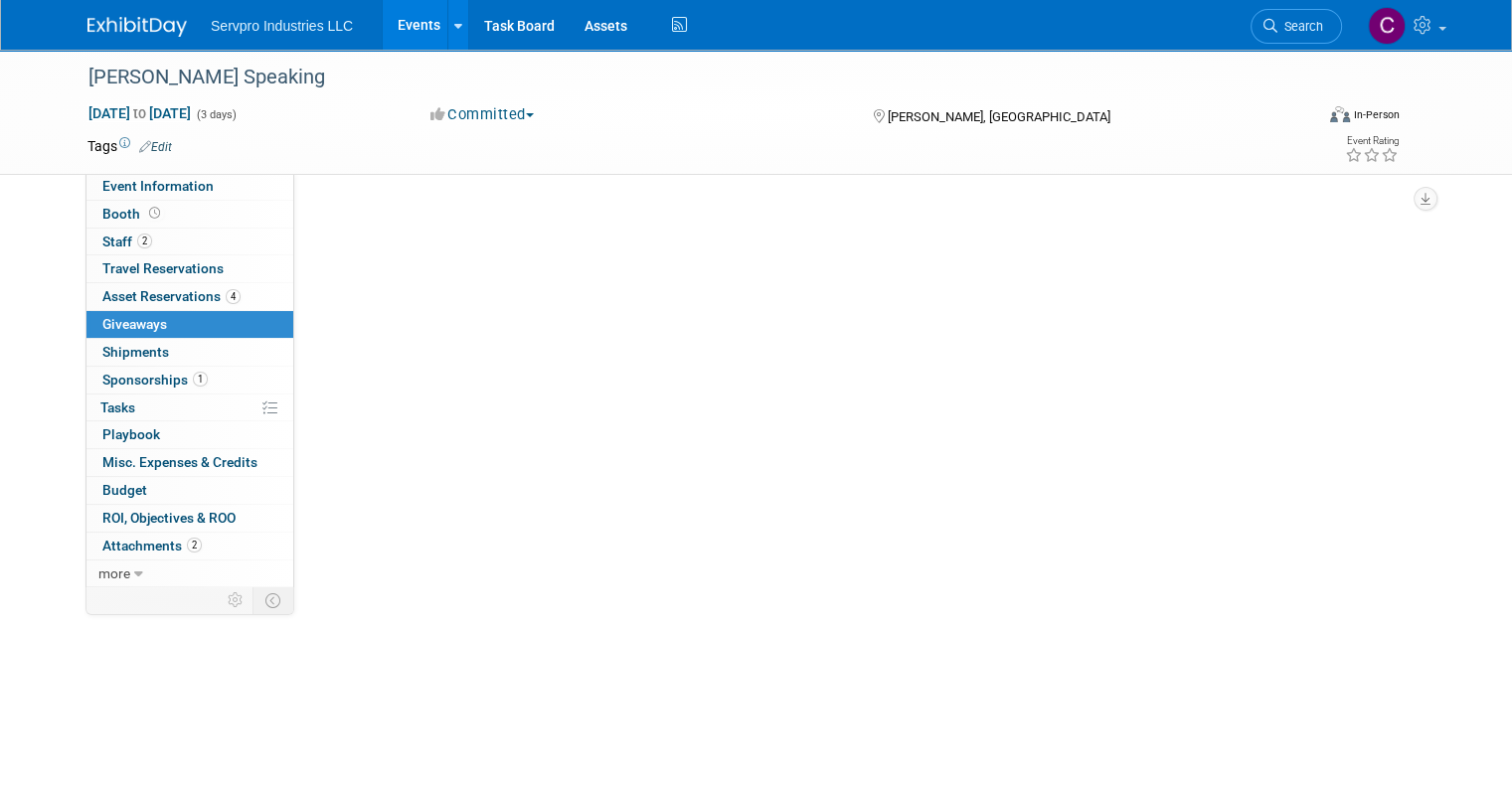 scroll, scrollTop: 0, scrollLeft: 0, axis: both 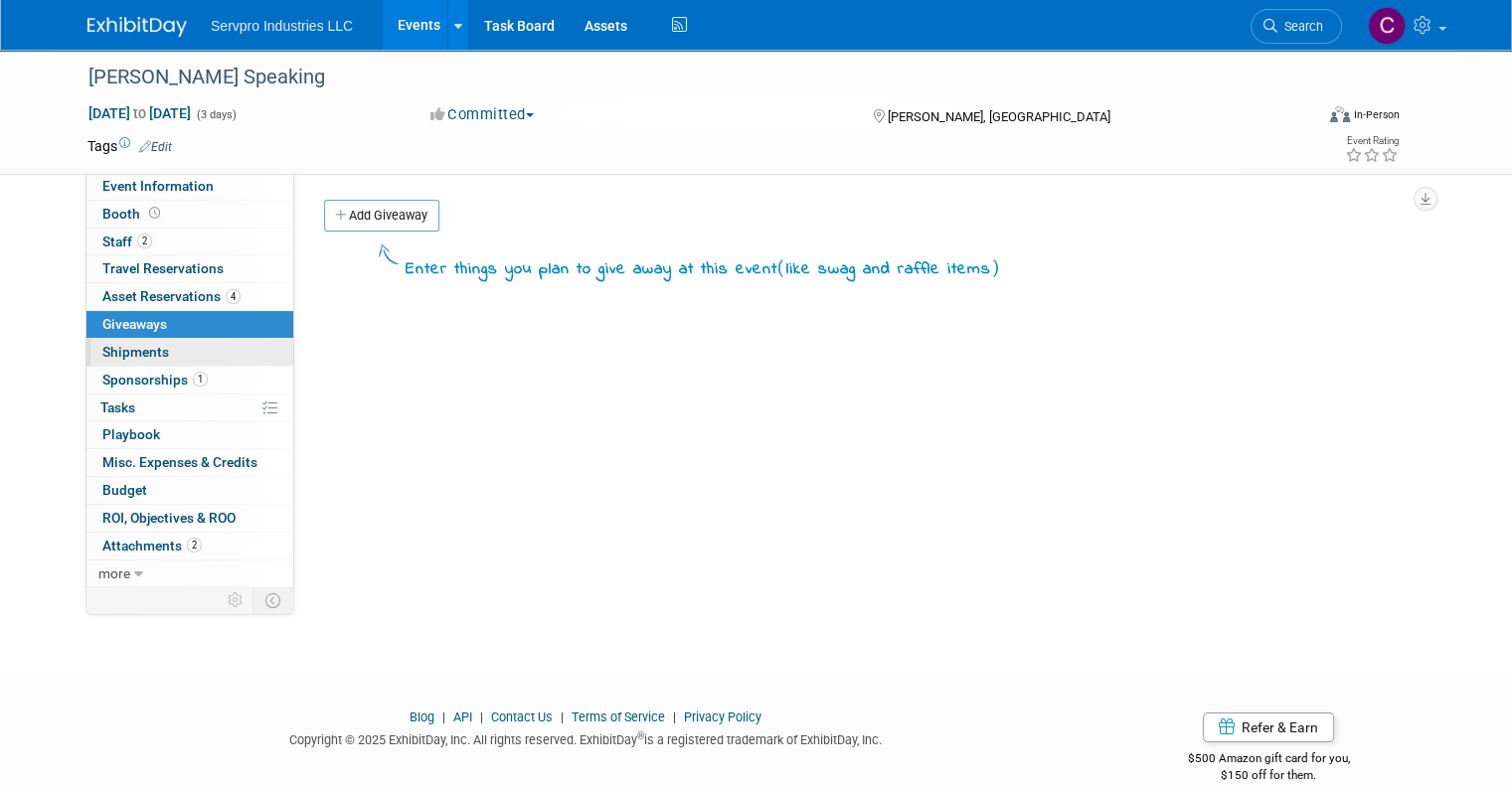 click on "Shipments 0" at bounding box center [135, 352] 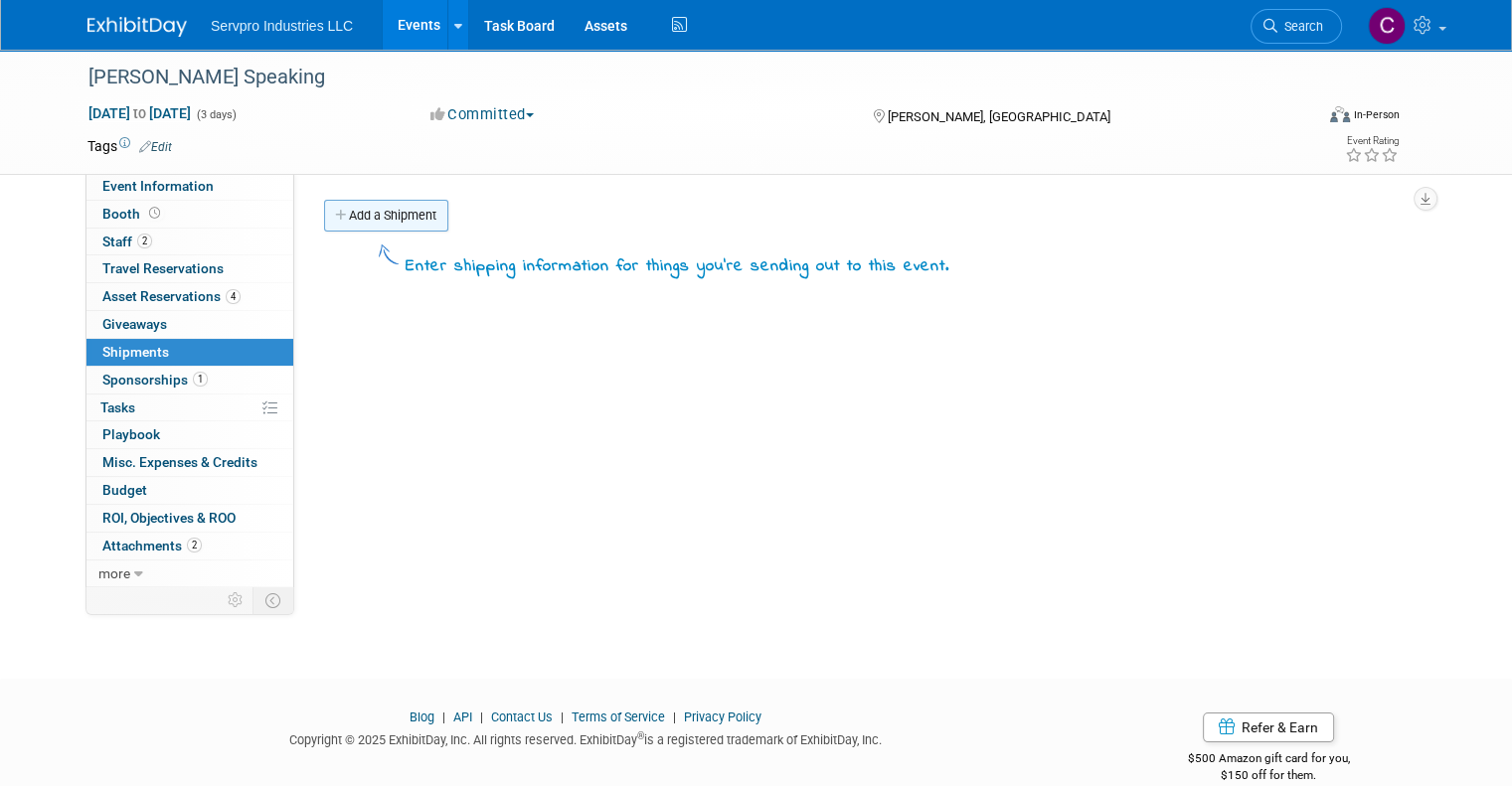 click on "Add a Shipment" at bounding box center [386, 216] 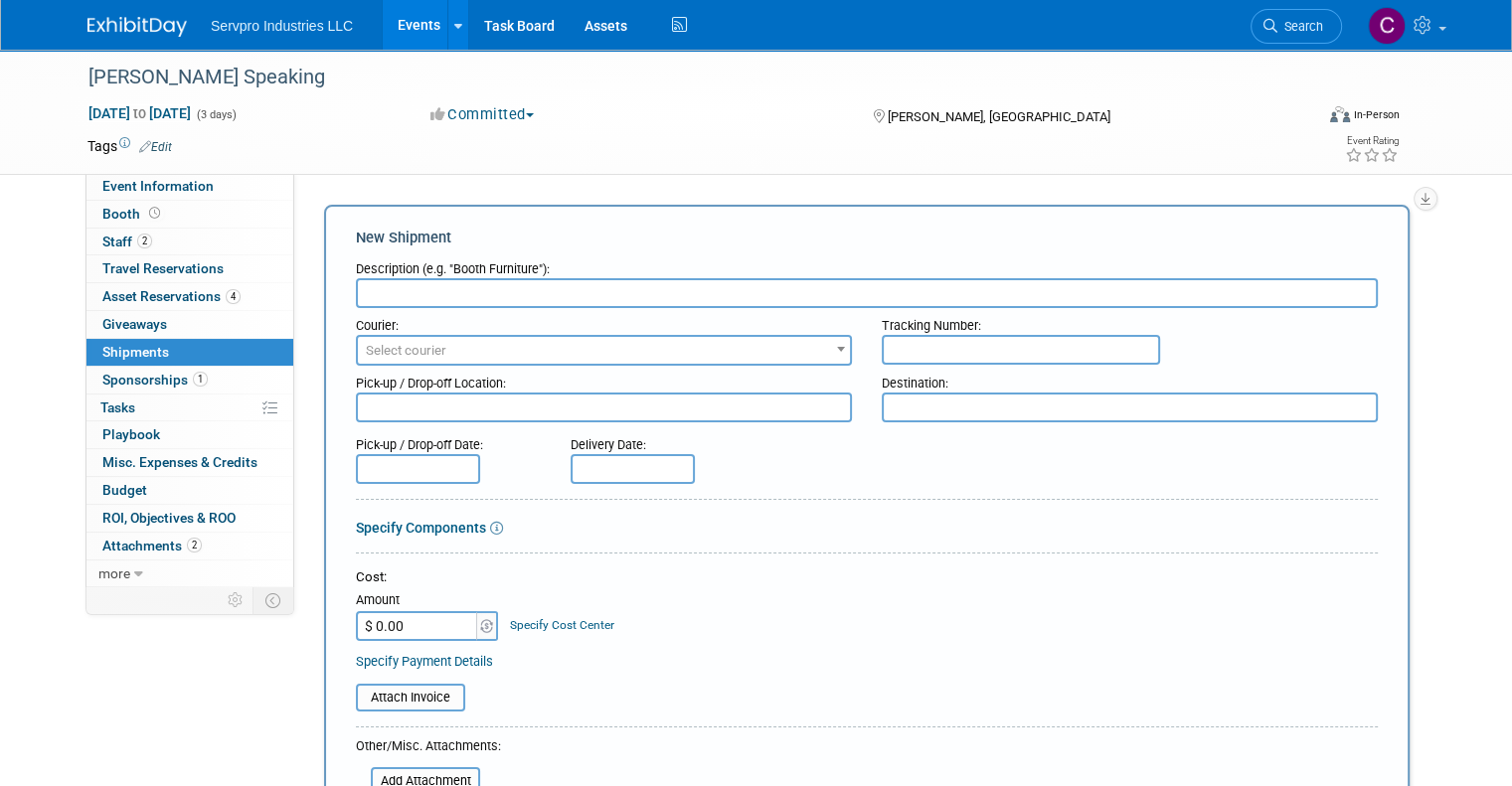 scroll, scrollTop: 0, scrollLeft: 0, axis: both 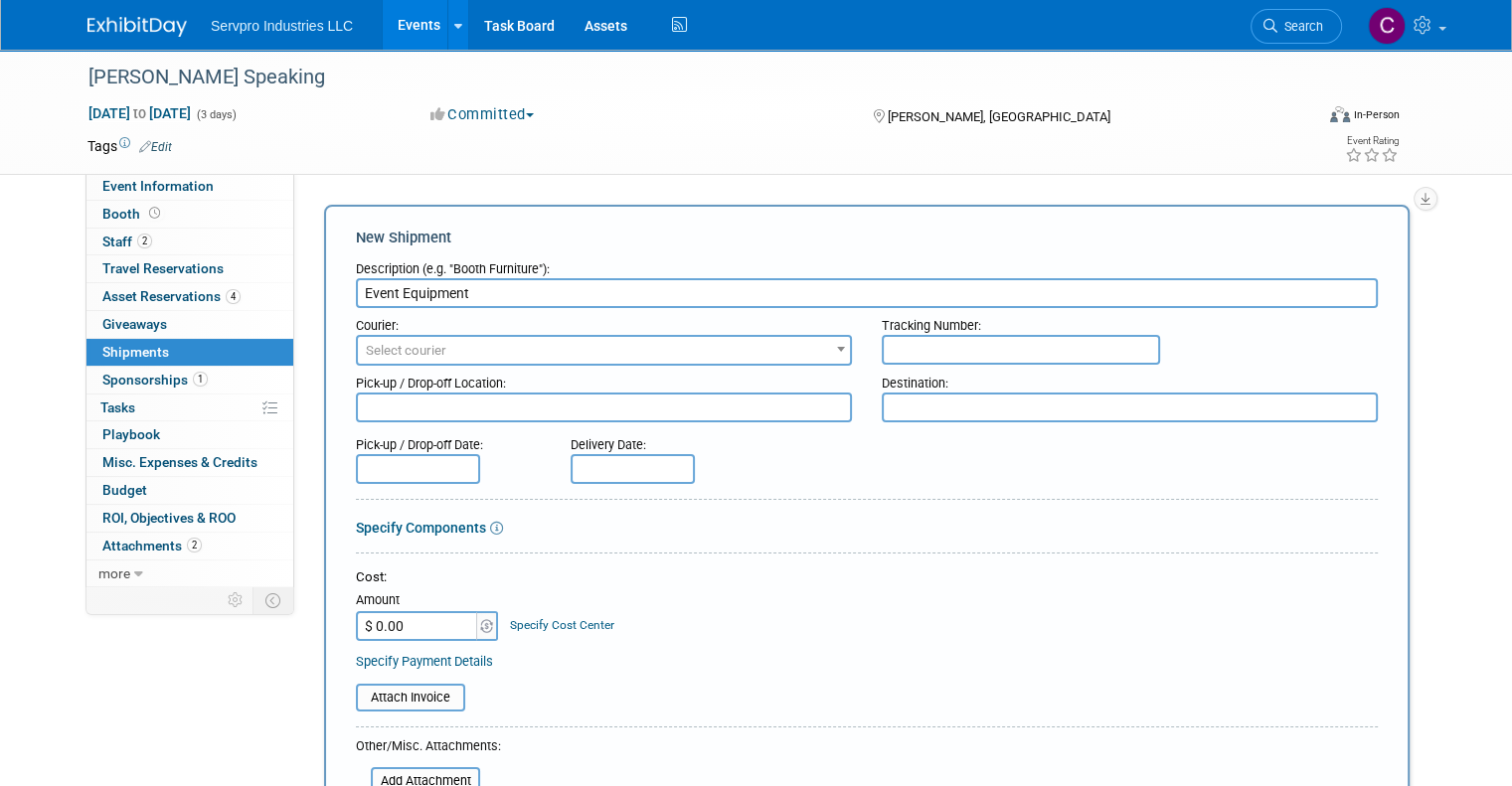 type on "Event Equipment" 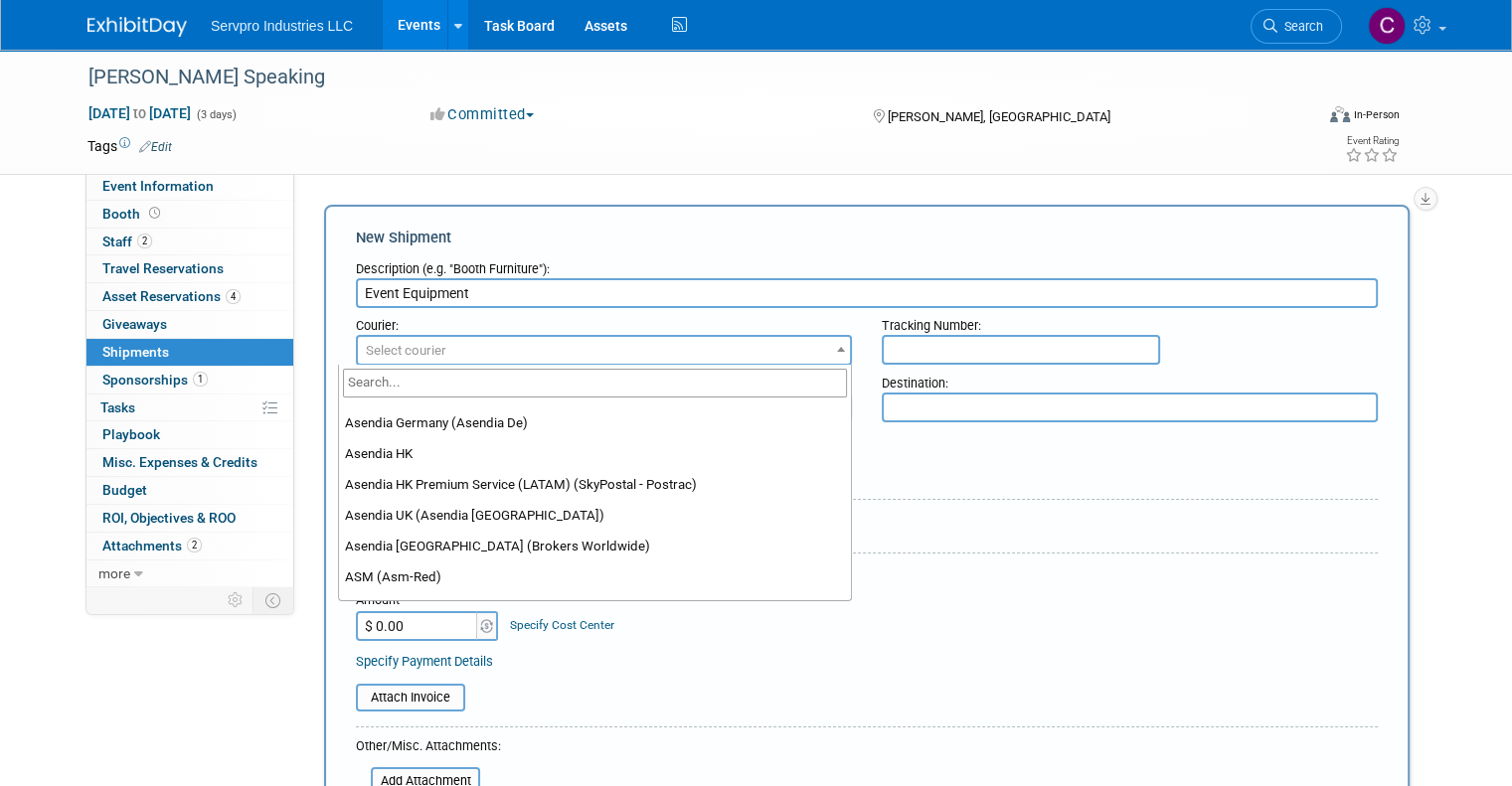 scroll, scrollTop: 1383, scrollLeft: 0, axis: vertical 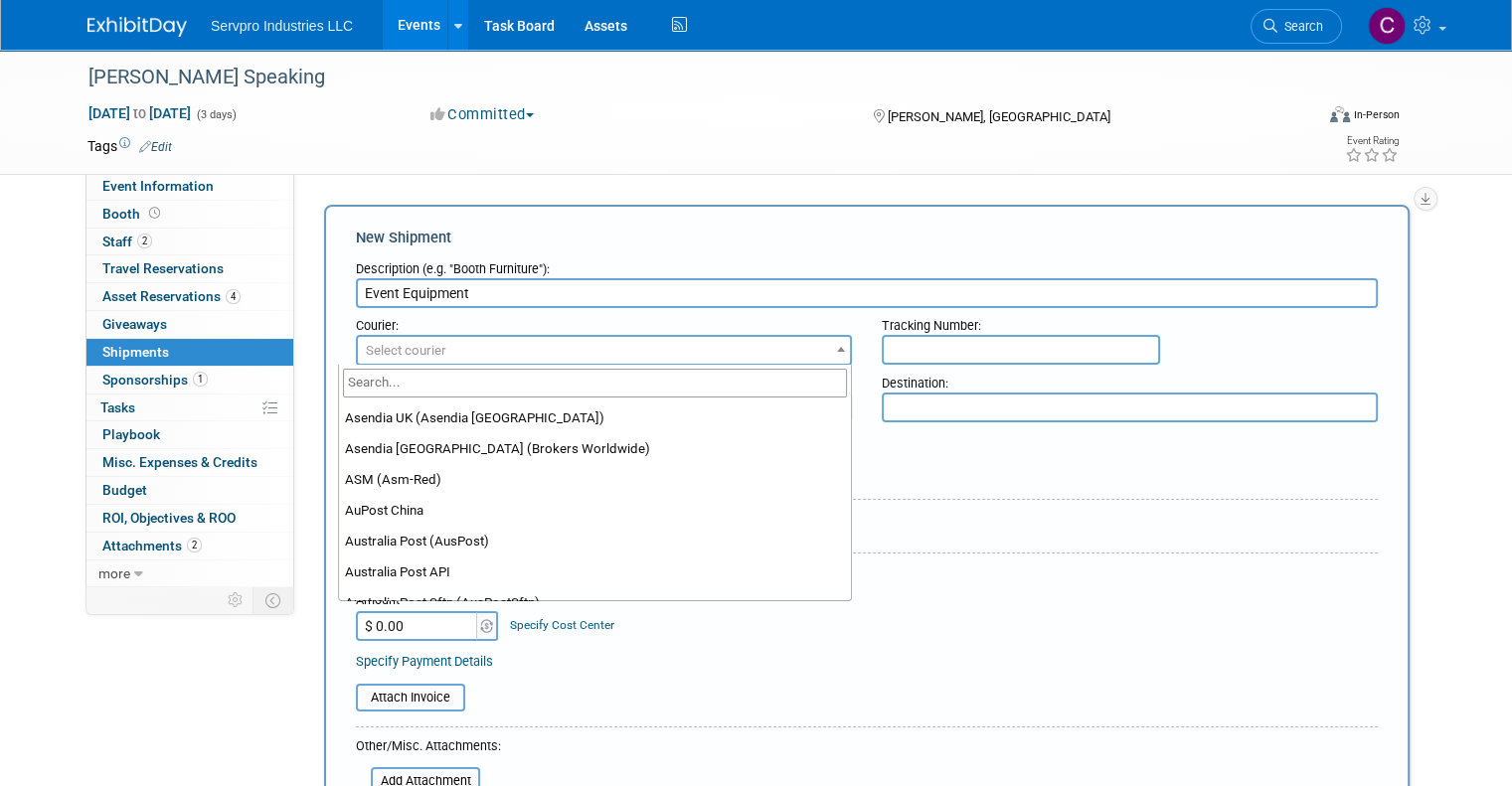 click on "Pick-up / Drop-off Date:
Delivery Date:" at bounding box center [867, 455] 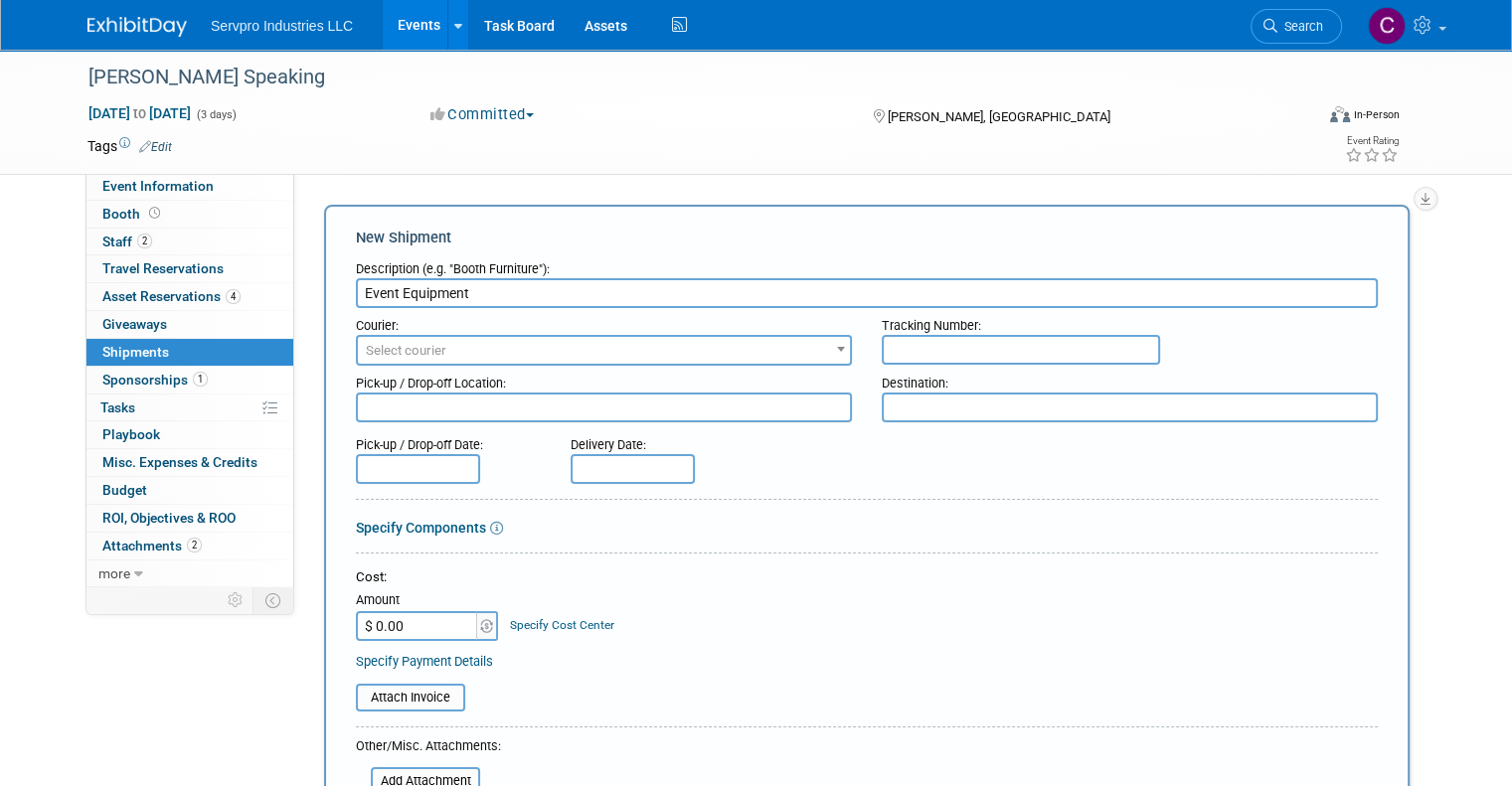 click at bounding box center [603, 407] 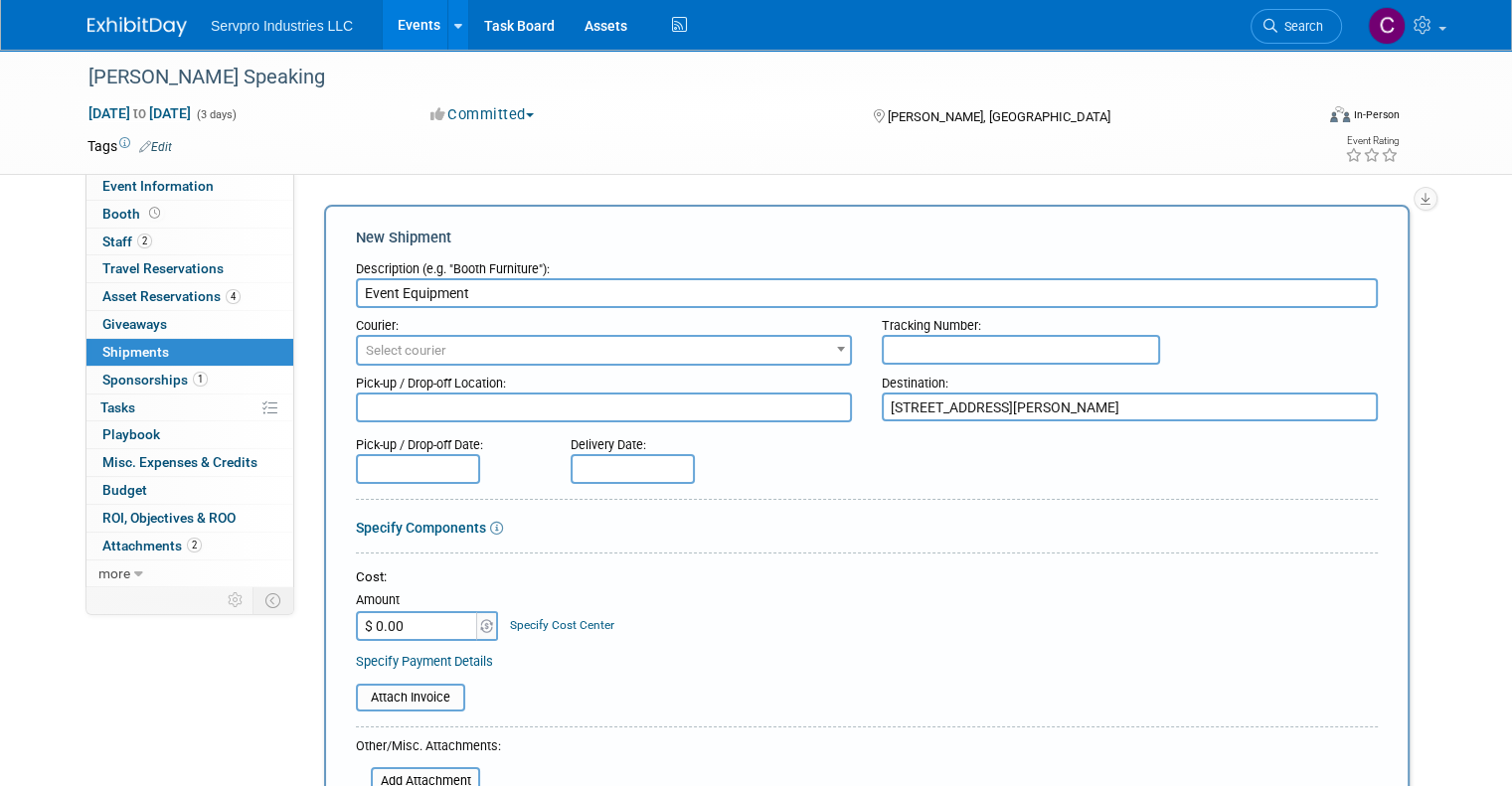 type on "9067 N Blossom Dr Hayden ID 83835" 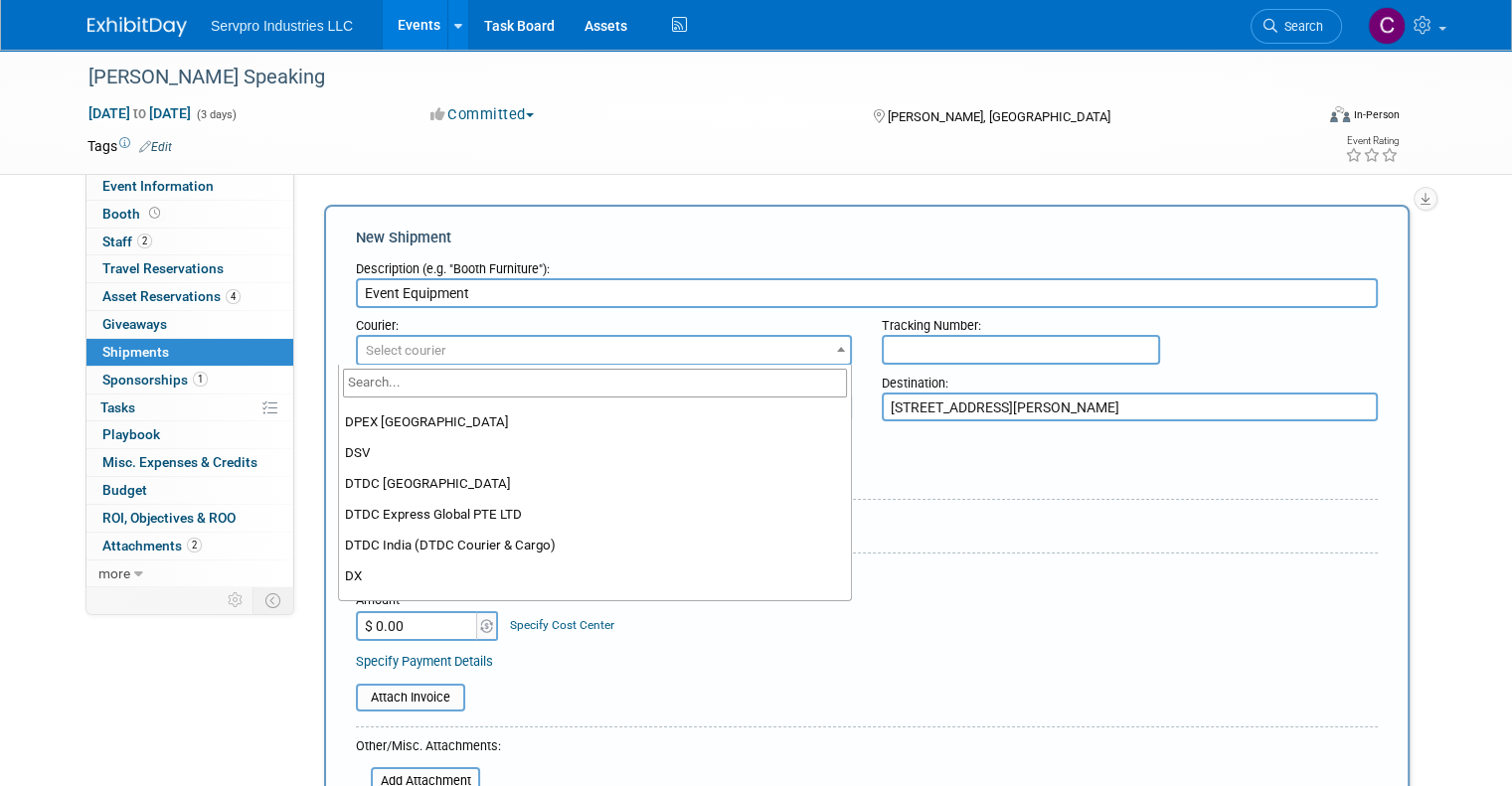 scroll, scrollTop: 5483, scrollLeft: 0, axis: vertical 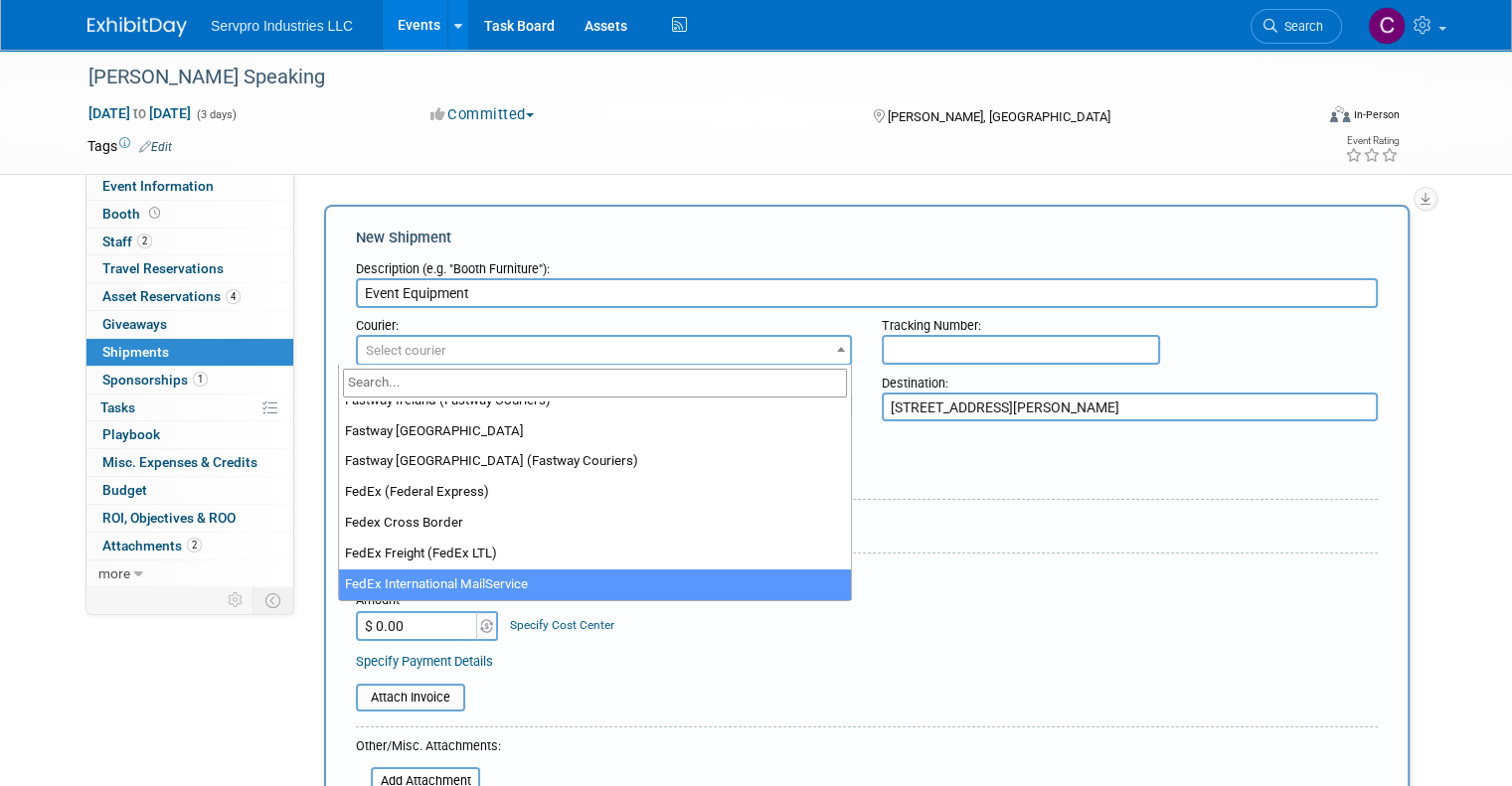 click on "Cost:
Amount
$ 0.00
Specify Cost Center
Cost Center
-- Not Specified --" at bounding box center (867, 604) 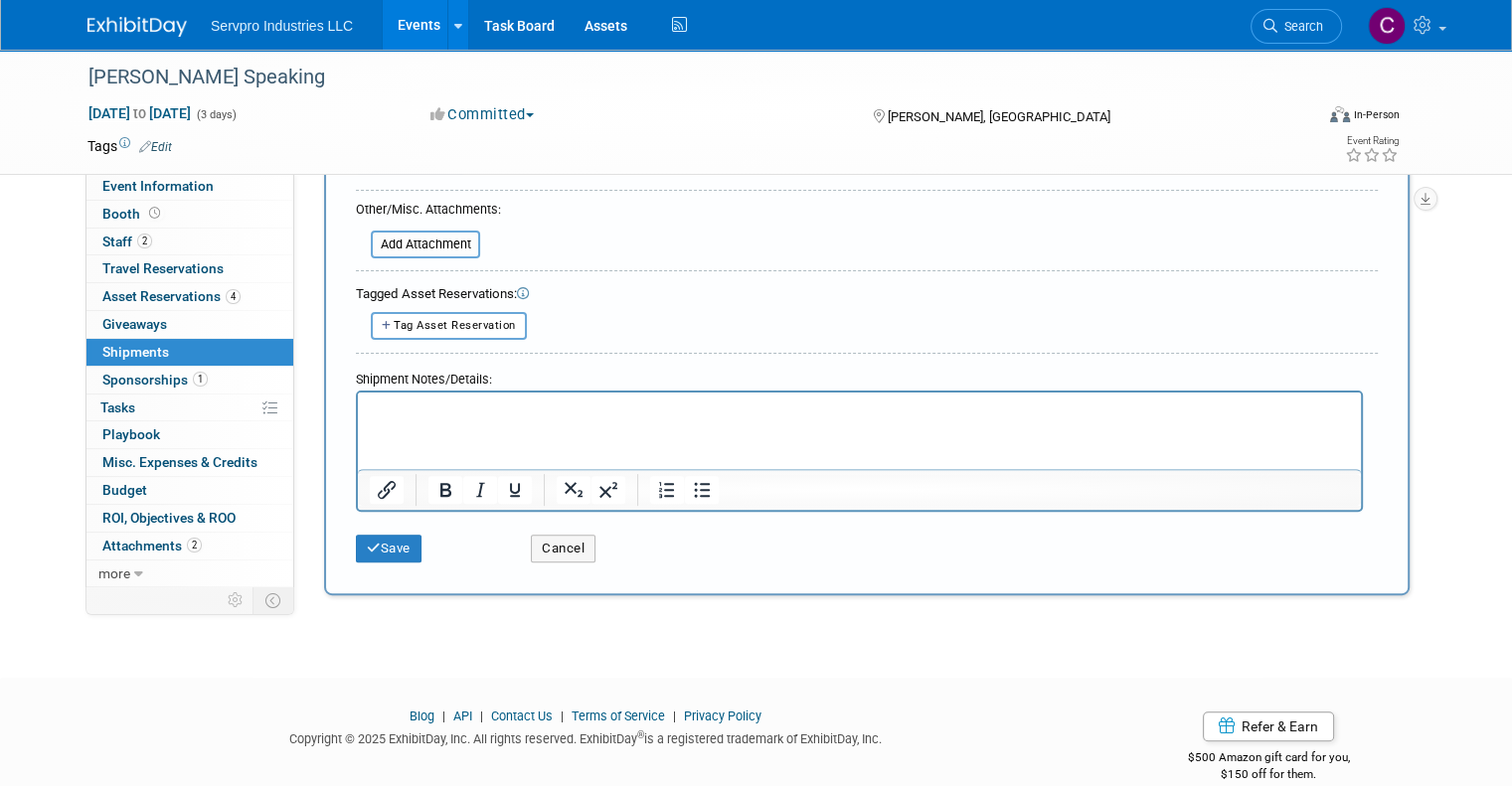 scroll, scrollTop: 0, scrollLeft: 0, axis: both 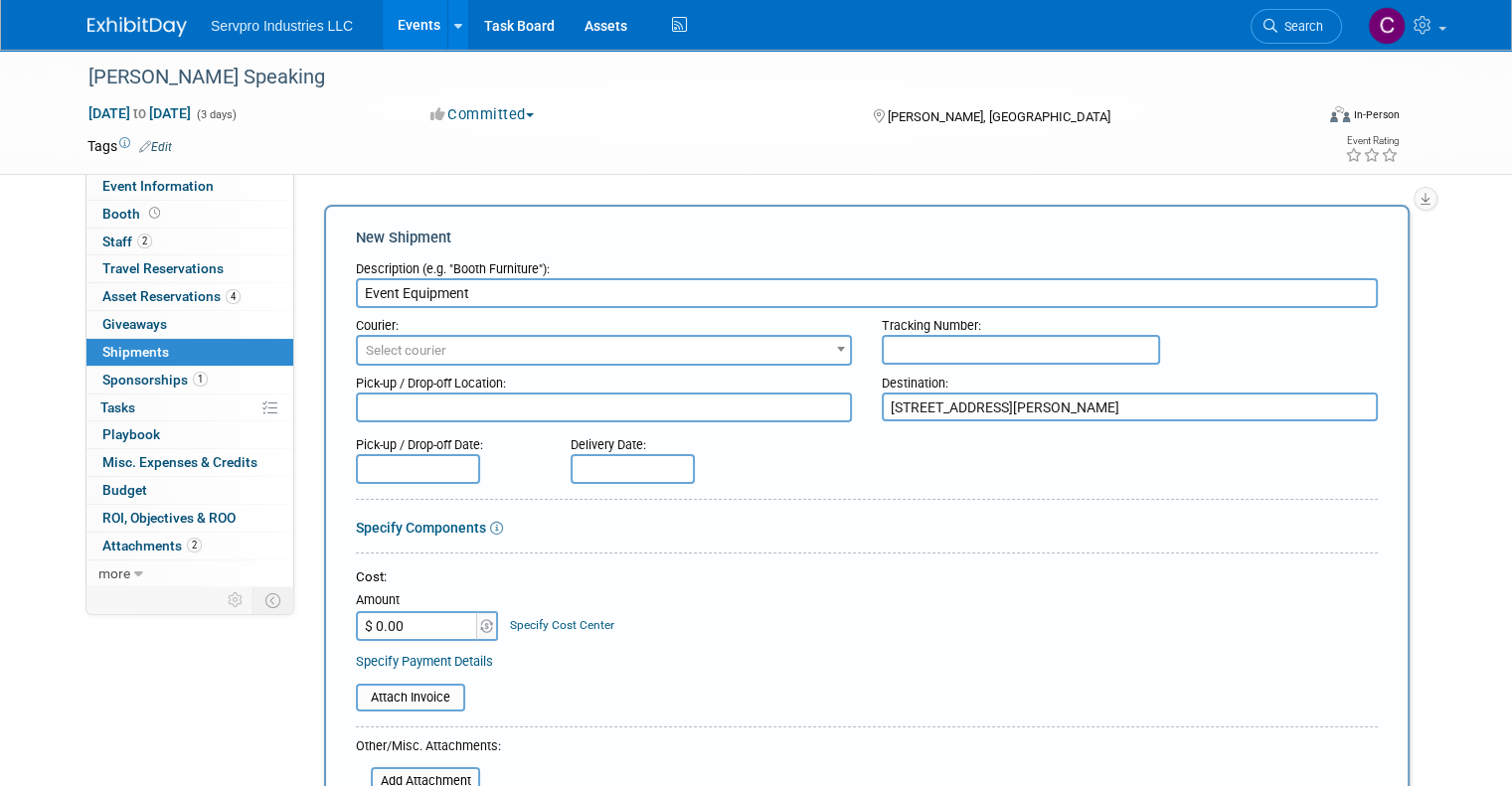 click on "Cost:
Amount
$ 0.00
Specify Cost Center
Cost Center
-- Not Specified --" at bounding box center (867, 604) 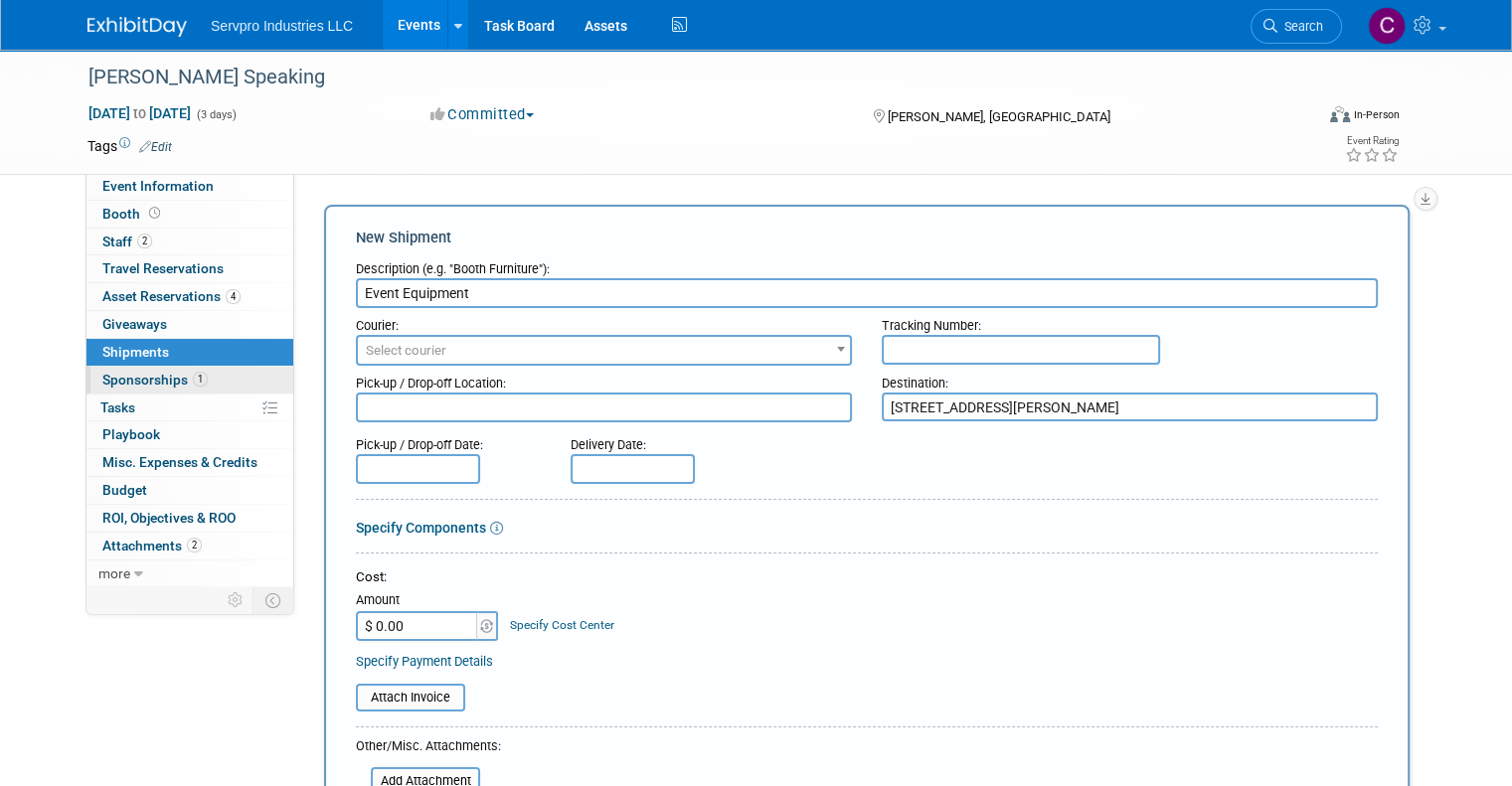 click on "Sponsorships 1" at bounding box center (155, 380) 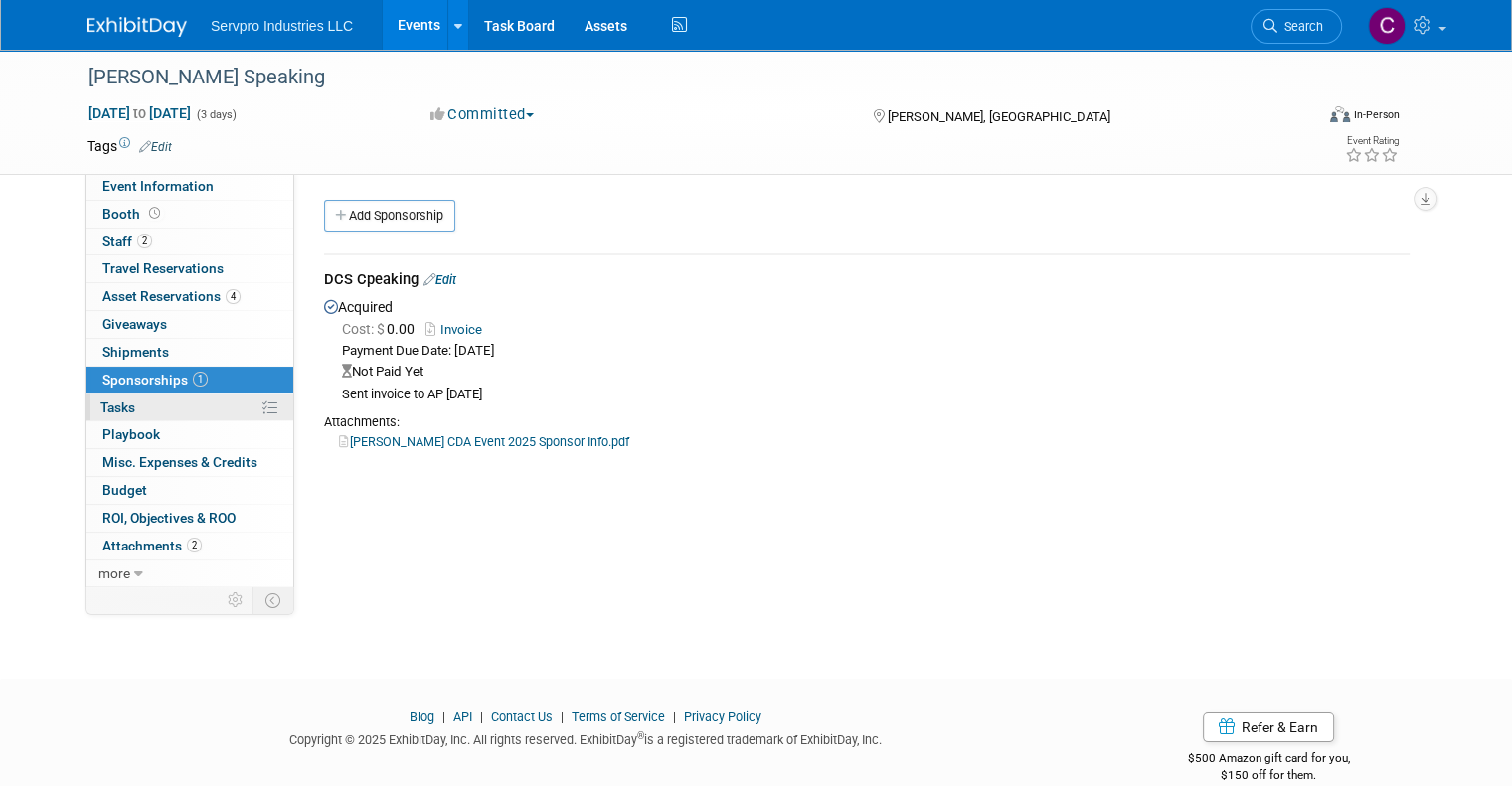 click on "0%
Tasks 0%" at bounding box center (190, 407) 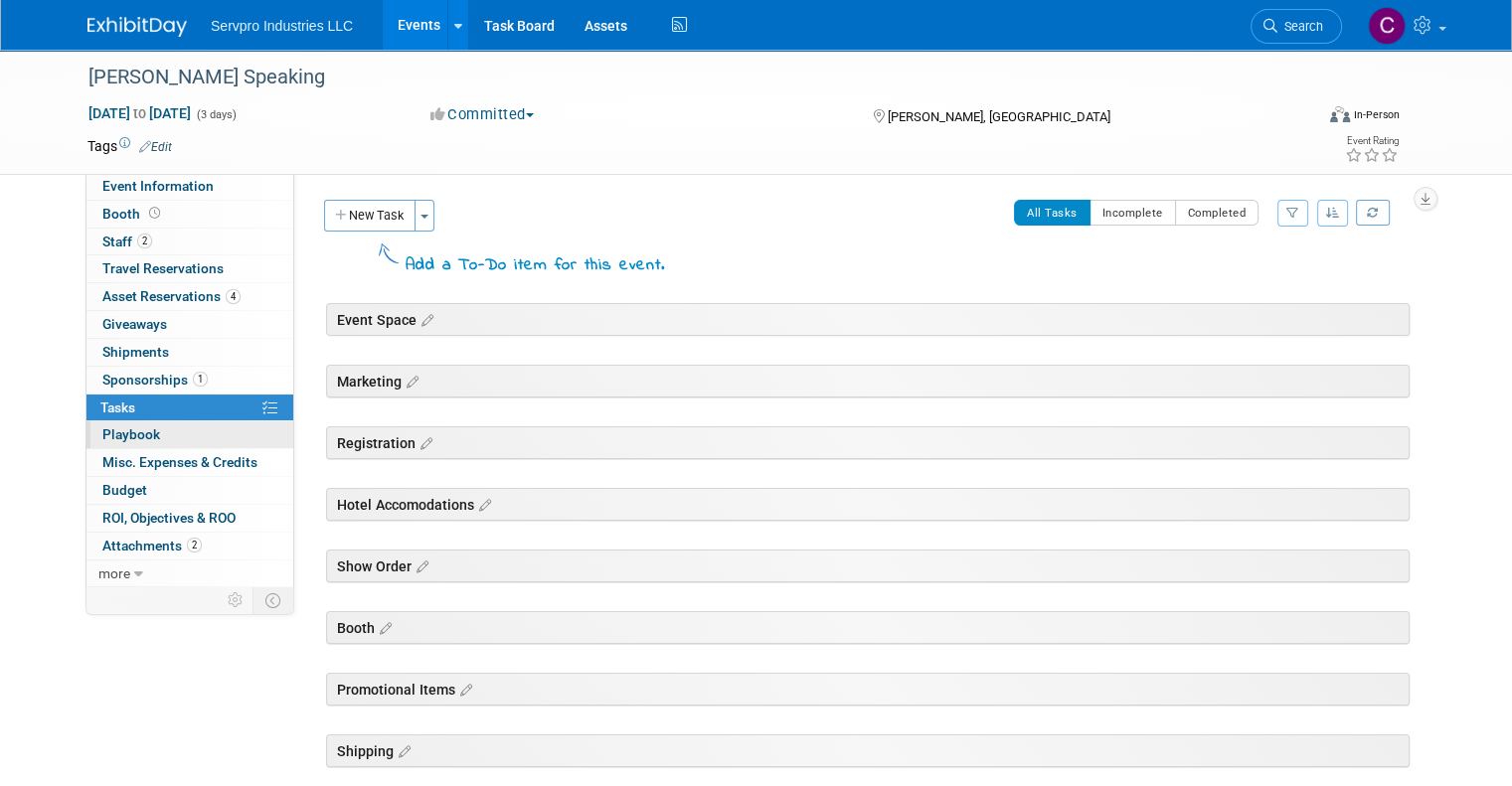 click on "Playbook 0" at bounding box center [131, 434] 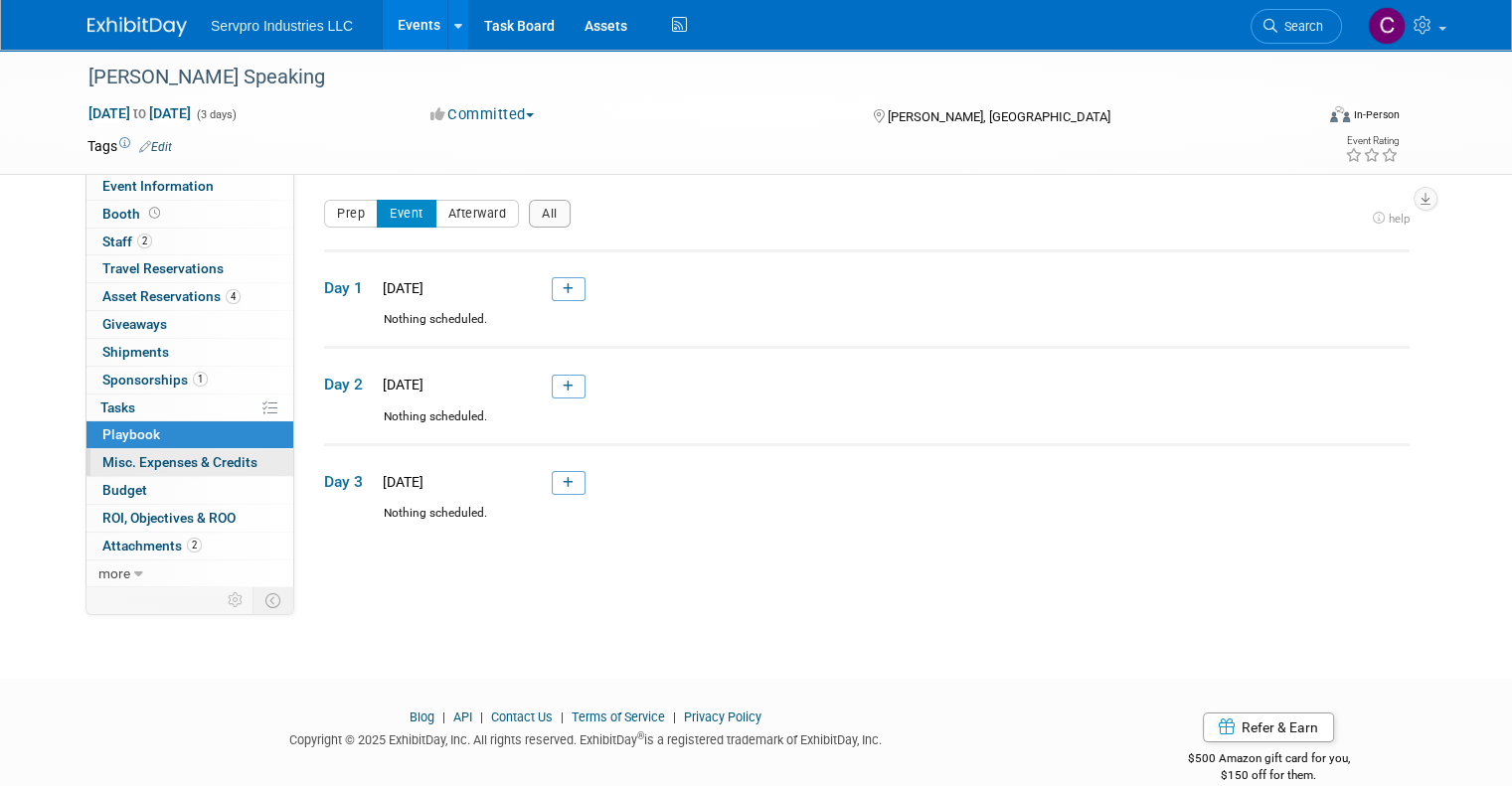 click on "Misc. Expenses & Credits 0" at bounding box center (180, 462) 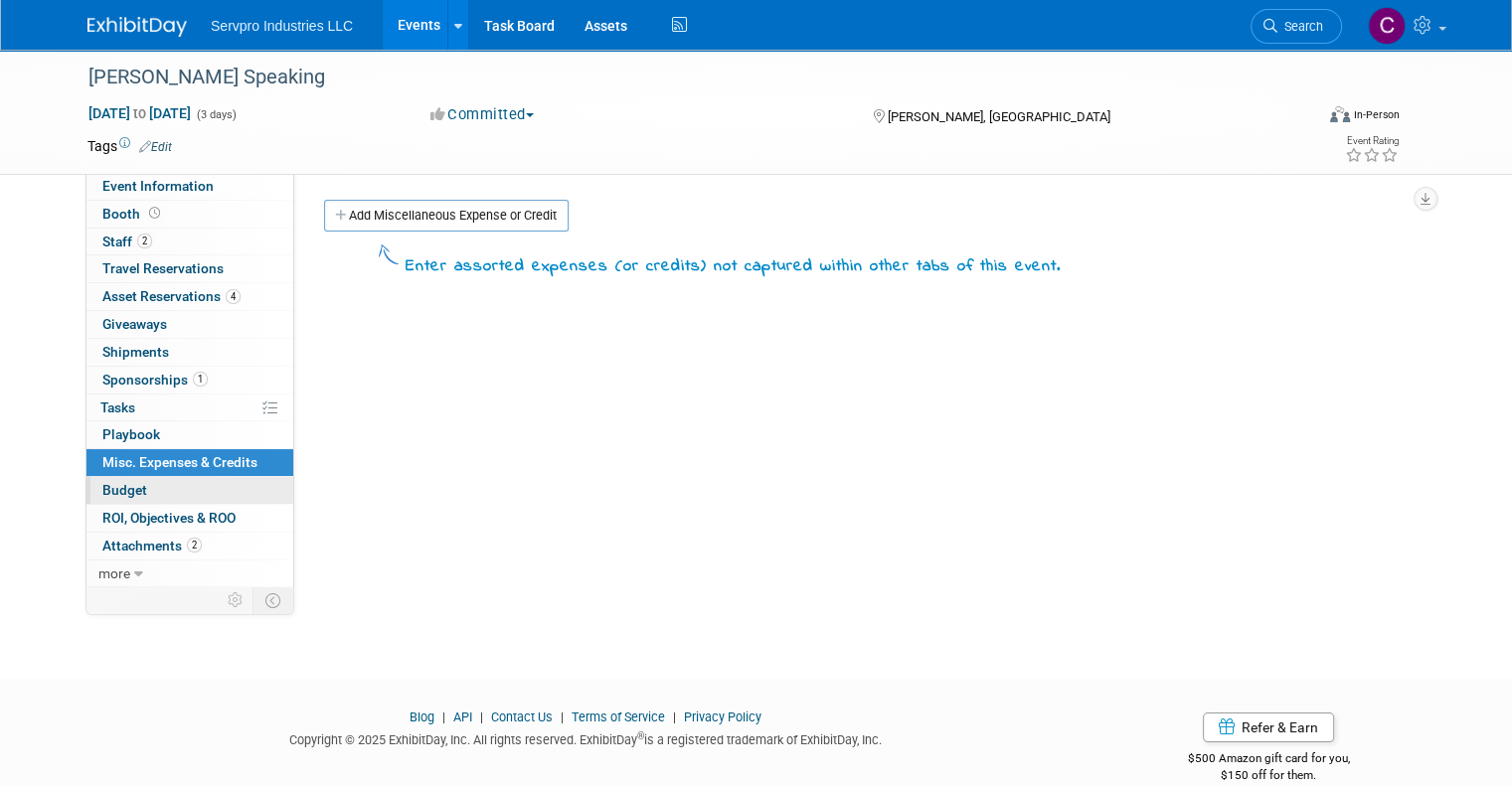 click on "Budget" at bounding box center [124, 490] 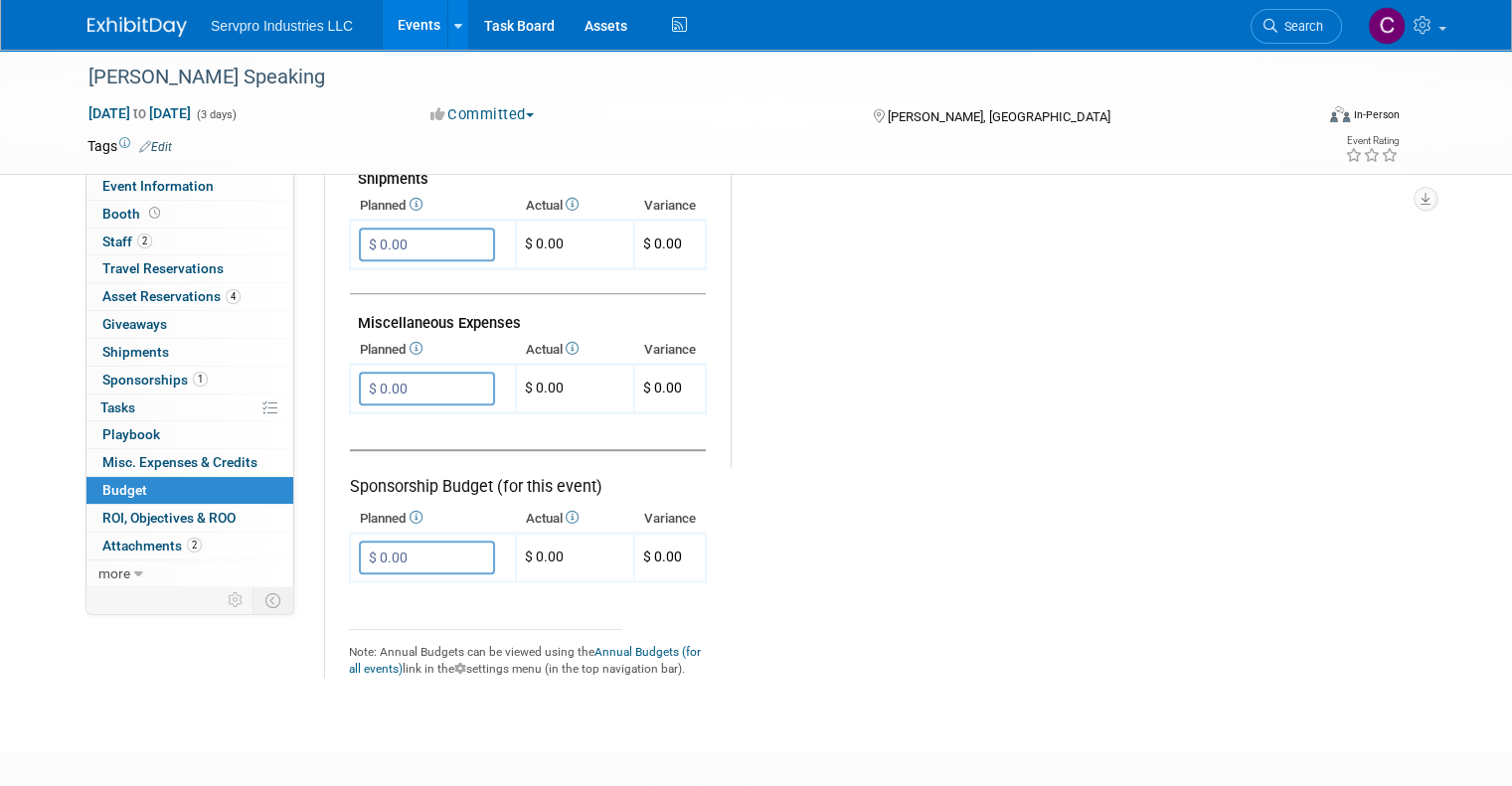 scroll, scrollTop: 1208, scrollLeft: 0, axis: vertical 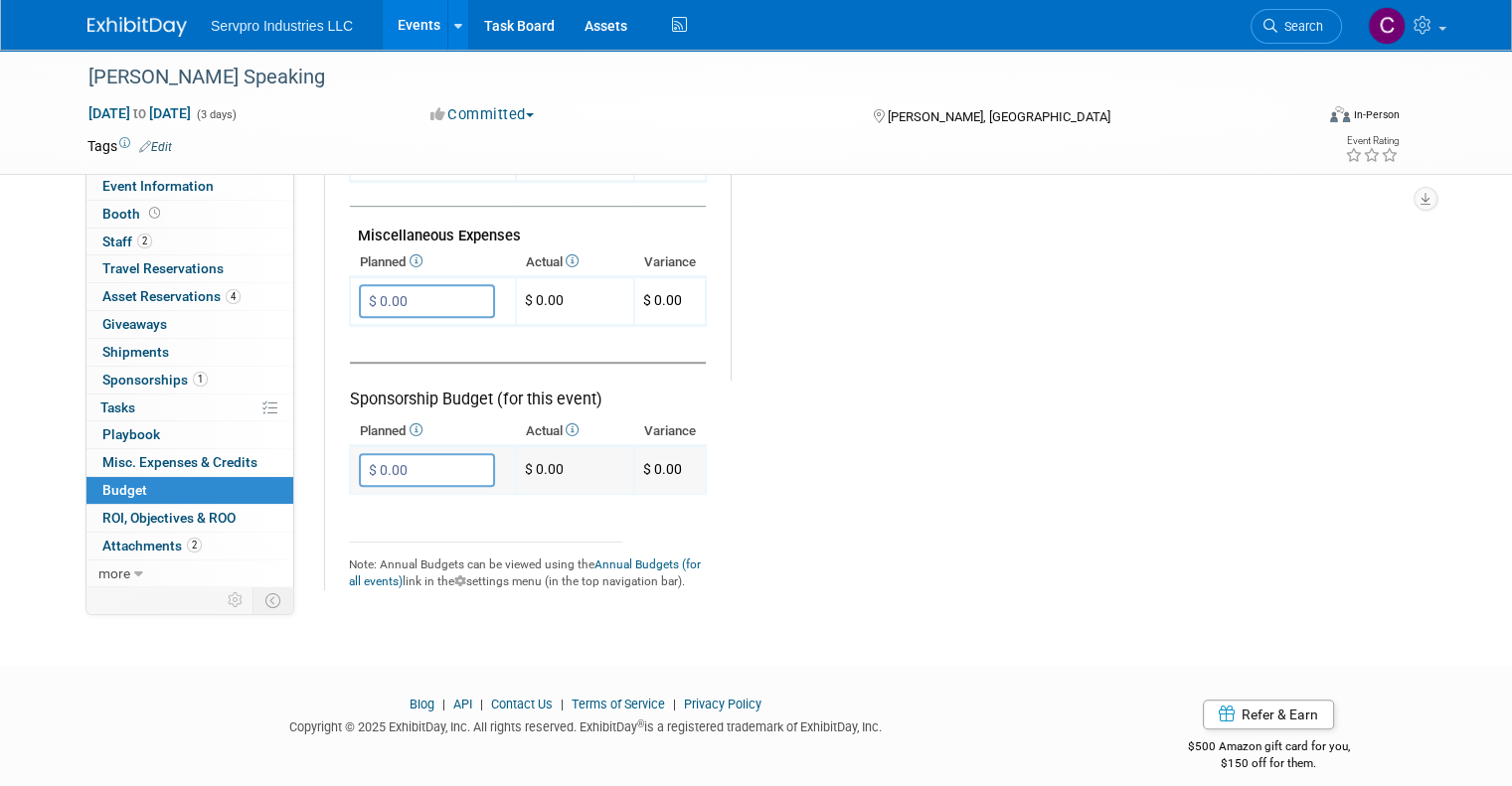 click on "$ 0.00" at bounding box center (426, 470) 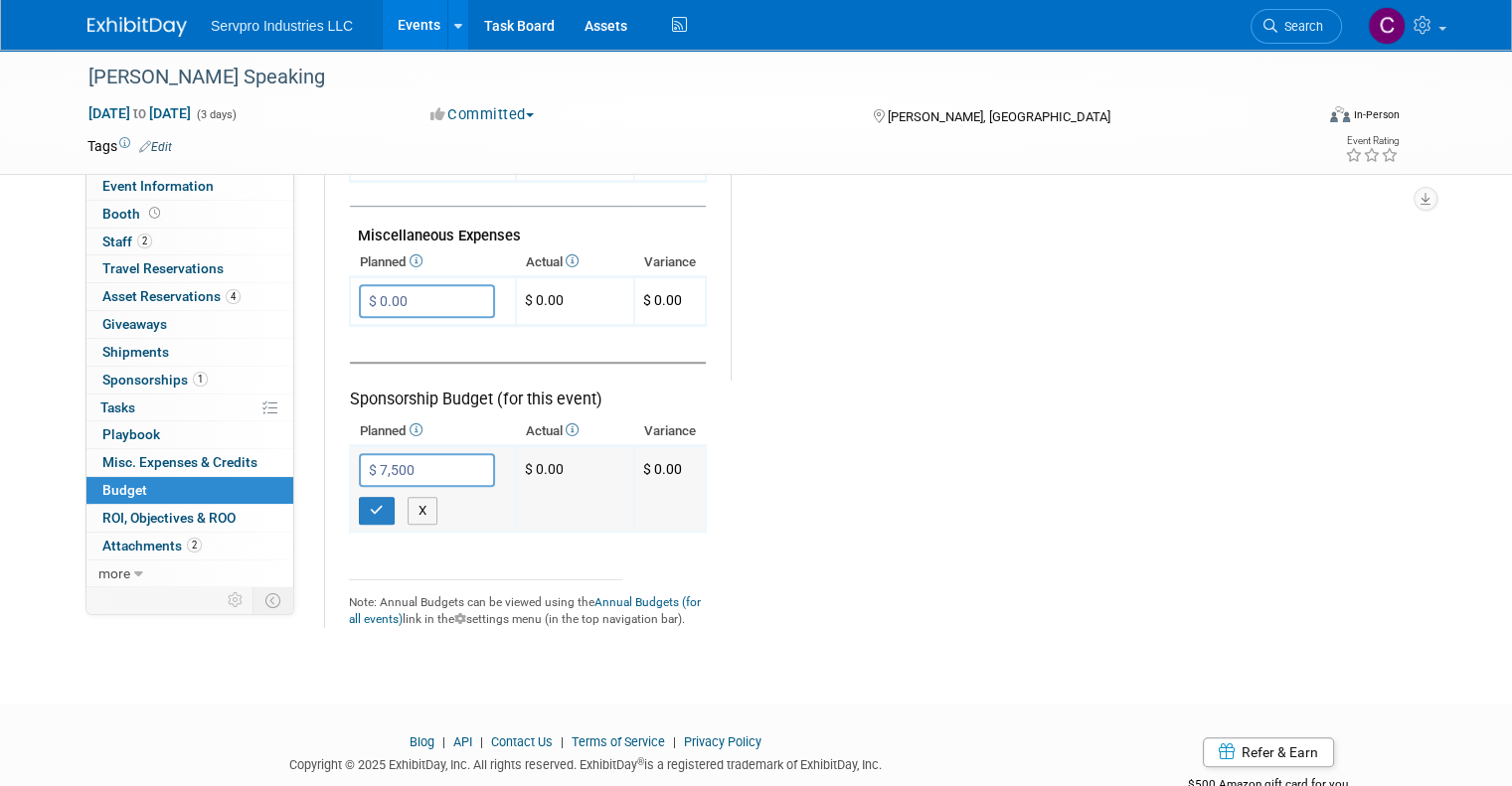 type on "$ 7,500.00" 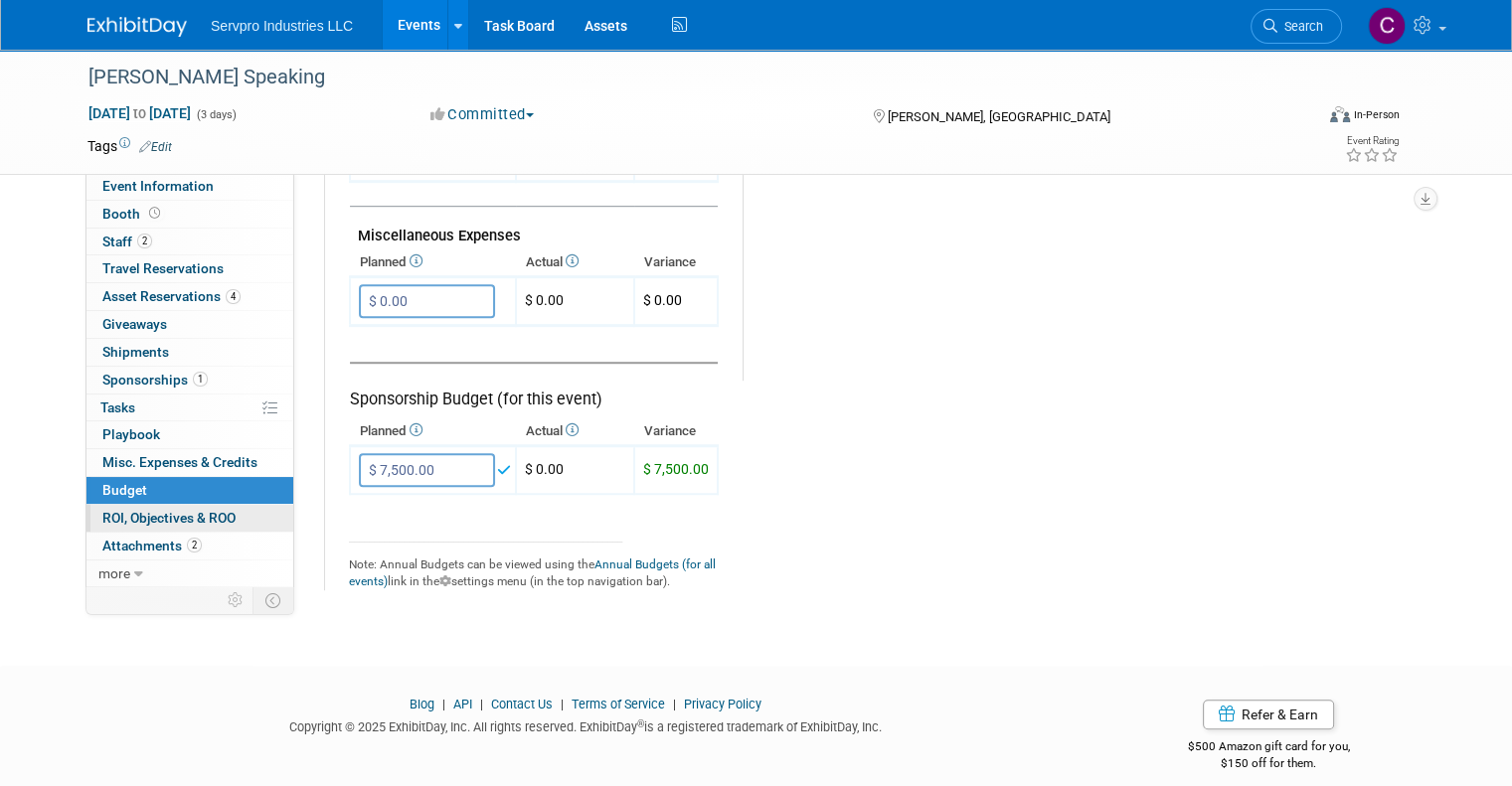 click on "ROI, Objectives & ROO 0" at bounding box center (169, 518) 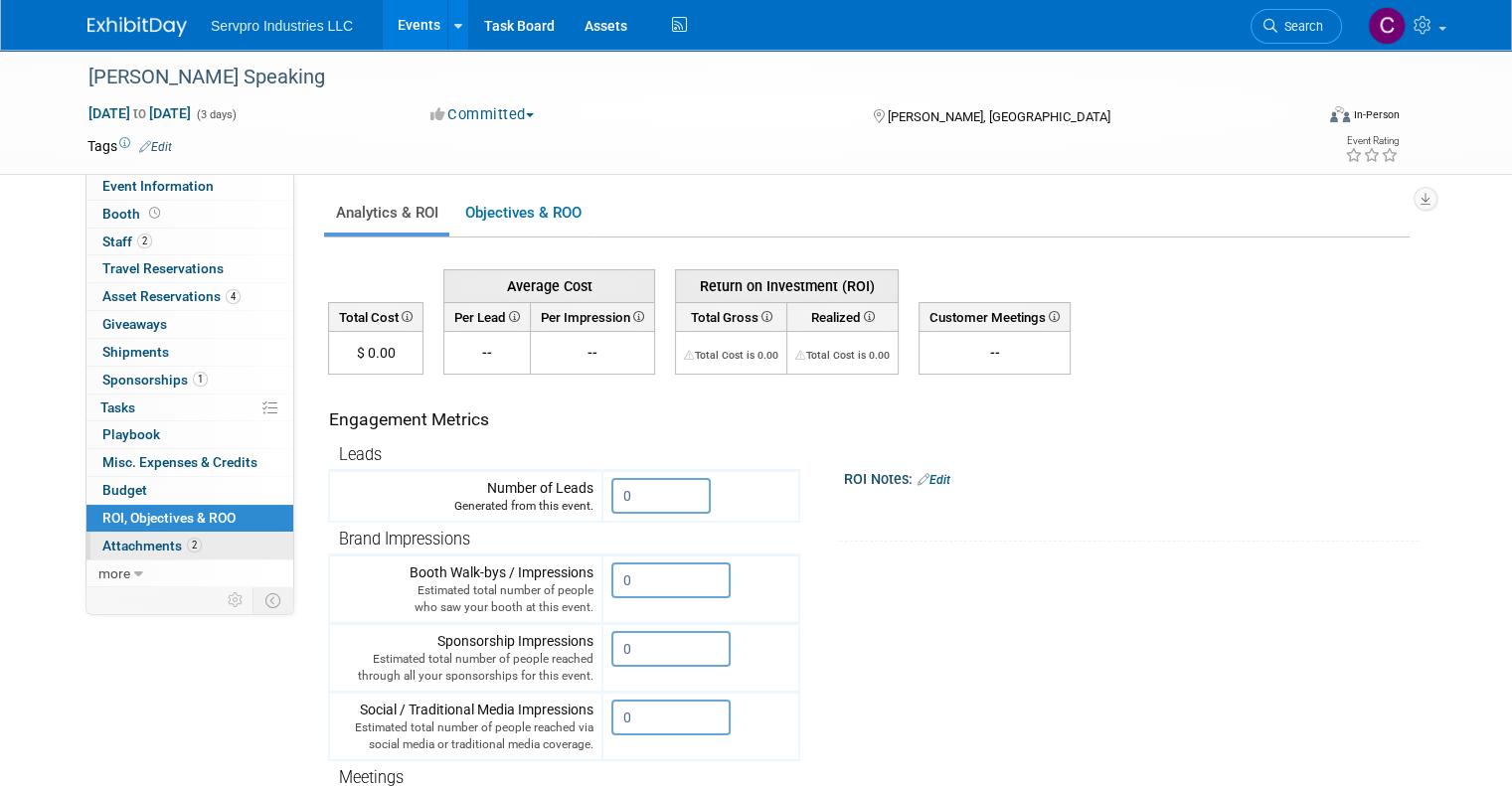 click on "Attachments 2" at bounding box center (152, 546) 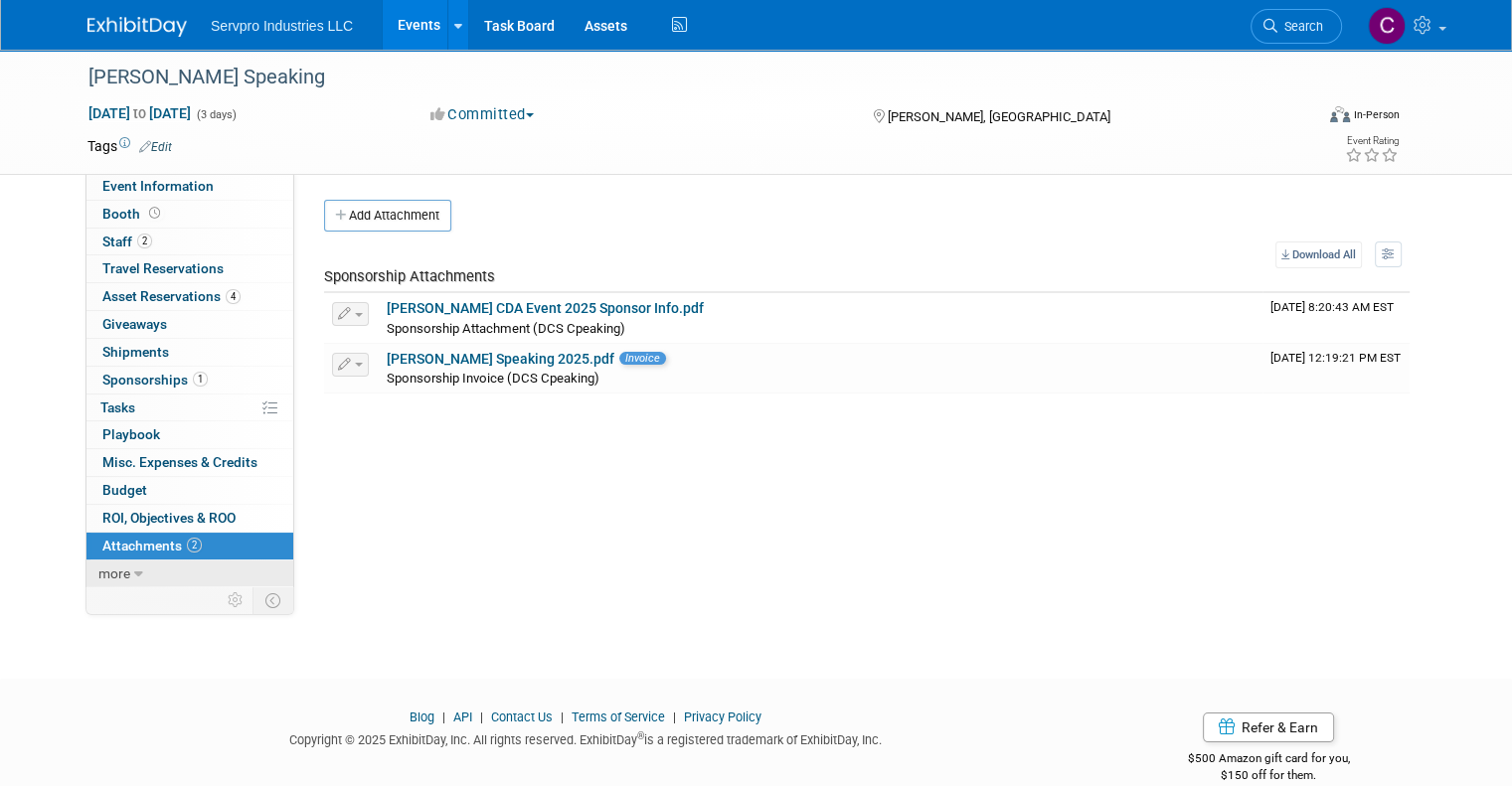 click on "more" at bounding box center (114, 573) 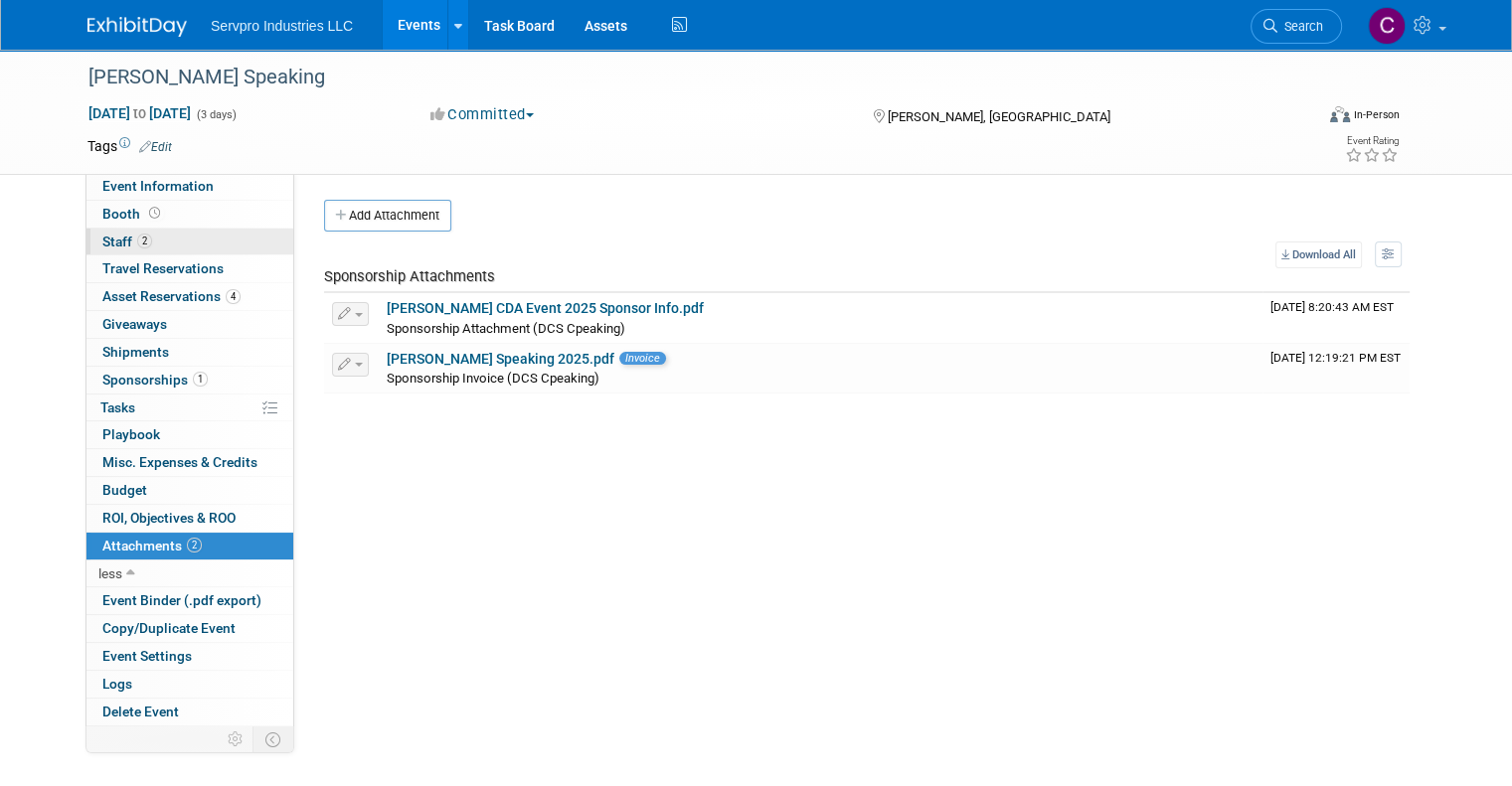 click on "Staff 2" at bounding box center [127, 241] 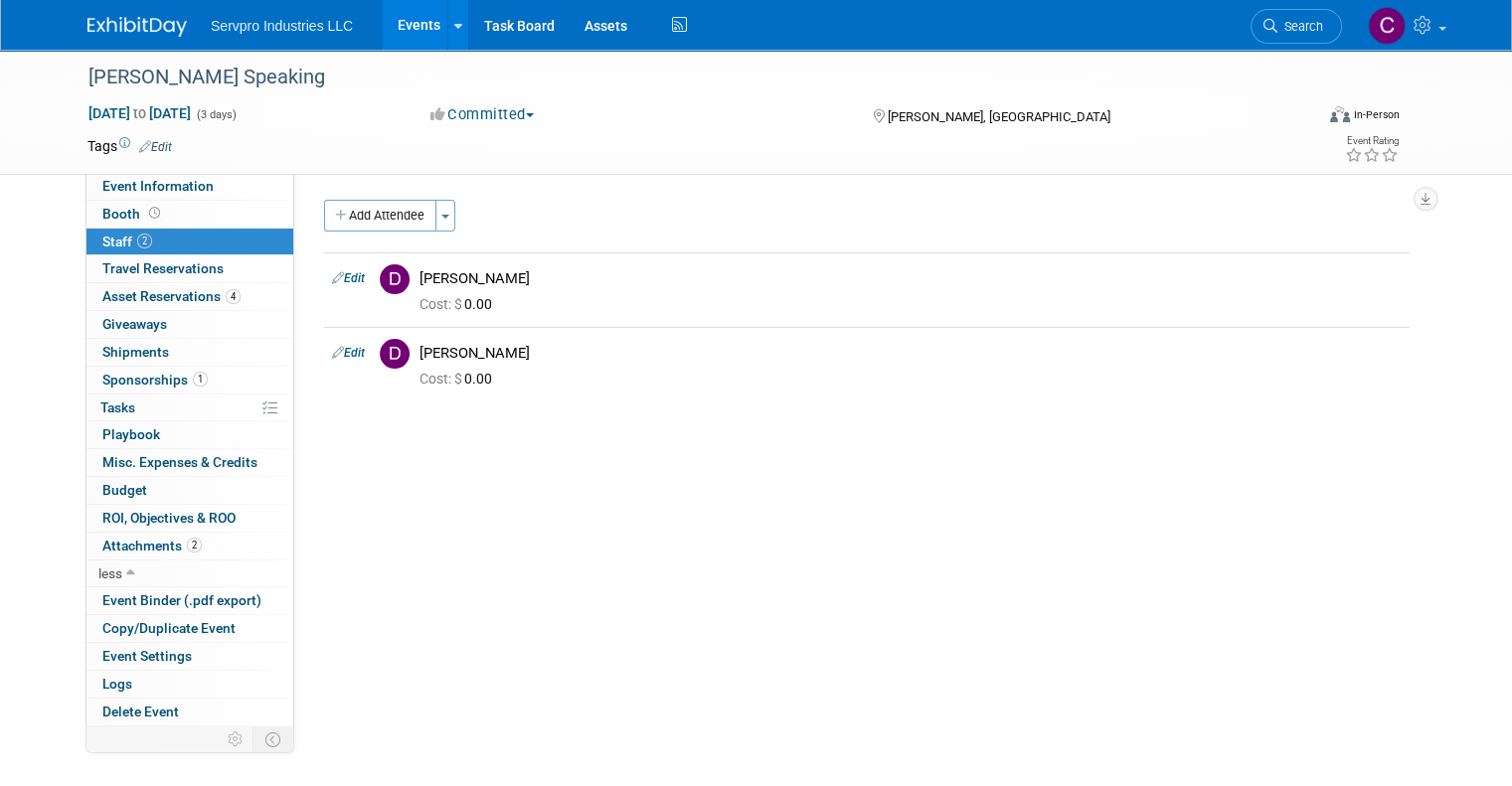 drag, startPoint x: 585, startPoint y: 4, endPoint x: 556, endPoint y: 232, distance: 229.8369 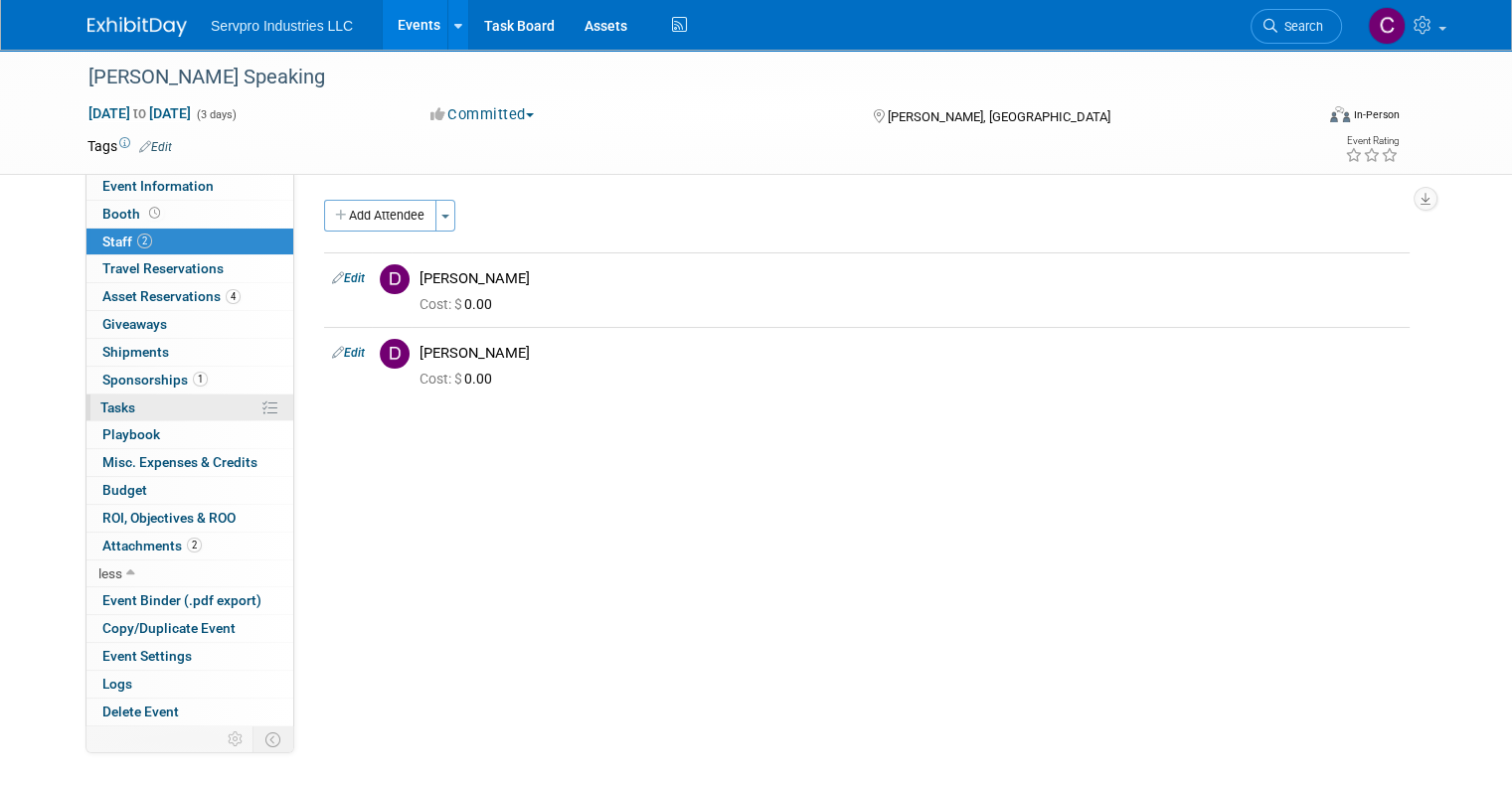 click on "0%
Tasks 0%" at bounding box center (190, 407) 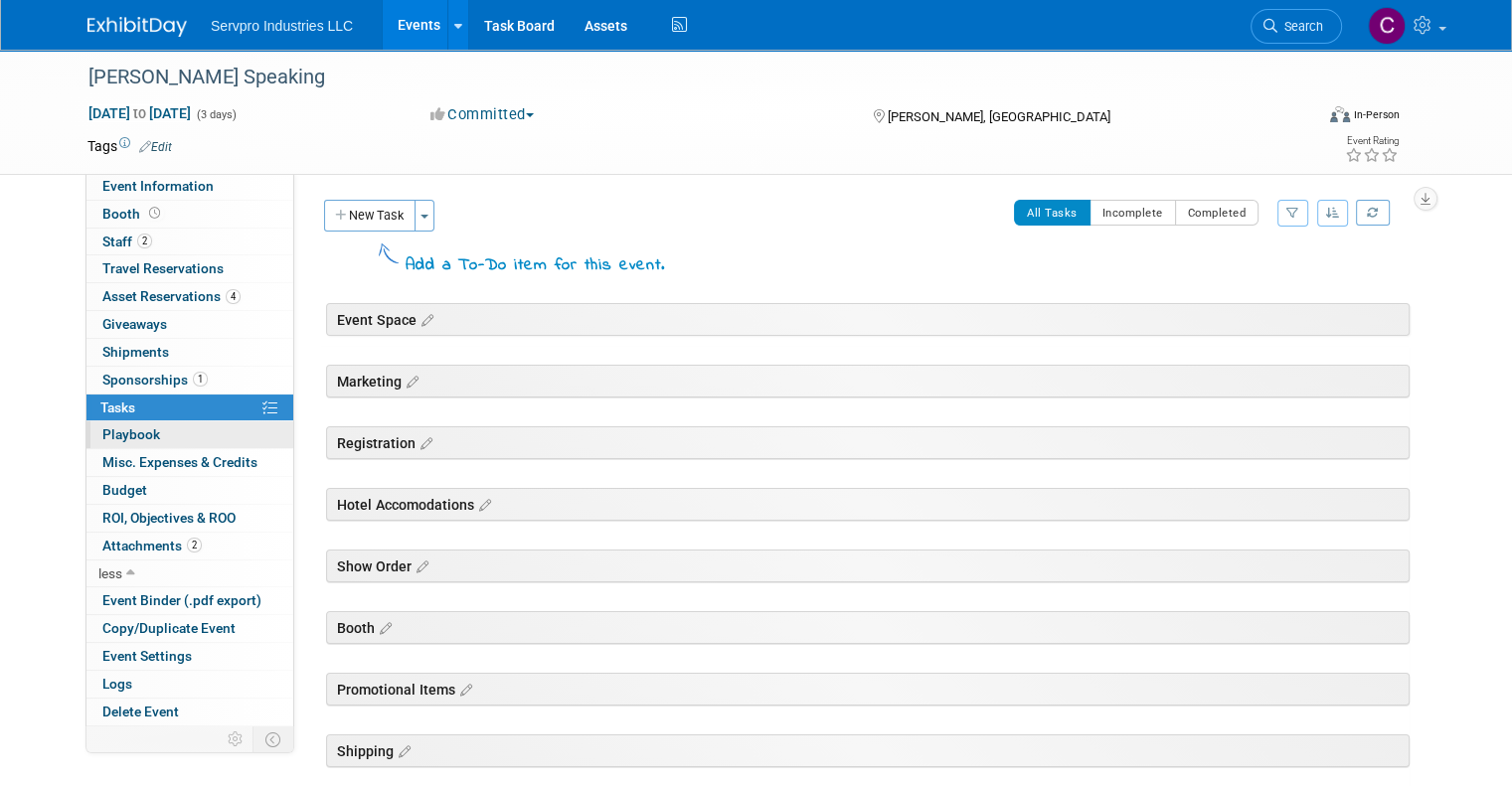 click on "Playbook 0" at bounding box center (131, 434) 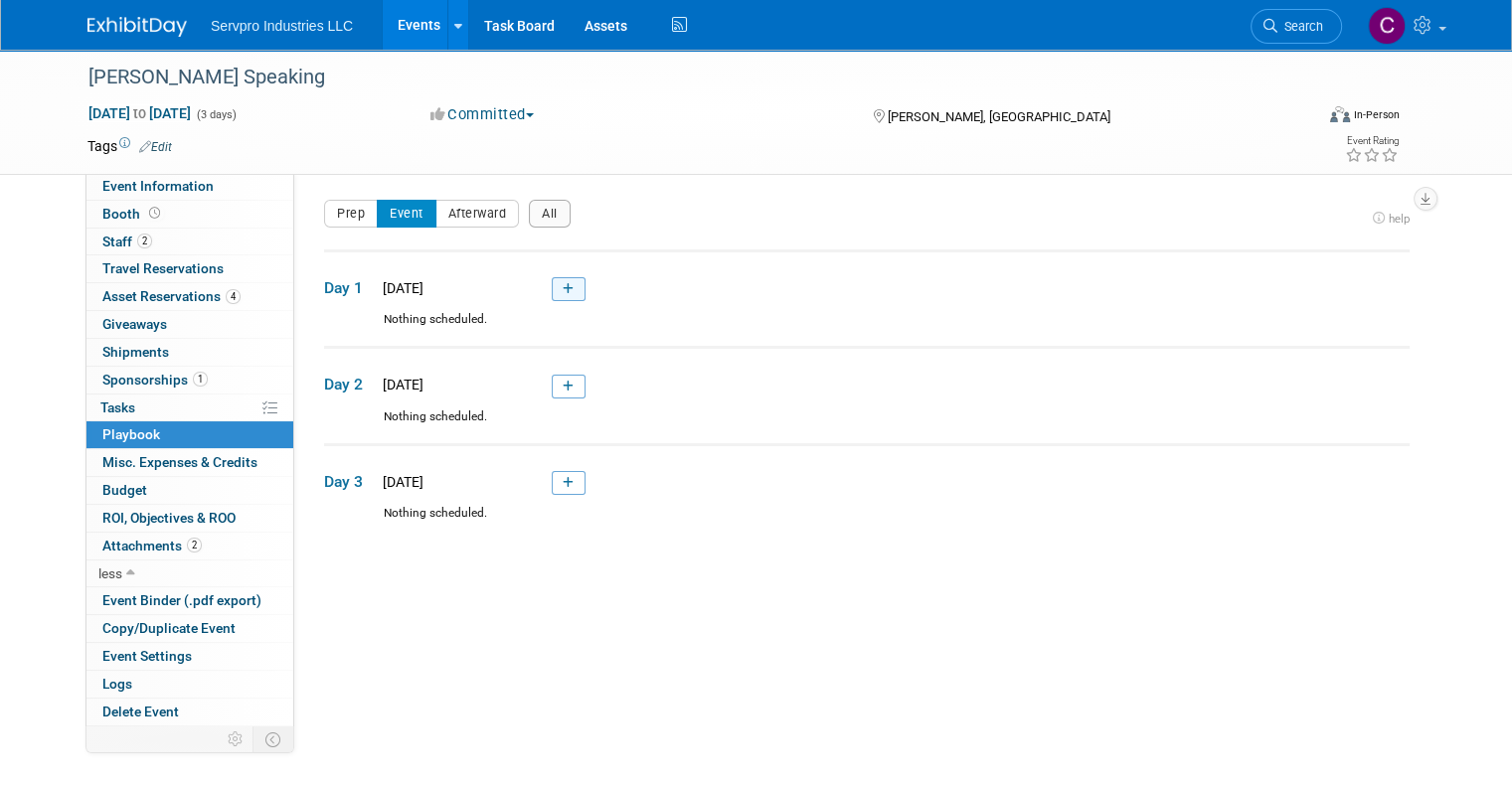 click at bounding box center (569, 289) 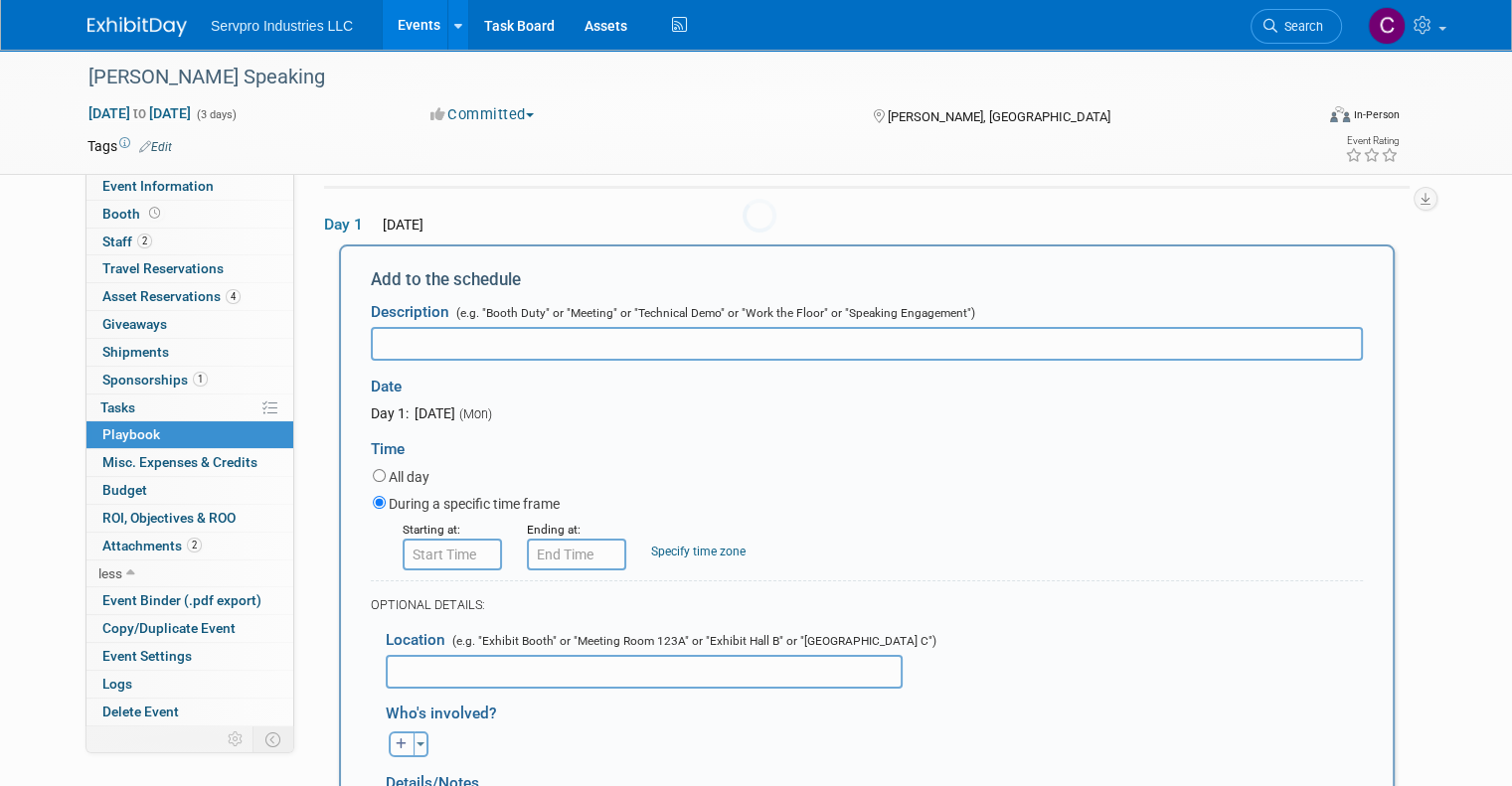 scroll, scrollTop: 0, scrollLeft: 0, axis: both 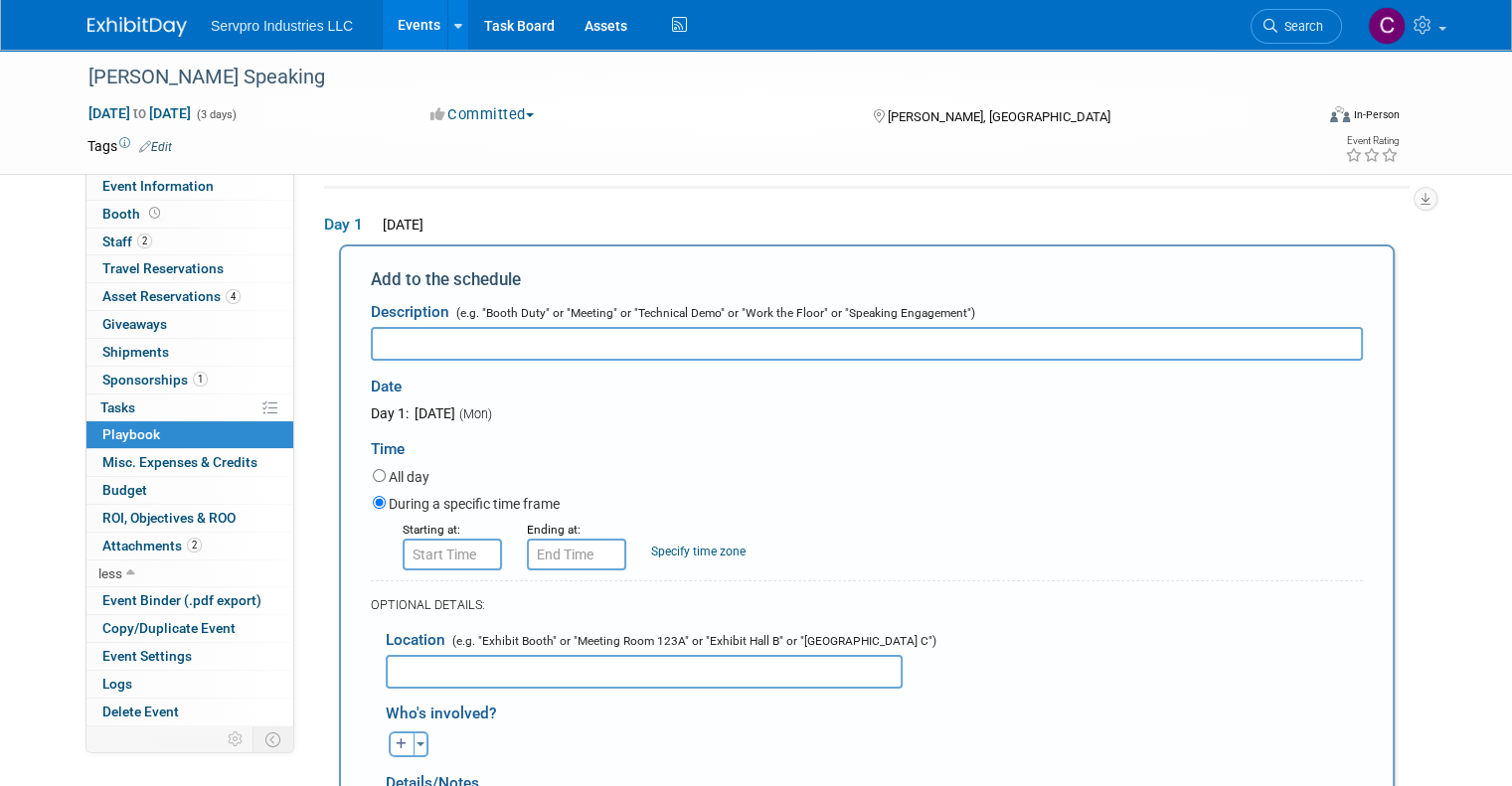 click on "Day 1
Mon. Aug 18, 2025
Add to the schedule
Description   (e.g. "Booth Duty" or "Meeting" or "Technical Demo" or "Work the Floor" or "Speaking Engagement")
Date
Day 1:   August 18, 2025
(Mon)" at bounding box center [867, 648] 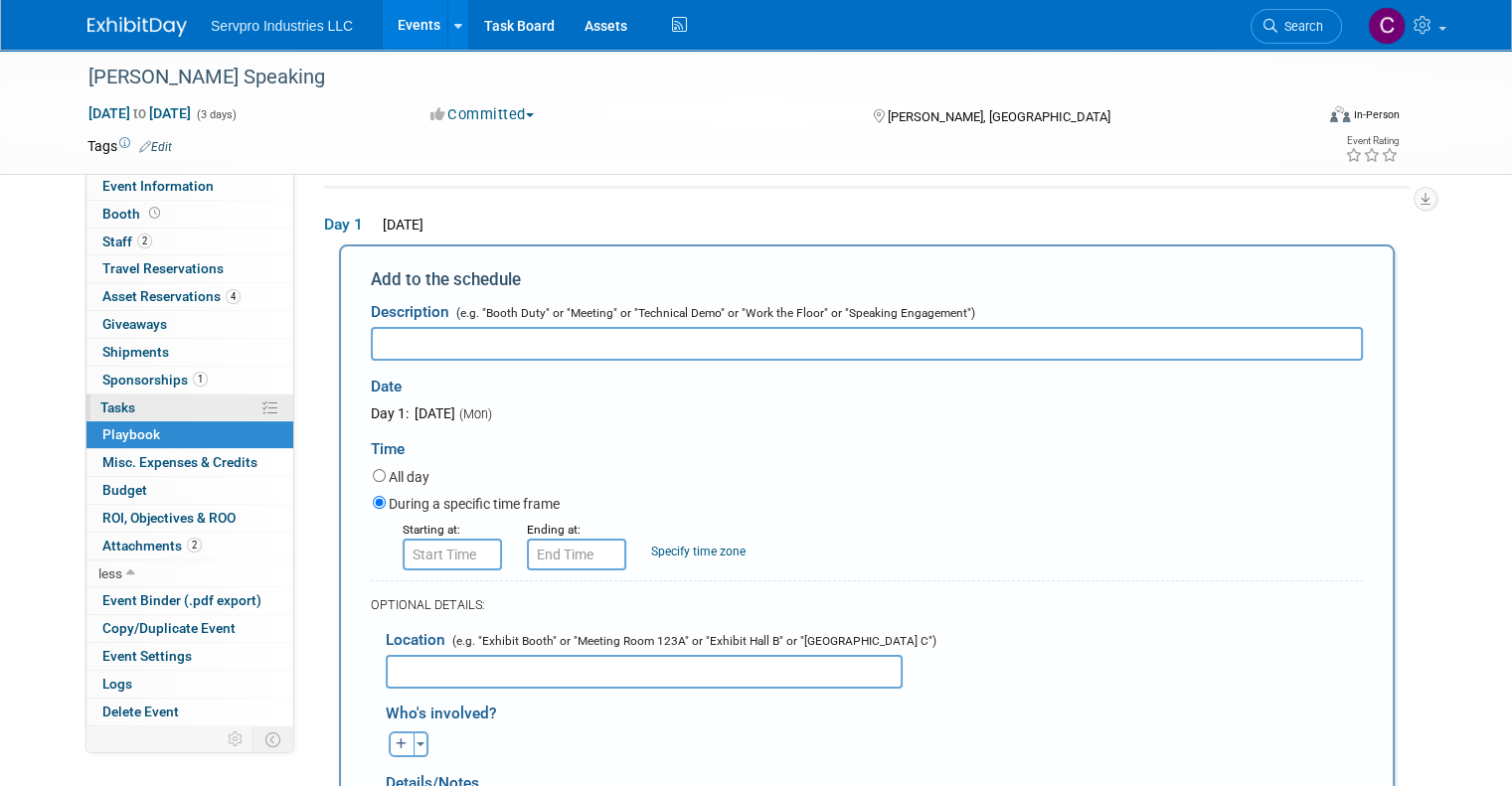click on "0%
Tasks 0%" at bounding box center [190, 407] 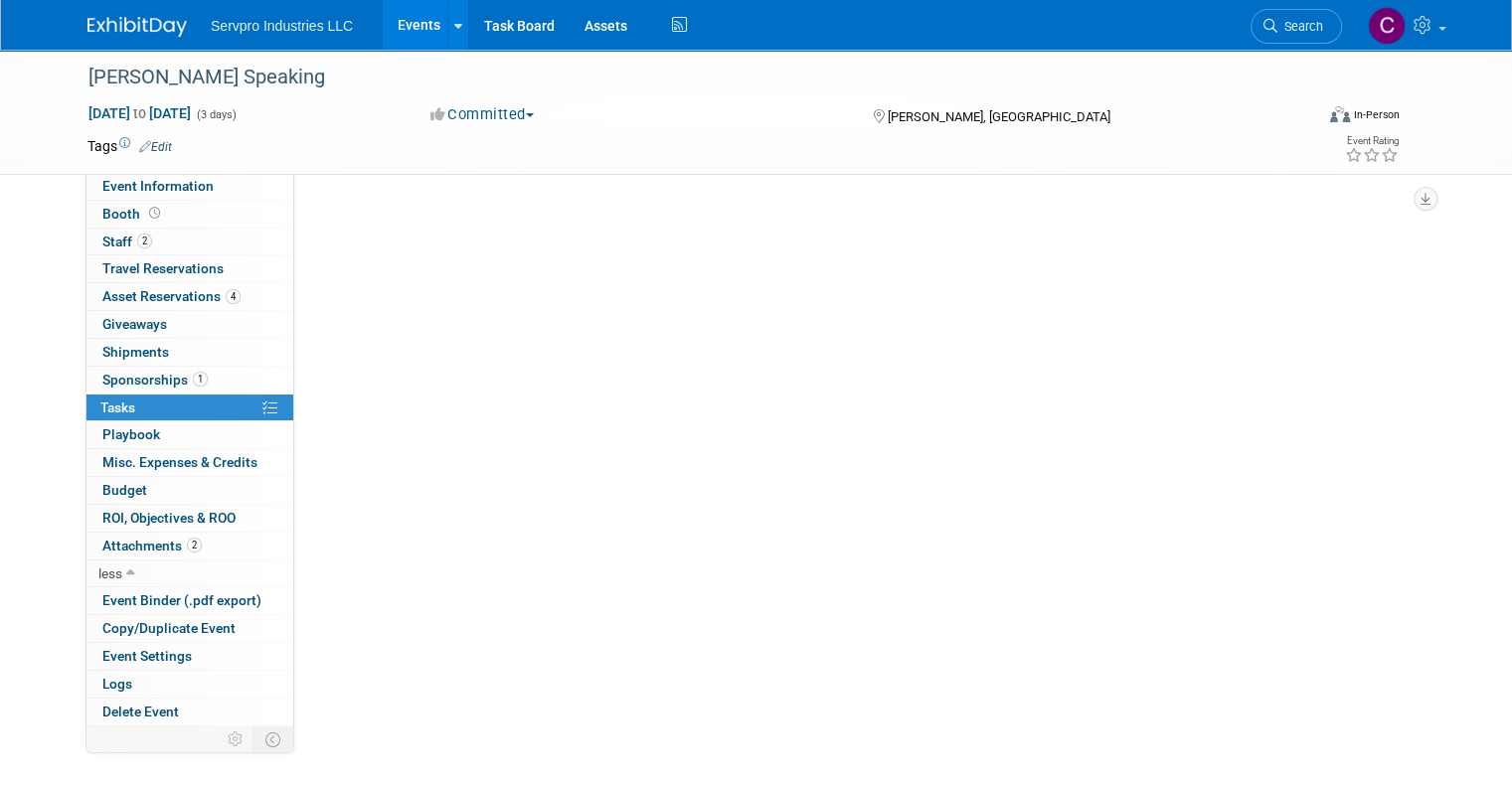 scroll, scrollTop: 0, scrollLeft: 0, axis: both 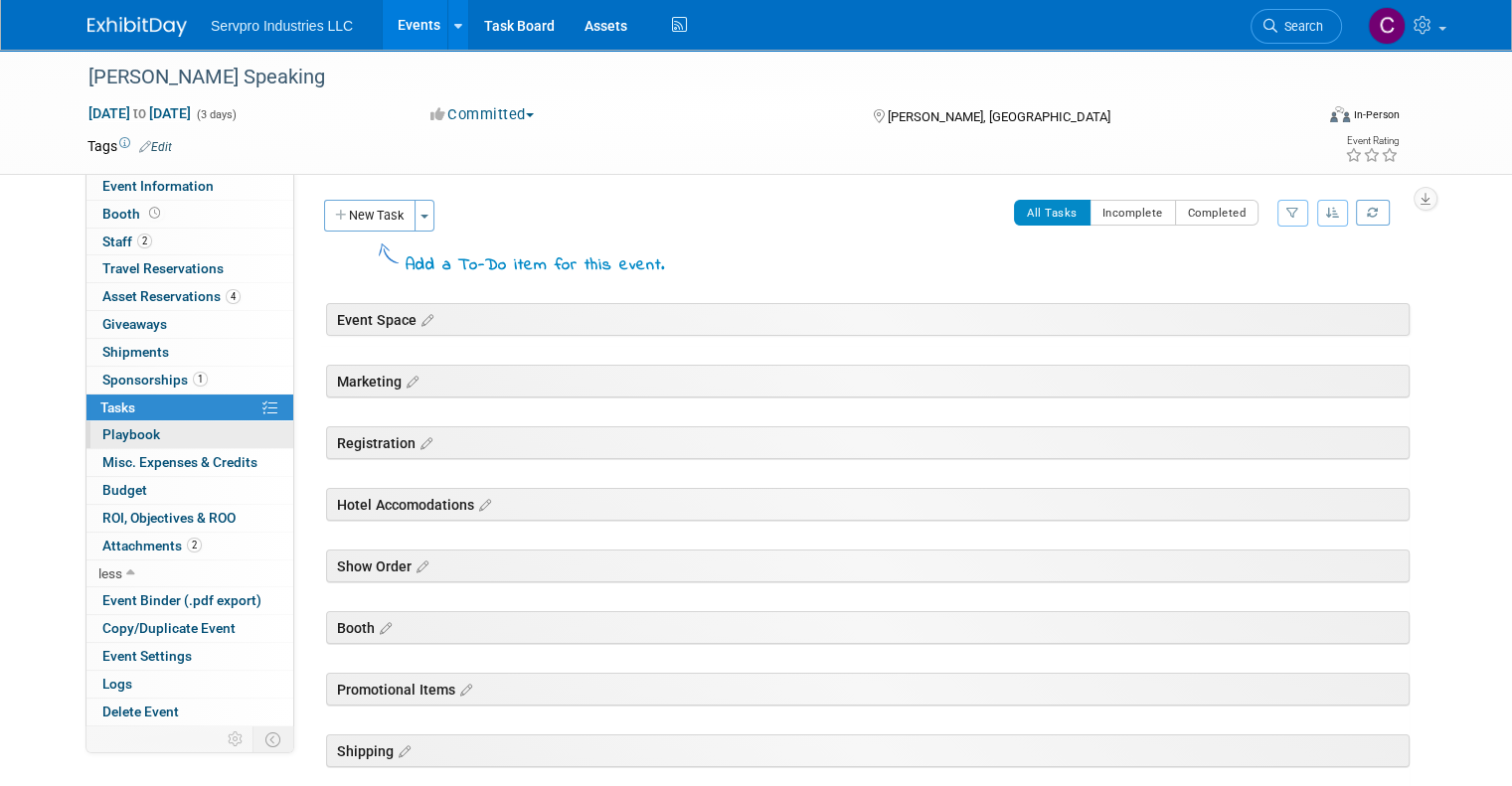 click on "0
Playbook 0" at bounding box center (190, 434) 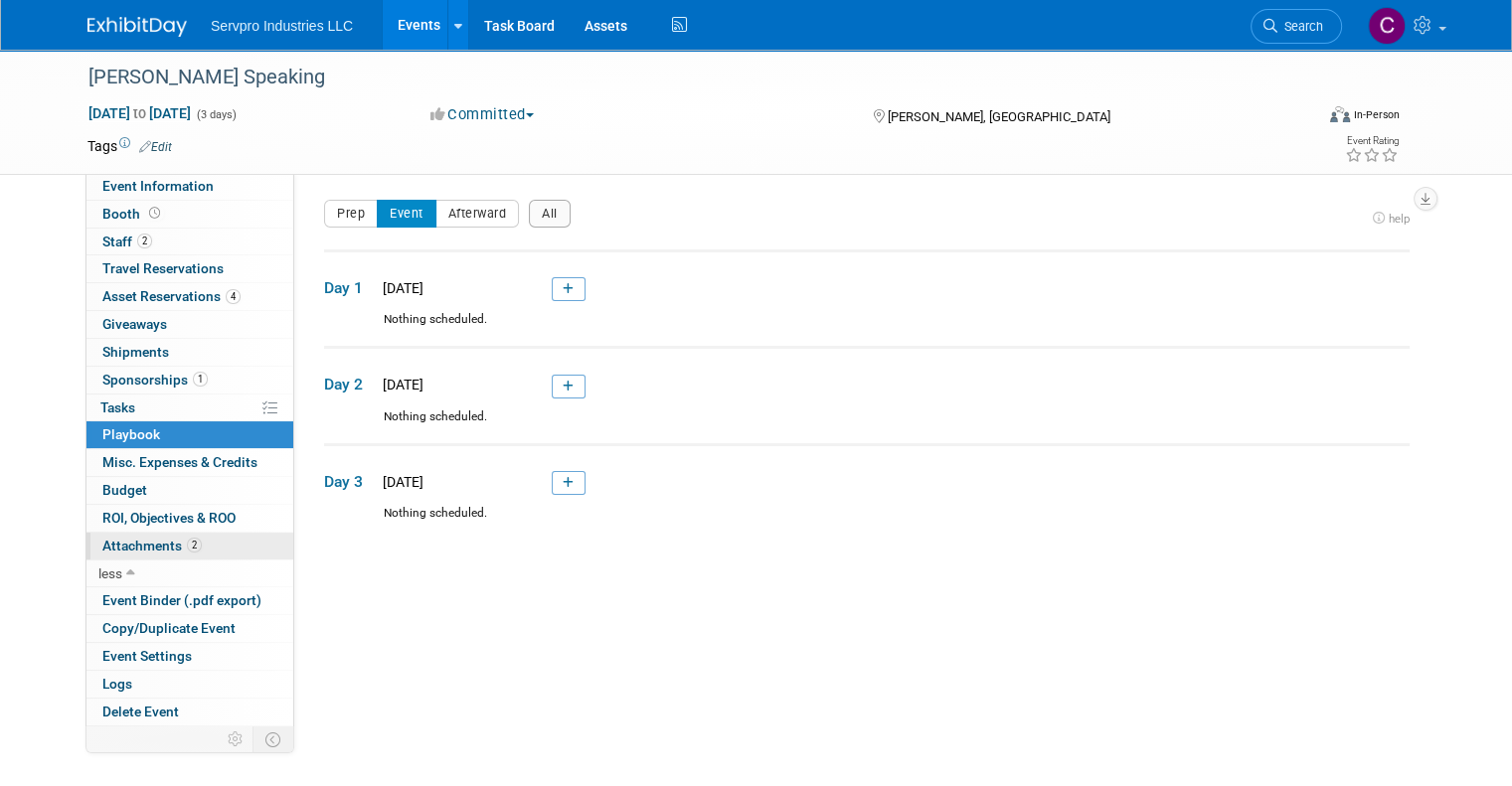 click on "Attachments 2" at bounding box center [152, 546] 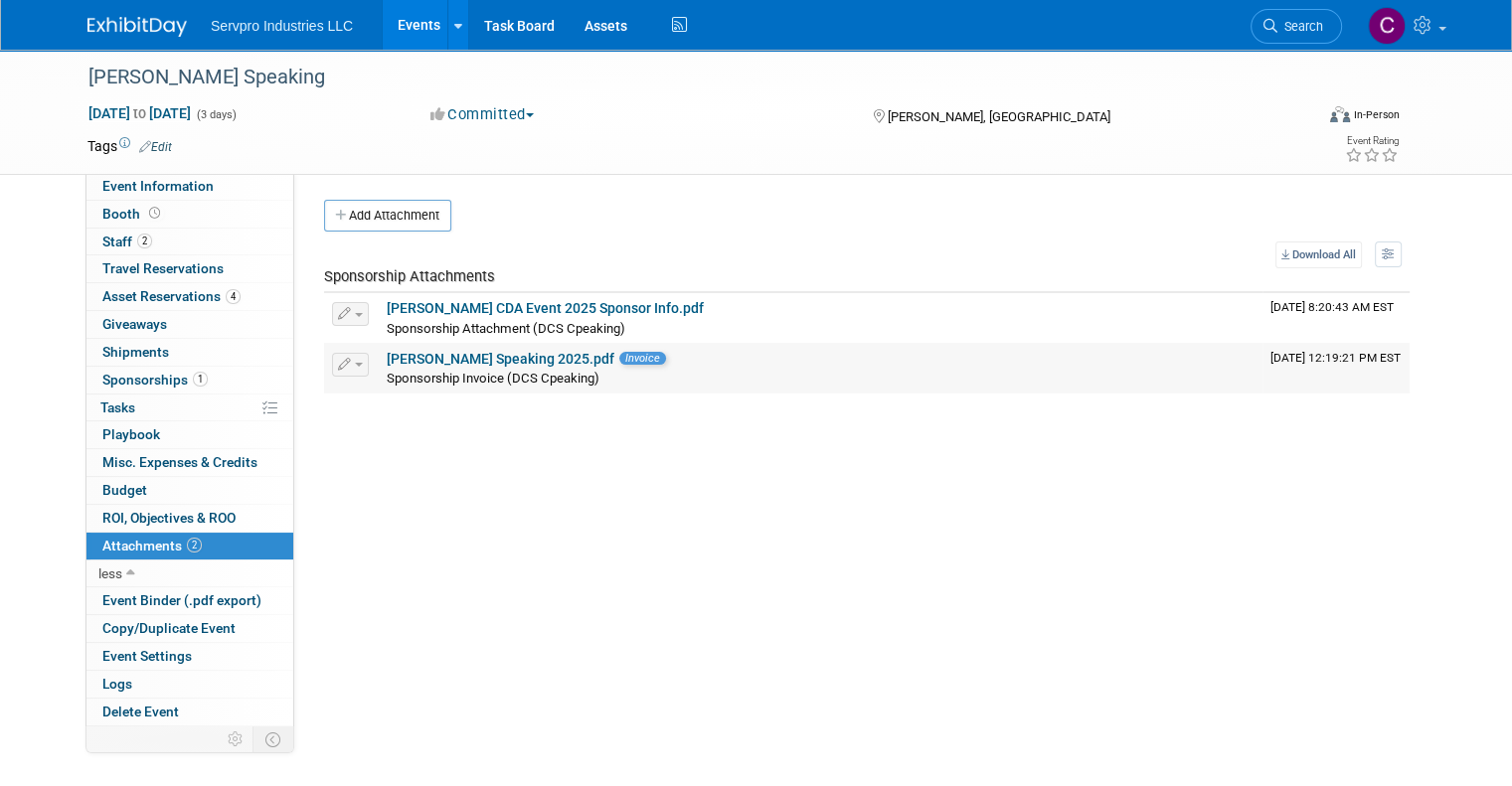 click on "Dave Christy Speaking 2025.pdf" at bounding box center [500, 359] 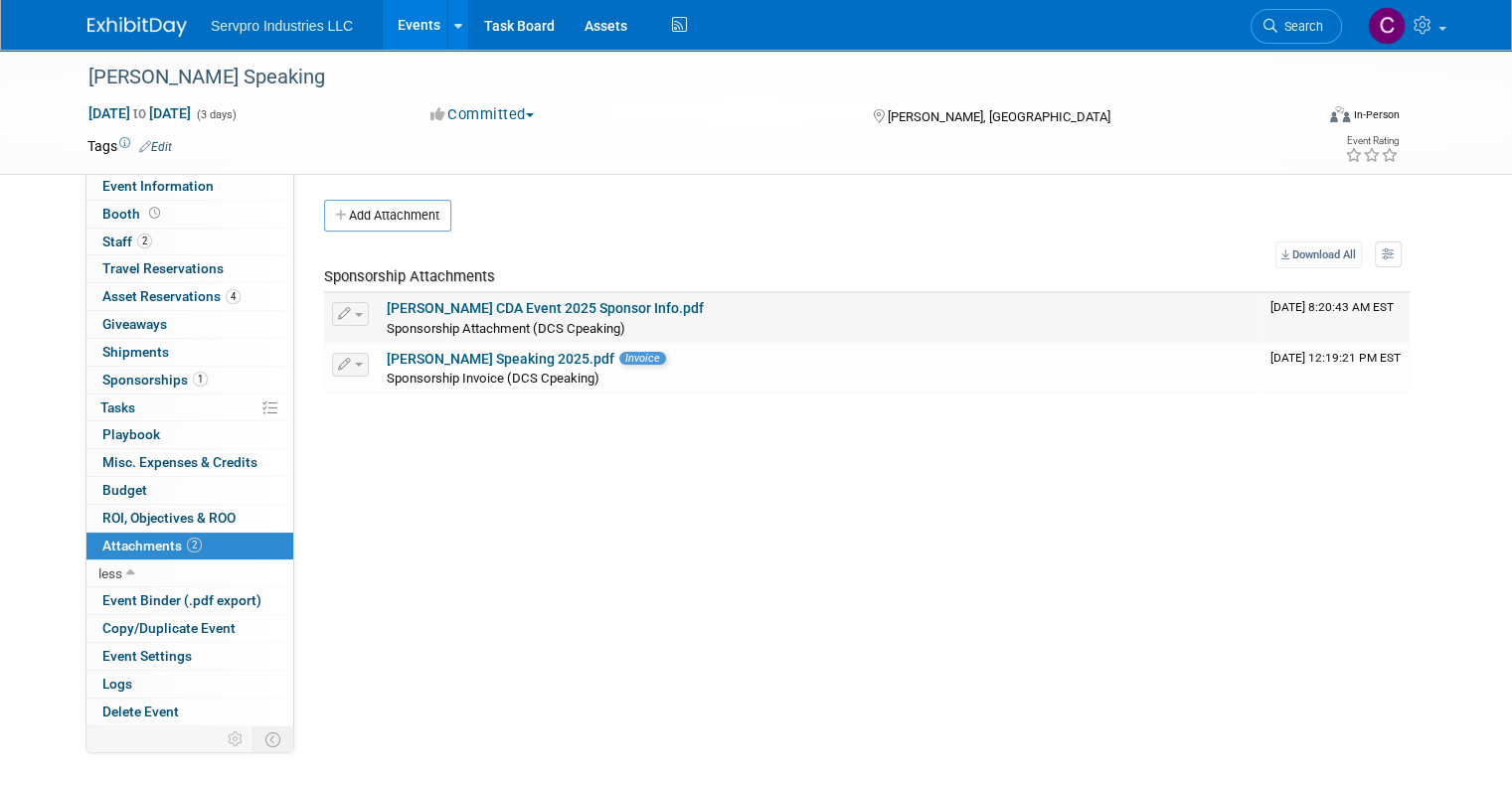 click on "Dave Christy CDA Event 2025 Sponsor Info.pdf" at bounding box center (545, 308) 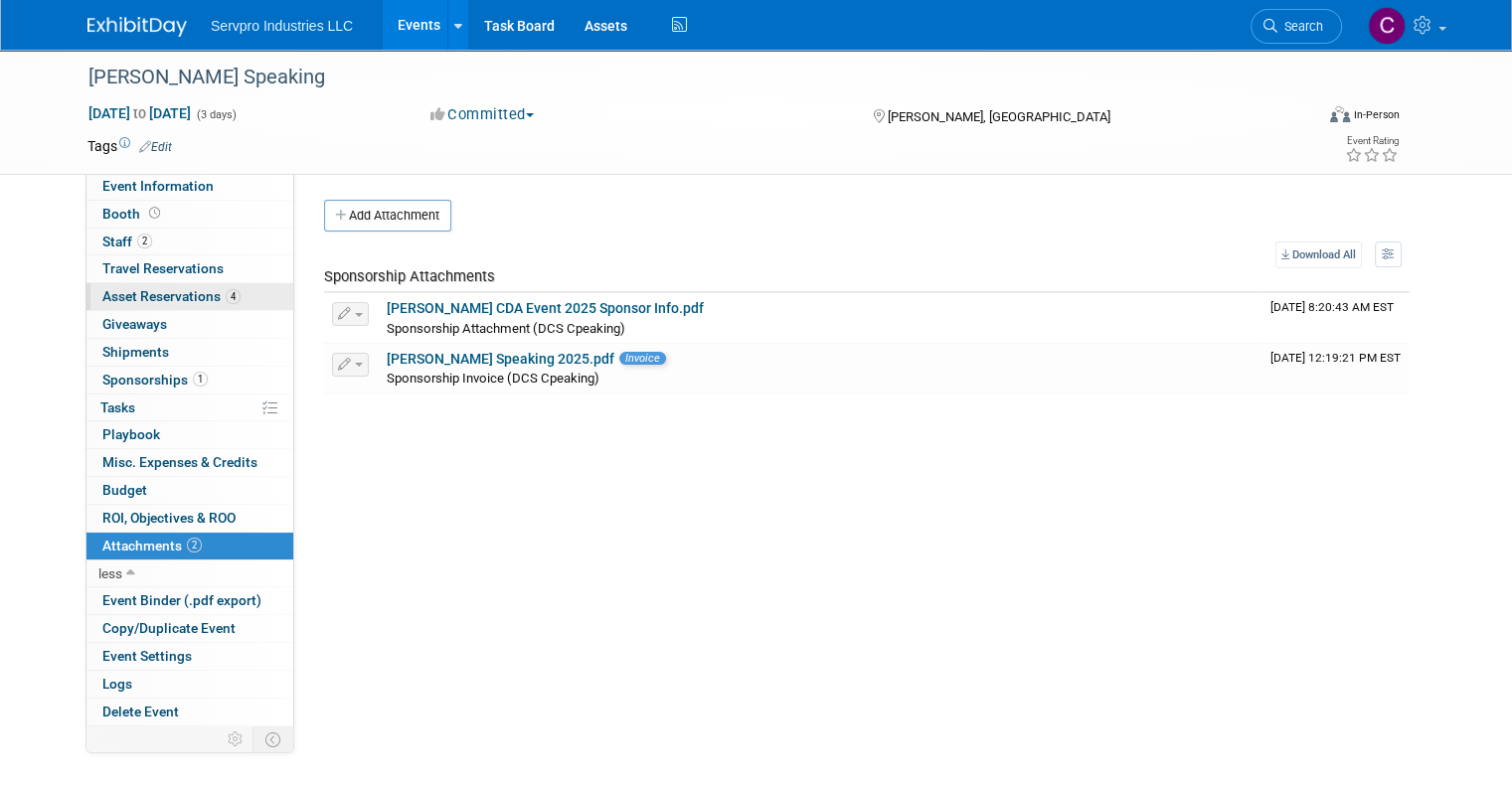 click on "Asset Reservations 4" at bounding box center (171, 296) 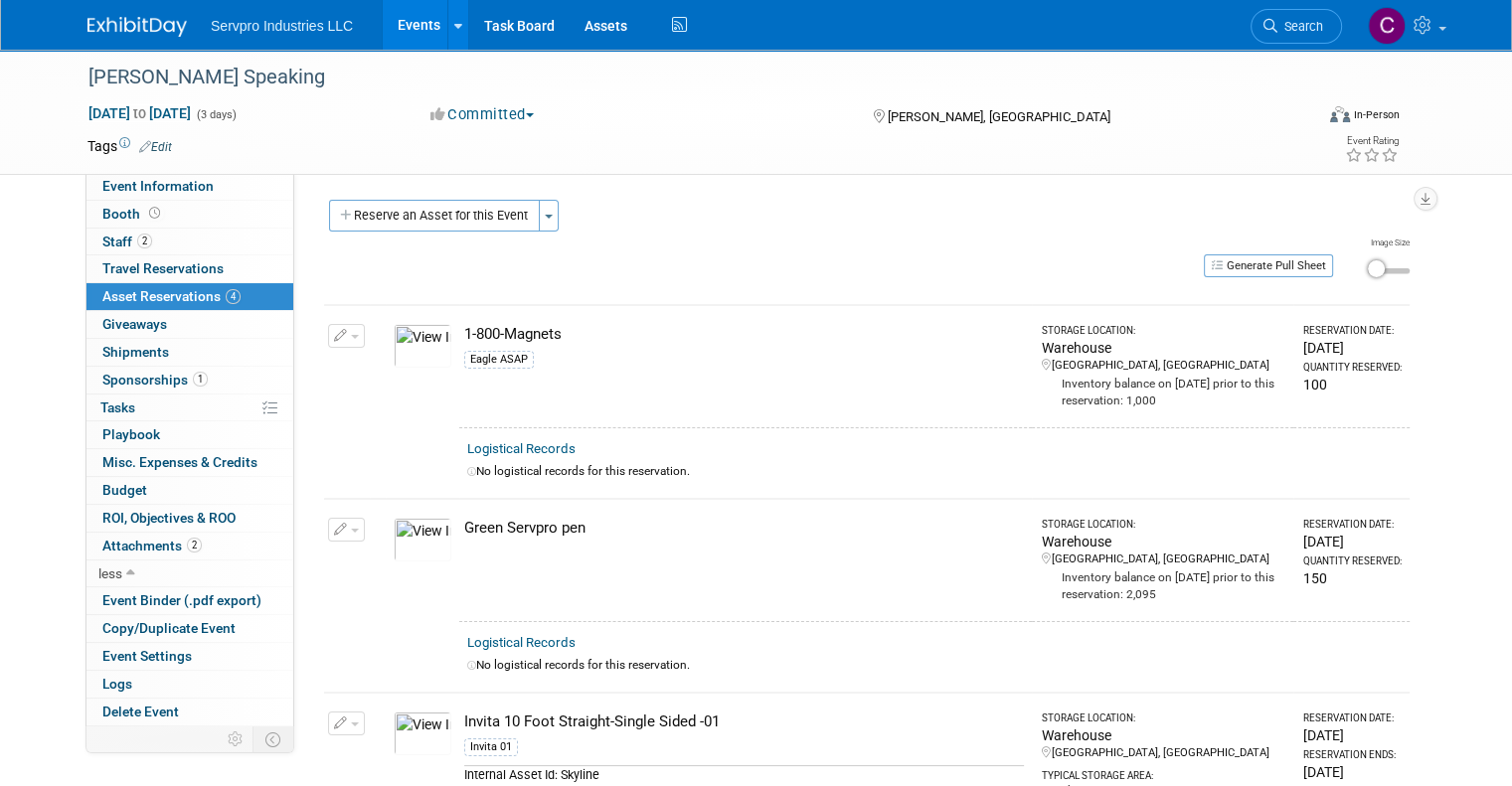 click on "1-800-Magnets" at bounding box center [744, 334] 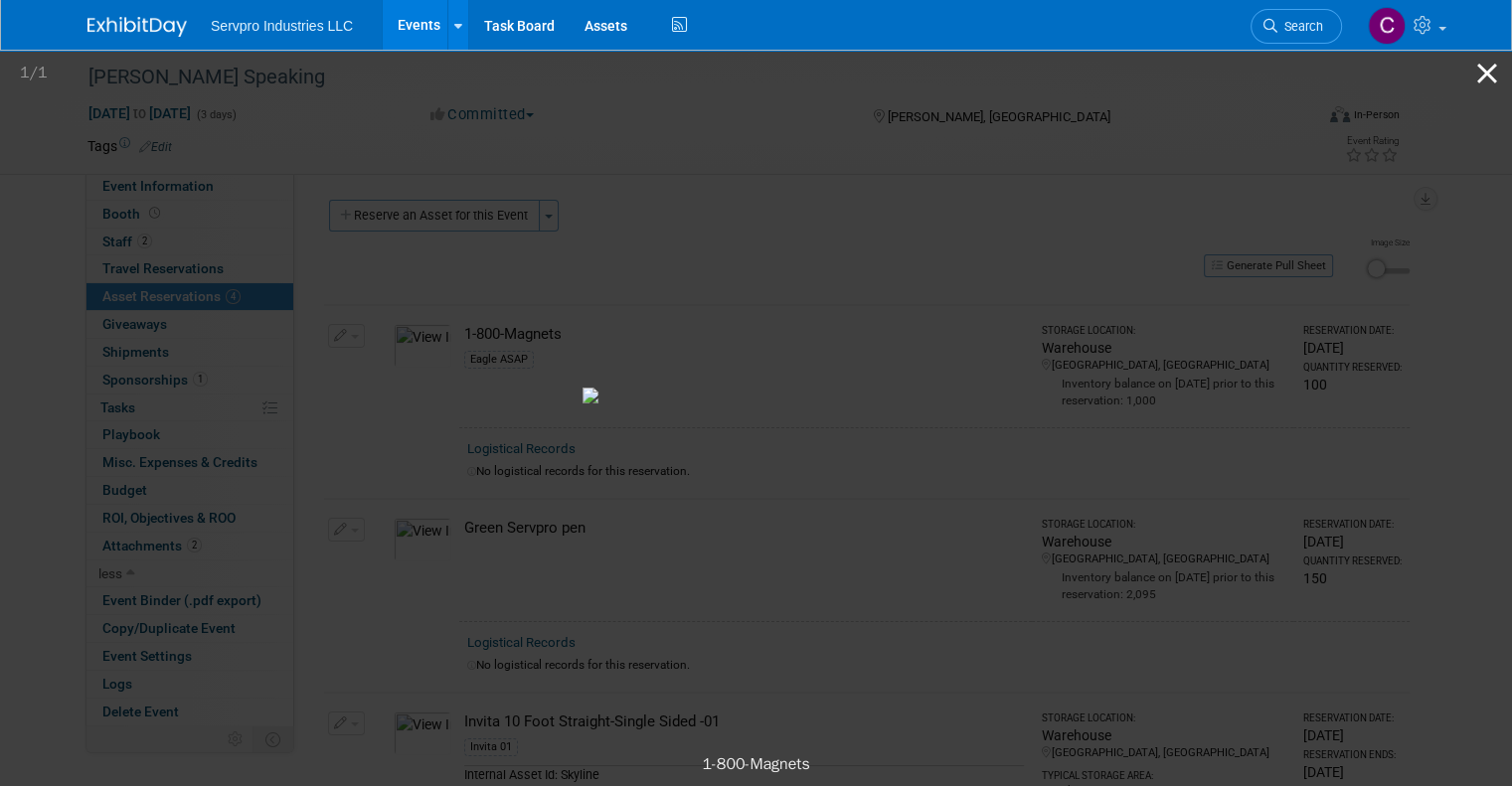 click at bounding box center [1487, 73] 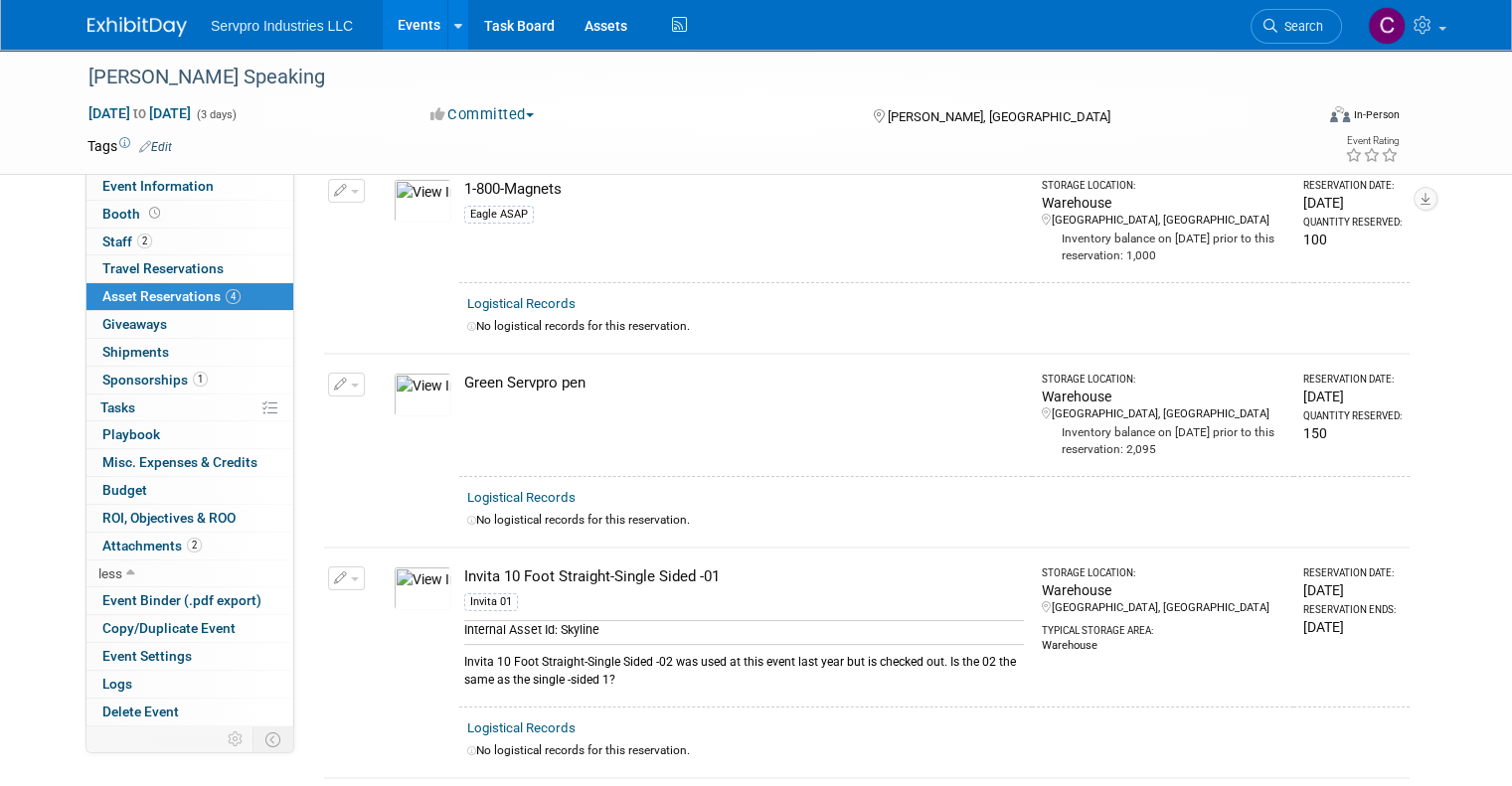 scroll, scrollTop: 0, scrollLeft: 0, axis: both 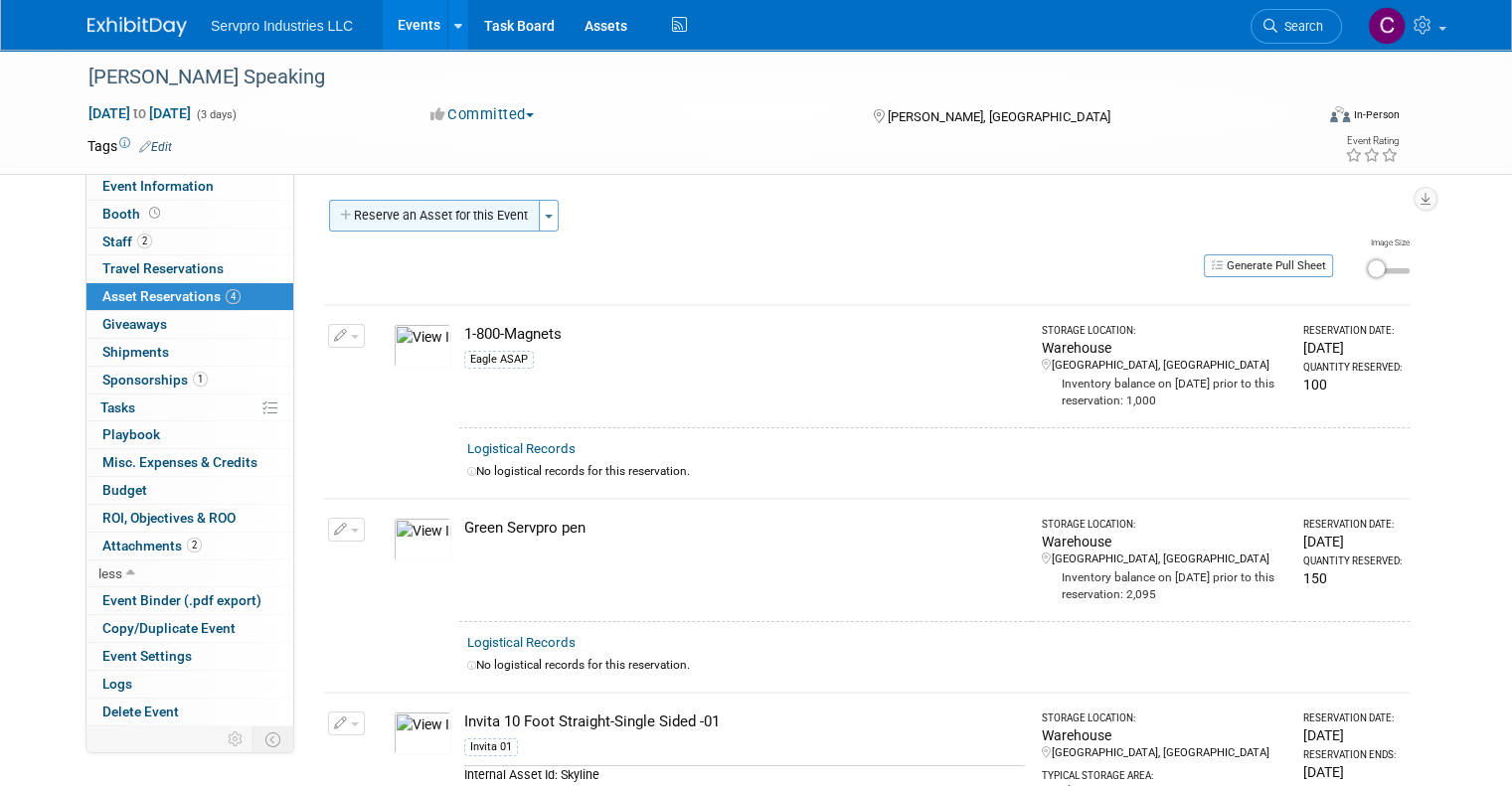 click on "Reserve an Asset for this Event" at bounding box center (434, 216) 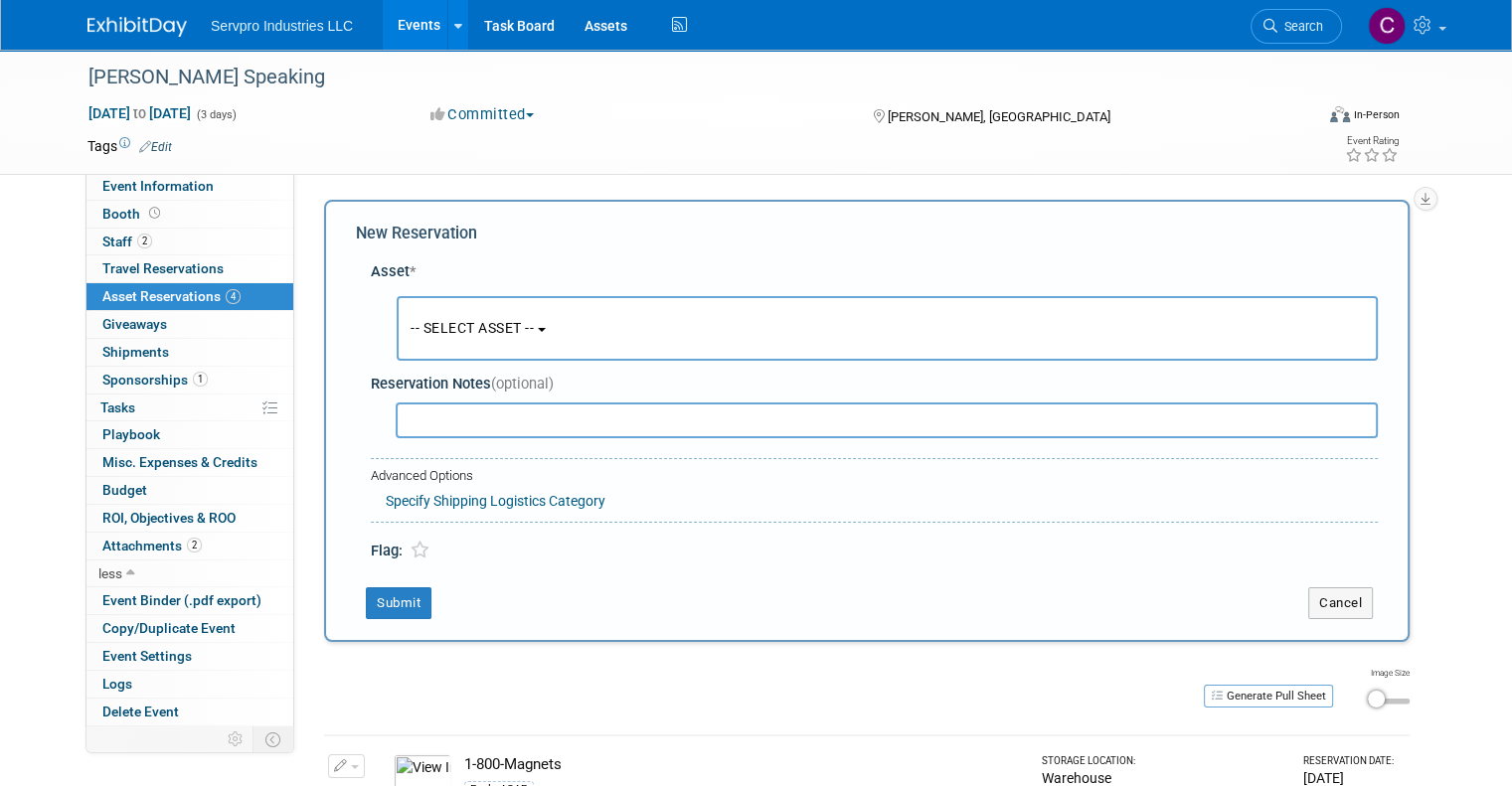 scroll, scrollTop: 18, scrollLeft: 0, axis: vertical 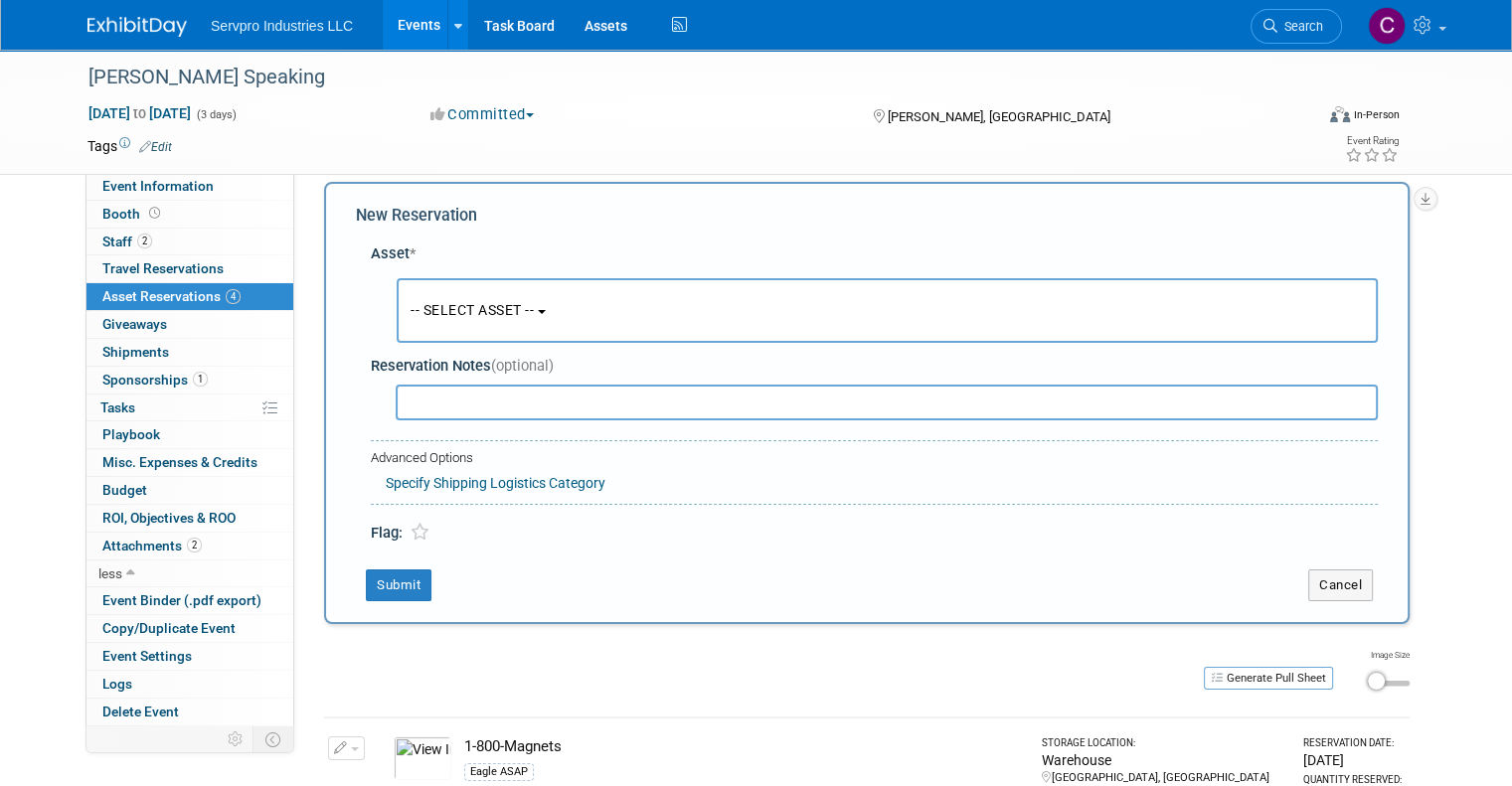 click on "-- SELECT ASSET --" at bounding box center (887, 310) 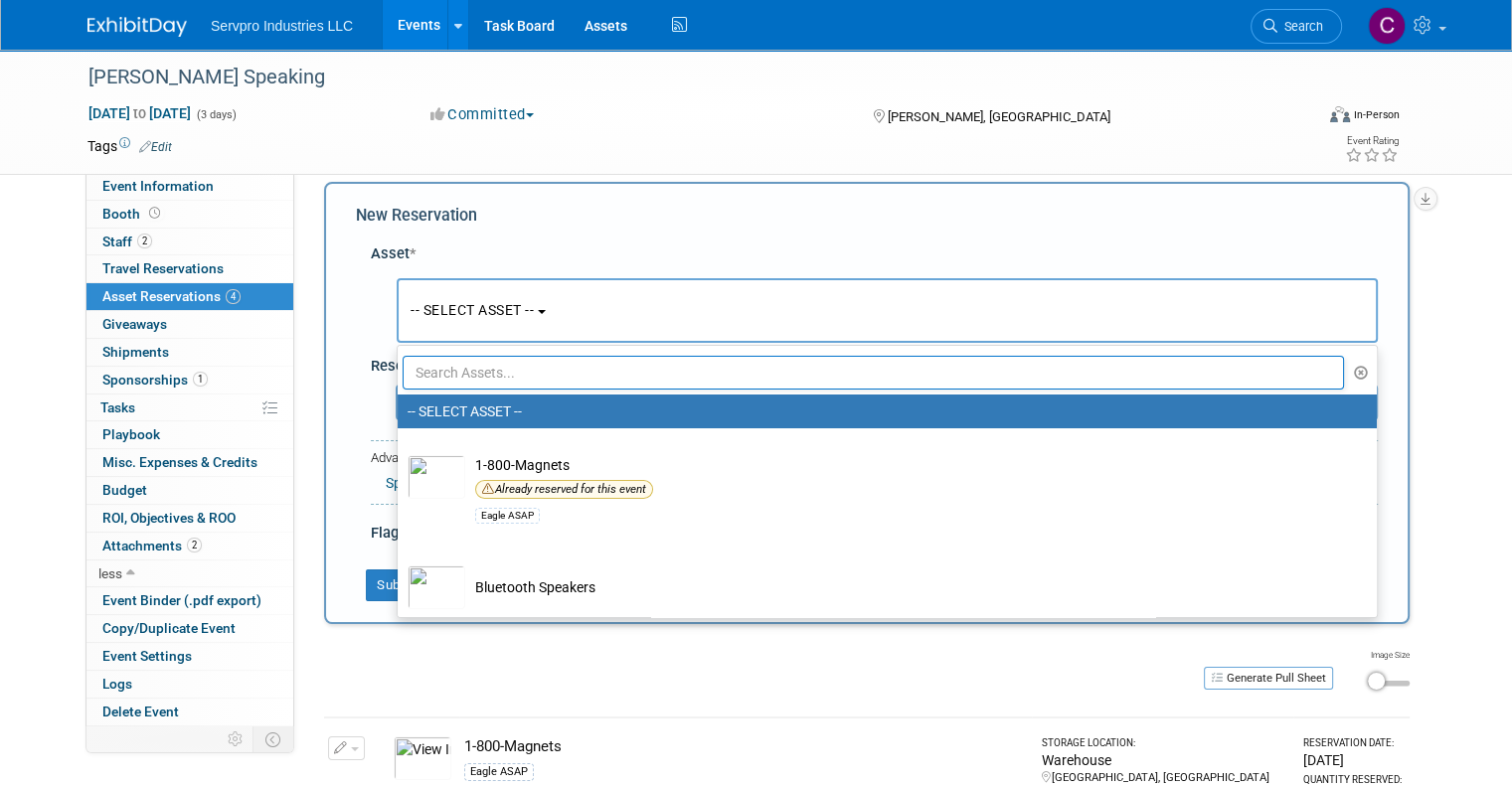 click at bounding box center (873, 373) 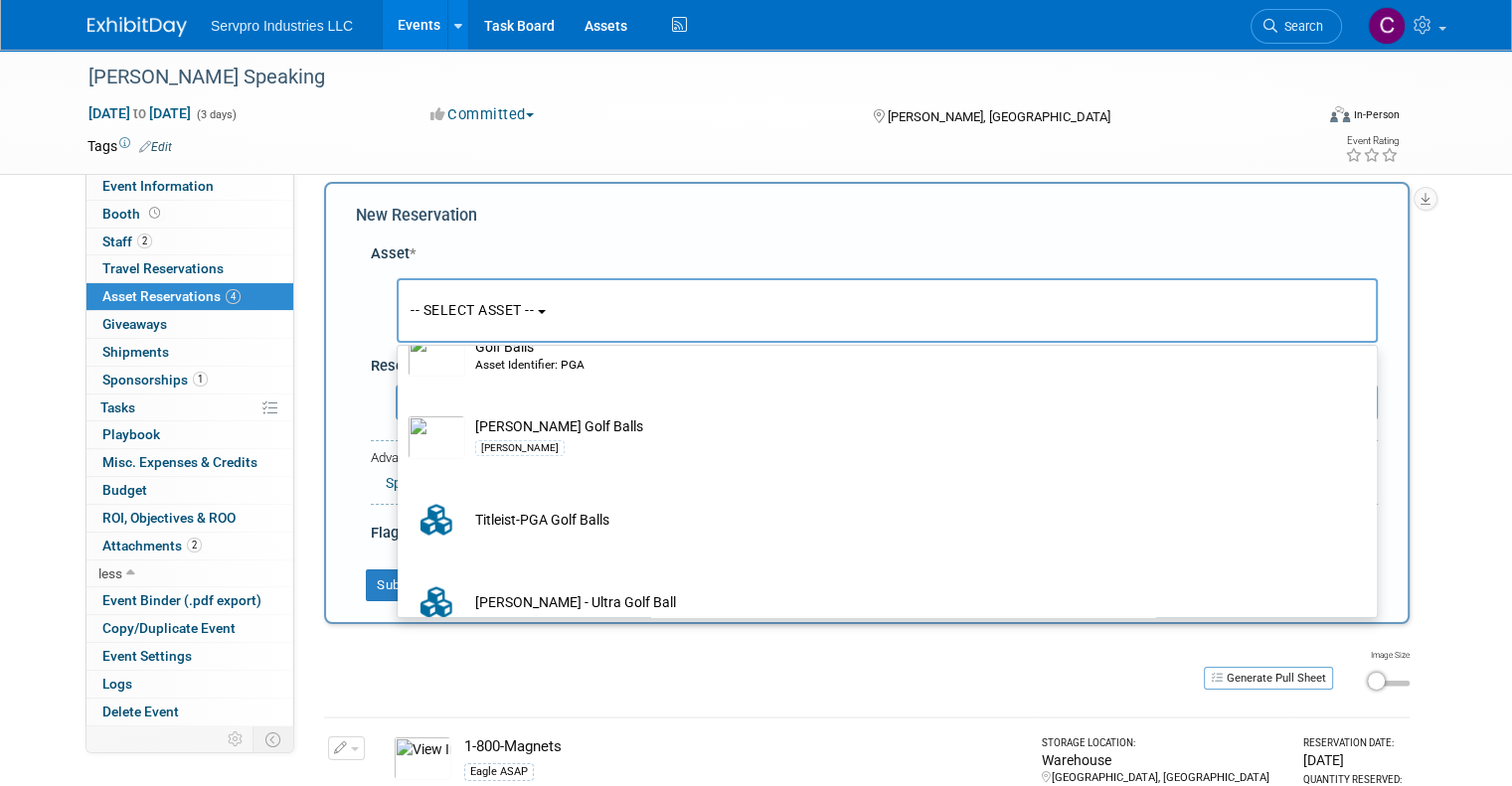 scroll, scrollTop: 291, scrollLeft: 0, axis: vertical 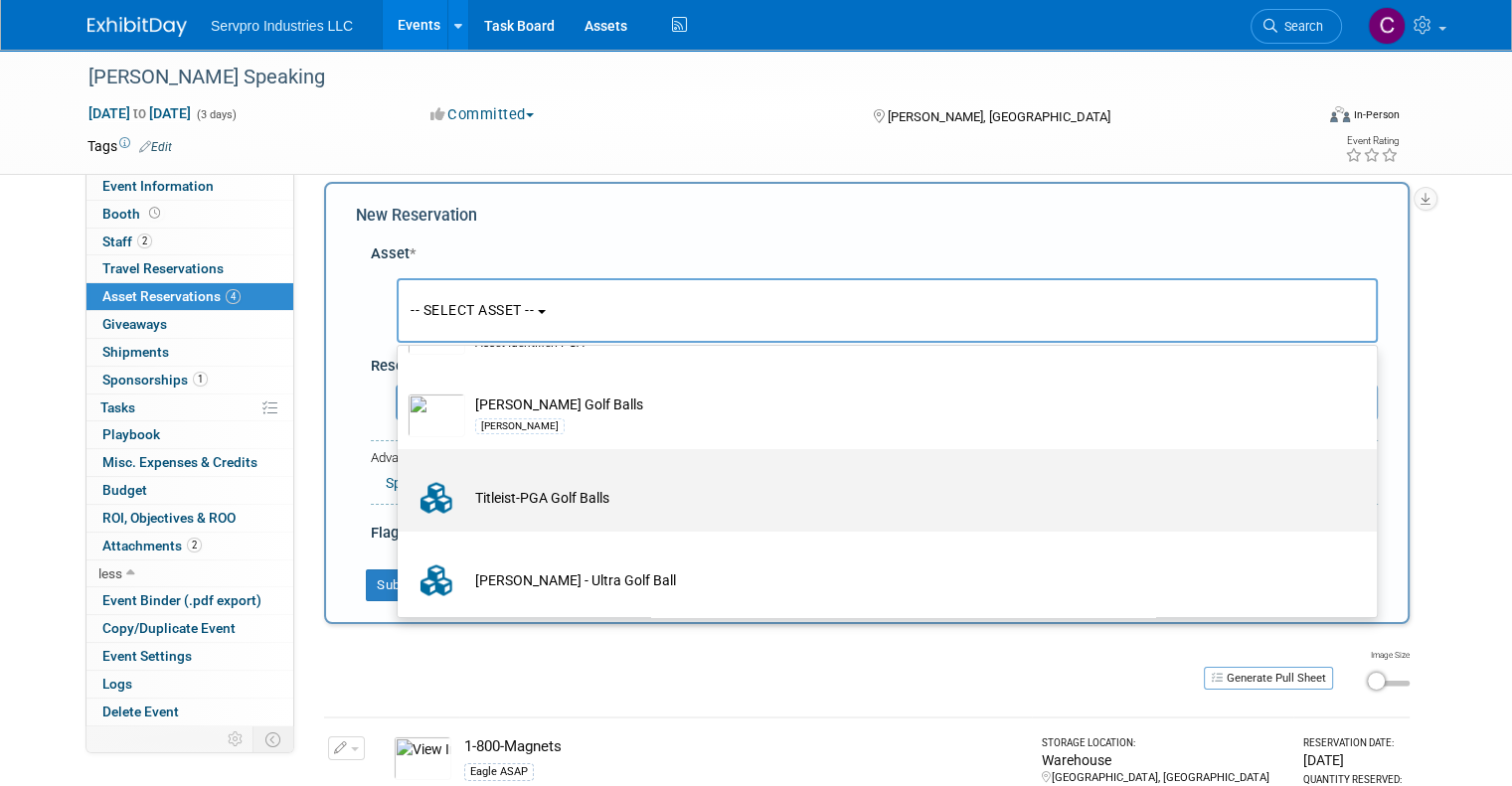 type on "golf ball" 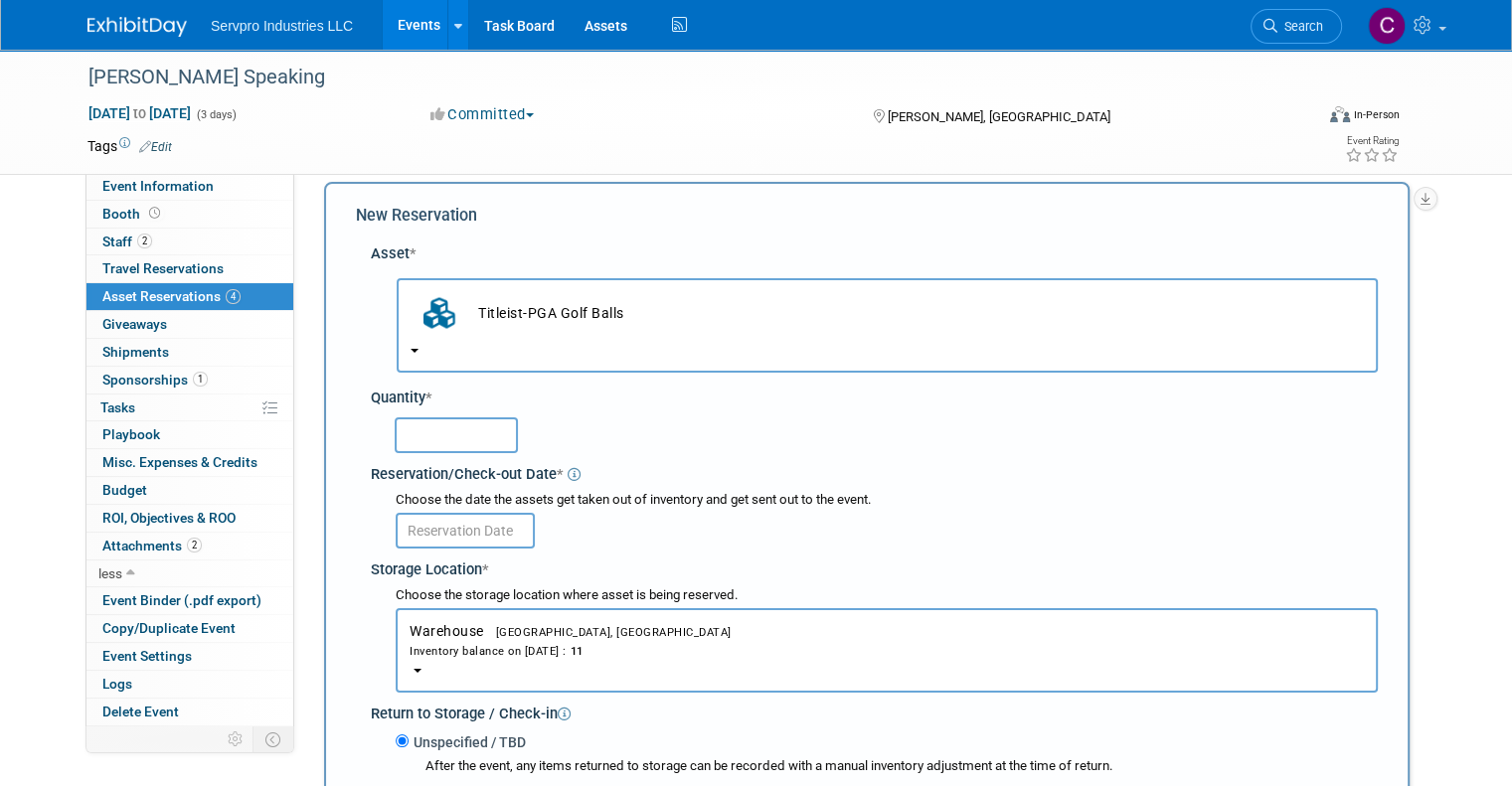 click on "Titleist-PGA Golf Balls" at bounding box center (916, 313) 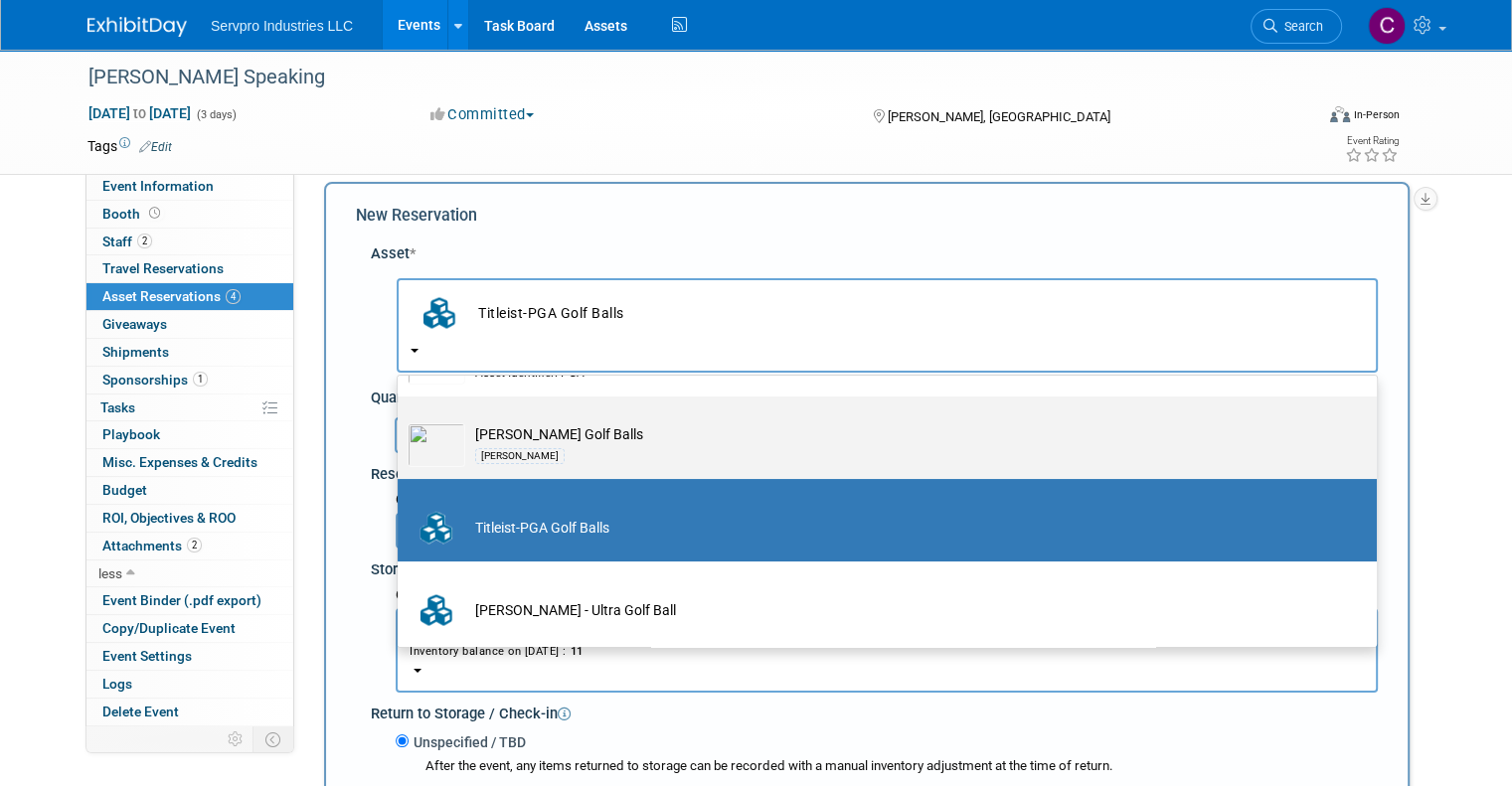 click on "Mulligan Golf Balls Mulligan" at bounding box center (901, 445) 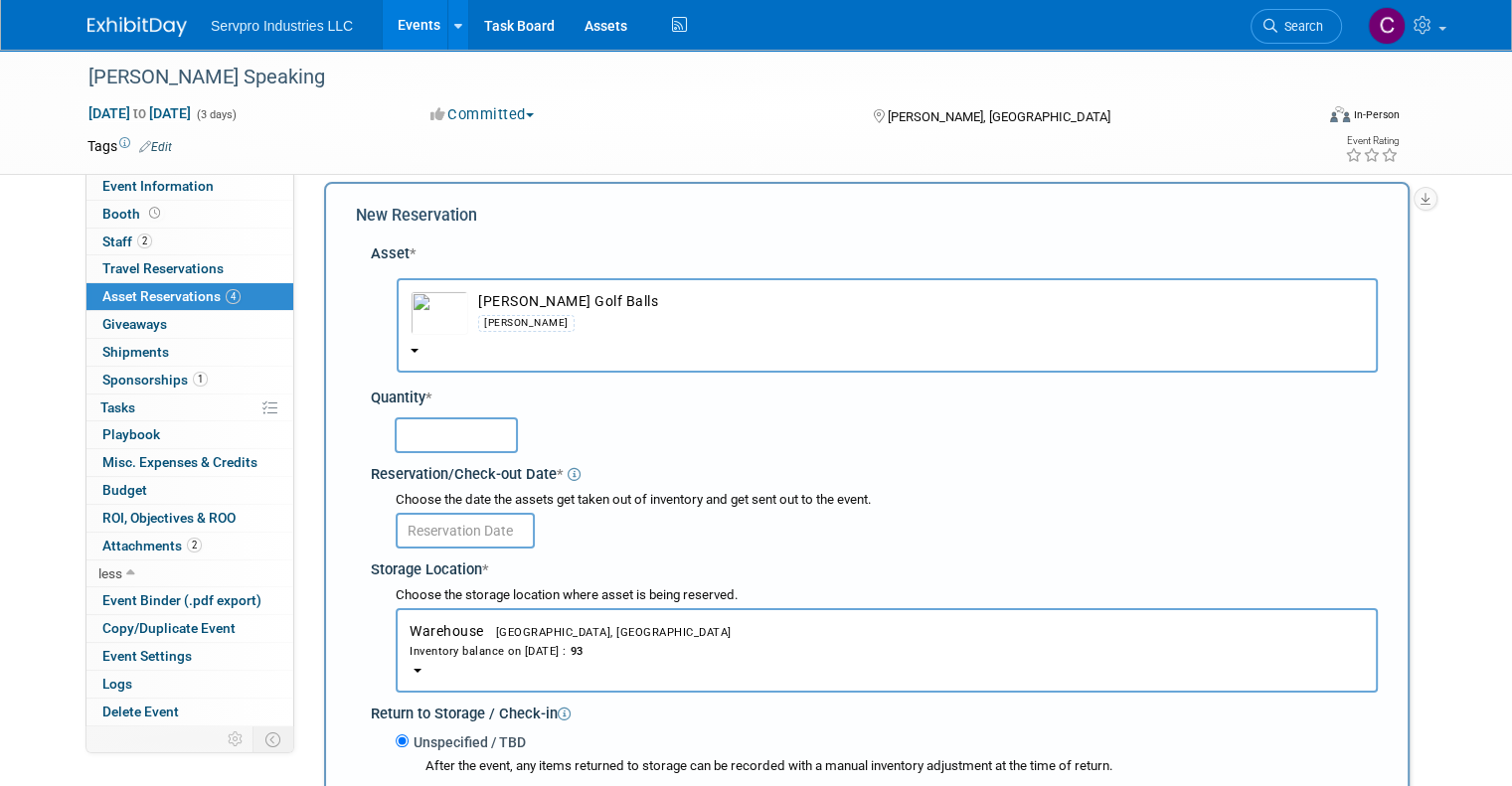 click on "Mulligan" at bounding box center [921, 322] 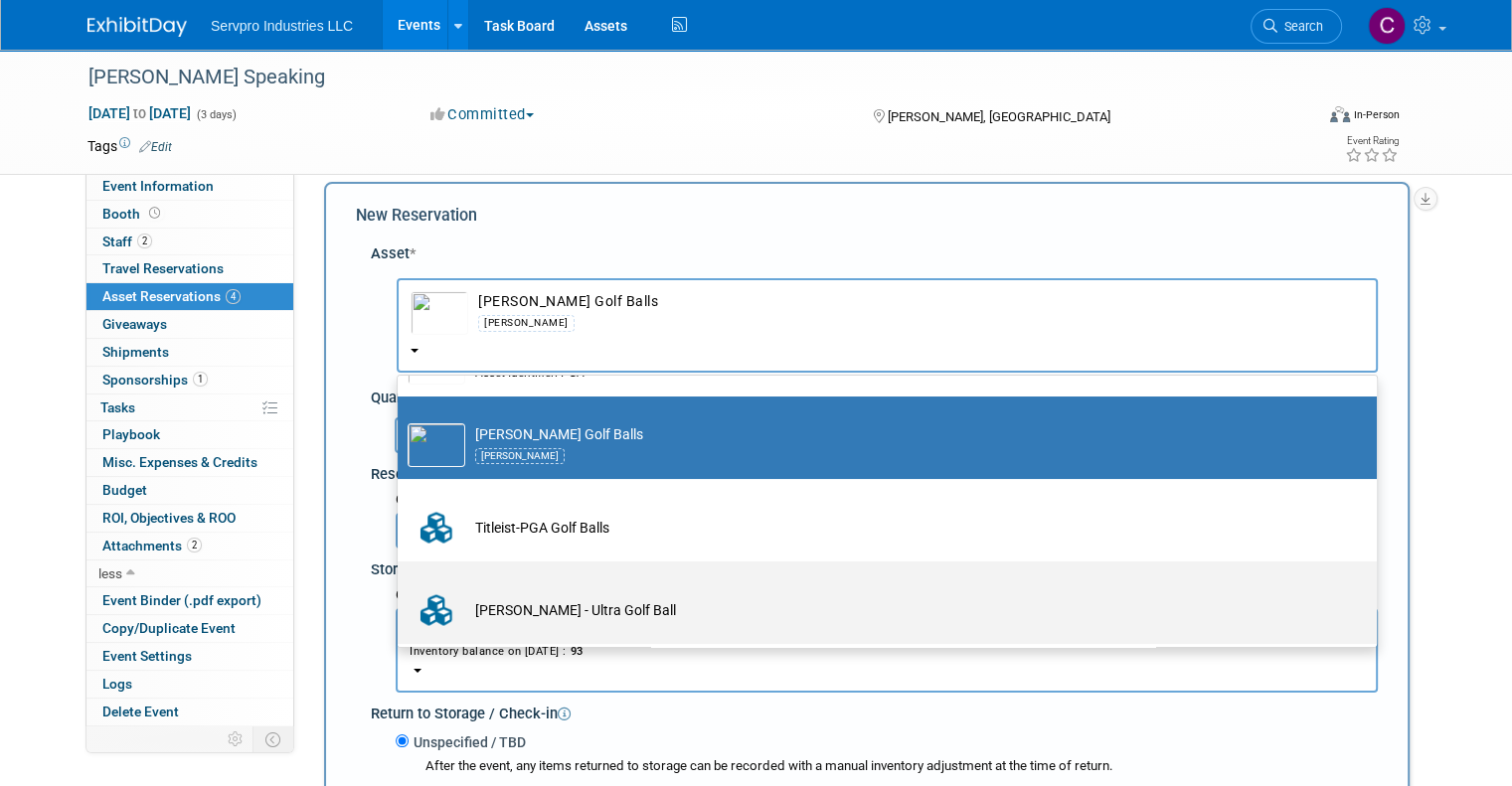 click on "Wilson - Ultra Golf Ball" at bounding box center (901, 610) 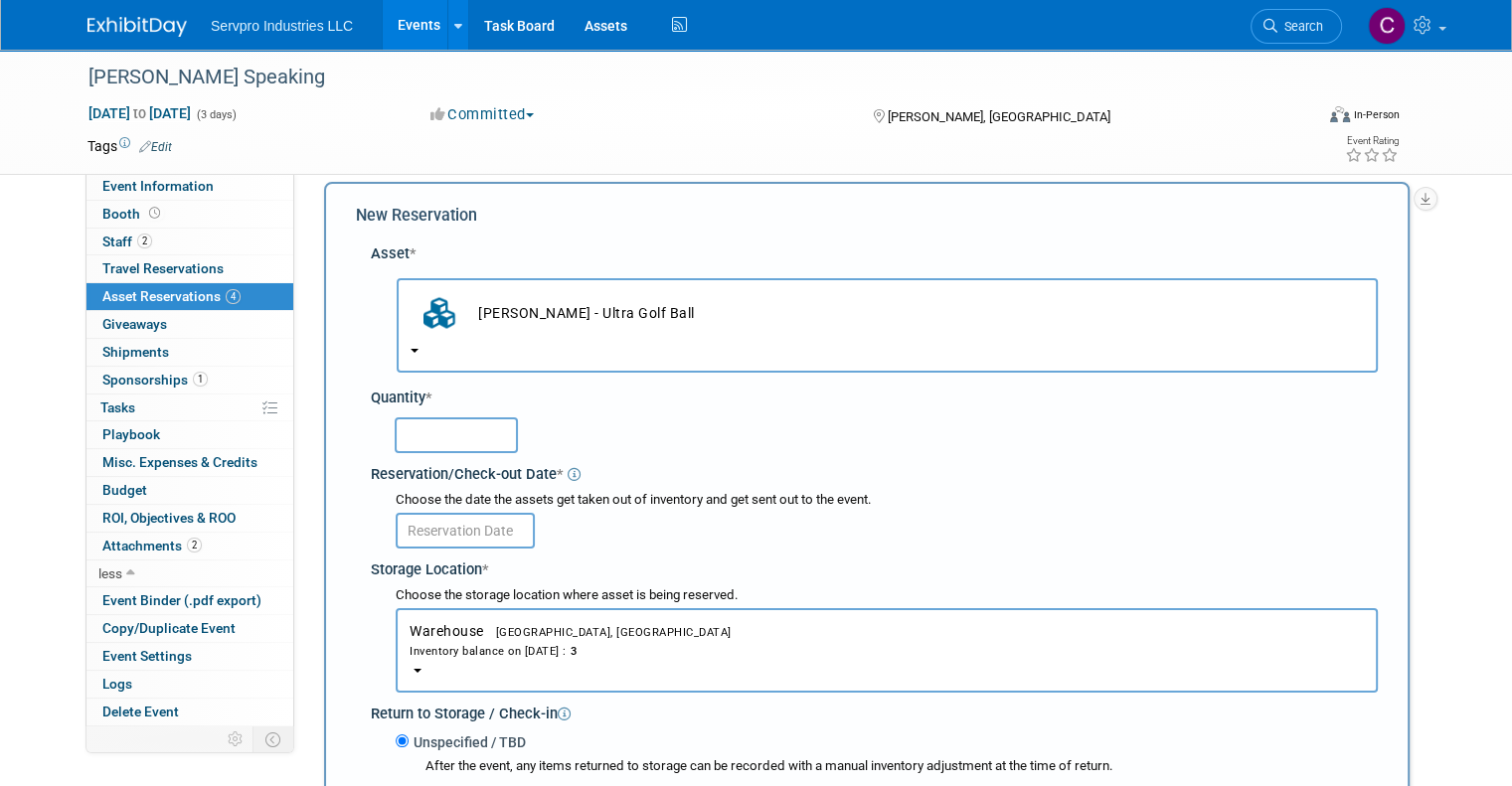 click on "Wilson - Ultra Golf Ball" at bounding box center [916, 313] 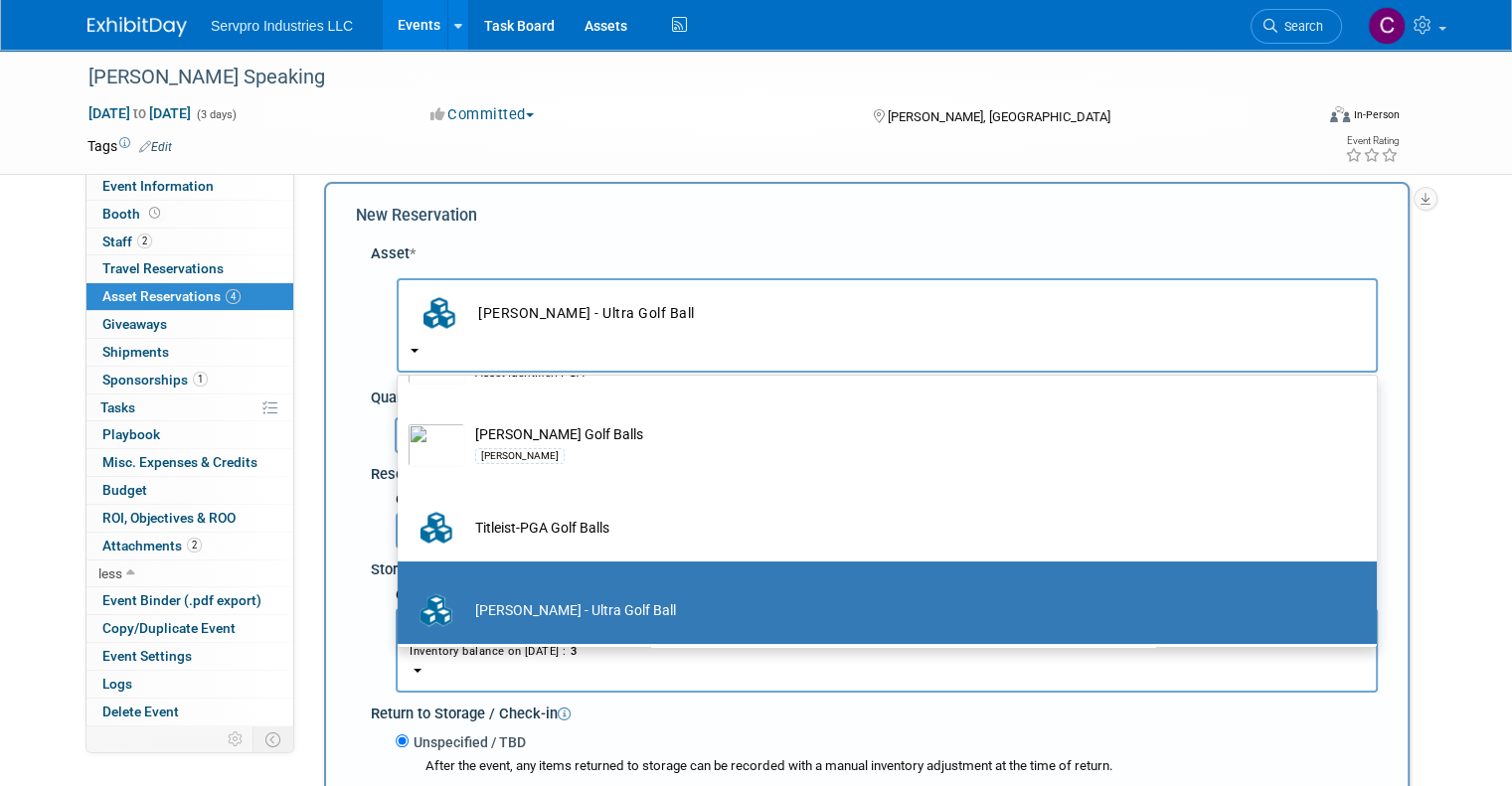scroll, scrollTop: 166, scrollLeft: 0, axis: vertical 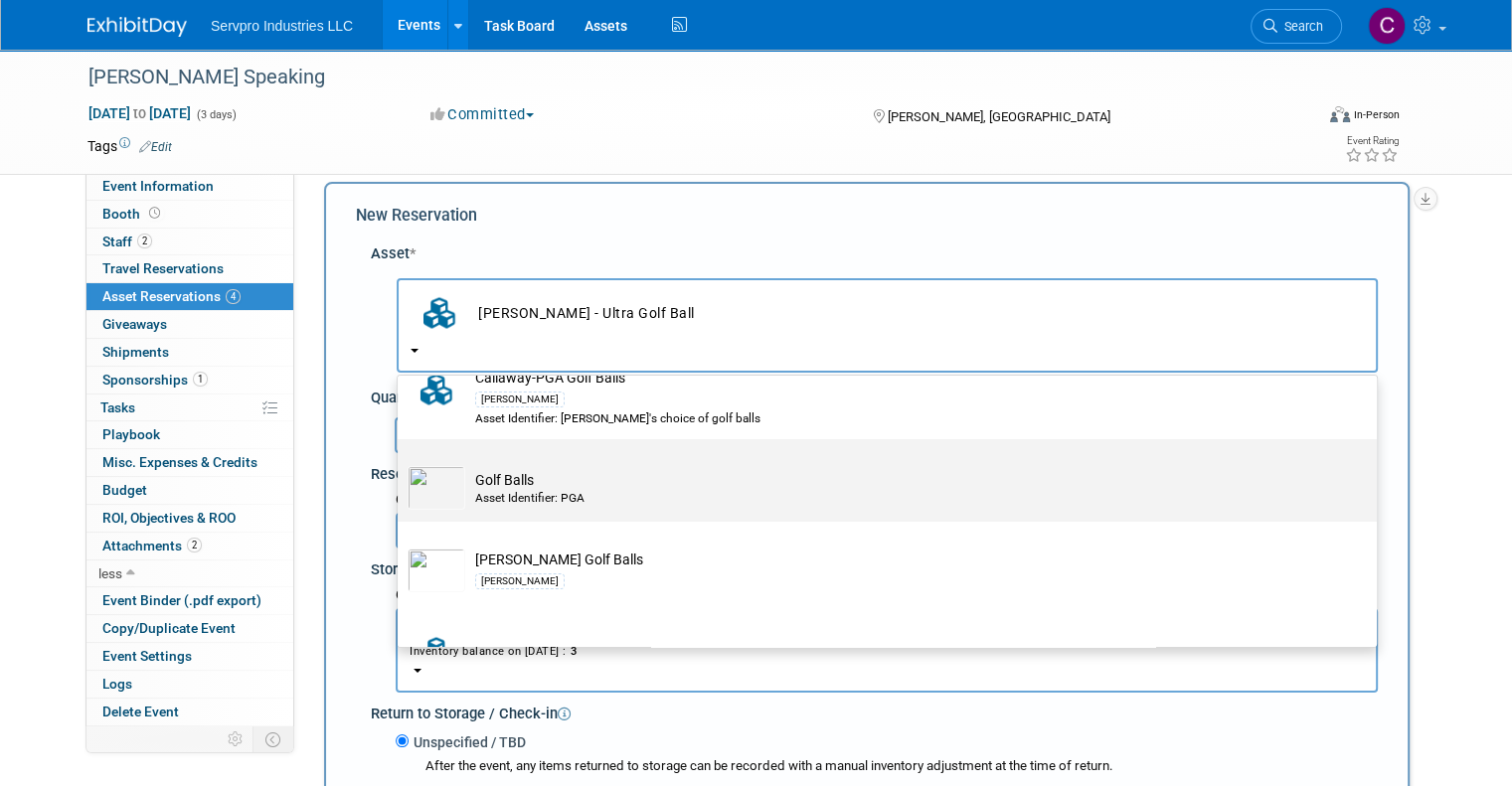 click on "Asset Identifier: PGA" at bounding box center [906, 498] 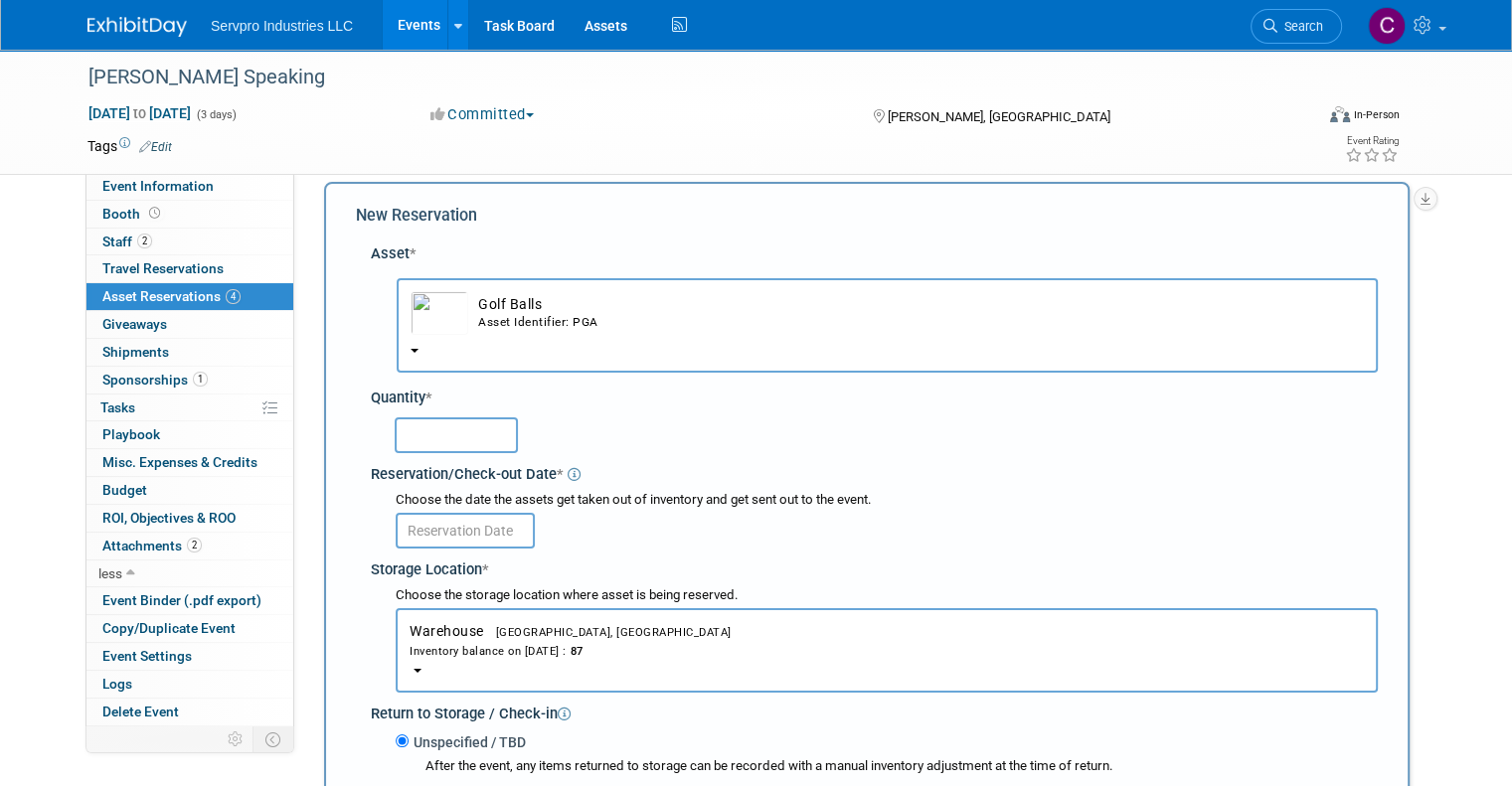 click on "Golf Balls Asset Identifier: PGA" at bounding box center [916, 313] 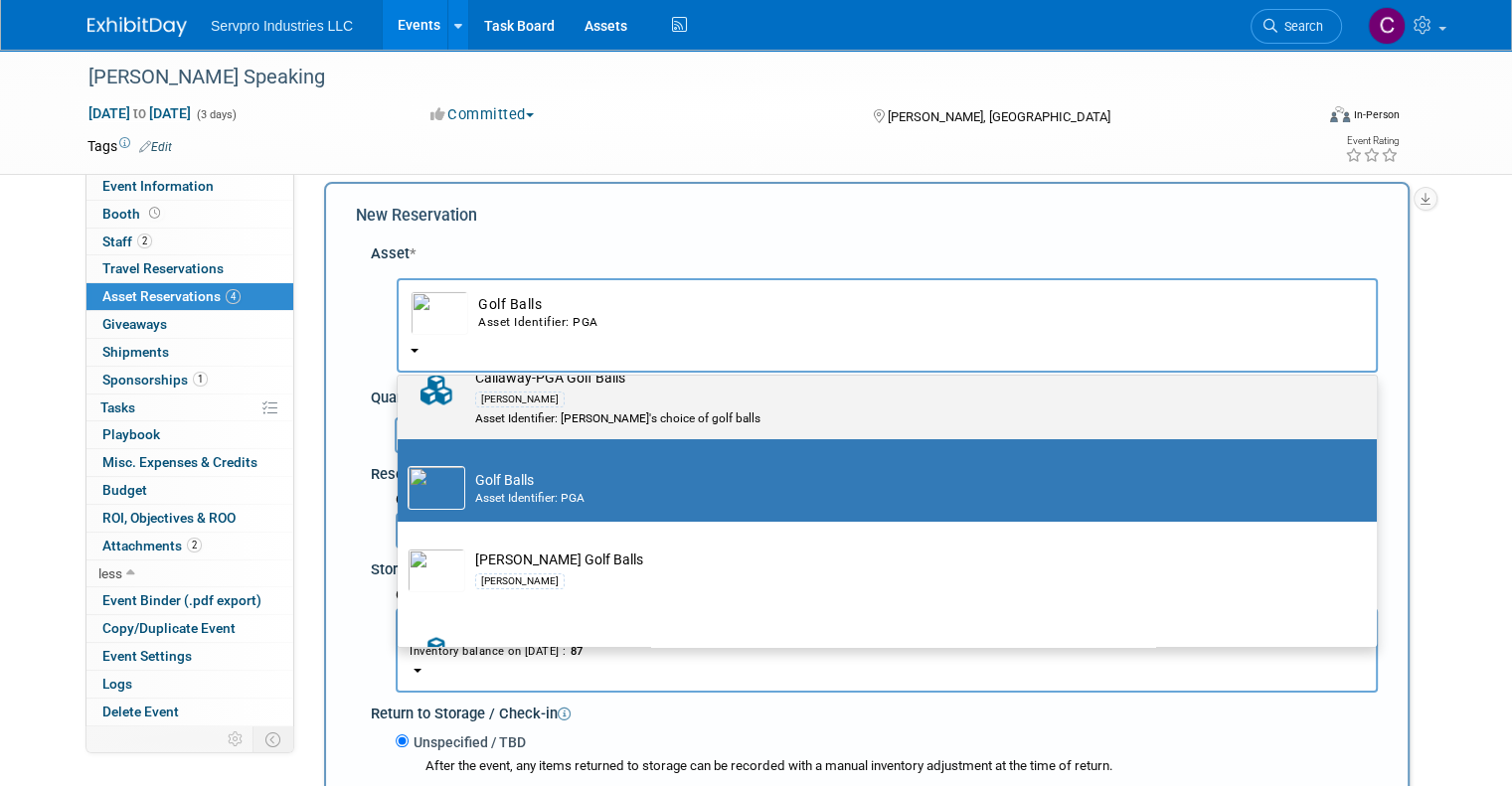 click on "Emma" at bounding box center [906, 398] 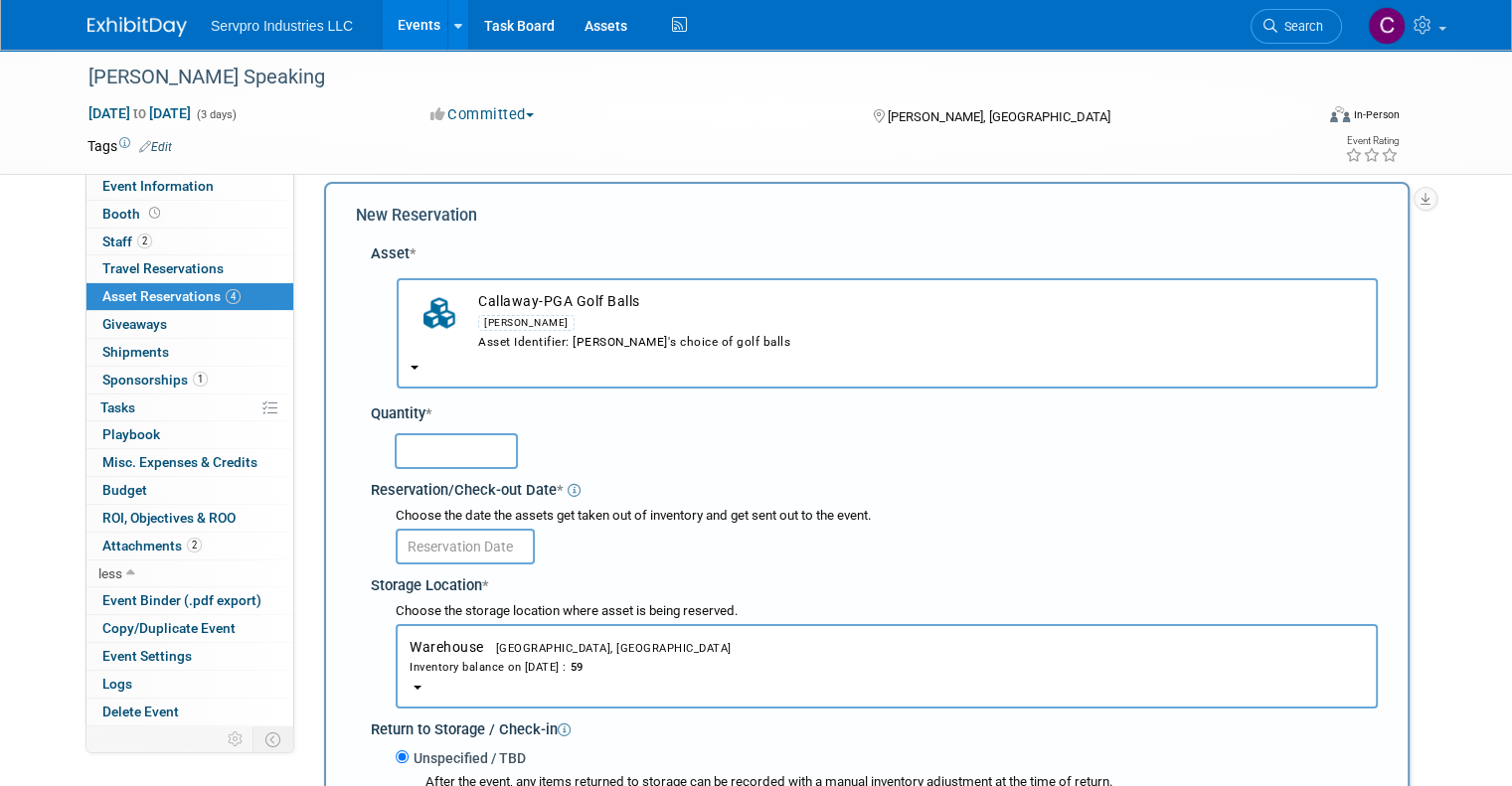 click on "Asset Identifier: Emma's choice of golf balls" at bounding box center (921, 342) 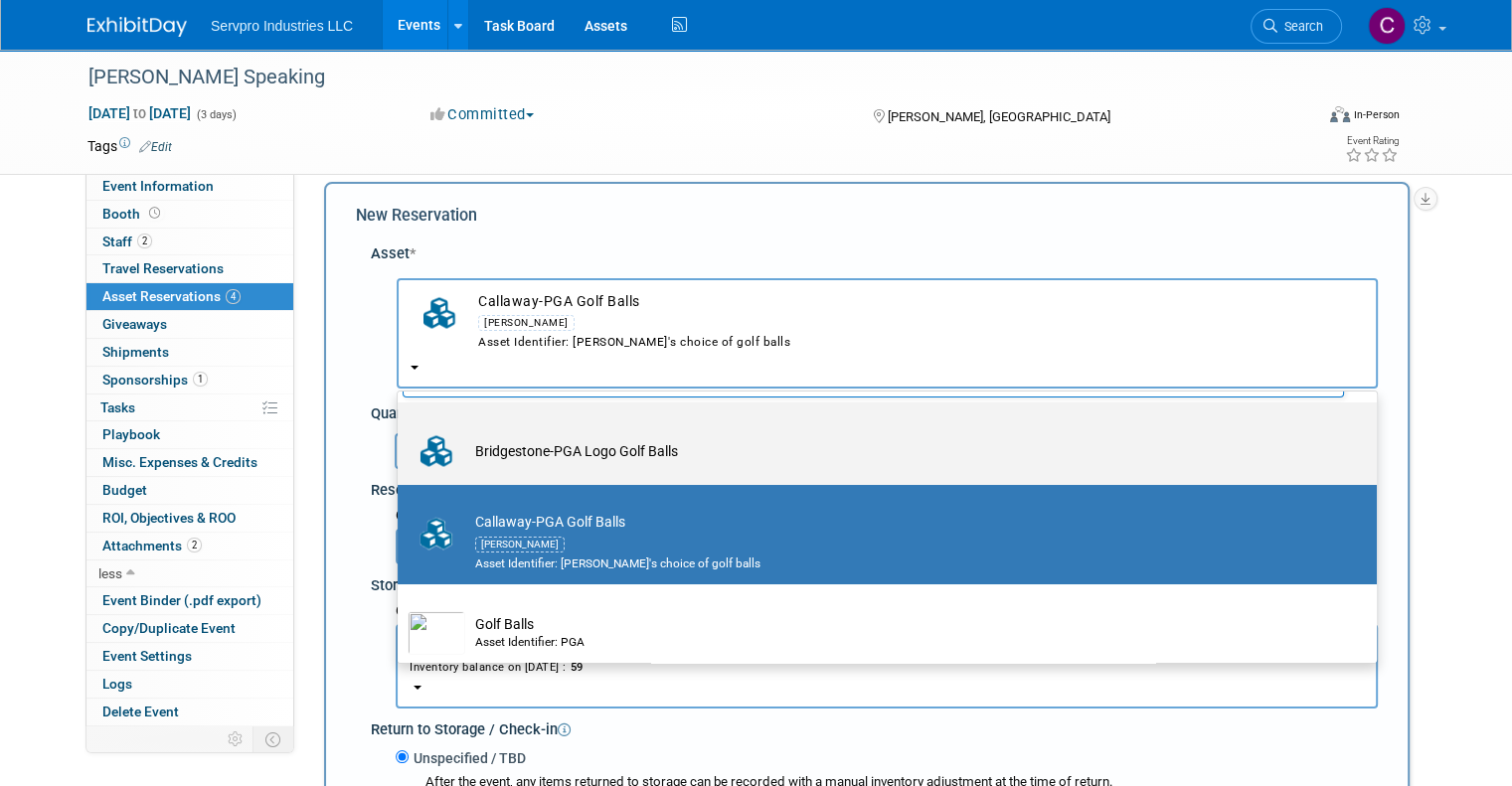 scroll, scrollTop: 16, scrollLeft: 0, axis: vertical 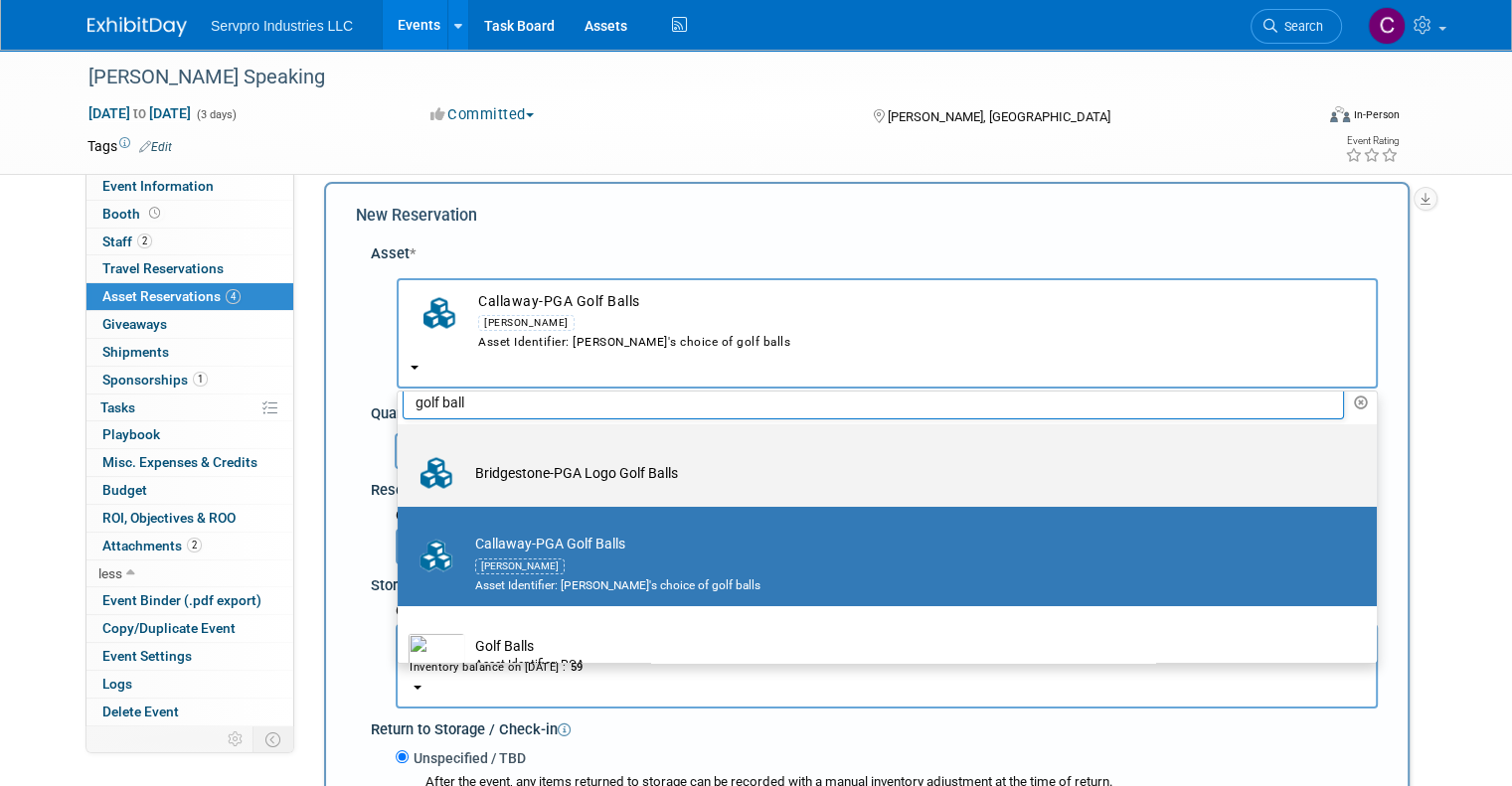click on "Bridgestone-PGA Logo Golf Balls" at bounding box center [901, 473] 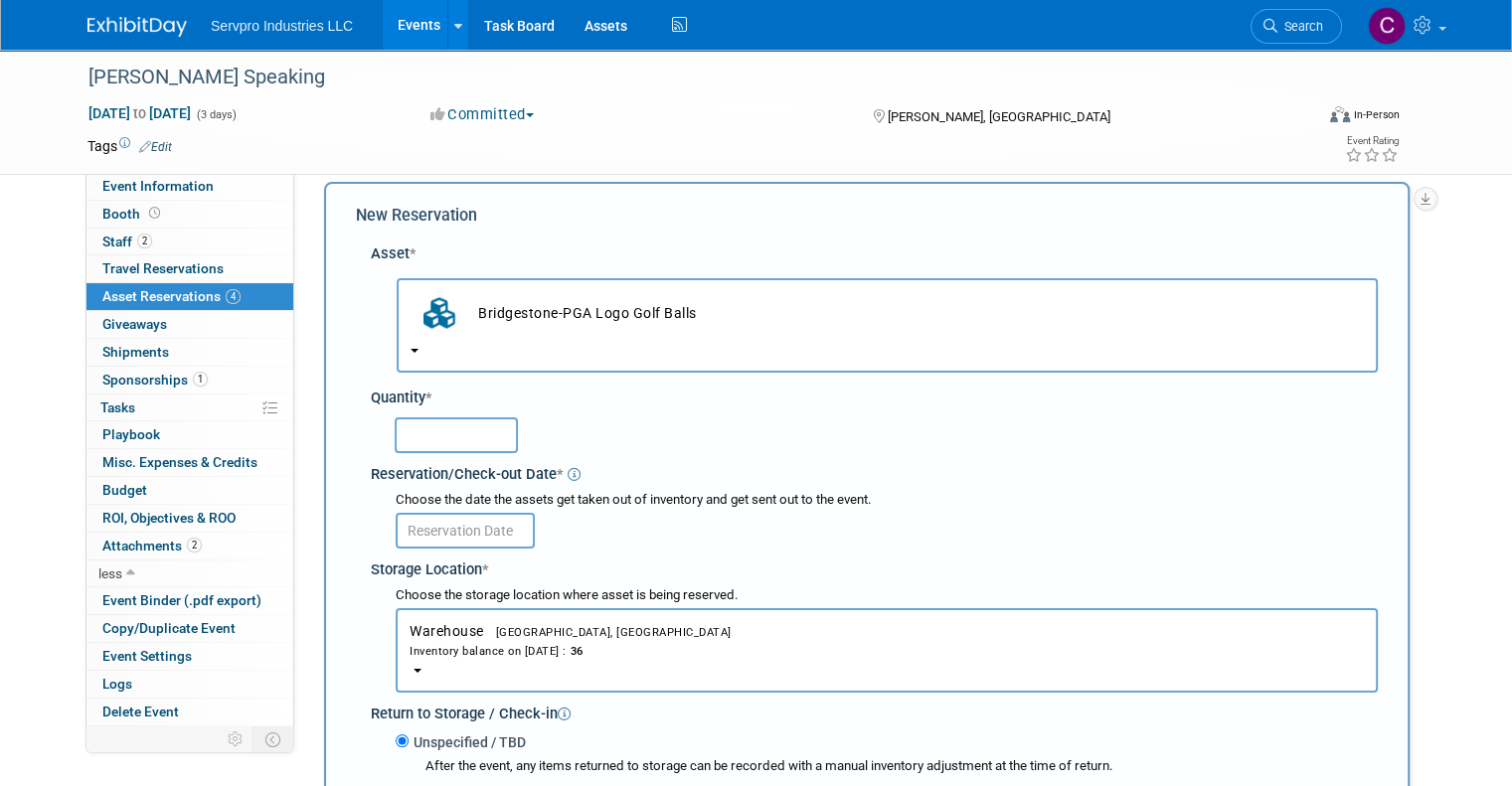 click on "Bridgestone-PGA Logo Golf Balls" at bounding box center [916, 313] 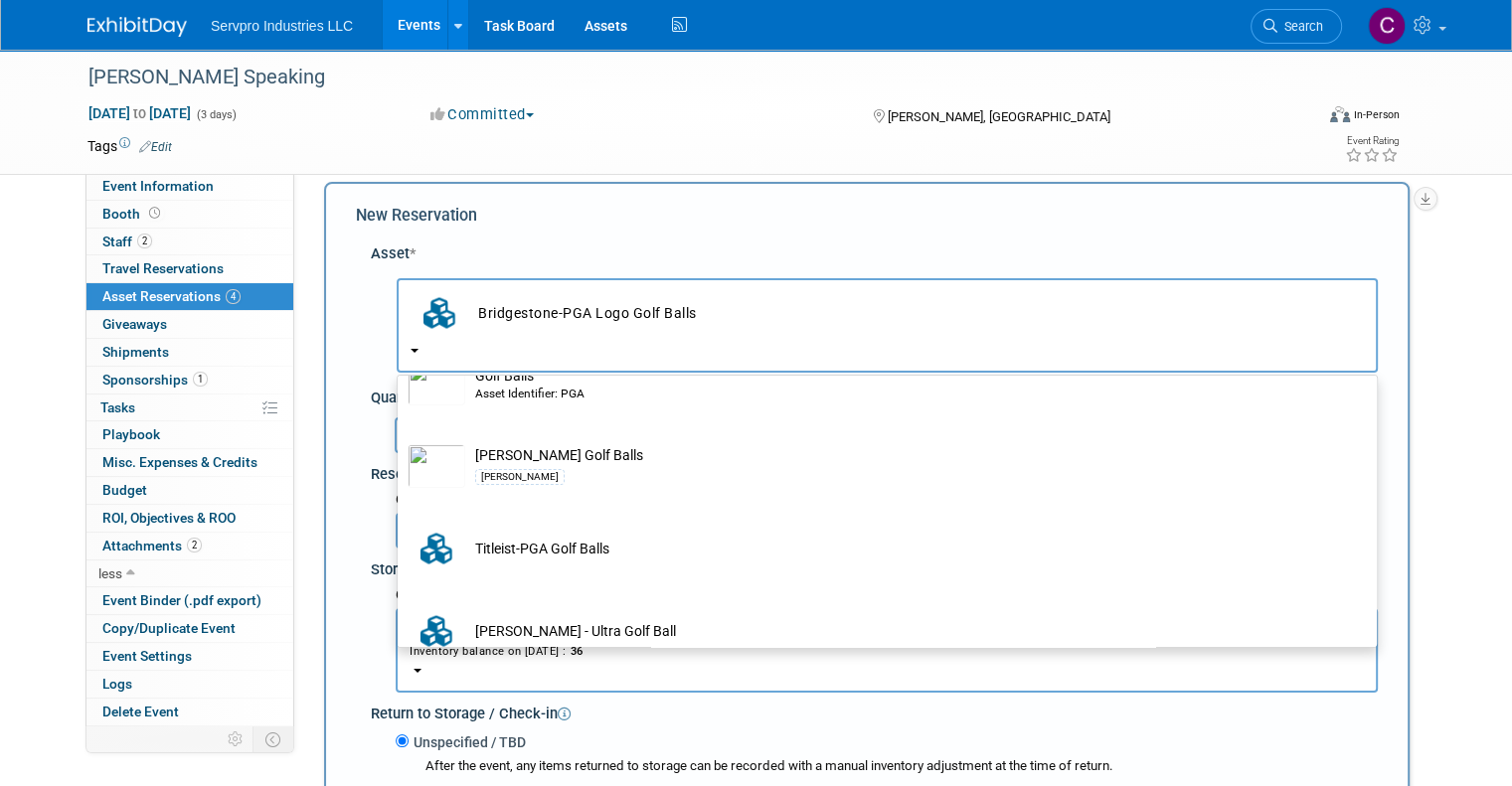 scroll, scrollTop: 291, scrollLeft: 0, axis: vertical 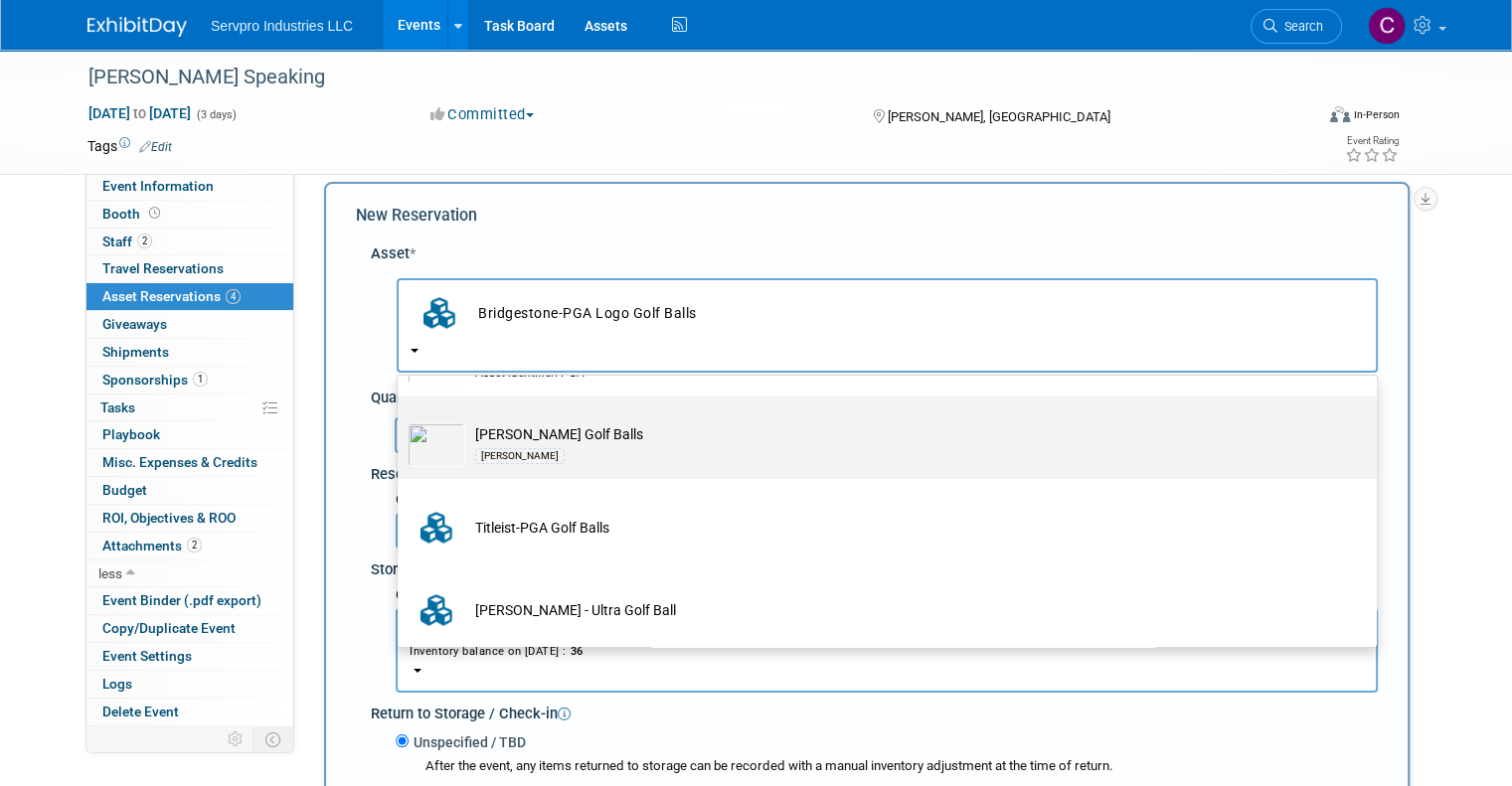 click on "Mulligan Golf Balls Mulligan" at bounding box center [901, 445] 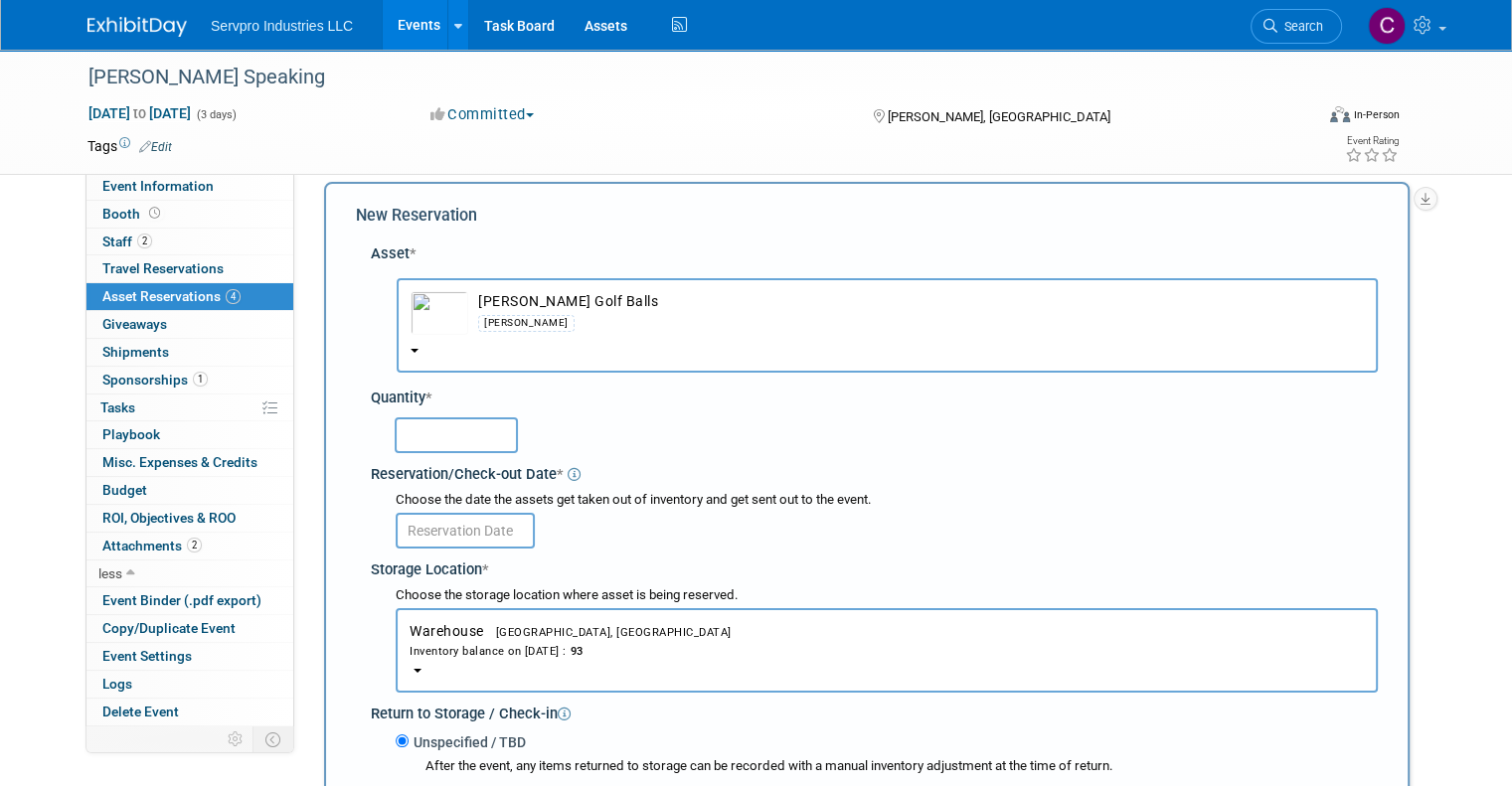 click at bounding box center [439, 313] 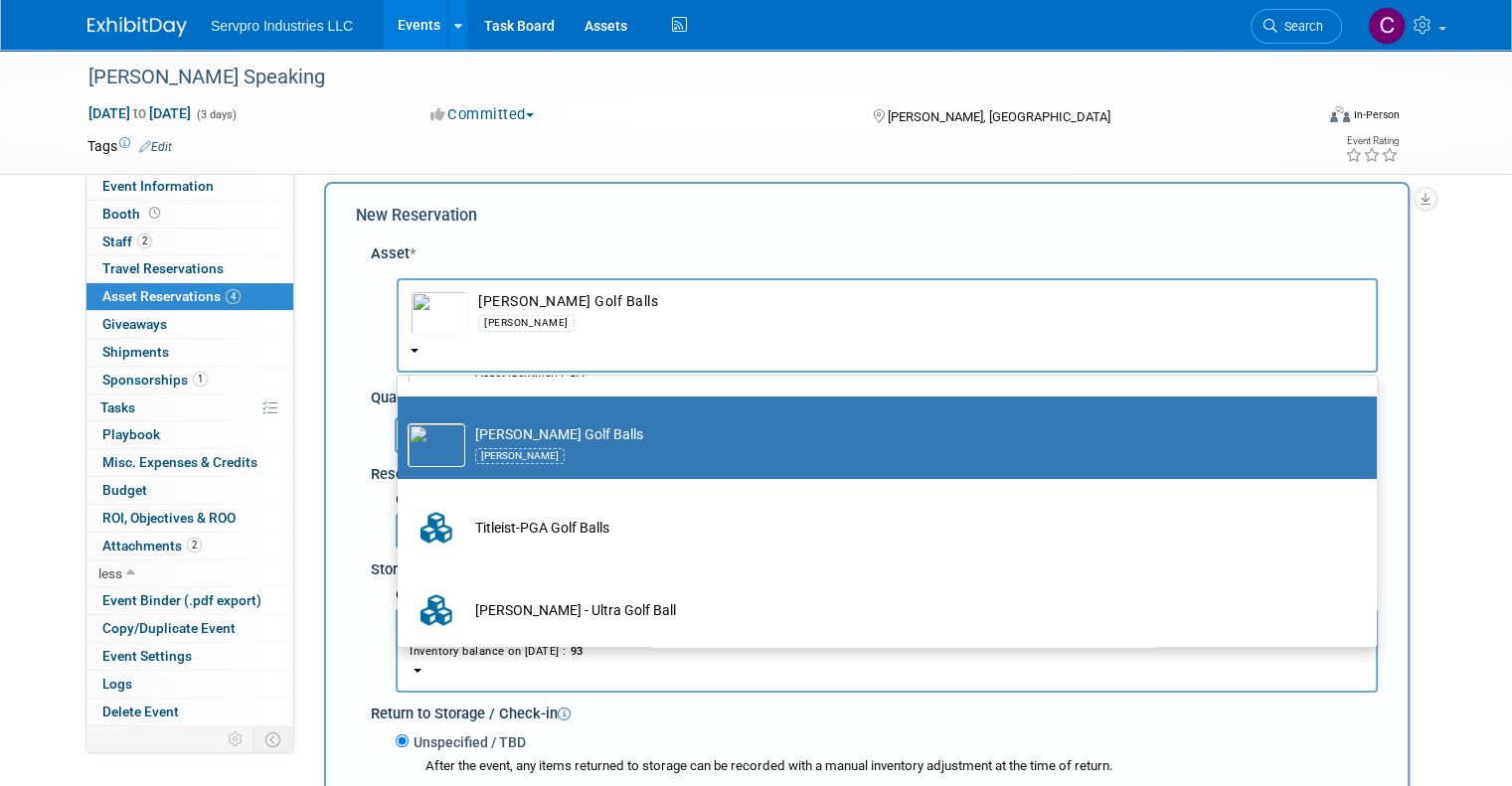 click at bounding box center (439, 313) 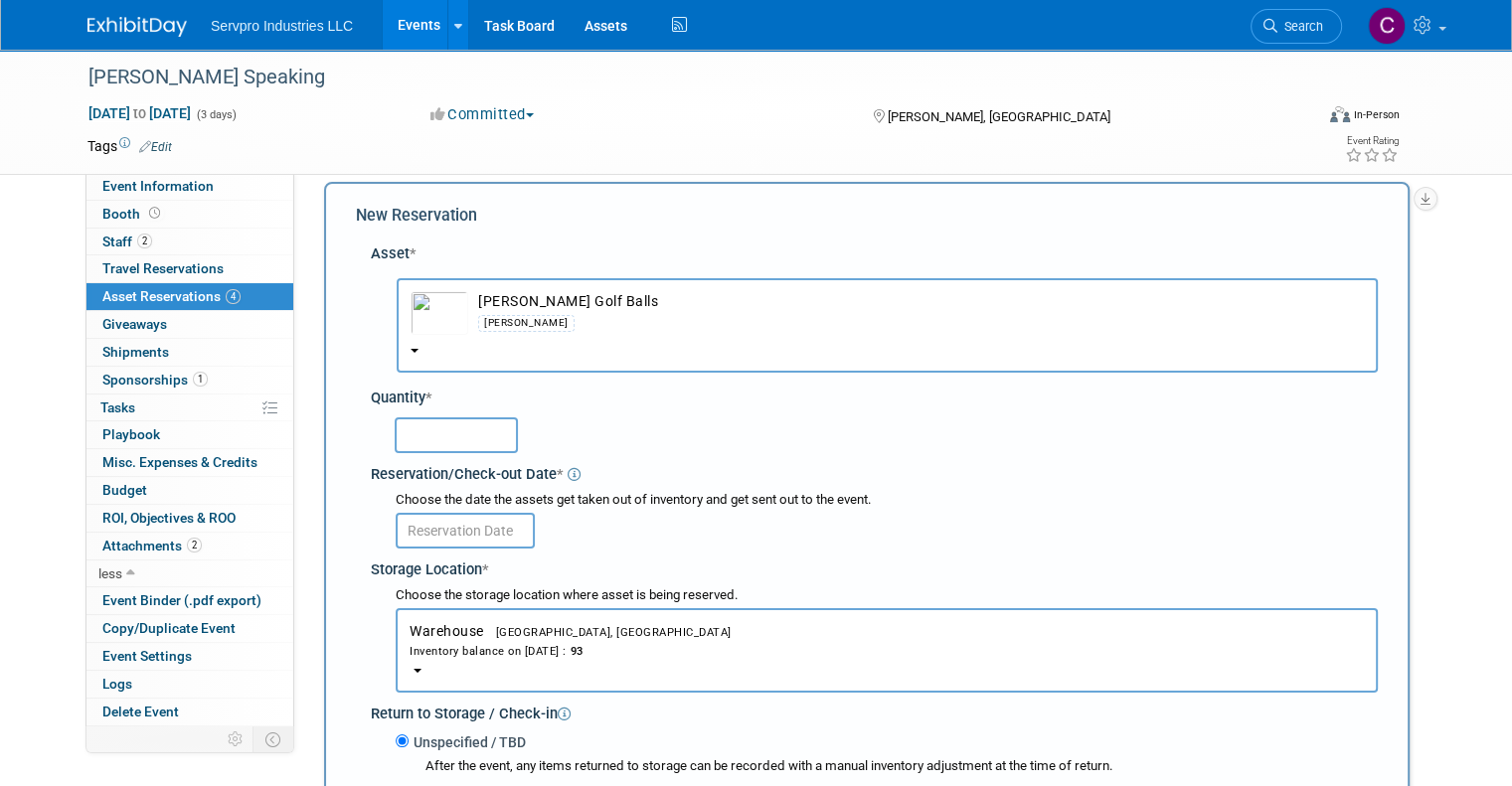 click at bounding box center [439, 313] 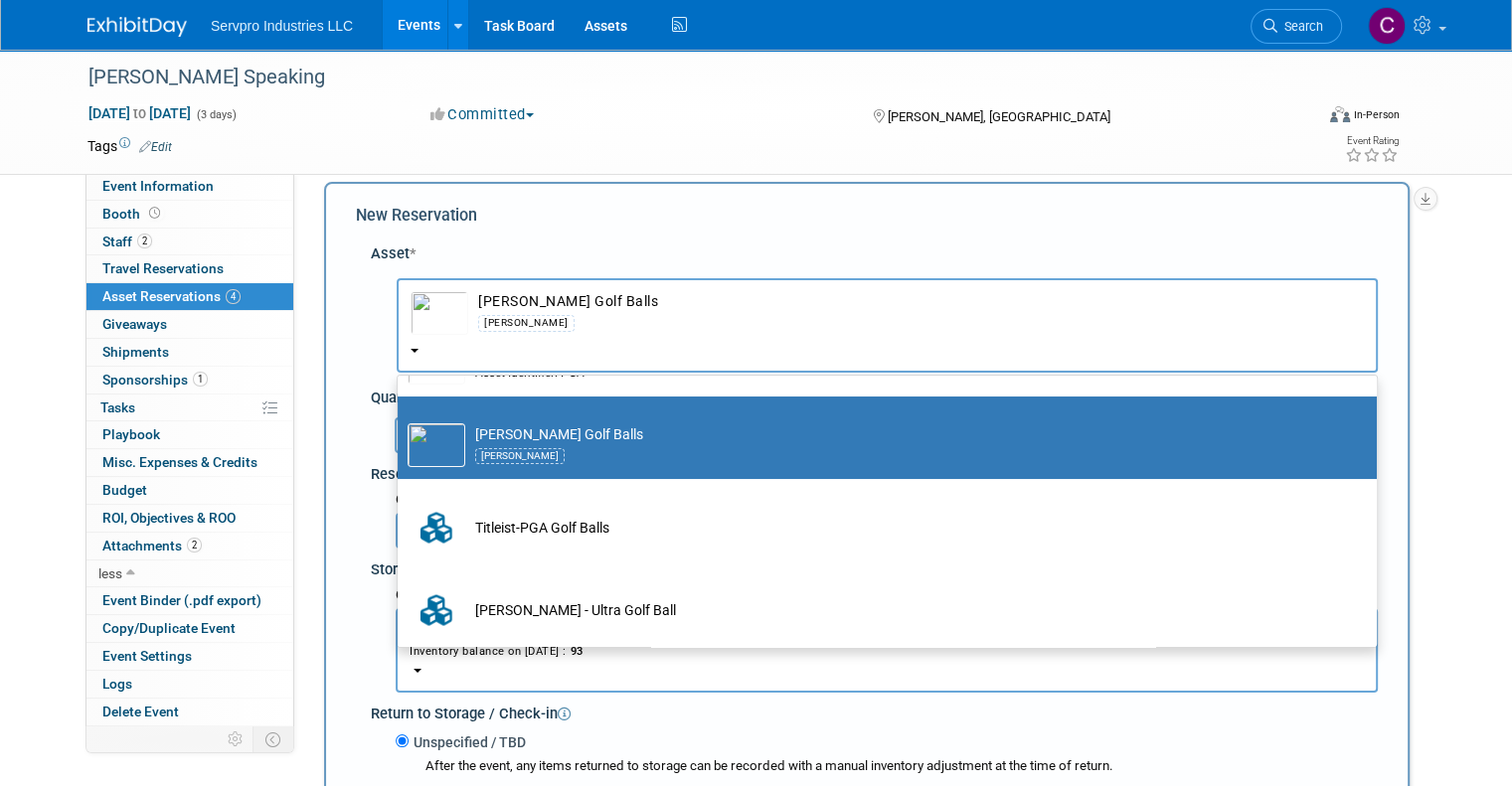 click at bounding box center (436, 445) 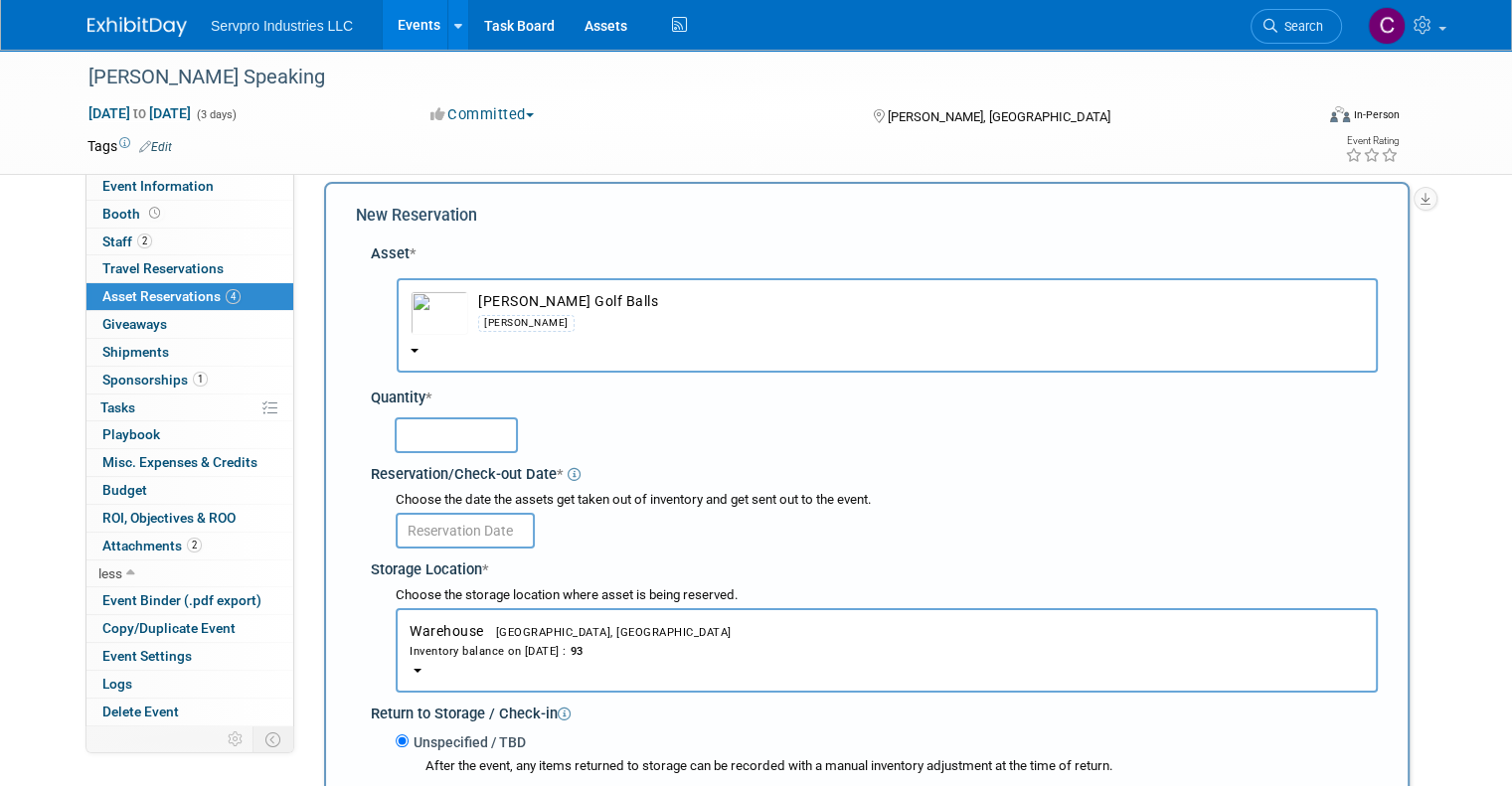 click on "Mulligan Golf Balls Mulligan" at bounding box center (887, 325) 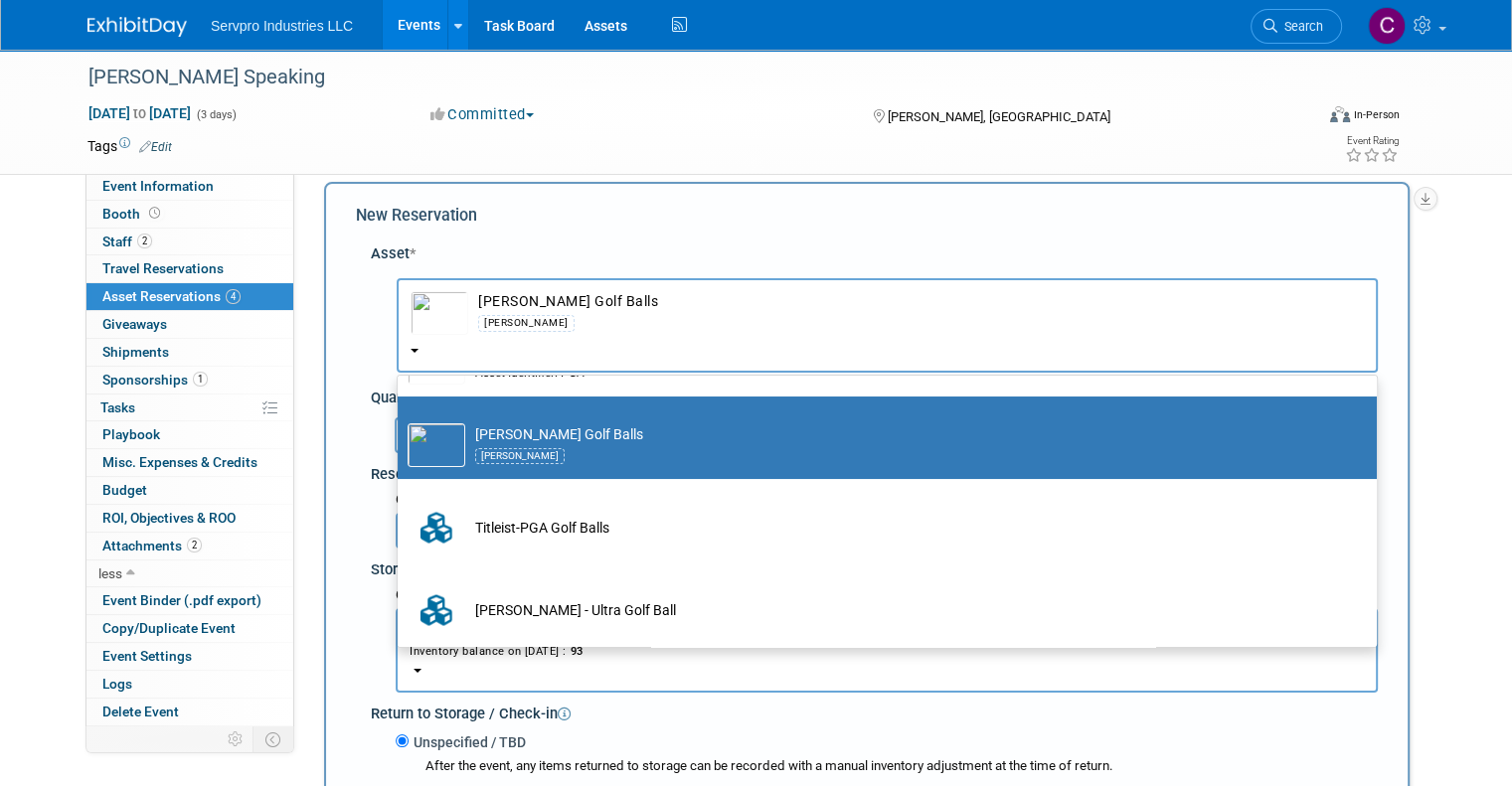 click on "-- SELECT ASSET --
<table style='display: inline-block; border-style:none;'><tr><td style='white-space: nowrap; width: 1%; vertical-align: top;'><img src='https://www.exhibitday.com/Workspace/AssetImage/?at=2&v=179348284575&cacheInHeader=1&compressHeader=1&id=10046880-10717208-f7a6cd63-c7e2-49e2-af66-0d0f2f867857.jpg' class='assetListImage  ' /></td><td style='padding-left: 10px; width: 99%;'>1-800-Magnets<div class='alreadyReservedPill'><i style='margin-right: 1px; color: #7f4800;' class='fa-light fa-triangle-exclamation'></i> Already reserved for this event </div><div style='white-space: normal; padding-bottom: 3px; '><div class='assetTagReserve'>Eagle ASAP</div></div></td></tr></table>
Mulligan Golf Balls Mulligan" at bounding box center (874, 321) 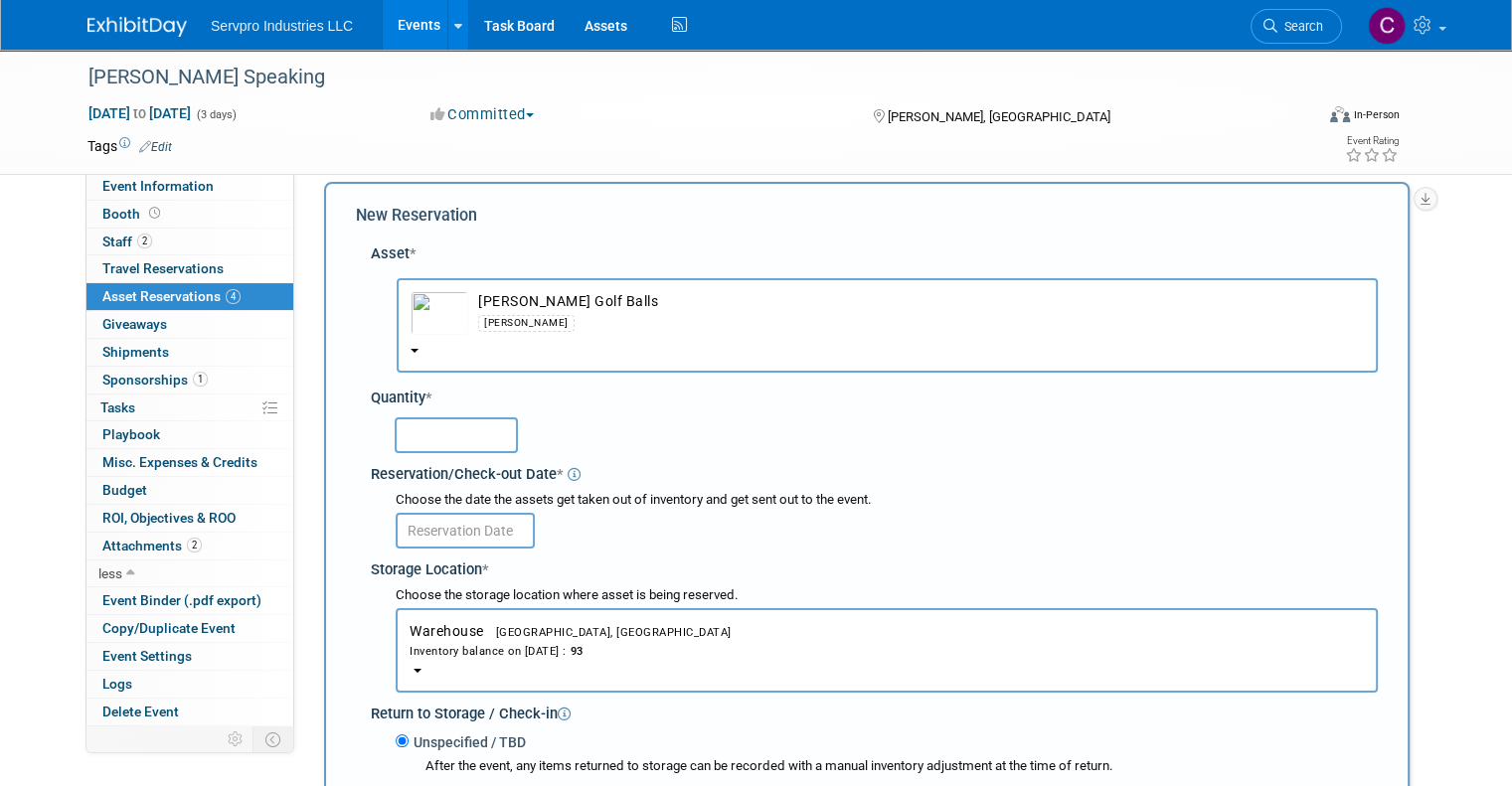 click at bounding box center [456, 435] 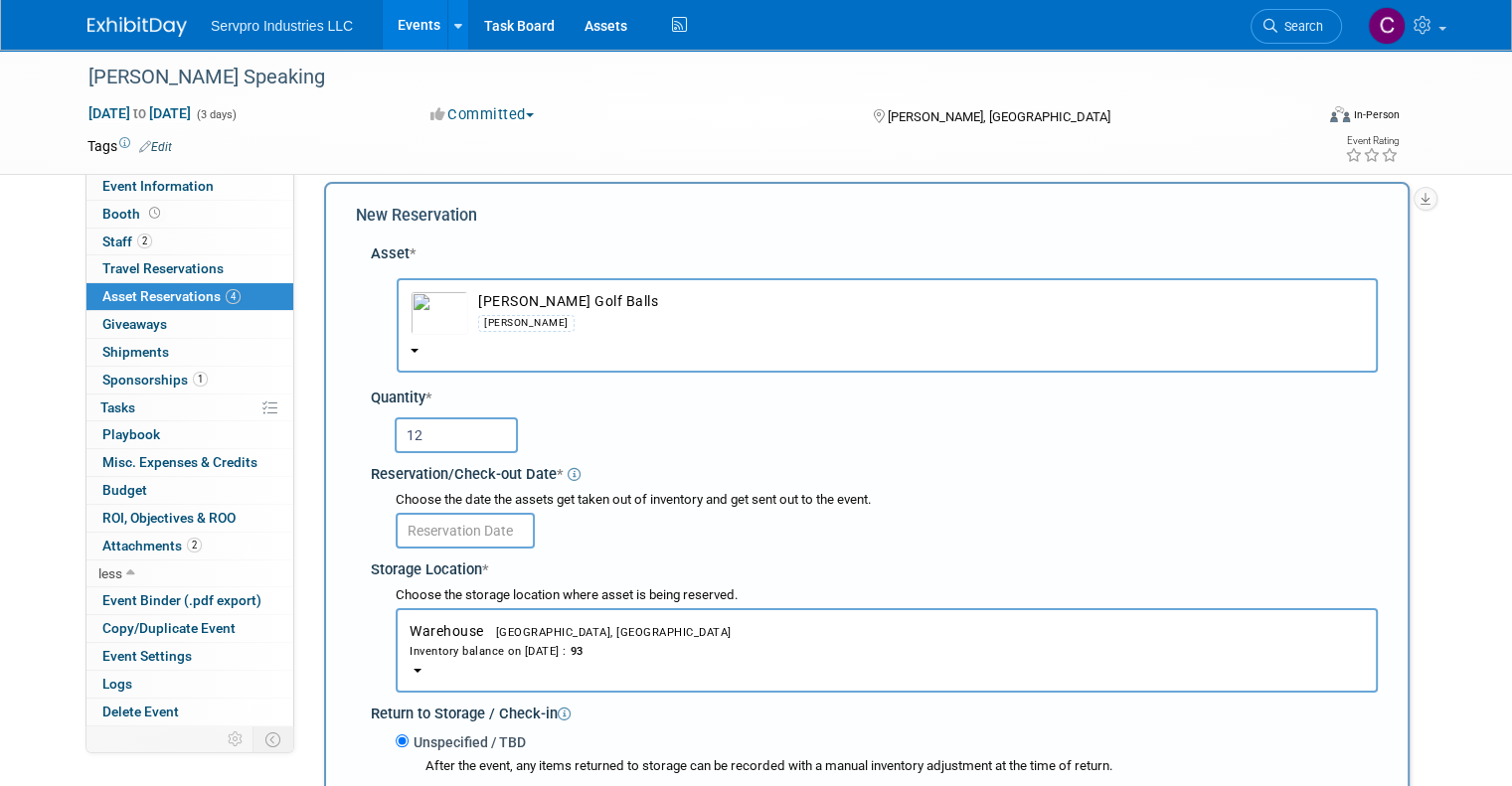 type on "12" 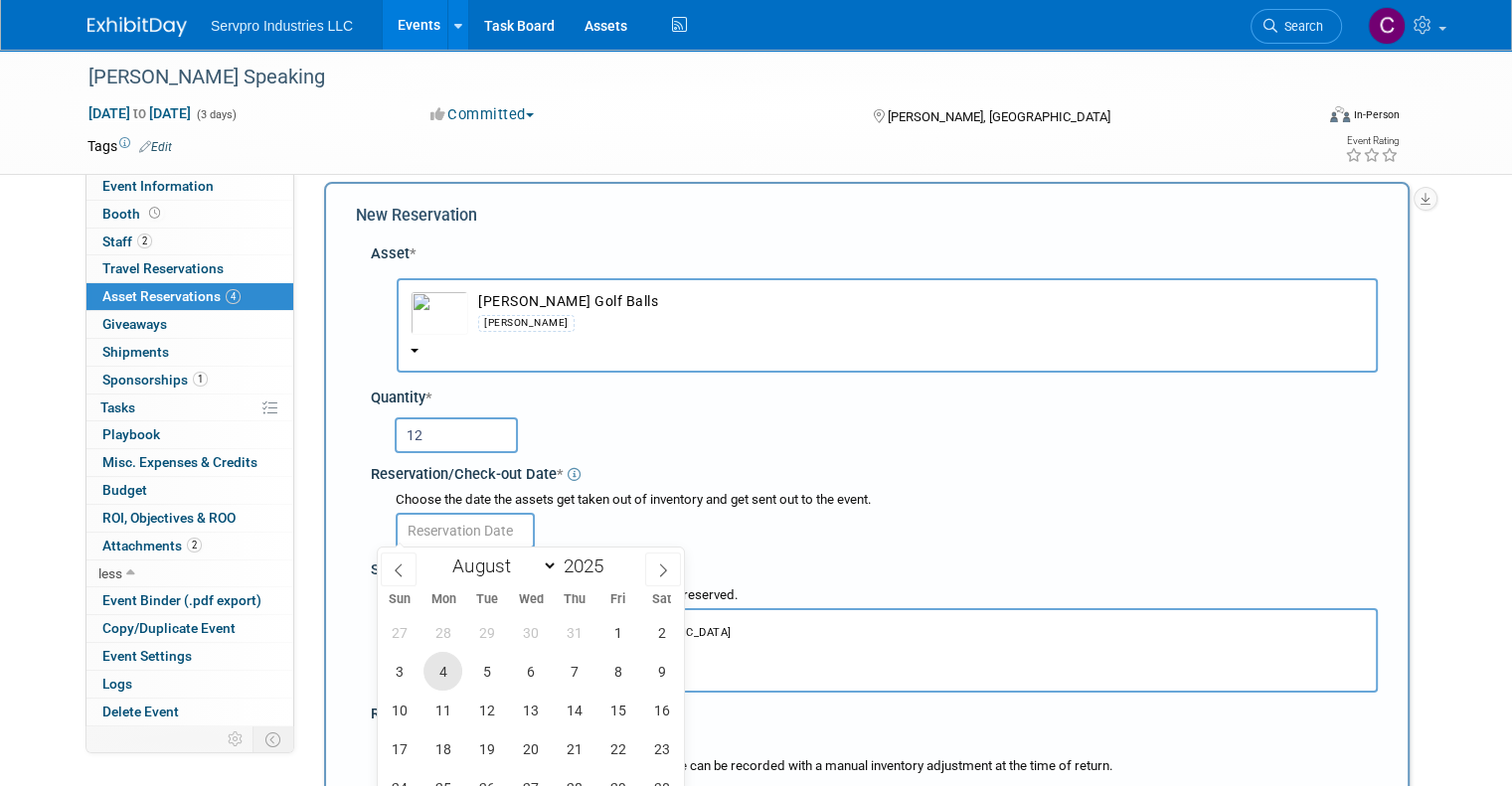 click on "4" at bounding box center [442, 671] 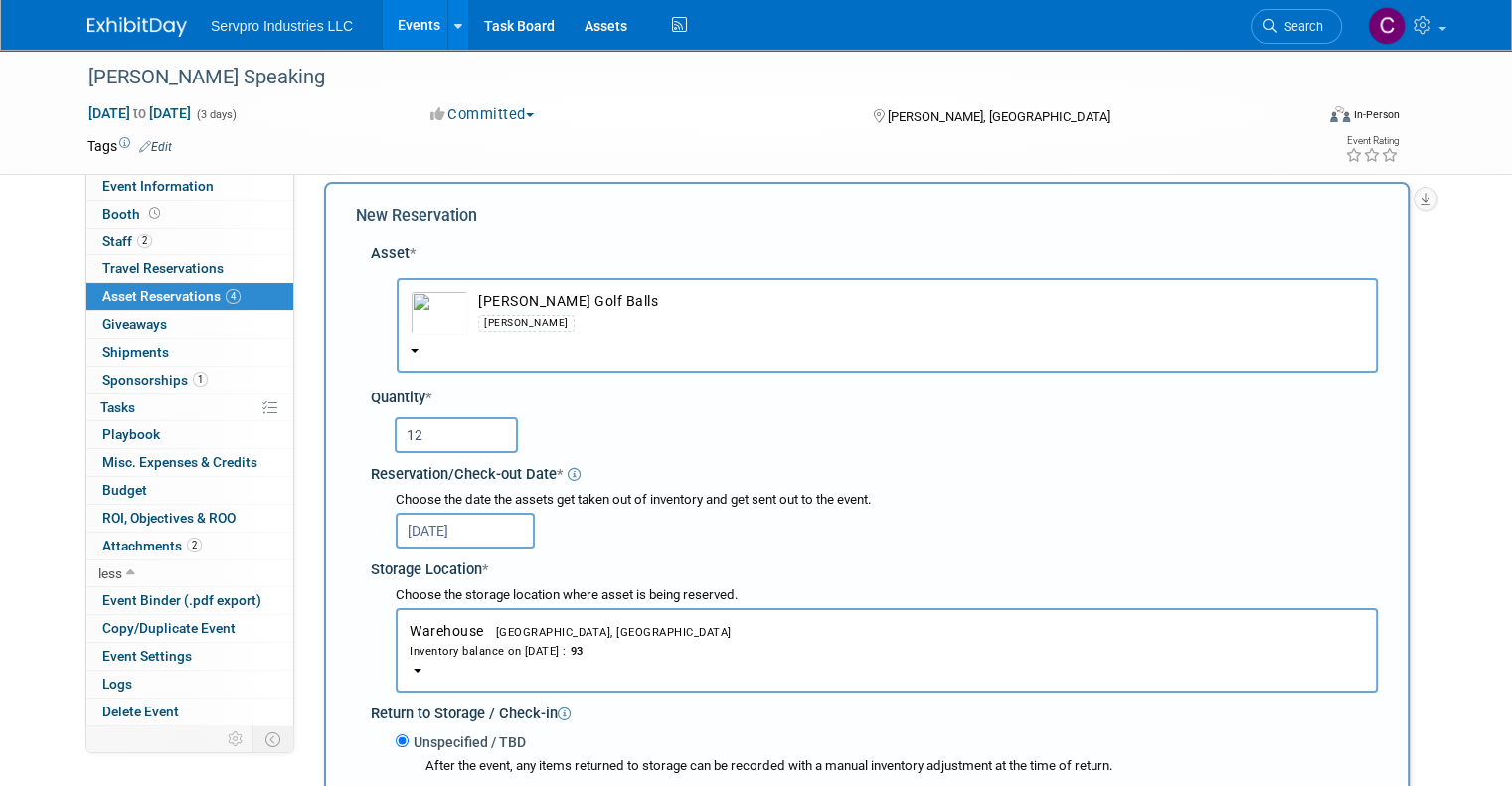 click on "Reservation/Check-out Date  *" at bounding box center (874, 471) 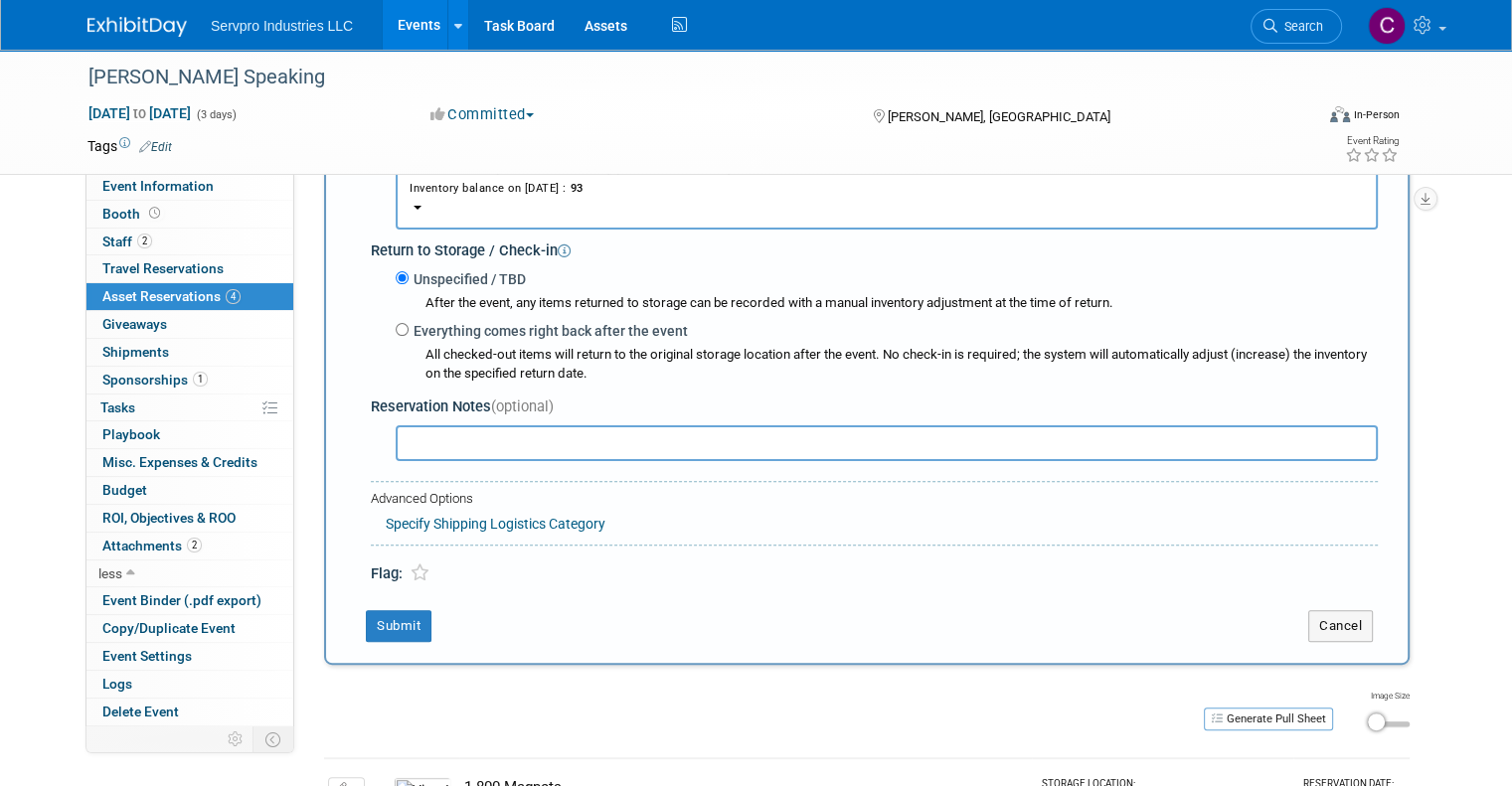 scroll, scrollTop: 525, scrollLeft: 0, axis: vertical 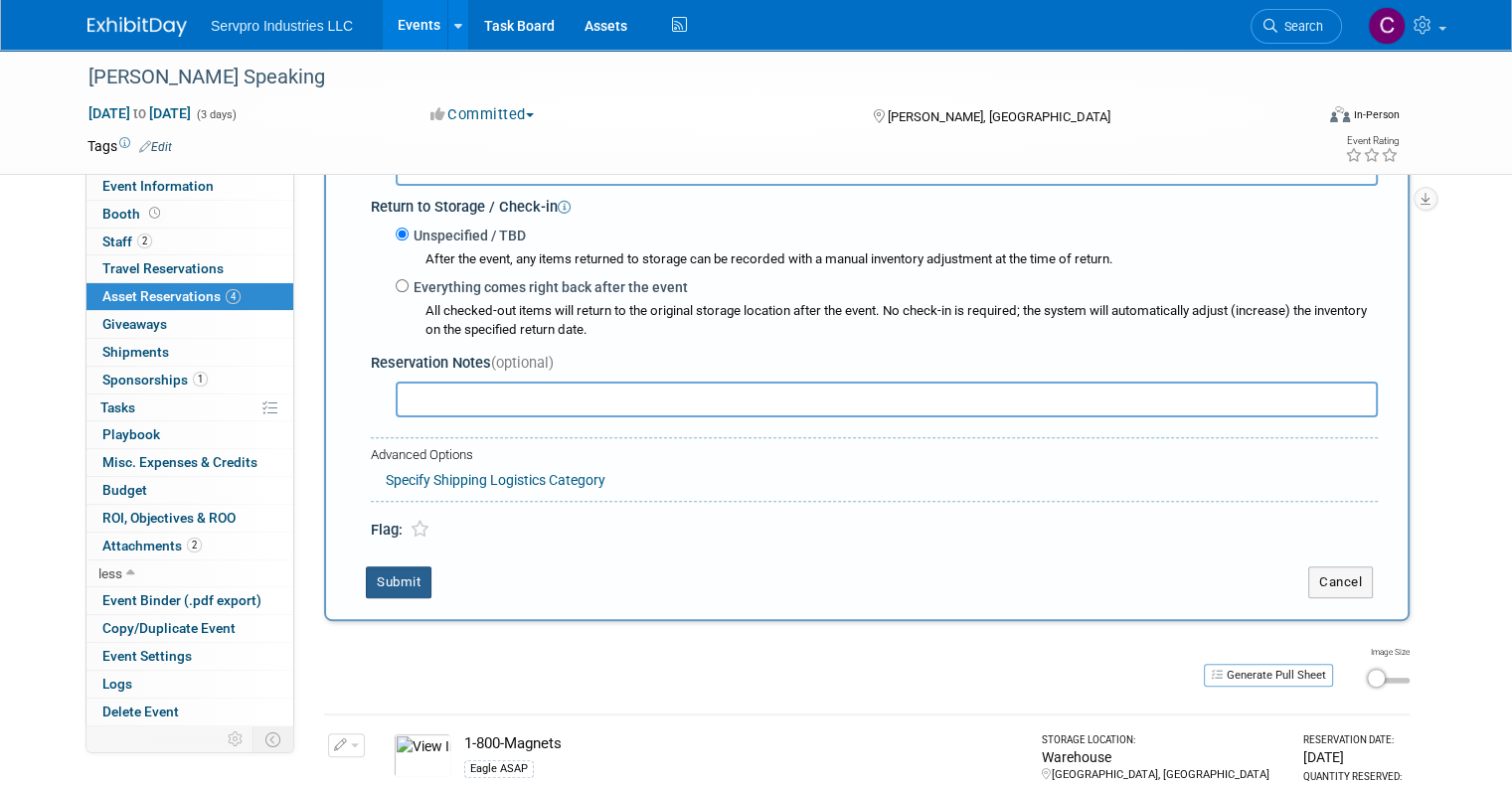 click on "Submit" at bounding box center [399, 582] 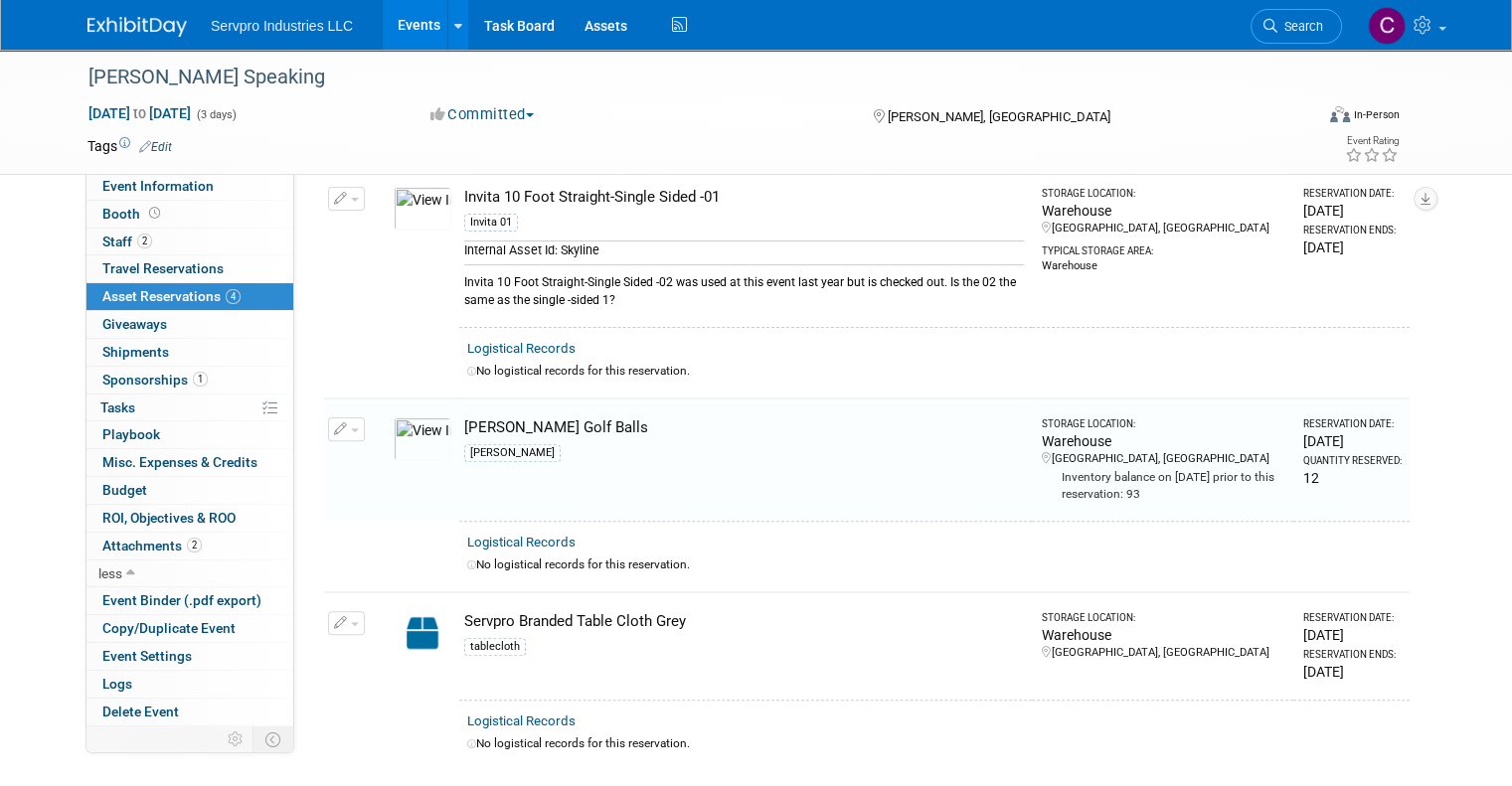 scroll, scrollTop: 671, scrollLeft: 0, axis: vertical 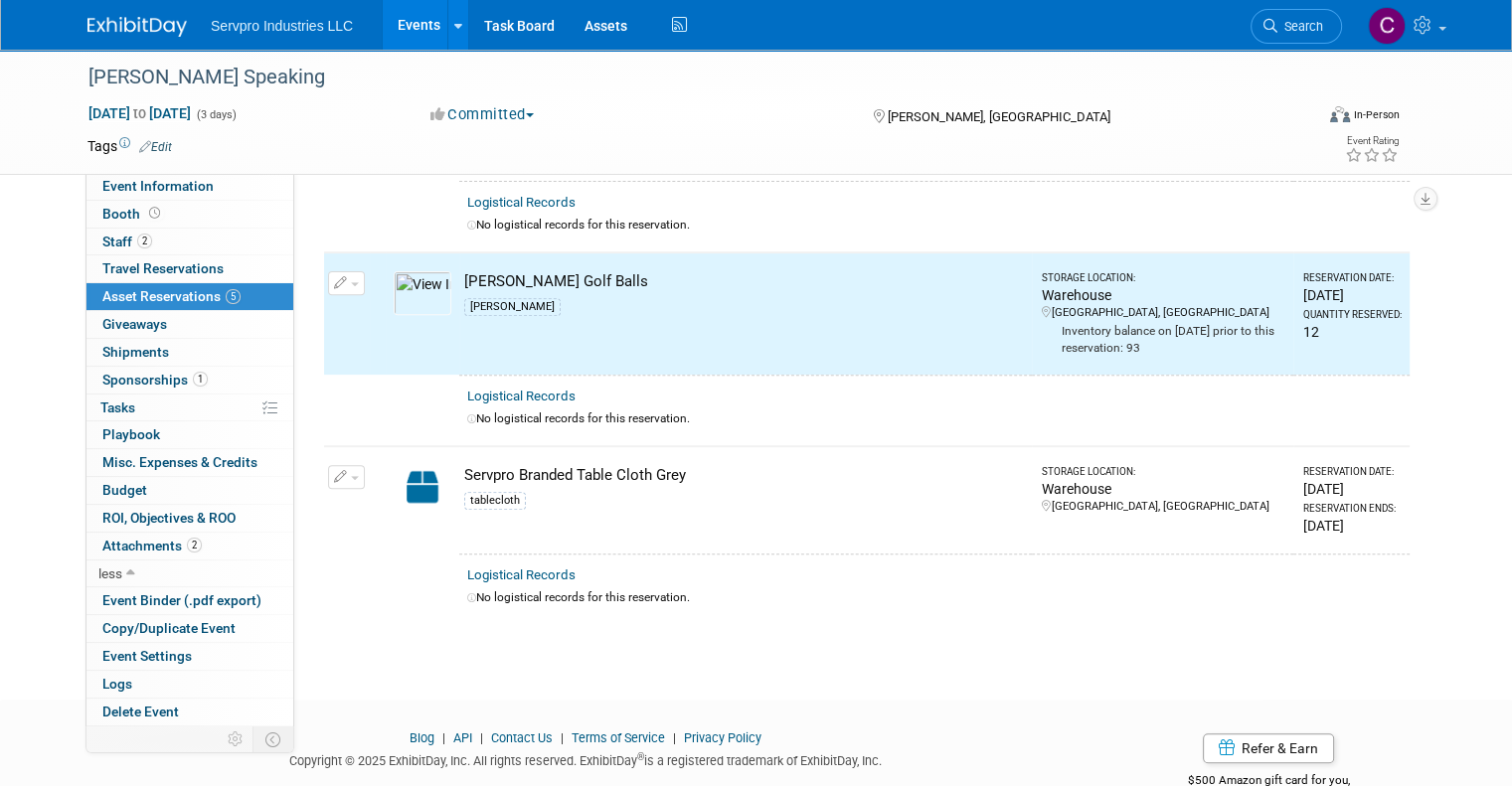 click at bounding box center (422, 293) 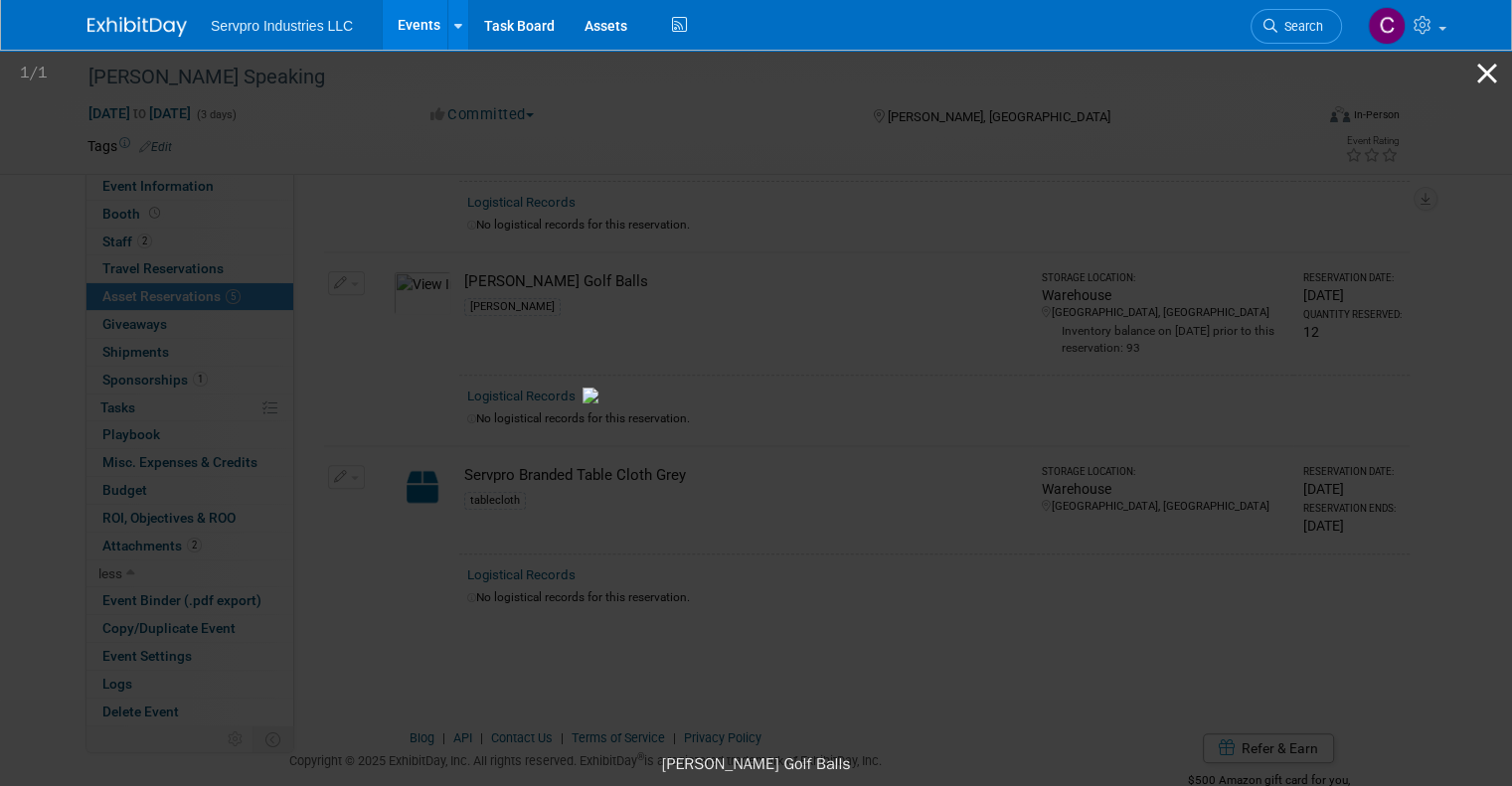 click at bounding box center (1487, 73) 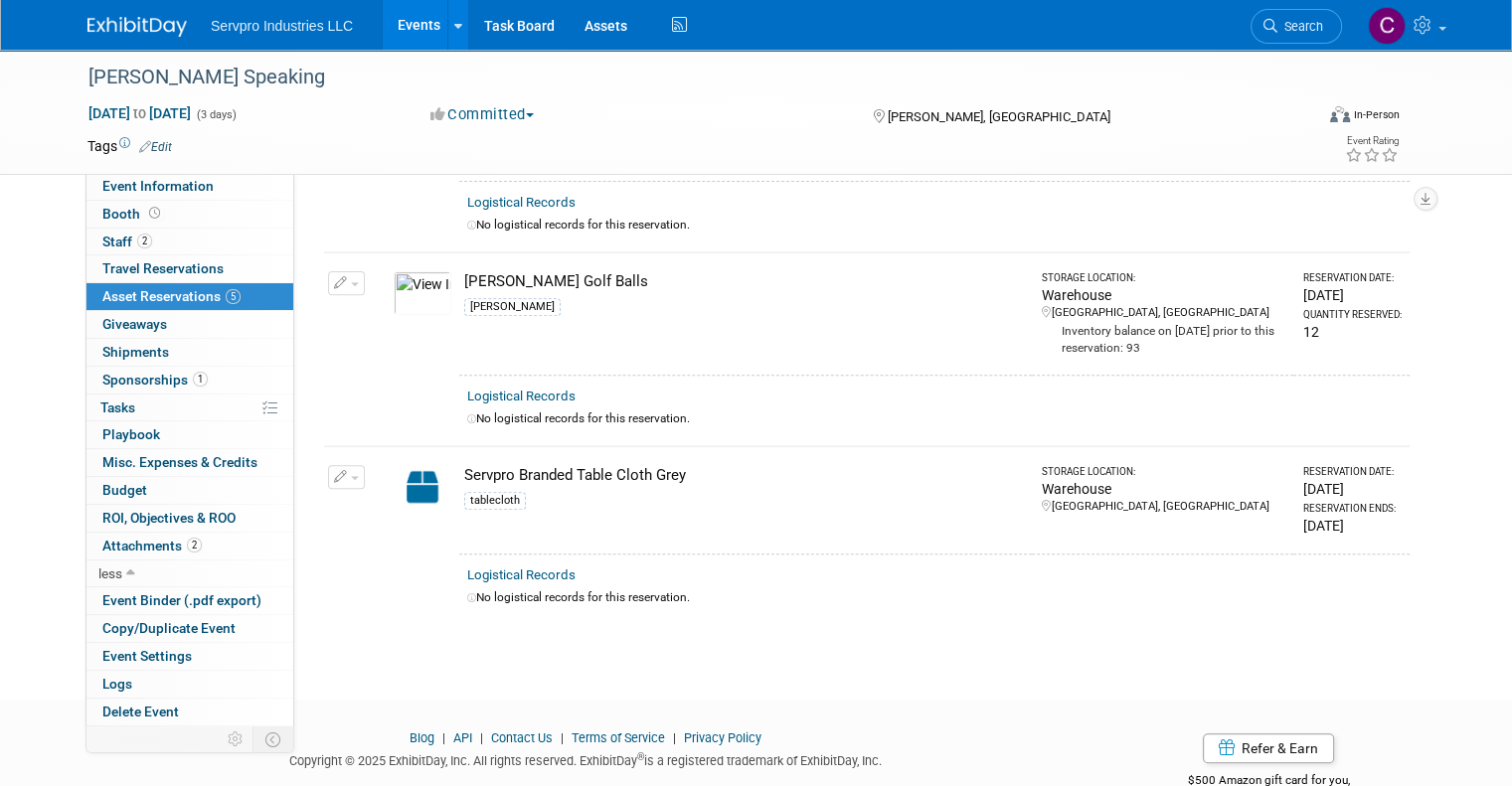 click at bounding box center (346, 283) 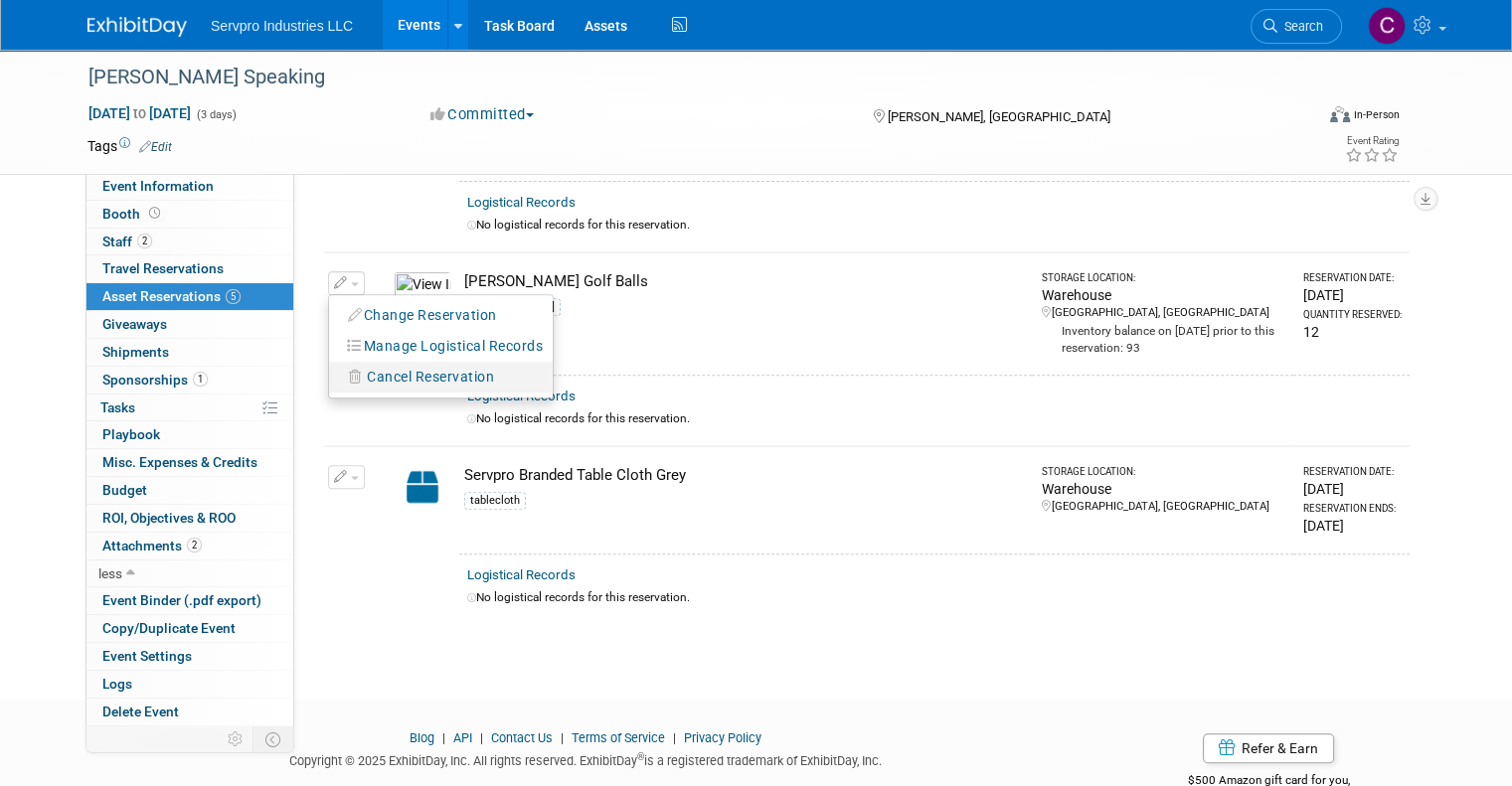 click on "Cancel Reservation" at bounding box center (430, 377) 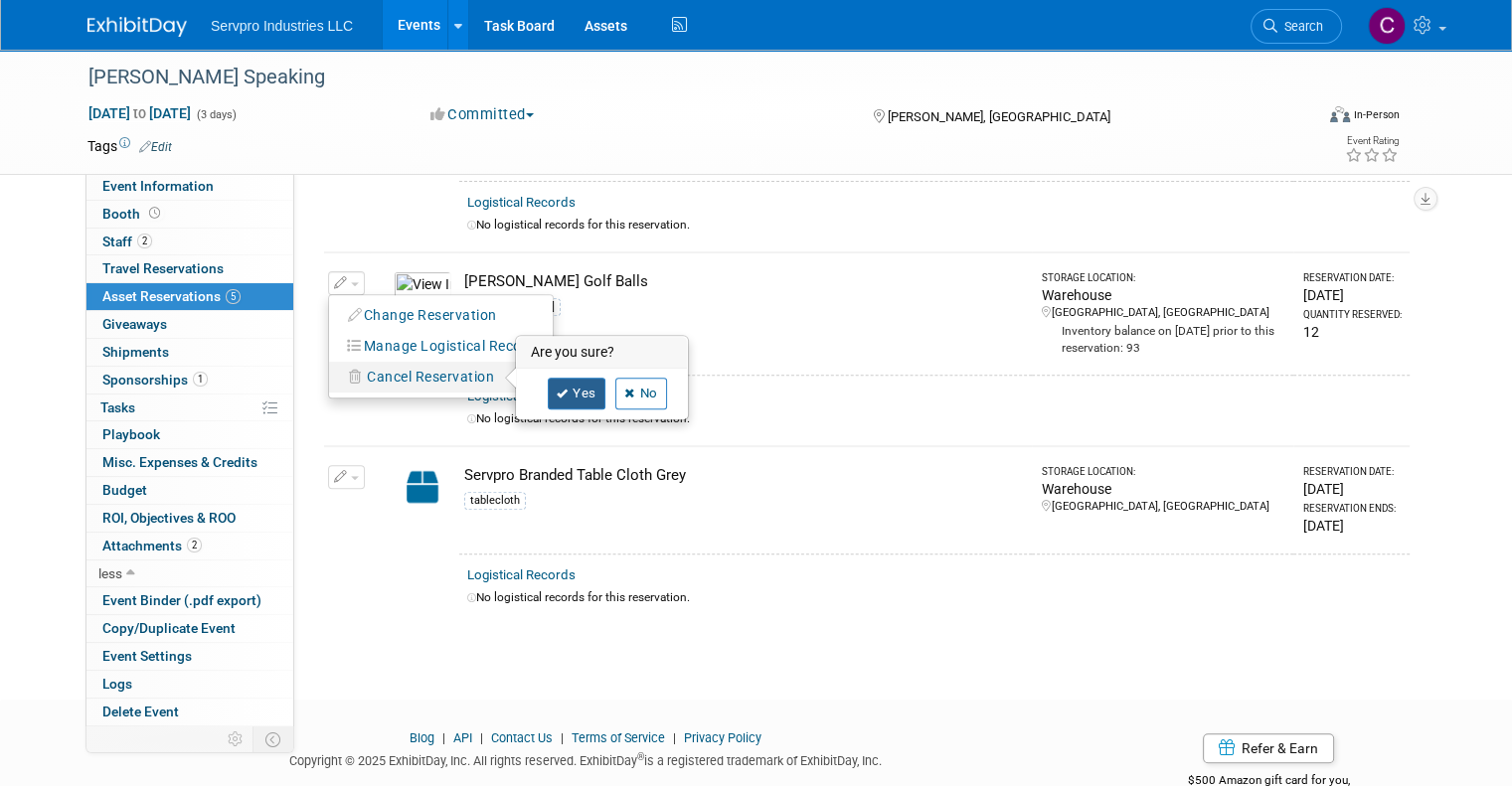 click on "Yes" at bounding box center [577, 393] 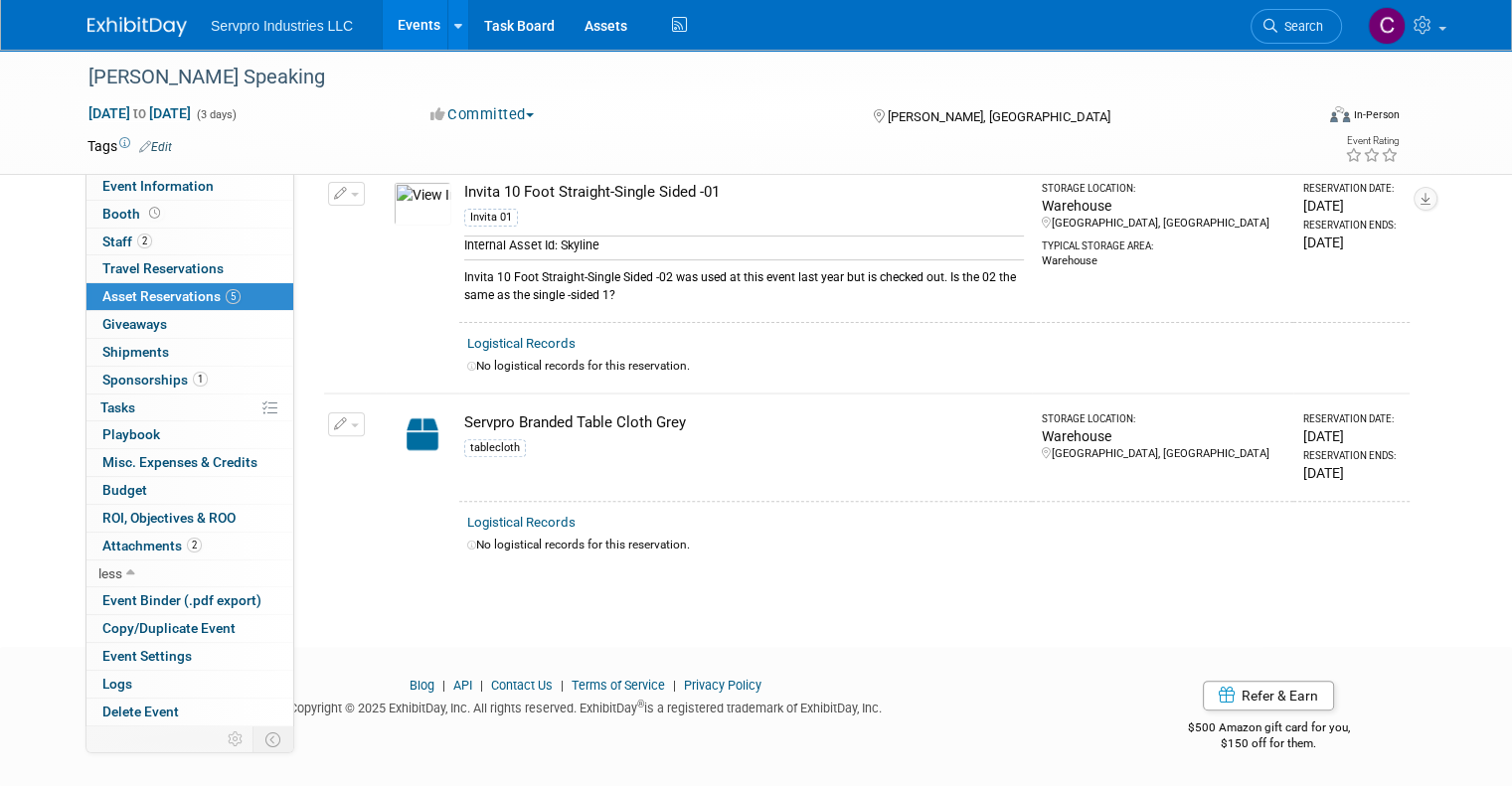 scroll, scrollTop: 525, scrollLeft: 0, axis: vertical 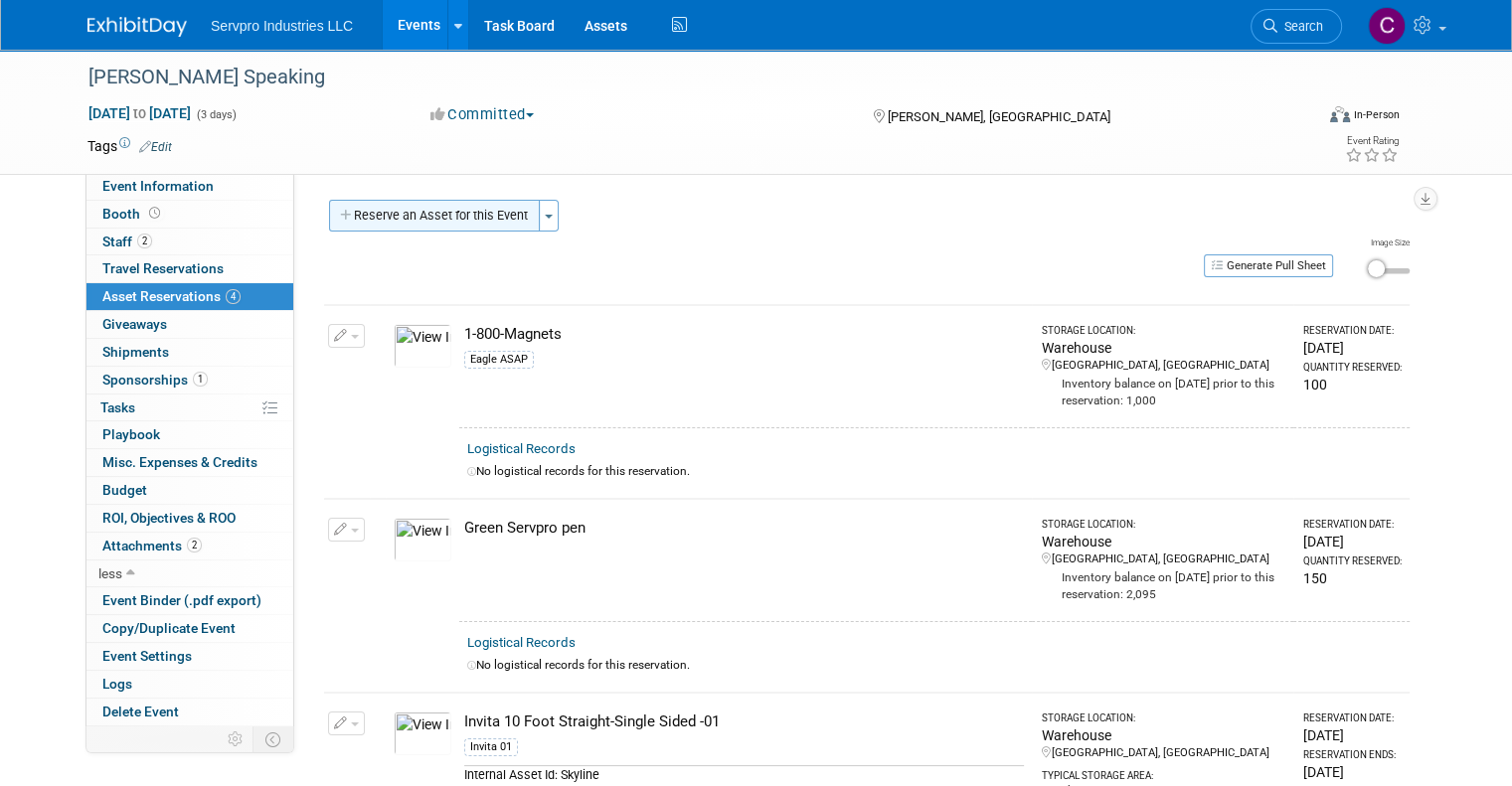 click on "Reserve an Asset for this Event" at bounding box center [434, 216] 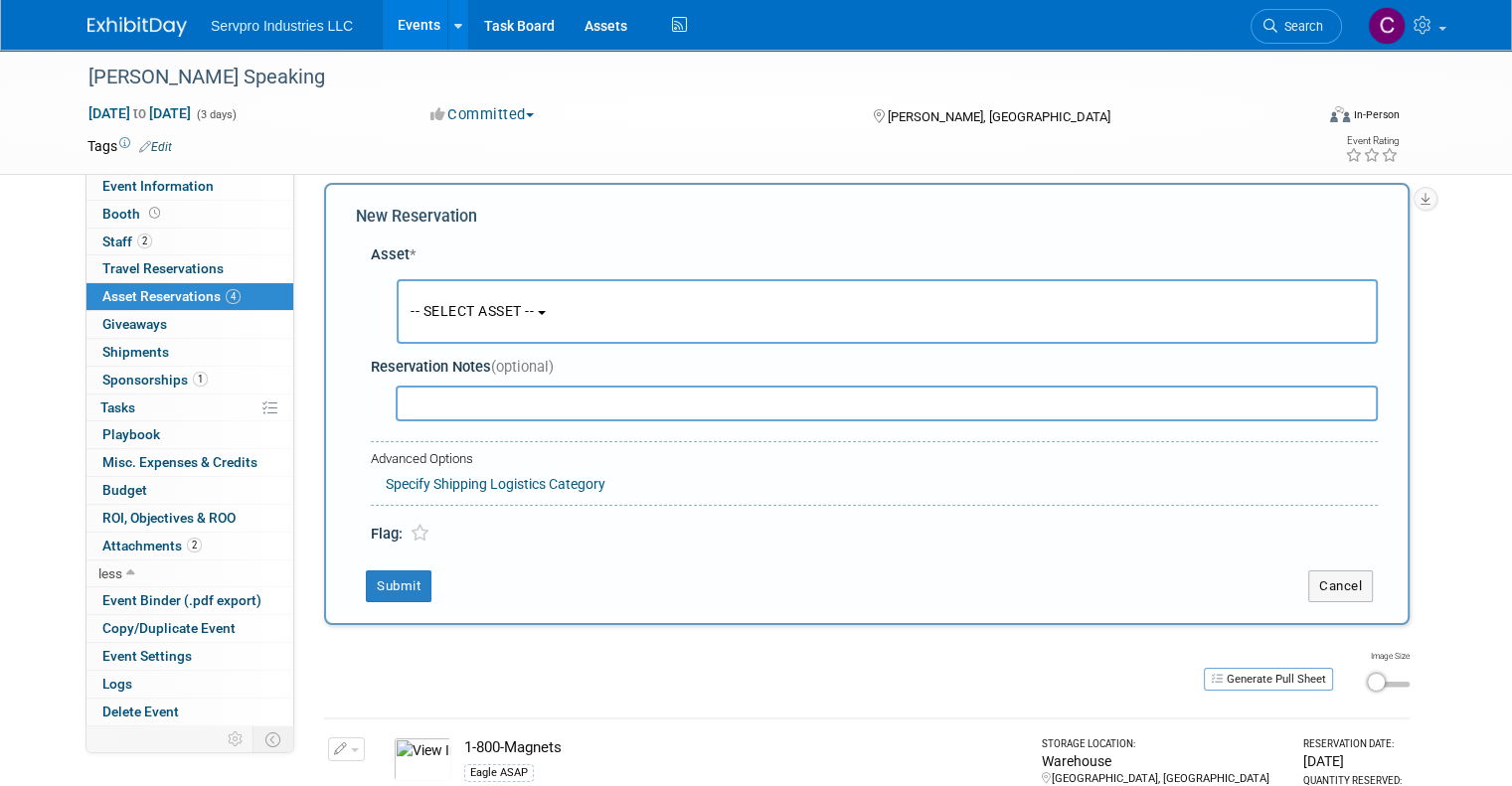 scroll, scrollTop: 18, scrollLeft: 0, axis: vertical 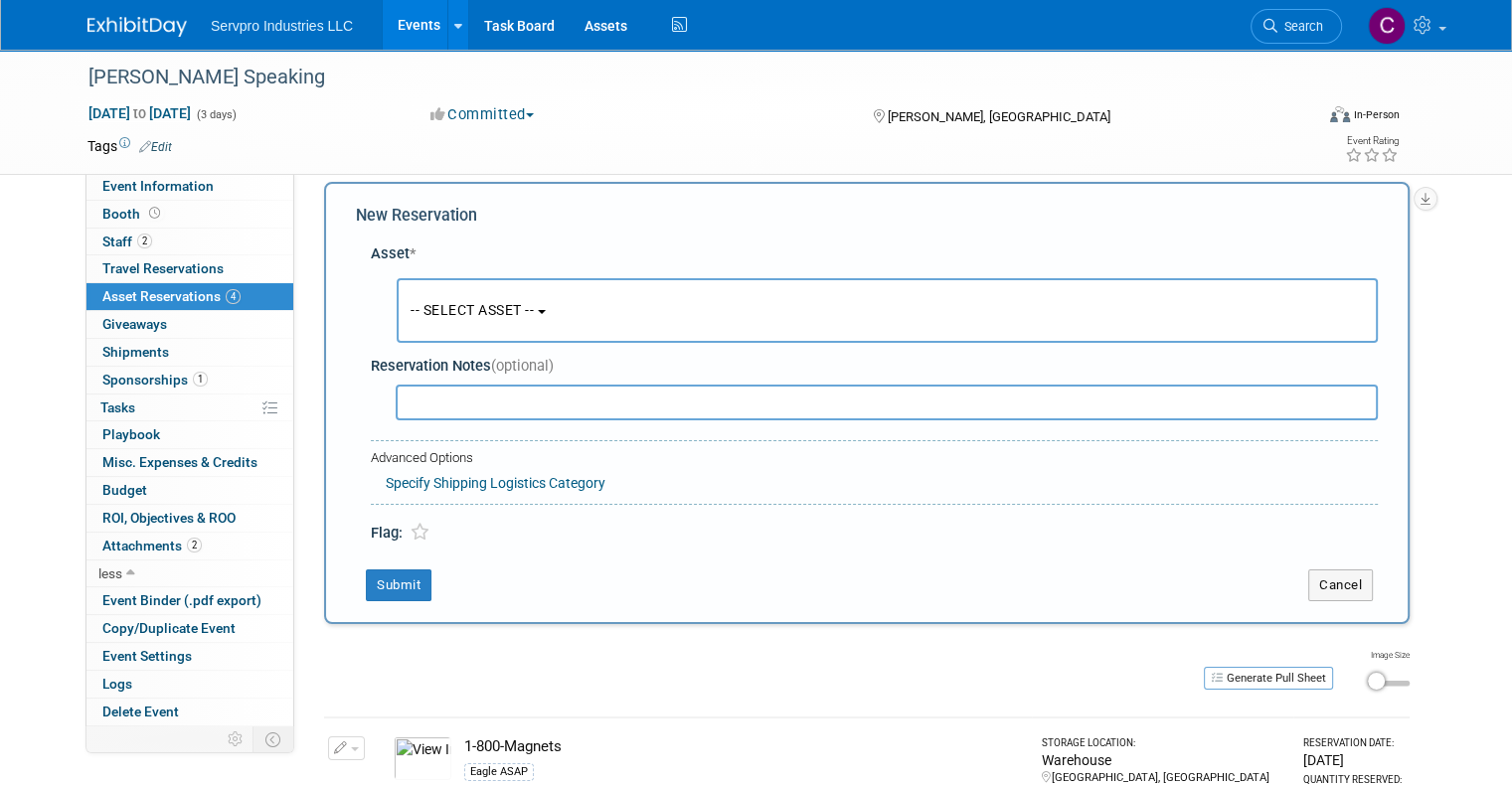 click on "-- SELECT ASSET --
<table style='display: inline-block; border-style:none;'><tr><td style='white-space: nowrap; width: 1%; vertical-align: top;'><img src='https://www.exhibitday.com/Workspace/AssetImage/?at=2&v=179348284575&cacheInHeader=1&compressHeader=1&id=10046880-10717208-f7a6cd63-c7e2-49e2-af66-0d0f2f867857.jpg' class='assetListImage  ' /></td><td style='padding-left: 10px; width: 99%;'>1-800-Magnets<div class='alreadyReservedPill'><i style='margin-right: 1px; color: #7f4800;' class='fa-light fa-triangle-exclamation'></i> Already reserved for this event </div><div style='white-space: normal; padding-bottom: 3px; '><div class='assetTagReserve'>Eagle ASAP</div></div></td></tr></table>" at bounding box center [878, 311] 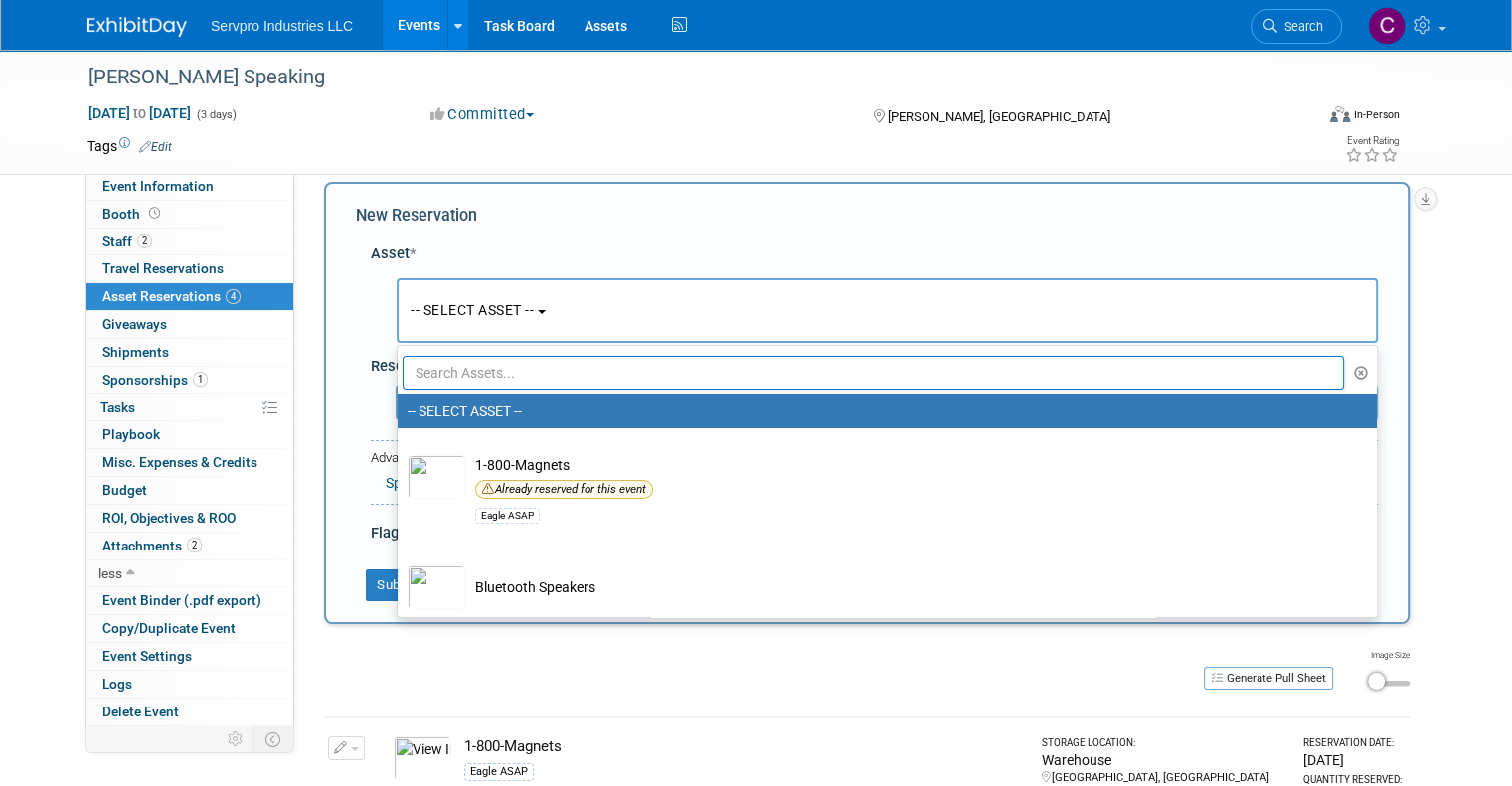 click at bounding box center [873, 373] 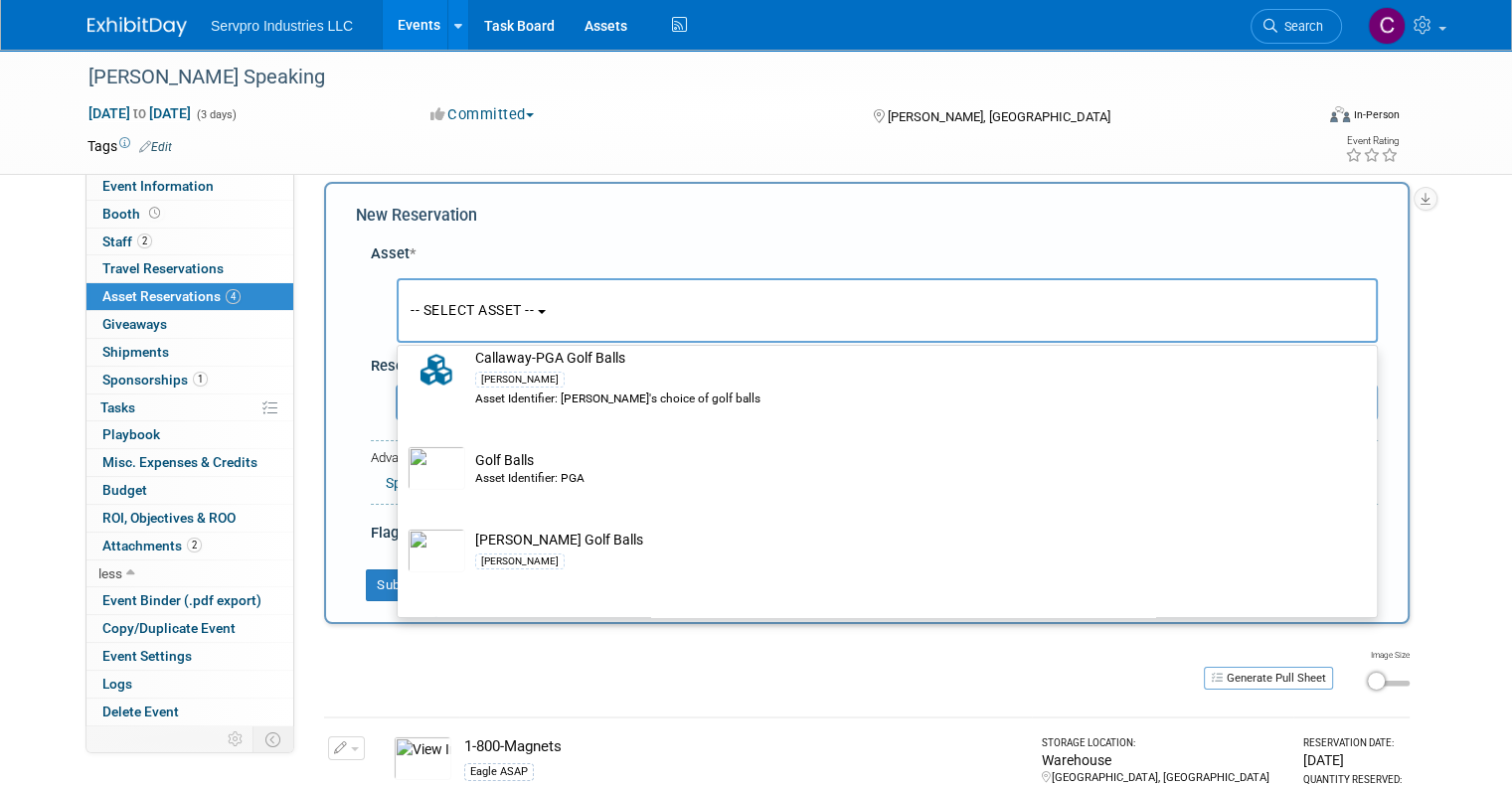 scroll, scrollTop: 178, scrollLeft: 0, axis: vertical 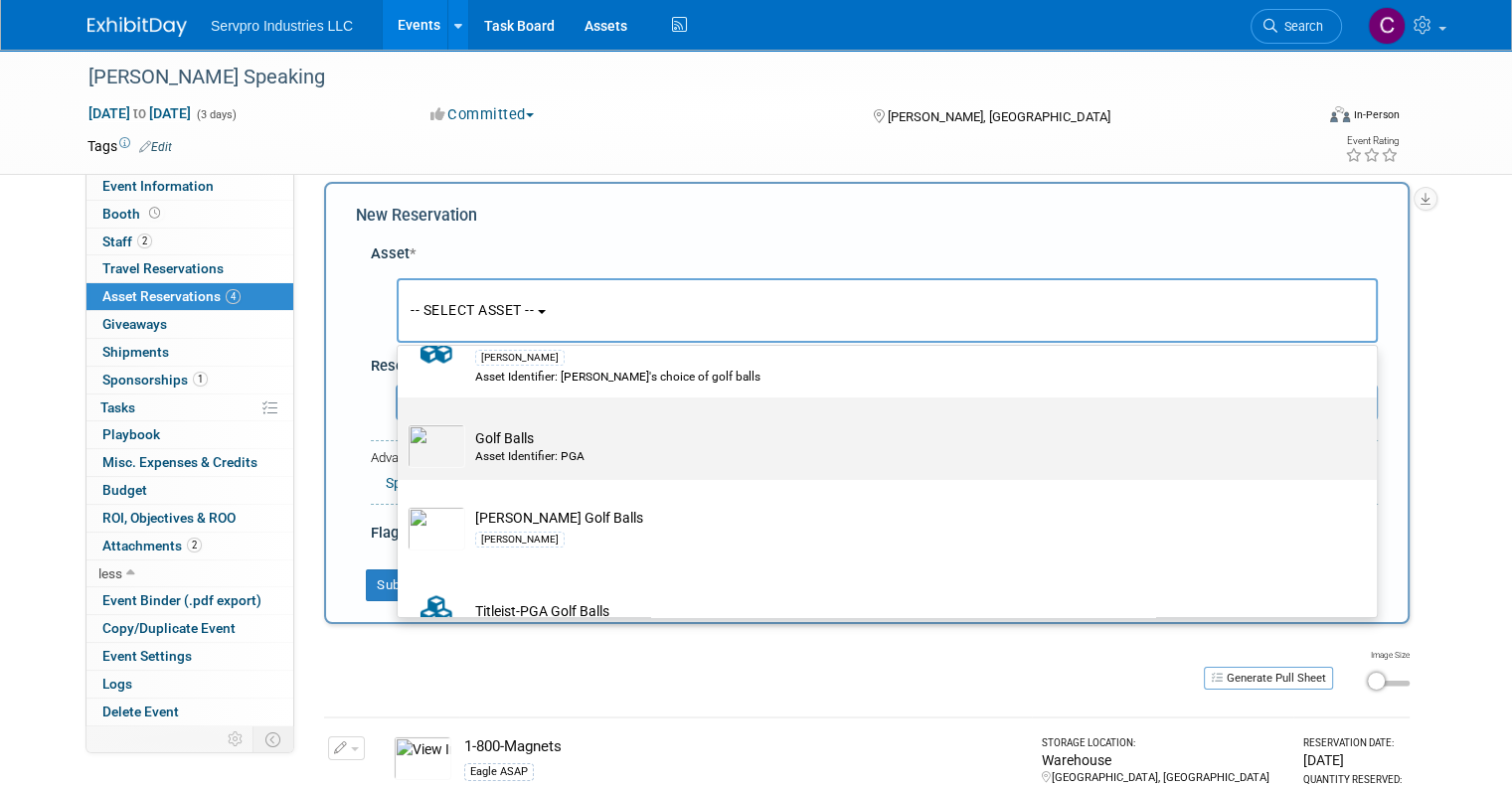 type on "golf ball" 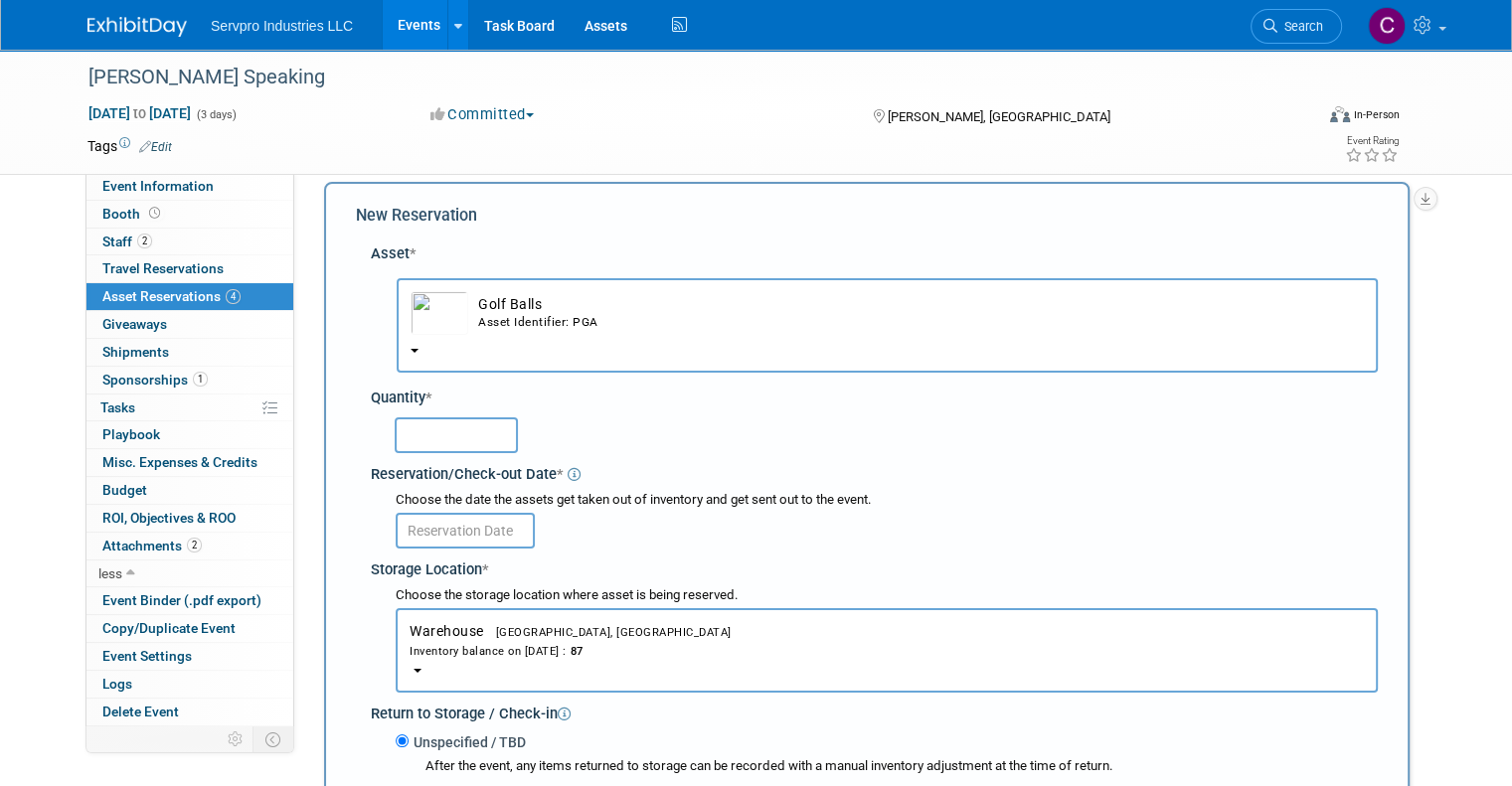 click at bounding box center [456, 435] 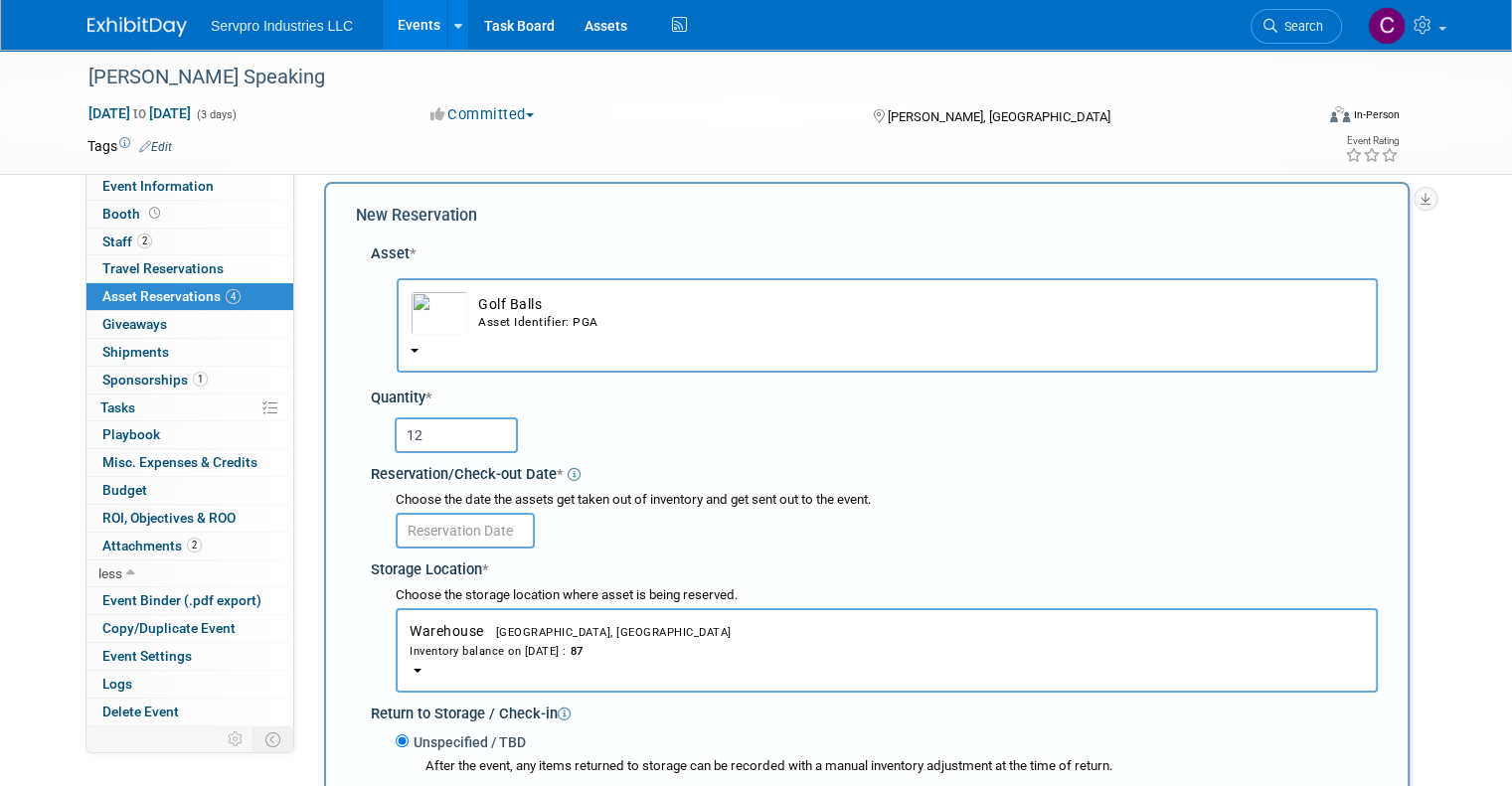 type on "12" 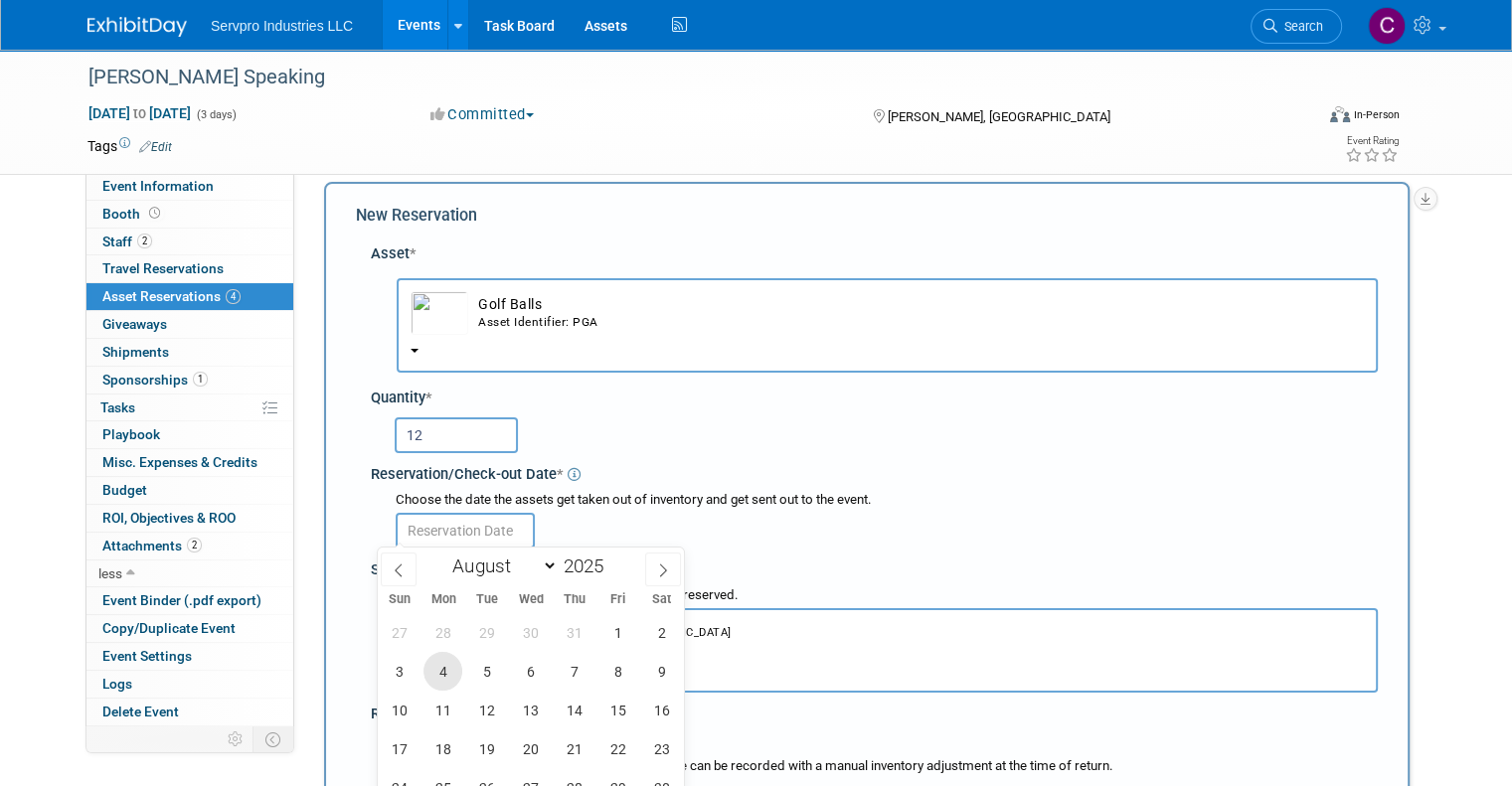 click on "4" at bounding box center (442, 671) 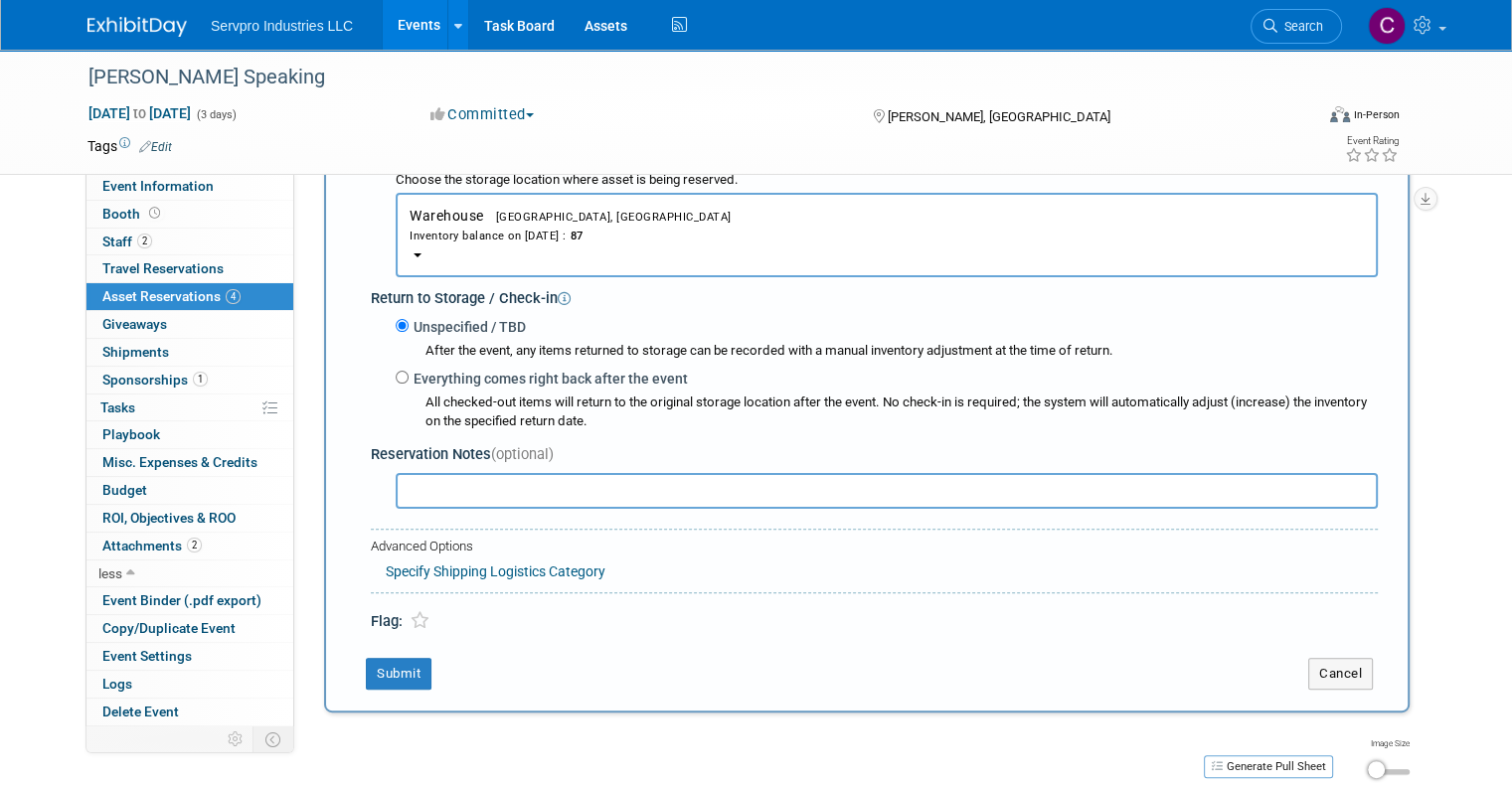 scroll, scrollTop: 445, scrollLeft: 0, axis: vertical 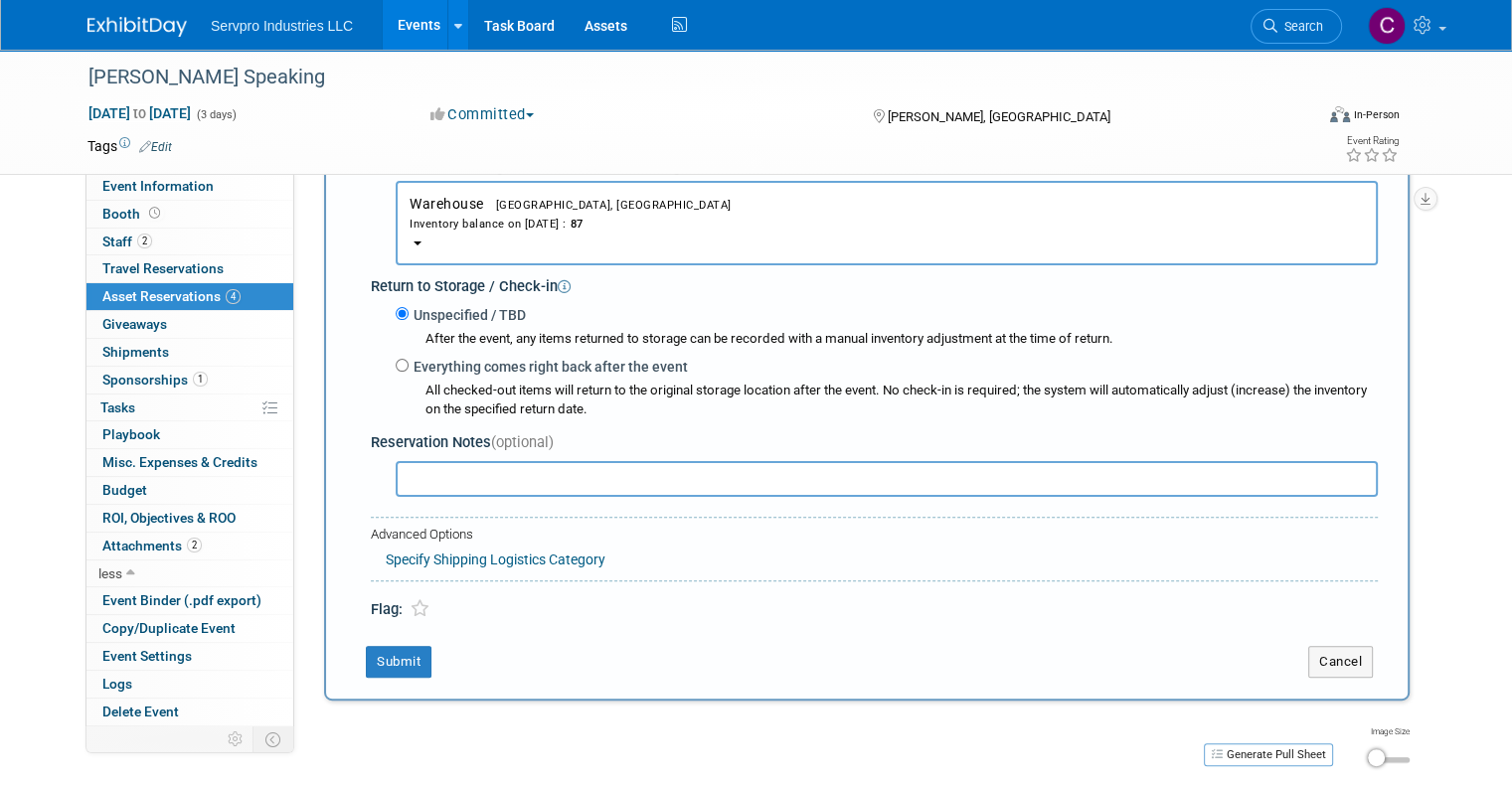 click on "Submit" at bounding box center [817, 662] 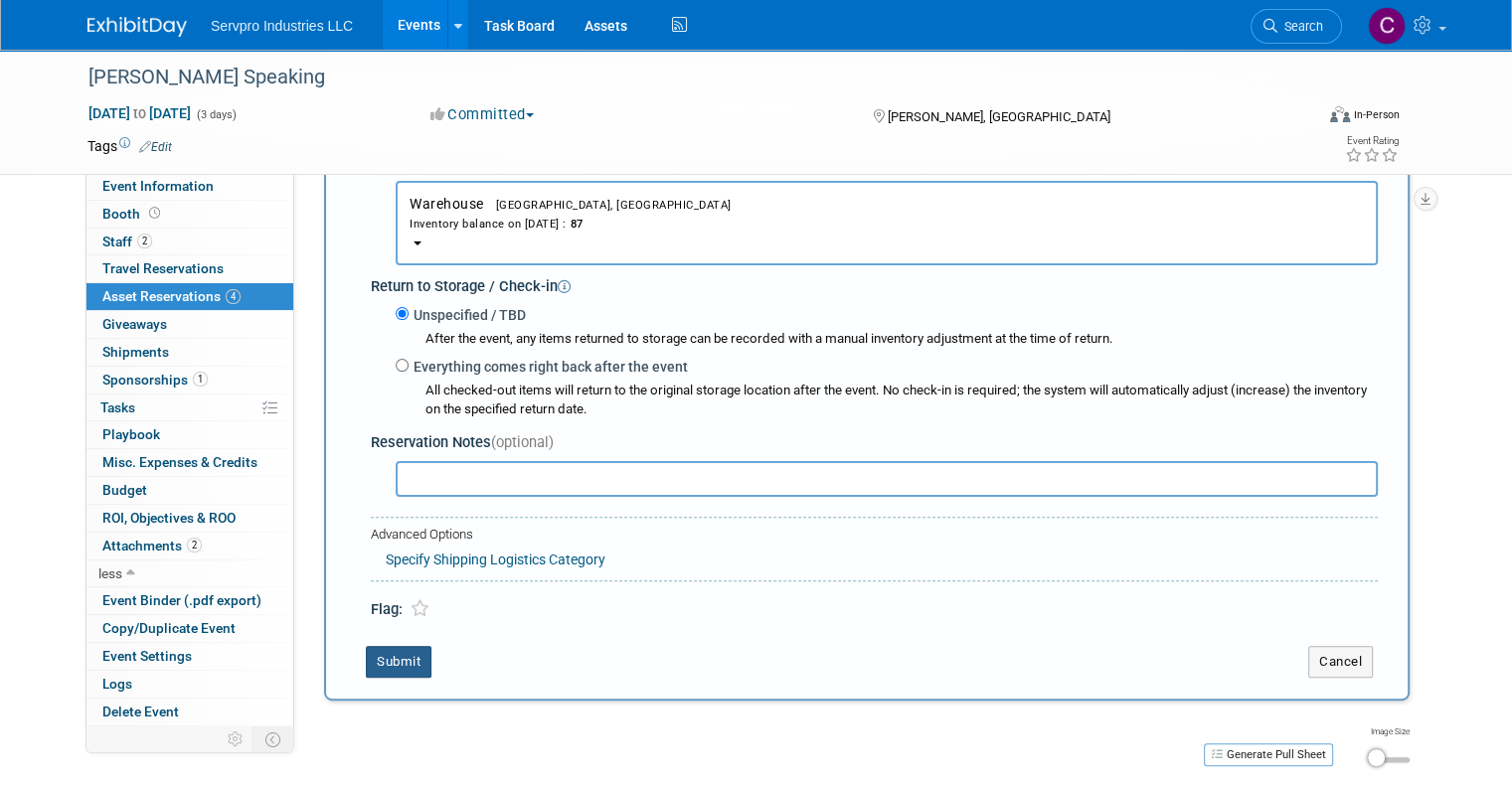 click on "Submit" at bounding box center [399, 662] 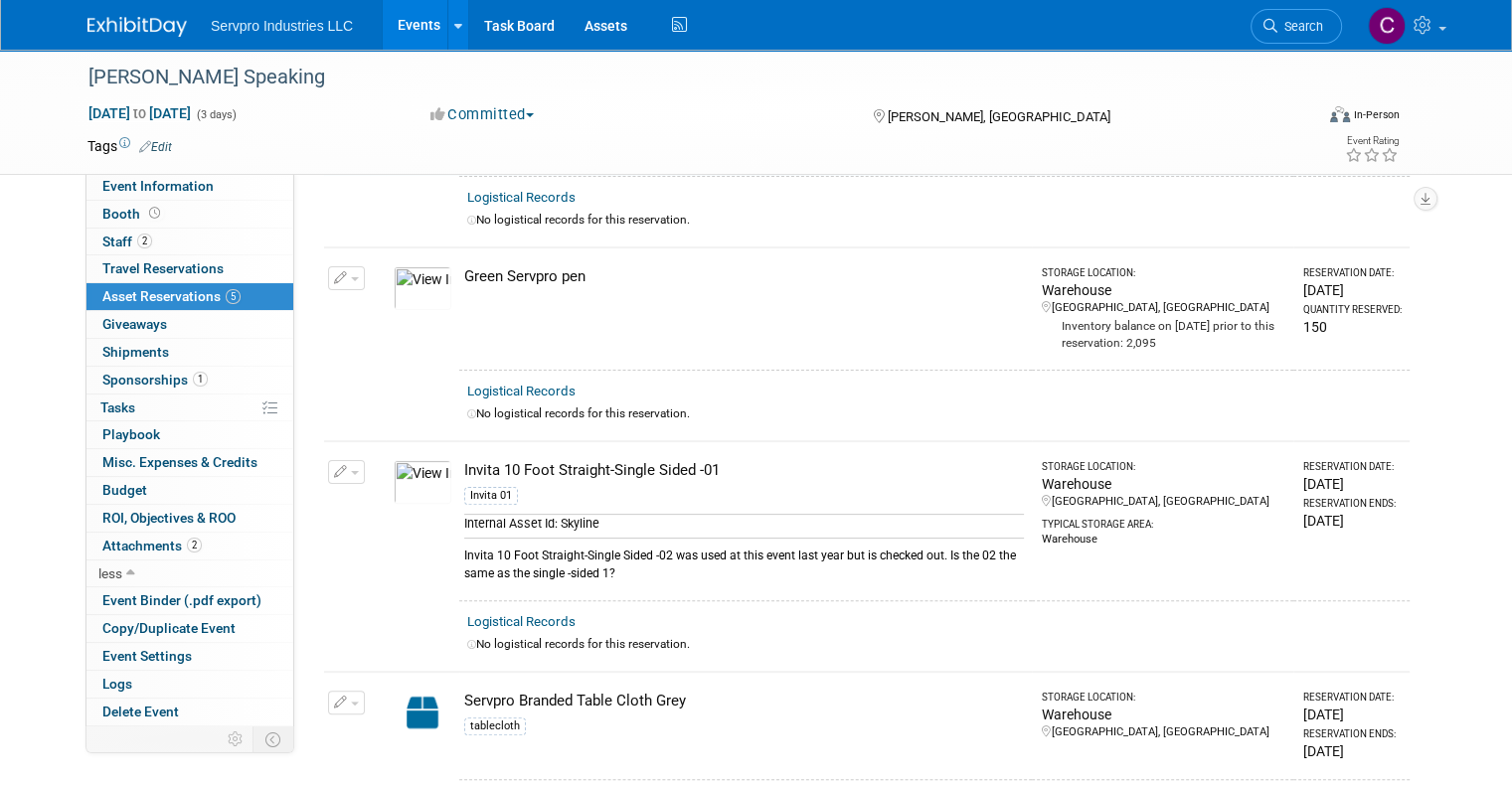 scroll, scrollTop: 248, scrollLeft: 0, axis: vertical 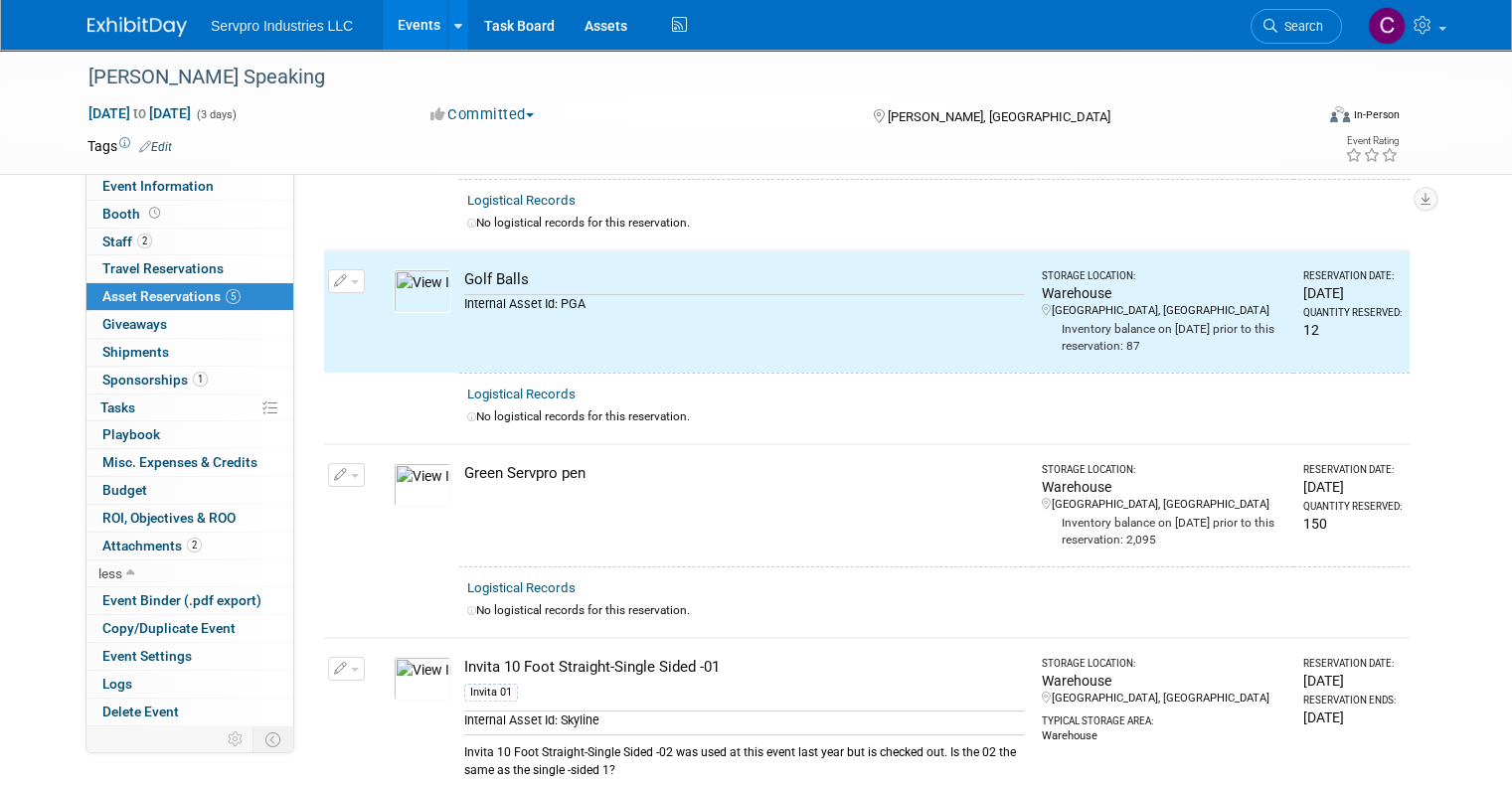 click on "Golf Balls" at bounding box center [744, 279] 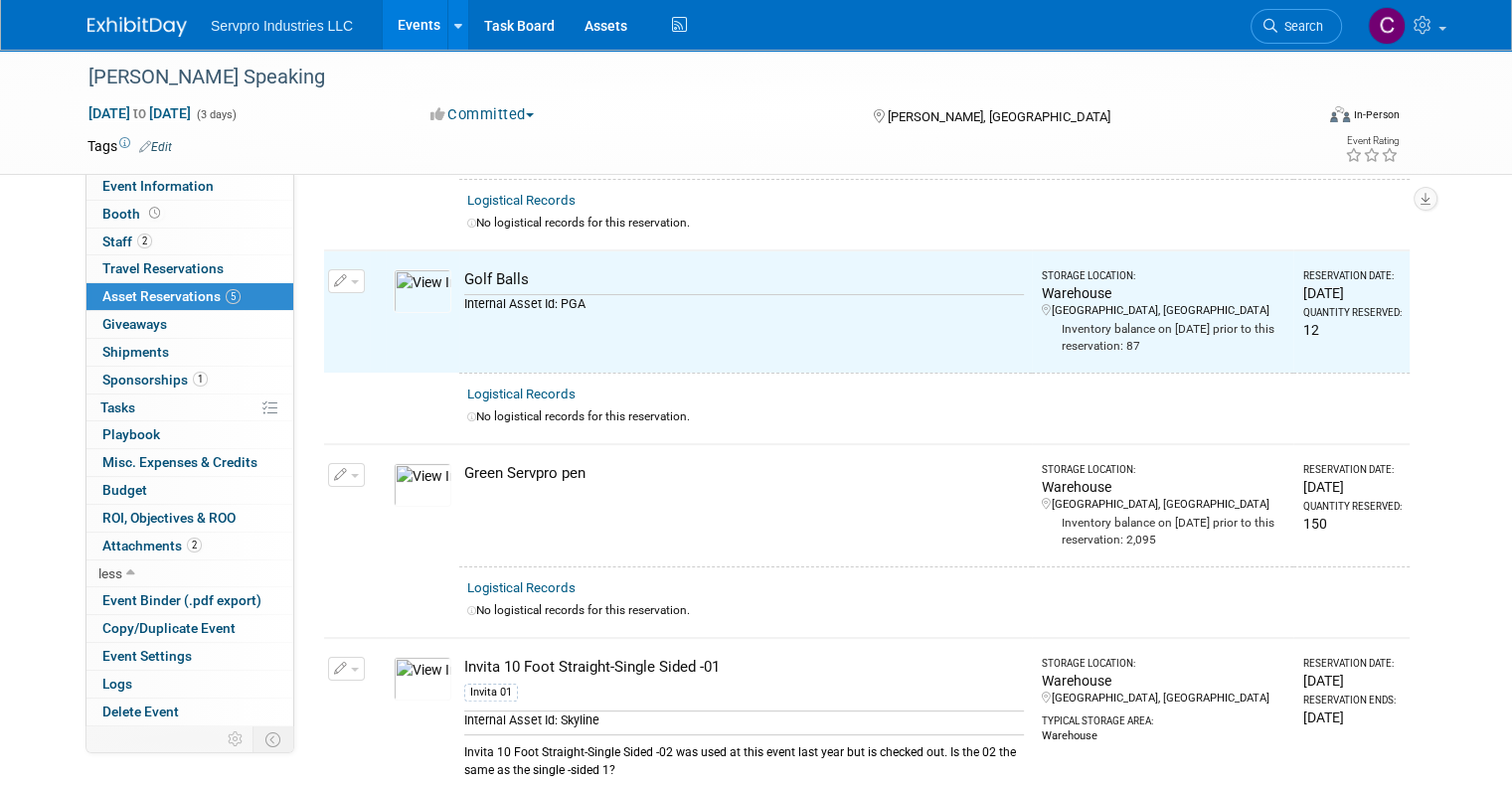 click at bounding box center [422, 291] 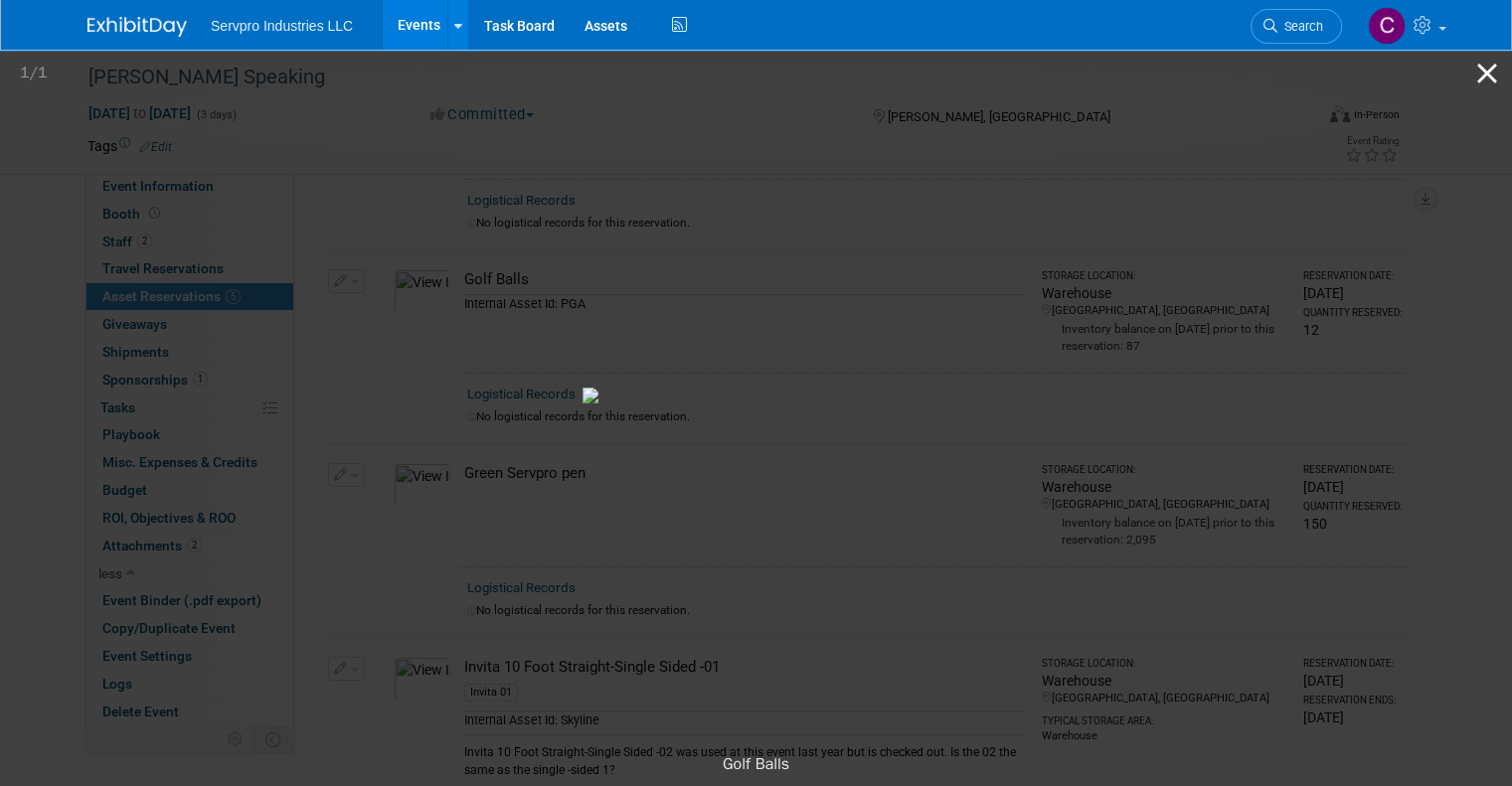 click at bounding box center (1487, 73) 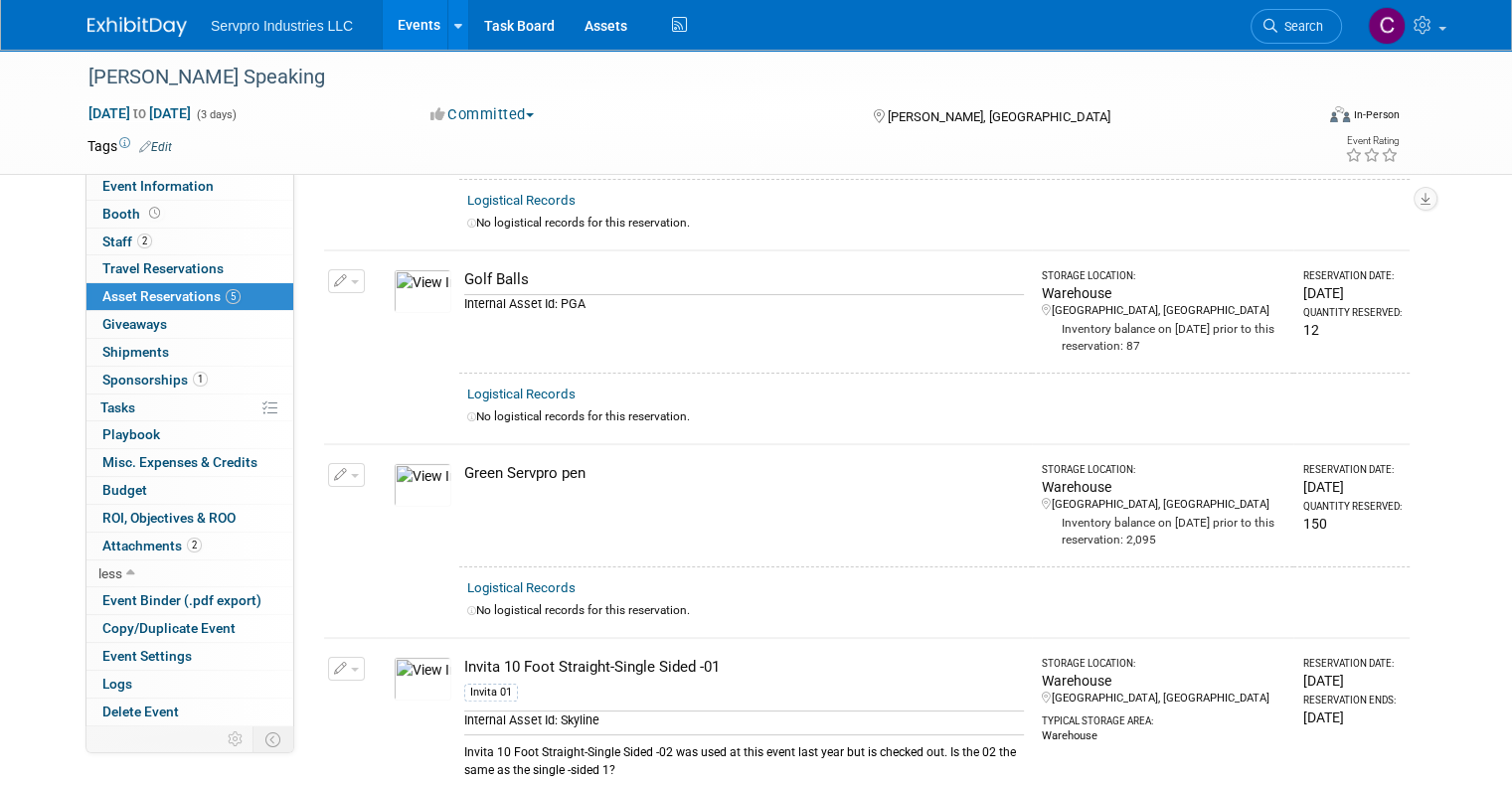 click on "Storage Location:" at bounding box center [1163, 664] 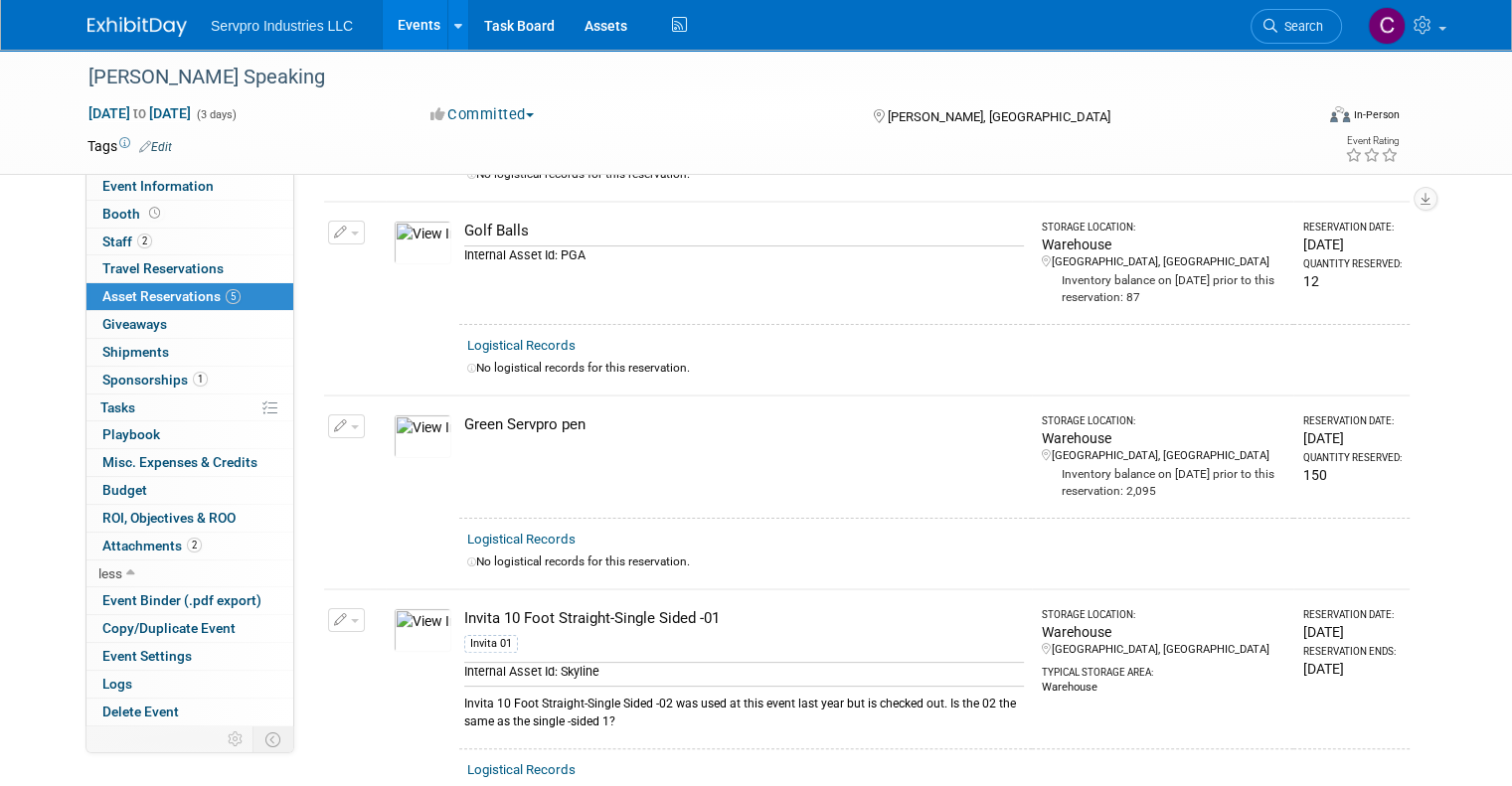 scroll, scrollTop: 306, scrollLeft: 0, axis: vertical 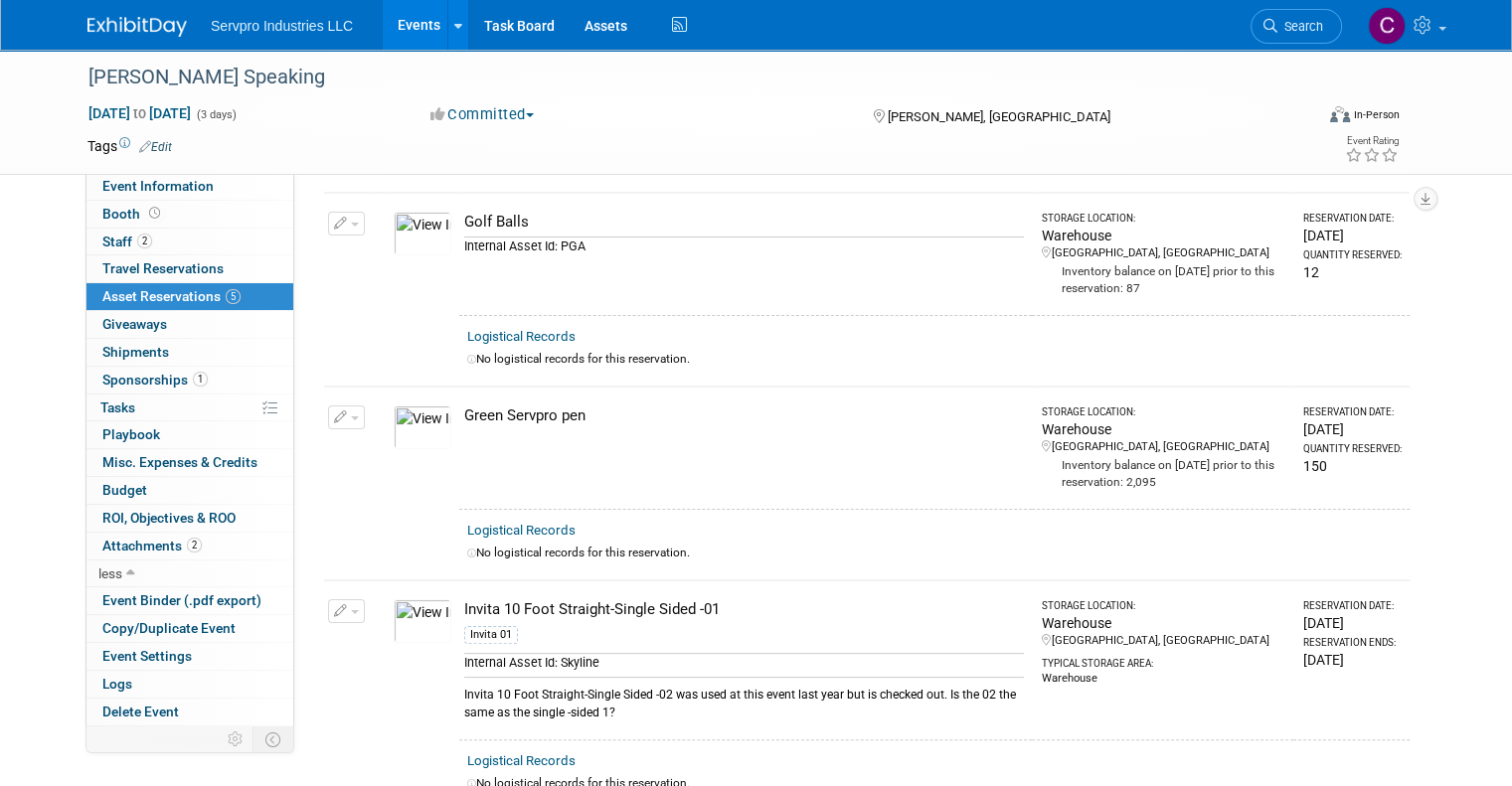 click on "Logistical Records" at bounding box center [521, 336] 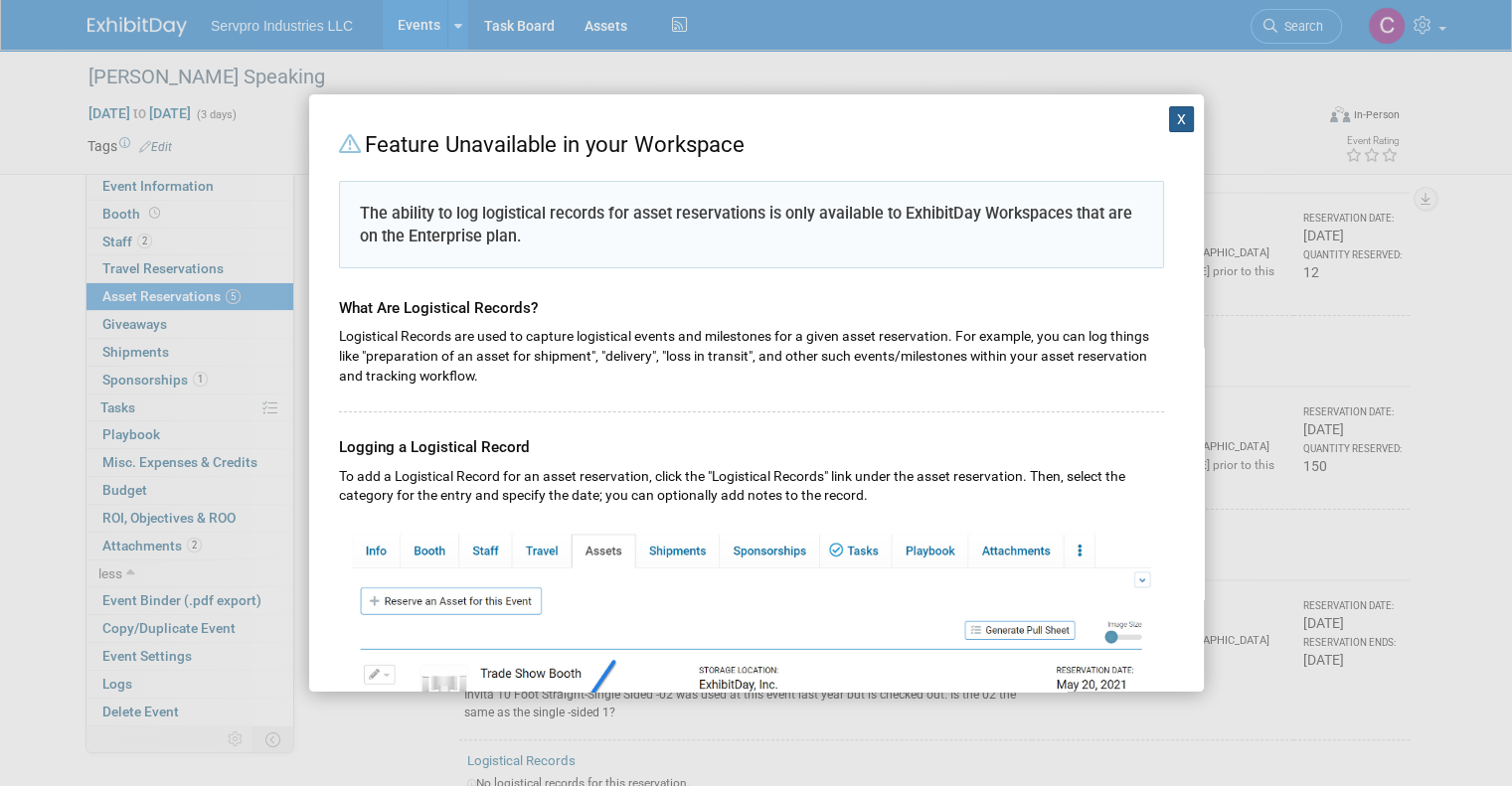 click on "X" at bounding box center (1182, 119) 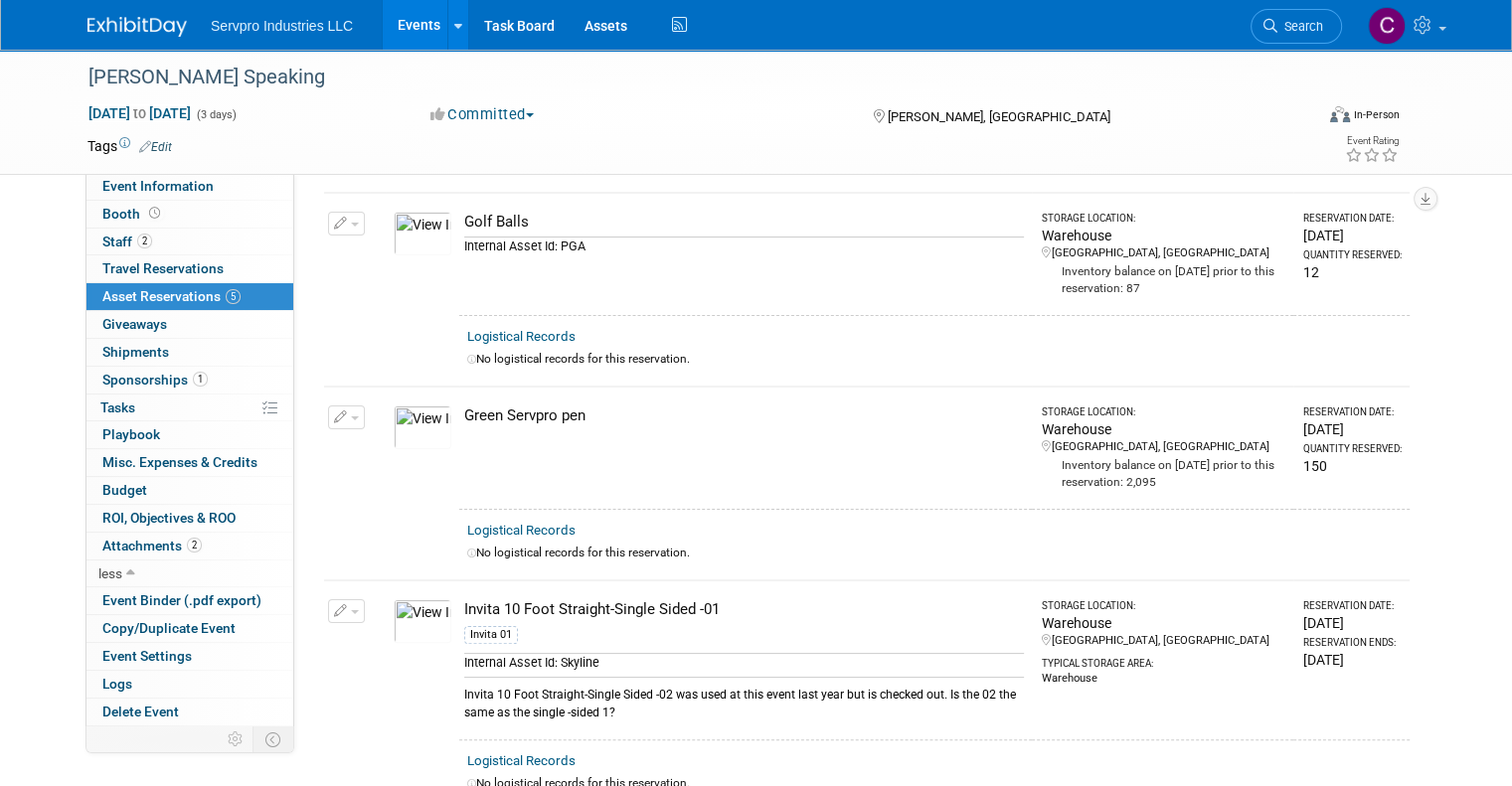 click on "Storage Location:
Warehouse
Gallatin, TN
Typical Storage Area:
Warehouse" at bounding box center (1162, 660) 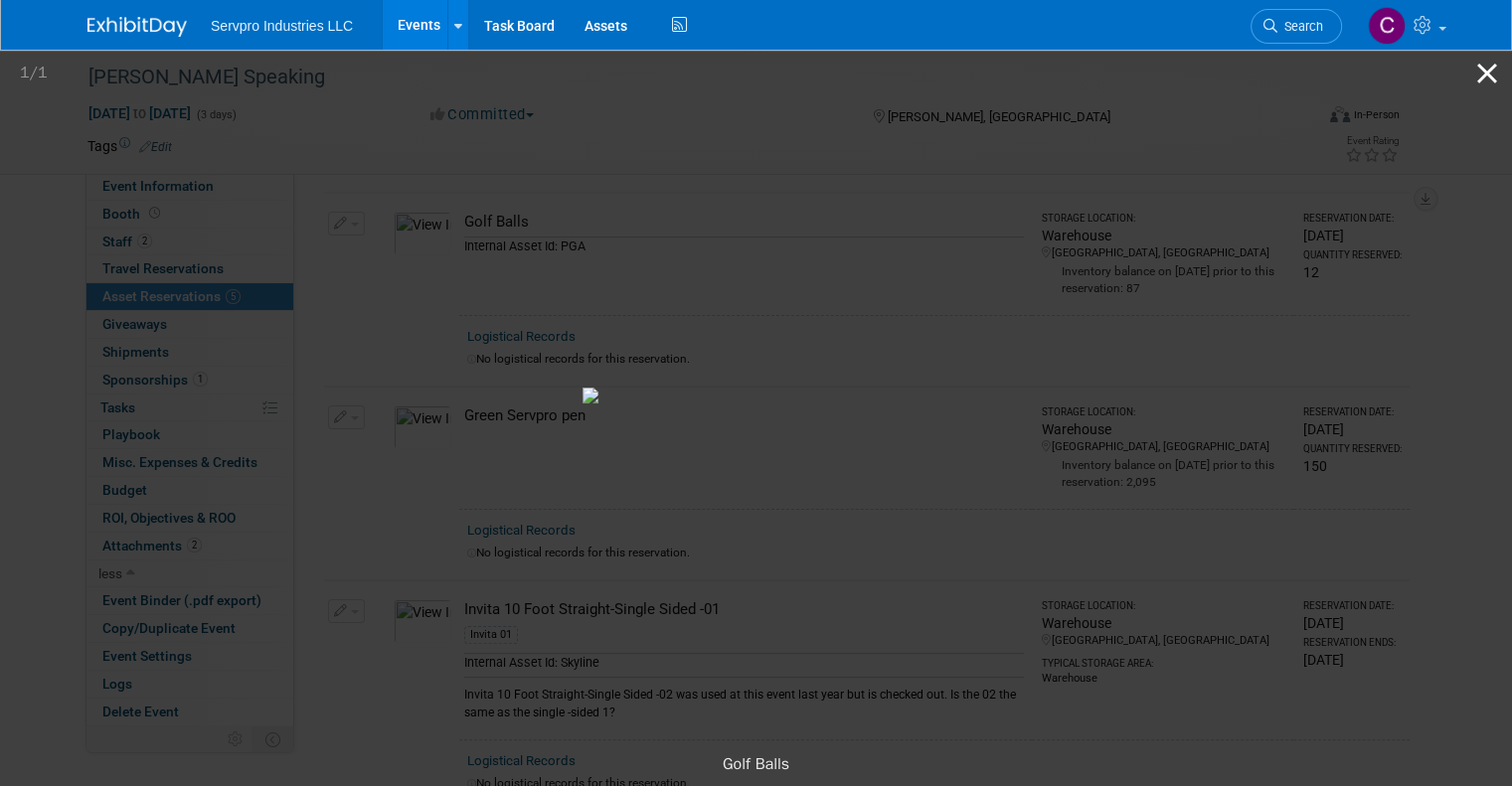 click at bounding box center [1487, 73] 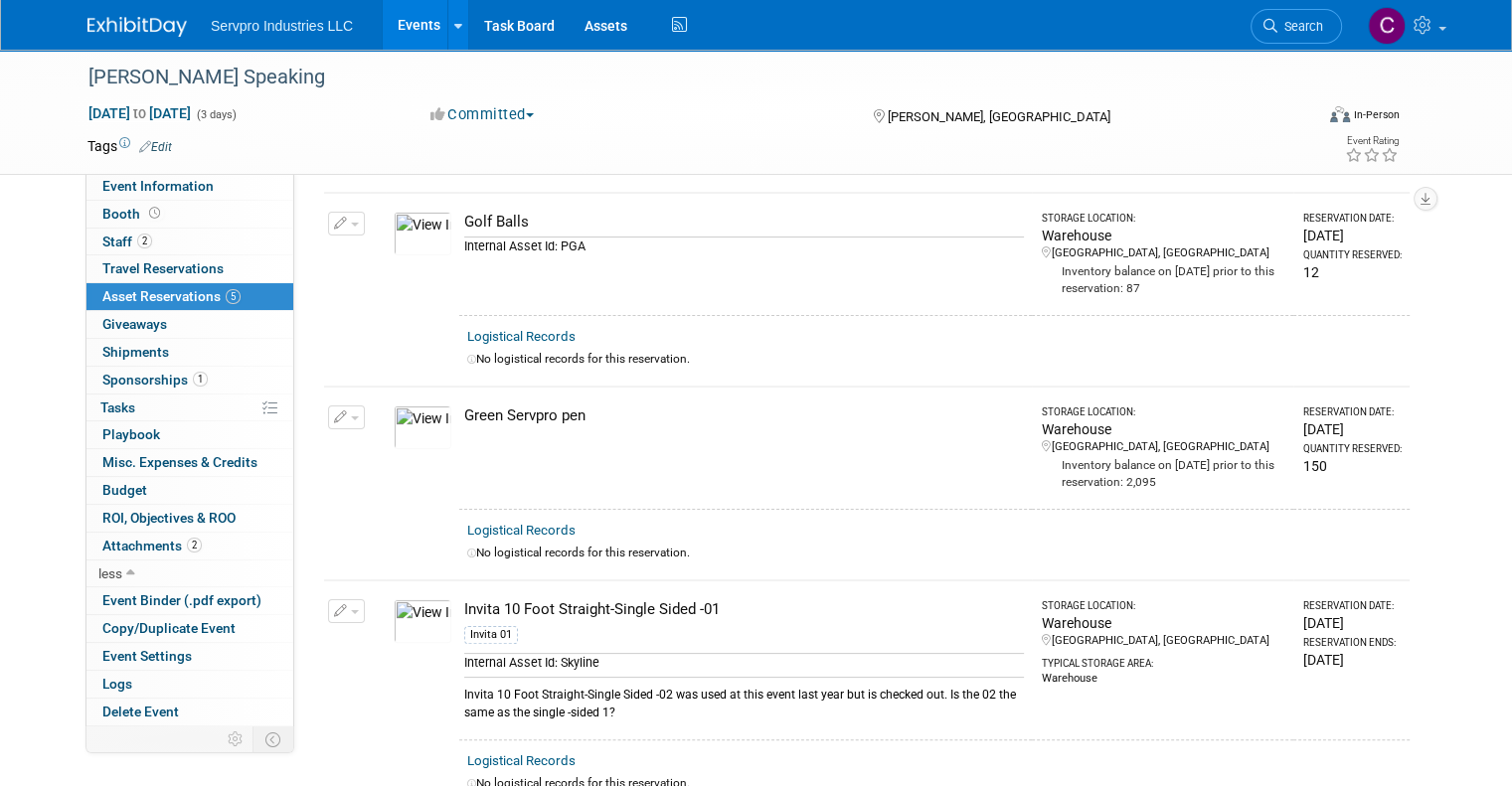 click at bounding box center [346, 224] 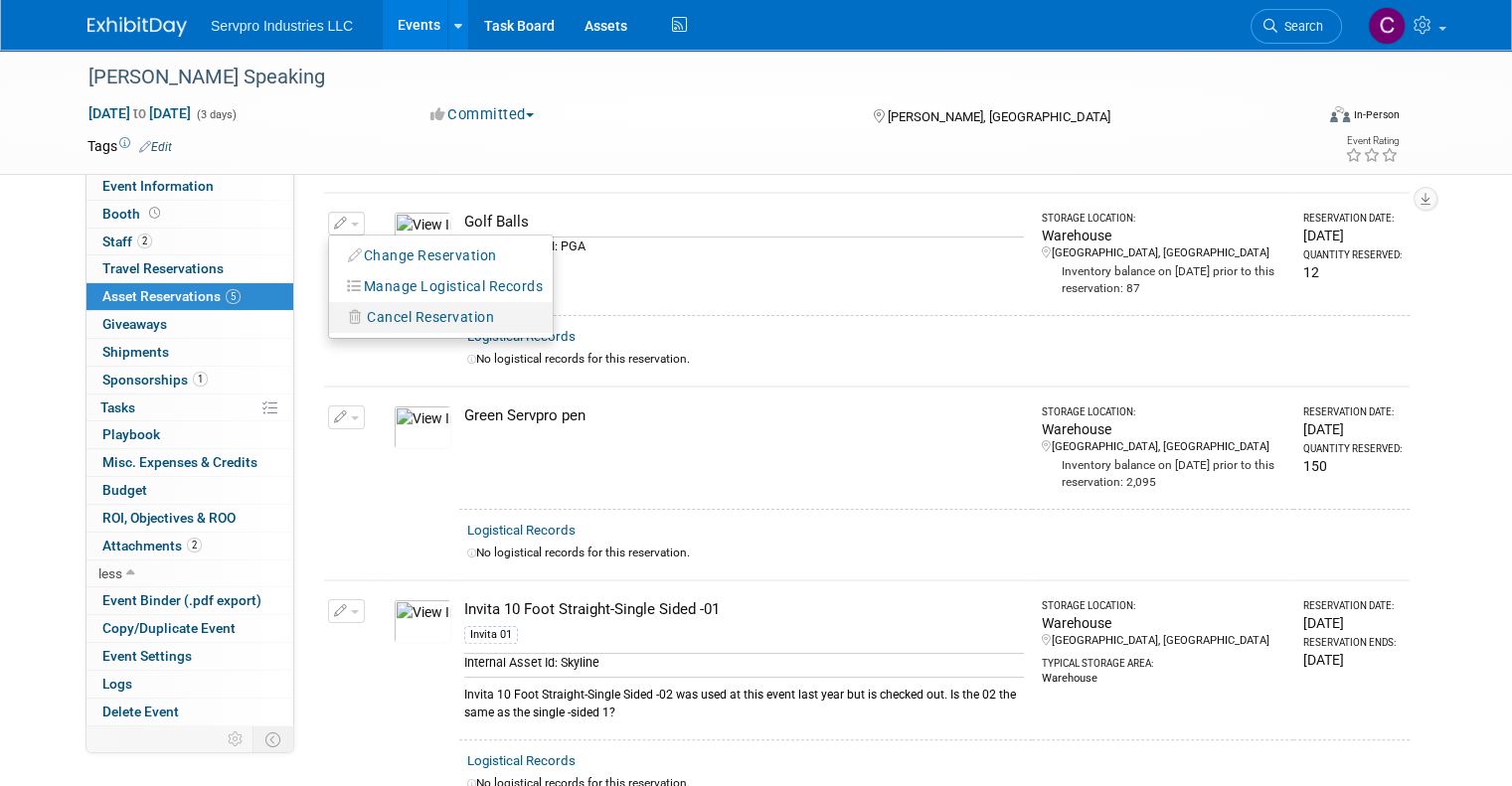 click on "Cancel Reservation" at bounding box center (430, 317) 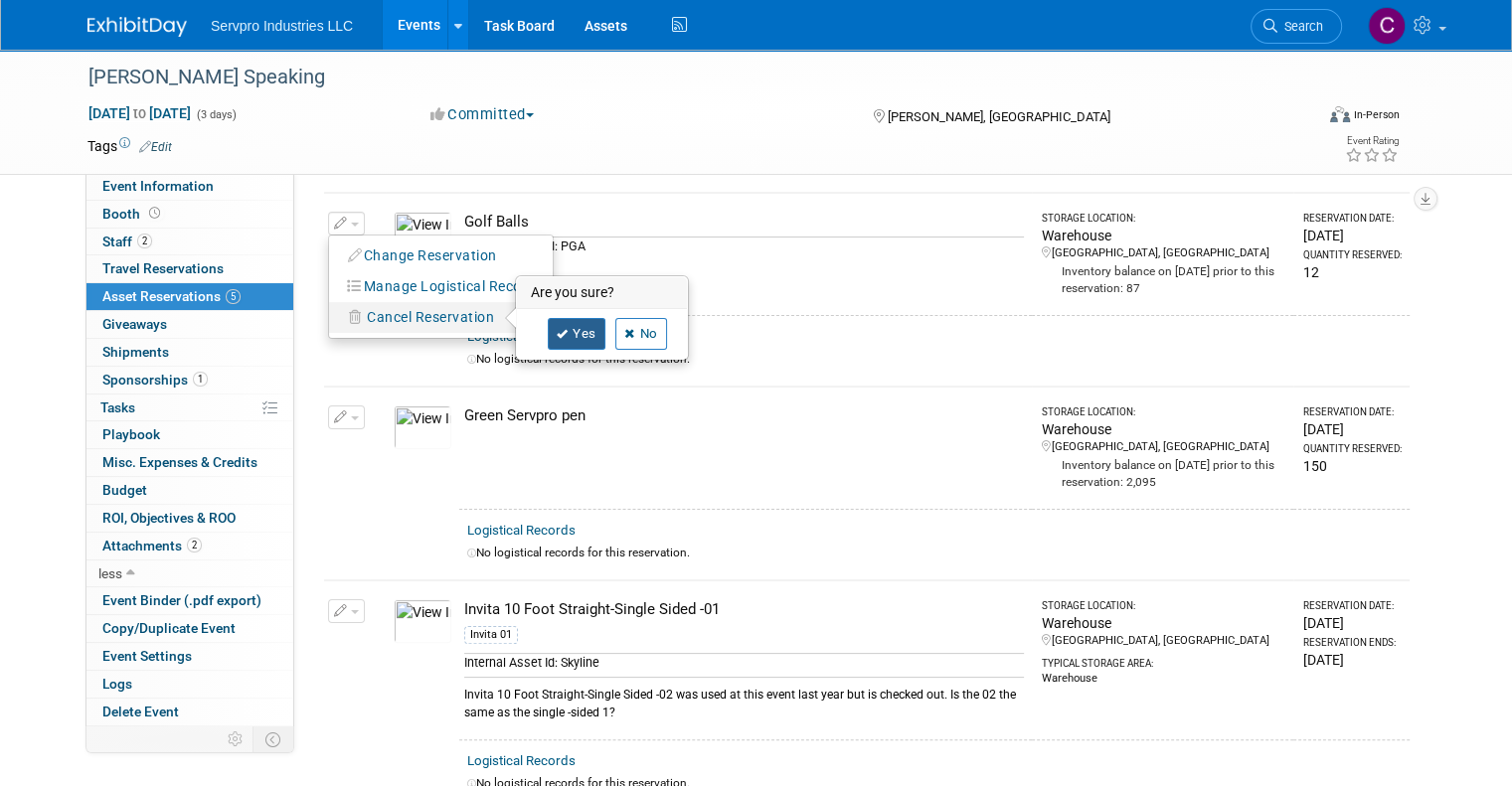 click on "Yes" at bounding box center [577, 334] 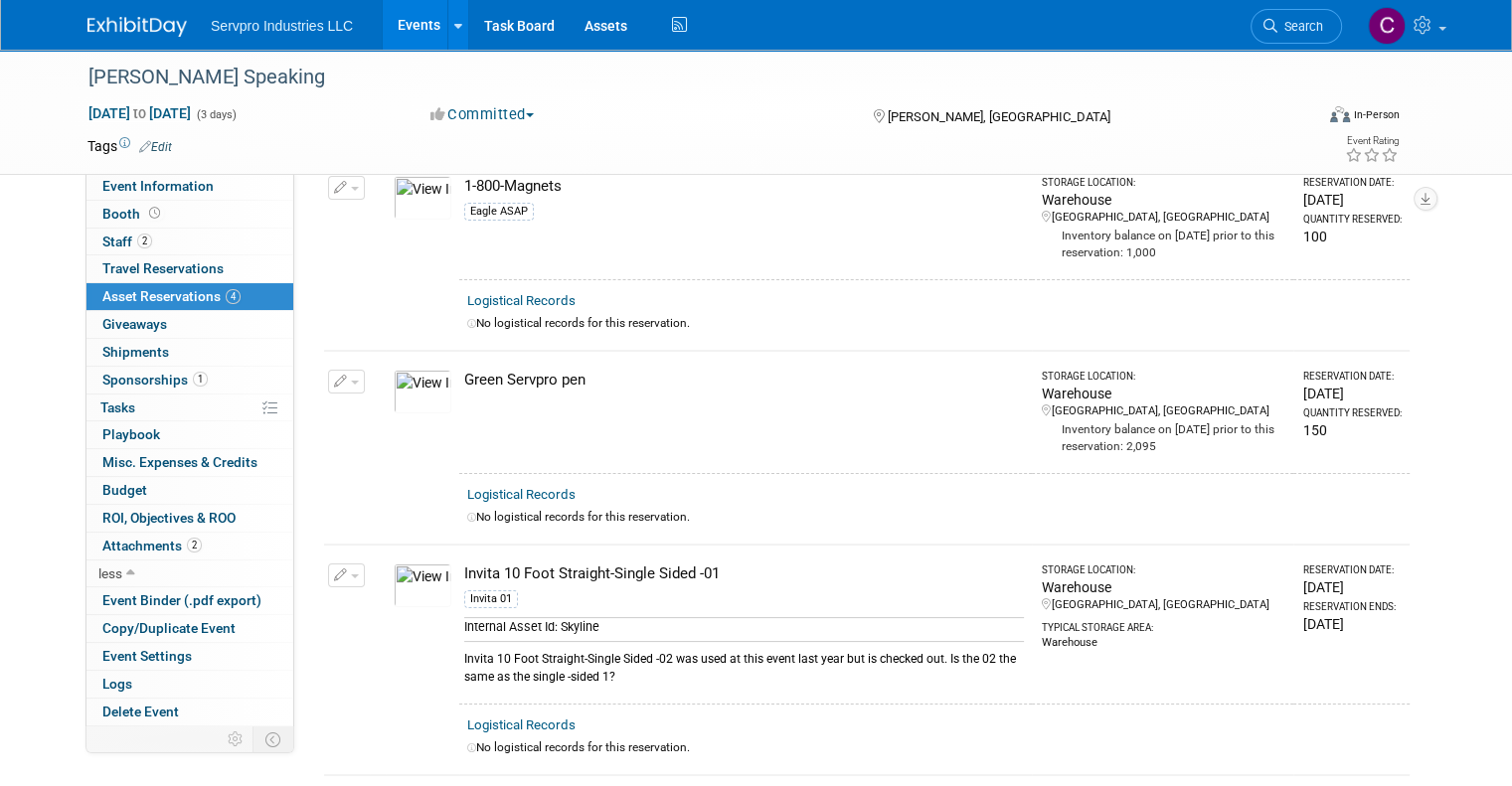 scroll, scrollTop: 0, scrollLeft: 0, axis: both 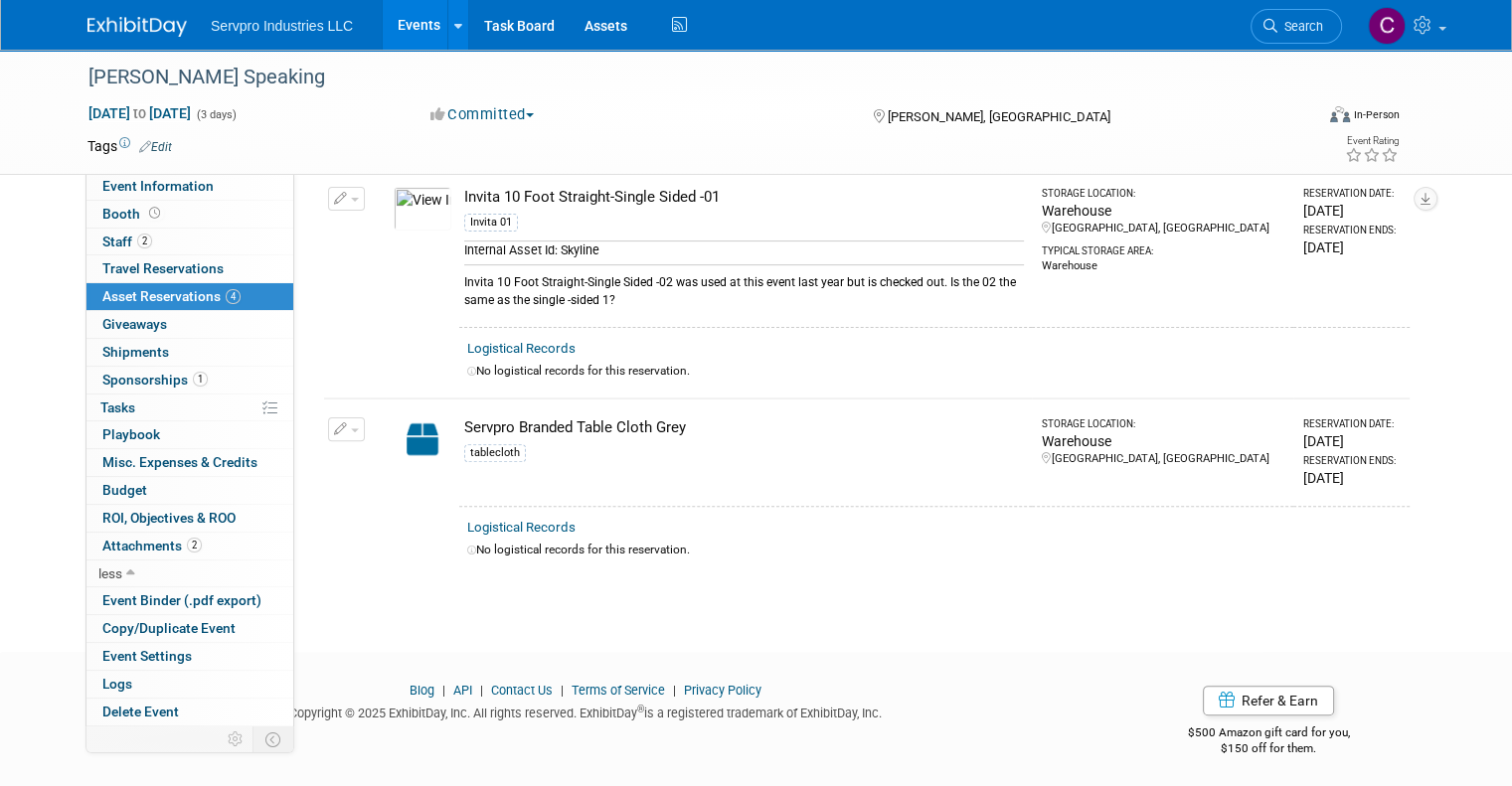 click at bounding box center (422, 439) 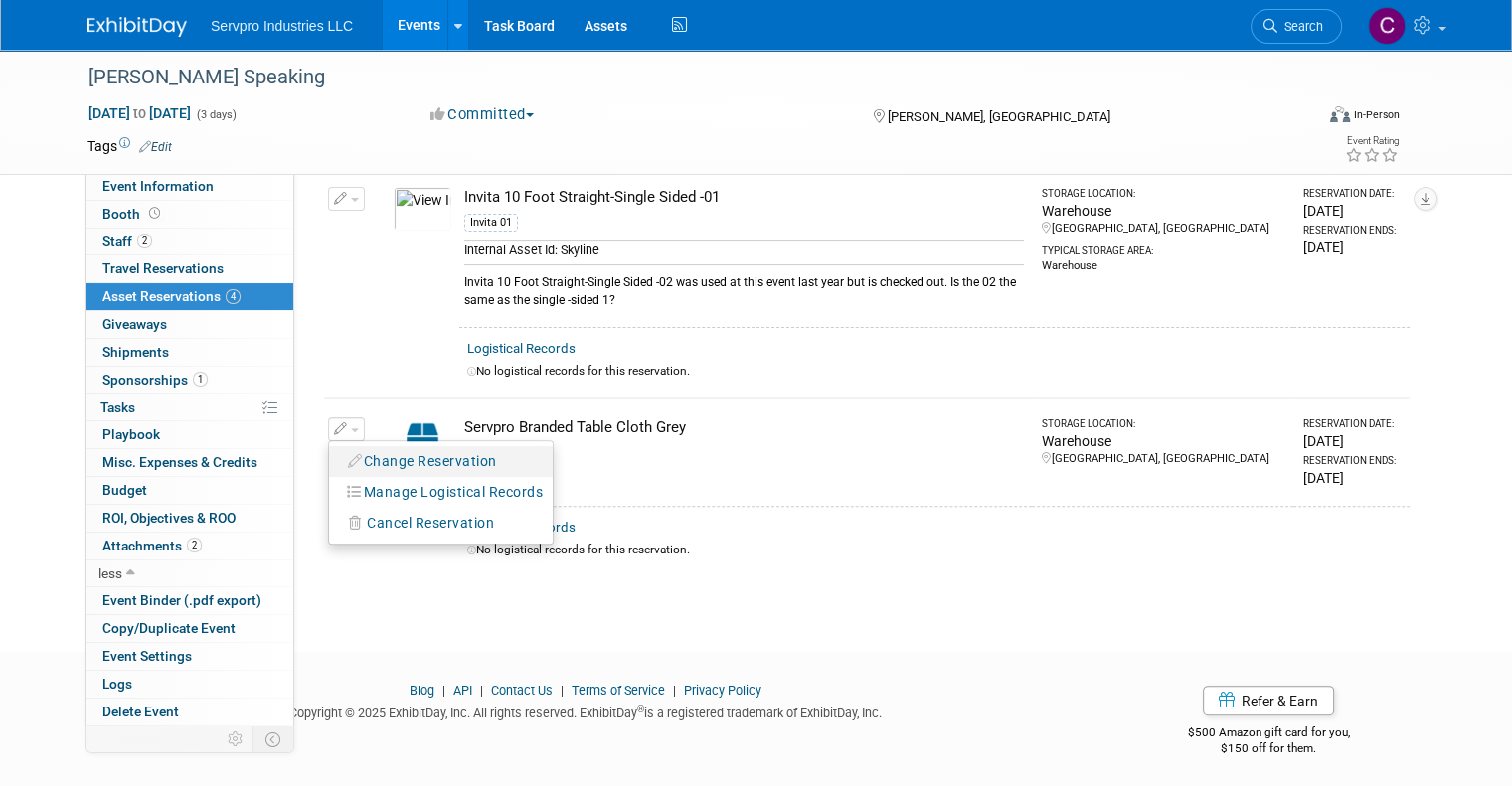 click on "Change Reservation" at bounding box center [422, 461] 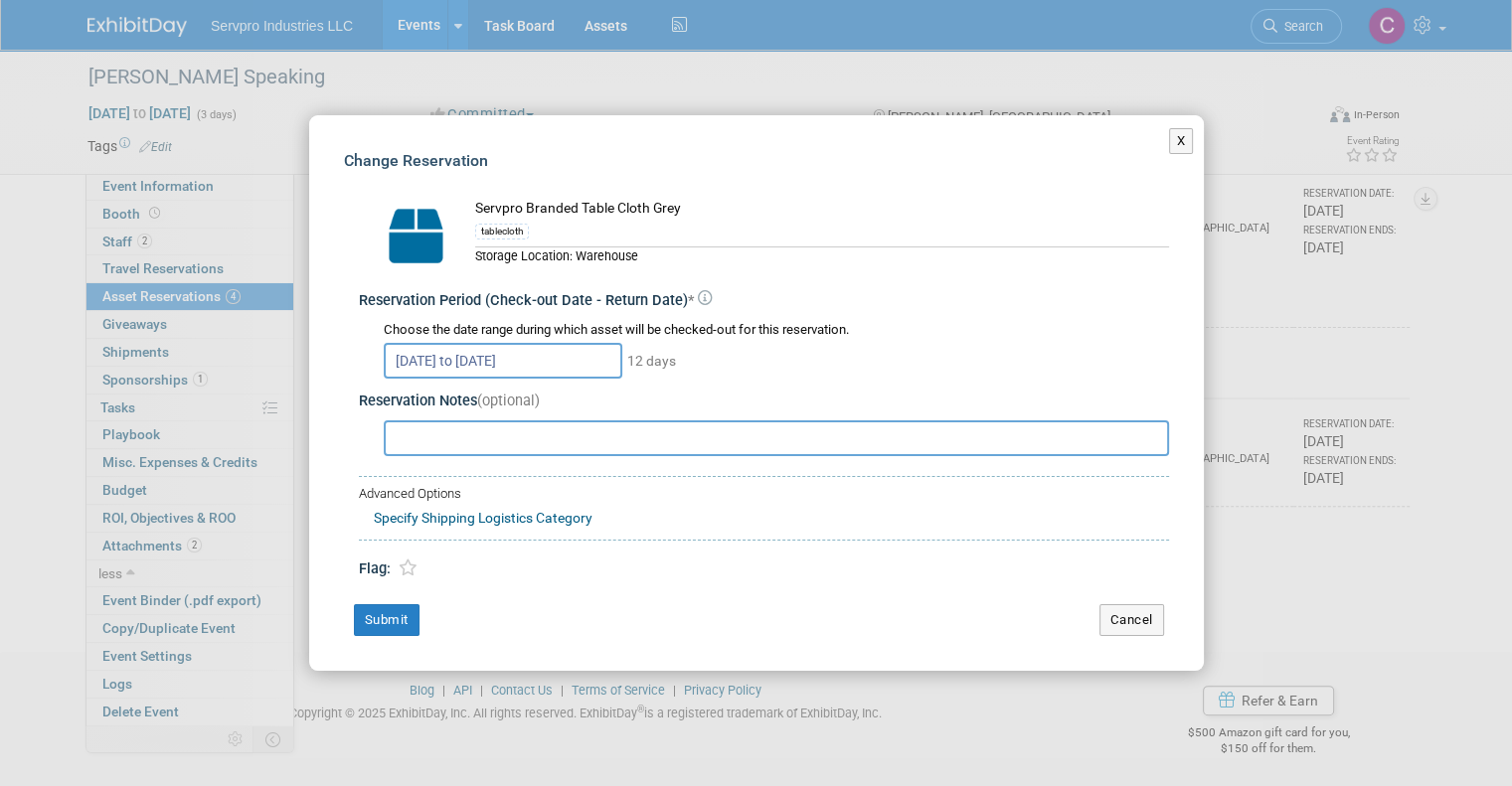 click on "Aug 11, 2025 to Aug 22, 2025
12 days" at bounding box center [776, 359] 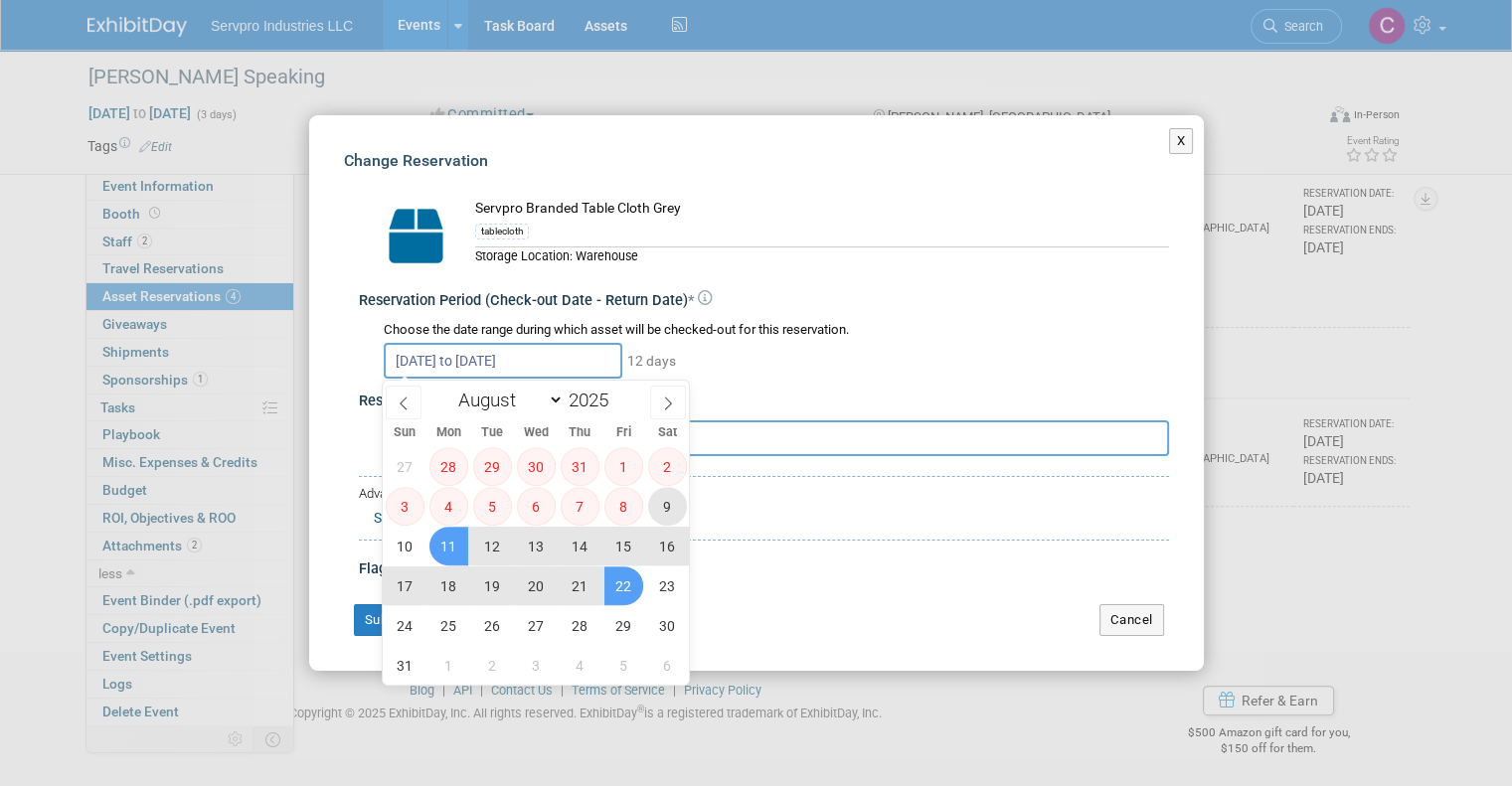click on "9" at bounding box center (667, 506) 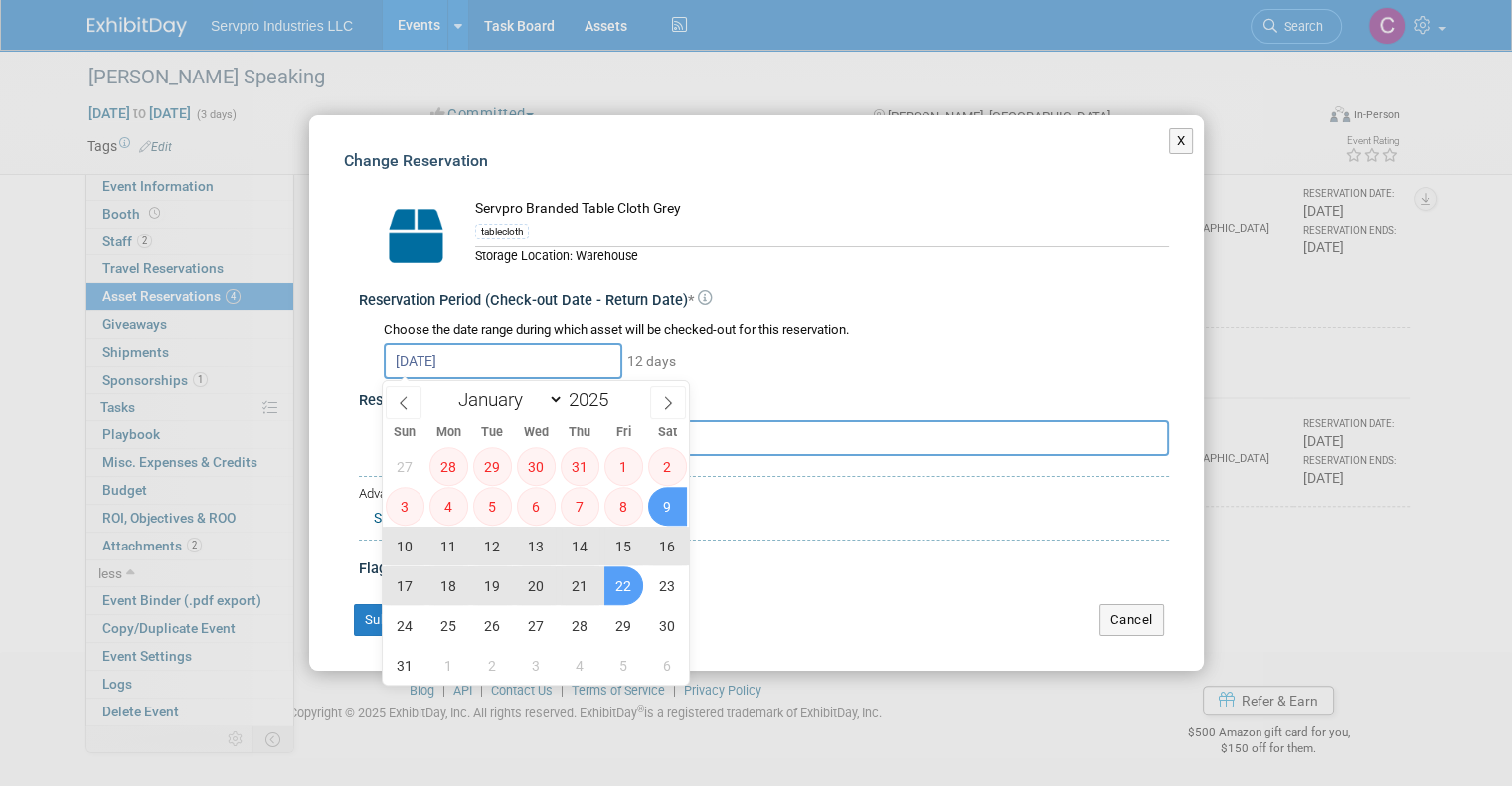 click on "22" at bounding box center [623, 585] 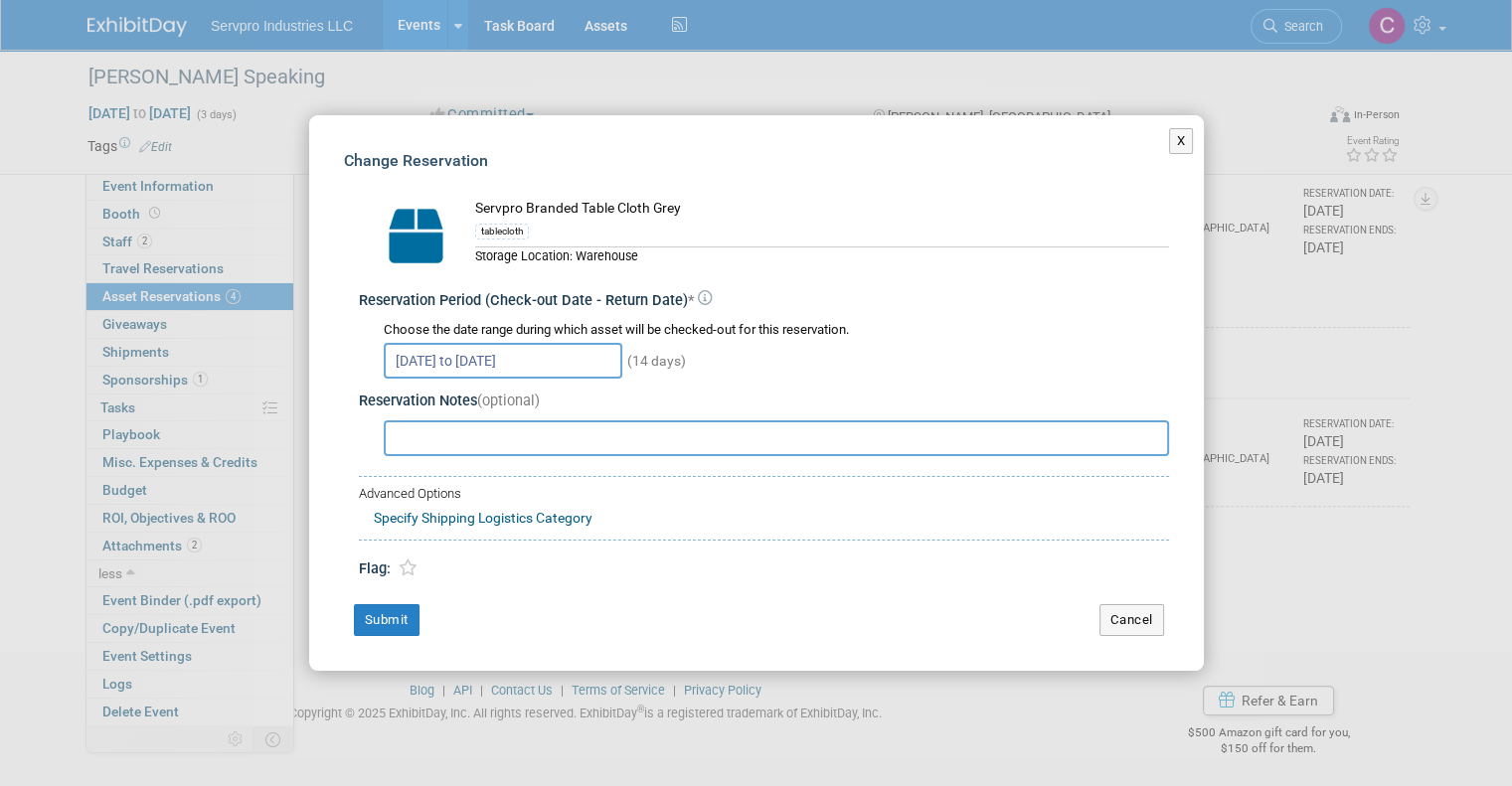 click on "Aug 9, 2025 to Aug 22, 2025" at bounding box center [503, 361] 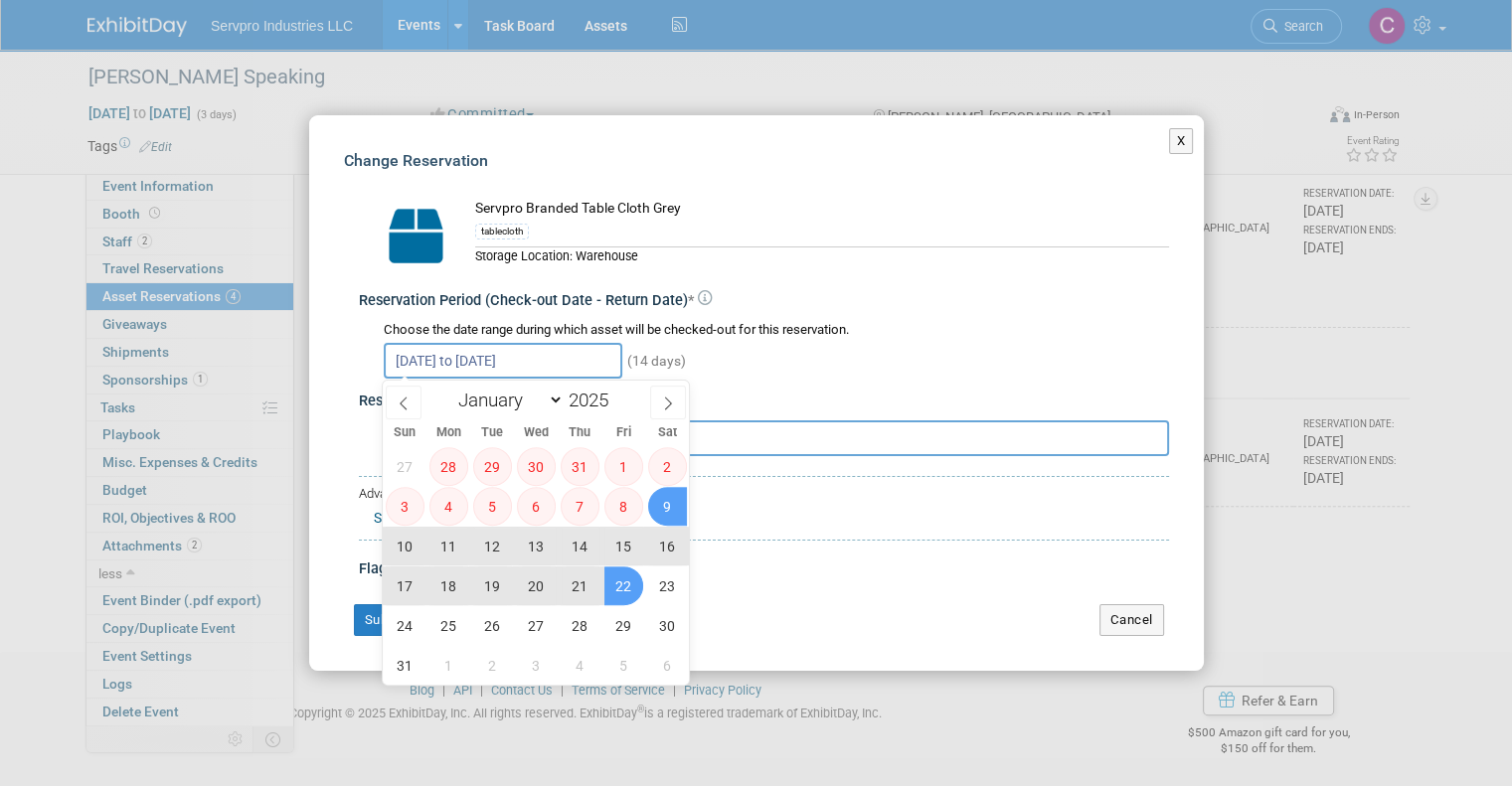 click on "11" at bounding box center [448, 546] 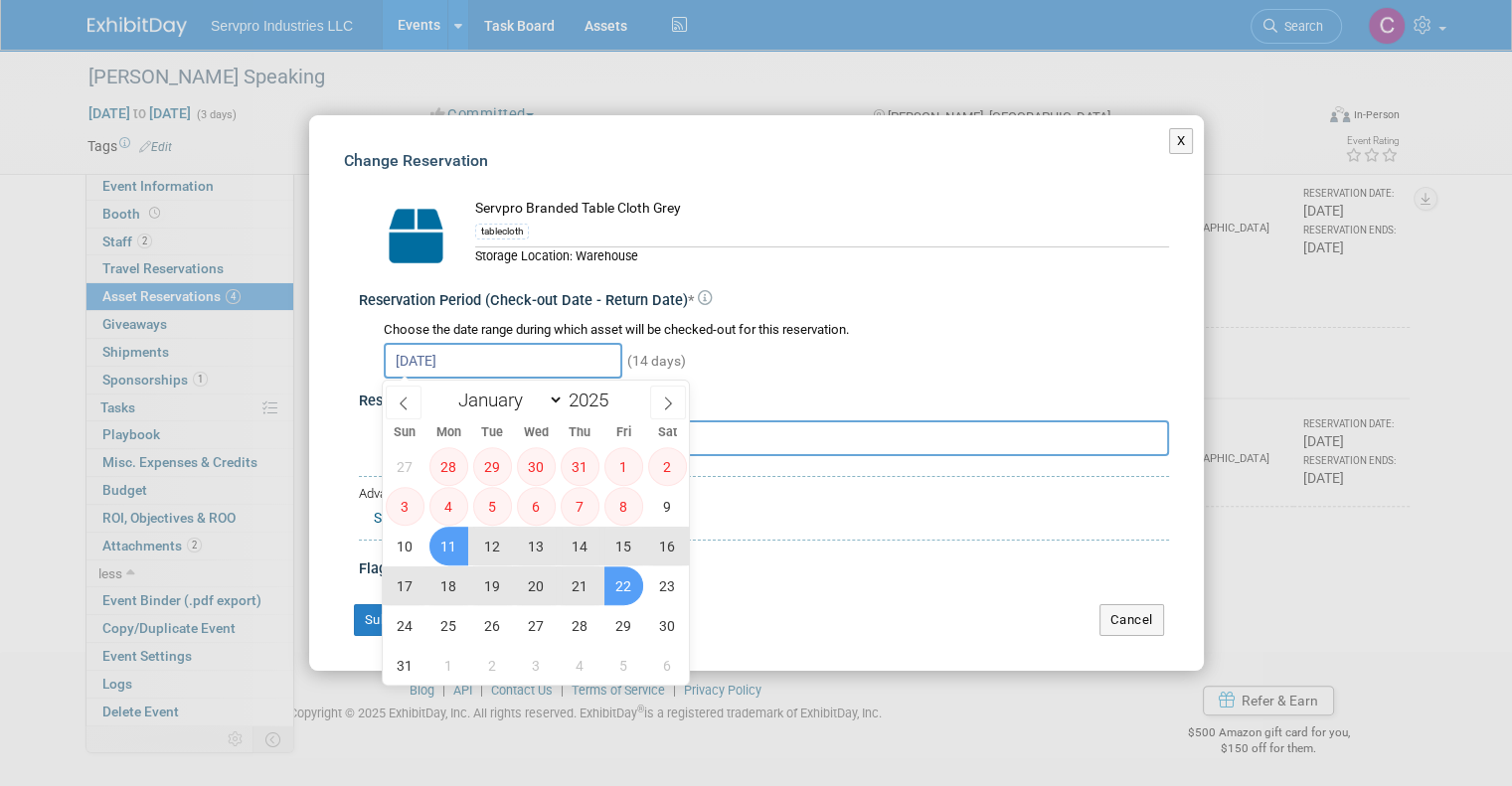 click on "22" at bounding box center [623, 585] 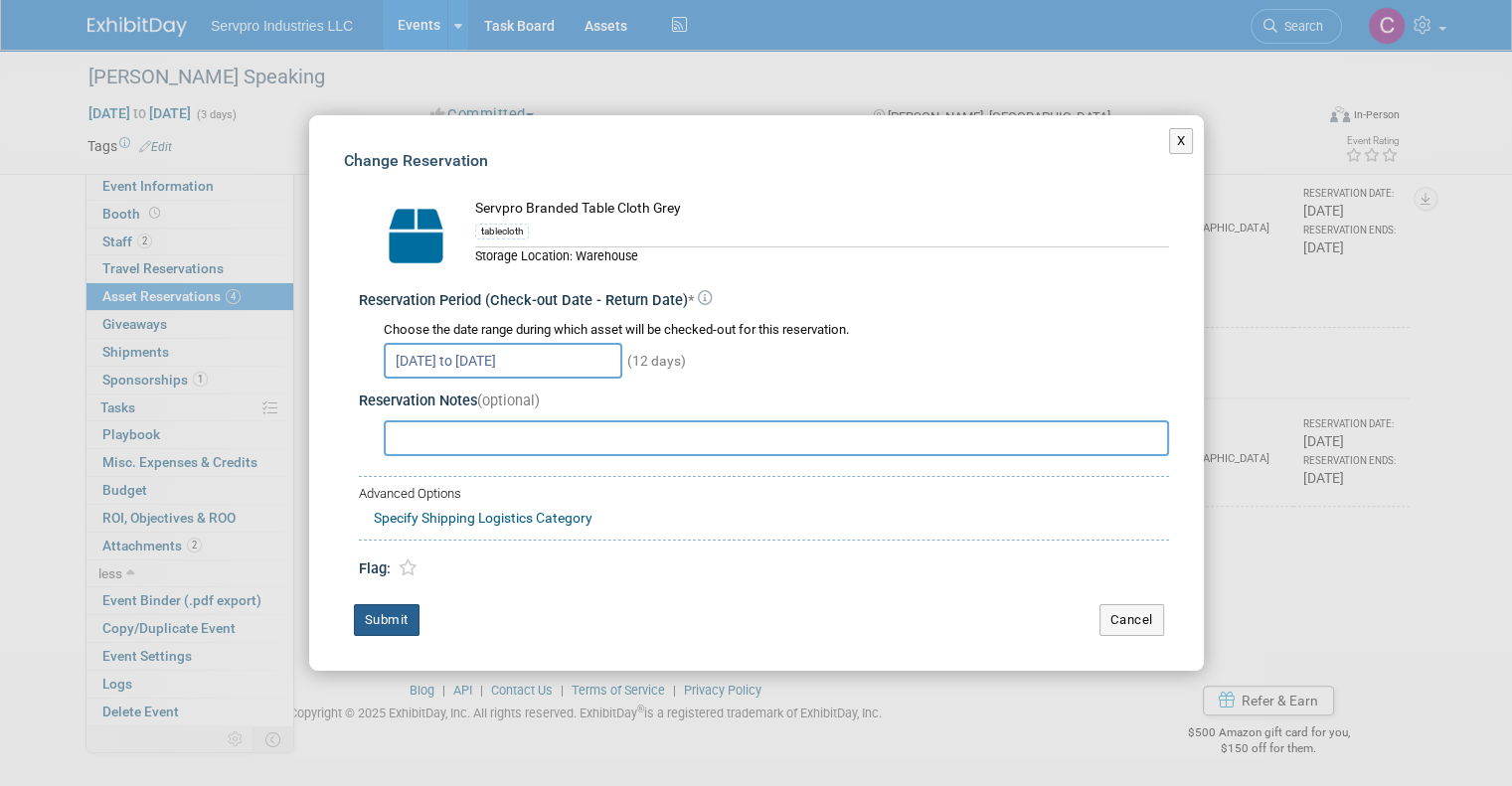 click on "Submit" at bounding box center (387, 620) 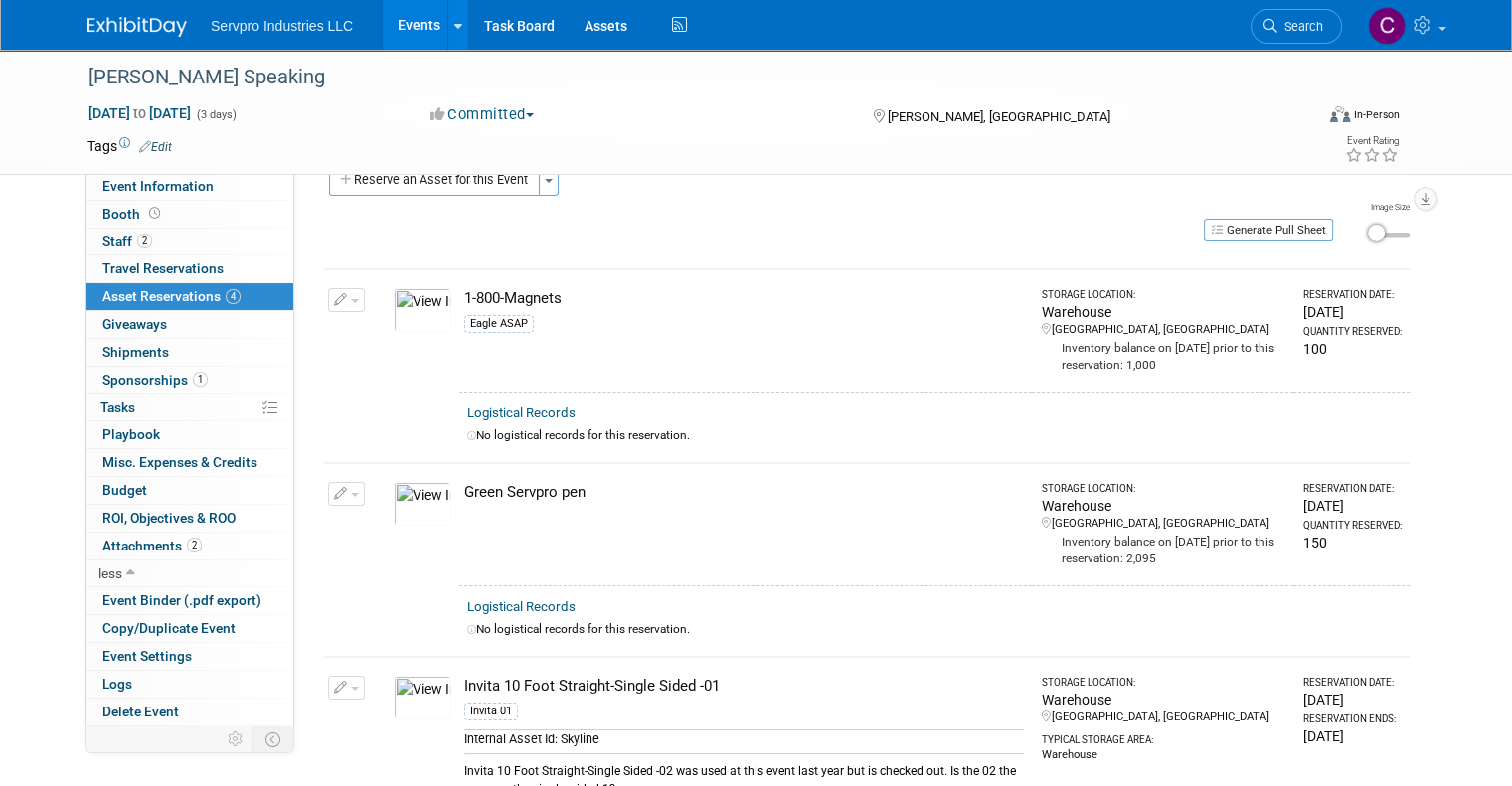 scroll, scrollTop: 0, scrollLeft: 0, axis: both 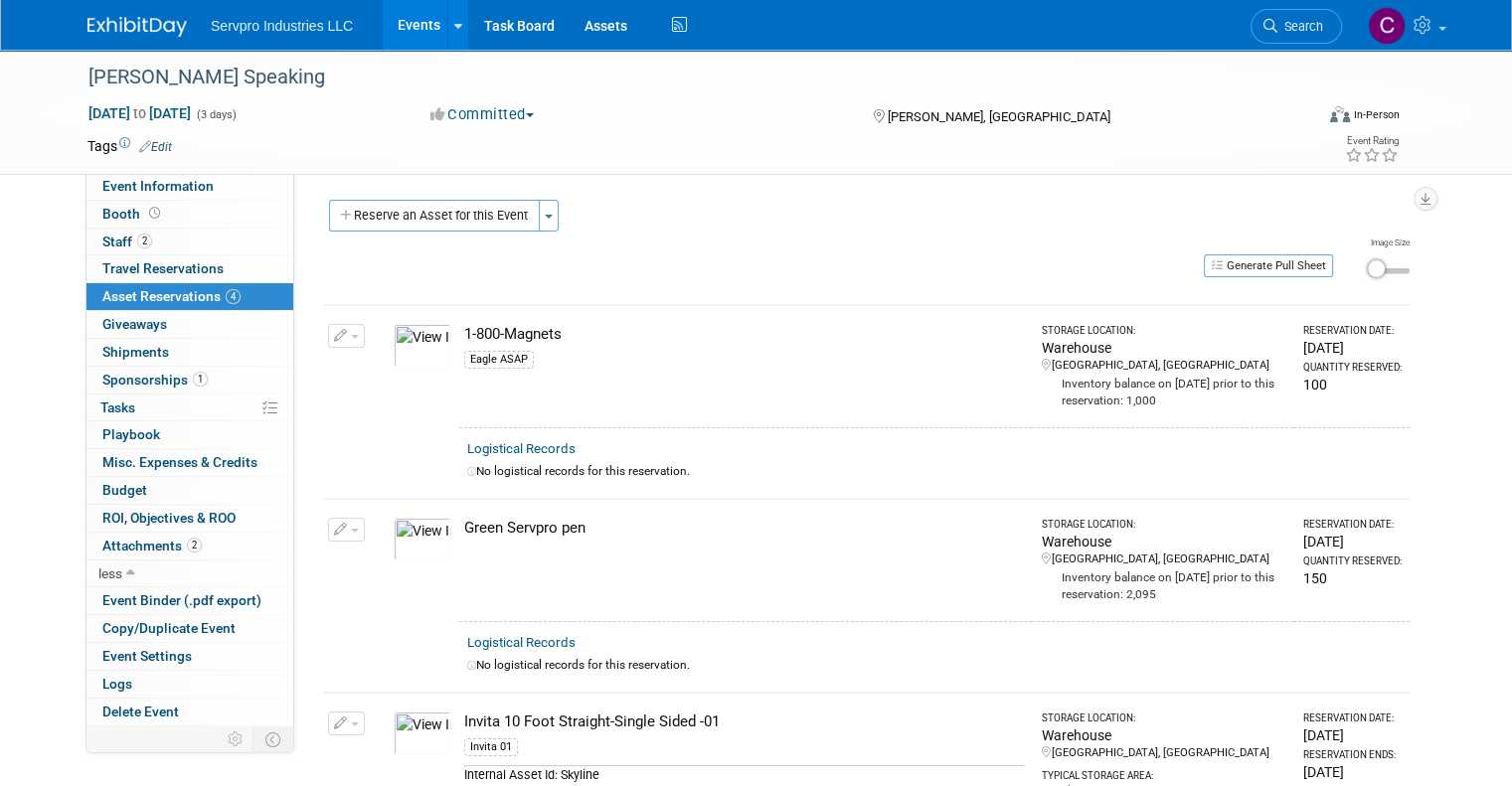 click on "Events" at bounding box center [419, 25] 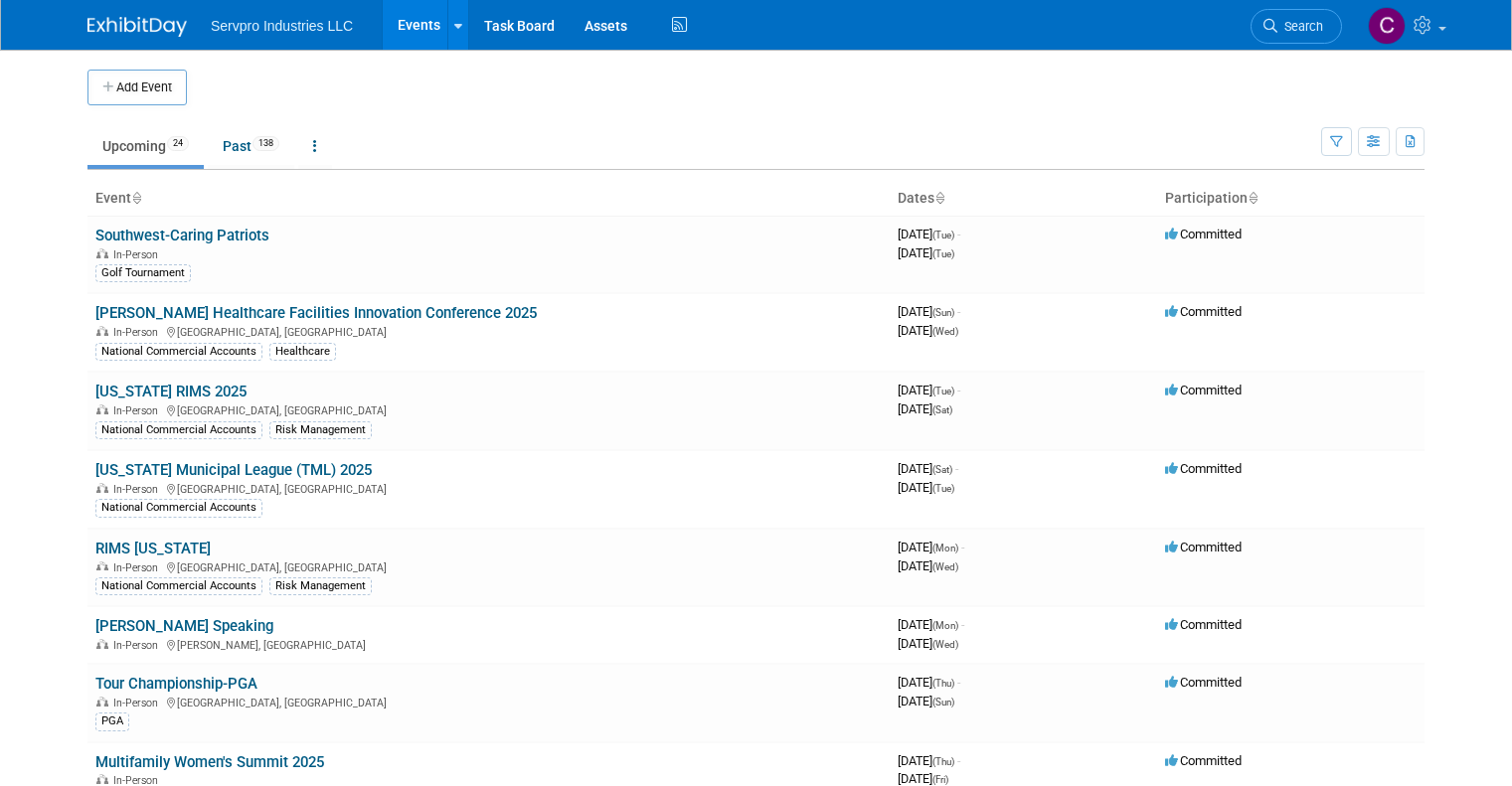 scroll, scrollTop: 0, scrollLeft: 0, axis: both 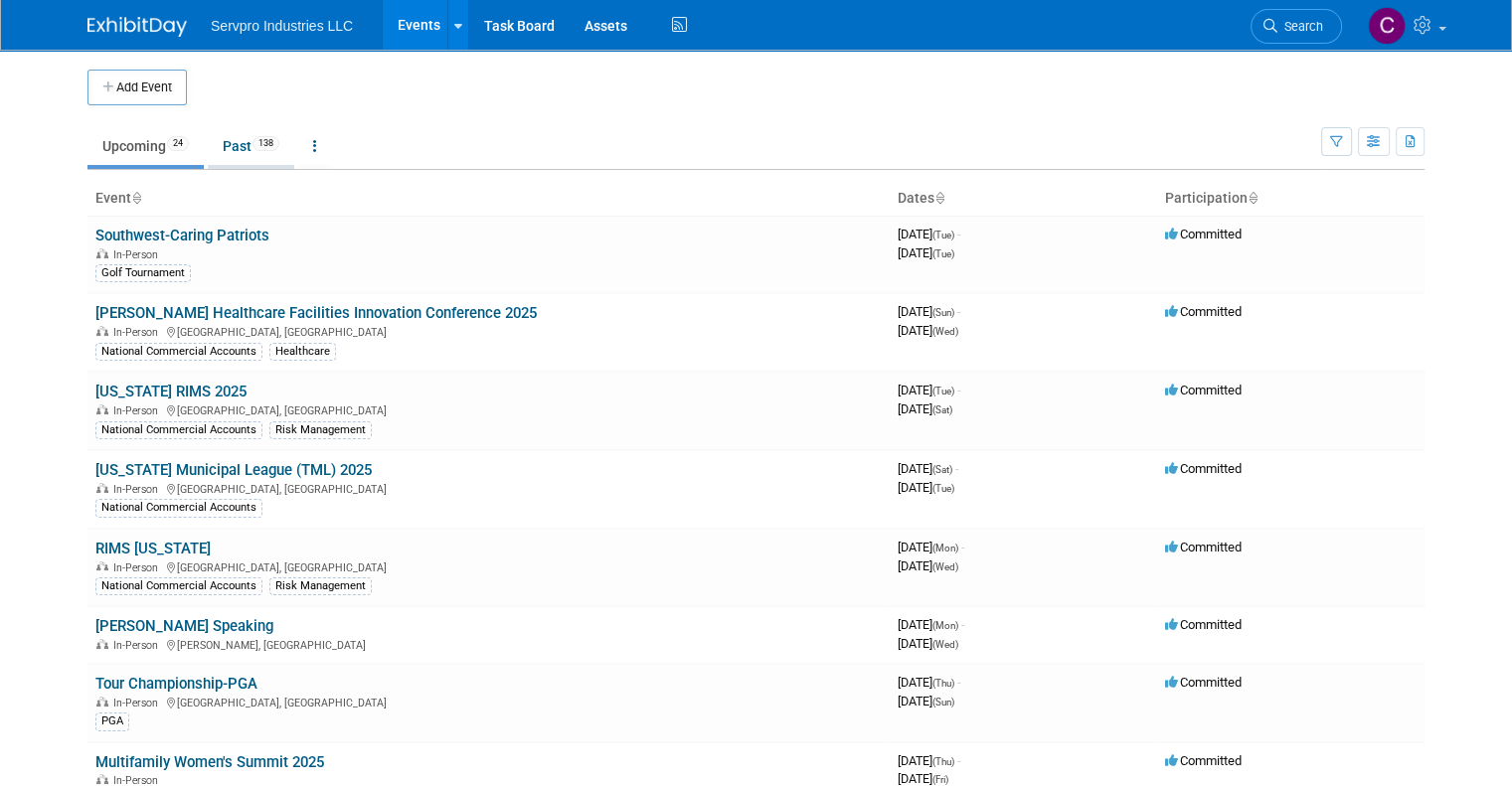 click on "Past
138" at bounding box center [251, 146] 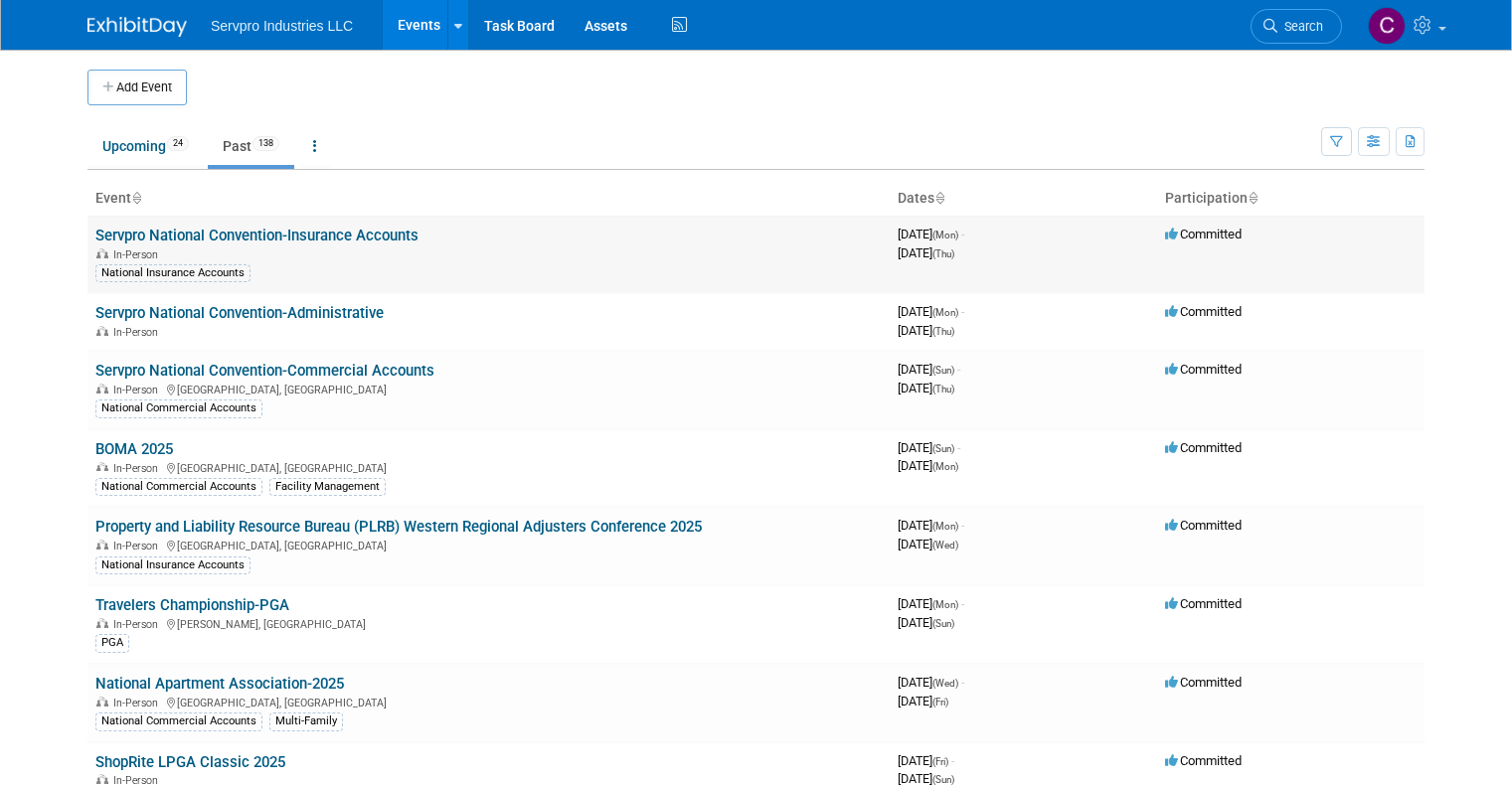 scroll, scrollTop: 0, scrollLeft: 0, axis: both 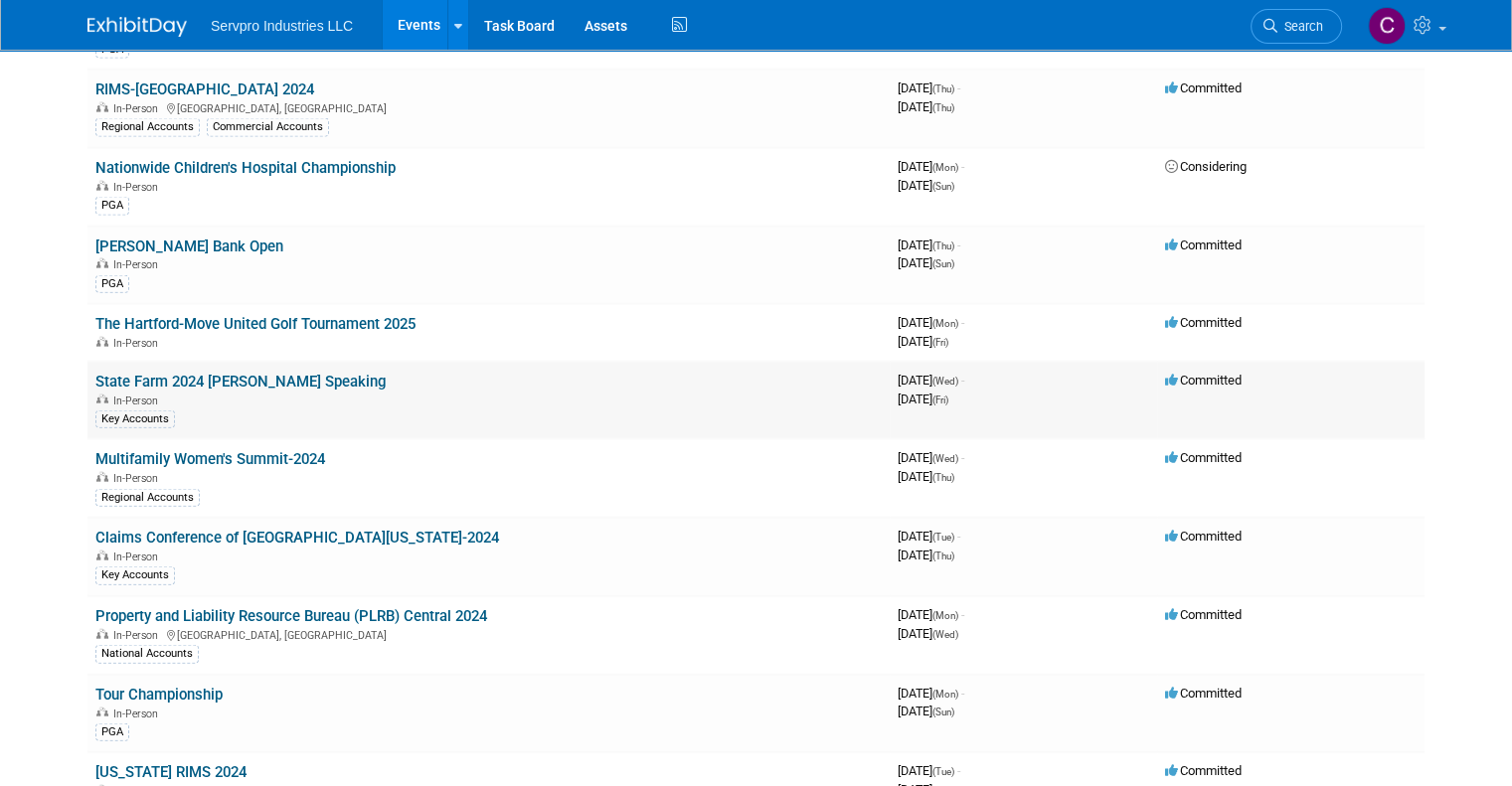 click on "State Farm 2024 [PERSON_NAME] Speaking" at bounding box center [241, 382] 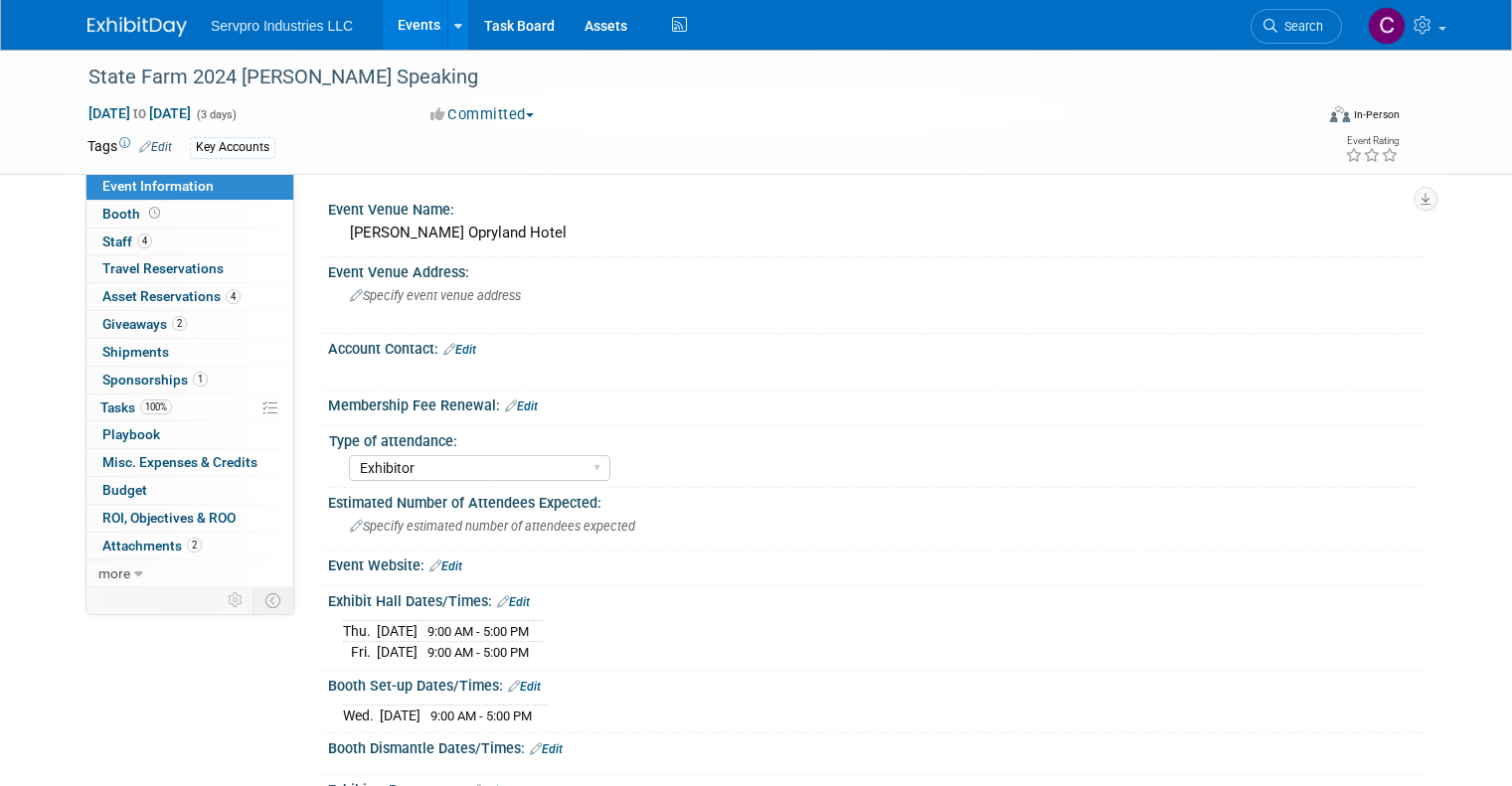 select on "Exhibitor" 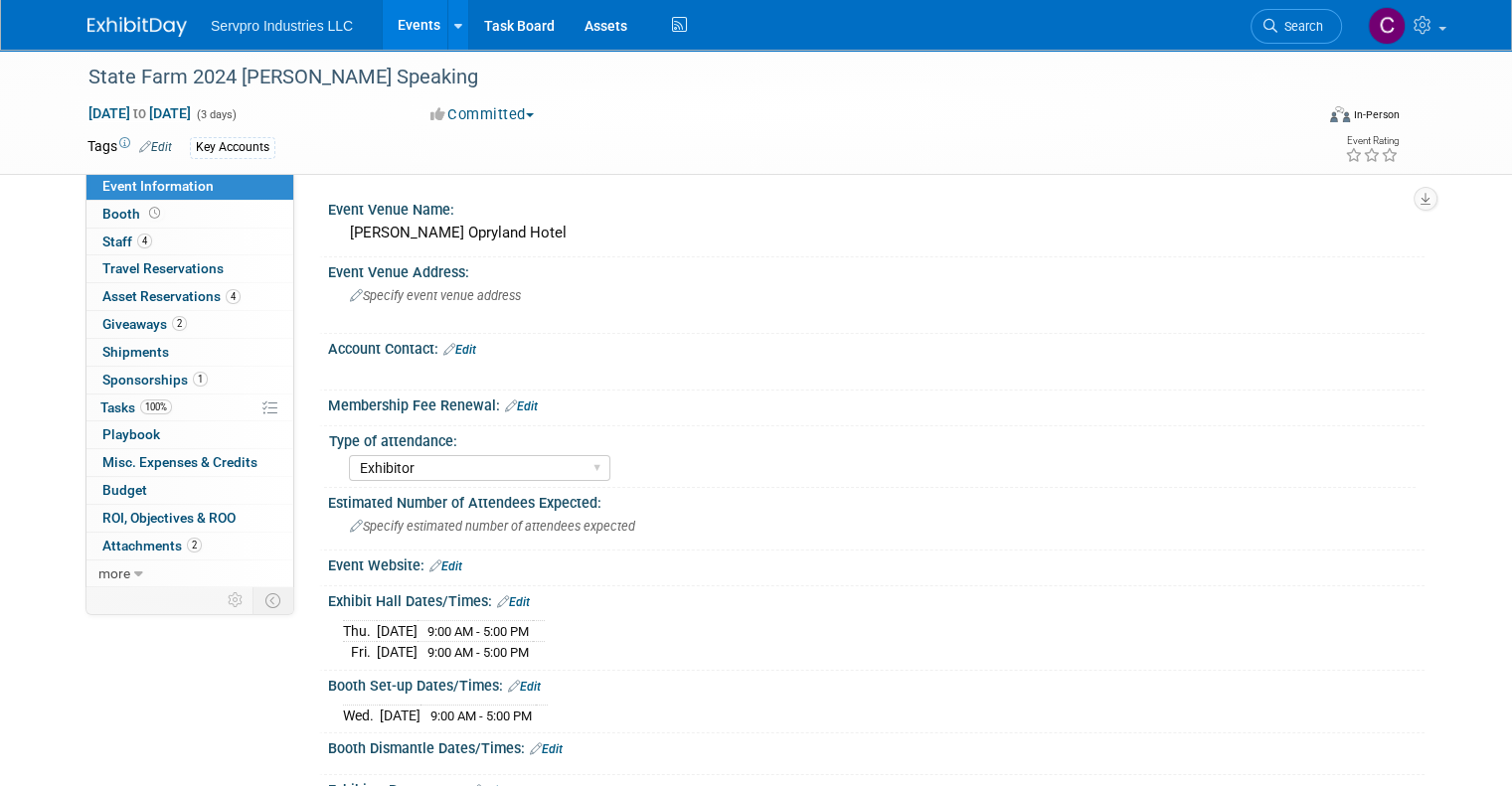 scroll, scrollTop: 0, scrollLeft: 0, axis: both 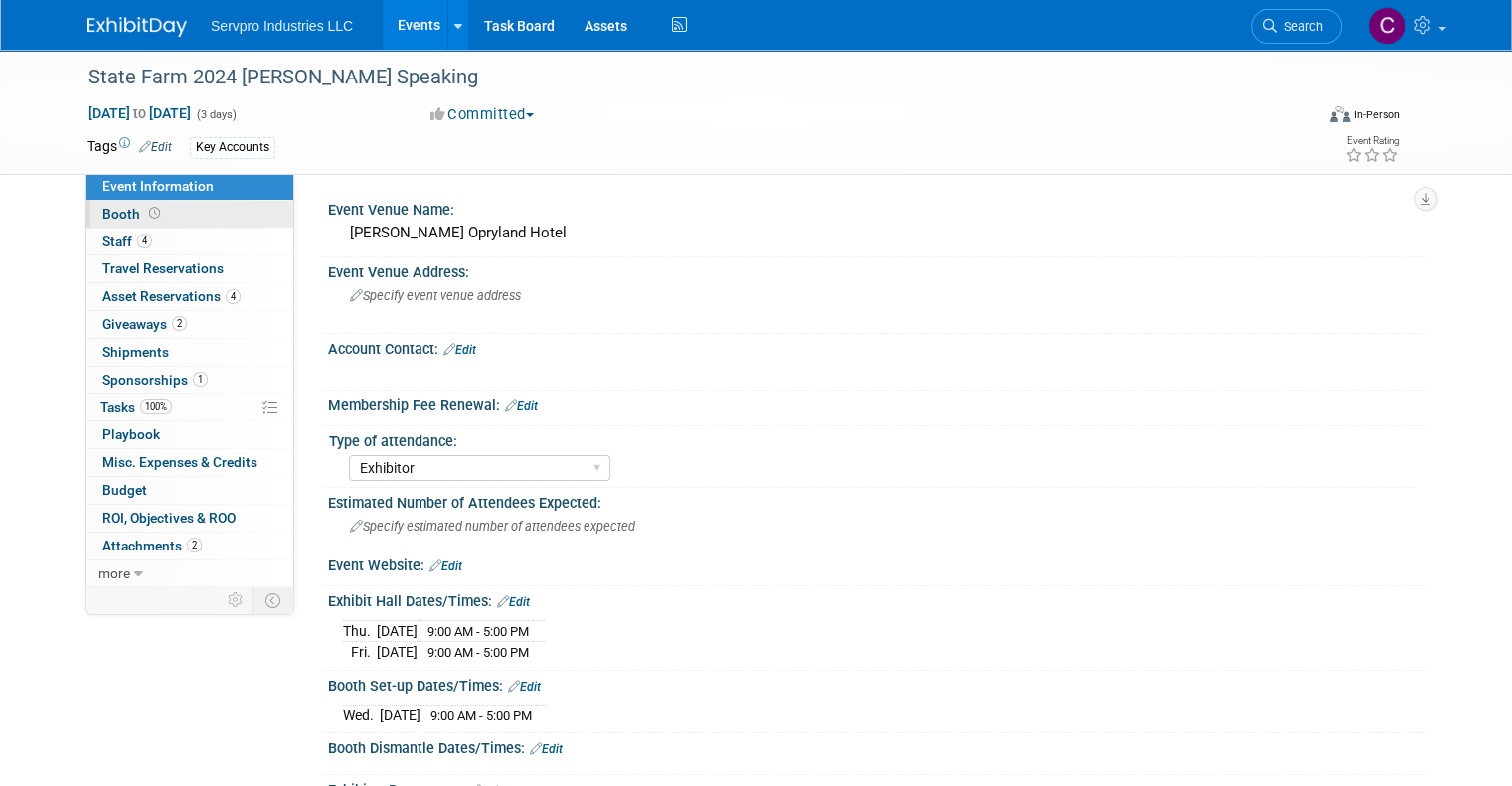 click on "Booth" at bounding box center [133, 214] 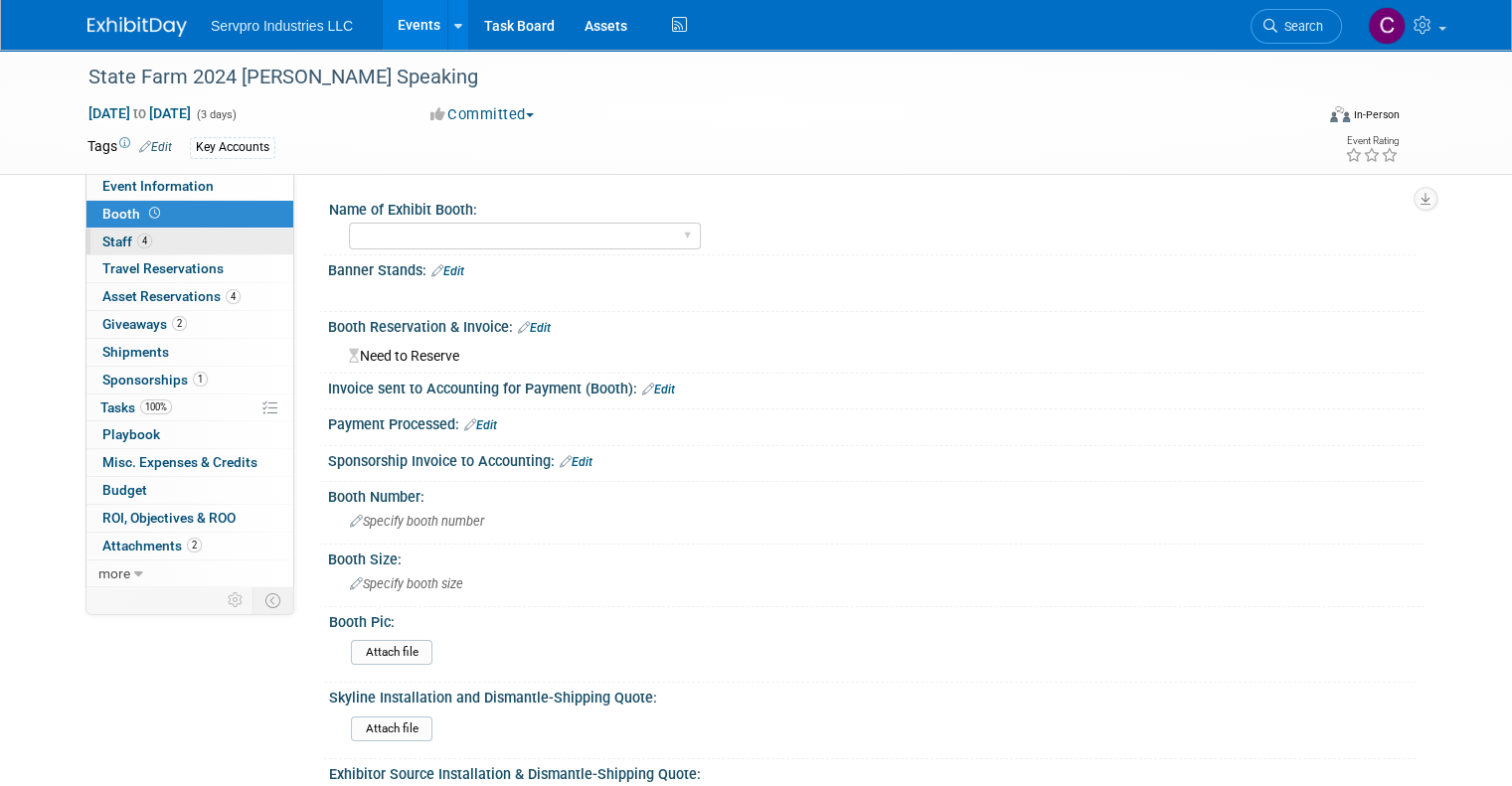 click on "Staff 4" at bounding box center (127, 241) 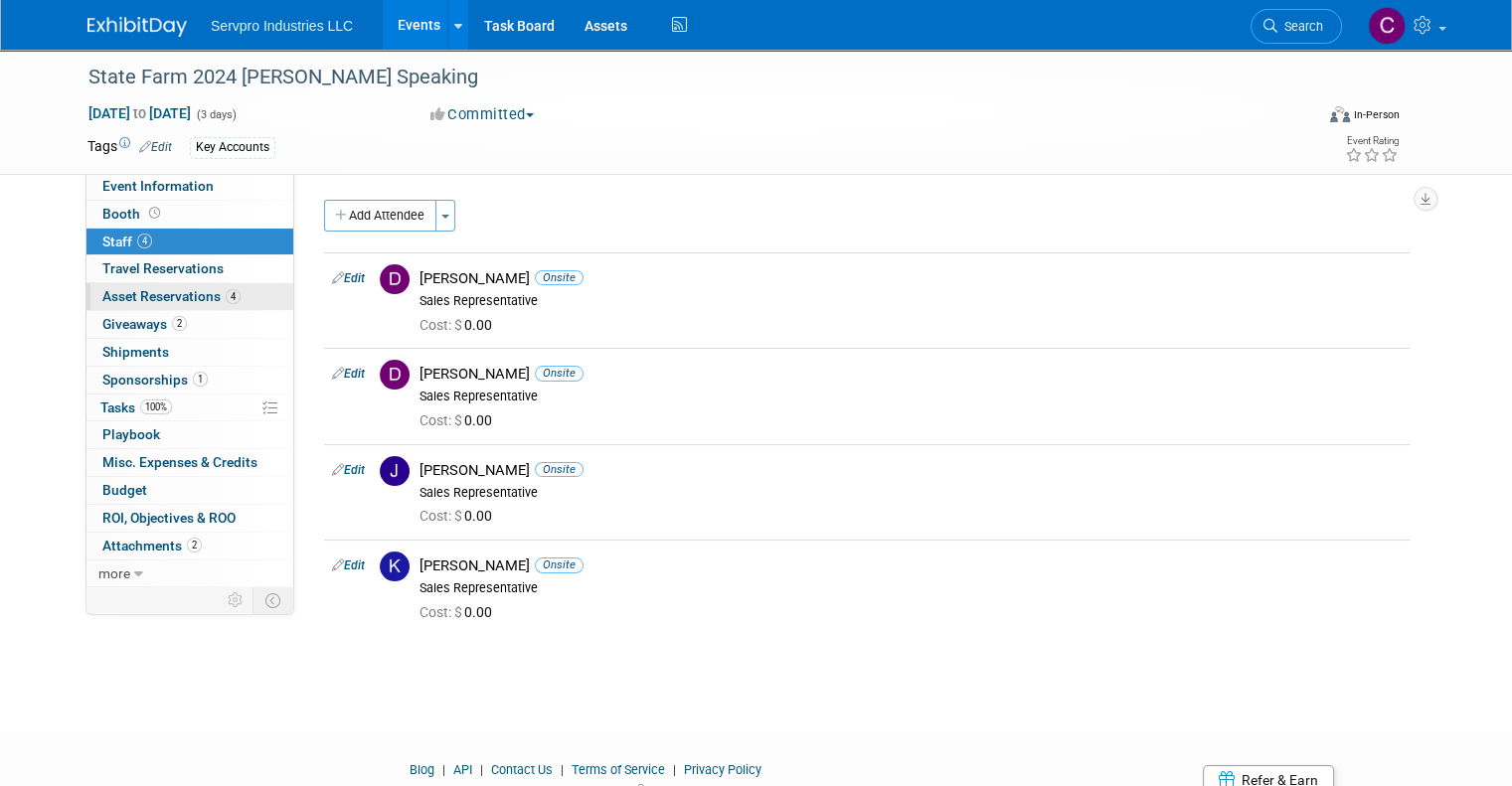 click on "Asset Reservations 4" at bounding box center (171, 296) 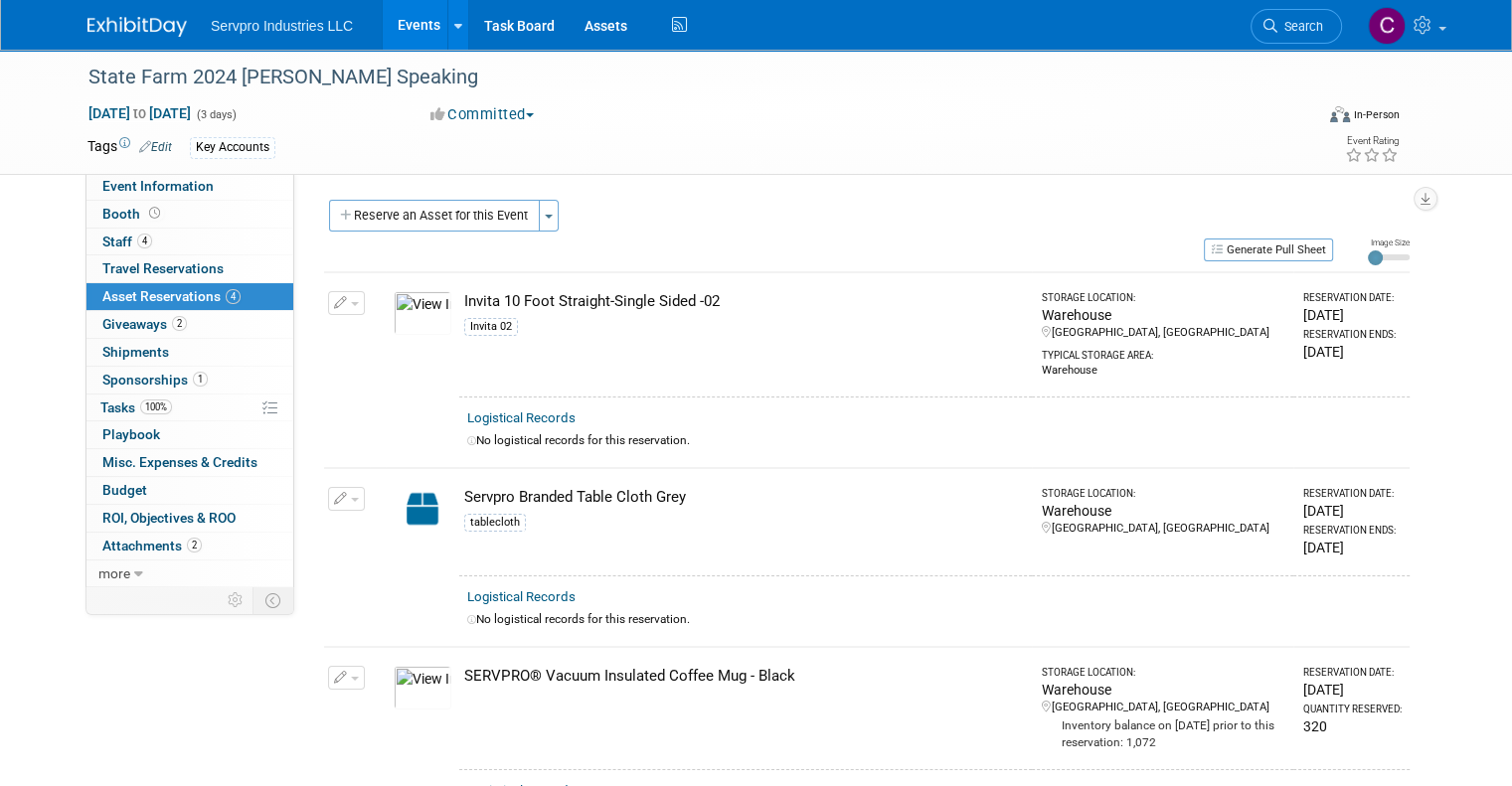 drag, startPoint x: 720, startPoint y: 298, endPoint x: 437, endPoint y: 298, distance: 283 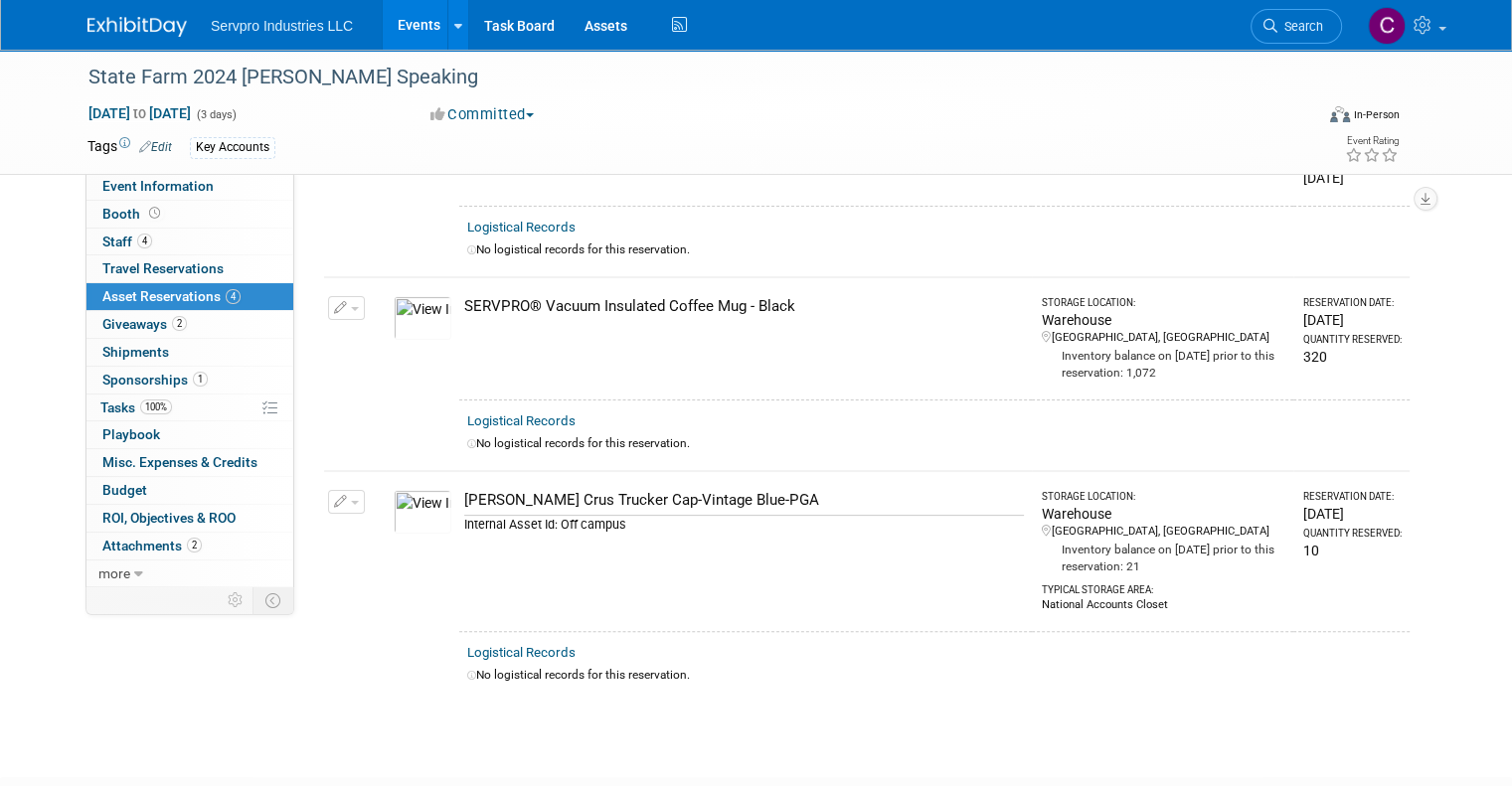 scroll, scrollTop: 433, scrollLeft: 0, axis: vertical 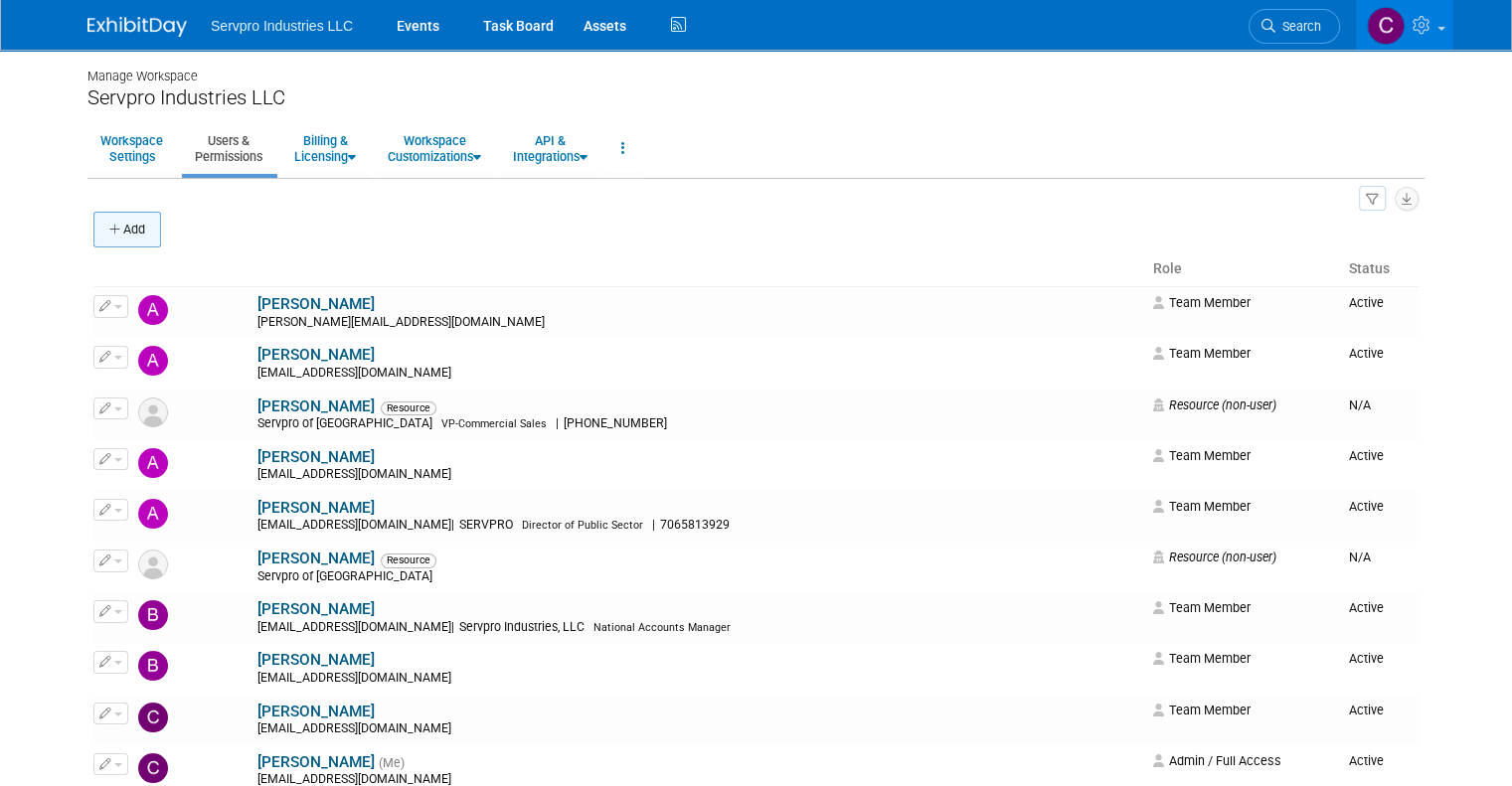 click on "Add" at bounding box center [127, 230] 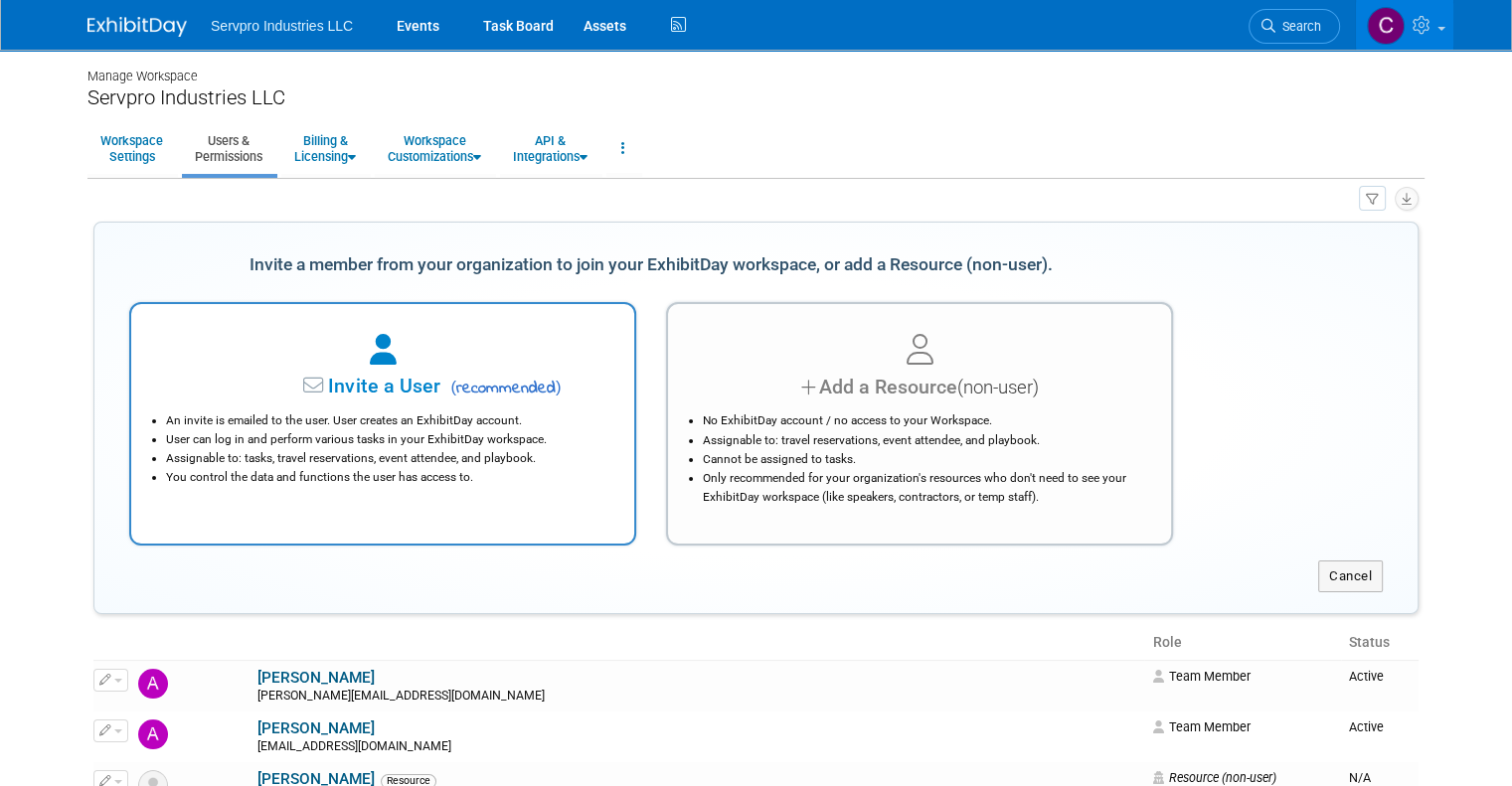 click at bounding box center [383, 350] 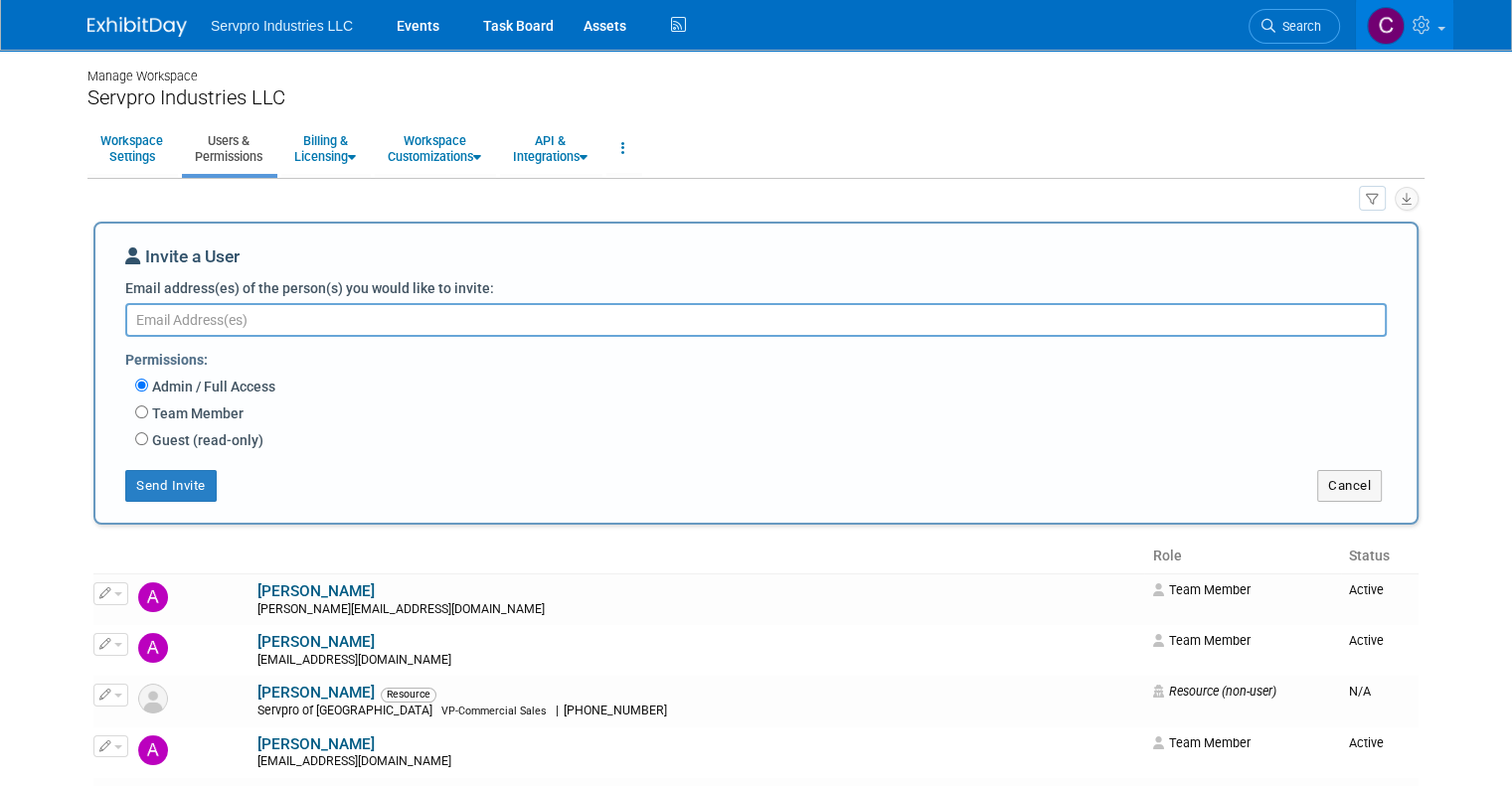 paste on "HCDressel@servpro.com" 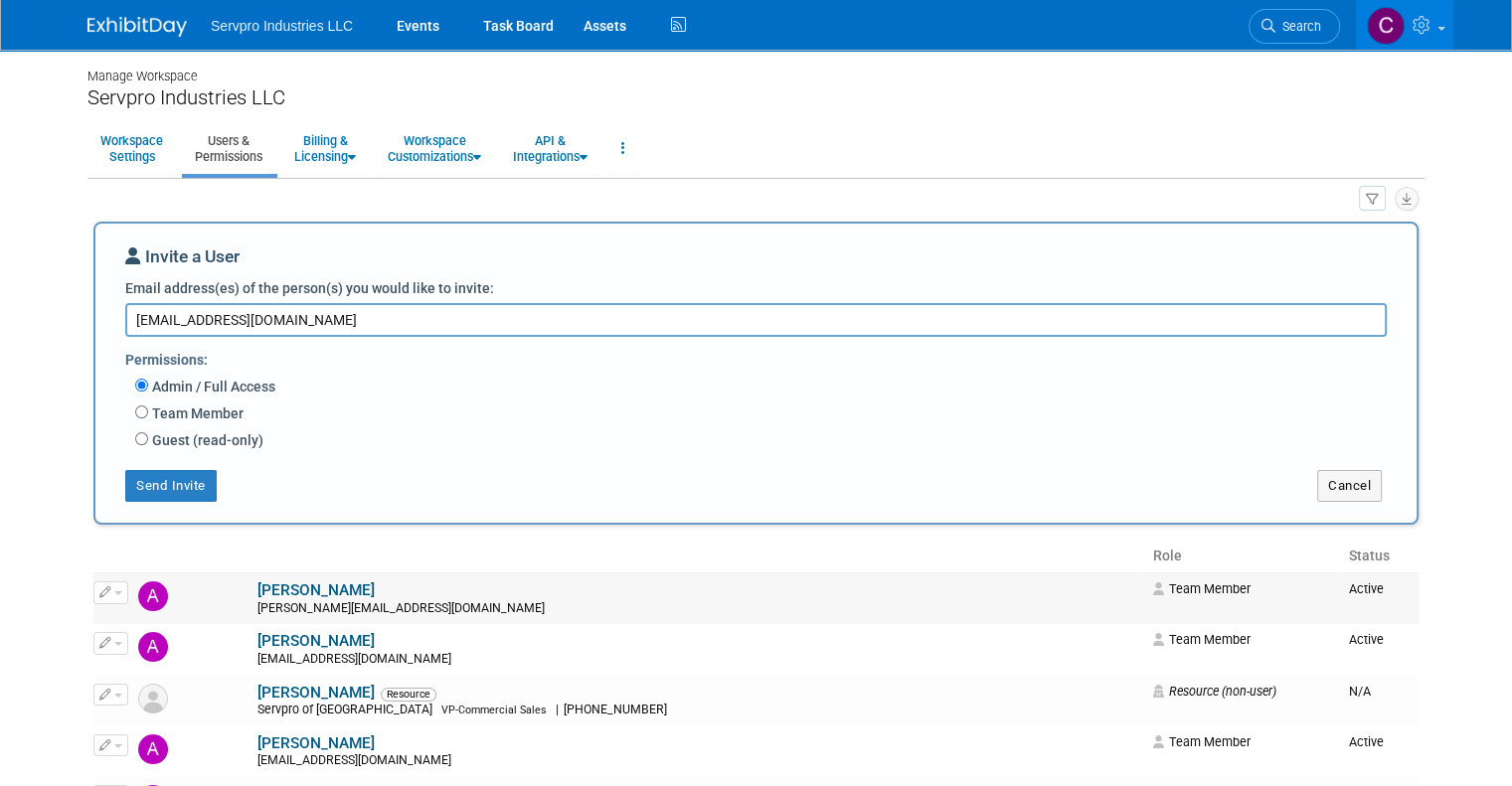 type on "HCDressel@servpro.com" 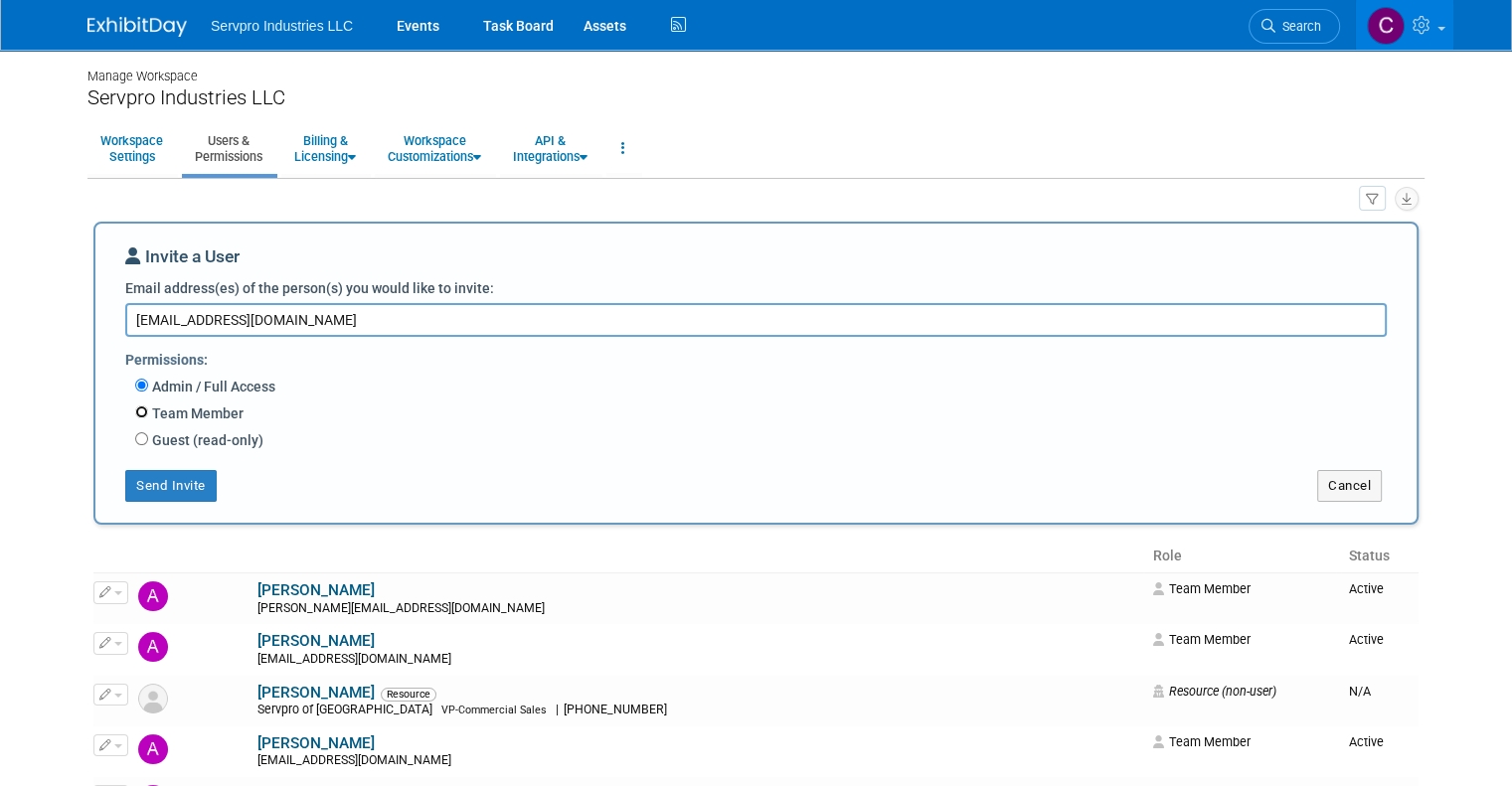 click on "Team Member" at bounding box center (141, 411) 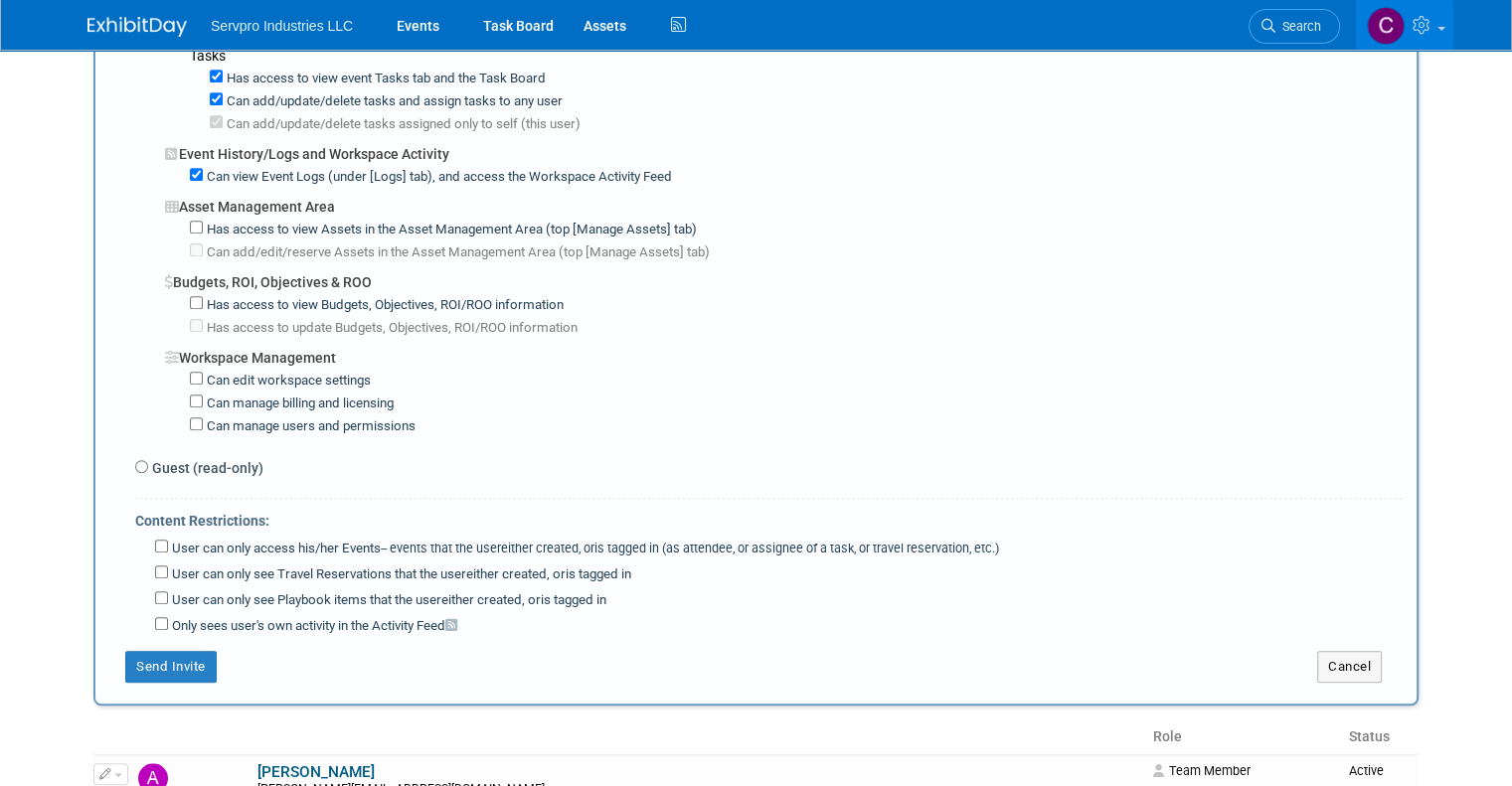 scroll, scrollTop: 1252, scrollLeft: 0, axis: vertical 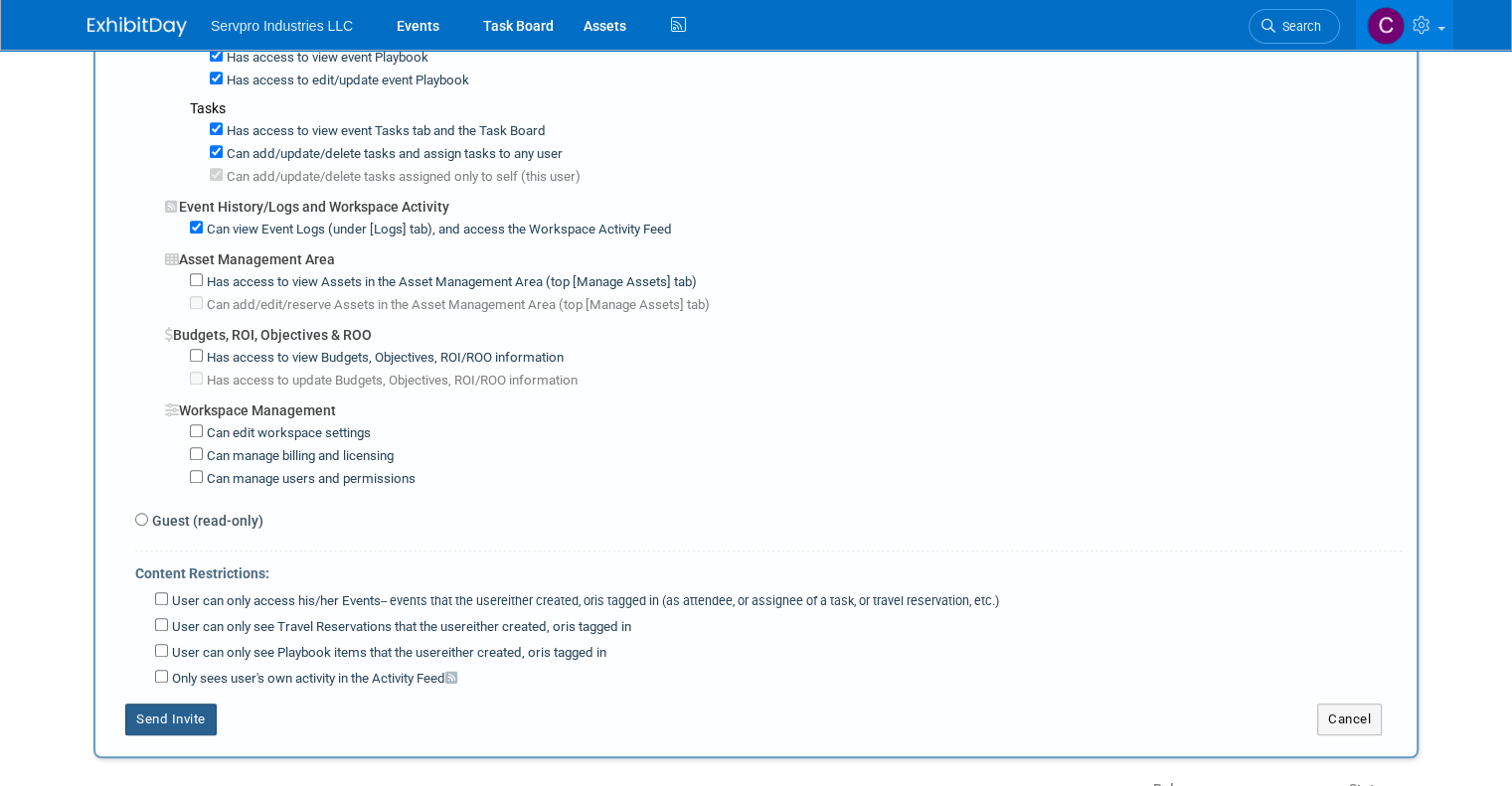 click on "Send Invite" at bounding box center [171, 719] 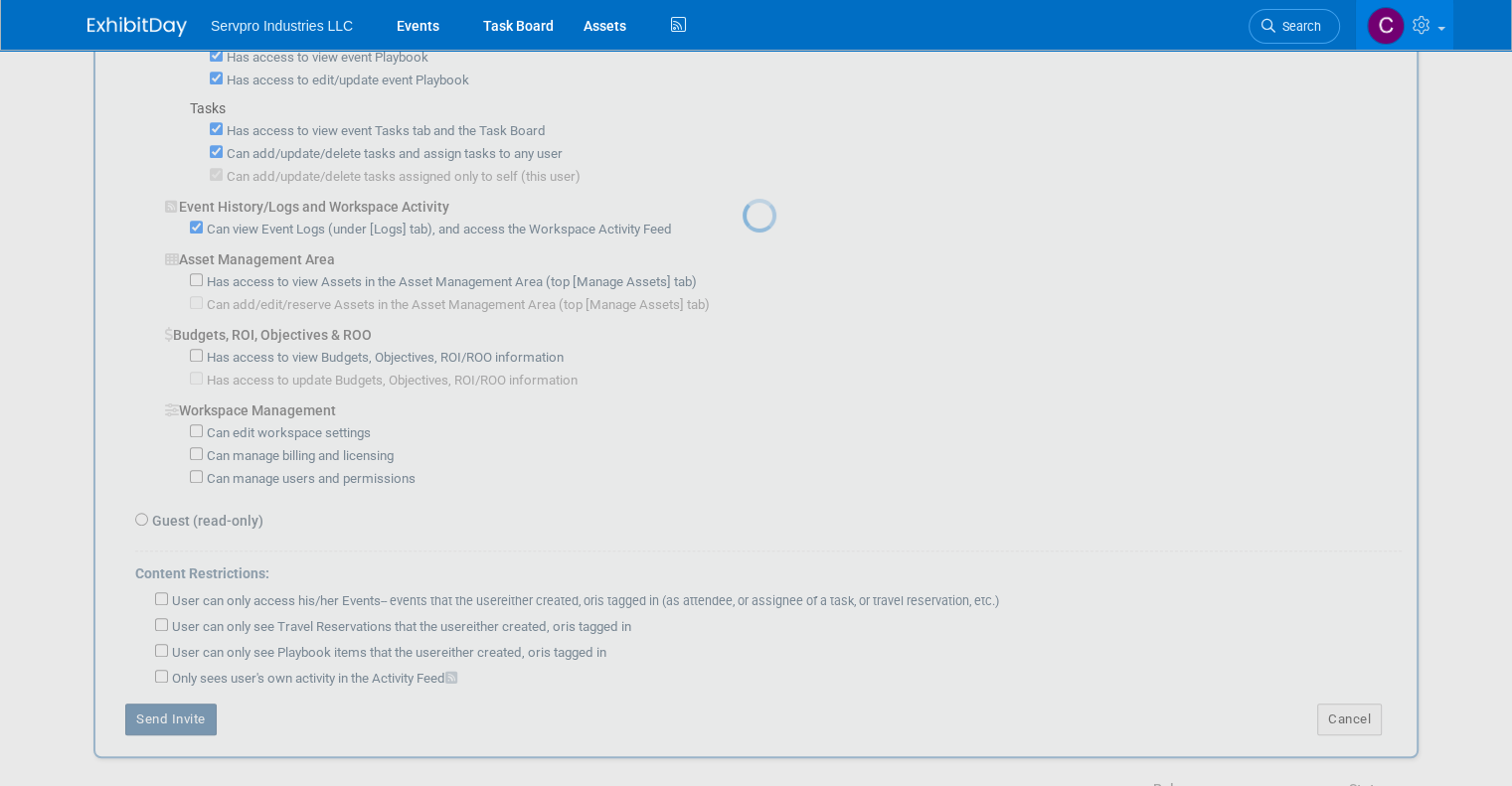type 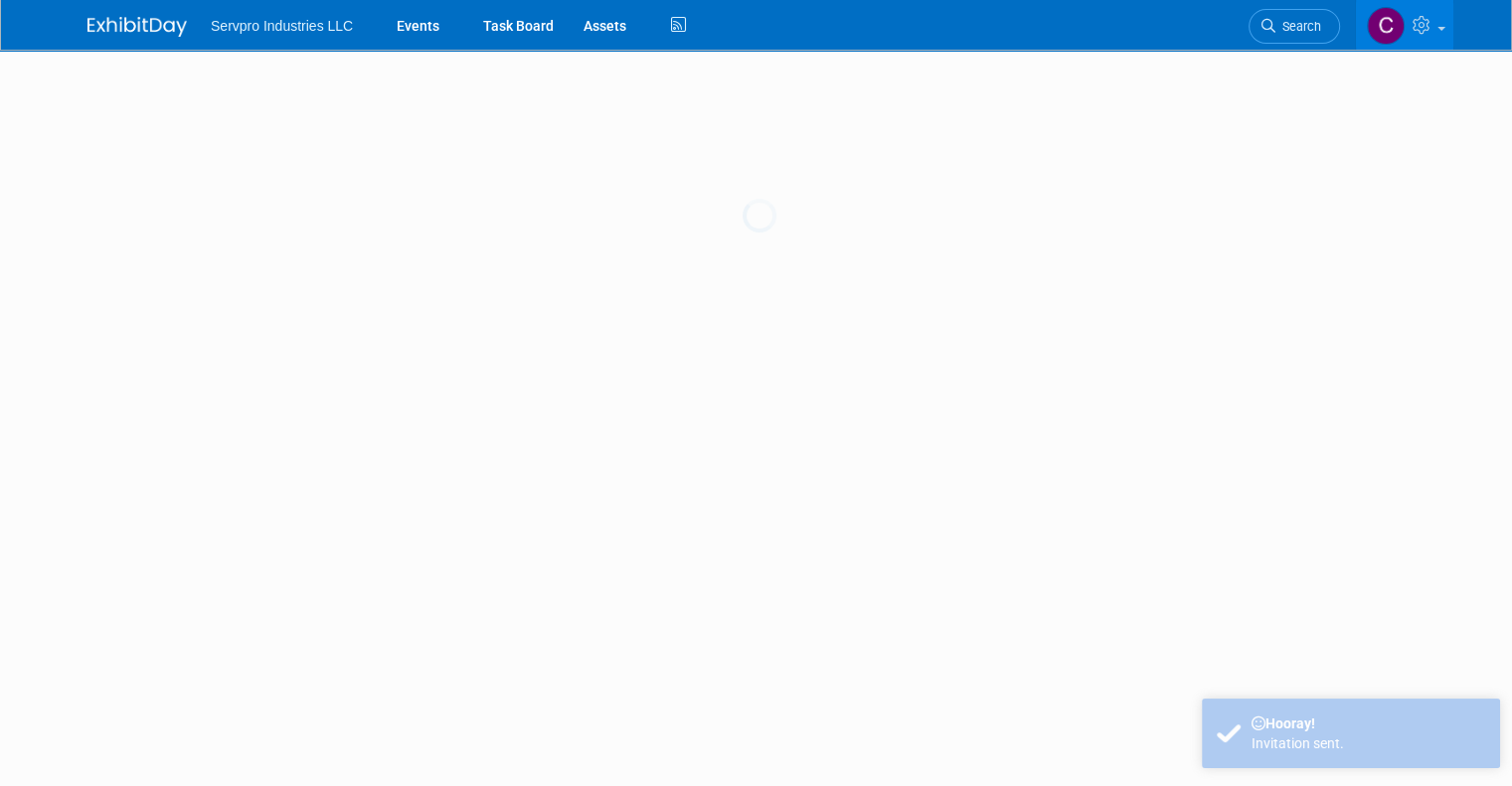 scroll, scrollTop: 0, scrollLeft: 0, axis: both 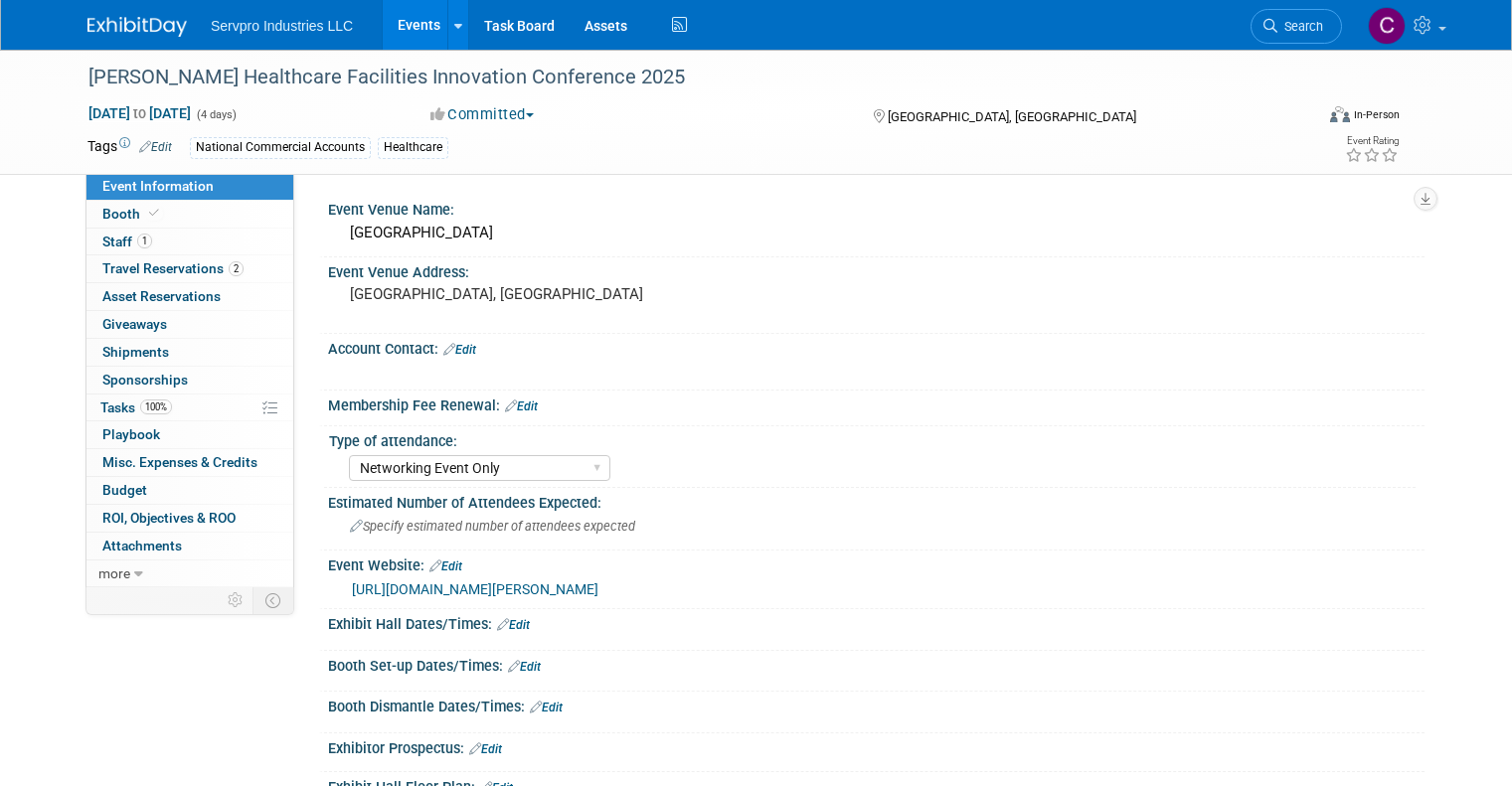 select on "Networking Event Only" 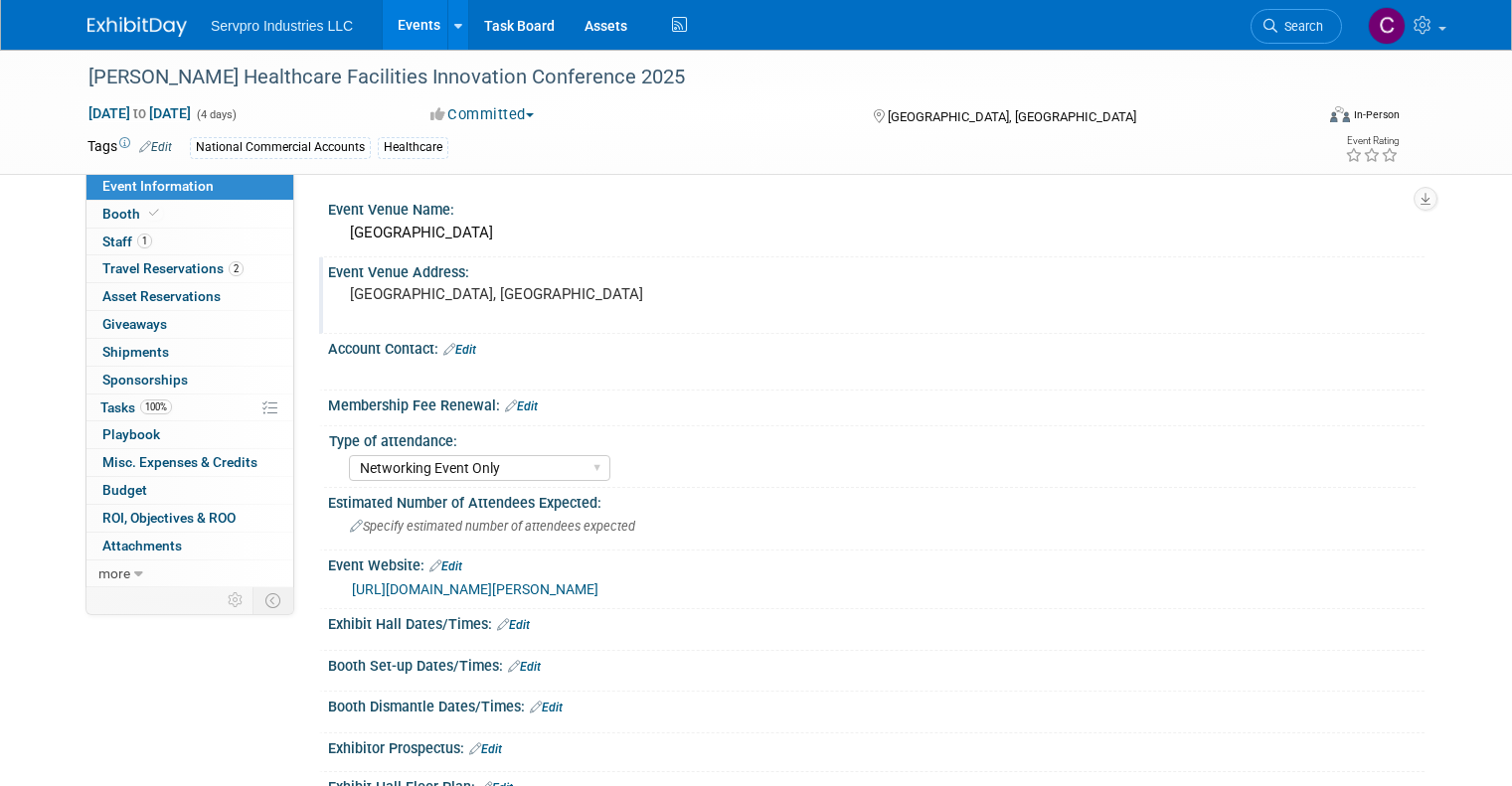 scroll, scrollTop: 0, scrollLeft: 0, axis: both 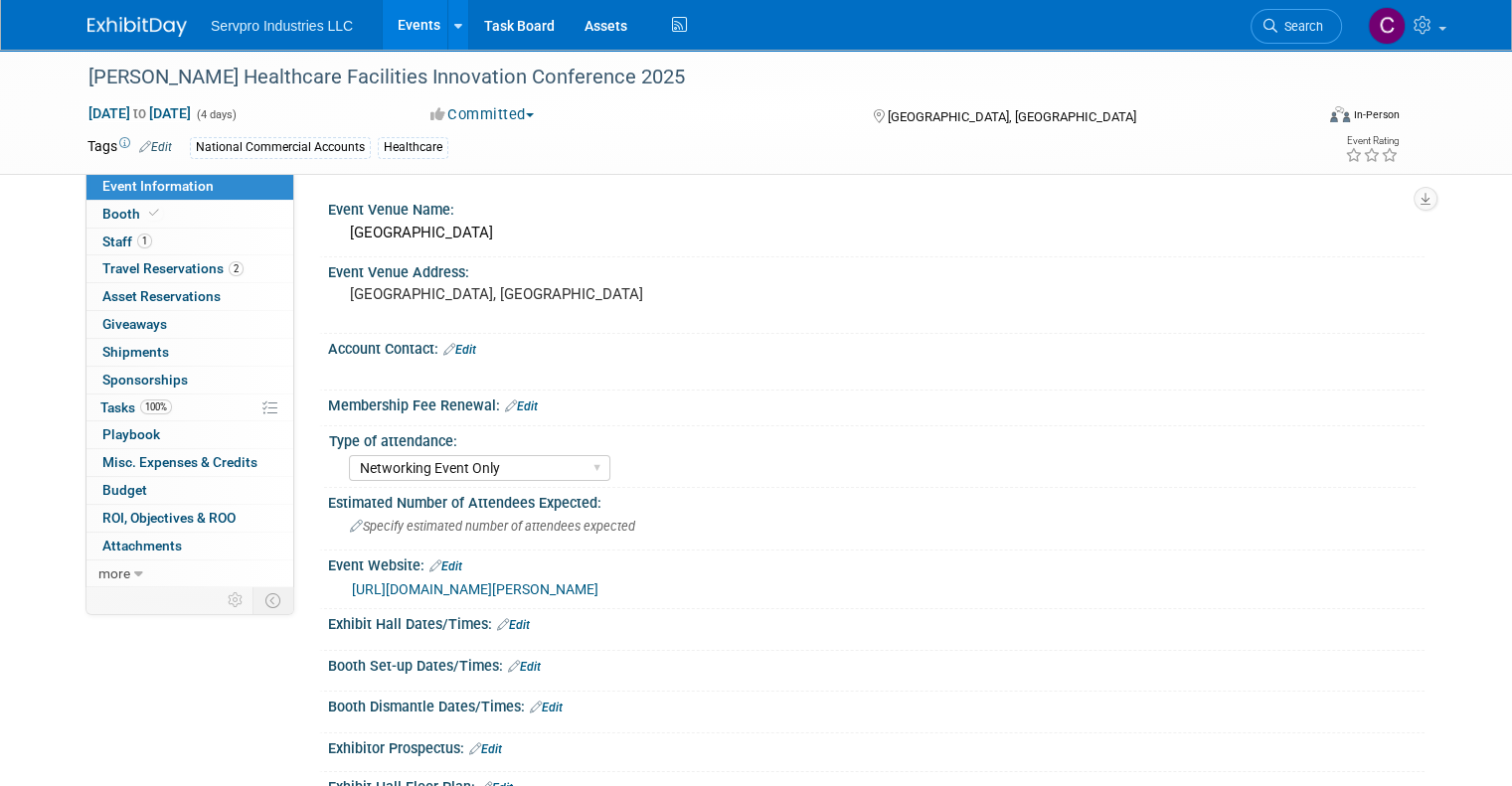click on "[URL][DOMAIN_NAME][PERSON_NAME]" at bounding box center (475, 589) 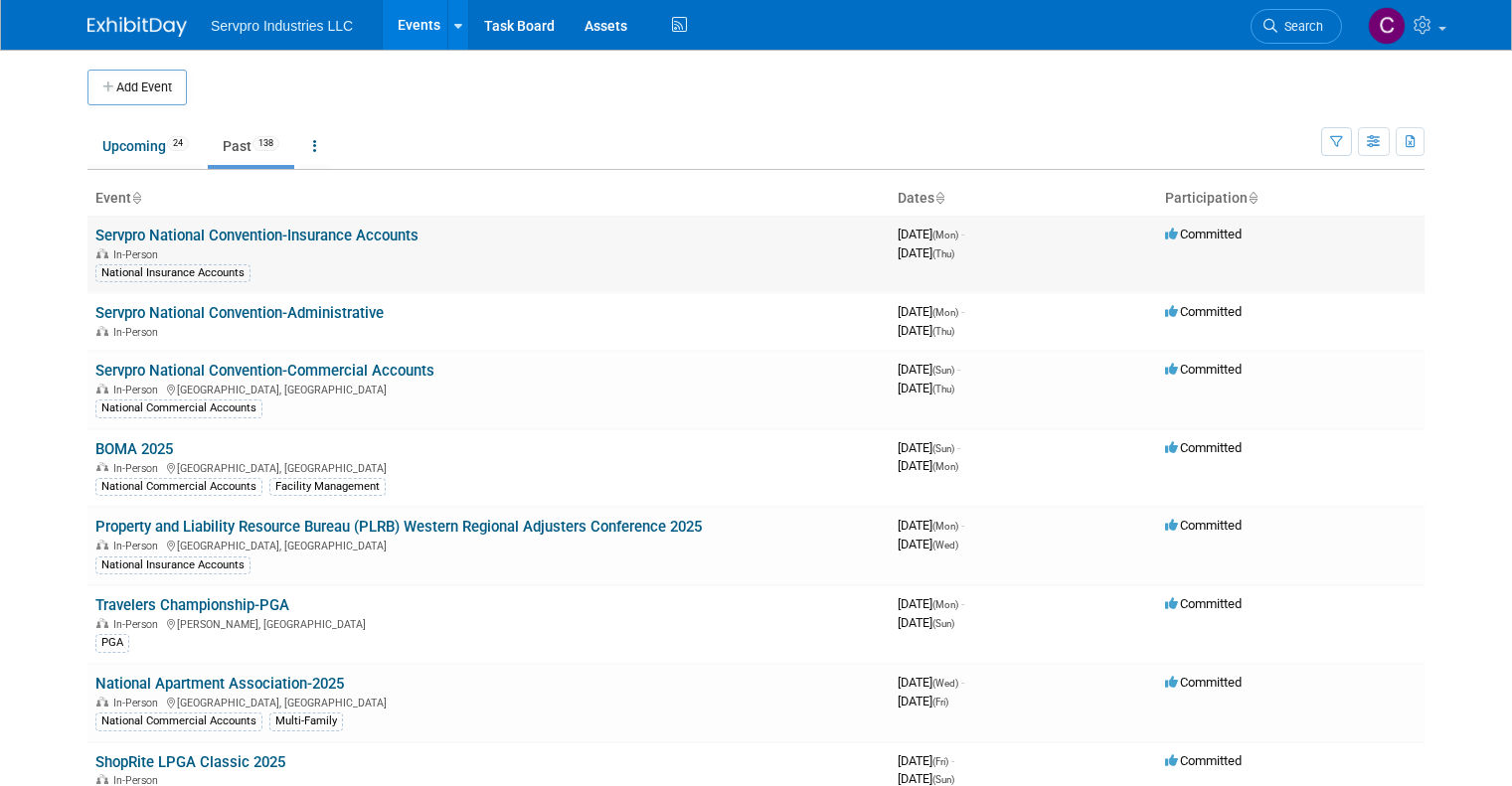 scroll, scrollTop: 0, scrollLeft: 0, axis: both 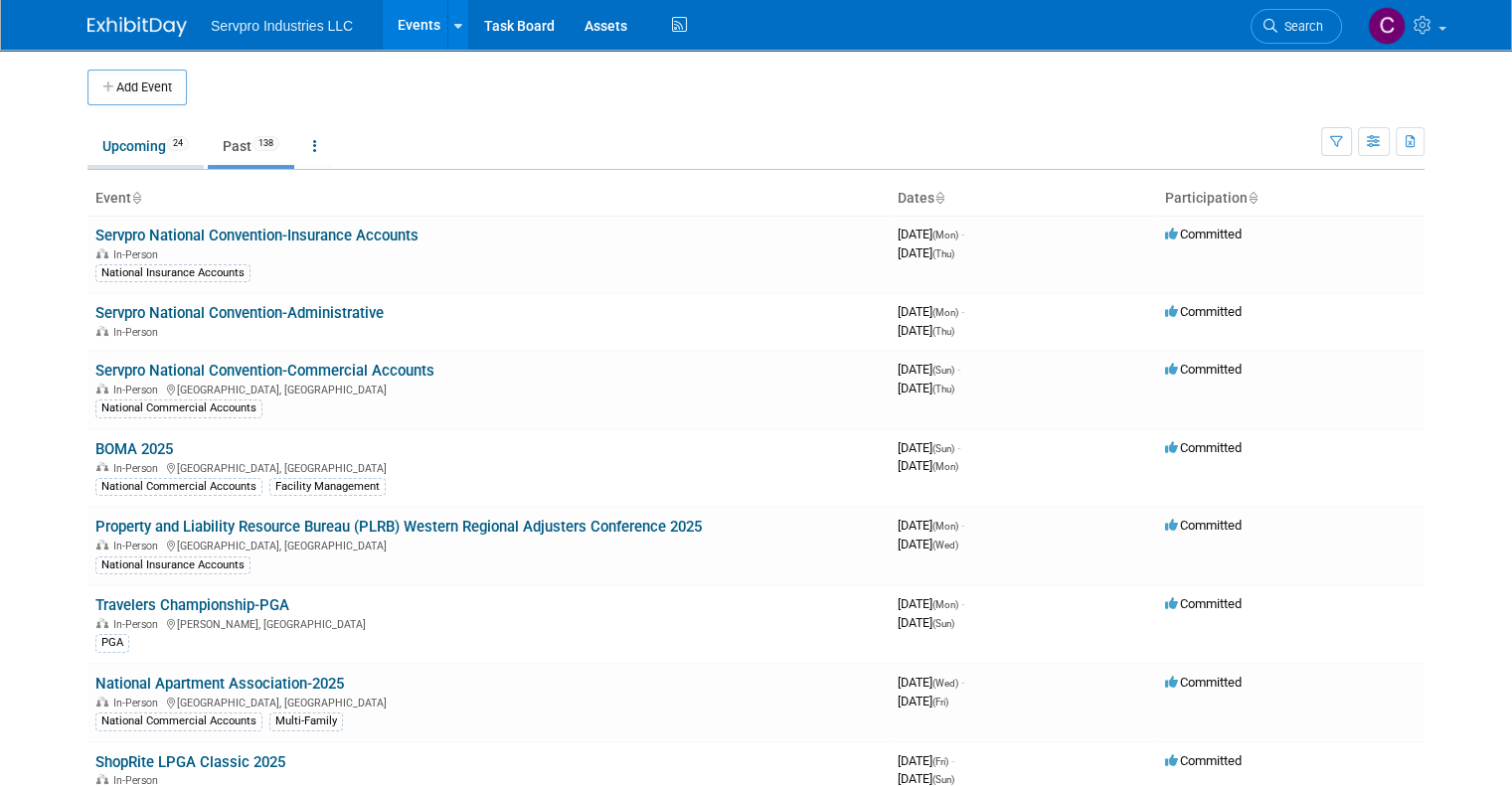 click on "Upcoming
24" at bounding box center [145, 146] 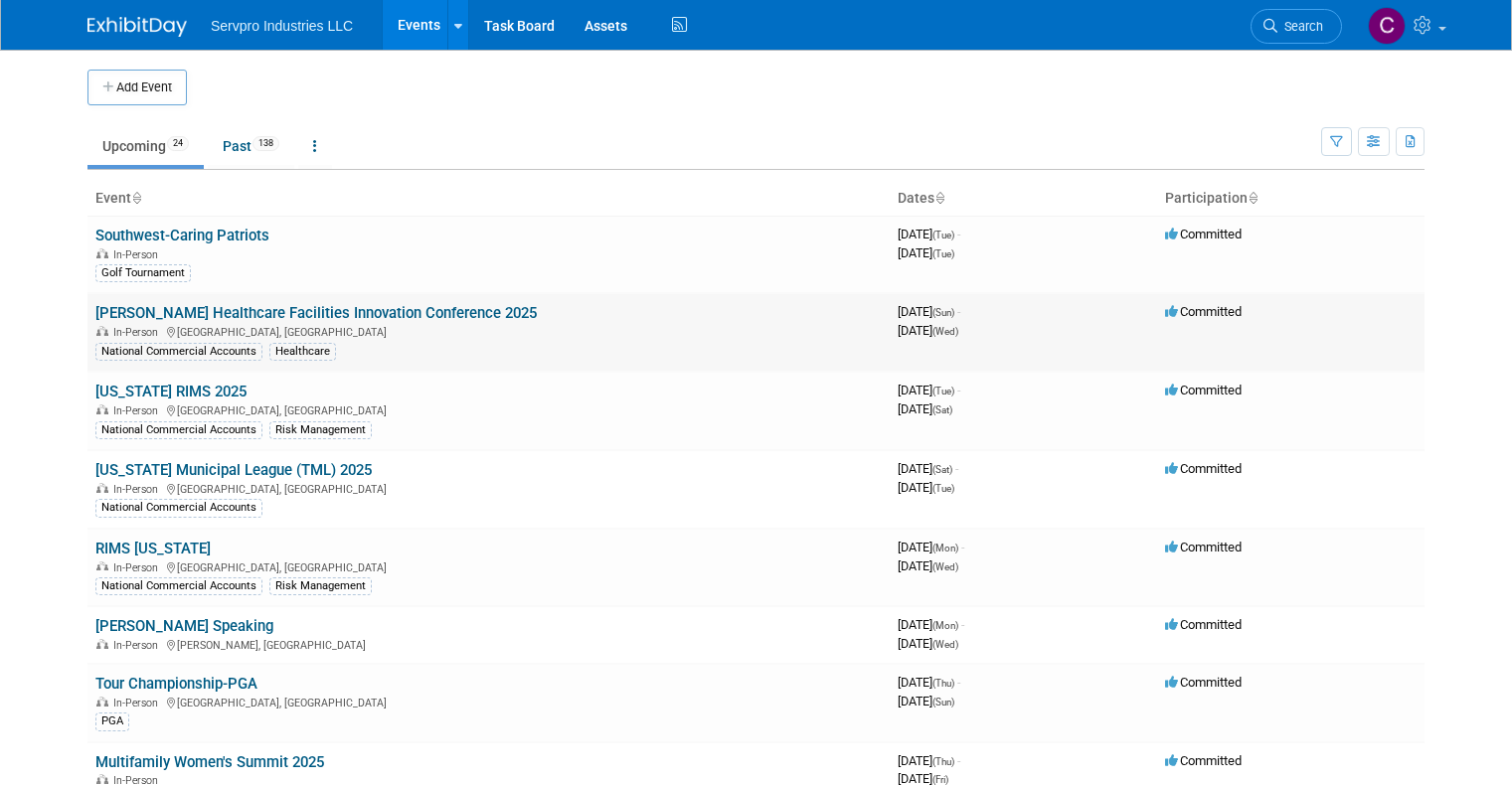 scroll, scrollTop: 0, scrollLeft: 0, axis: both 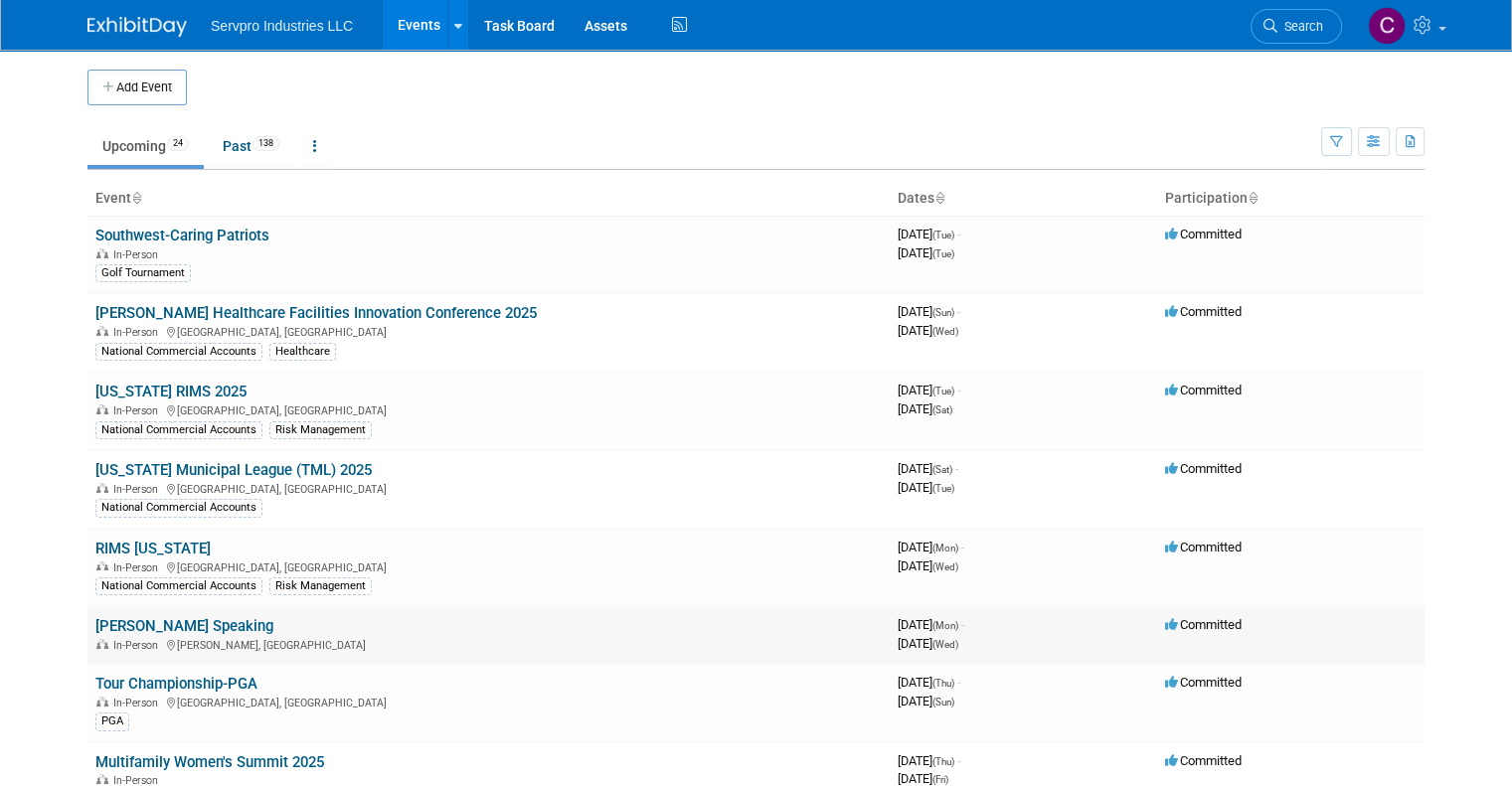 click on "[PERSON_NAME] Speaking" at bounding box center [184, 626] 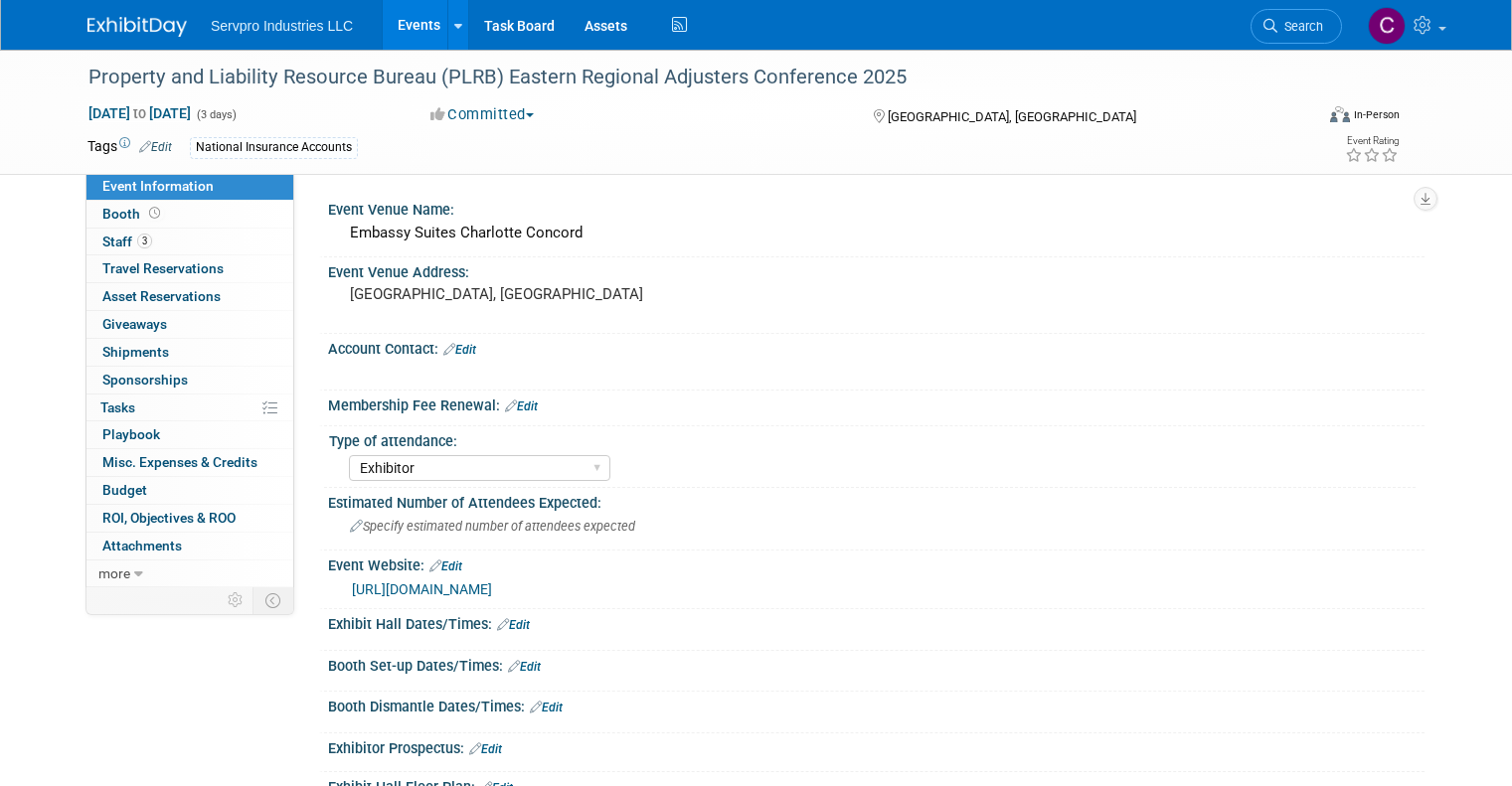 select on "Exhibitor" 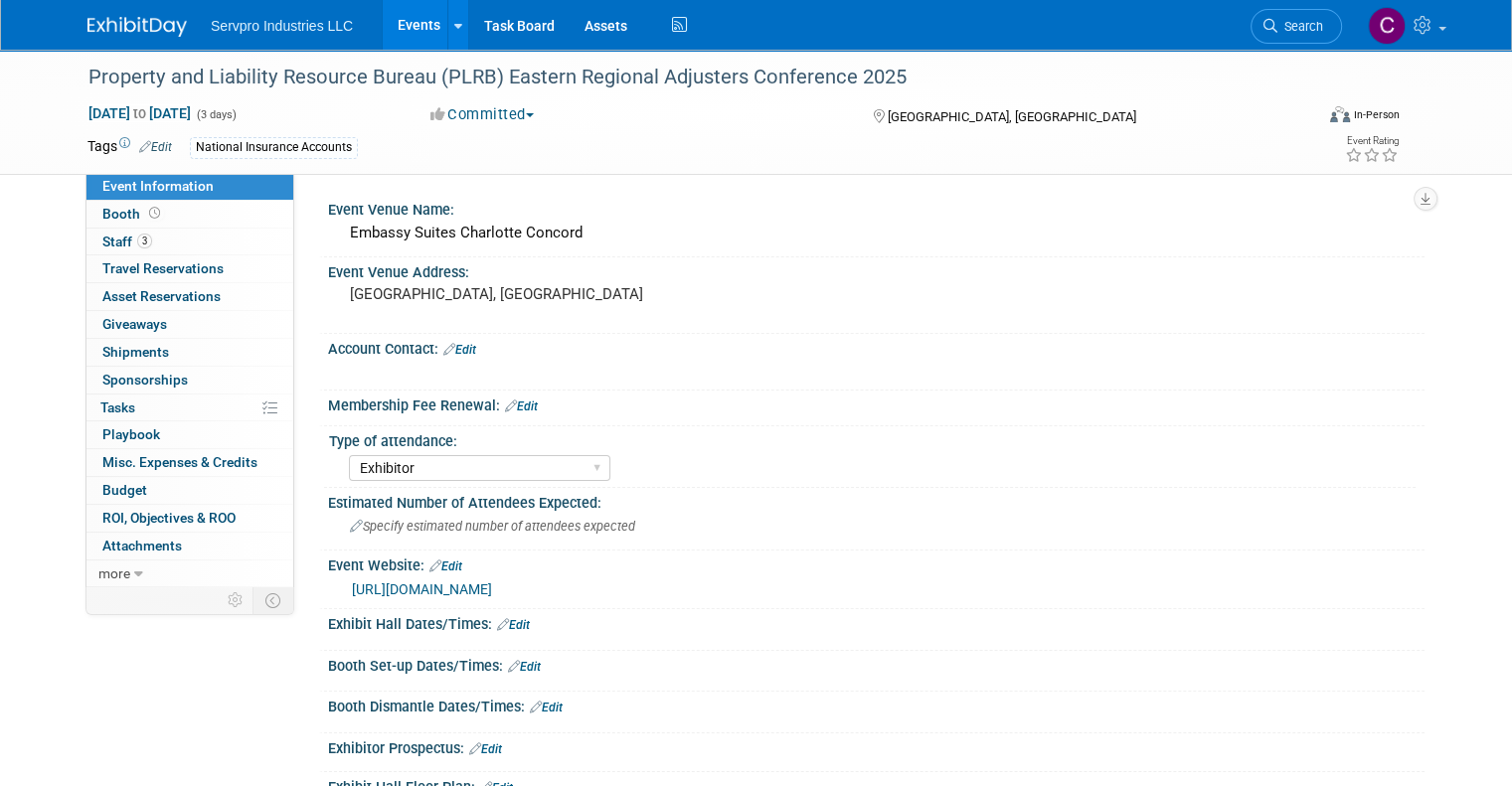 scroll, scrollTop: 0, scrollLeft: 0, axis: both 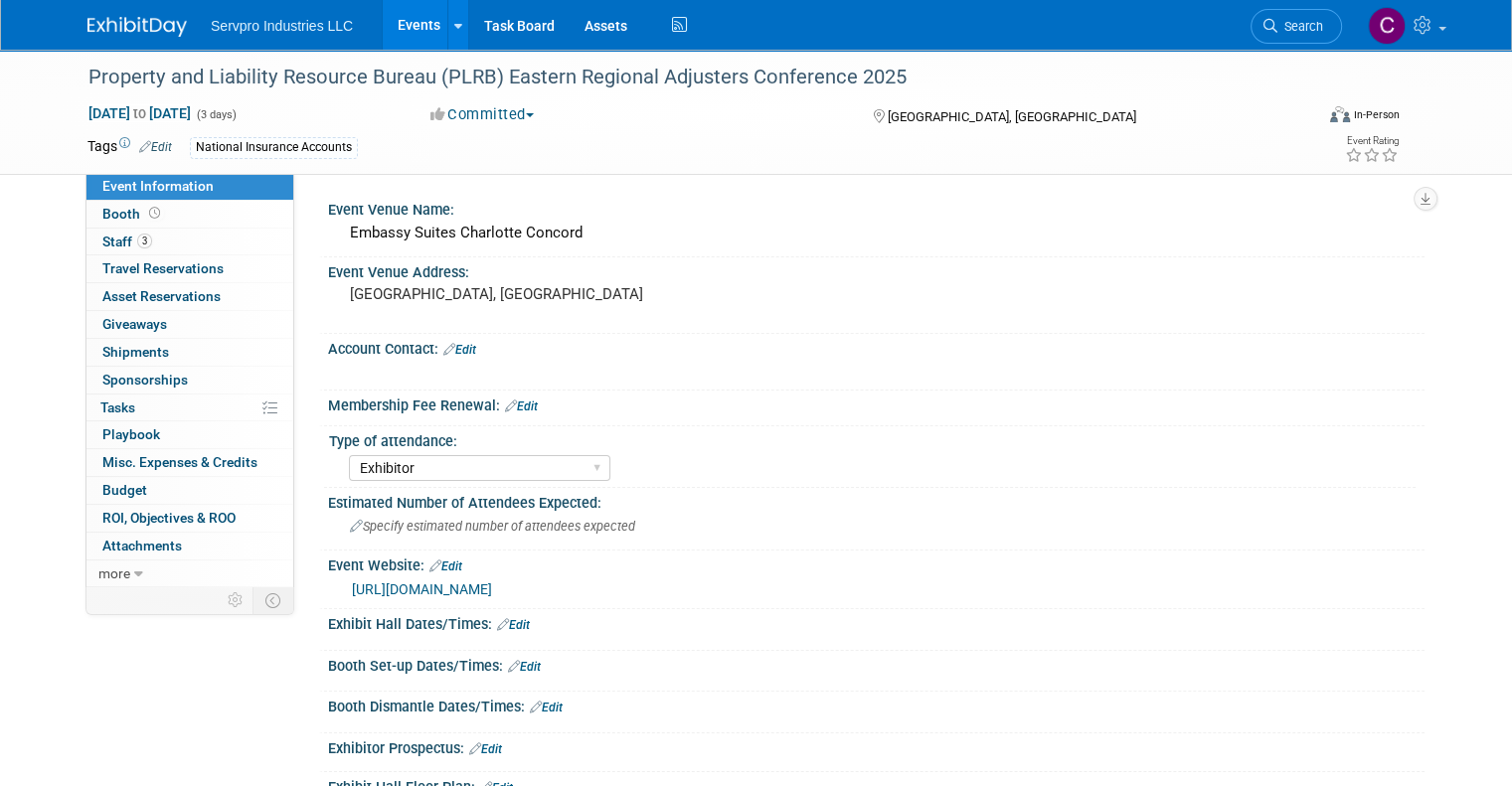 click on "Events" at bounding box center [419, 25] 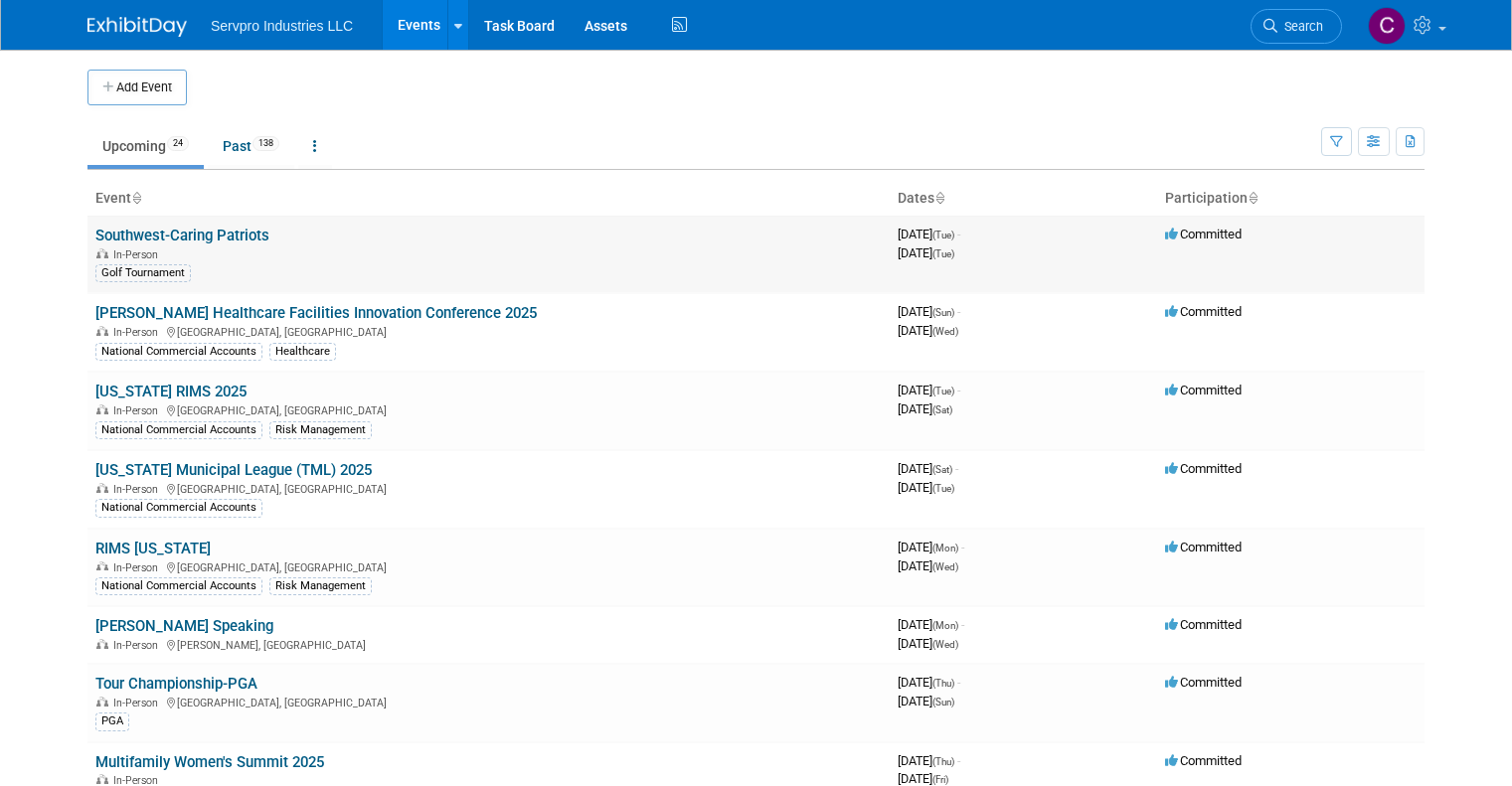 scroll, scrollTop: 0, scrollLeft: 0, axis: both 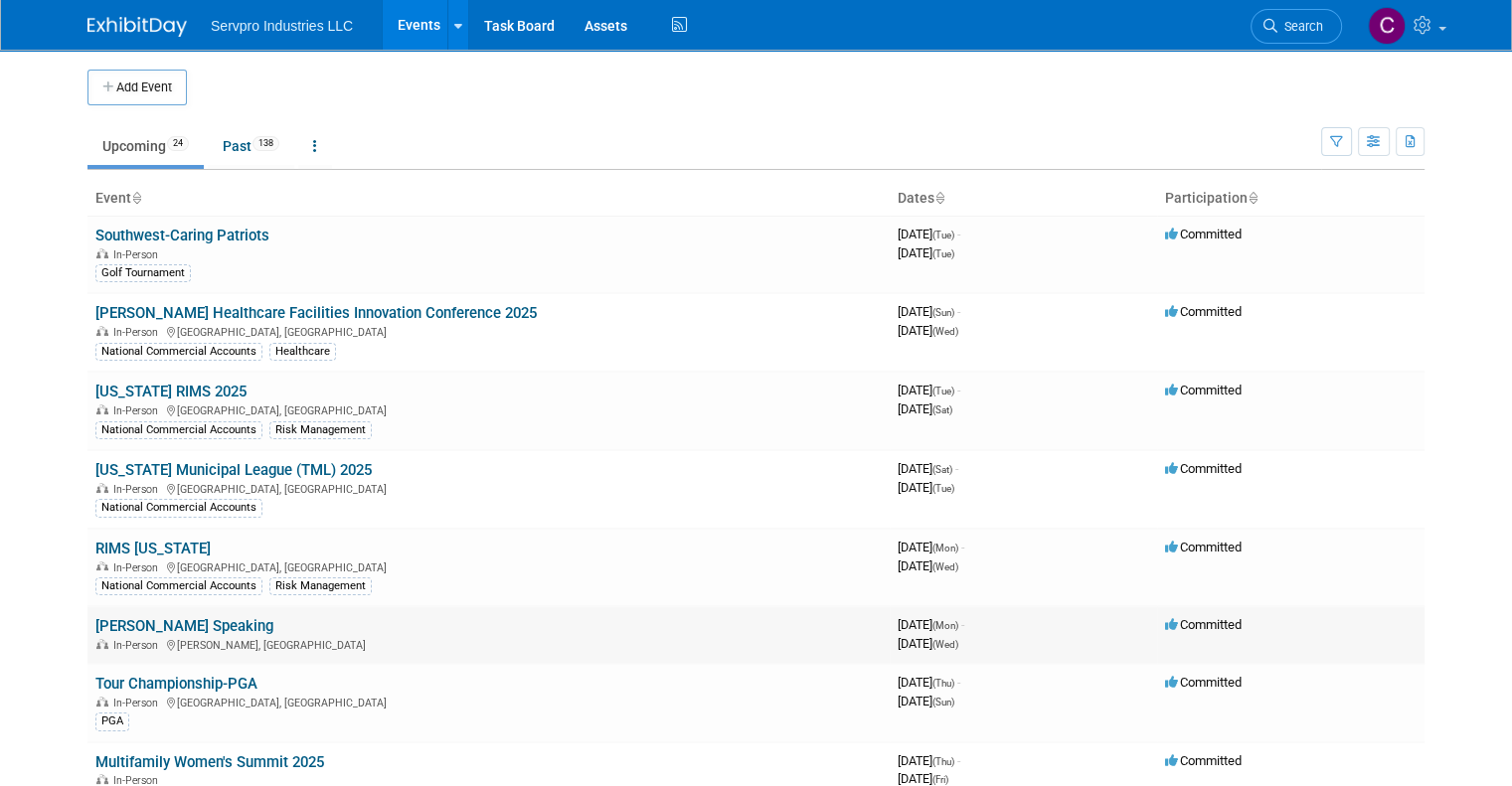 click on "[PERSON_NAME] Speaking" at bounding box center (184, 626) 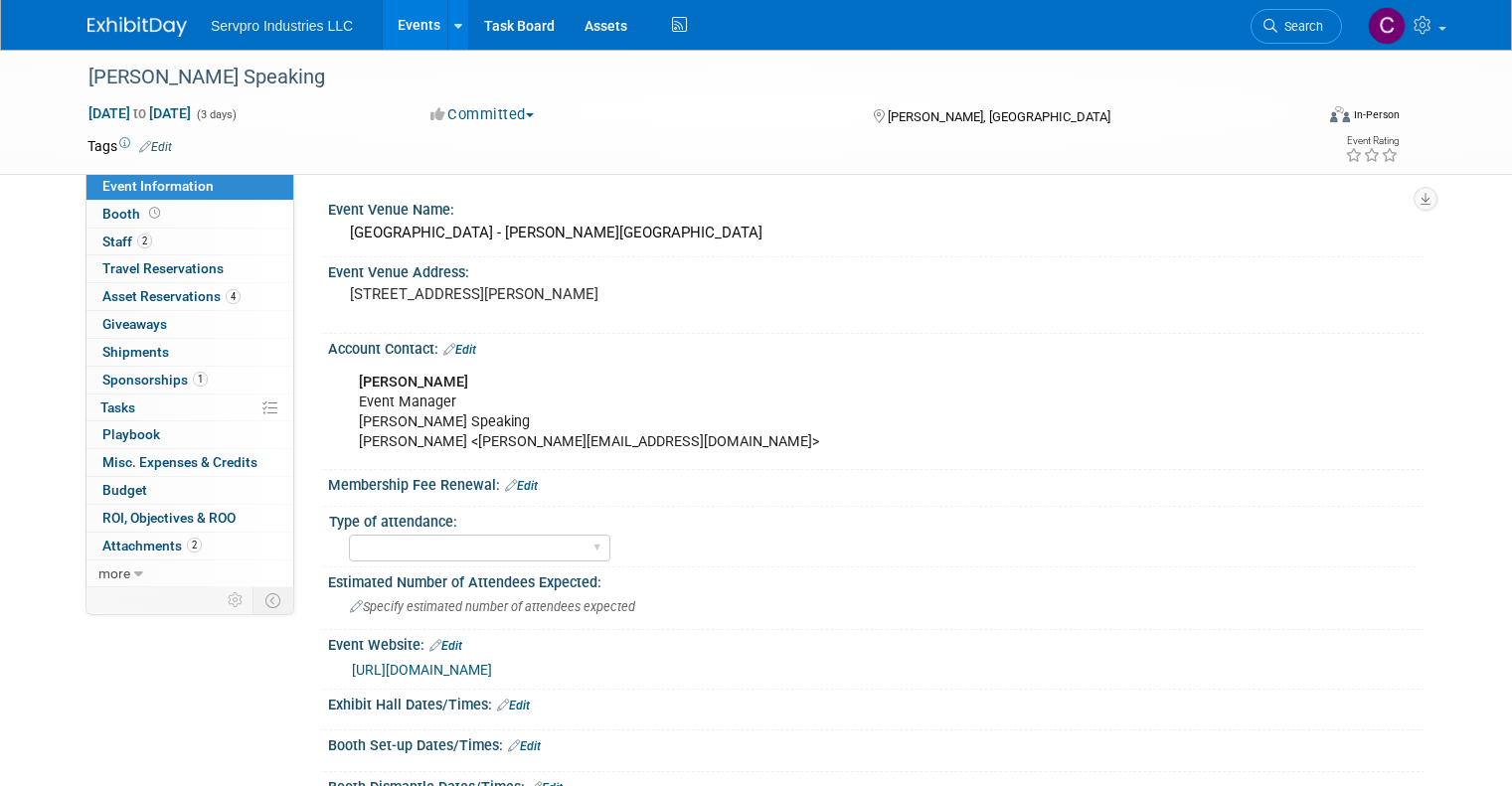 scroll, scrollTop: 0, scrollLeft: 0, axis: both 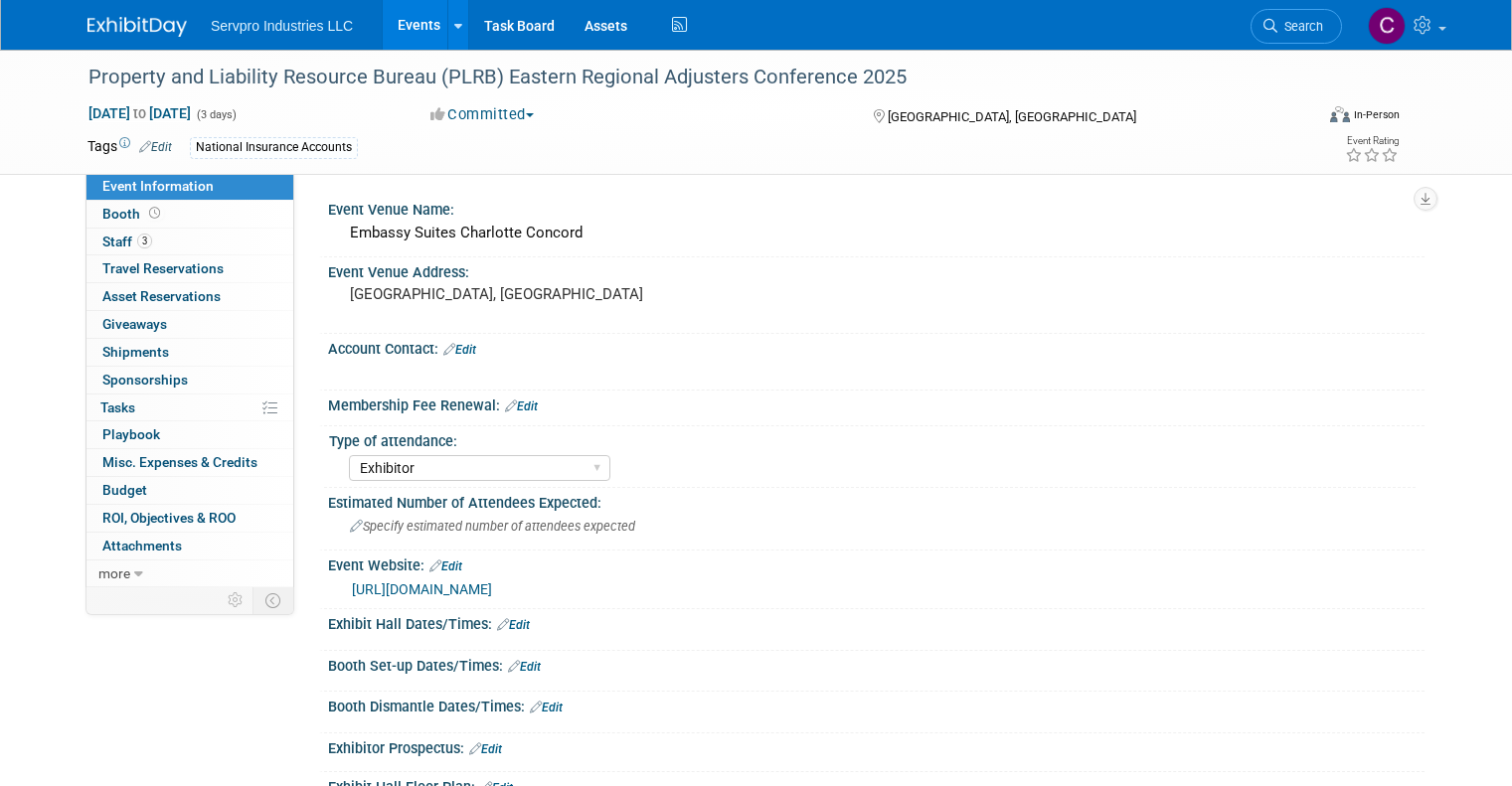 select on "Exhibitor" 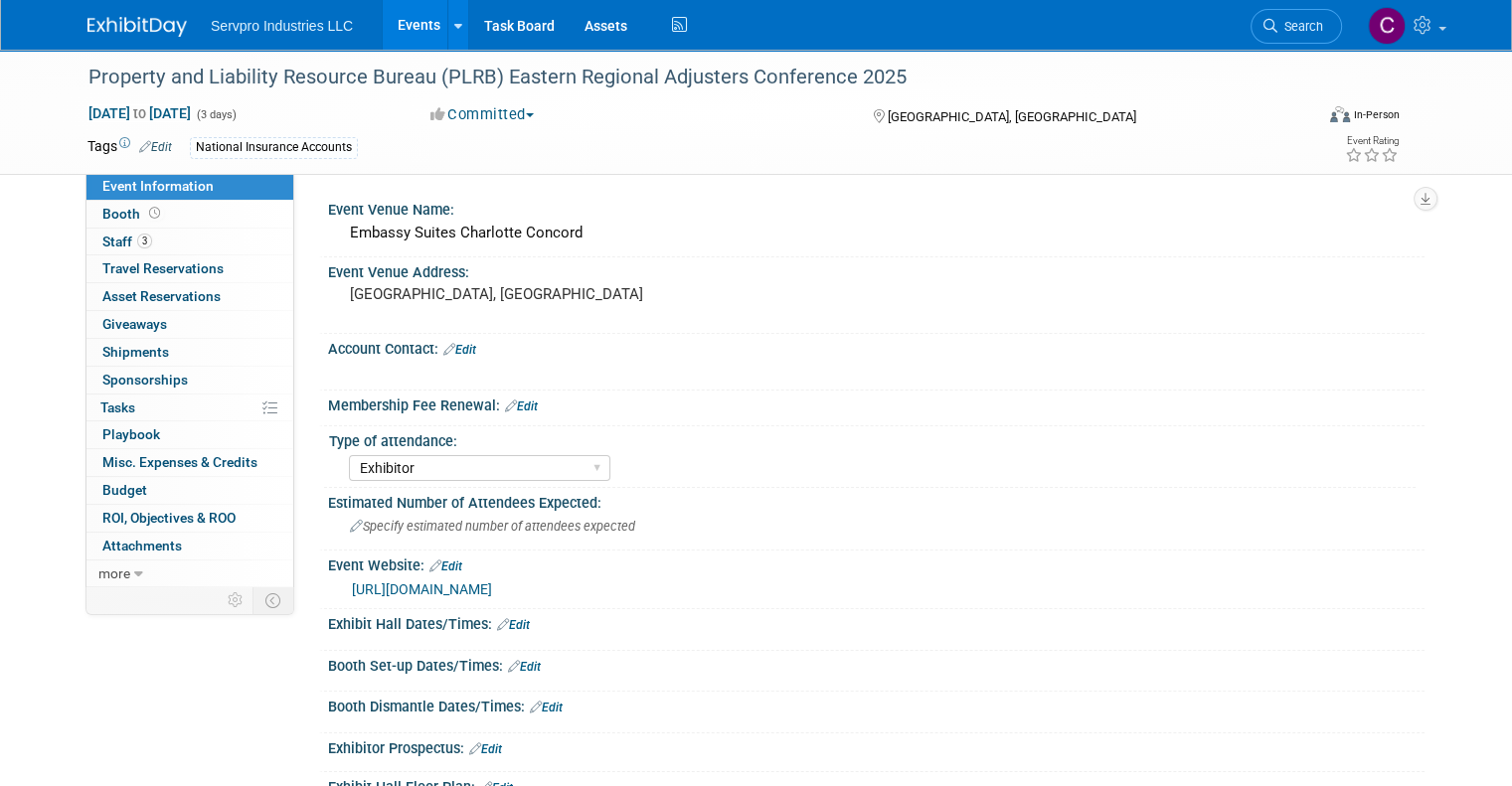 scroll, scrollTop: 0, scrollLeft: 0, axis: both 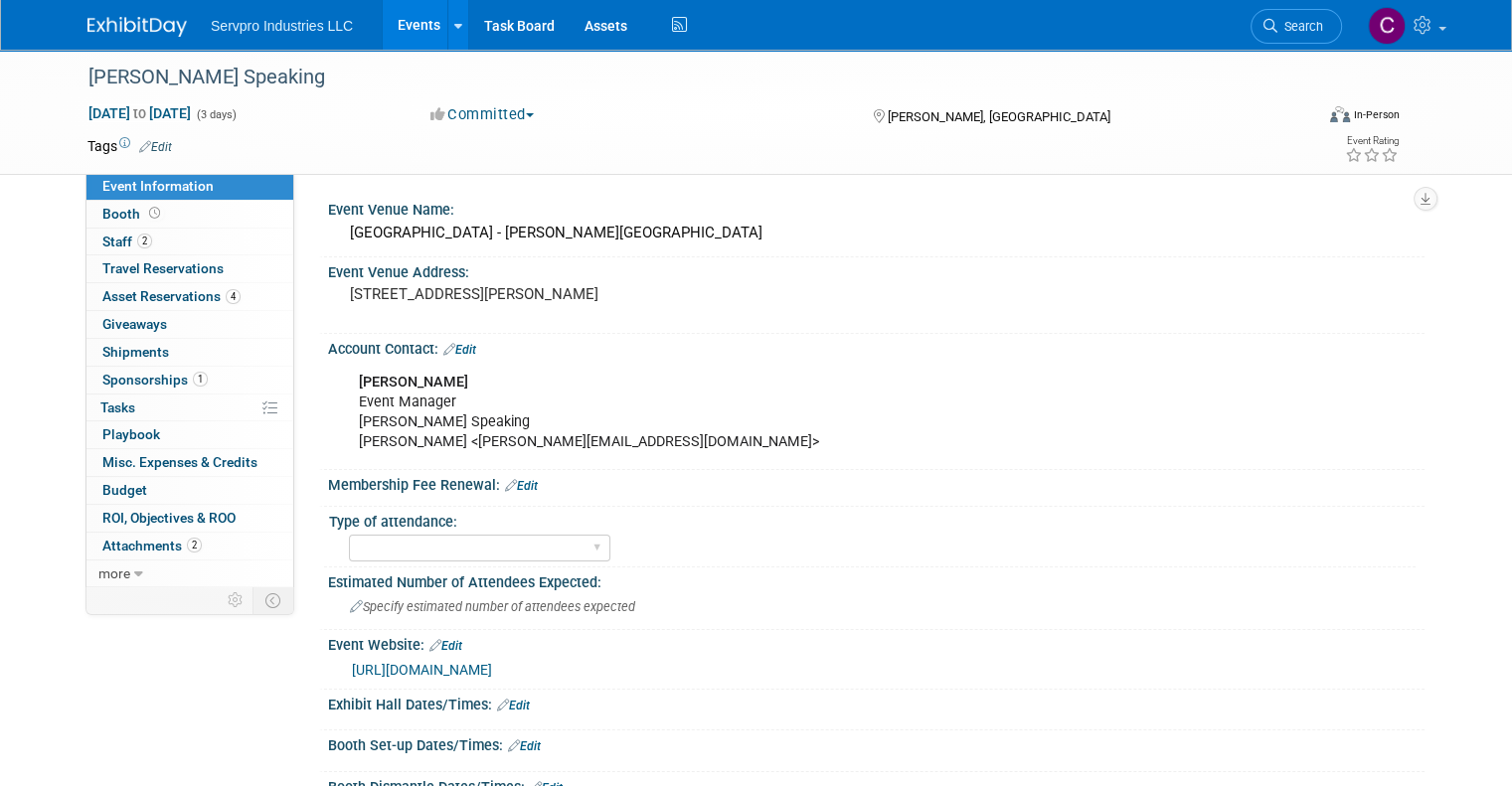 click on "https://www.davechristyspeaking.com/in-person-meetings" at bounding box center [421, 670] 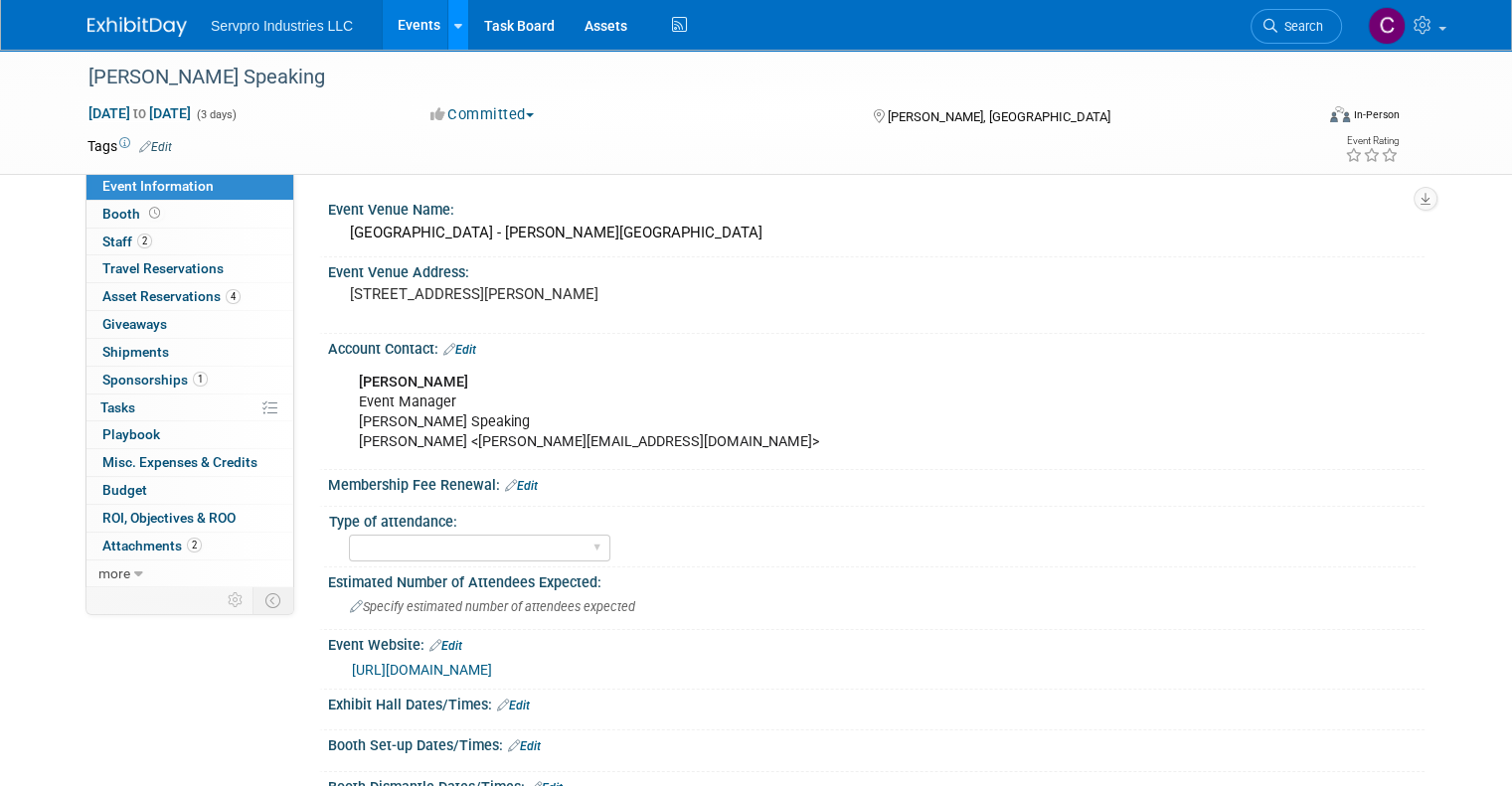 click at bounding box center [457, 25] 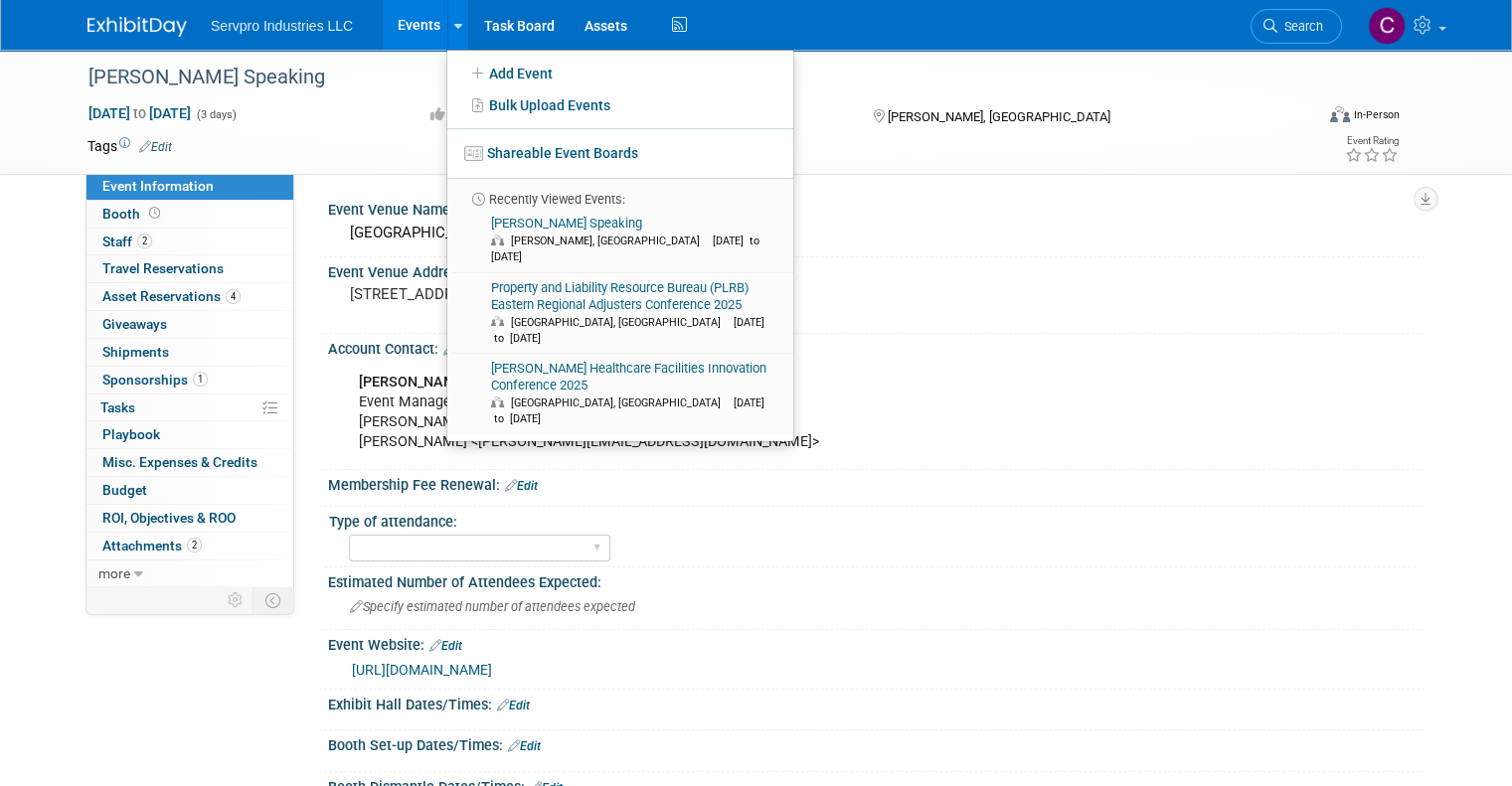 click on "Events" at bounding box center (419, 25) 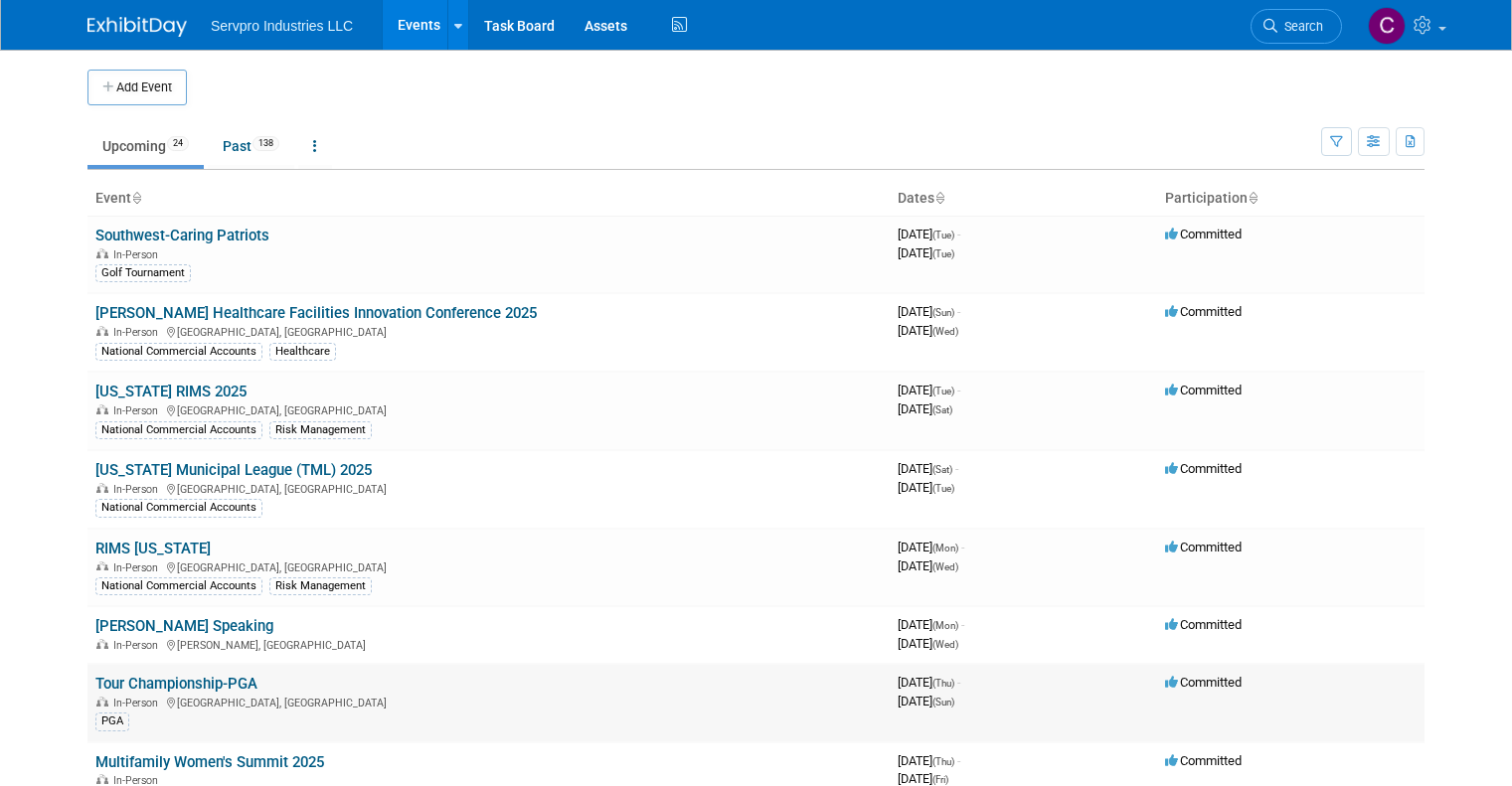 scroll, scrollTop: 0, scrollLeft: 0, axis: both 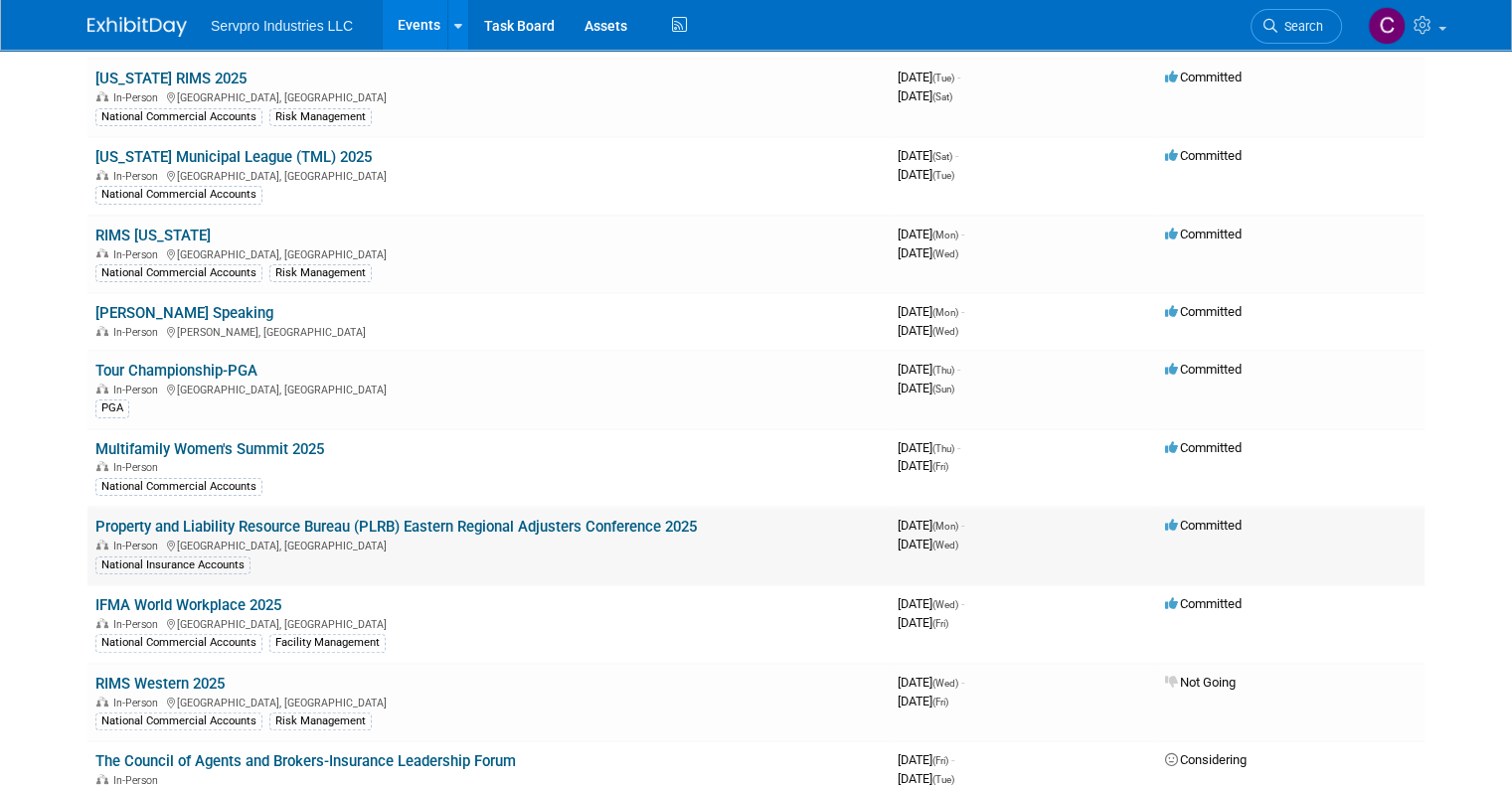 click on "Property and Liability Resource Bureau (PLRB) Eastern Regional Adjusters Conference 2025" at bounding box center (396, 527) 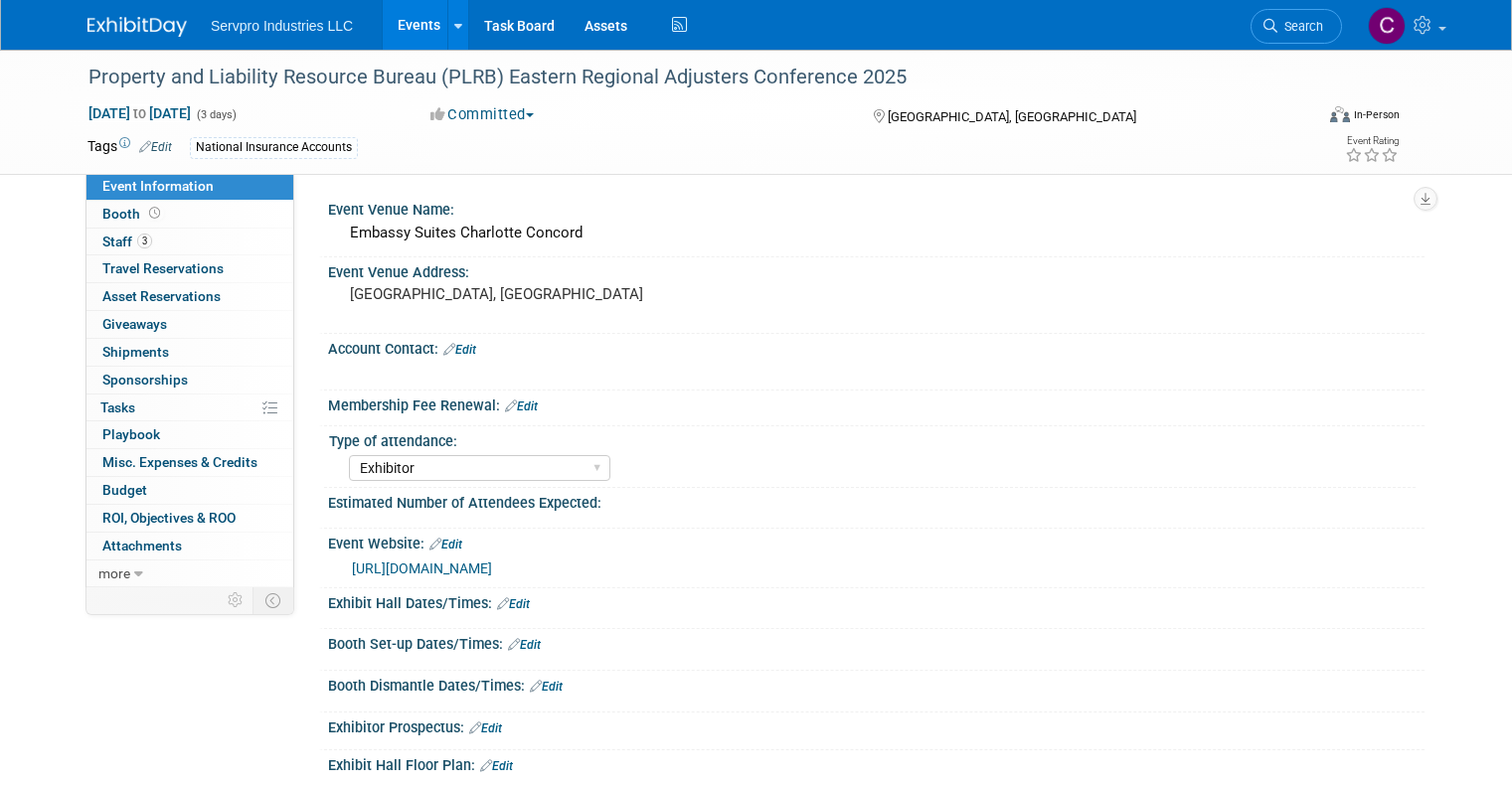 select on "Exhibitor" 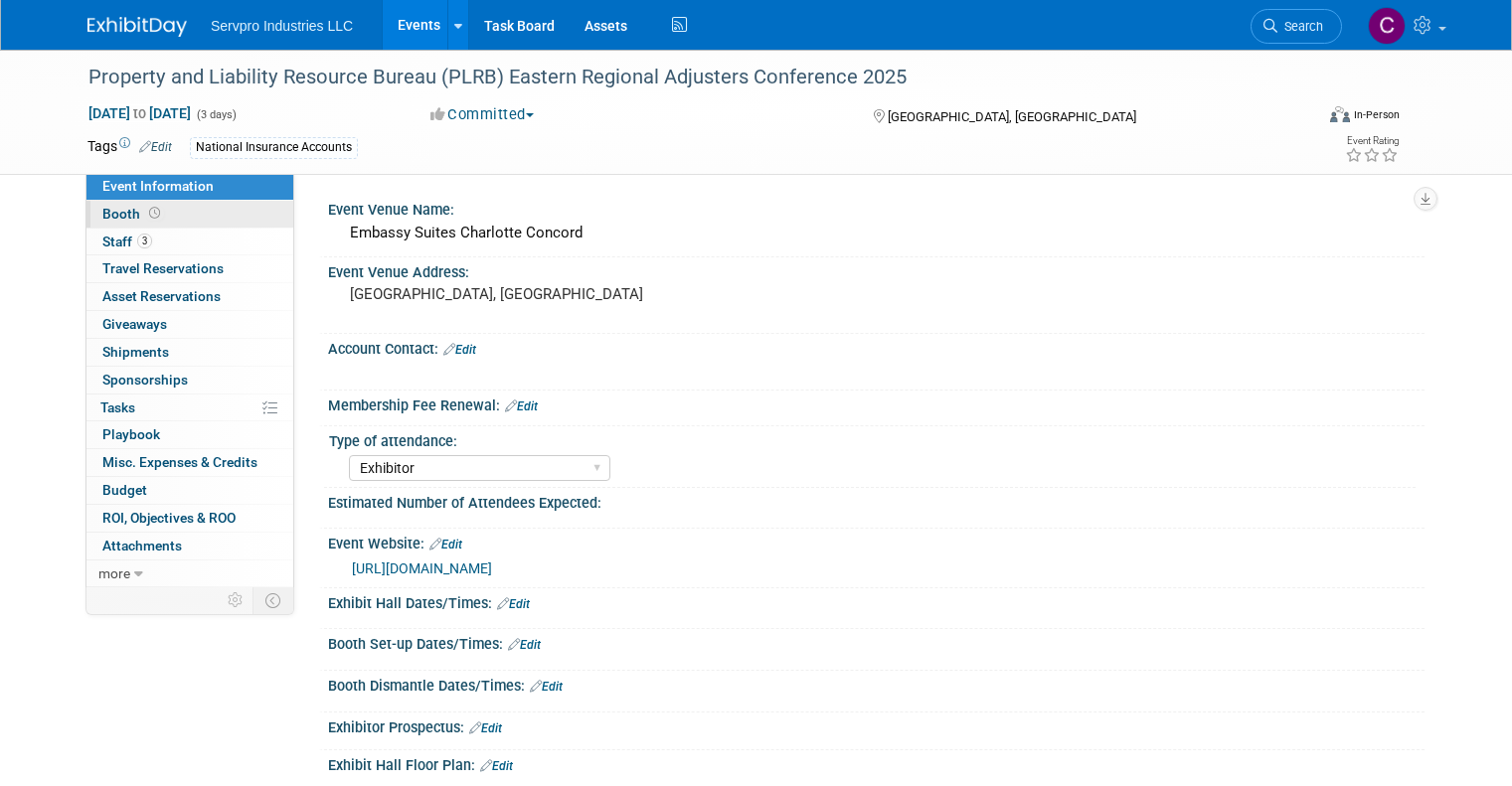 scroll, scrollTop: 0, scrollLeft: 0, axis: both 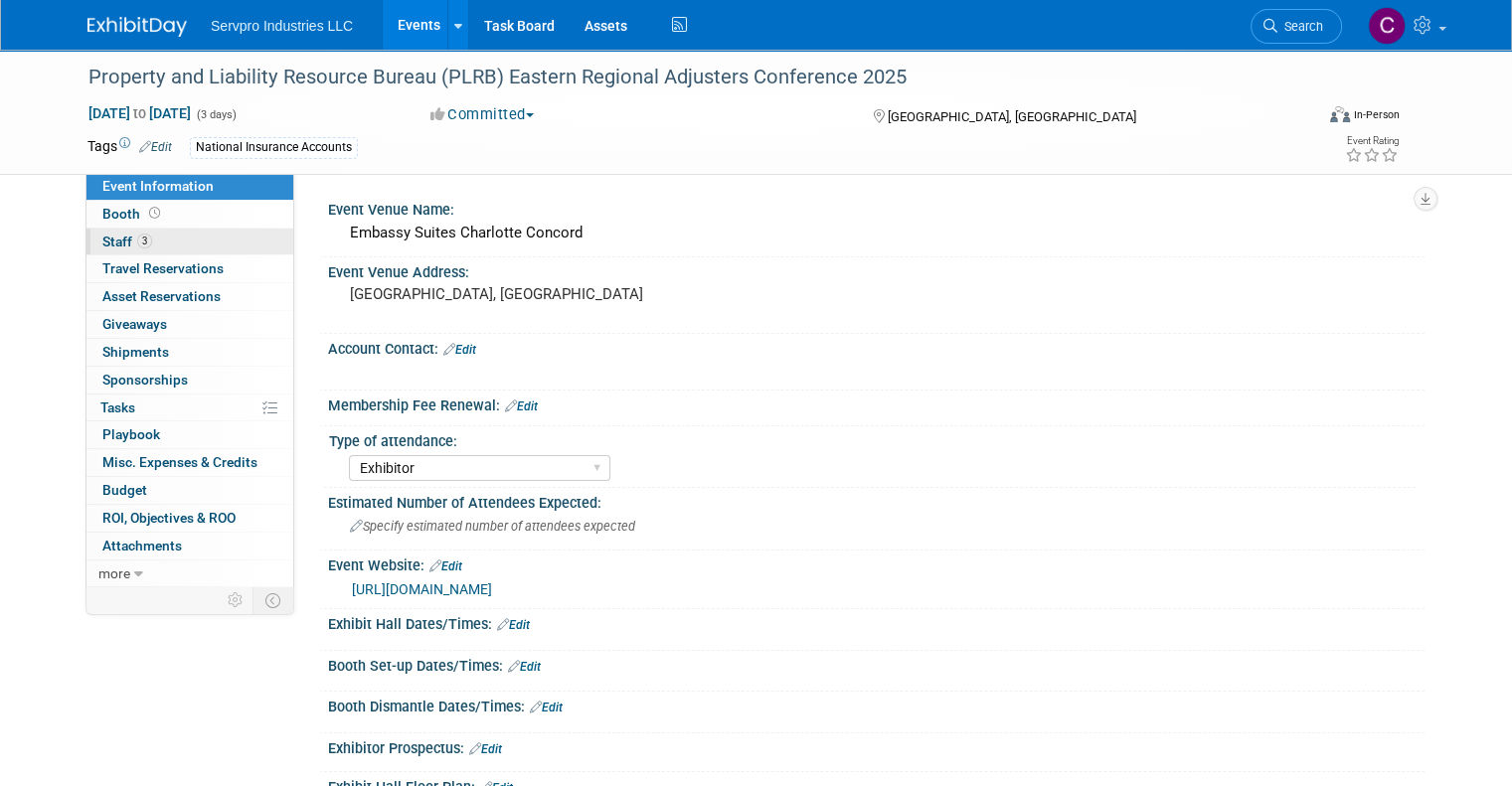 click on "Staff 3" at bounding box center (127, 241) 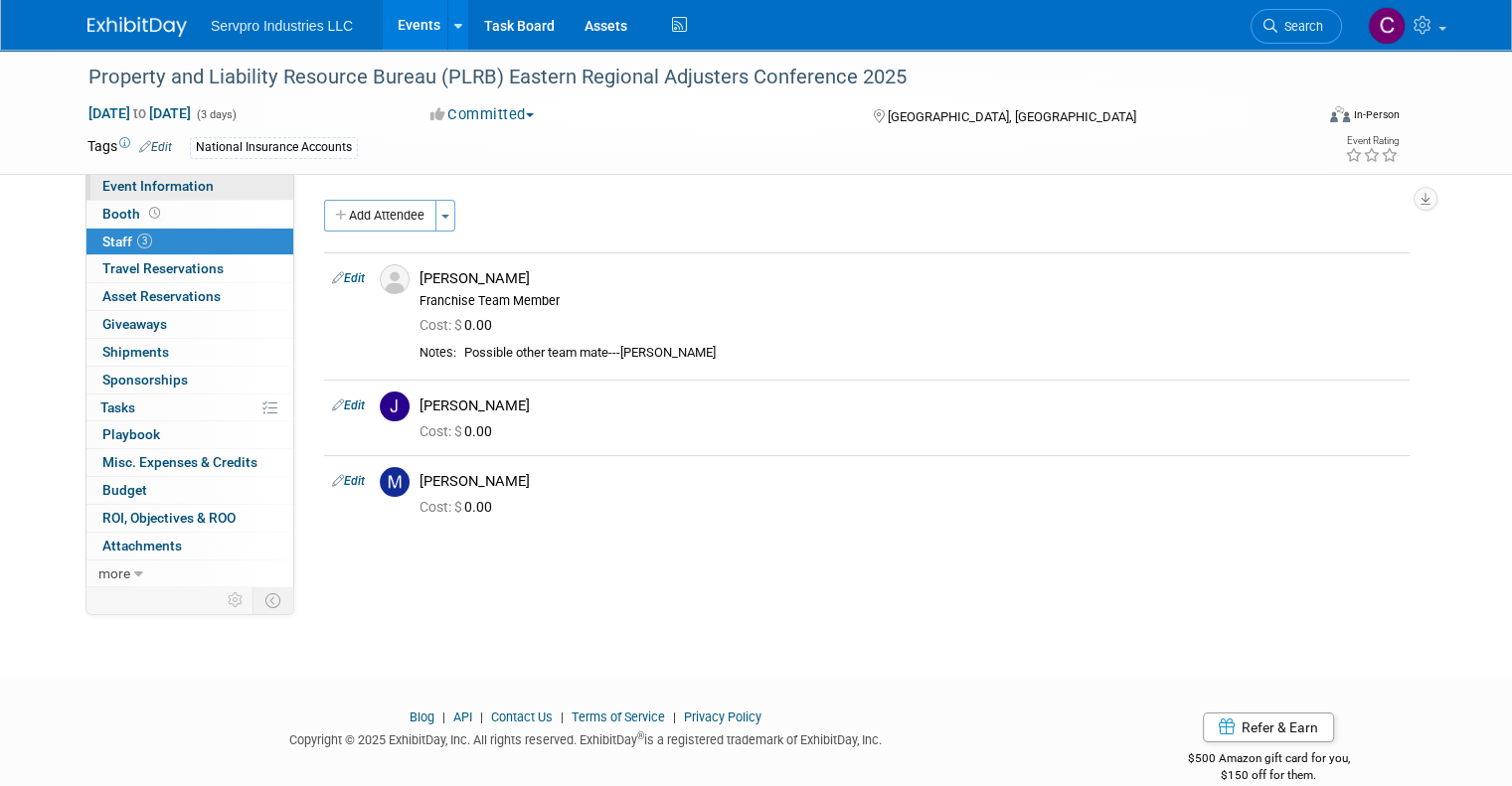 click on "Event Information" at bounding box center (158, 186) 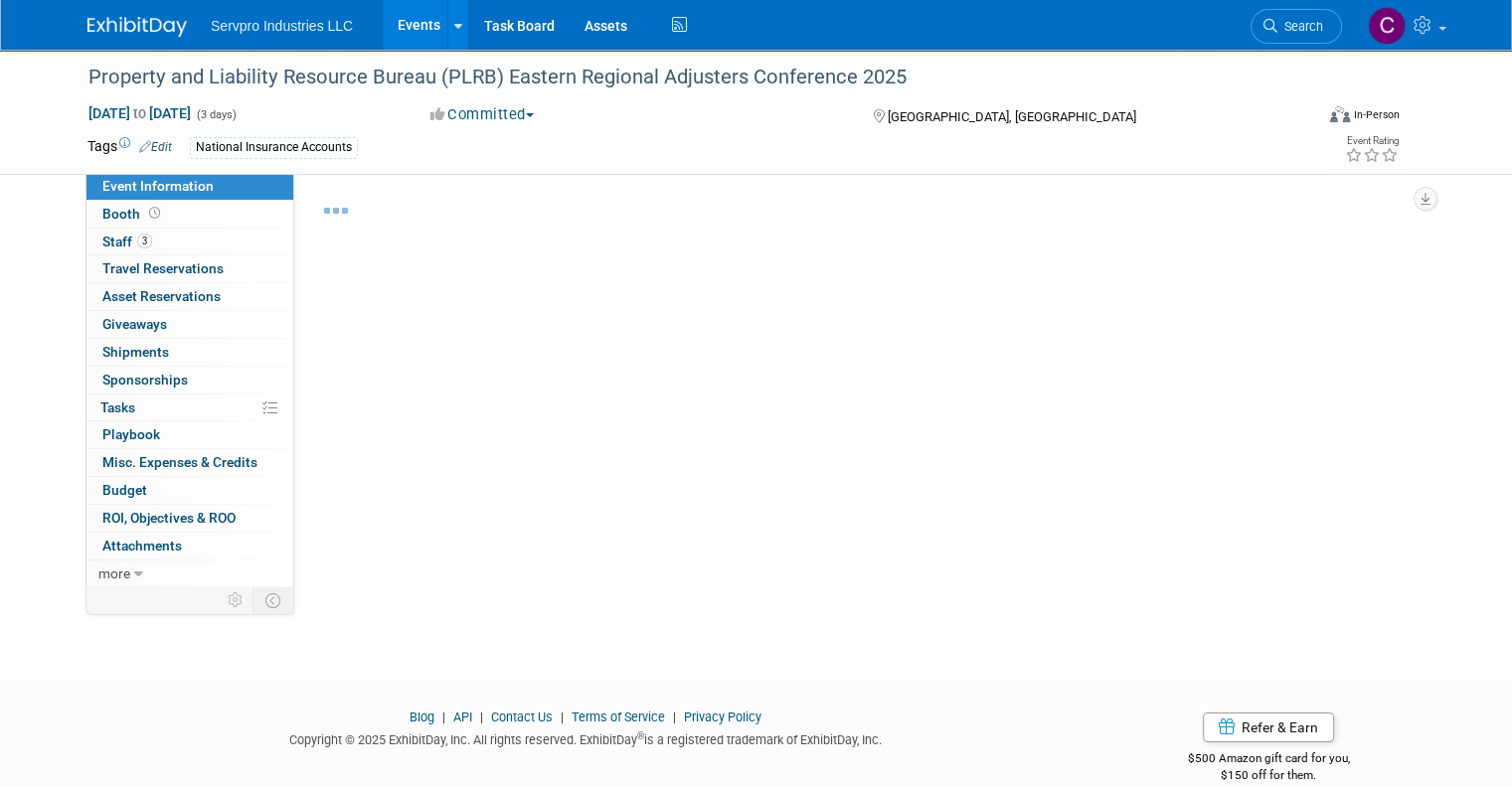 select on "Exhibitor" 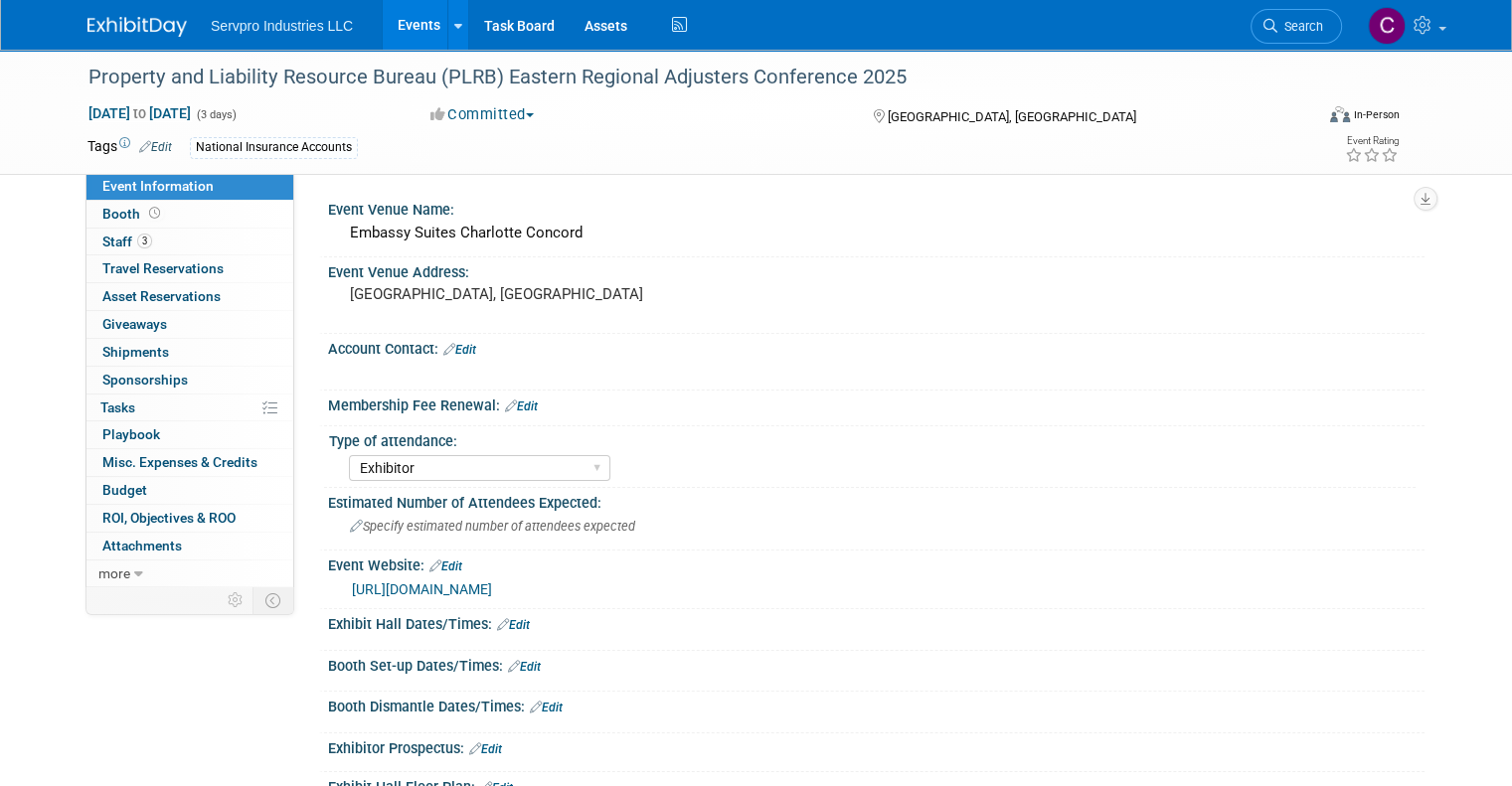 drag, startPoint x: 1510, startPoint y: 245, endPoint x: 1526, endPoint y: 412, distance: 167.76472 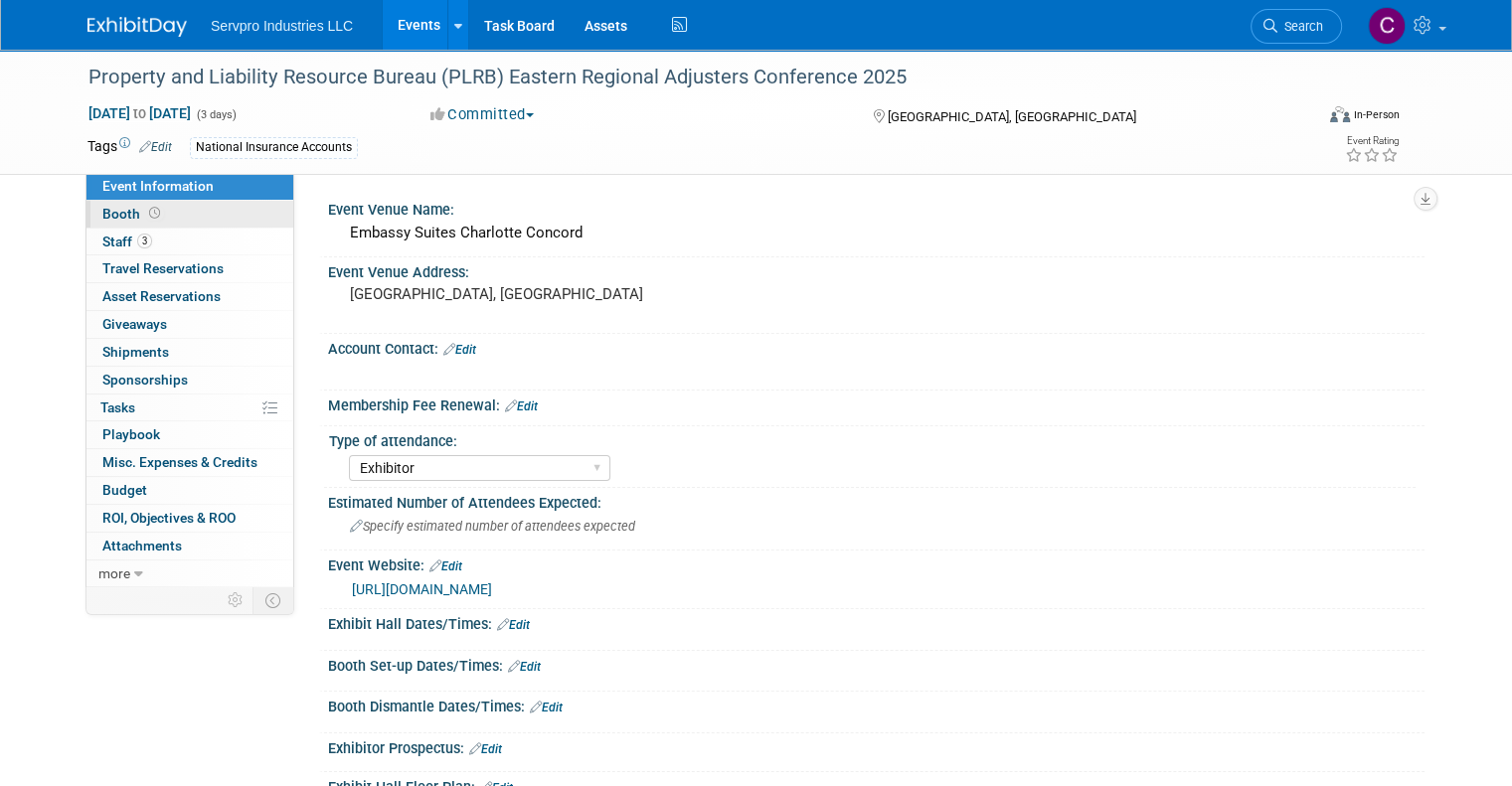 click on "Booth" at bounding box center (190, 214) 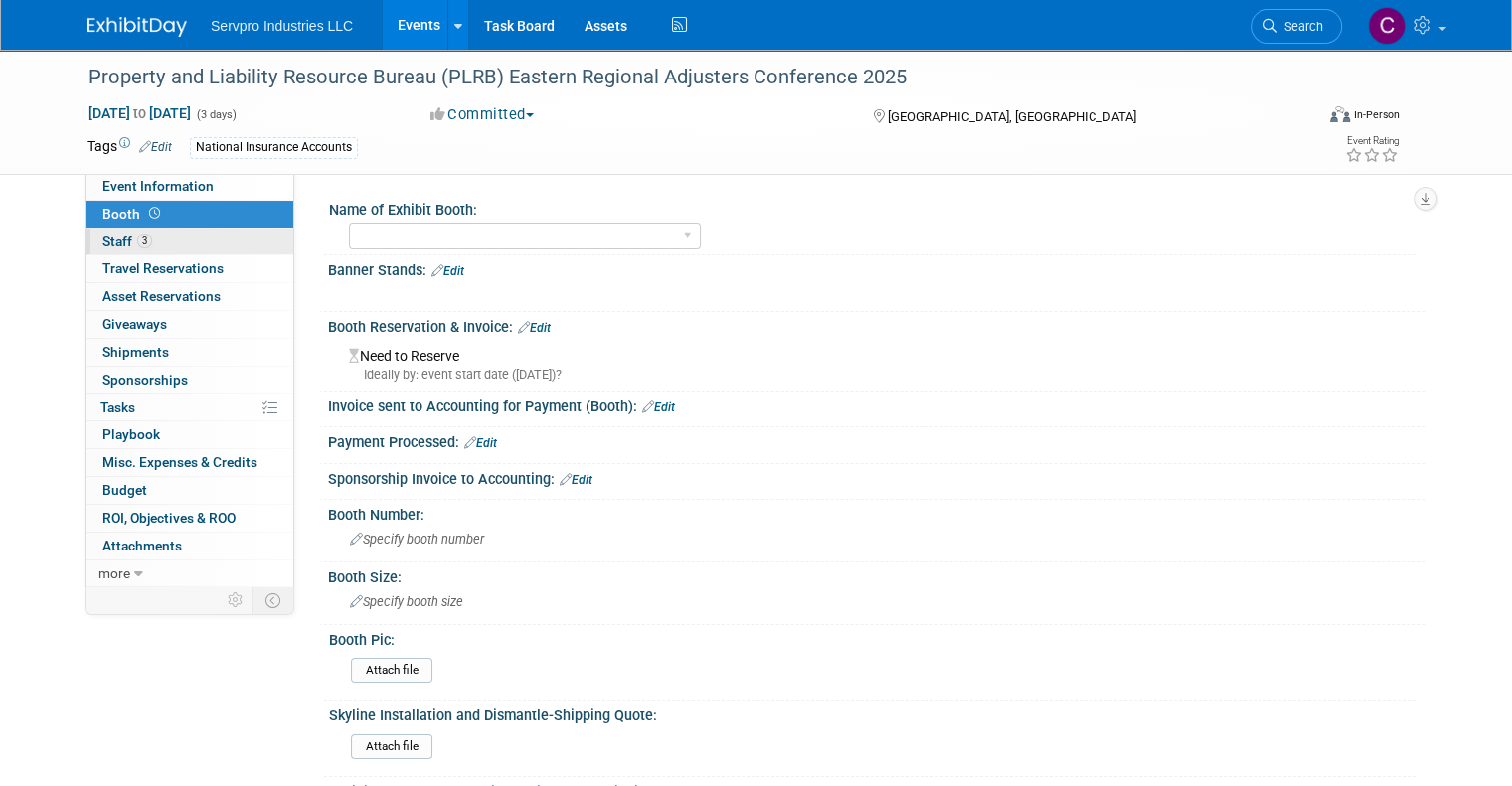click on "Staff 3" at bounding box center (127, 241) 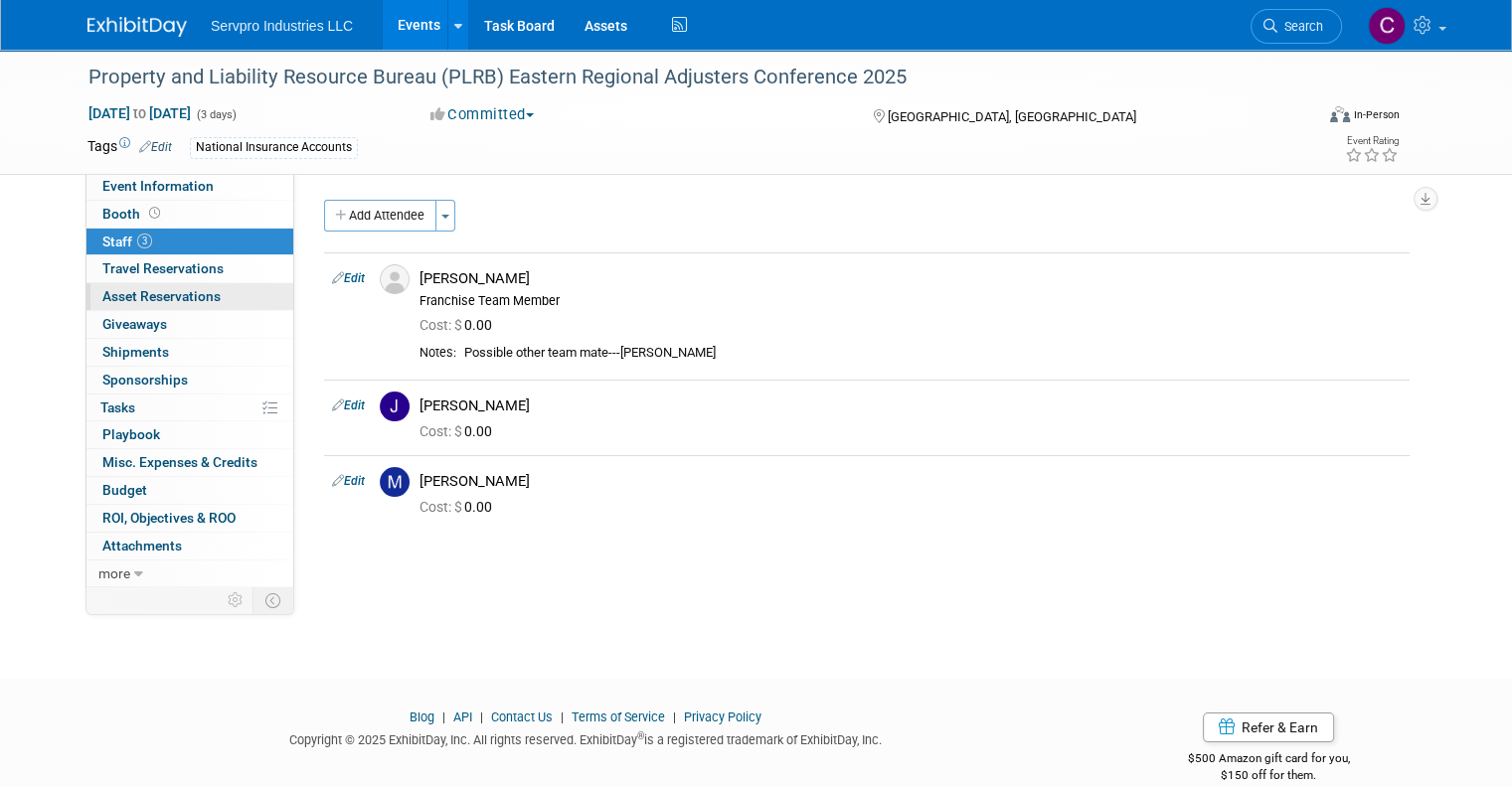 click on "Asset Reservations 0" at bounding box center [161, 296] 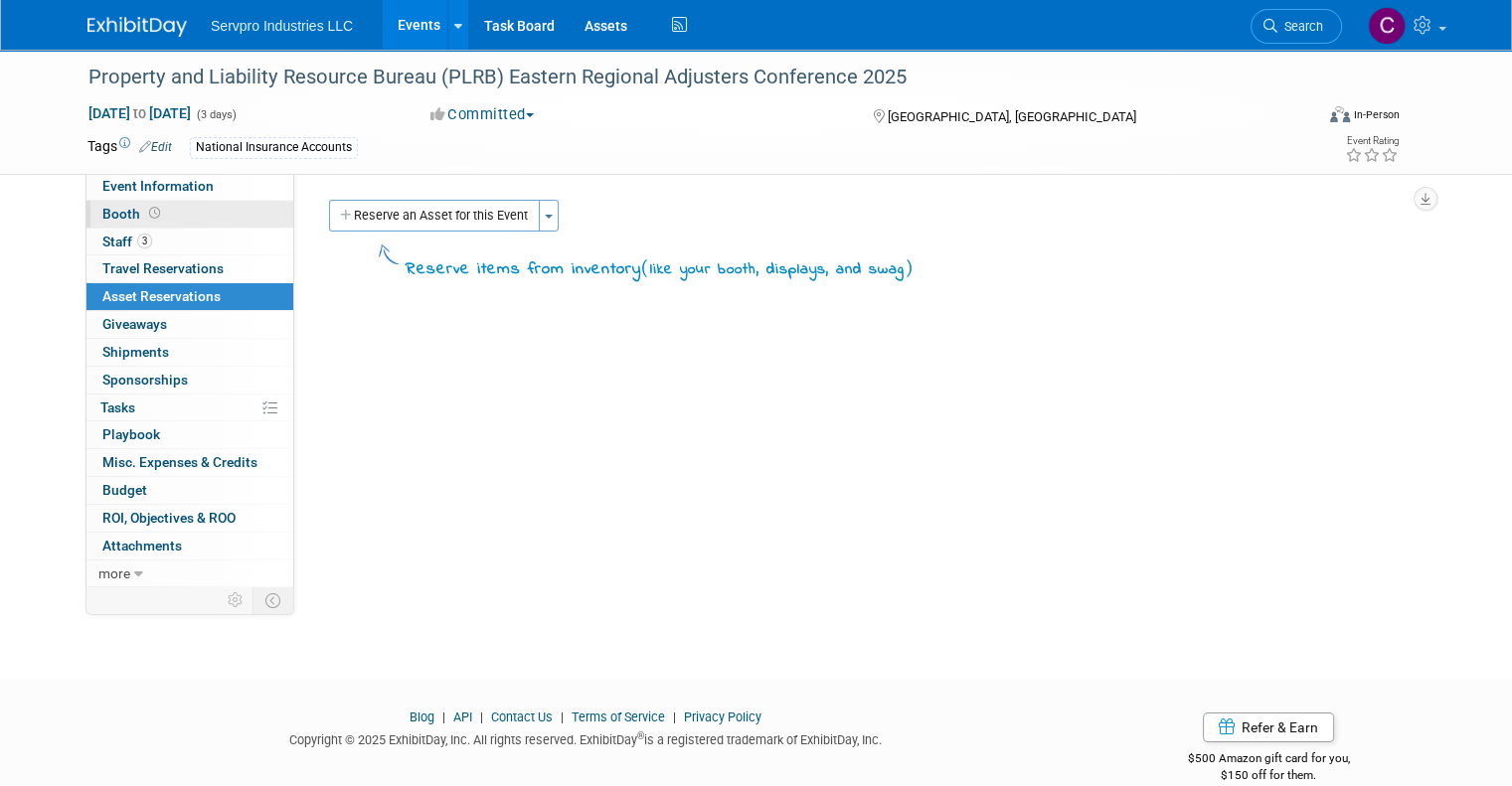 click on "Booth" at bounding box center [133, 214] 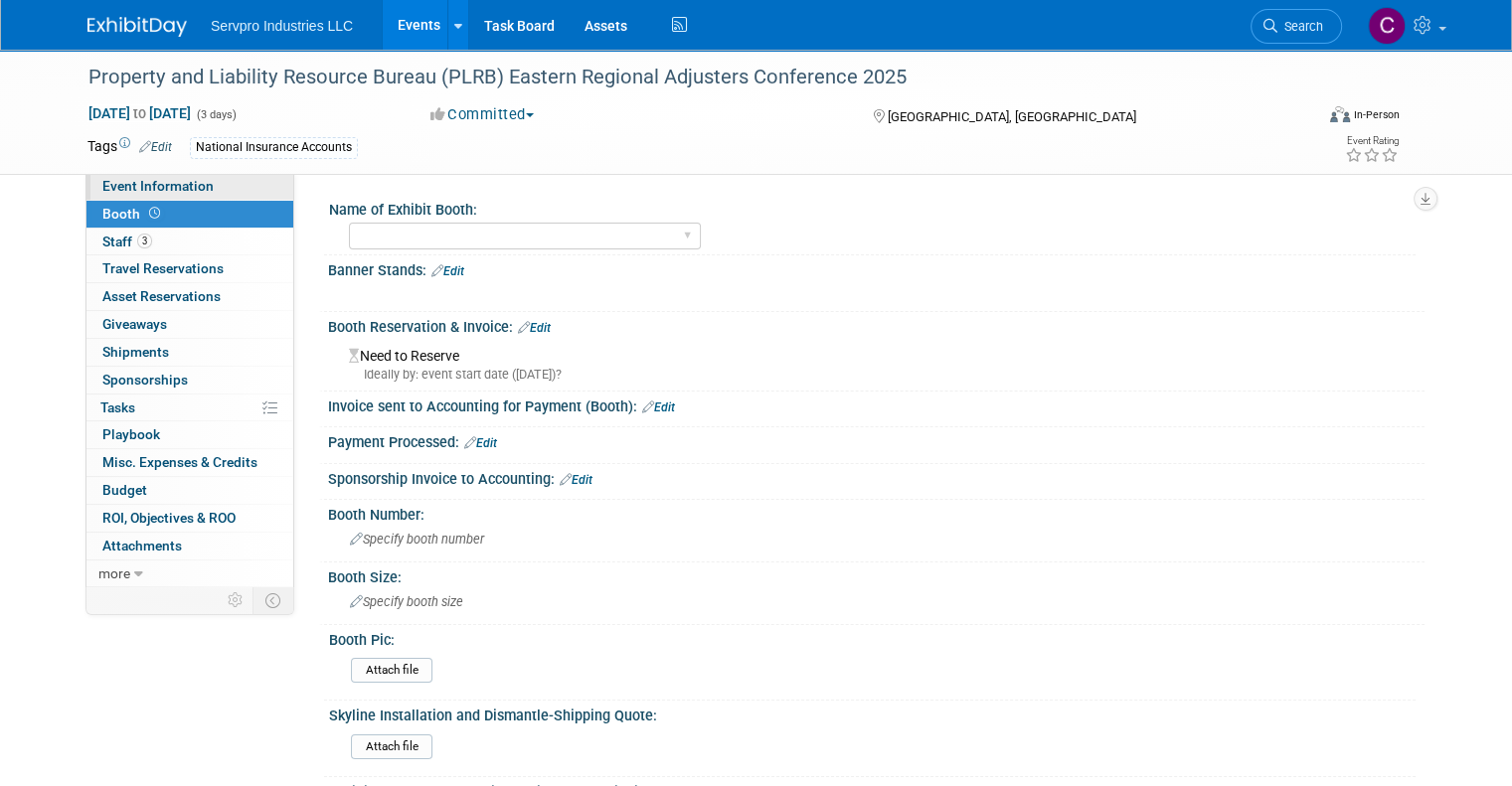 click on "Event Information" at bounding box center (158, 186) 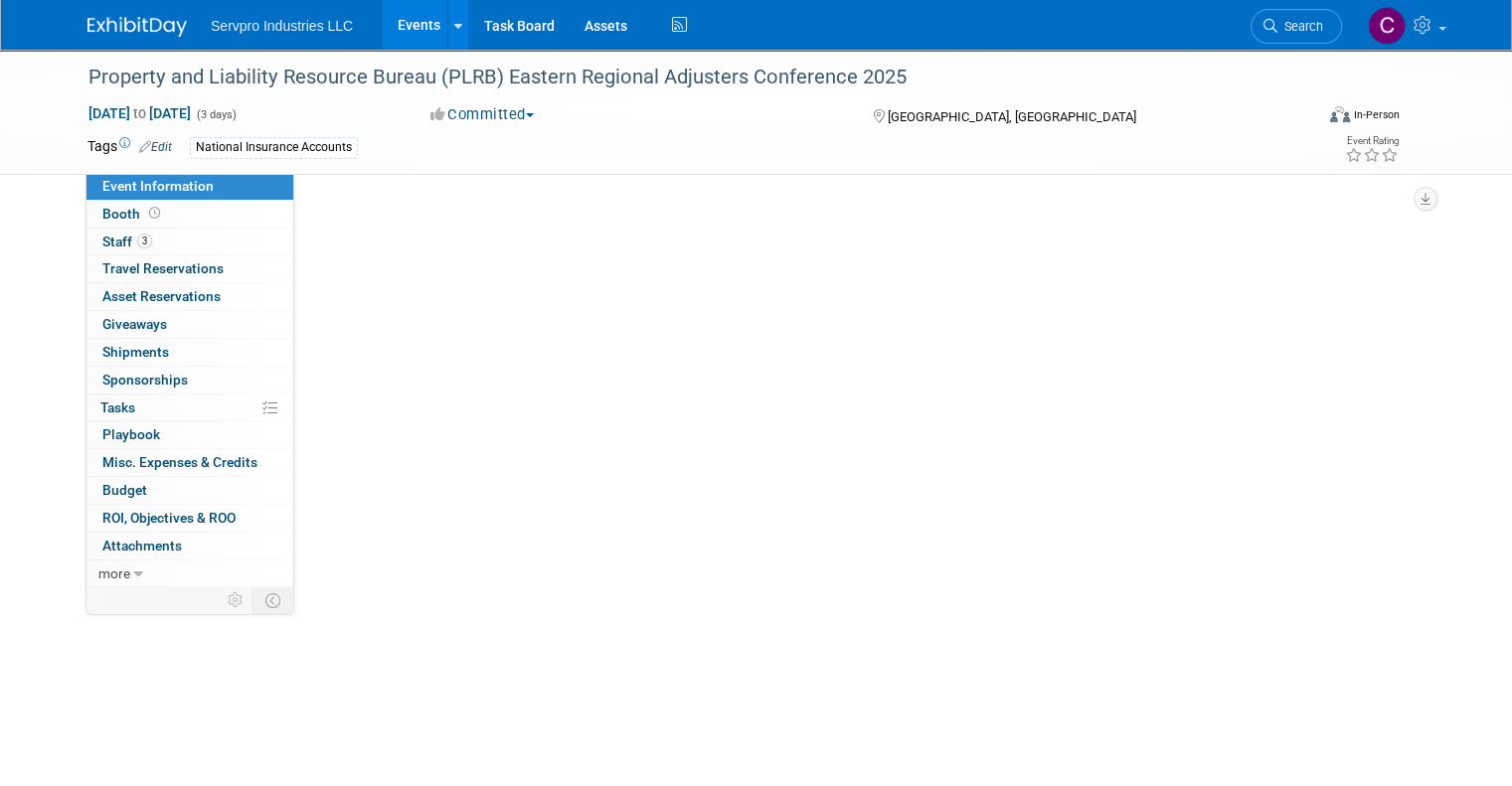 select on "Exhibitor" 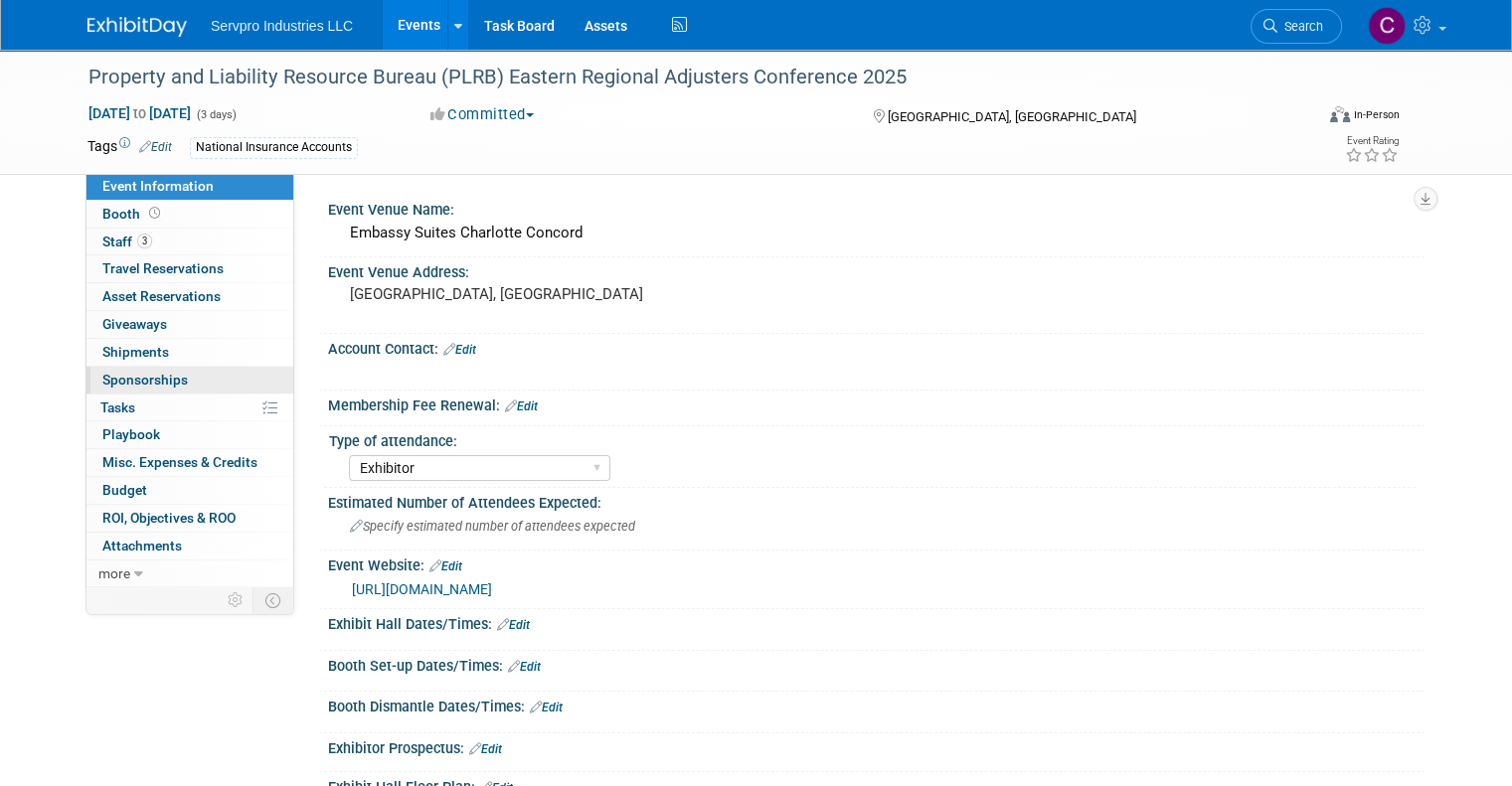click on "Sponsorships 0" at bounding box center (145, 380) 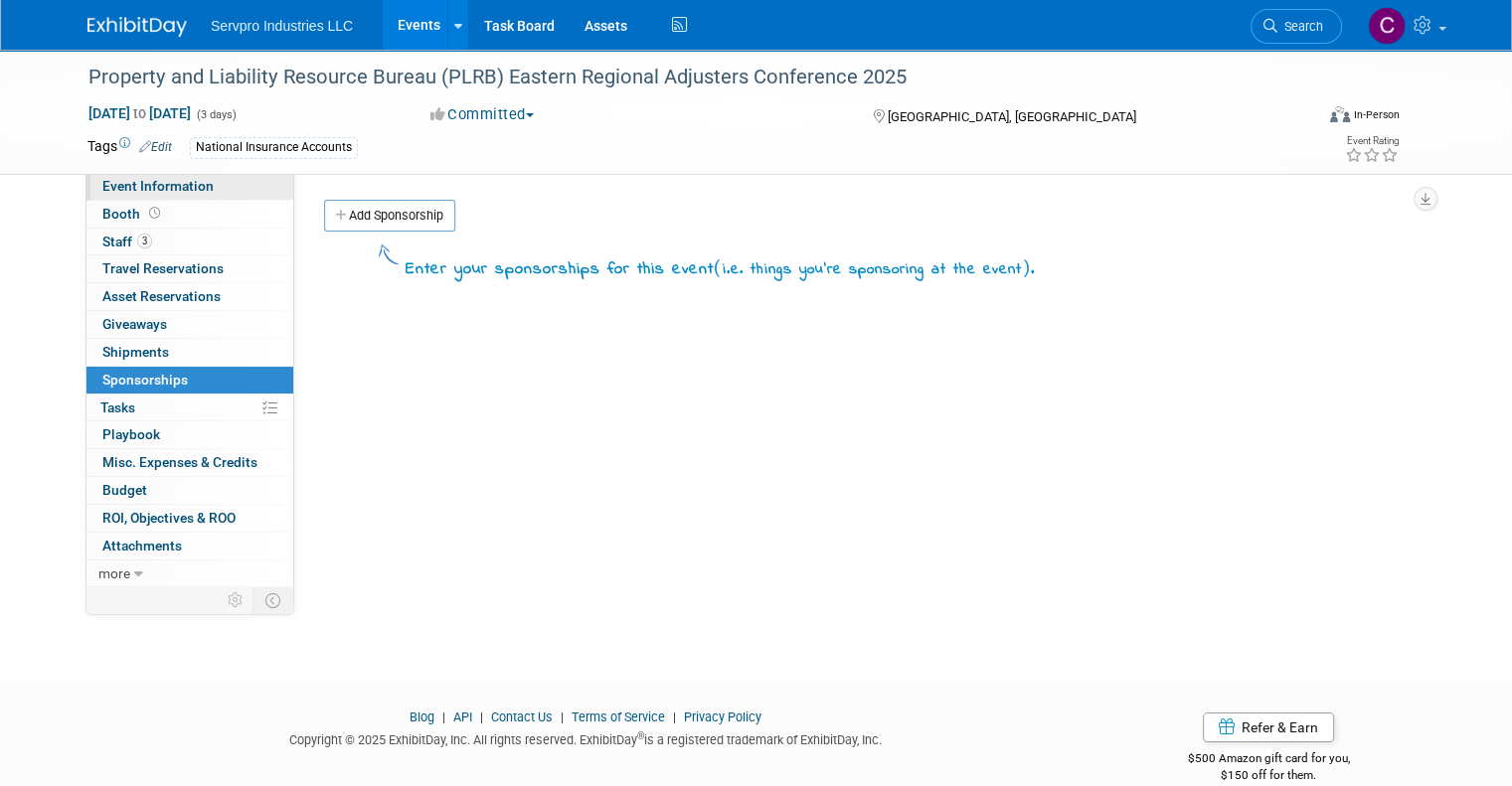 click on "Event Information" at bounding box center [190, 186] 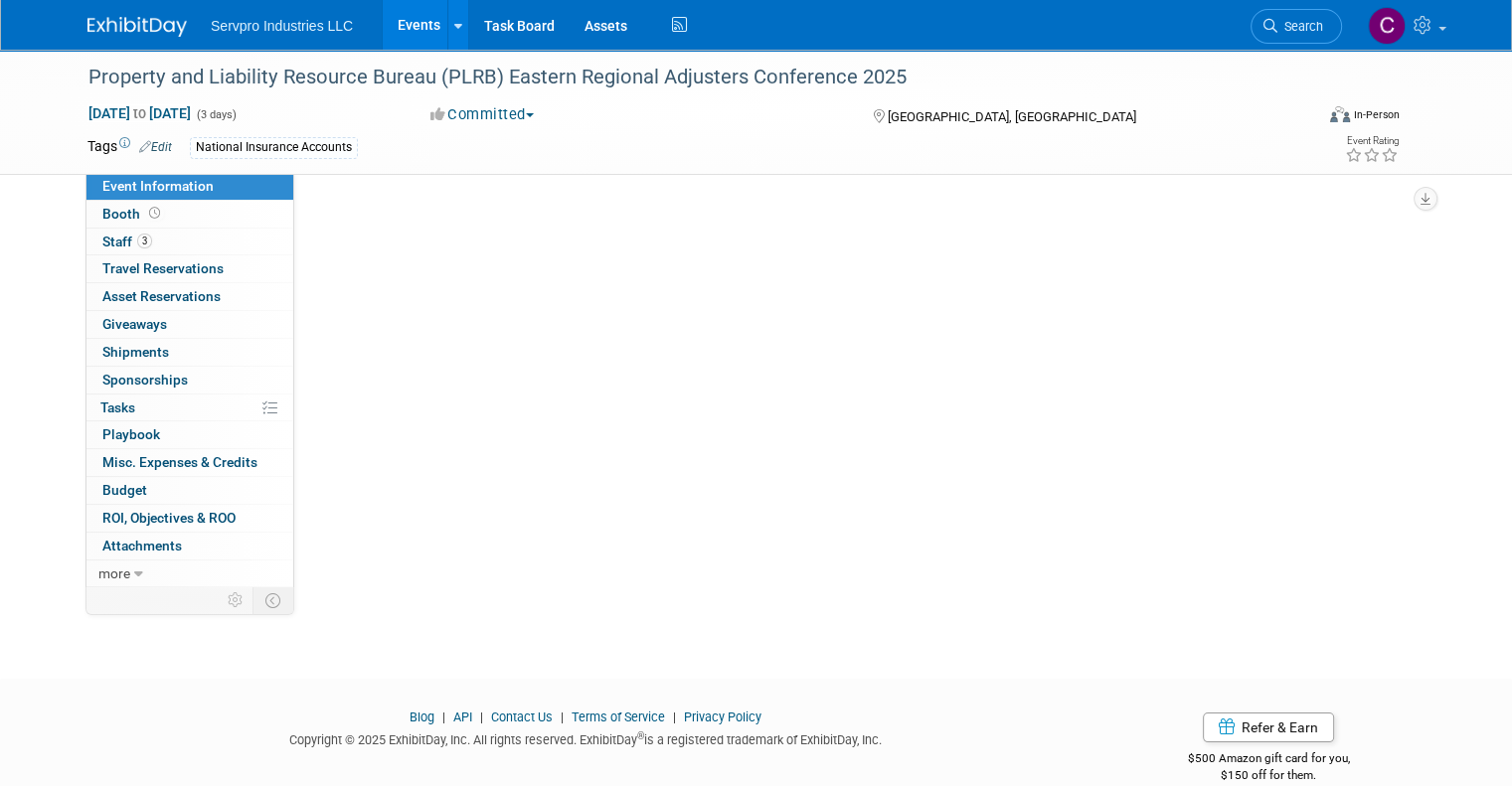 select on "Exhibitor" 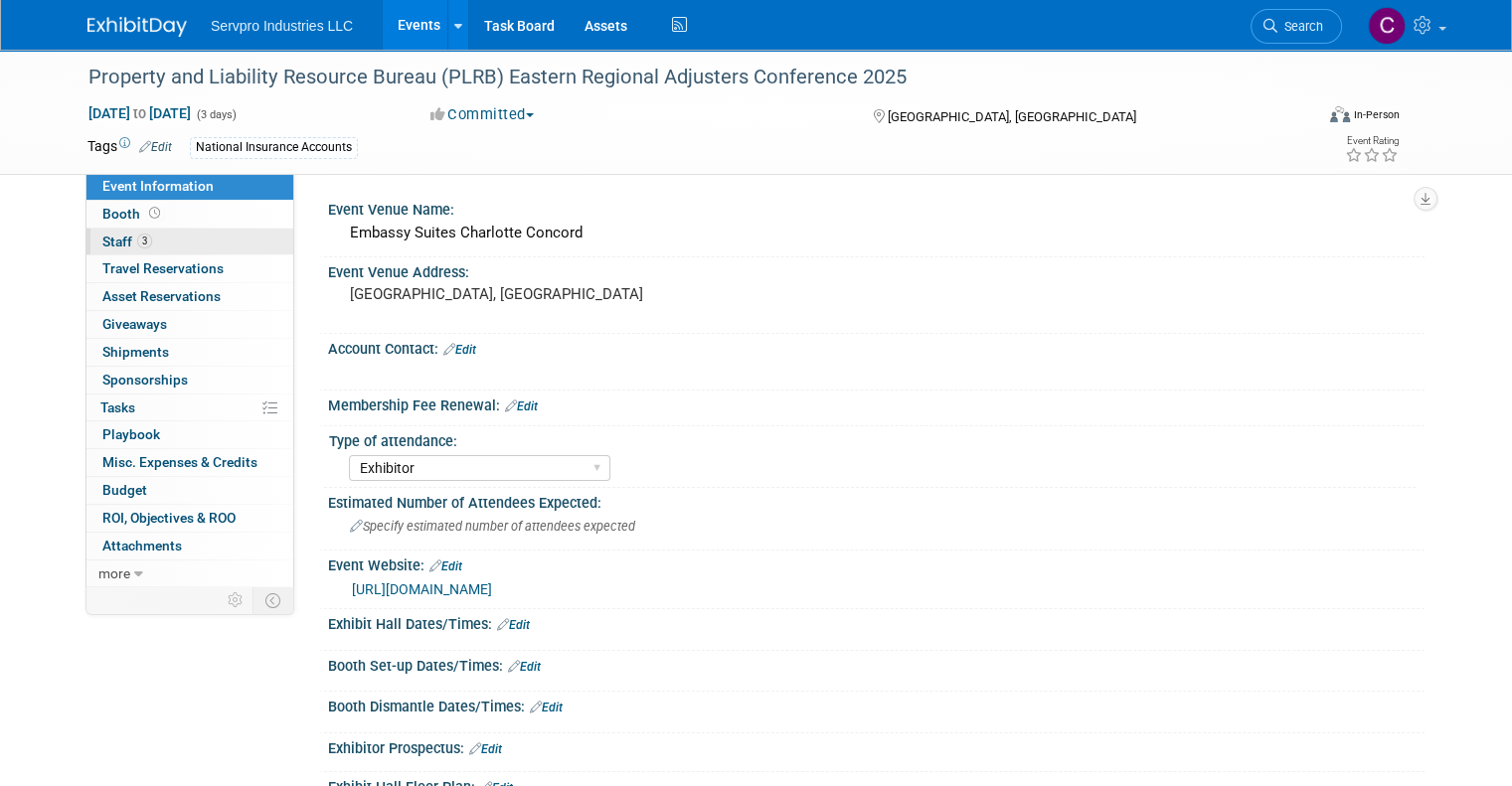click on "3
Staff 3" at bounding box center [190, 241] 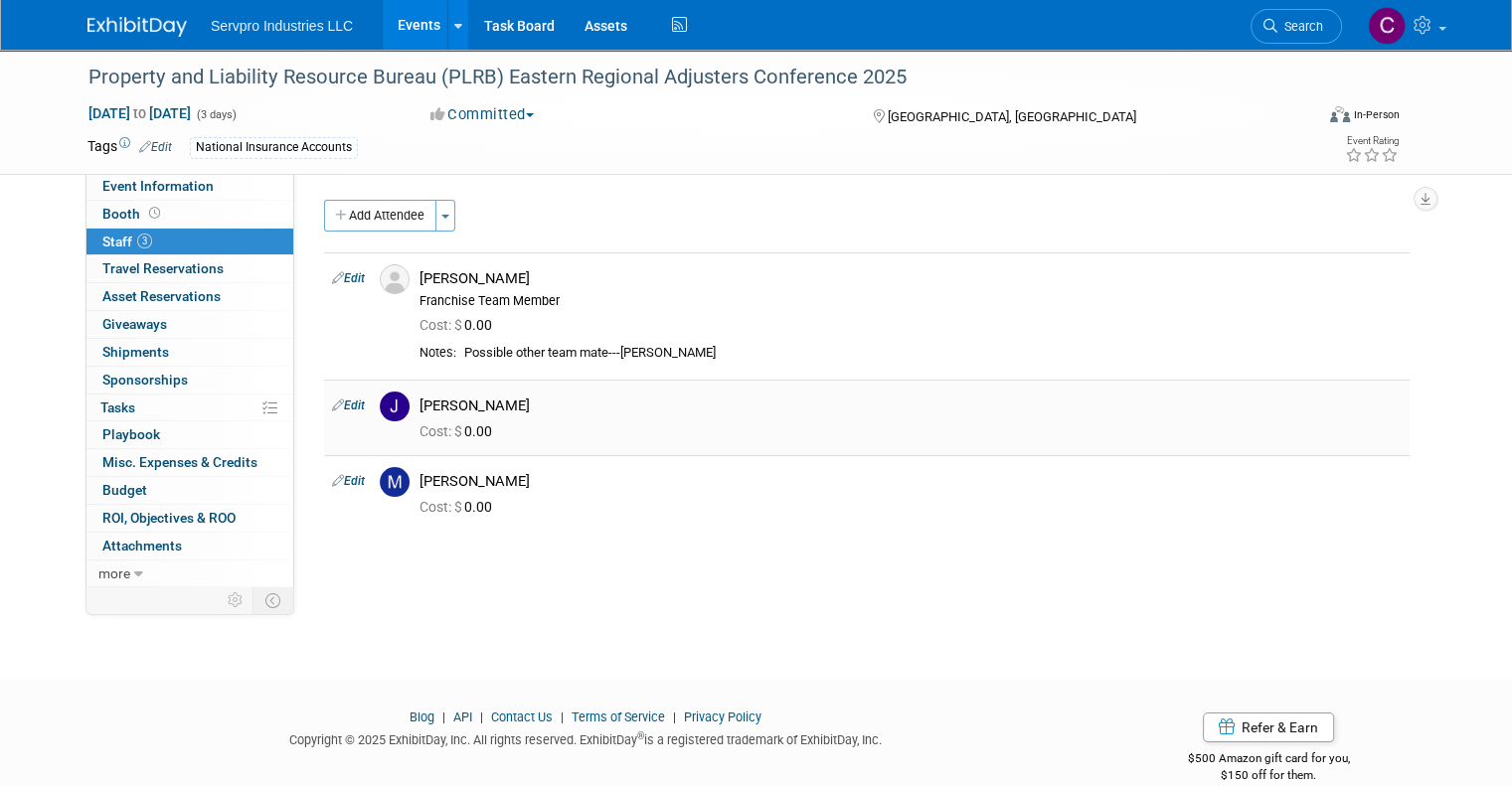 click on "Edit" at bounding box center (348, 405) 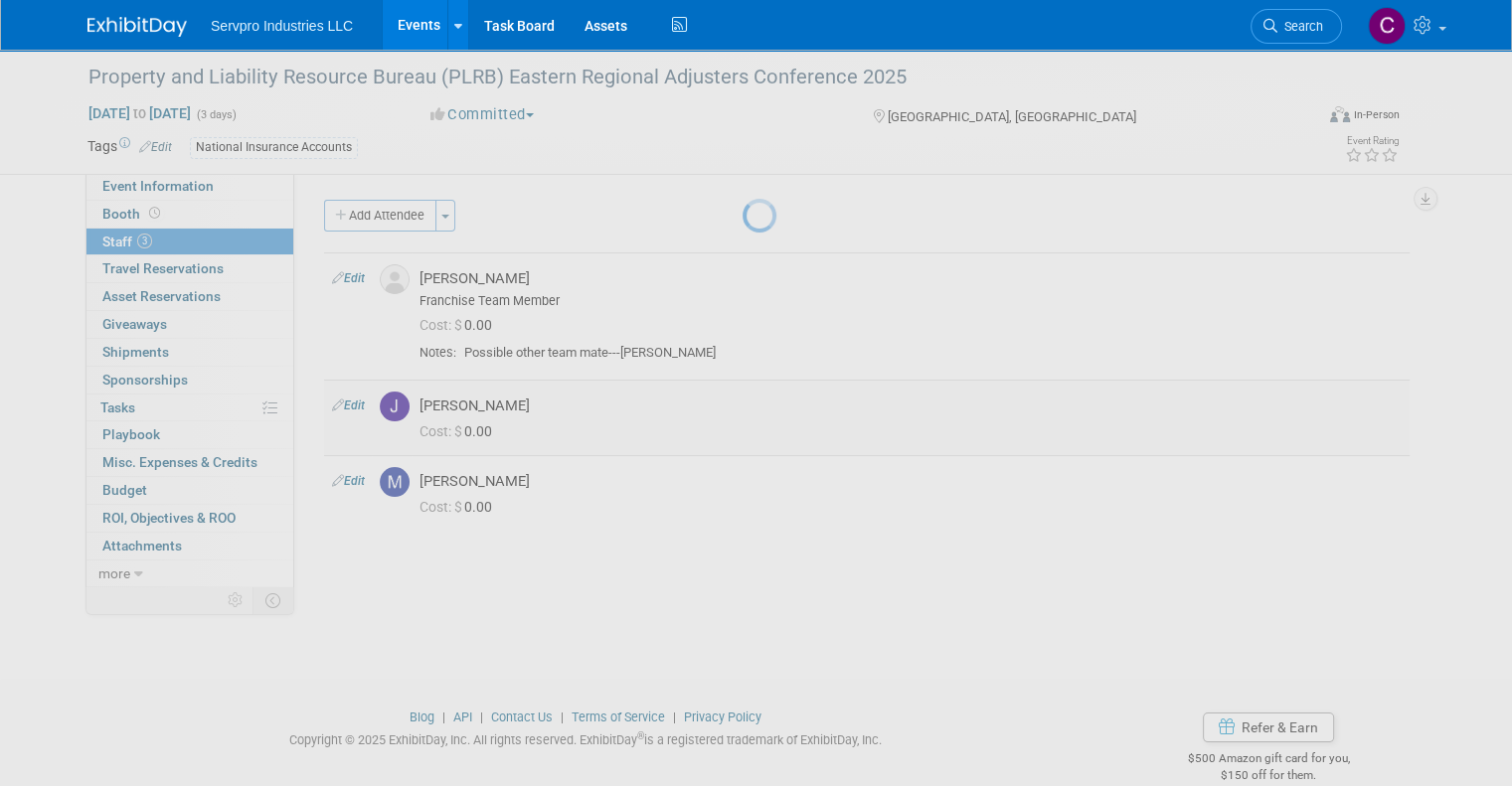 select on "27618d51-ec18-40f2-a45b-af3de582d2af" 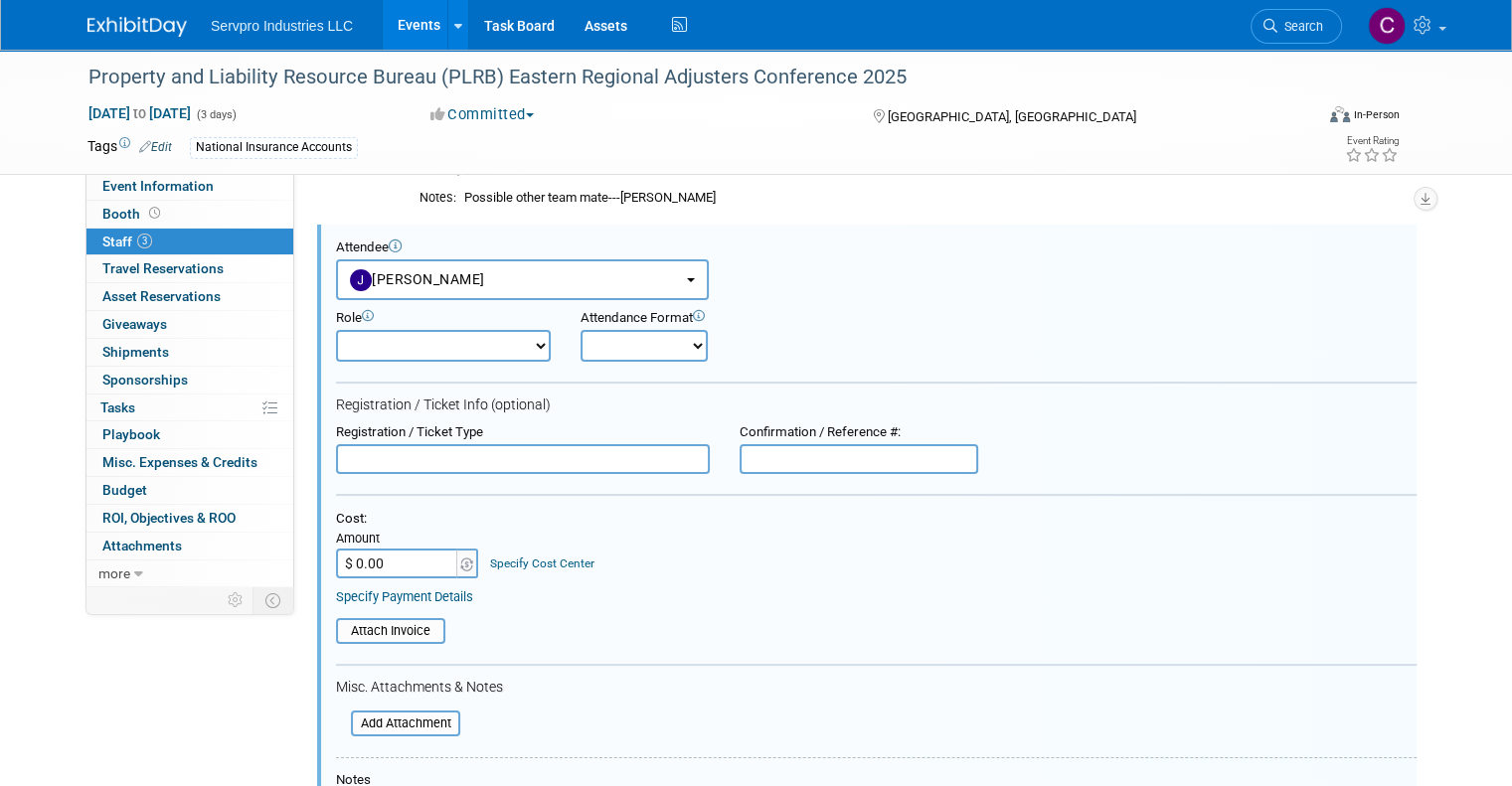scroll, scrollTop: 0, scrollLeft: 0, axis: both 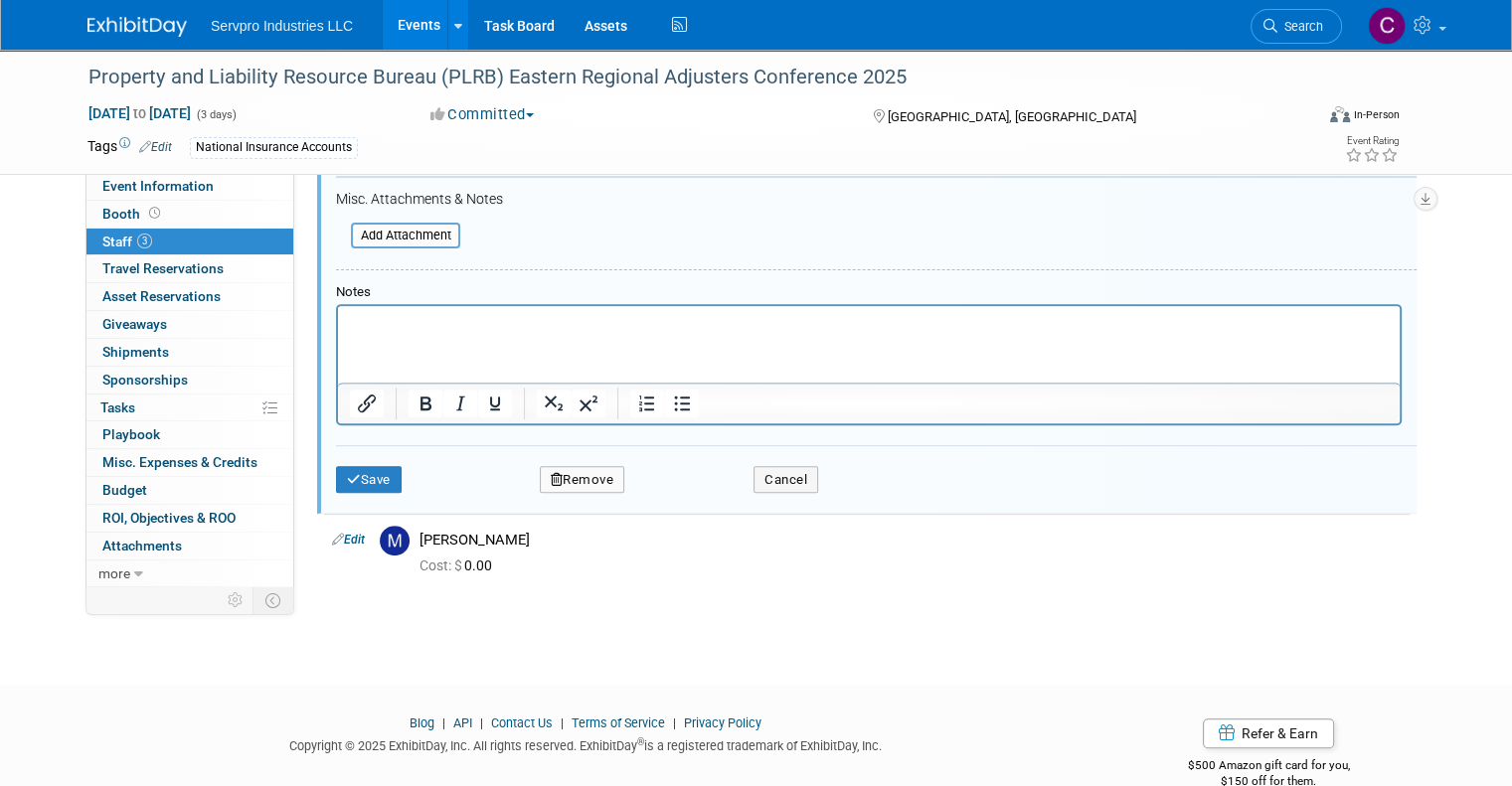 click on "Remove" at bounding box center (583, 480) 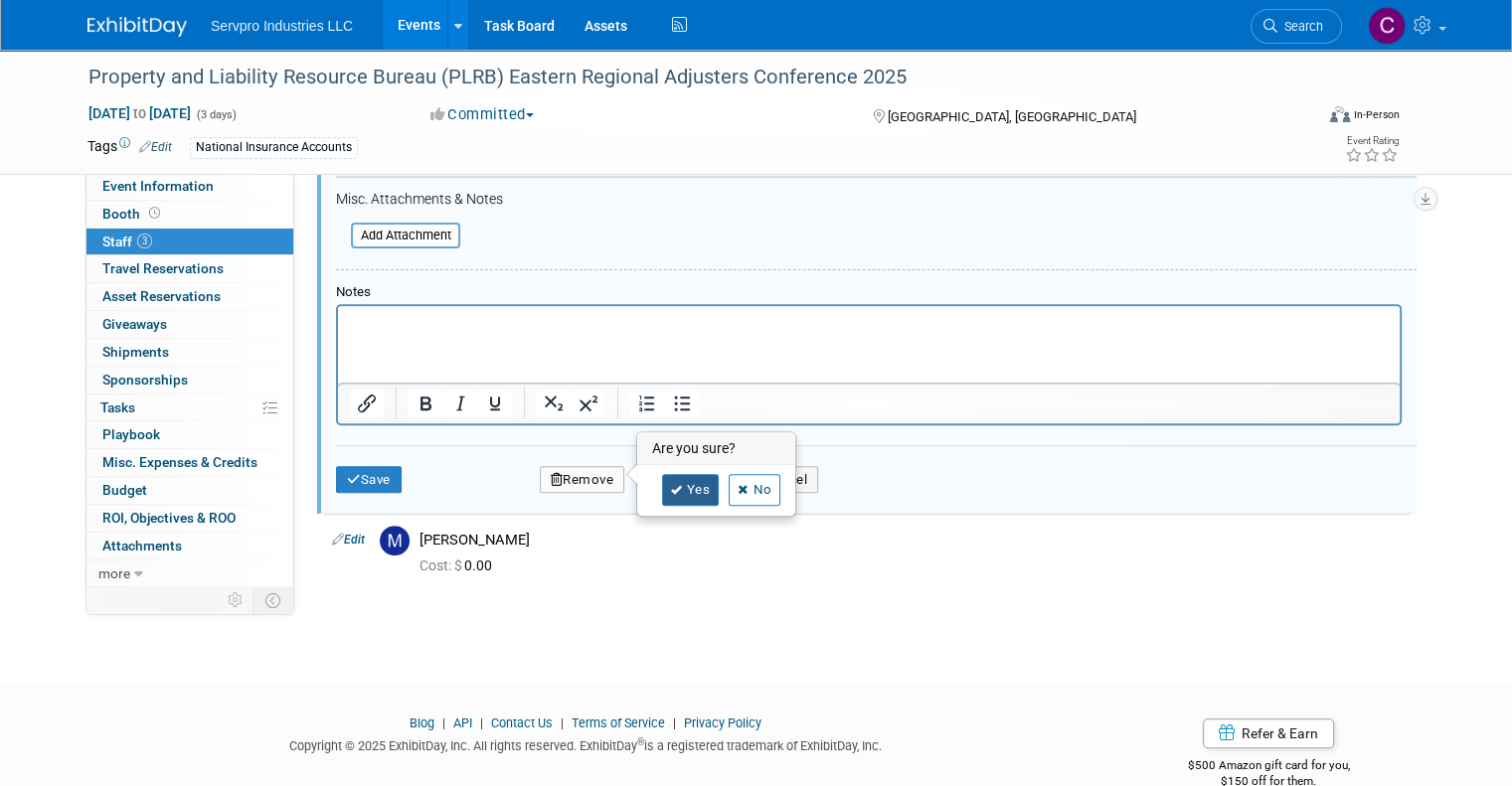 click at bounding box center (677, 490) 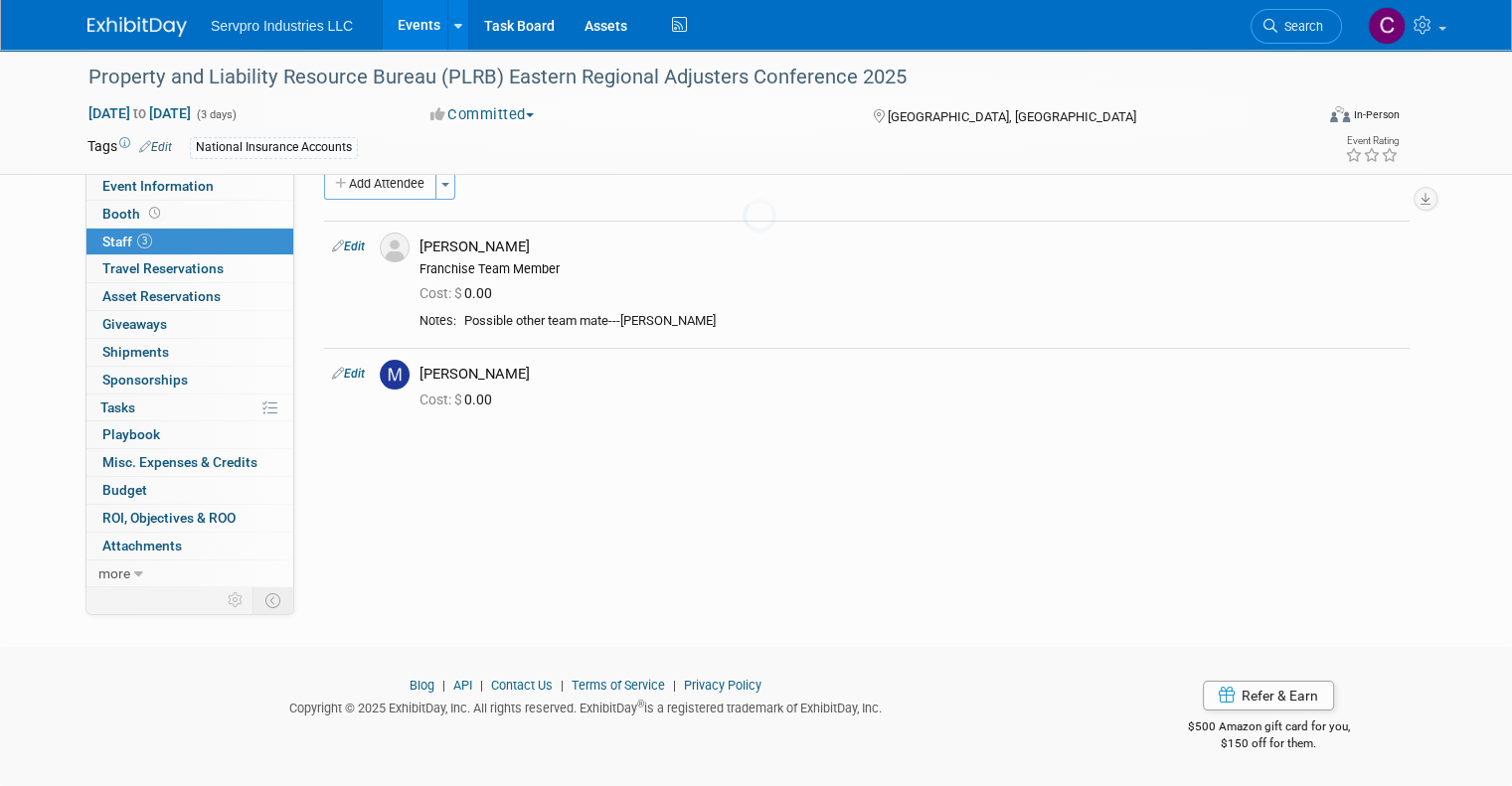 scroll, scrollTop: 32, scrollLeft: 0, axis: vertical 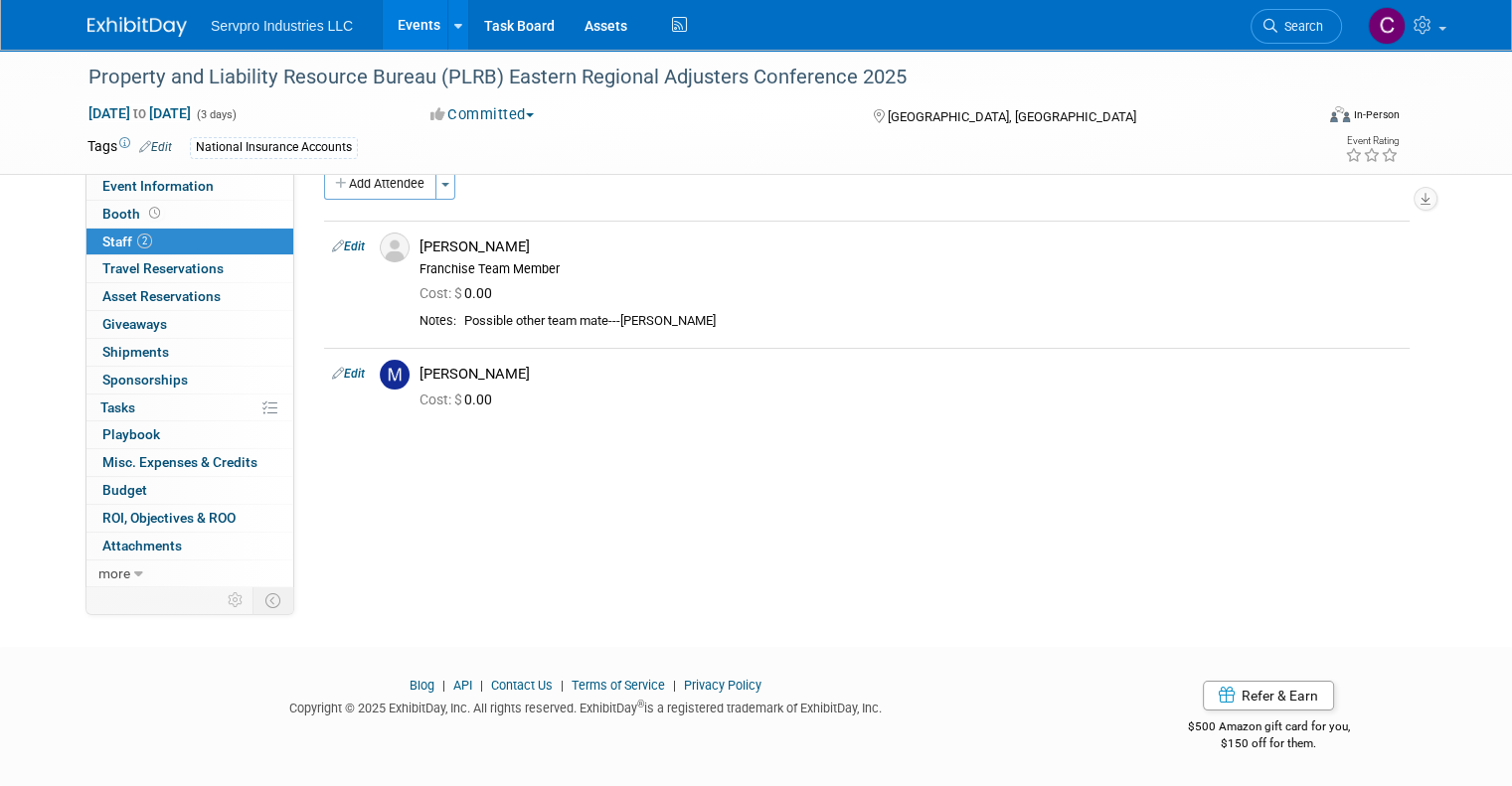 click on "Event Venue Name:
Embassy Suites Charlotte Concord
Event Venue Address:
Concord, NC
Edit   X  Edit Exhibitor PGA-HQ" at bounding box center (859, 347) 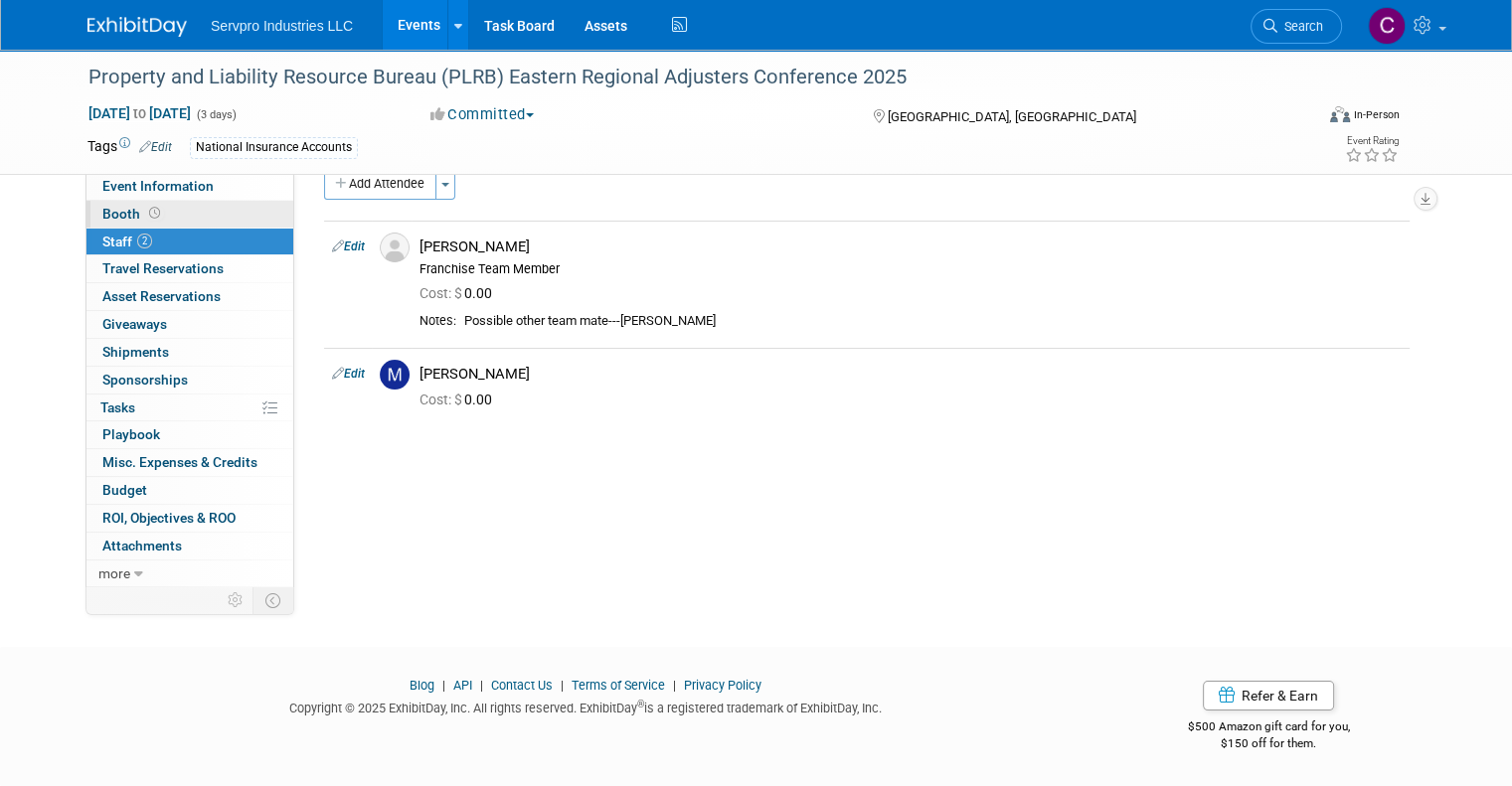 click on "Booth" at bounding box center [133, 214] 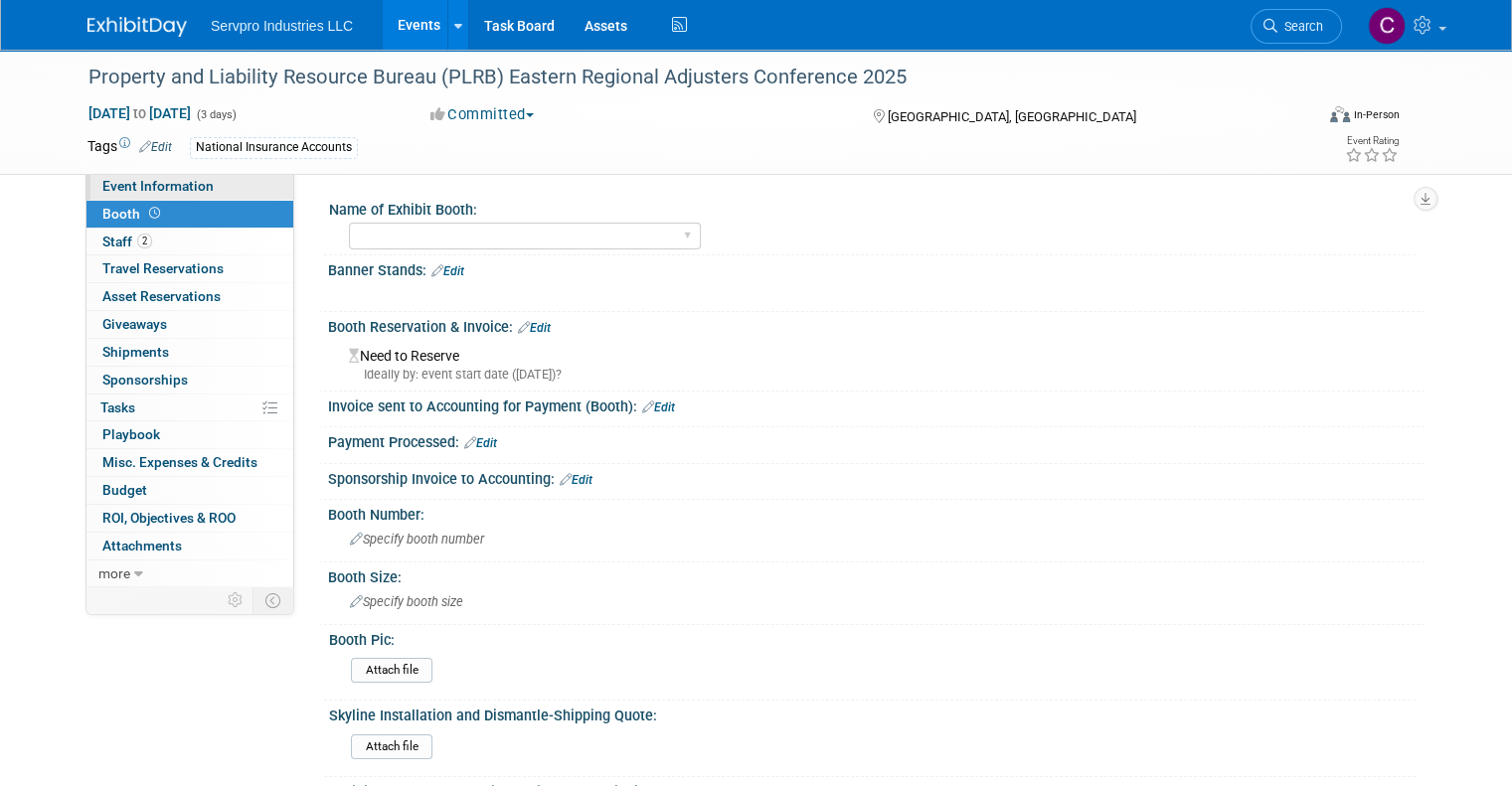 click on "Event Information" at bounding box center [158, 186] 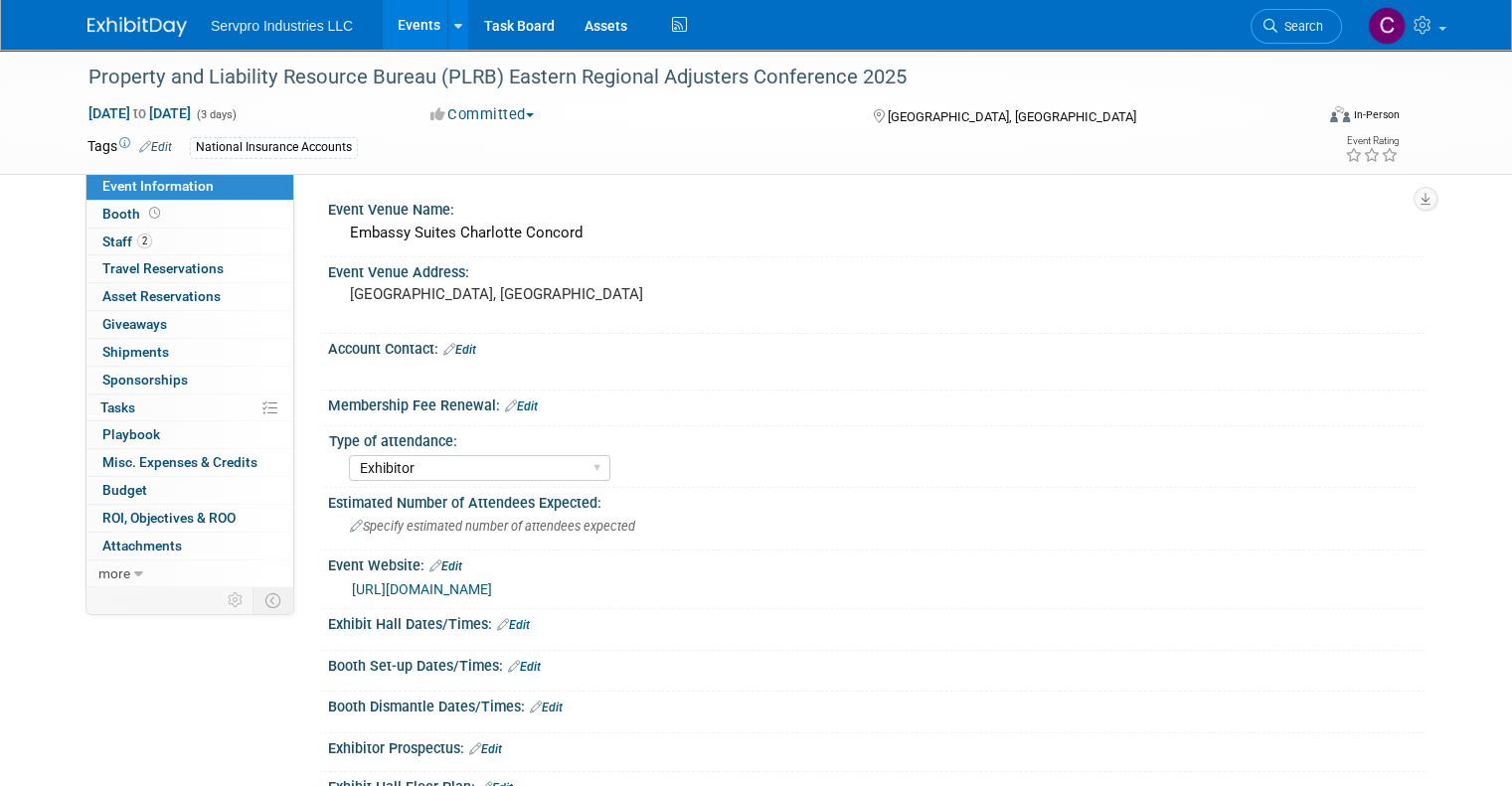 click on "https://web.cvent.com/event/cd5a6507-bc9a-40b9-9bd0-4497d6bb7731/summary" at bounding box center (421, 589) 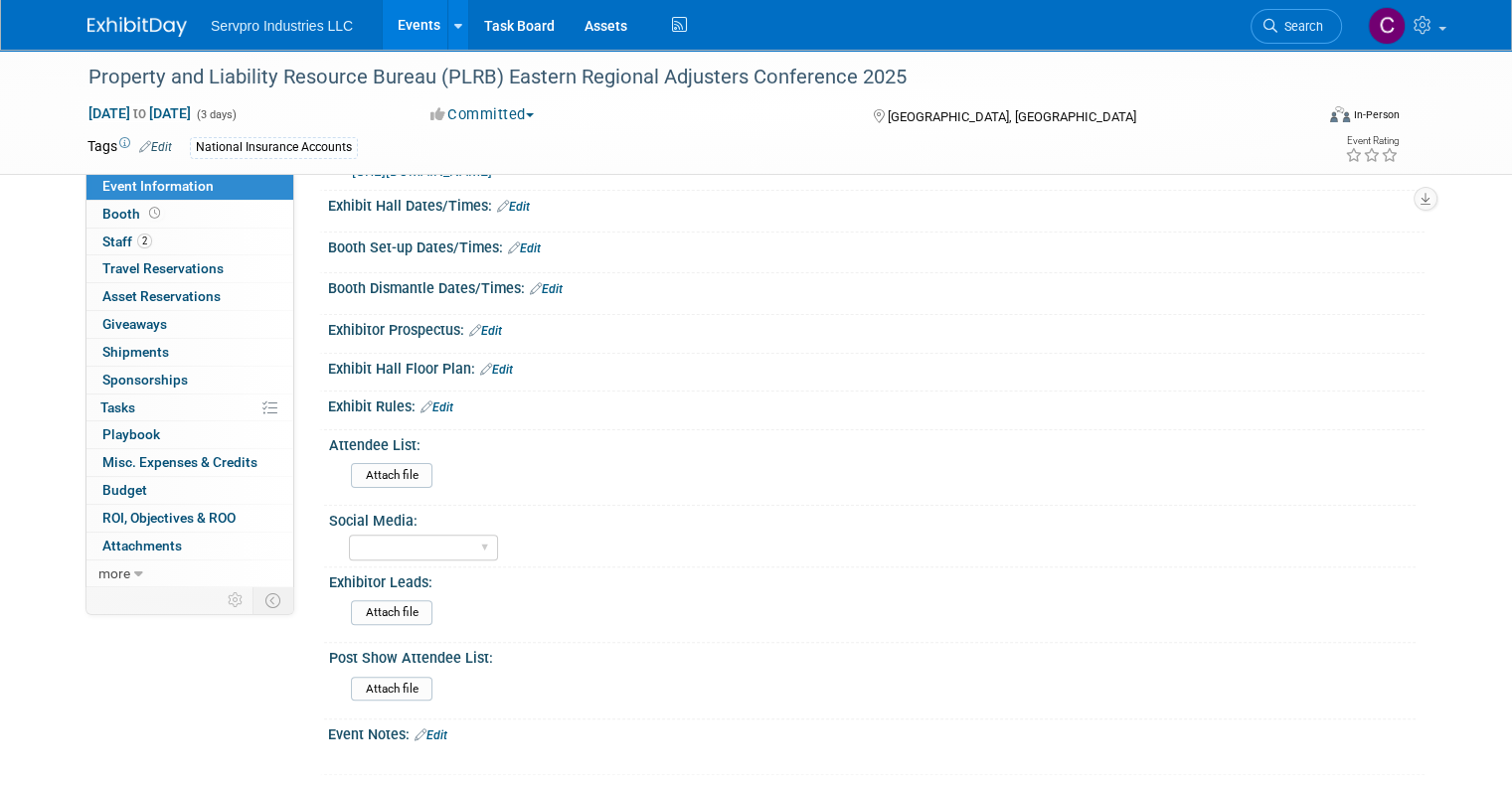 scroll, scrollTop: 0, scrollLeft: 0, axis: both 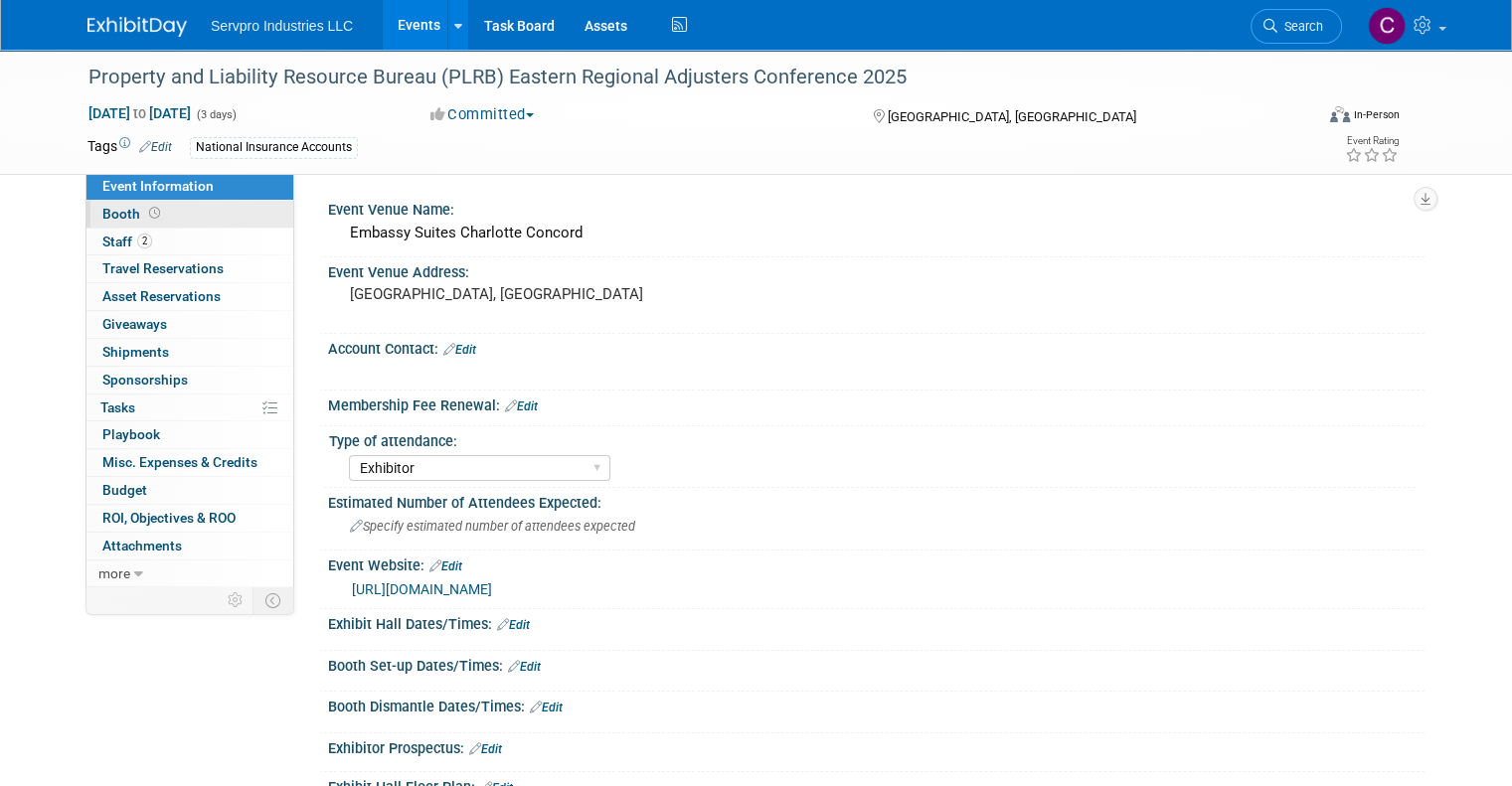 click on "Booth" at bounding box center [133, 214] 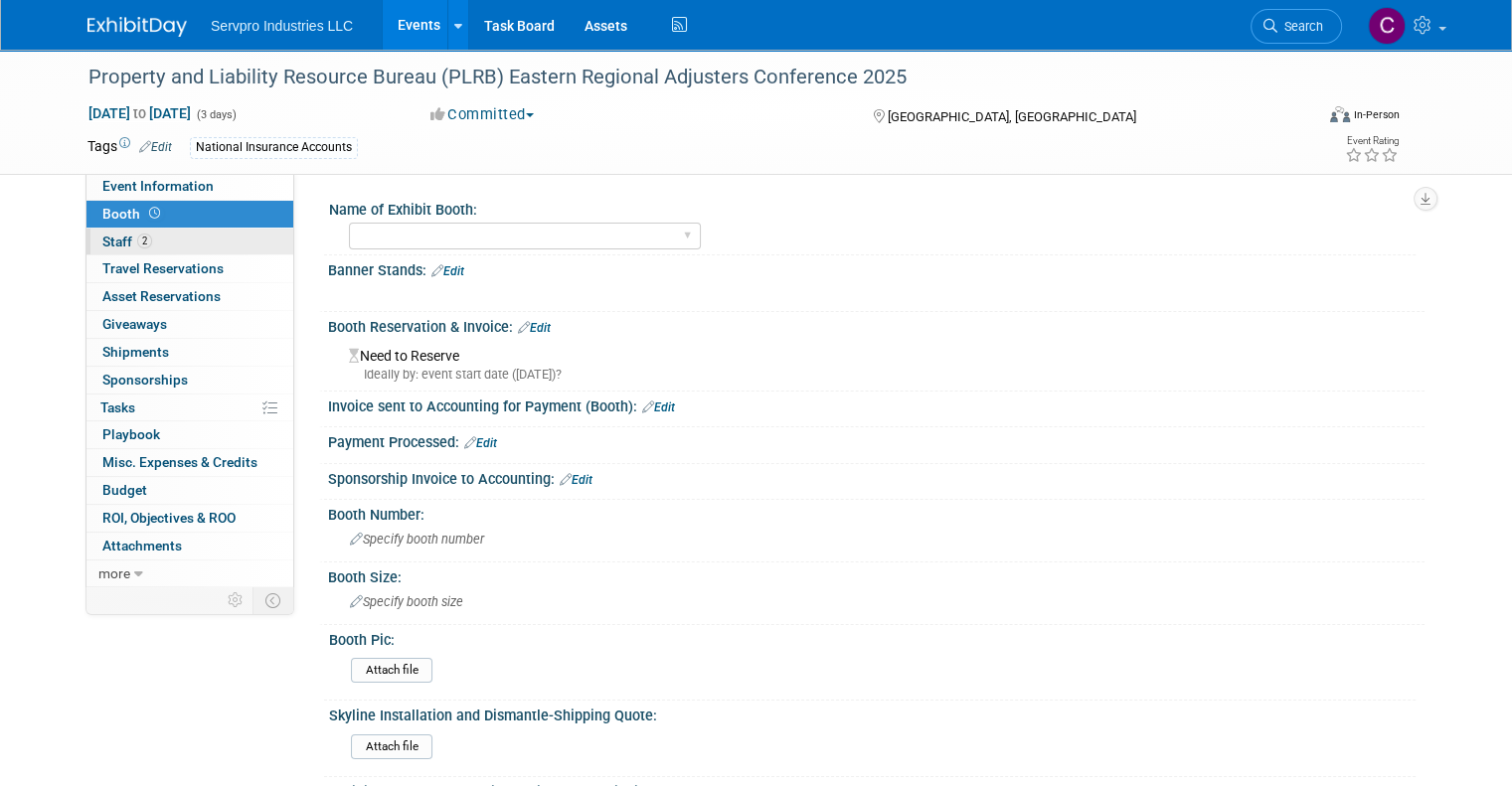 click on "Staff 2" at bounding box center [127, 241] 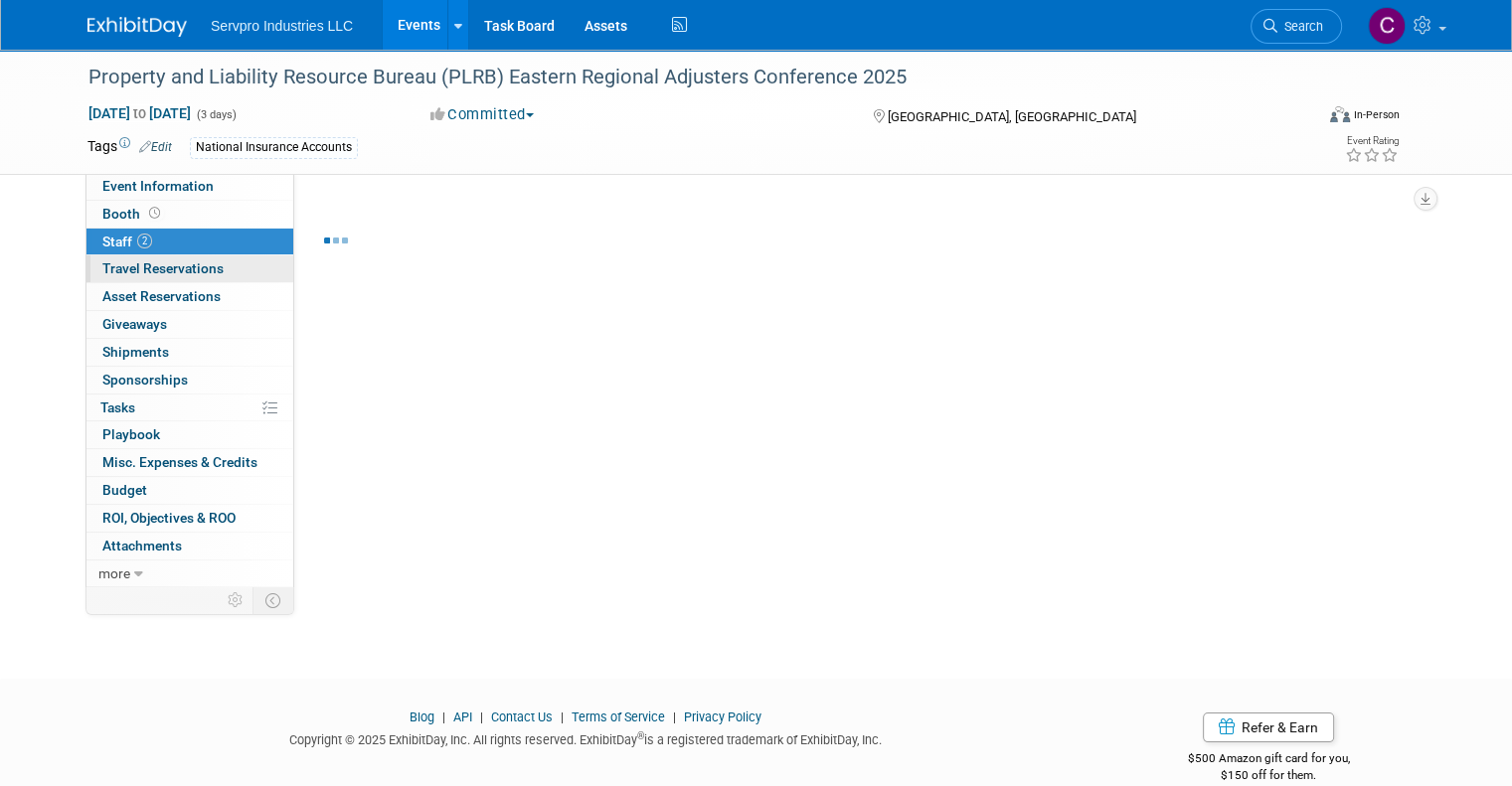 click on "Travel Reservations 0" at bounding box center (163, 268) 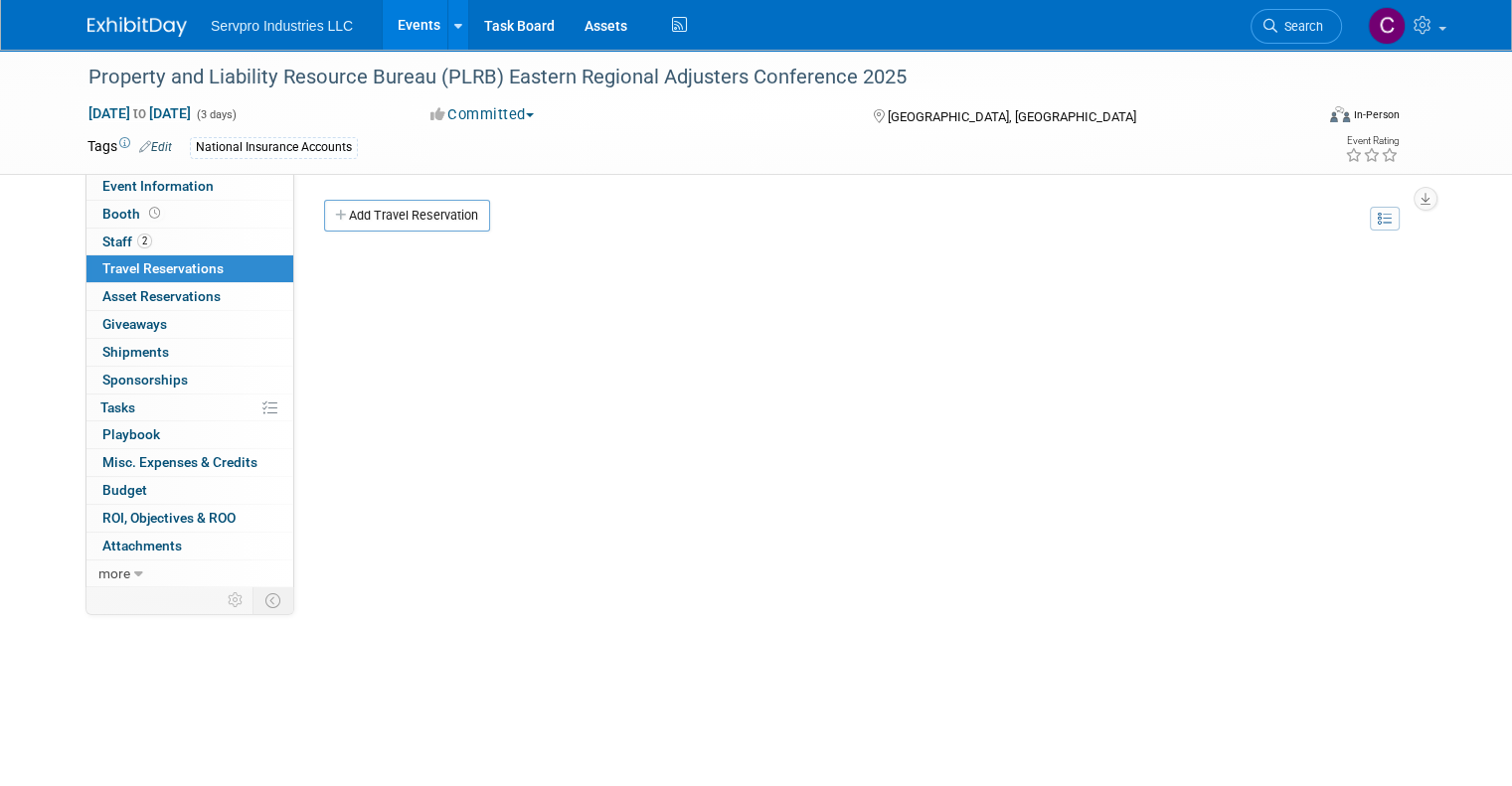 click on "Events" at bounding box center [419, 25] 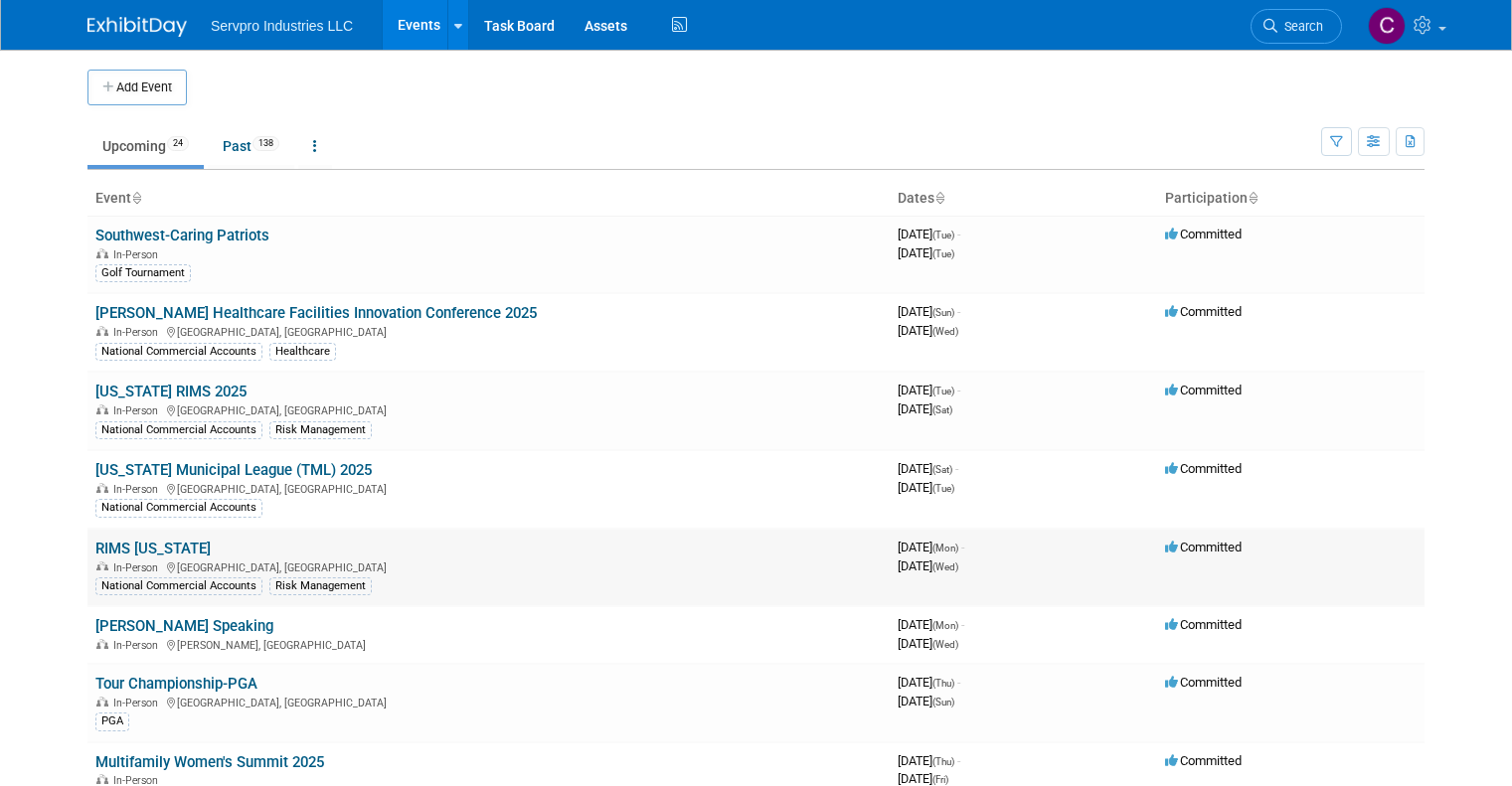 scroll, scrollTop: 0, scrollLeft: 0, axis: both 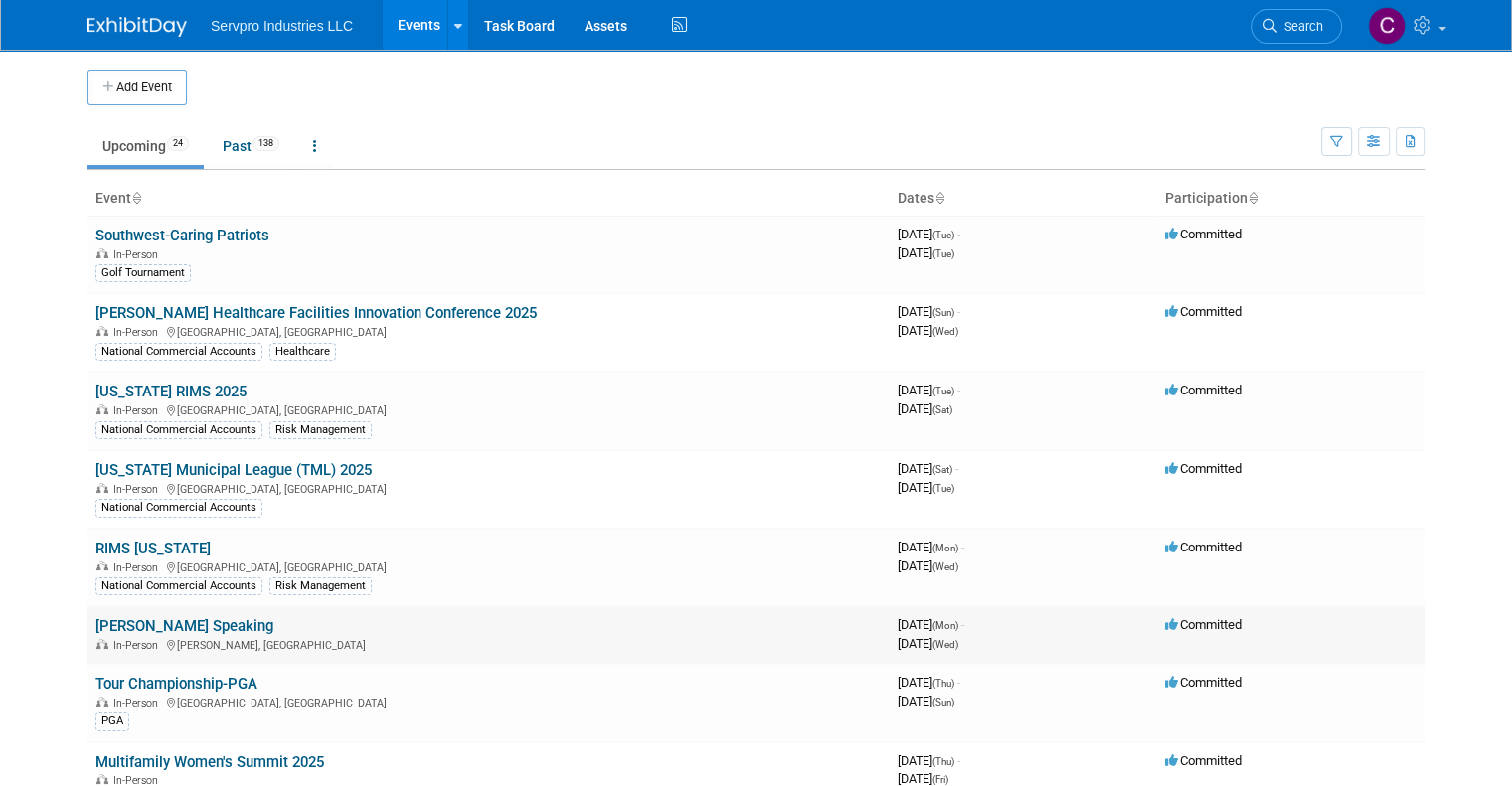 click on "[PERSON_NAME] Speaking" at bounding box center [184, 626] 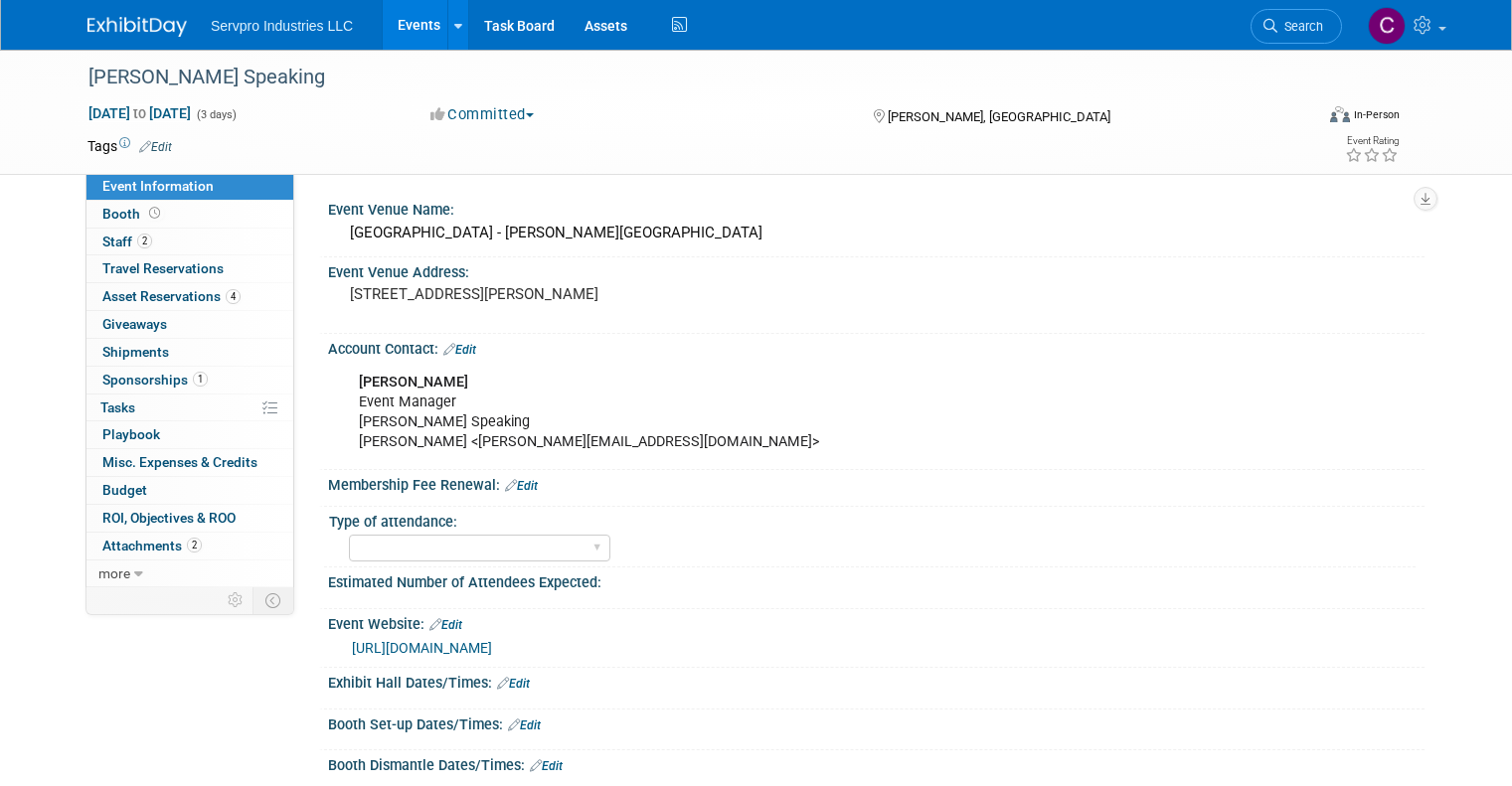 scroll, scrollTop: 0, scrollLeft: 0, axis: both 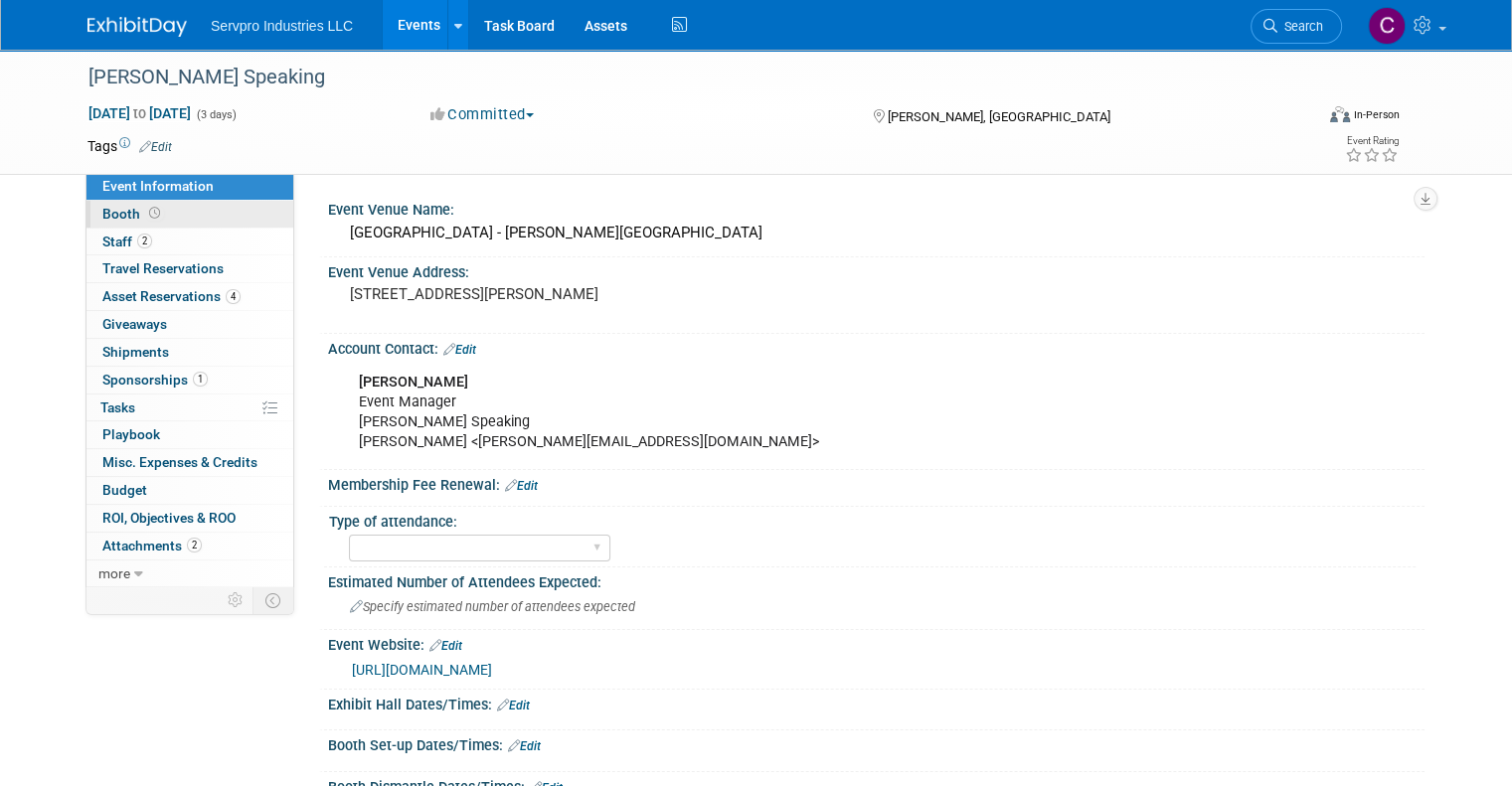 click on "Booth" at bounding box center [133, 214] 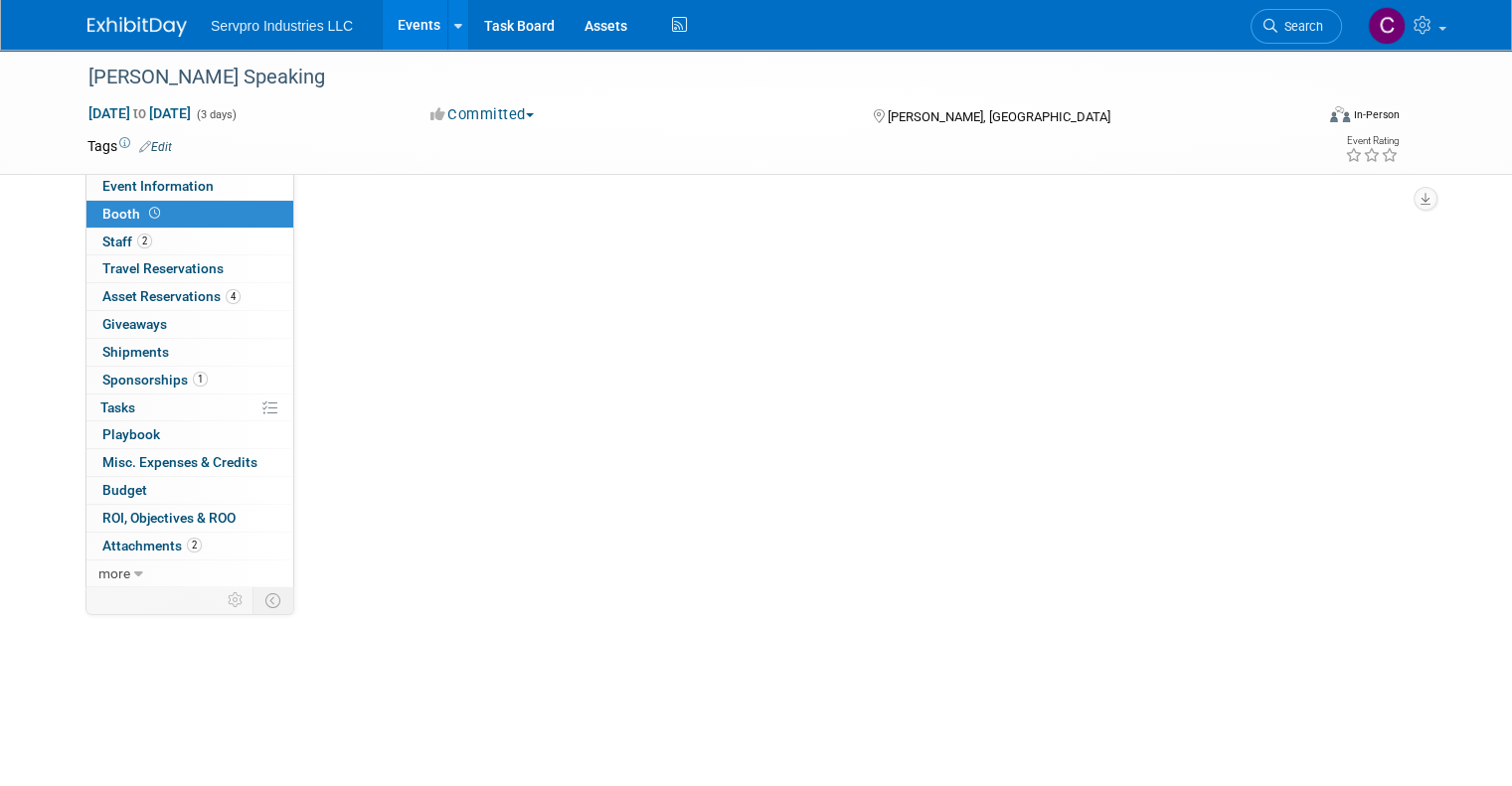 select on "Invita 10 Foot Straight-Single Sided" 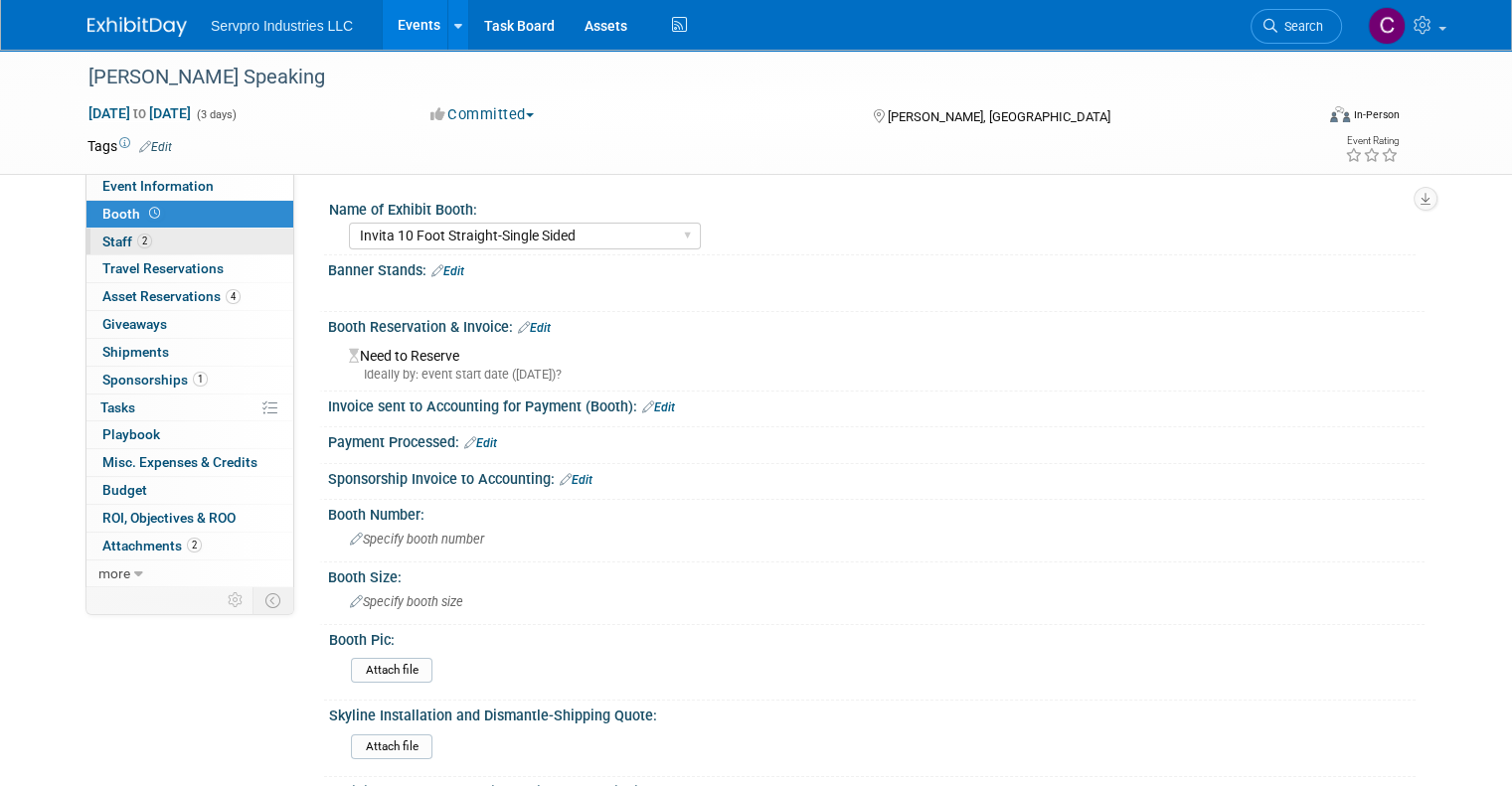 click on "Staff 2" at bounding box center (127, 241) 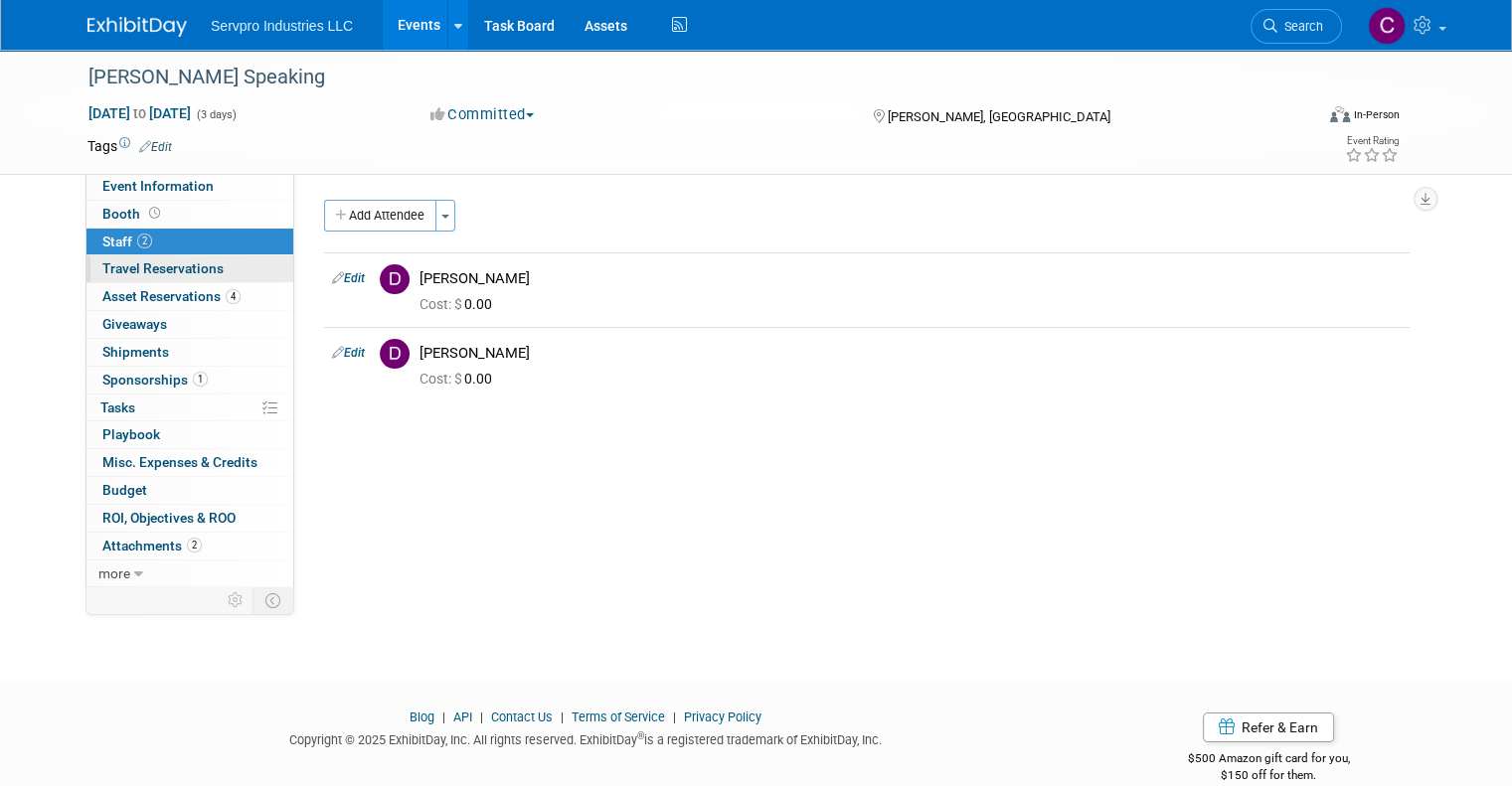 click on "Travel Reservations 0" at bounding box center [163, 268] 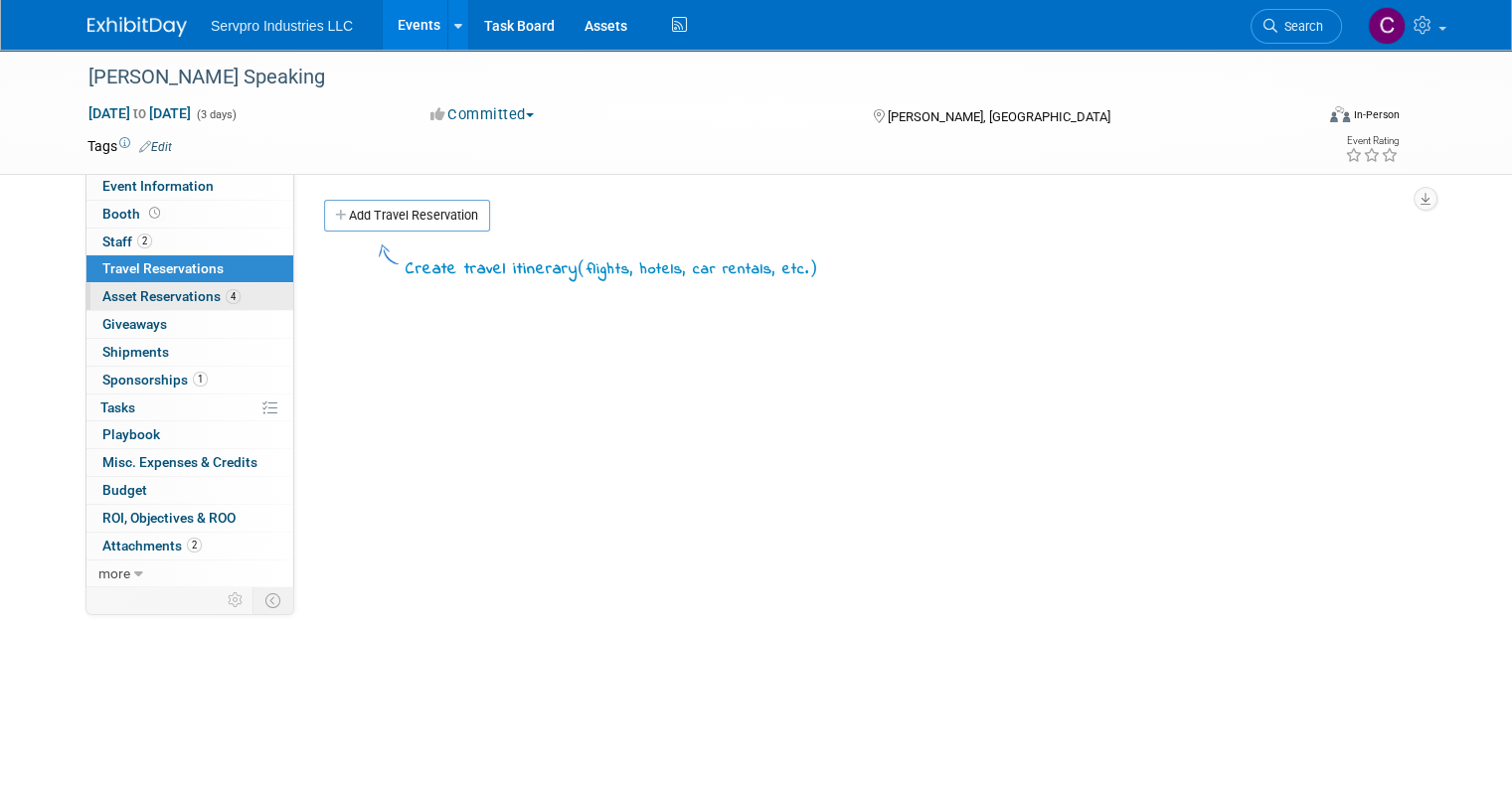 click on "Asset Reservations 4" at bounding box center (171, 296) 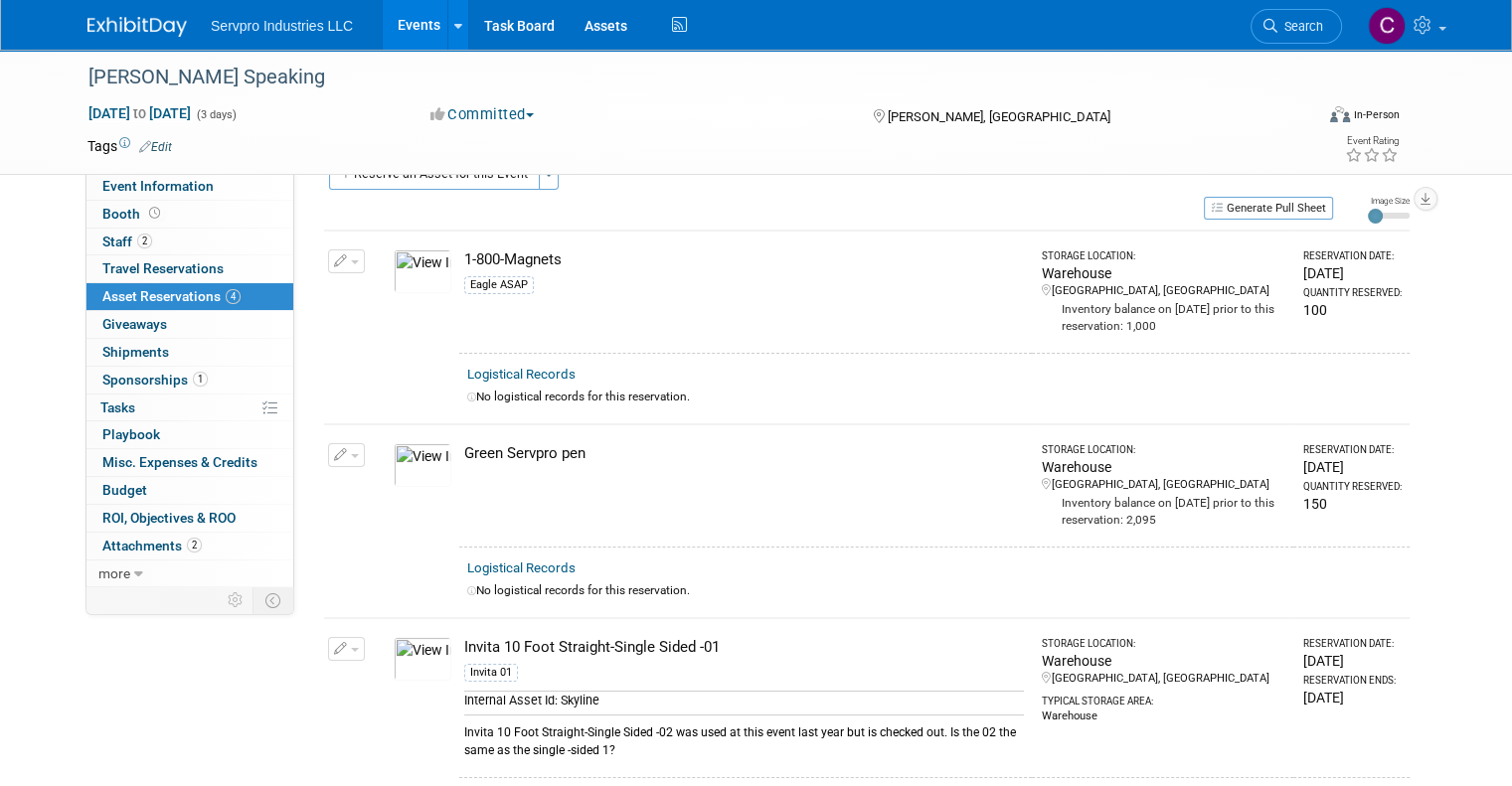 scroll, scrollTop: 0, scrollLeft: 0, axis: both 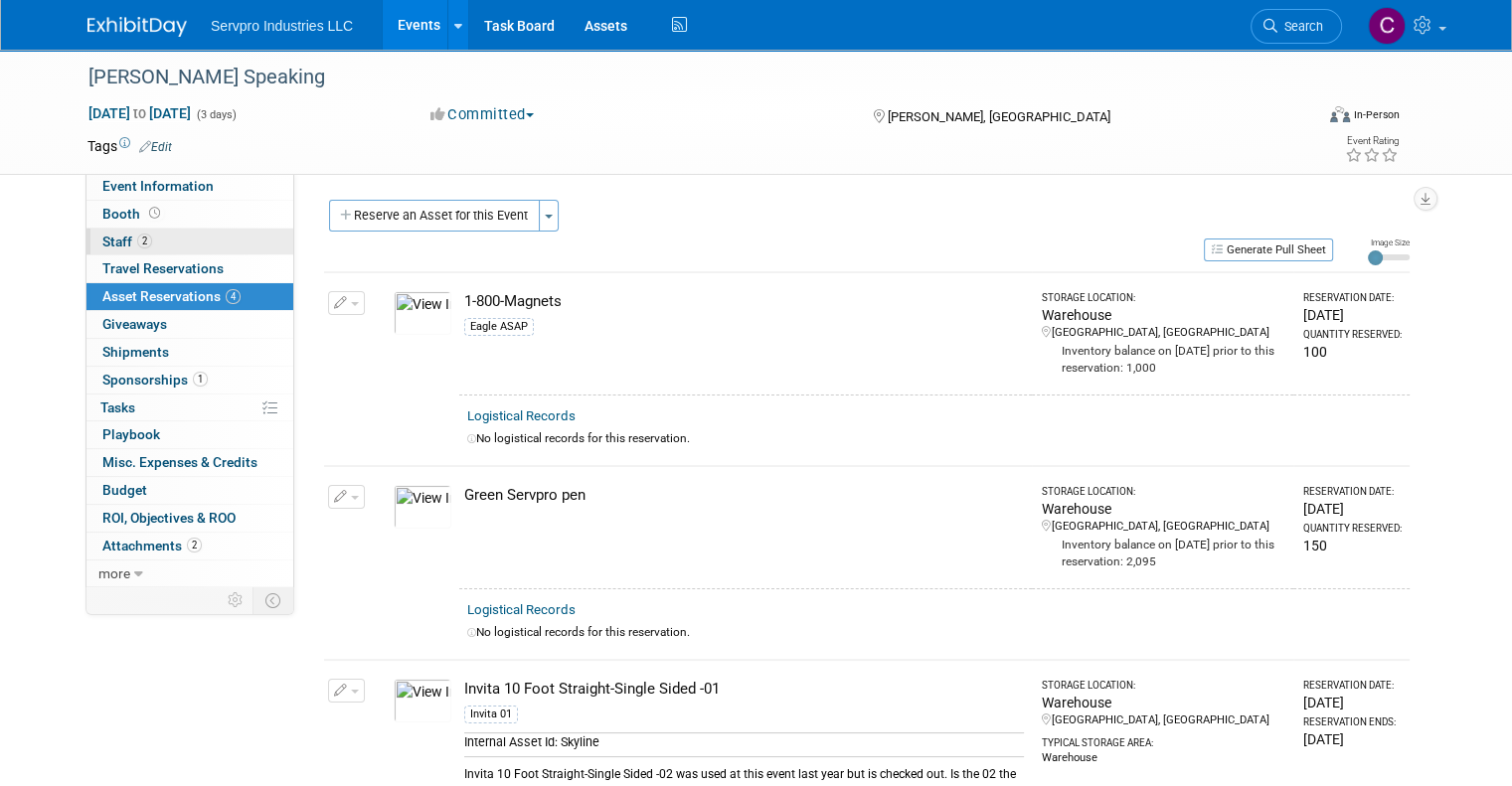 click on "Staff 2" at bounding box center [127, 241] 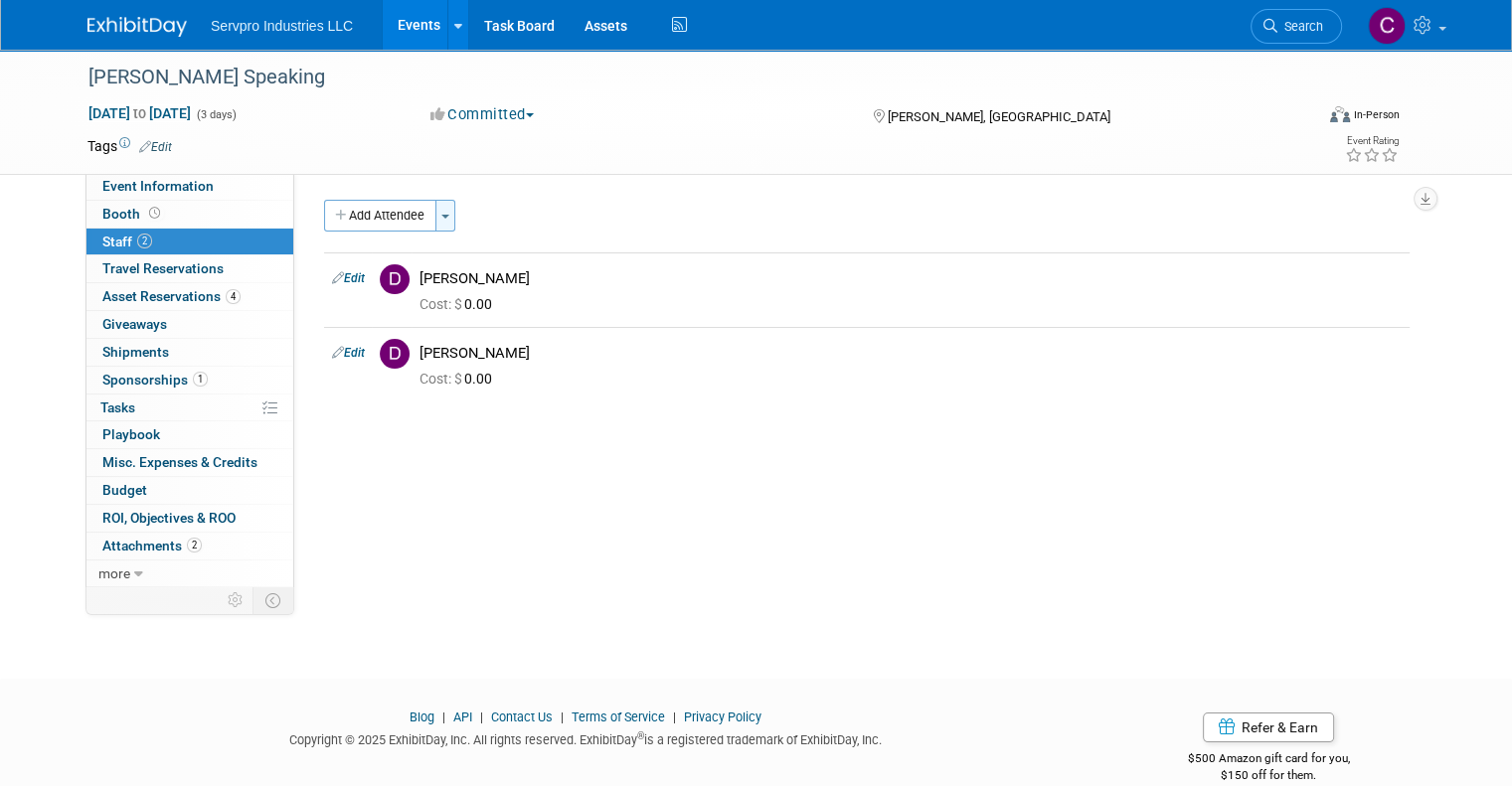 click at bounding box center (445, 217) 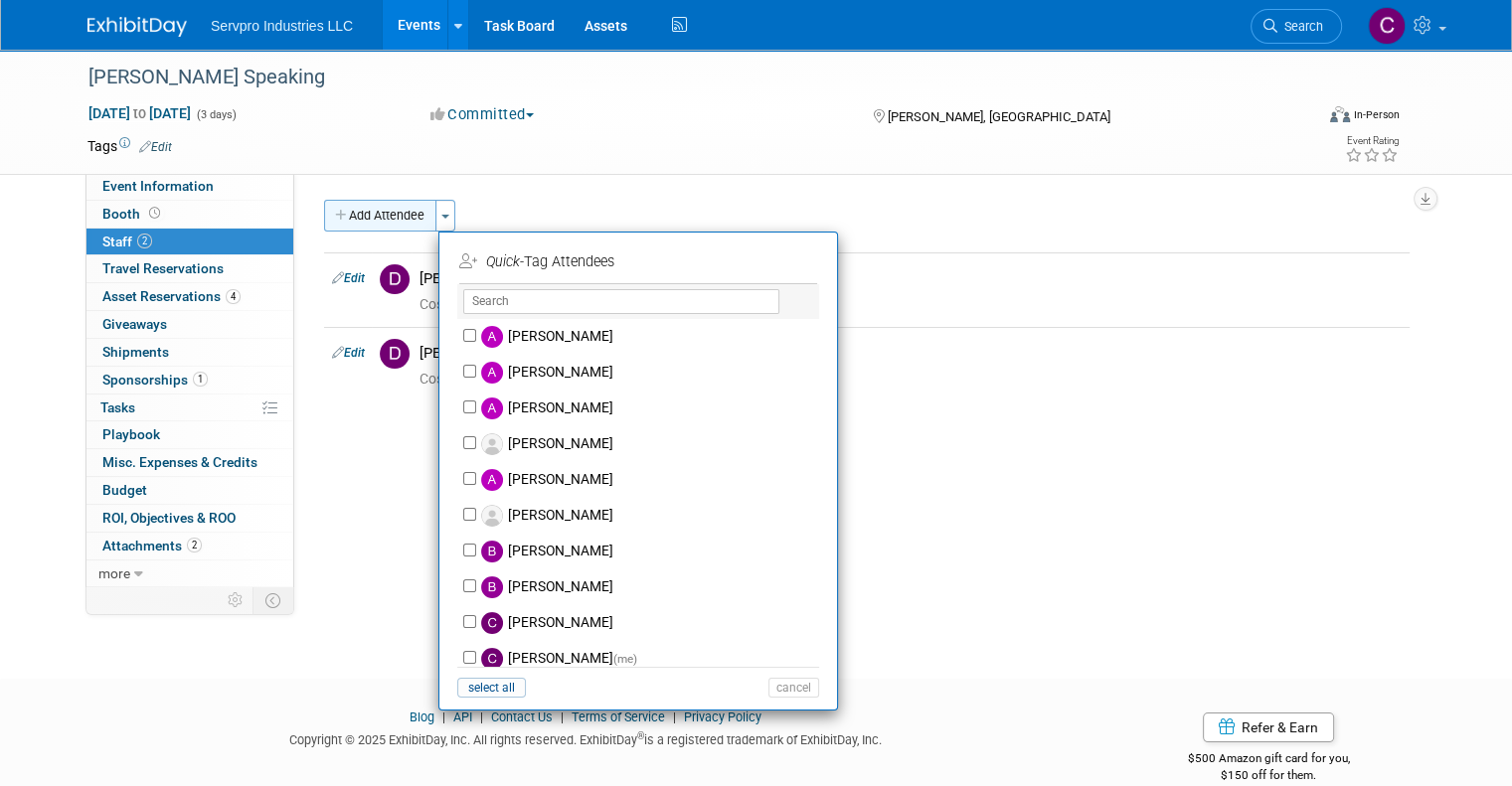 click on "Add Attendee" at bounding box center [380, 216] 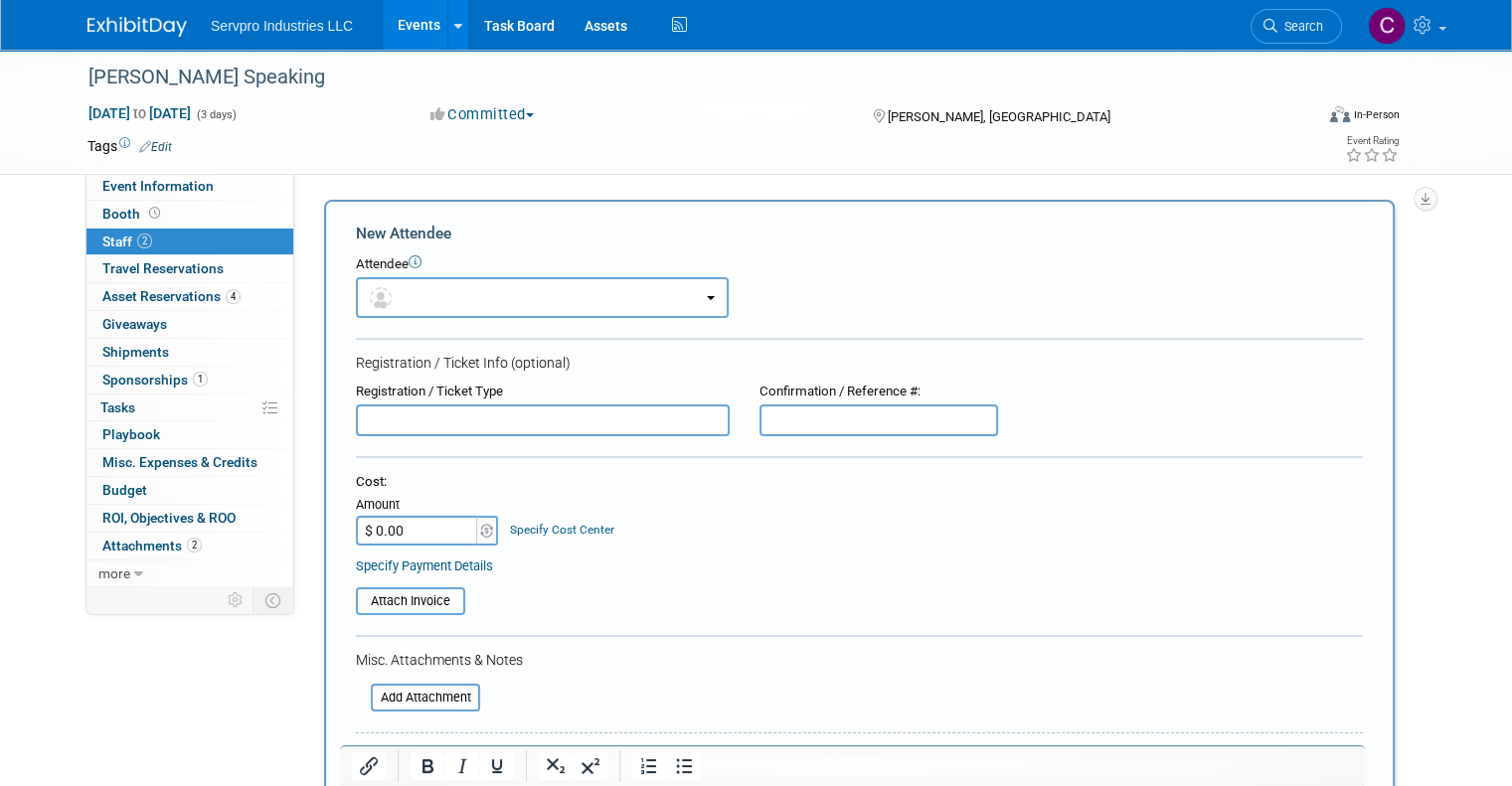 scroll, scrollTop: 0, scrollLeft: 0, axis: both 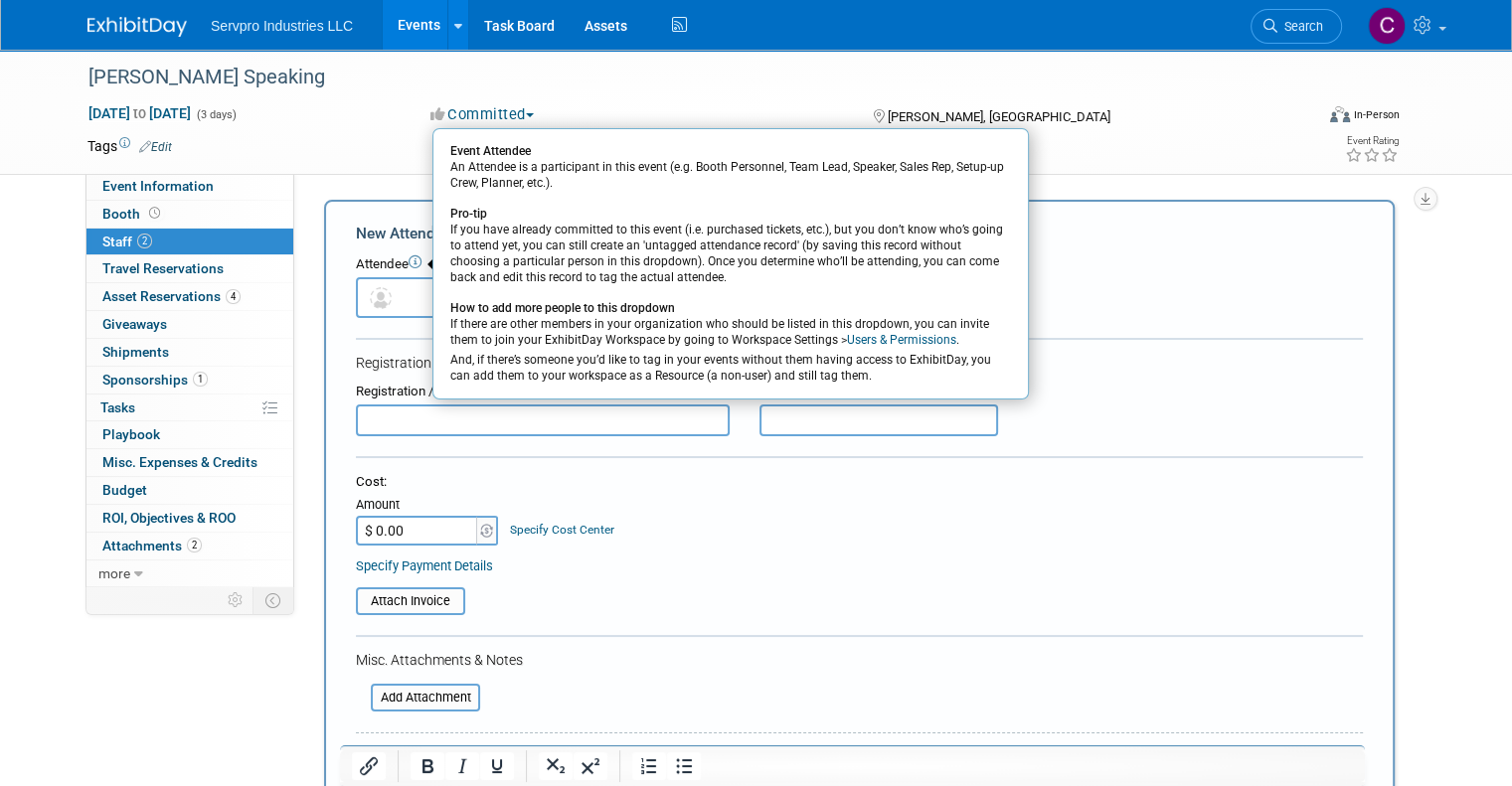 click on "Dave Christy Speaking
Aug 18, 2025  to  Aug 20, 2025
(3 days)
Aug 18, 2025 to Aug 20, 2025
Committed
Committed
Considering
Not Going
Worley, ID
Virtual
In-Person
Hybrid
<img src="https://www.exhibitday.com/Images/Format-Virtual.png" style="width: 22px; height: 18px; margin-top: 2px; margin-bottom: 2px; margin-left: 2px; filter: Grayscale(70%); opacity: 0.9;" />   Virtual
<img src="https://www.exhibitday.com/Images/Format-InPerson.png" style="width: 22px; height: 18px; margin-top: 2px; margin-bottom: 2px; margin-left: 2px; filter: Grayscale(70%); opacity: 0.9;" />   In-Person
<img src="https://www.exhibitday.com/Images/Format-Hybrid.png" style="width: 22px; height: 18px; margin-top: 2px; margin-bottom: 2px; margin-left: 2px; filter: Grayscale(70%); opacity: 0.9;" />   Hybrid
Tags
Edit" at bounding box center [756, 111] 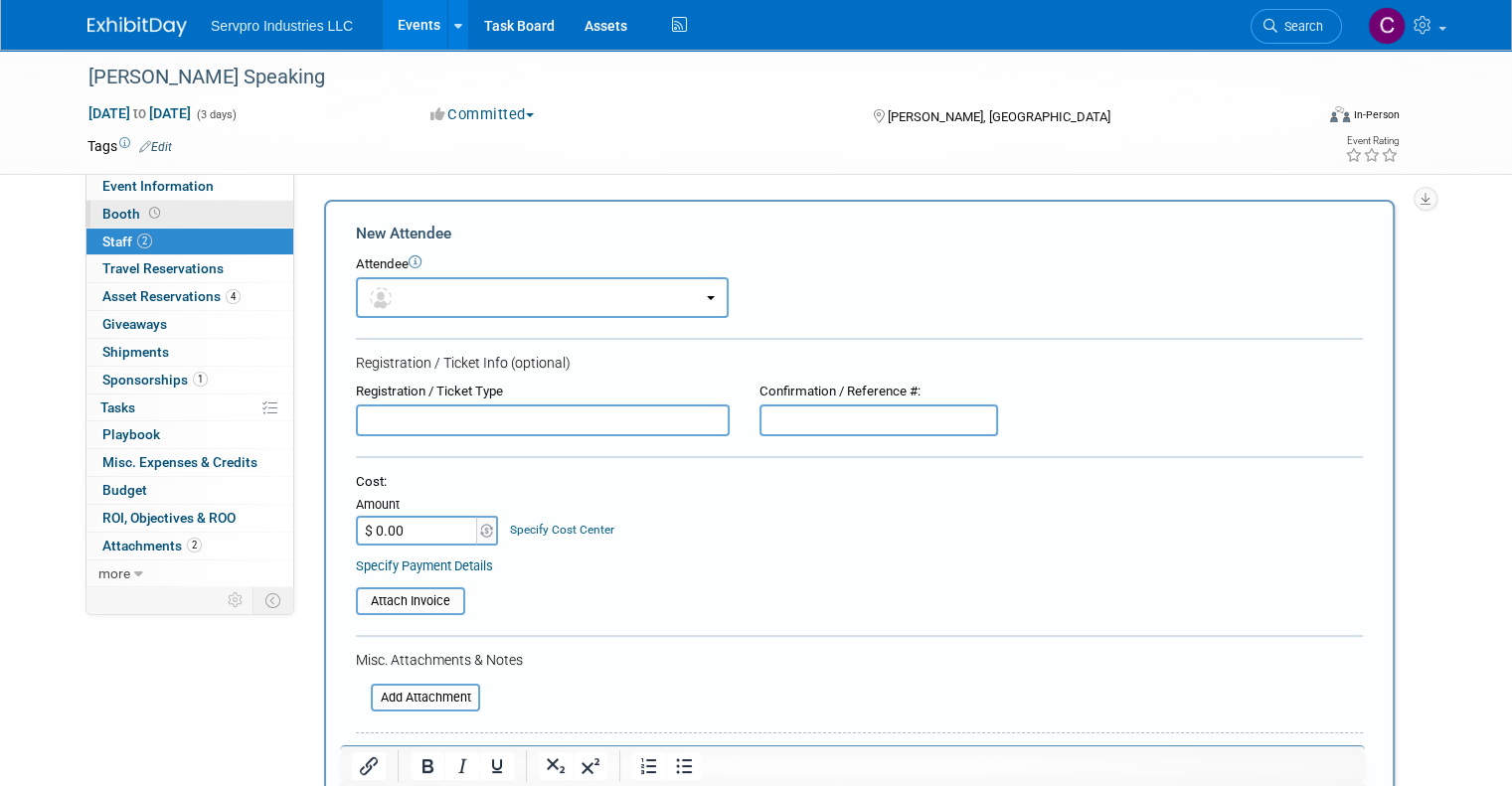 click on "Booth" at bounding box center [190, 214] 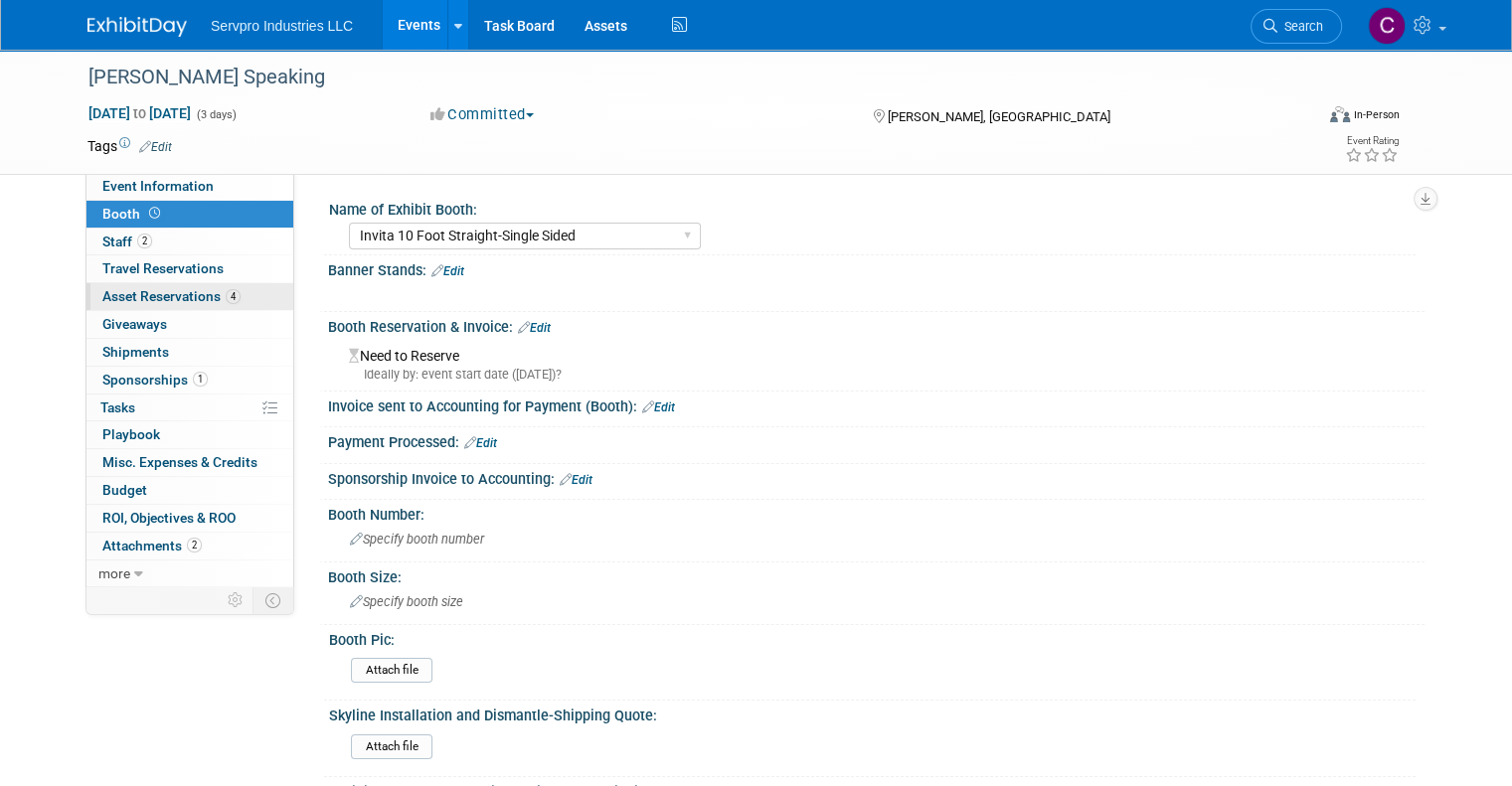click on "Asset Reservations 4" at bounding box center (171, 296) 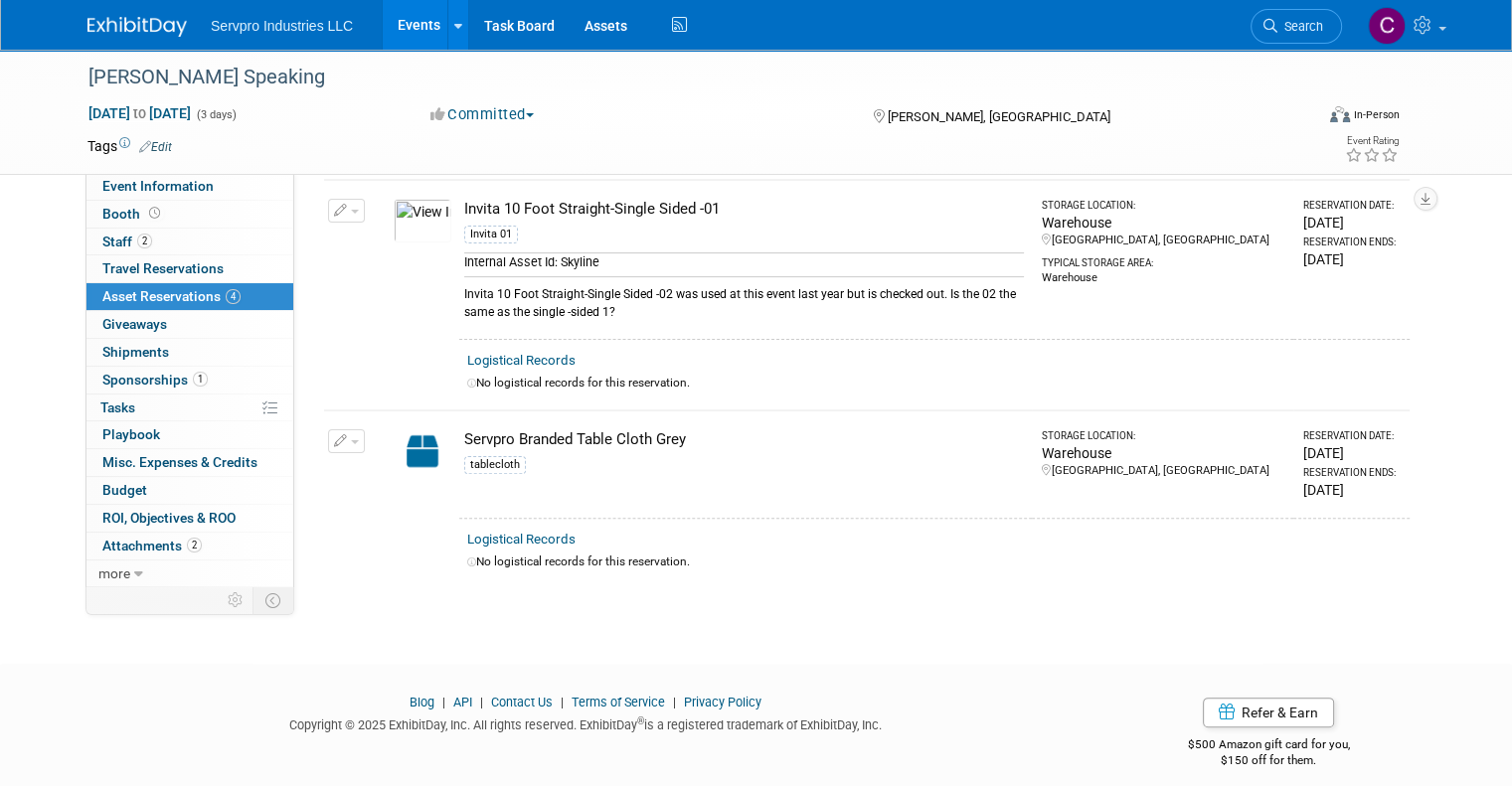 scroll, scrollTop: 491, scrollLeft: 0, axis: vertical 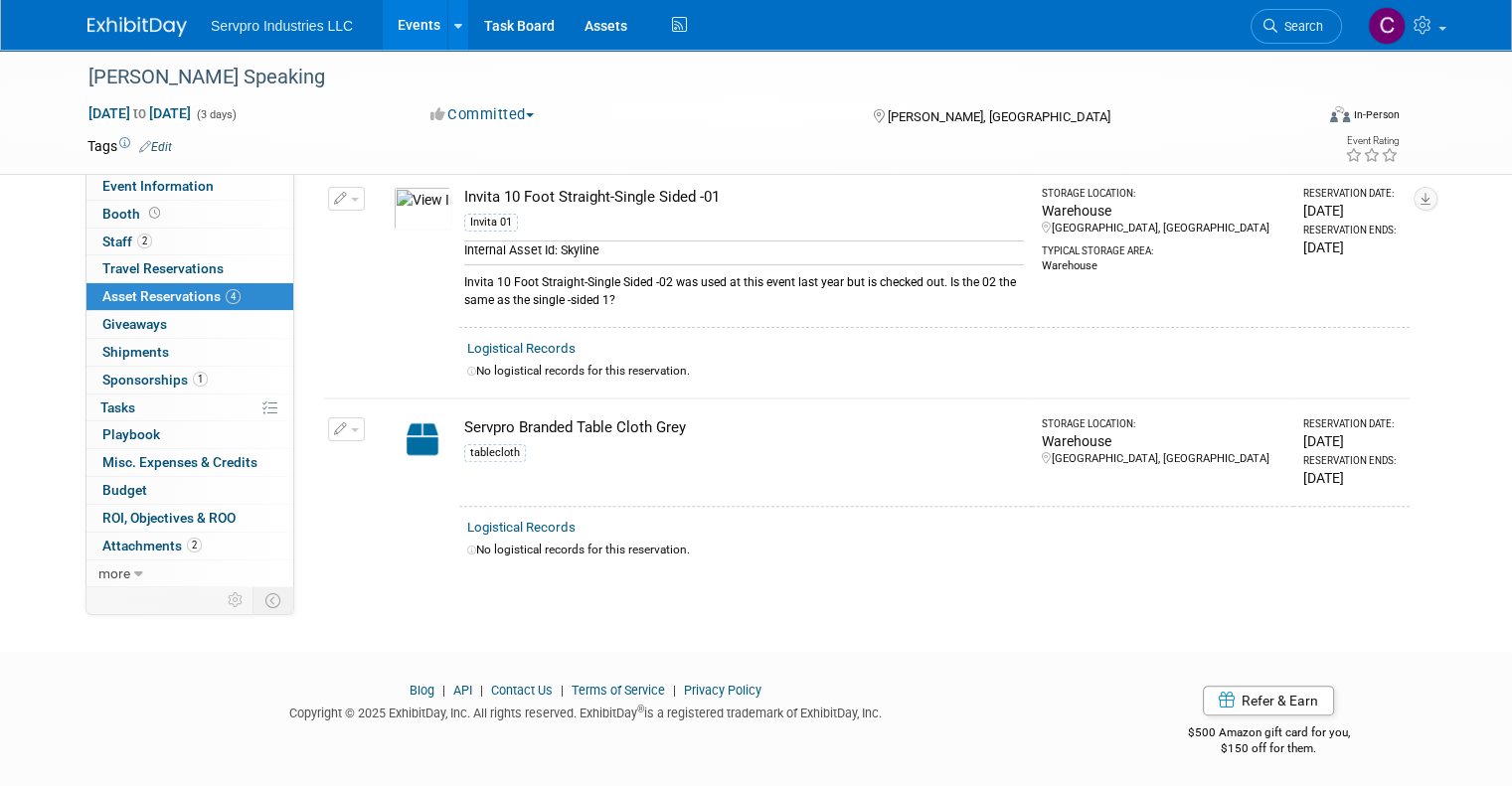 click at bounding box center [422, 209] 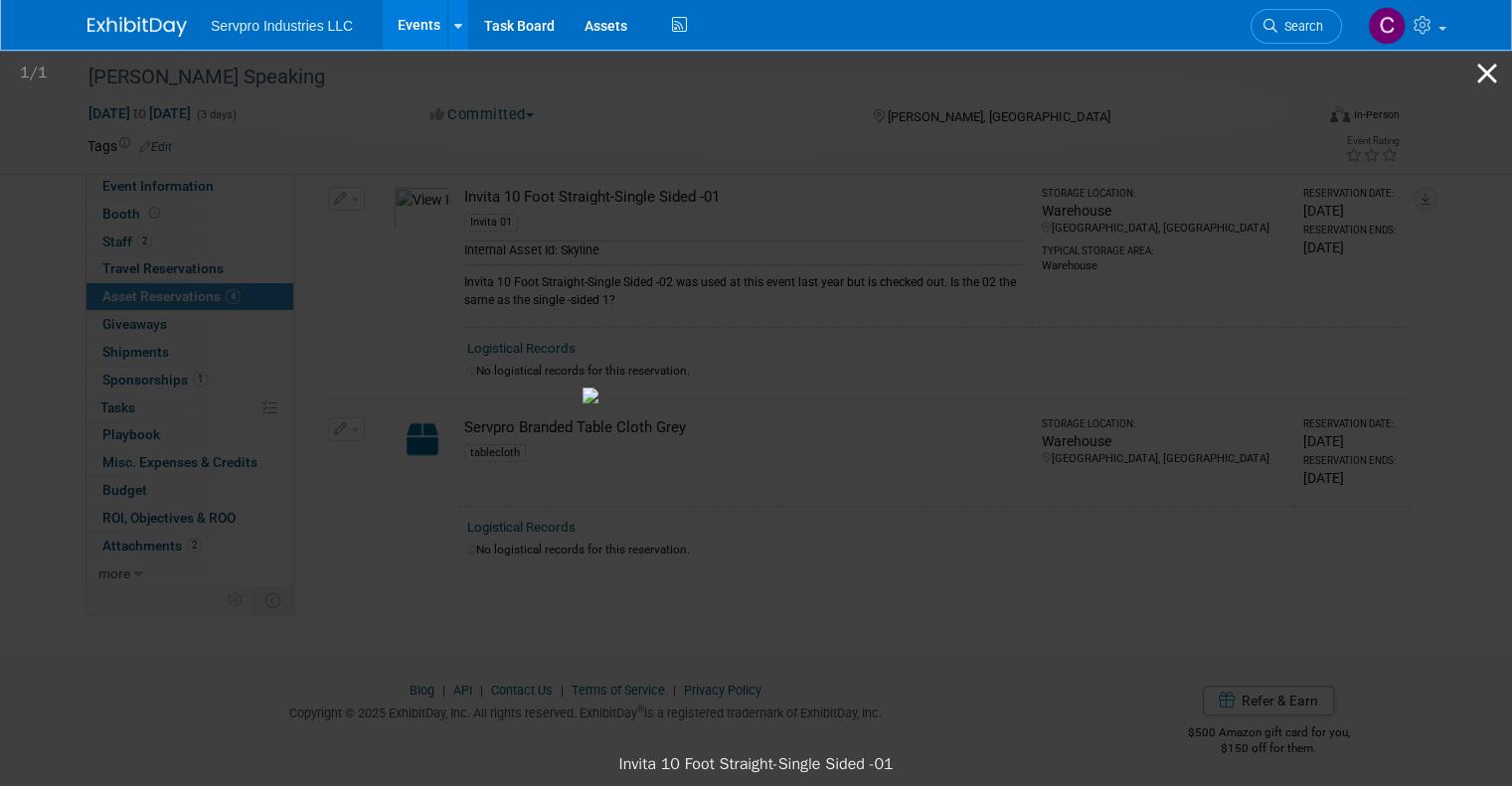 click at bounding box center [1487, 73] 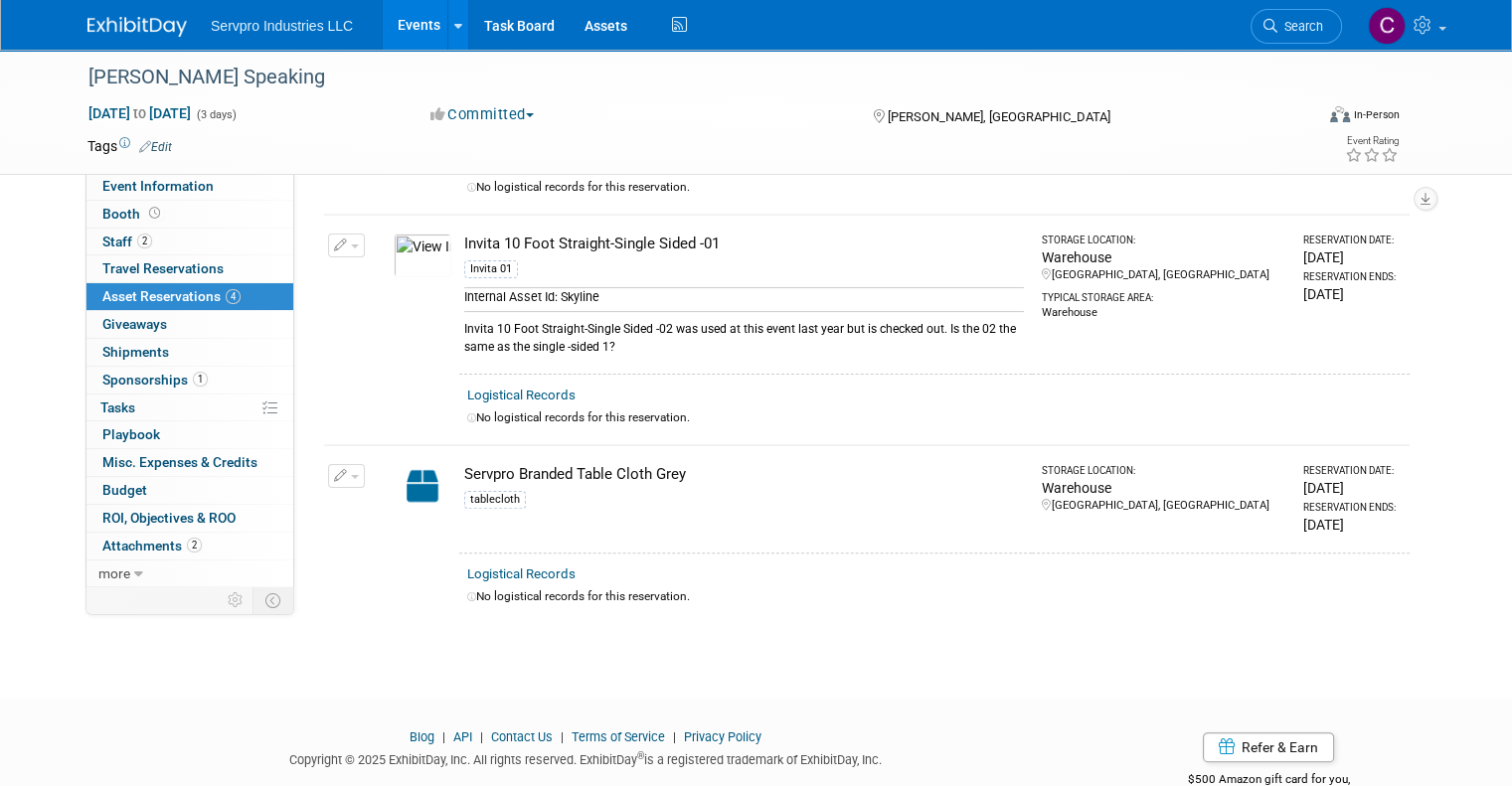 scroll, scrollTop: 492, scrollLeft: 0, axis: vertical 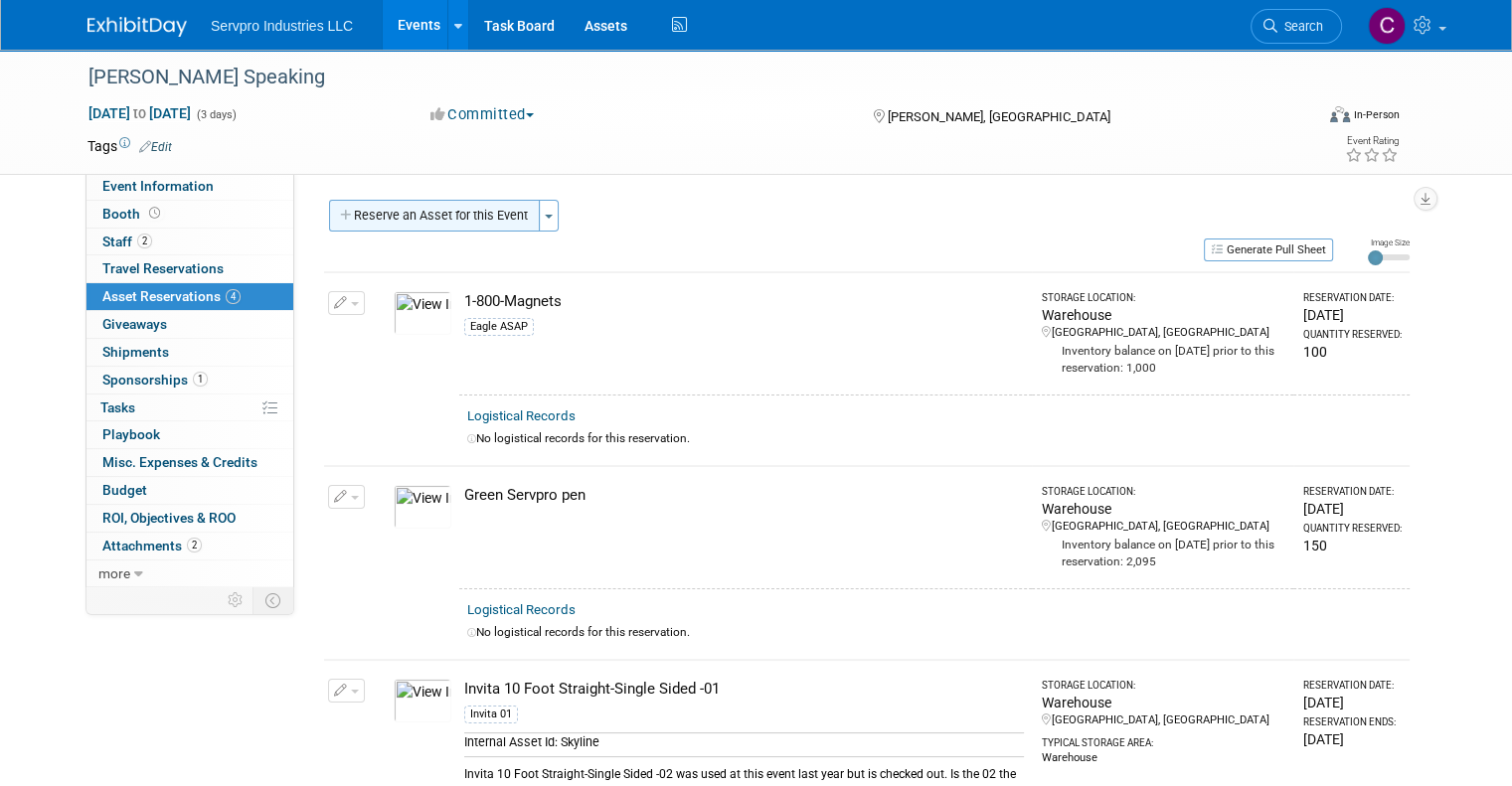 click on "Reserve an Asset for this Event" at bounding box center [434, 216] 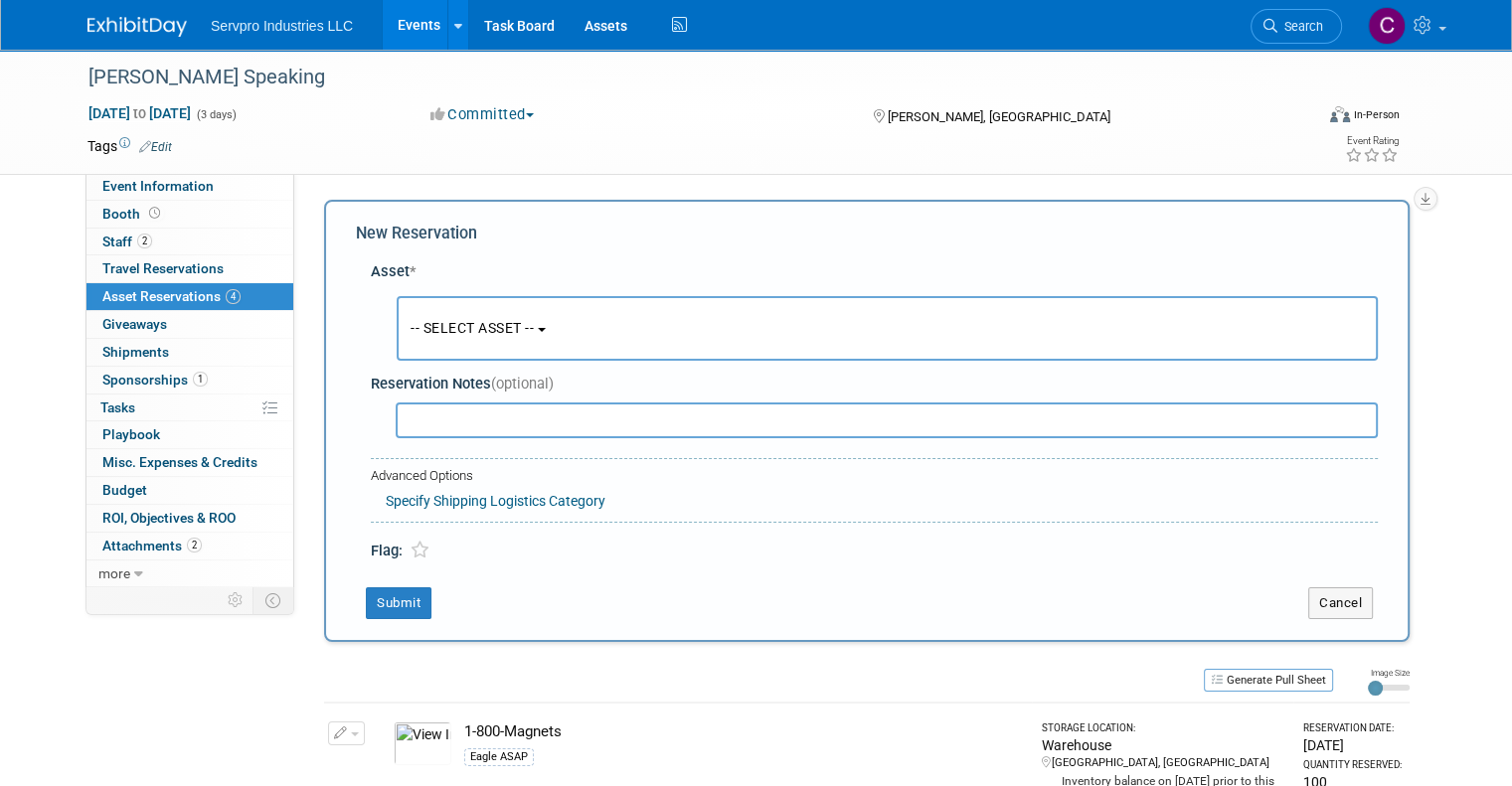 scroll, scrollTop: 18, scrollLeft: 0, axis: vertical 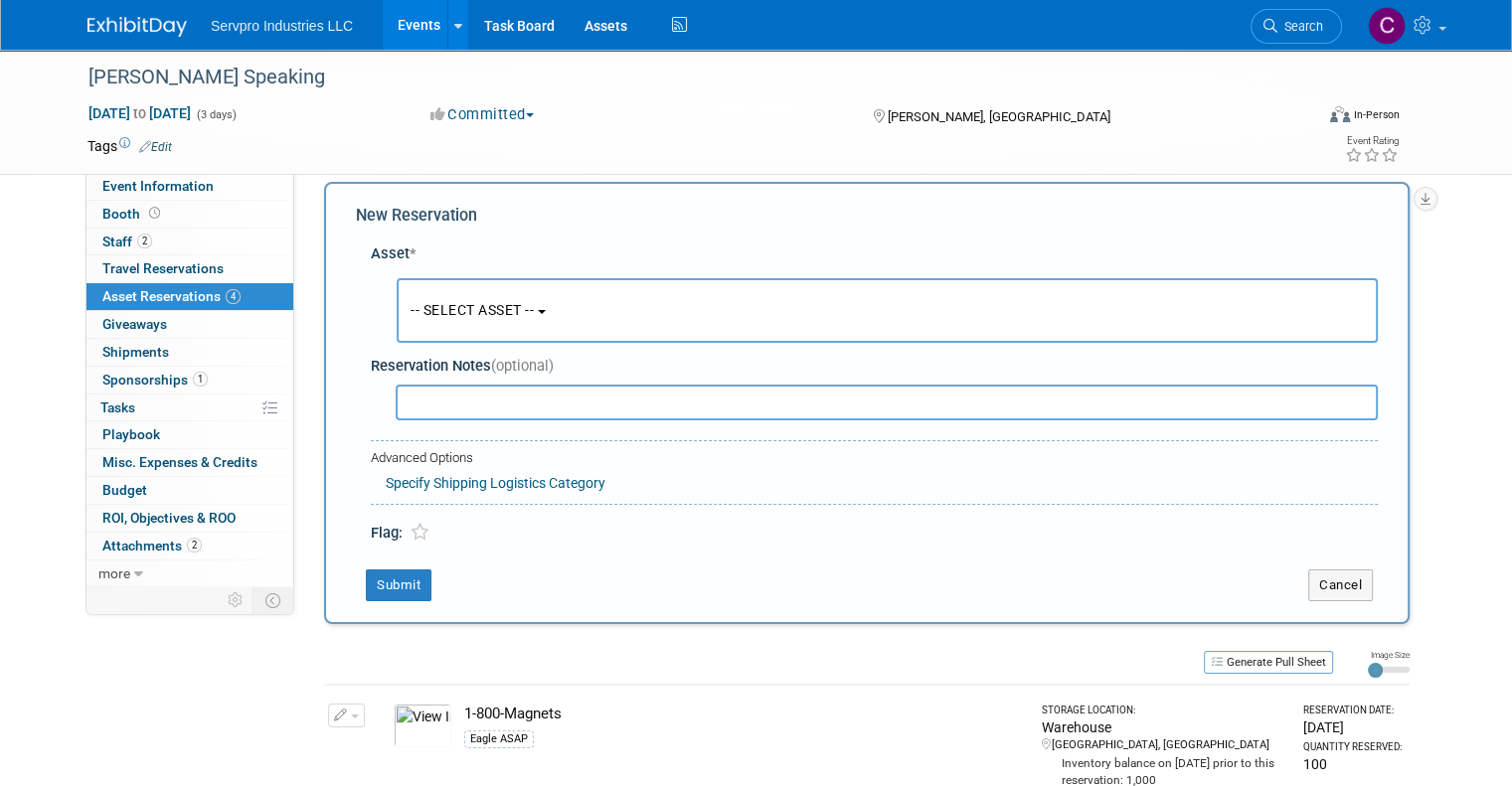 click on "-- SELECT ASSET --" at bounding box center (472, 310) 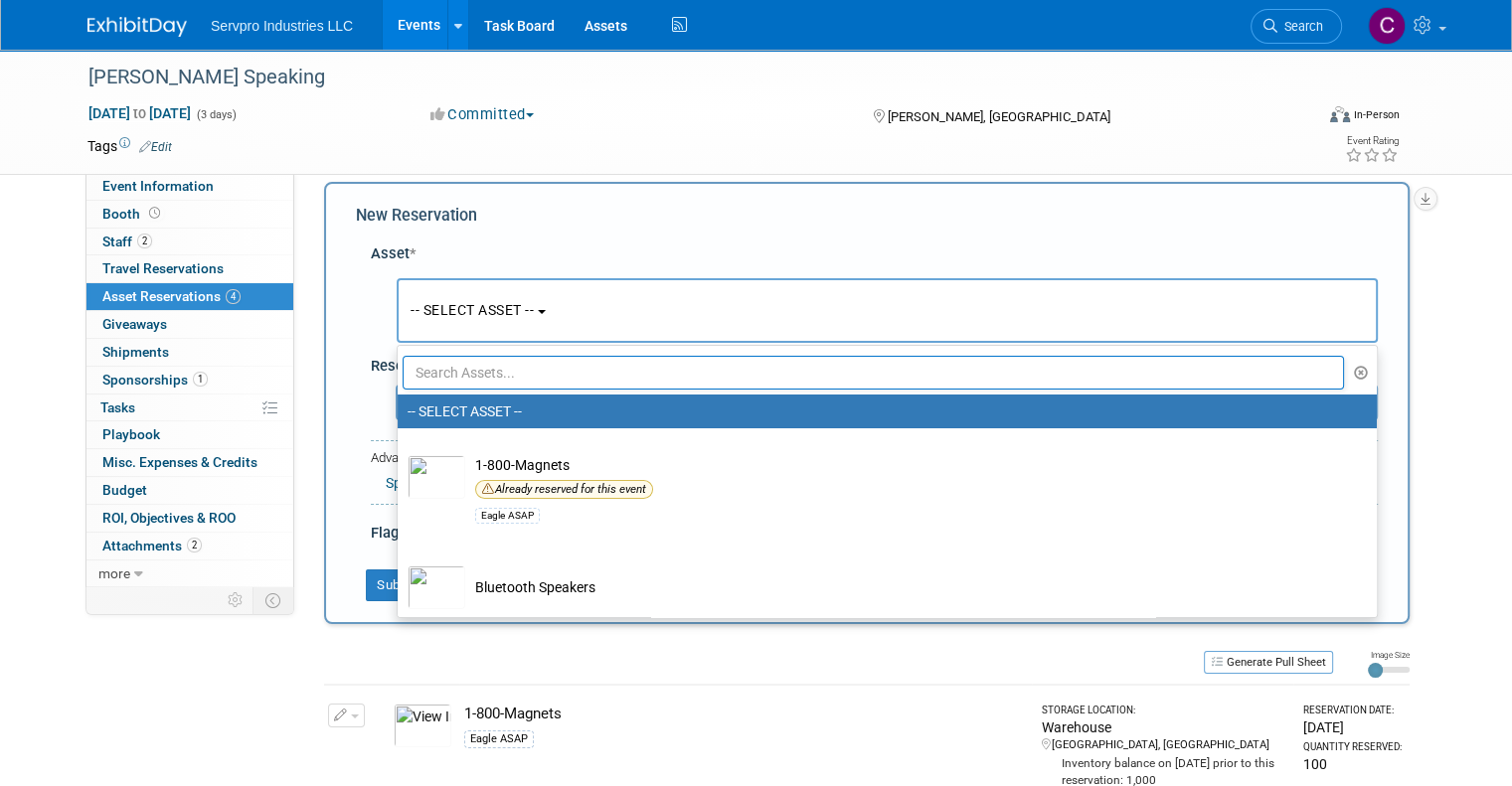 type 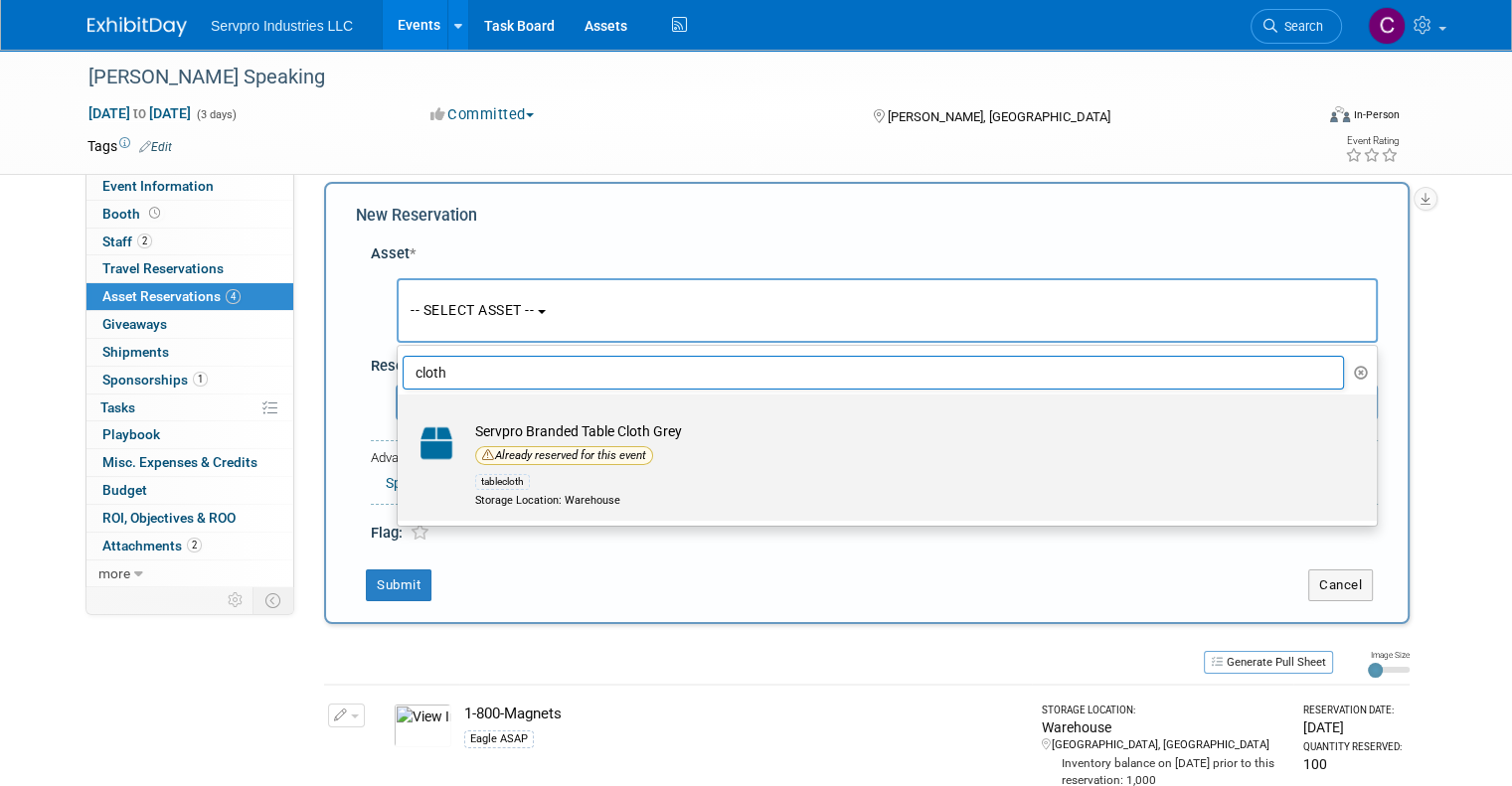 type on "cloth" 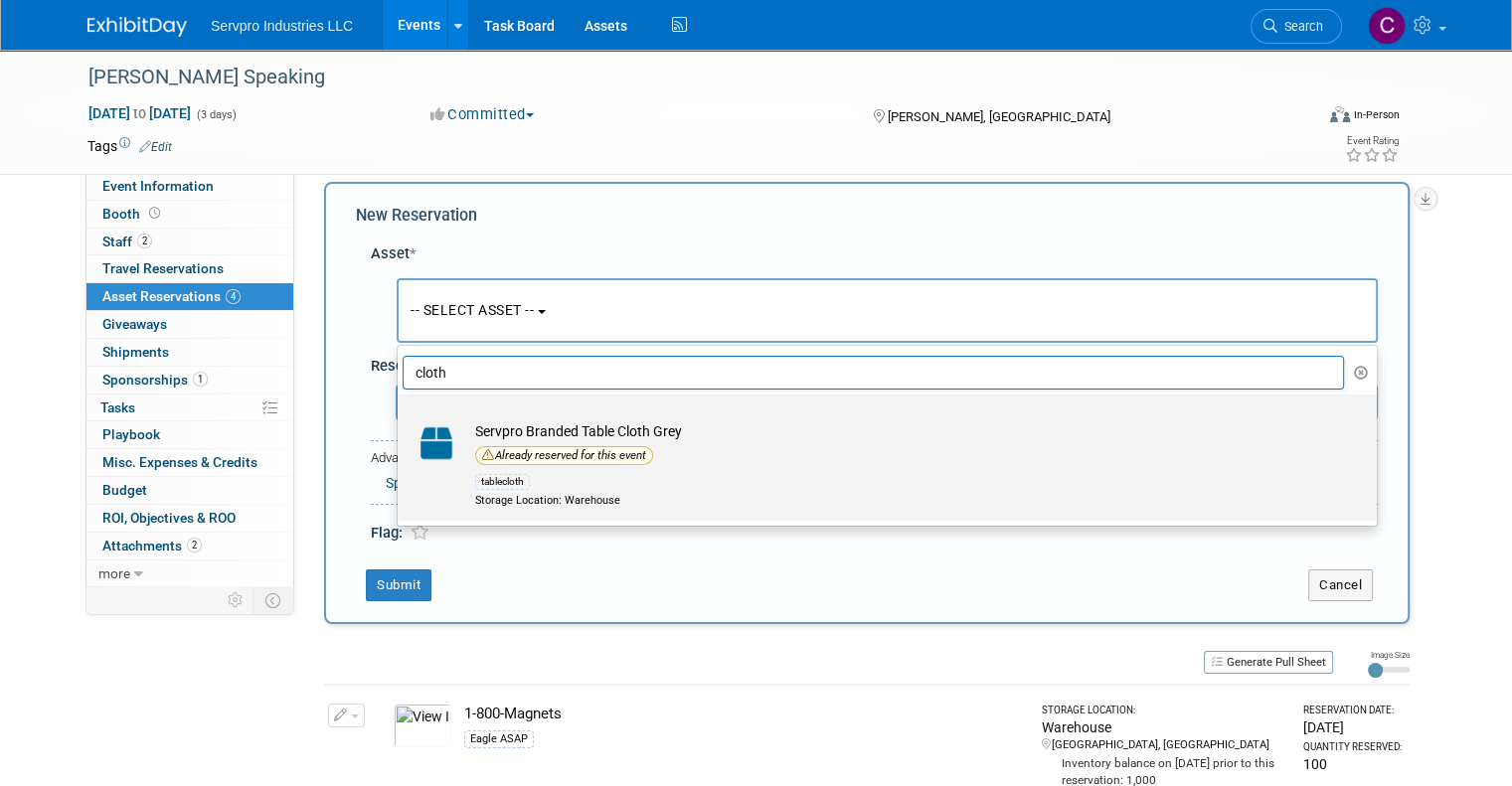 click on "Servpro Branded Table Cloth Grey  Already reserved for this event  tablecloth Storage Location: Warehouse" at bounding box center (901, 465) 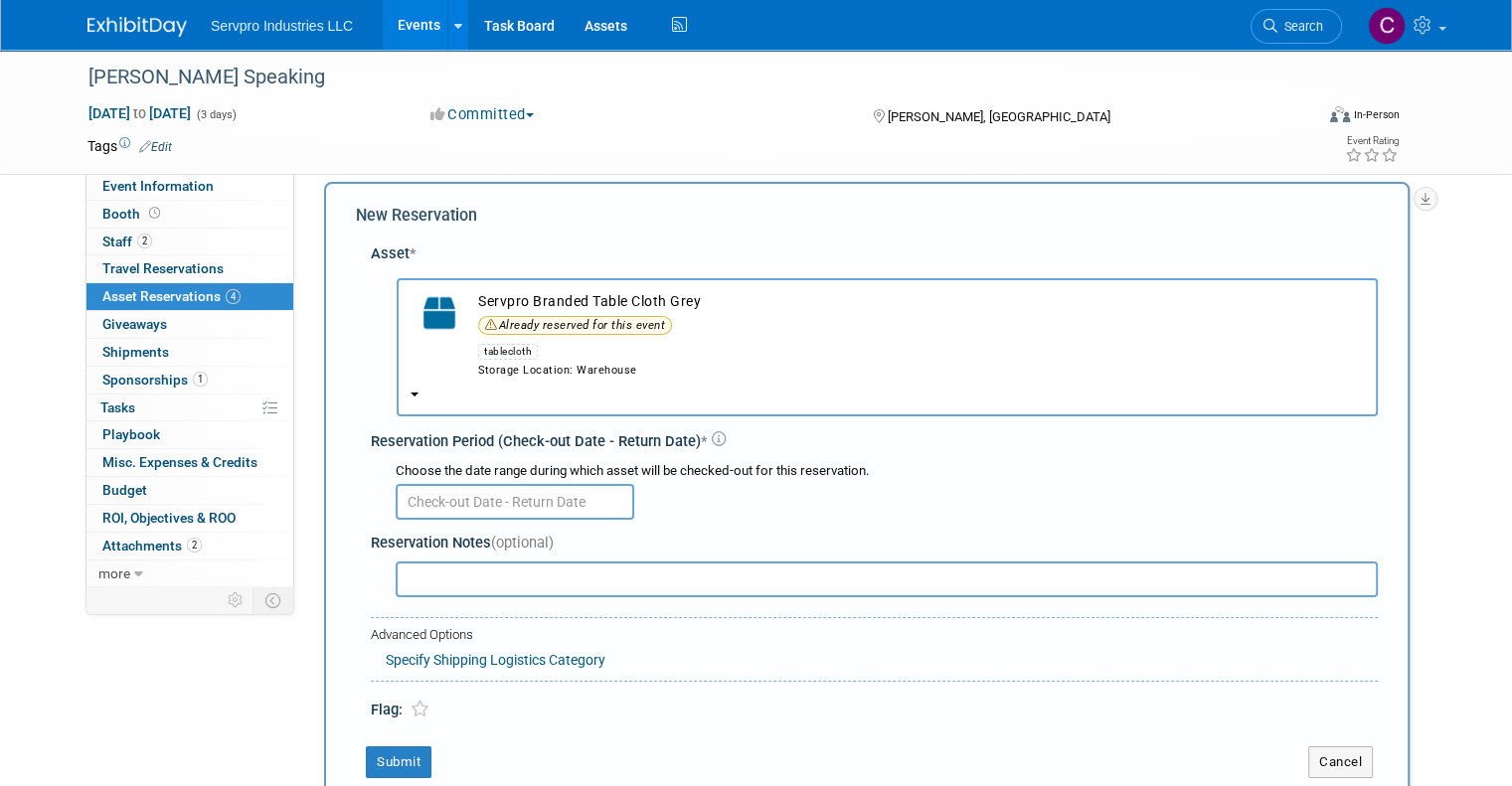 click on "Choose the date range during which asset will be checked-out for this reservation." at bounding box center [887, 471] 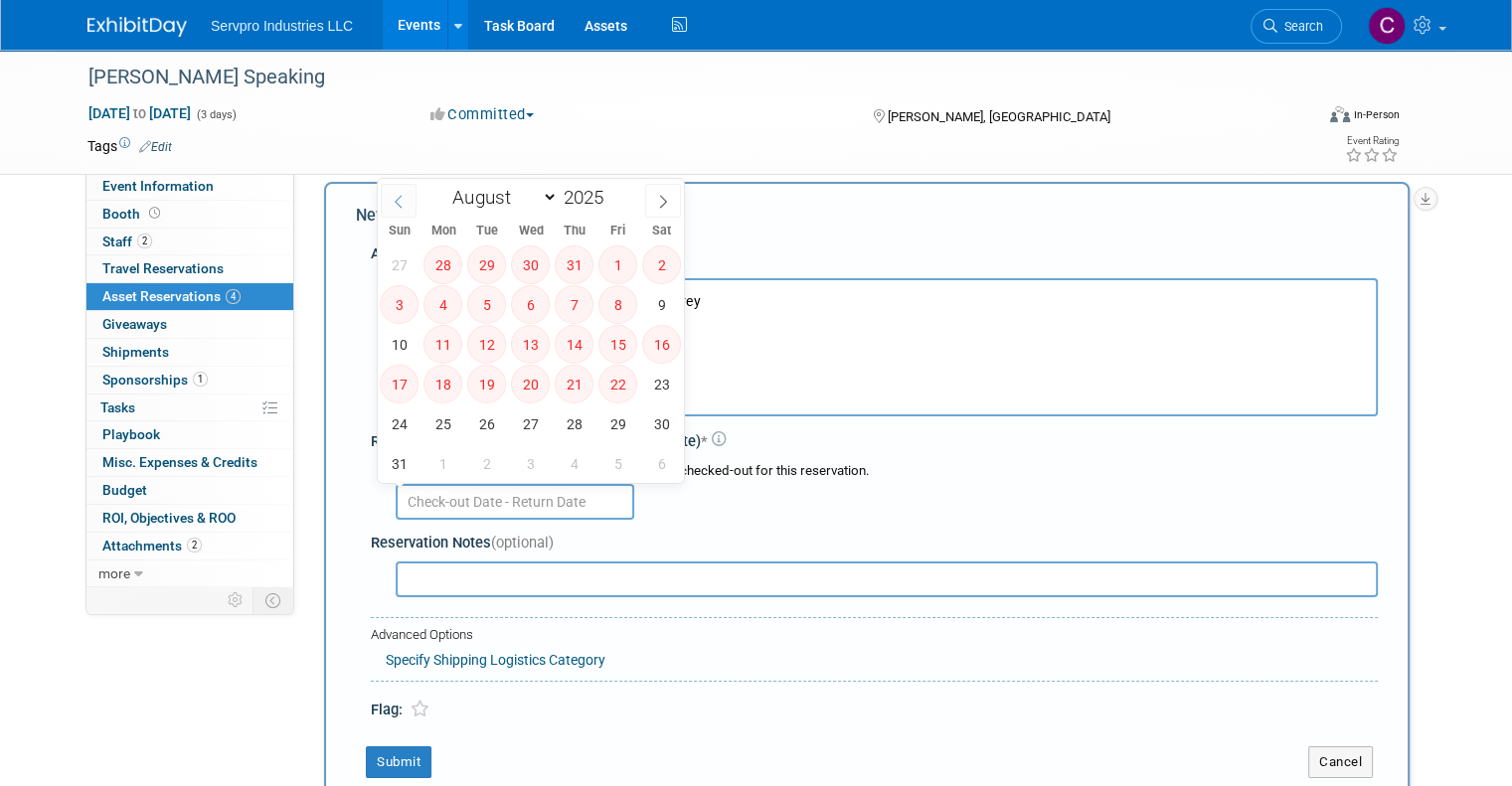 click 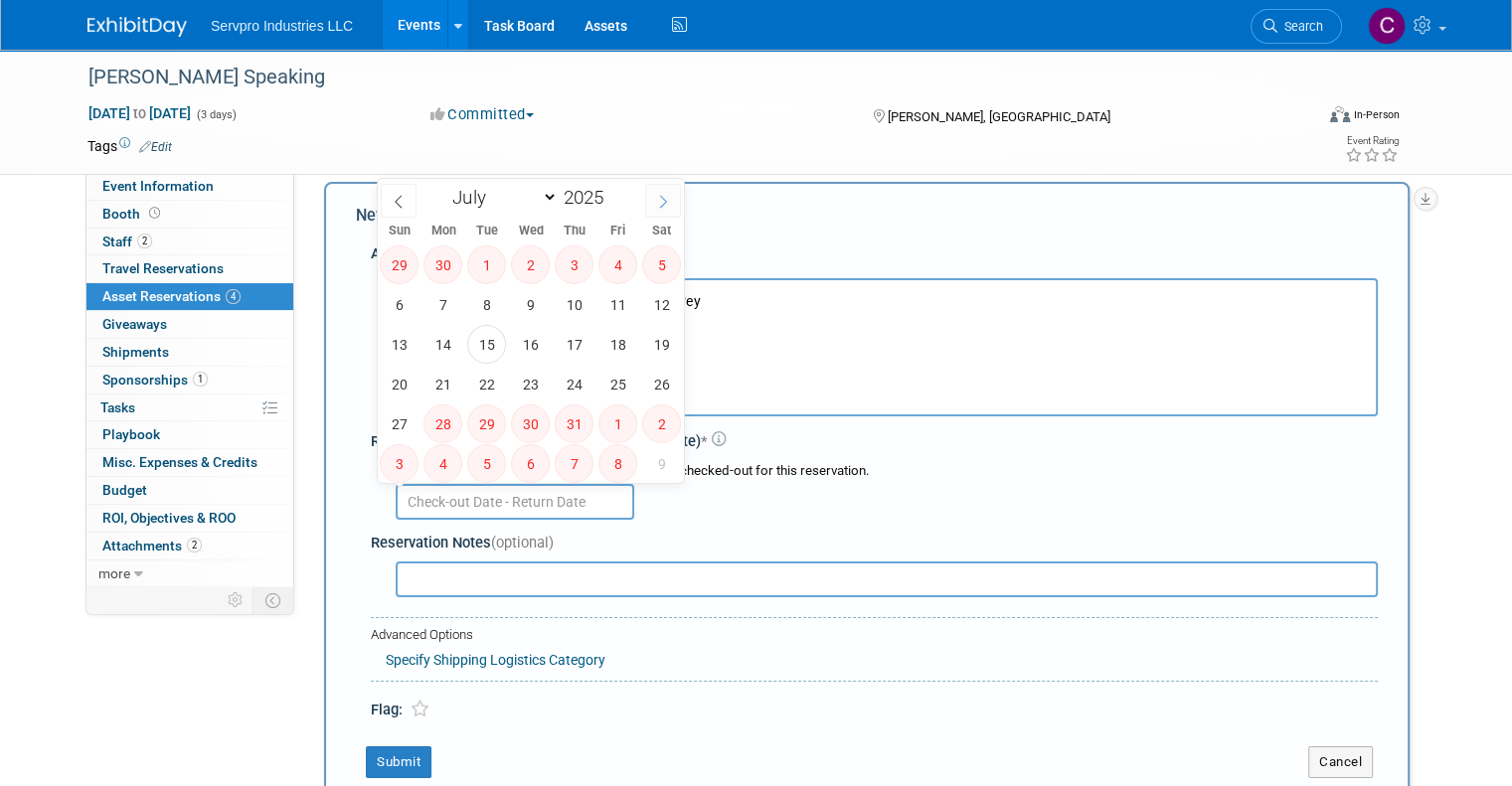 click 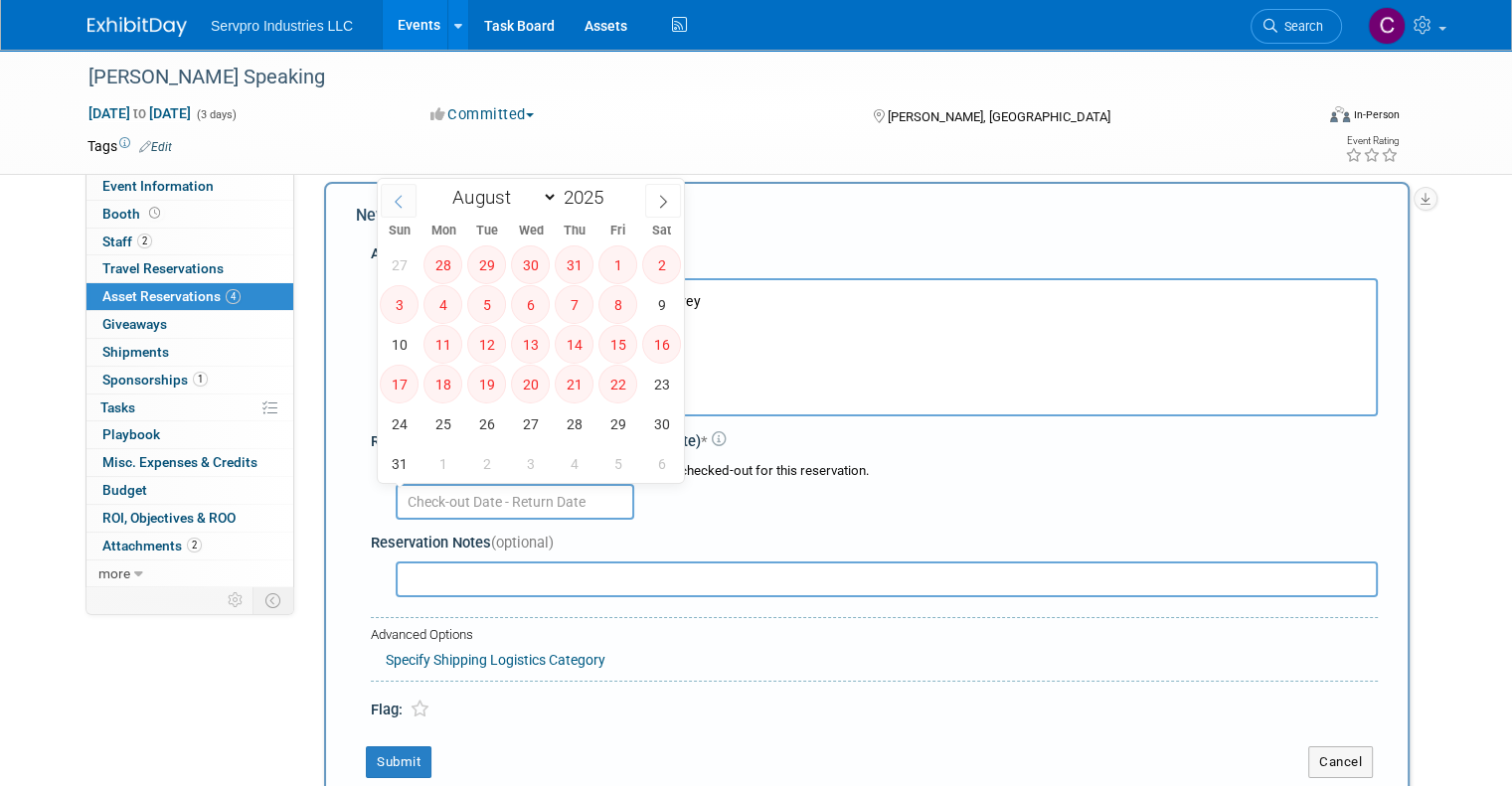 click 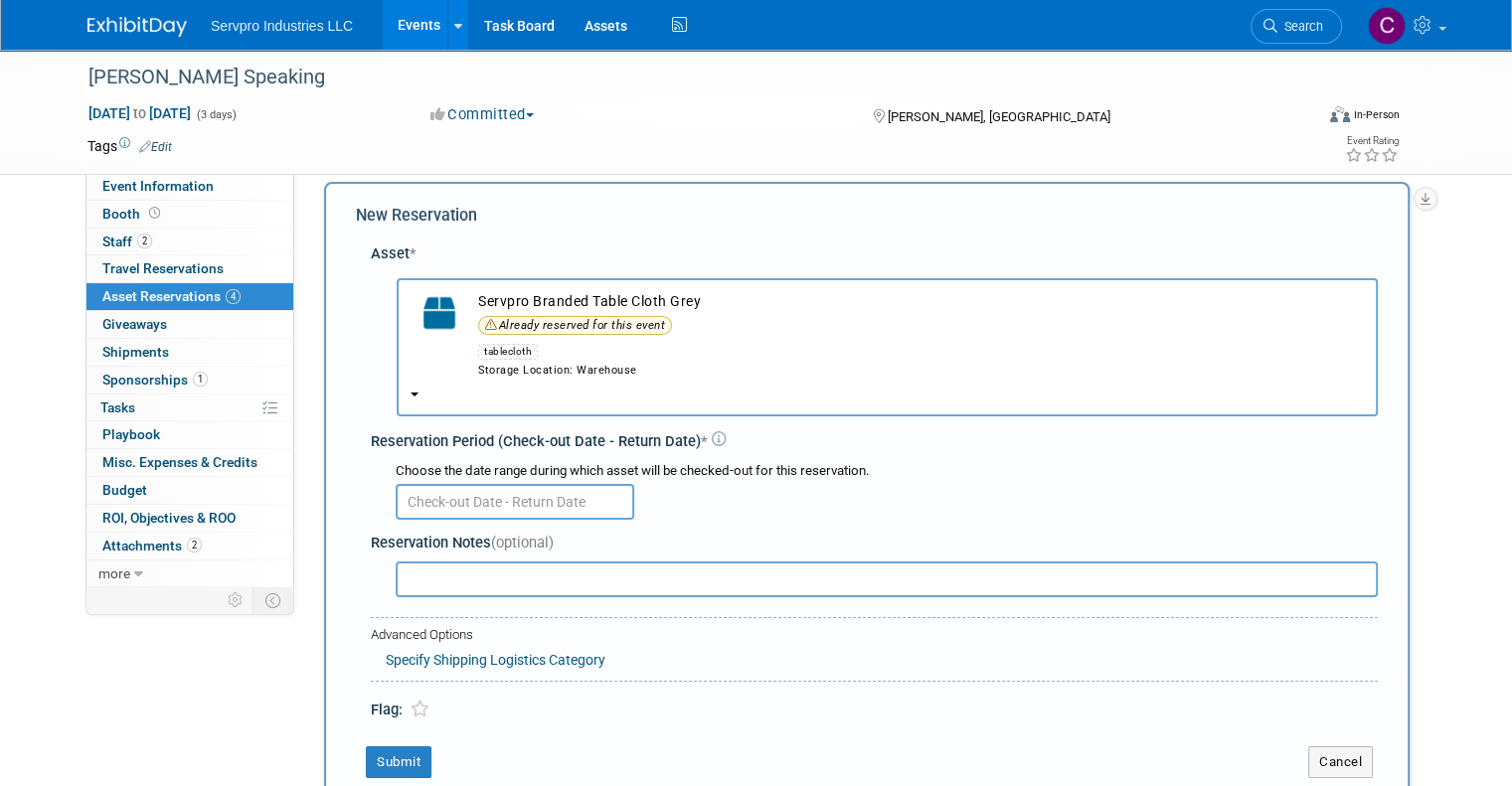 click on "New Reservation" at bounding box center [867, 216] 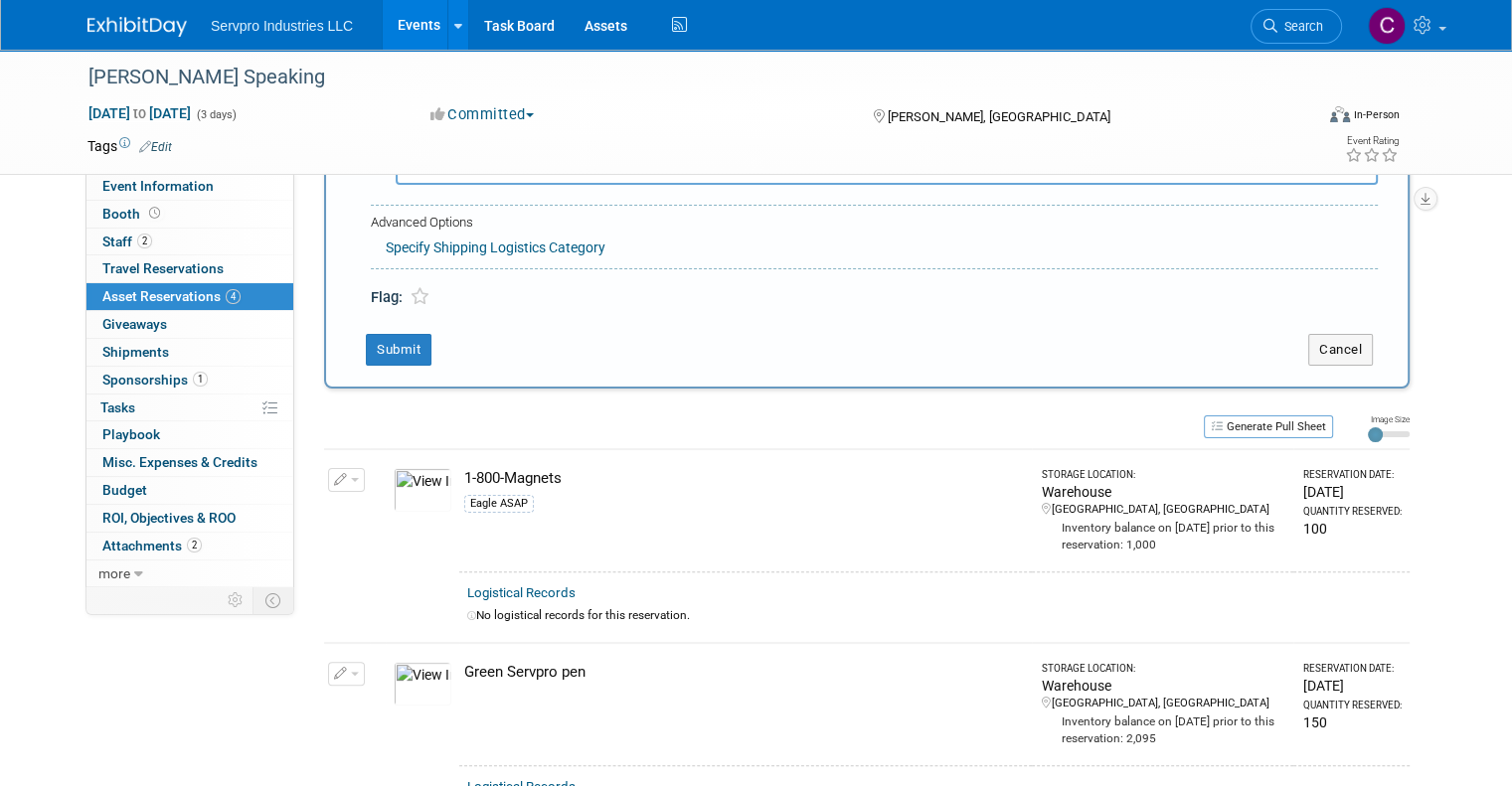 scroll, scrollTop: 429, scrollLeft: 0, axis: vertical 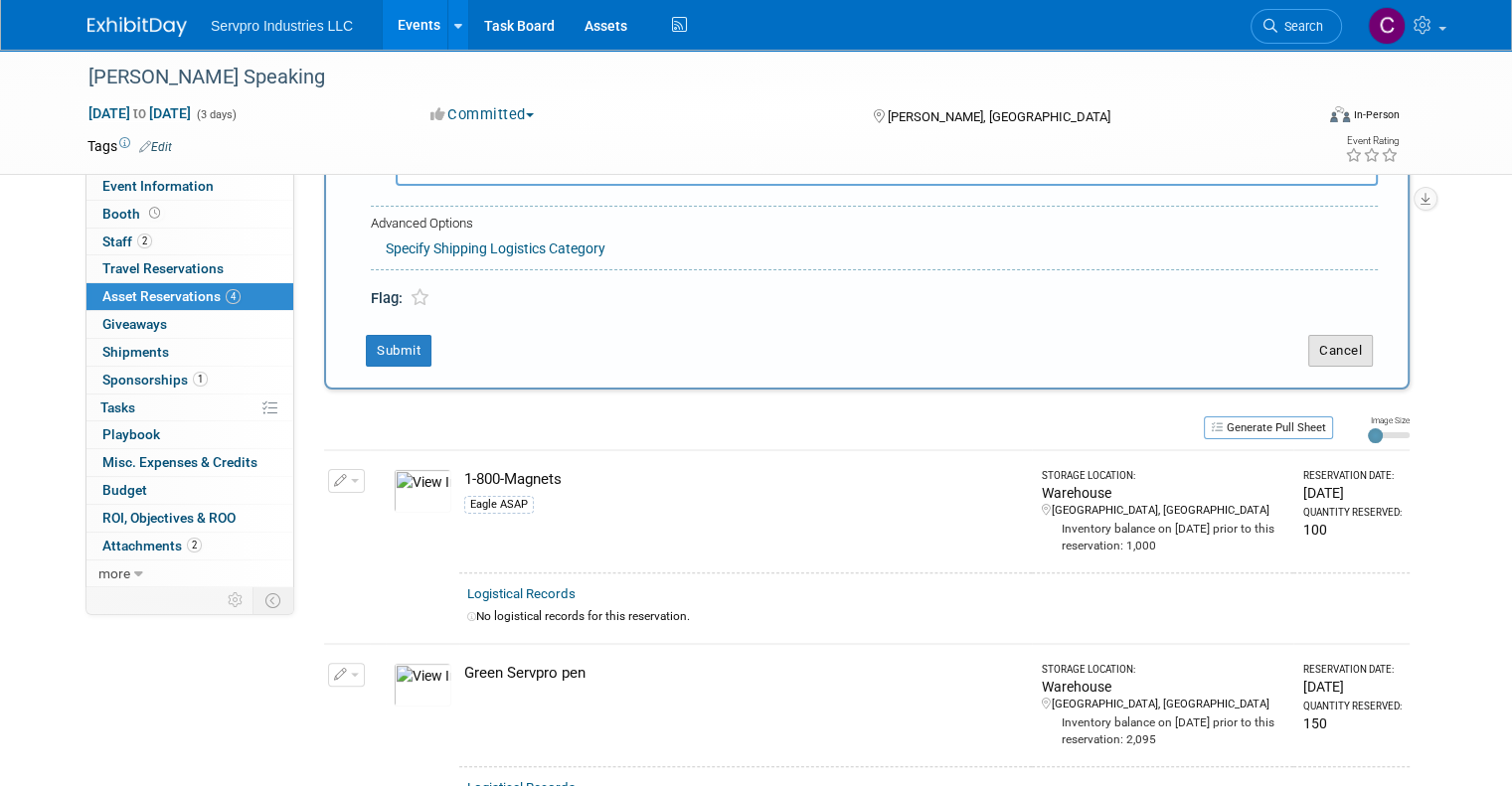 click on "Cancel" at bounding box center [1340, 351] 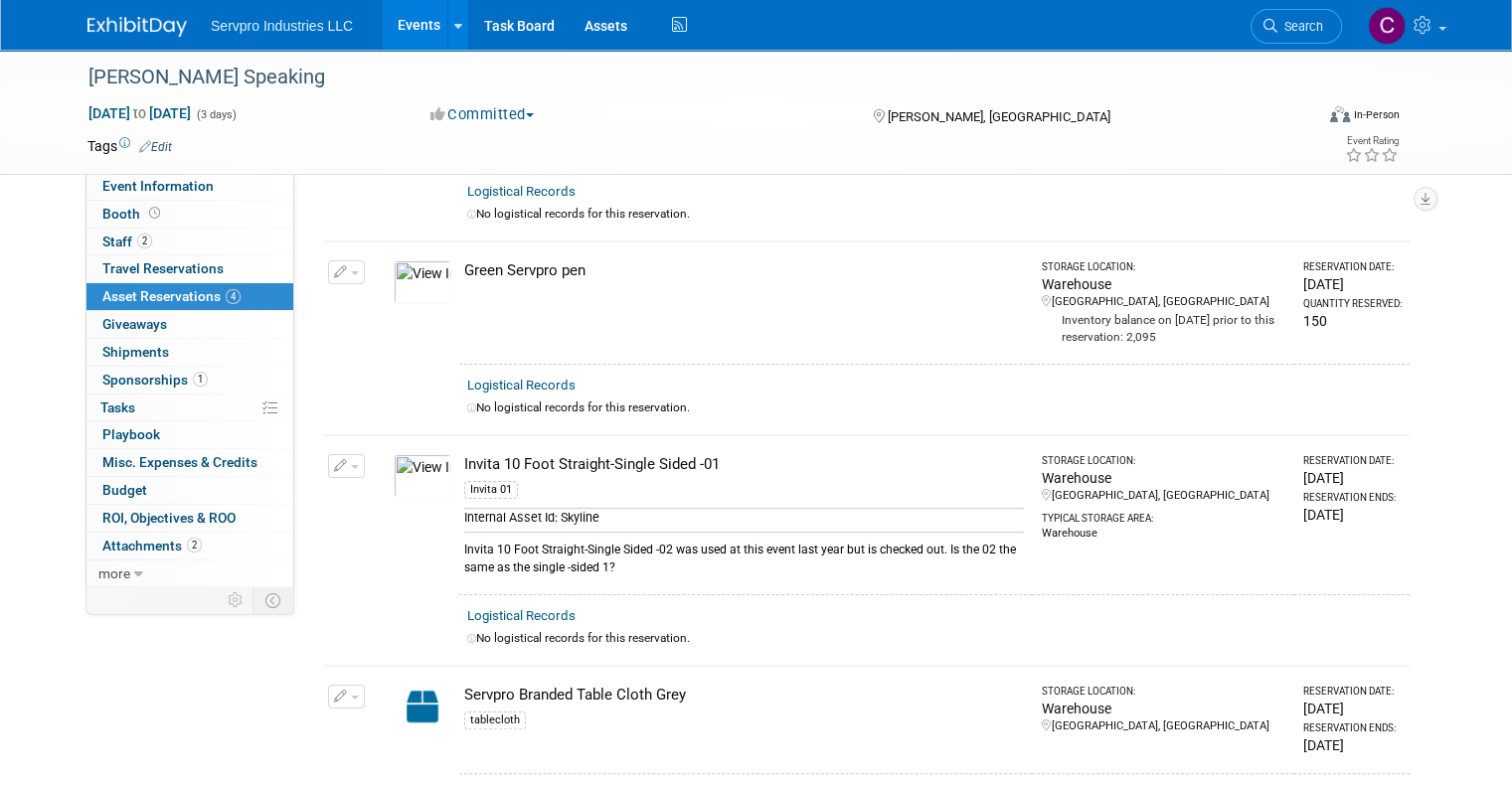 scroll, scrollTop: 0, scrollLeft: 0, axis: both 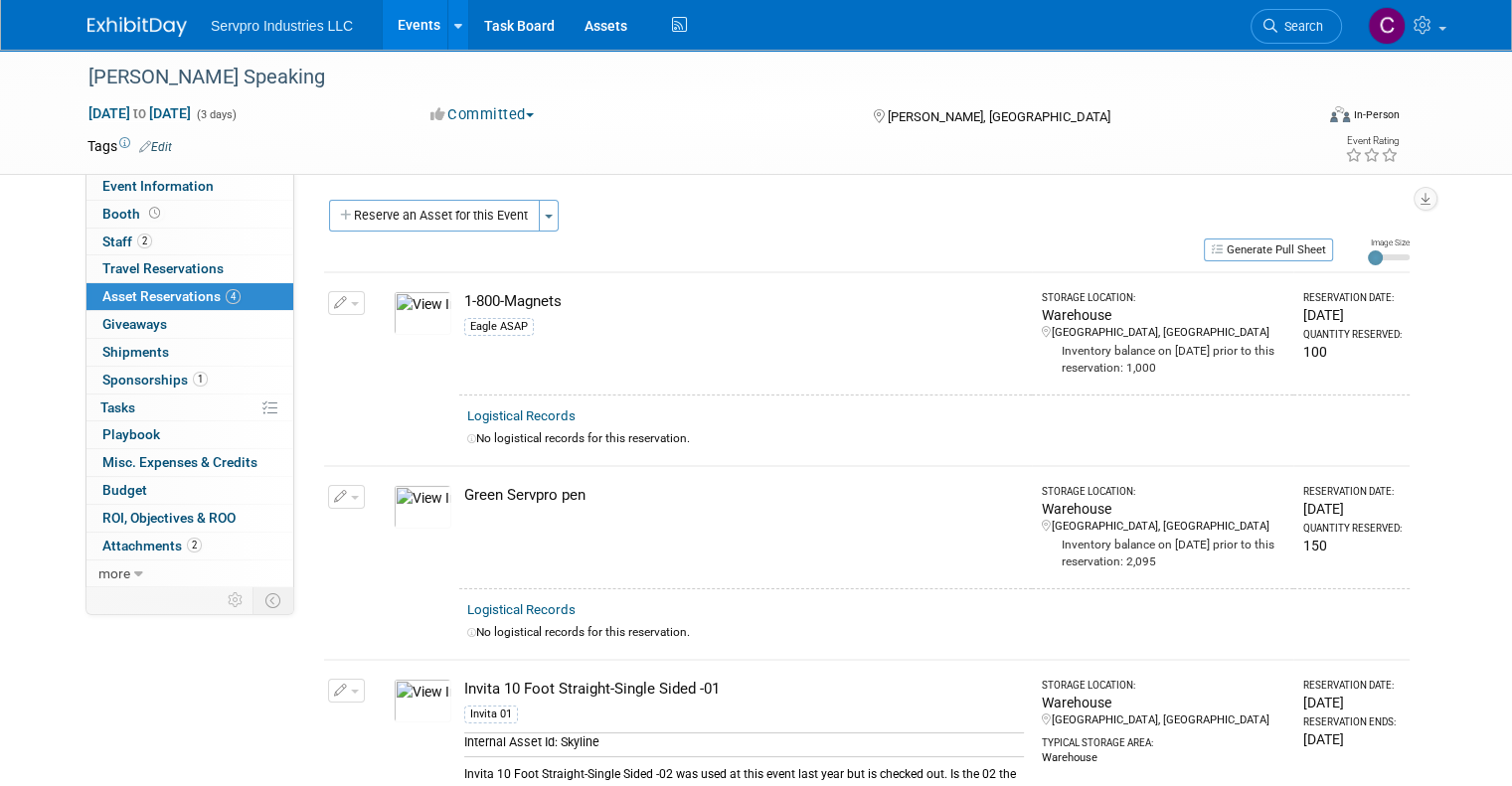 click at bounding box center [422, 507] 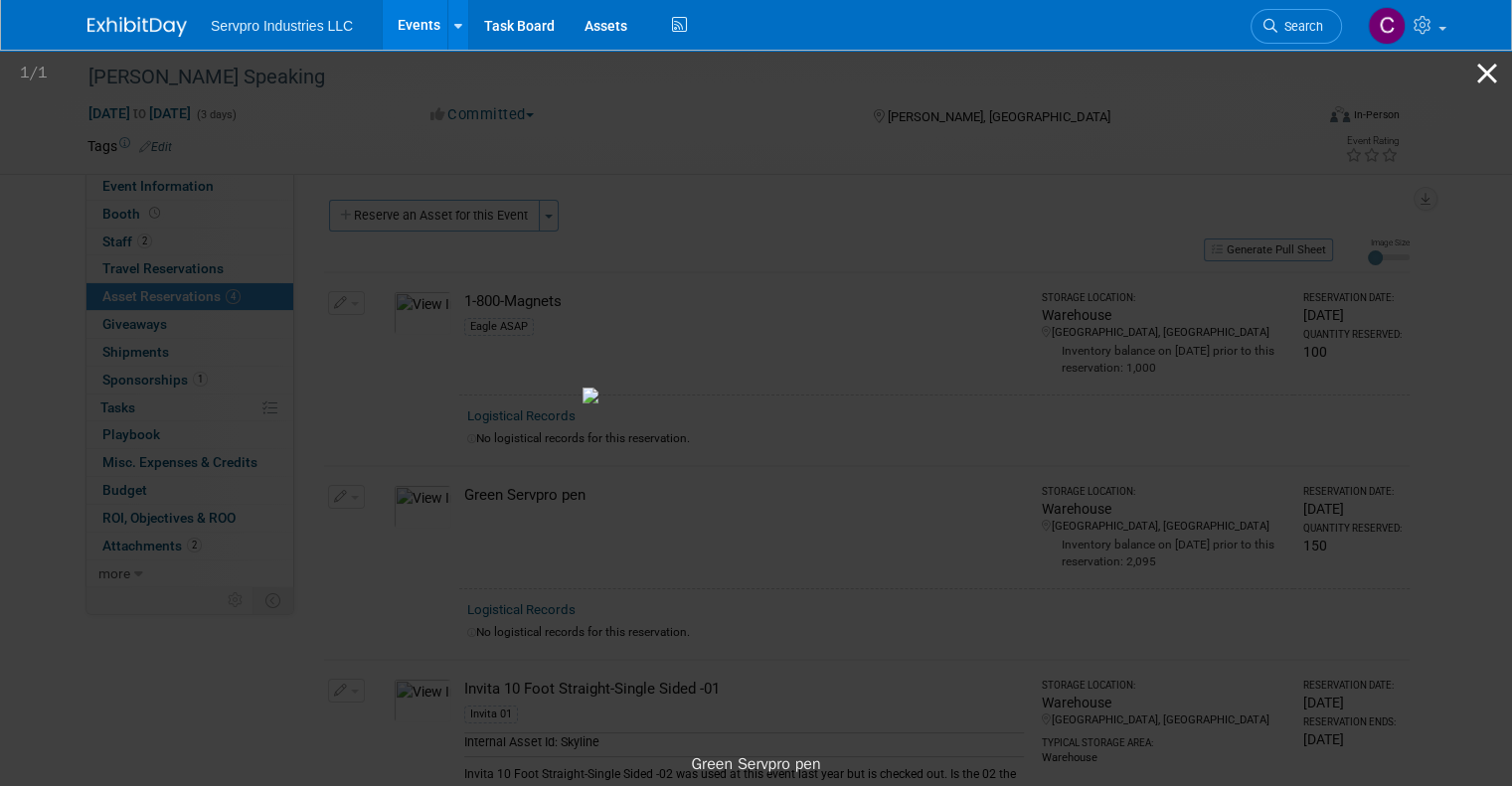 click at bounding box center (1487, 73) 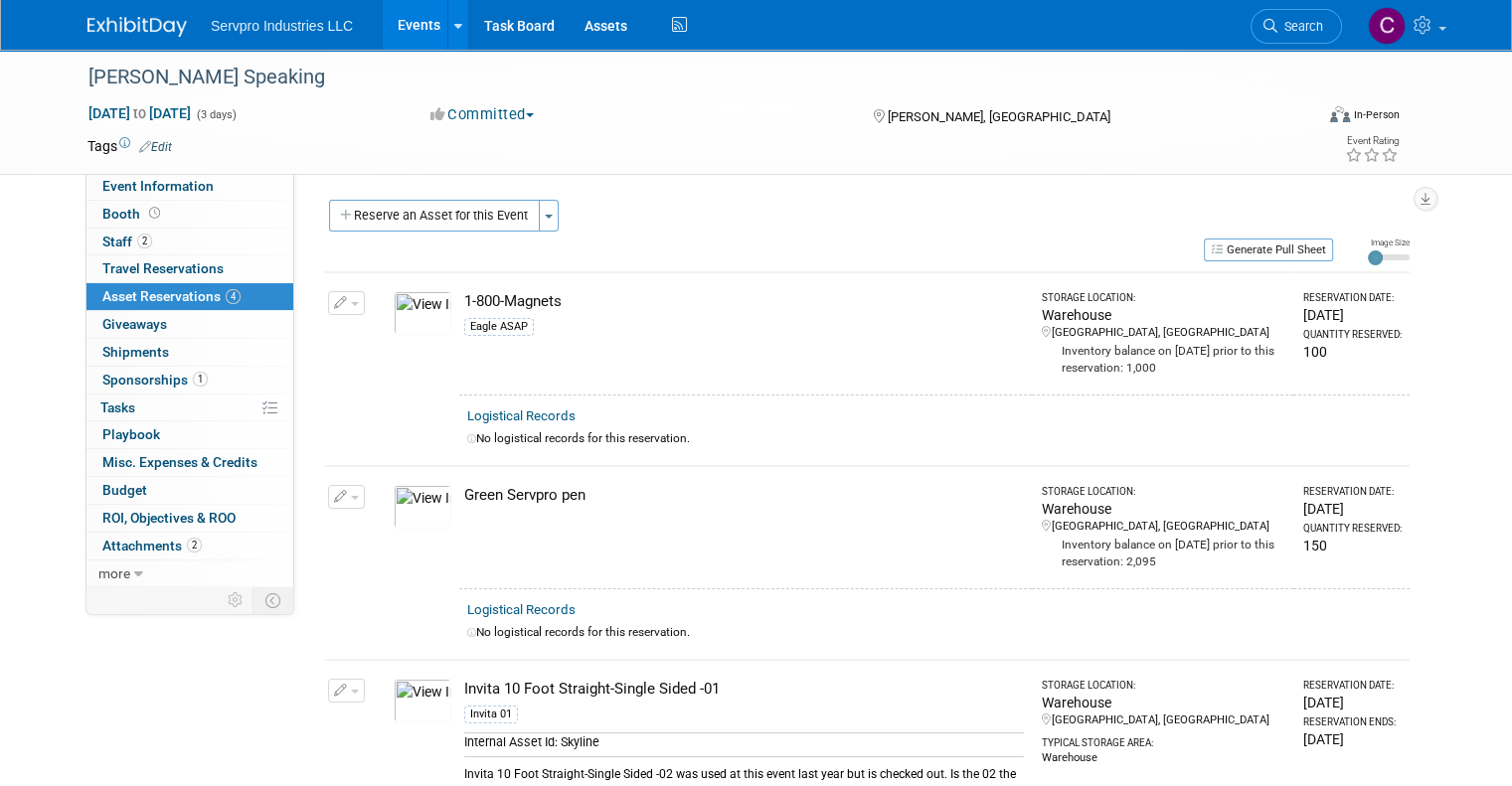 click on "1-800-Magnets" at bounding box center (744, 301) 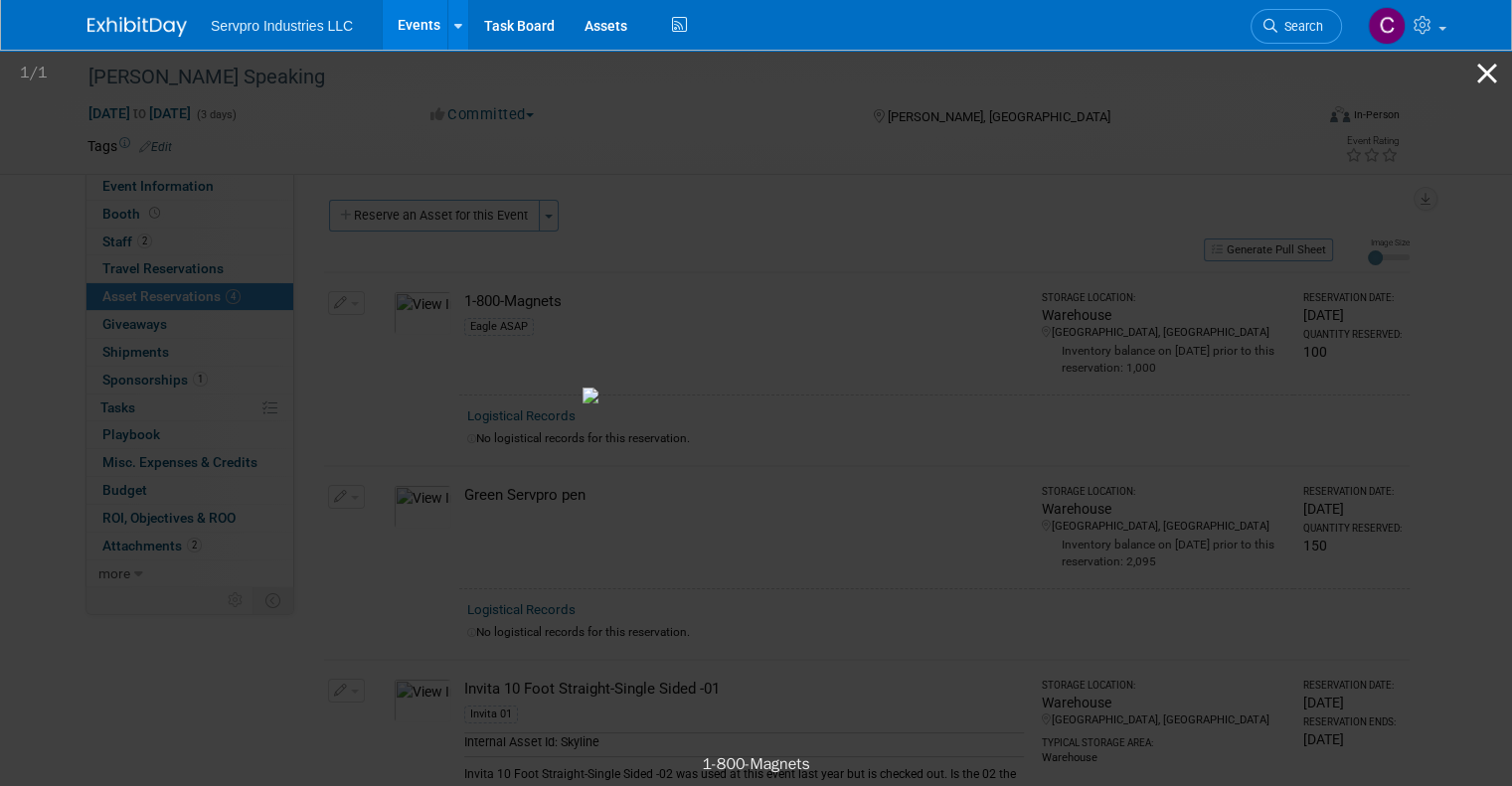 click at bounding box center (1487, 73) 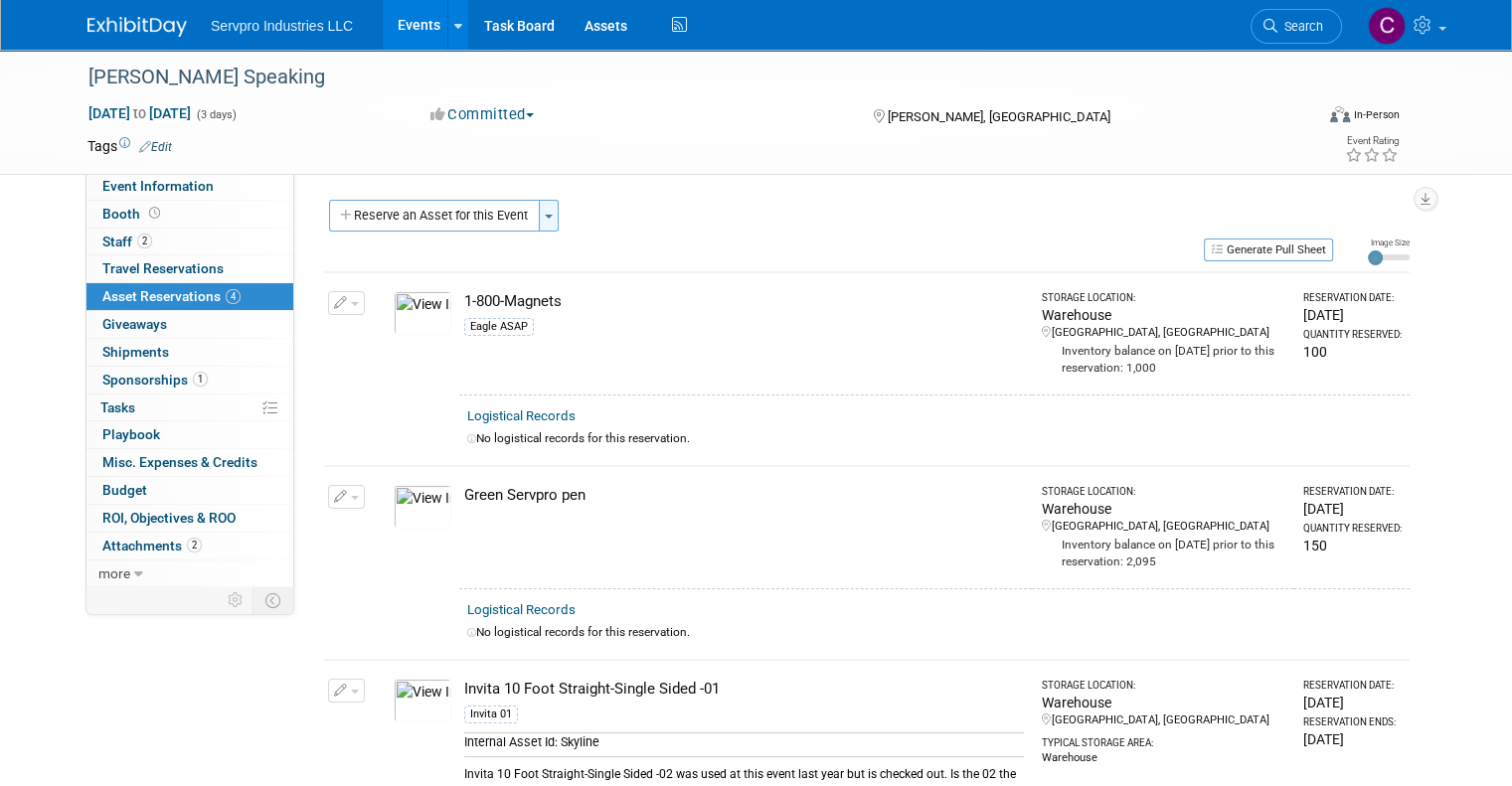 click on "Toggle Dropdown" at bounding box center [549, 216] 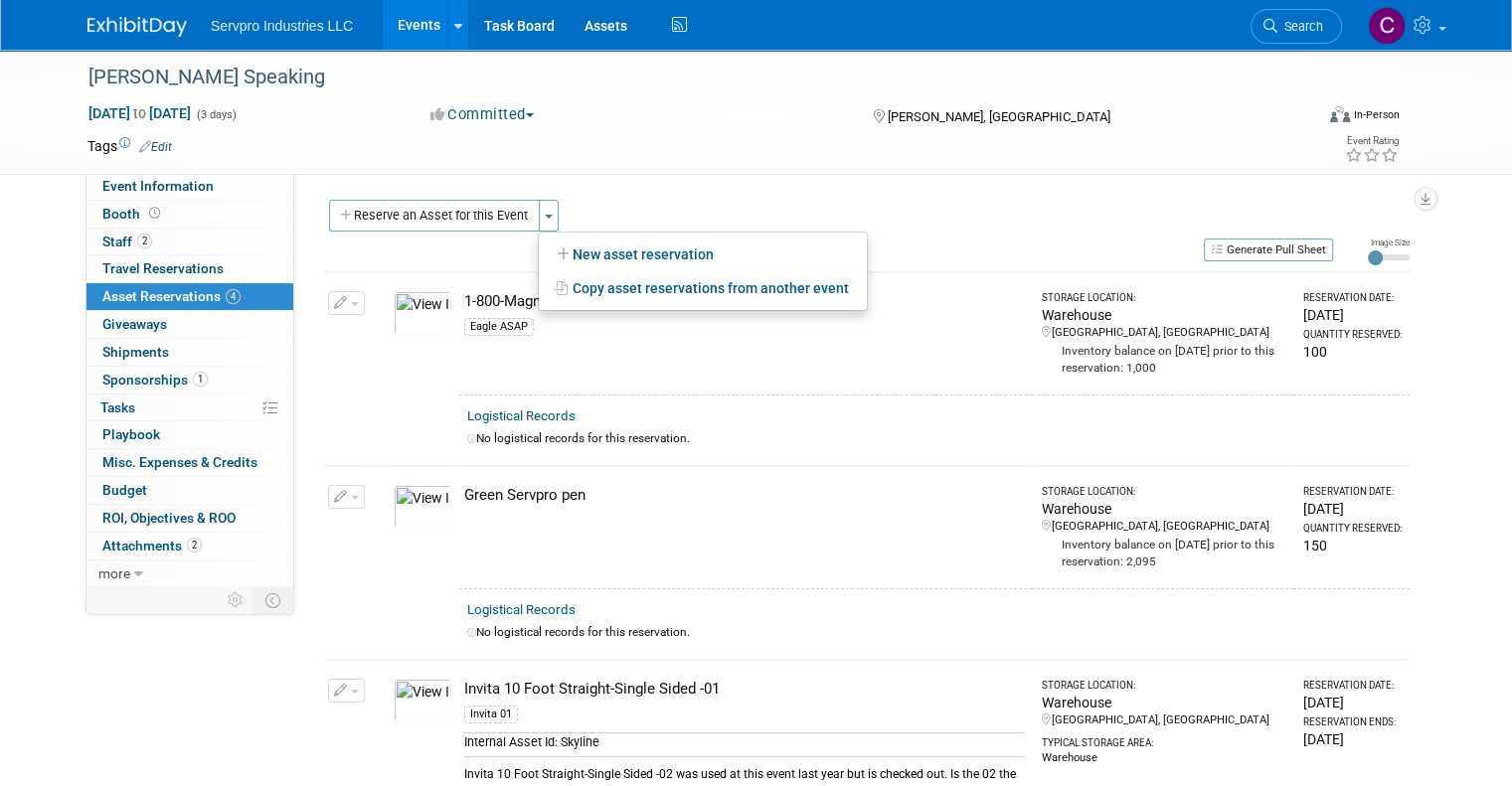 click on "Reserve an Asset for this Event
Toggle Dropdown
New asset reservation
Copy asset reservations from another event" at bounding box center [867, 218] 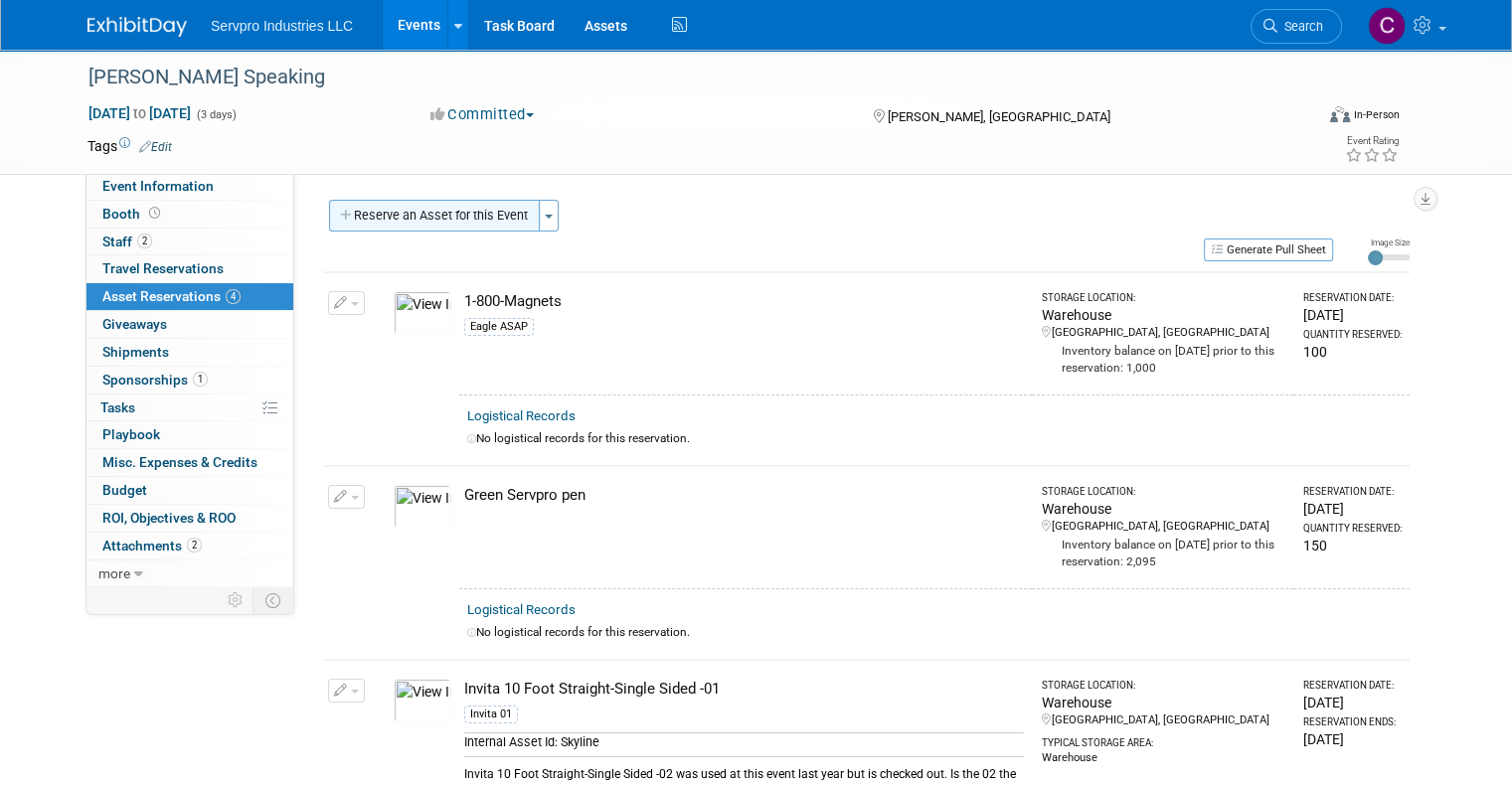 click on "Reserve an Asset for this Event" at bounding box center [434, 216] 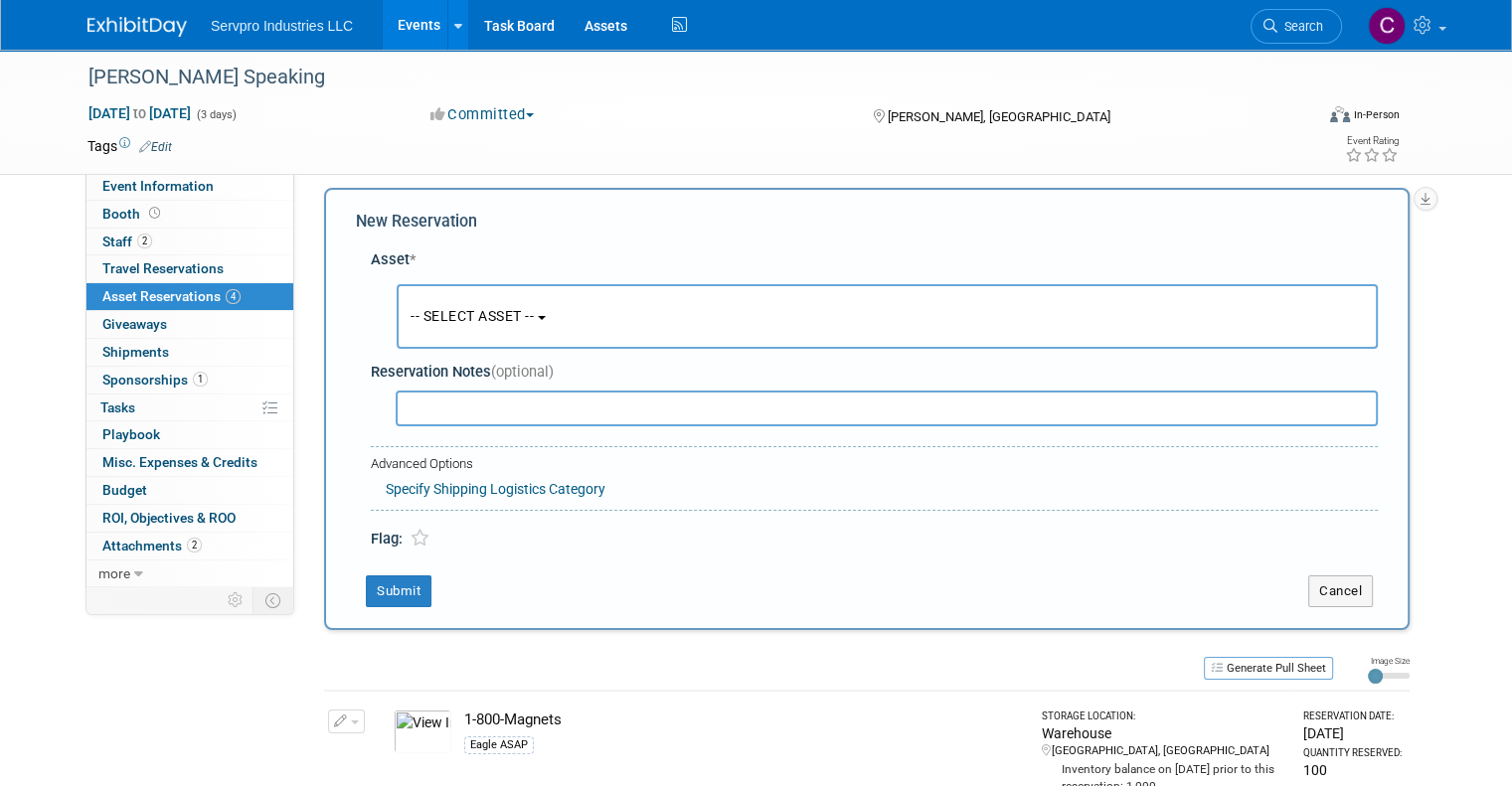 scroll, scrollTop: 18, scrollLeft: 0, axis: vertical 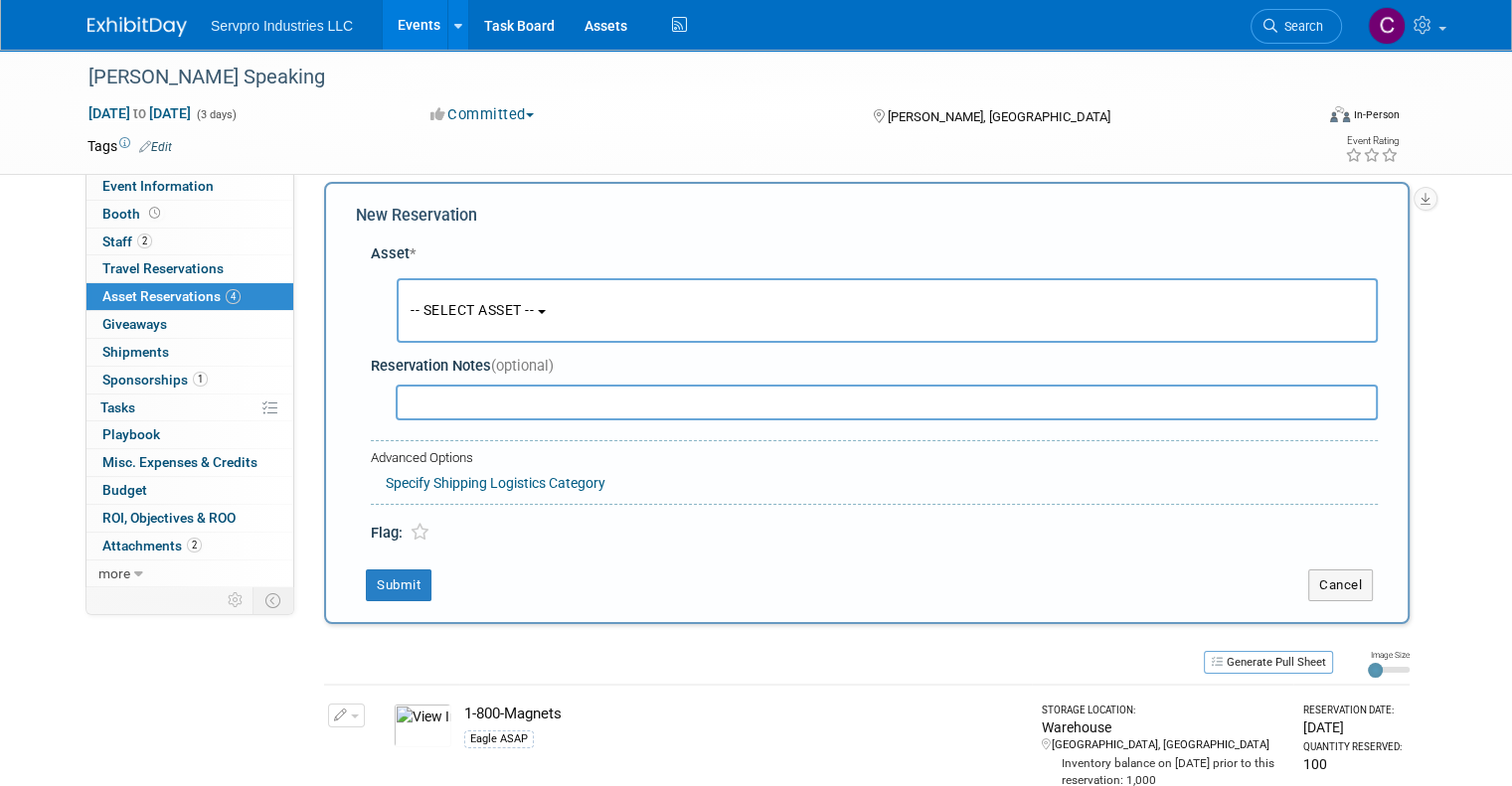 click on "-- SELECT ASSET --" at bounding box center (472, 310) 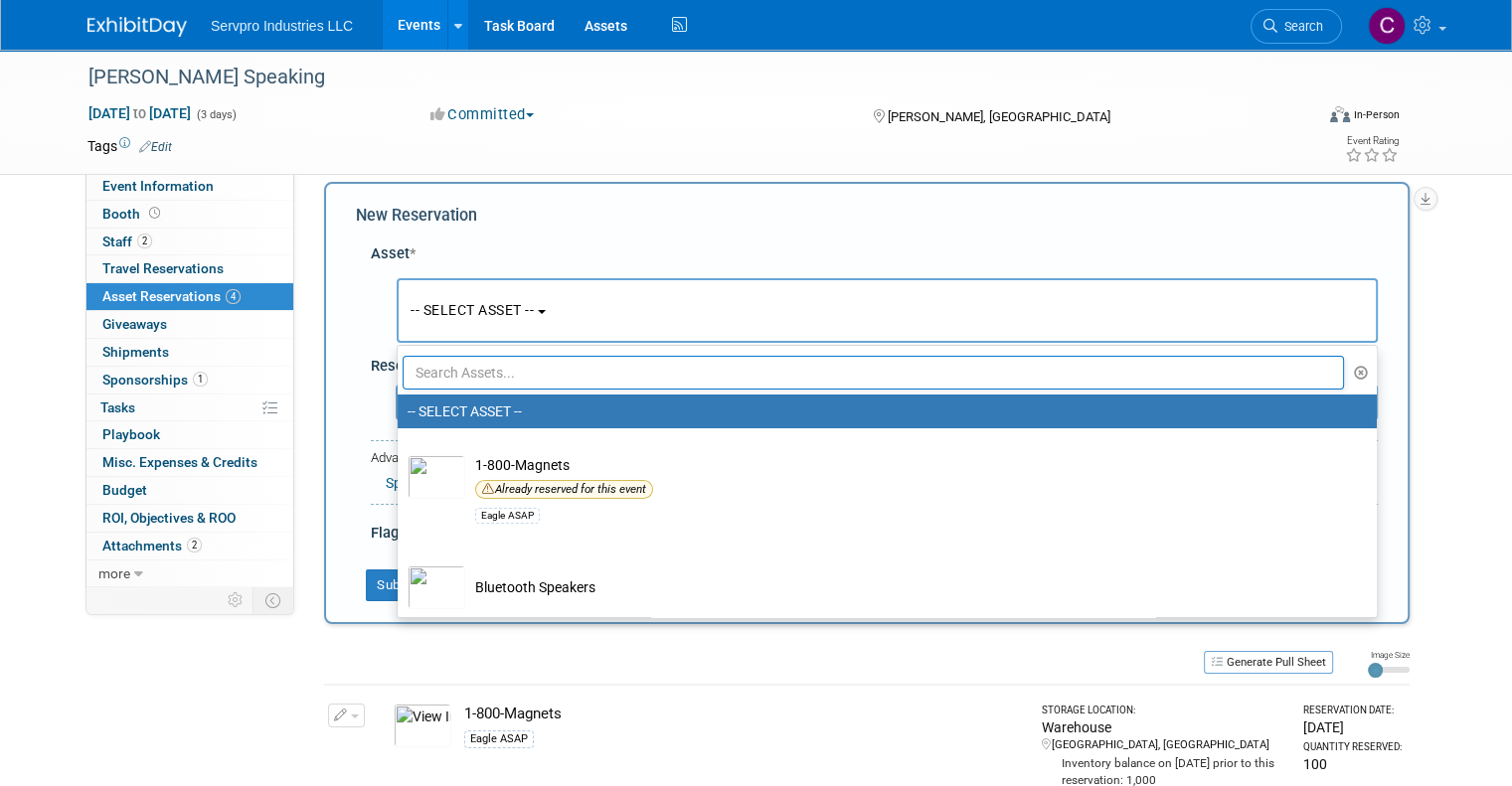 click at bounding box center [873, 373] 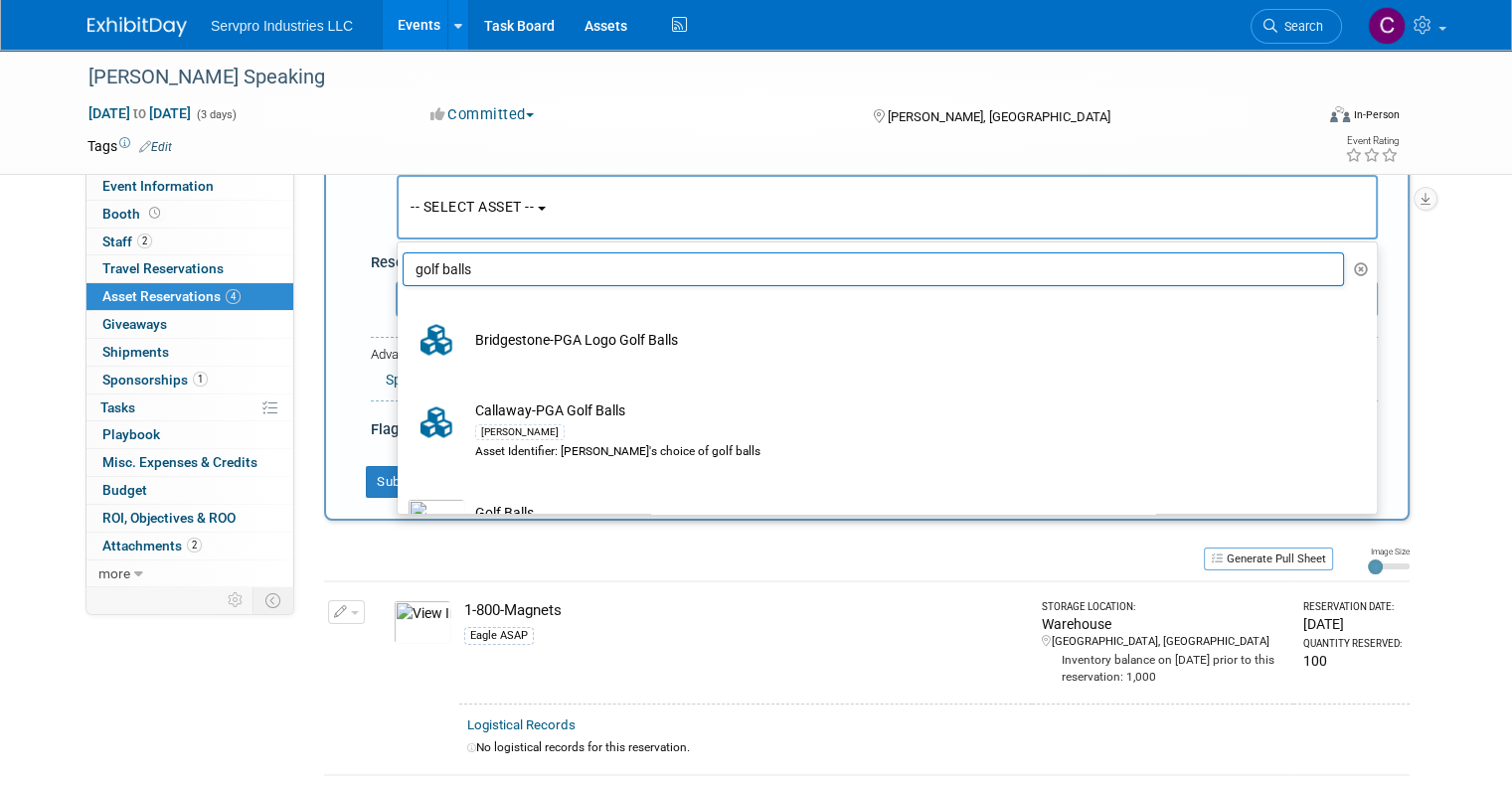 scroll, scrollTop: 123, scrollLeft: 0, axis: vertical 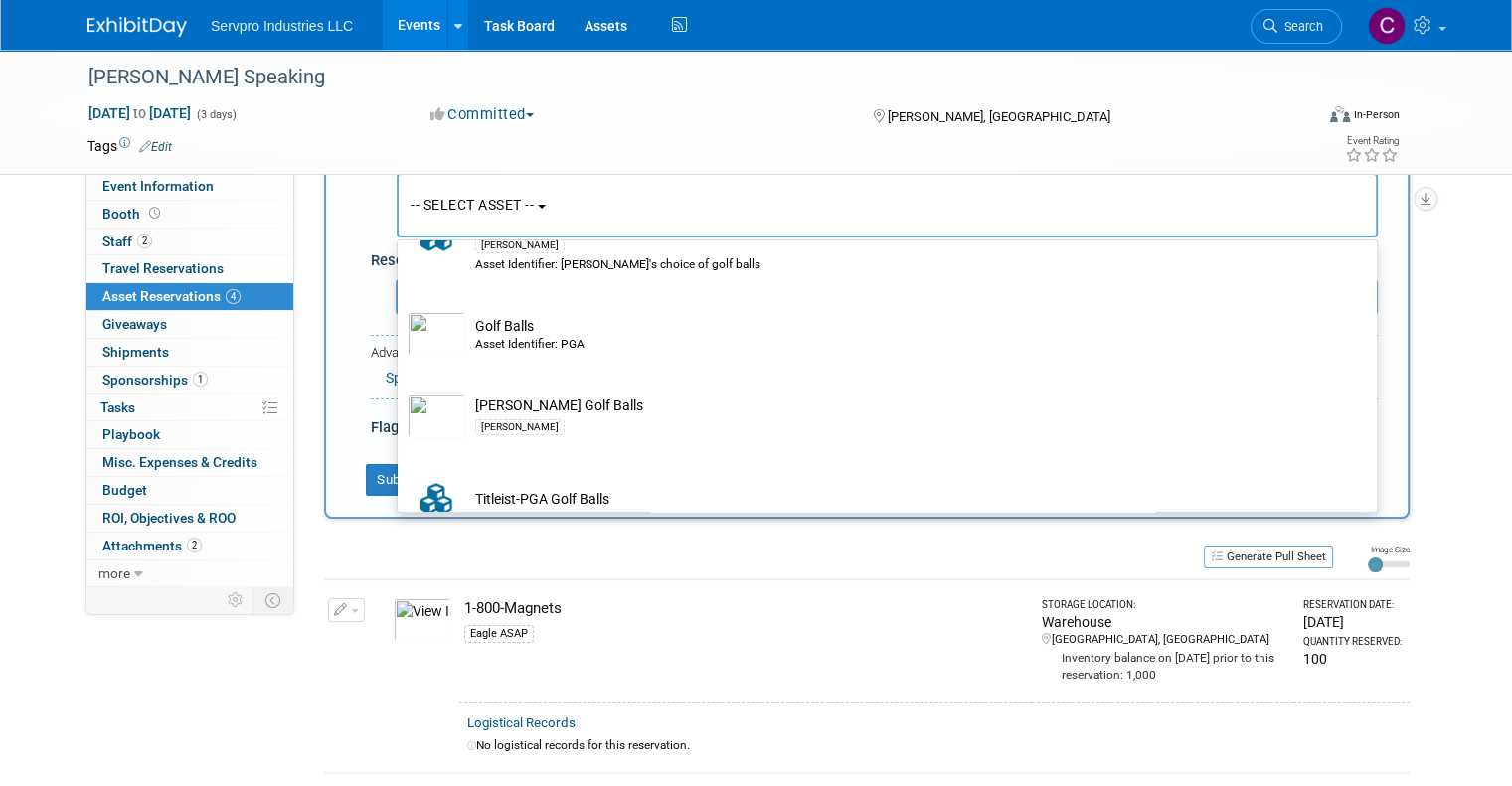type on "golf balls" 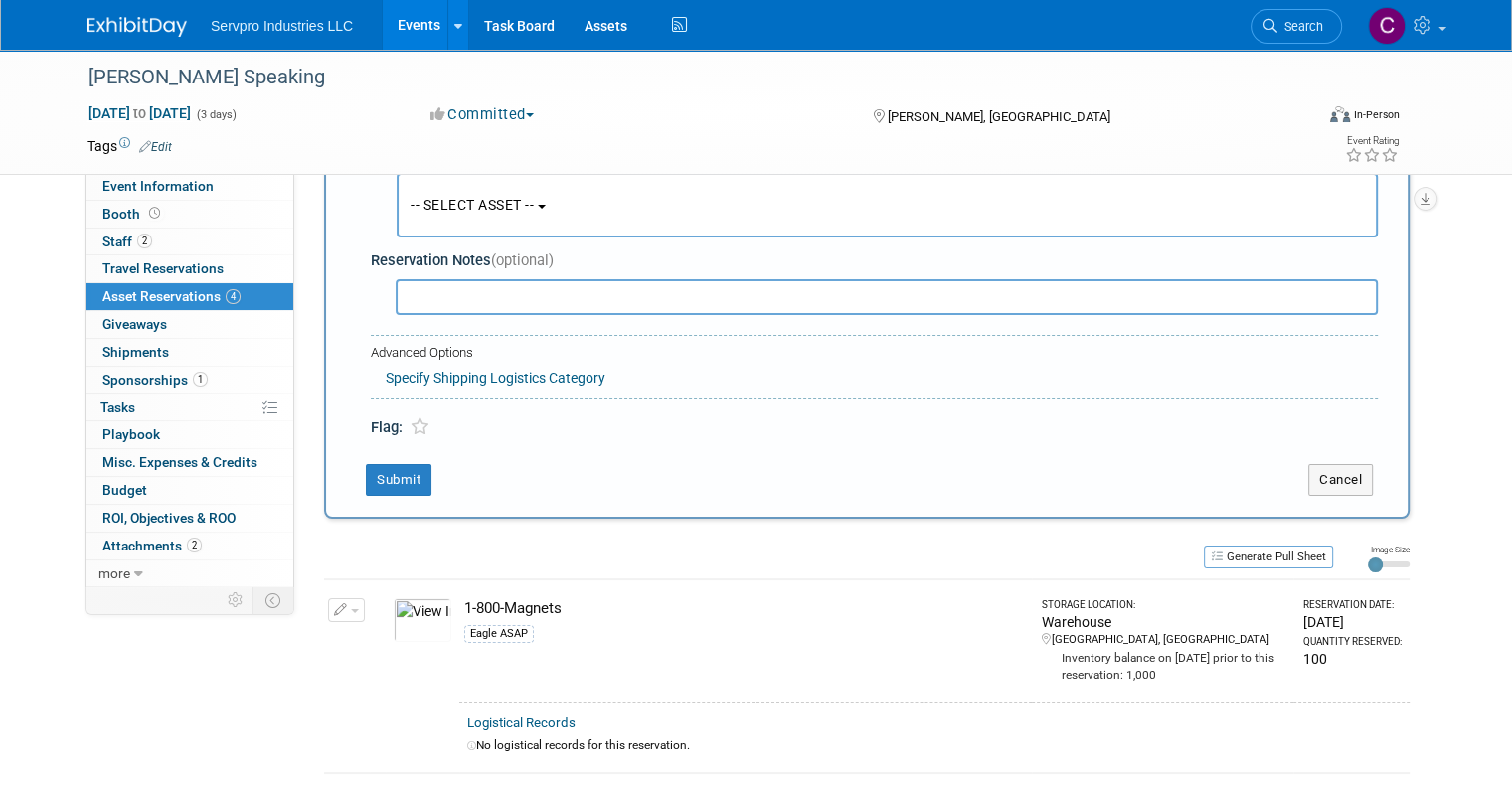 click on "Reserve an Asset for this Event
Toggle Dropdown
New asset reservation
Copy asset reservations from another event
New Reservation
Asset  *
golf balls" at bounding box center [867, 725] 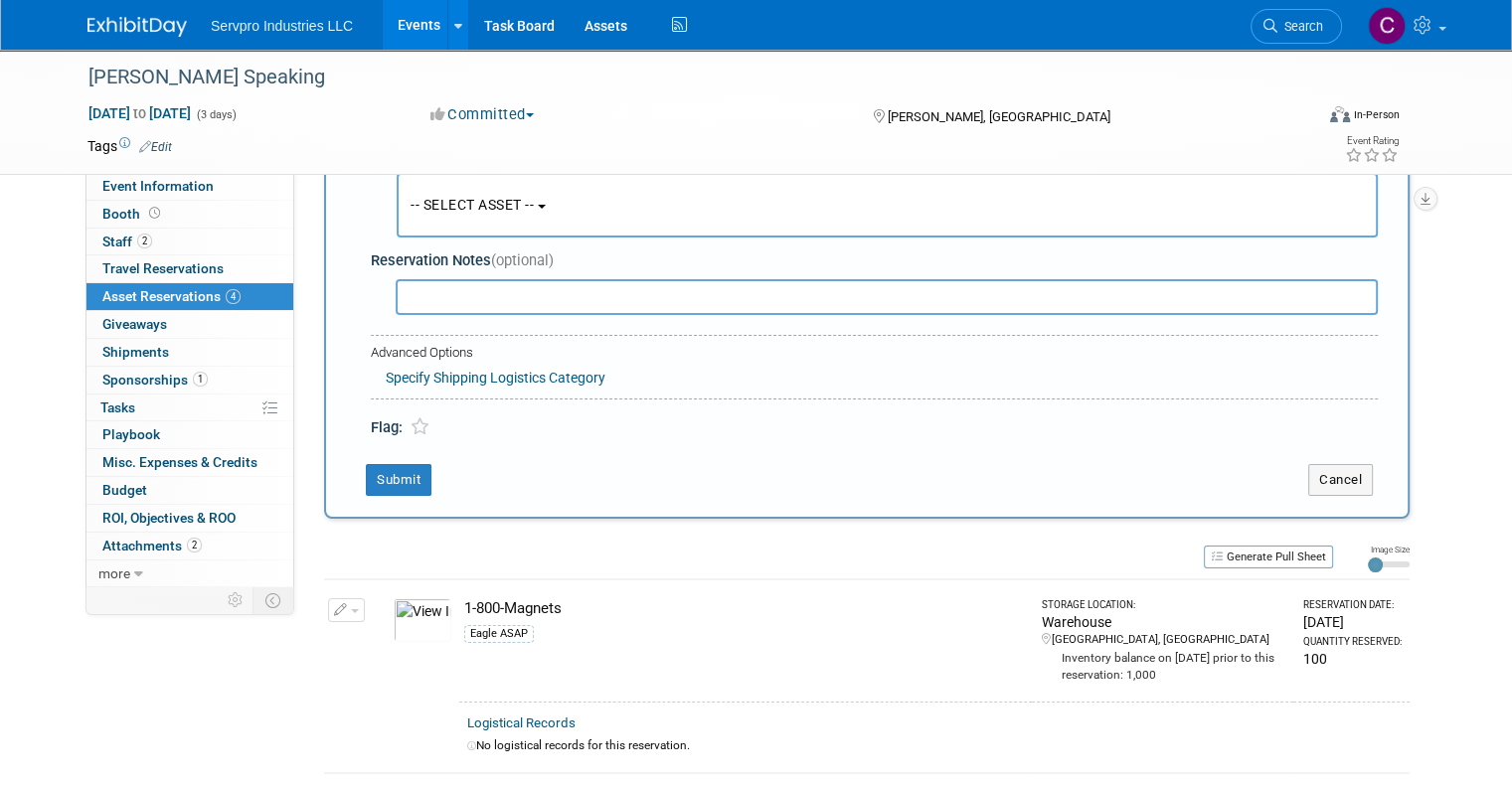 scroll, scrollTop: 0, scrollLeft: 0, axis: both 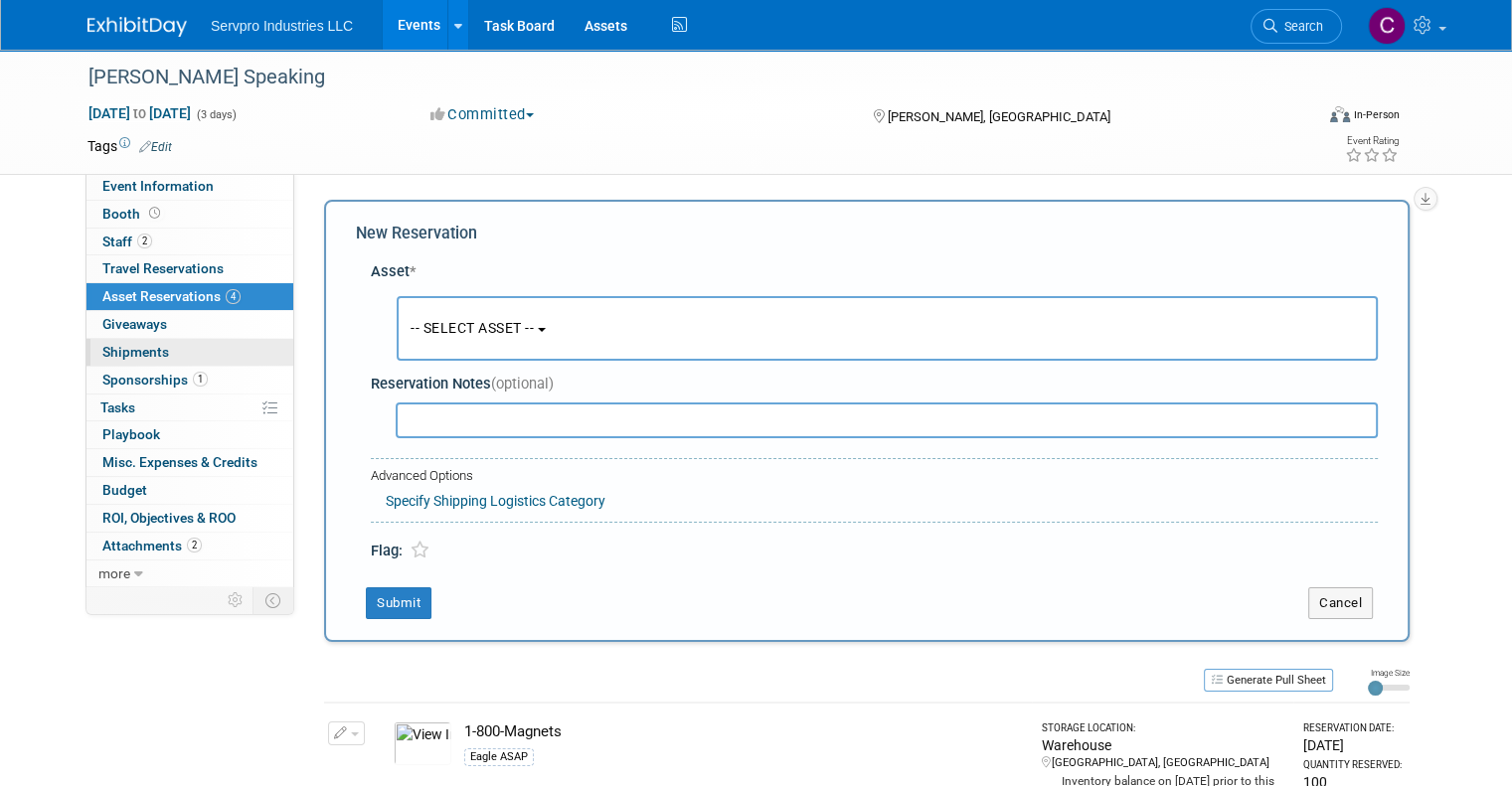 click on "Shipments 0" at bounding box center (135, 352) 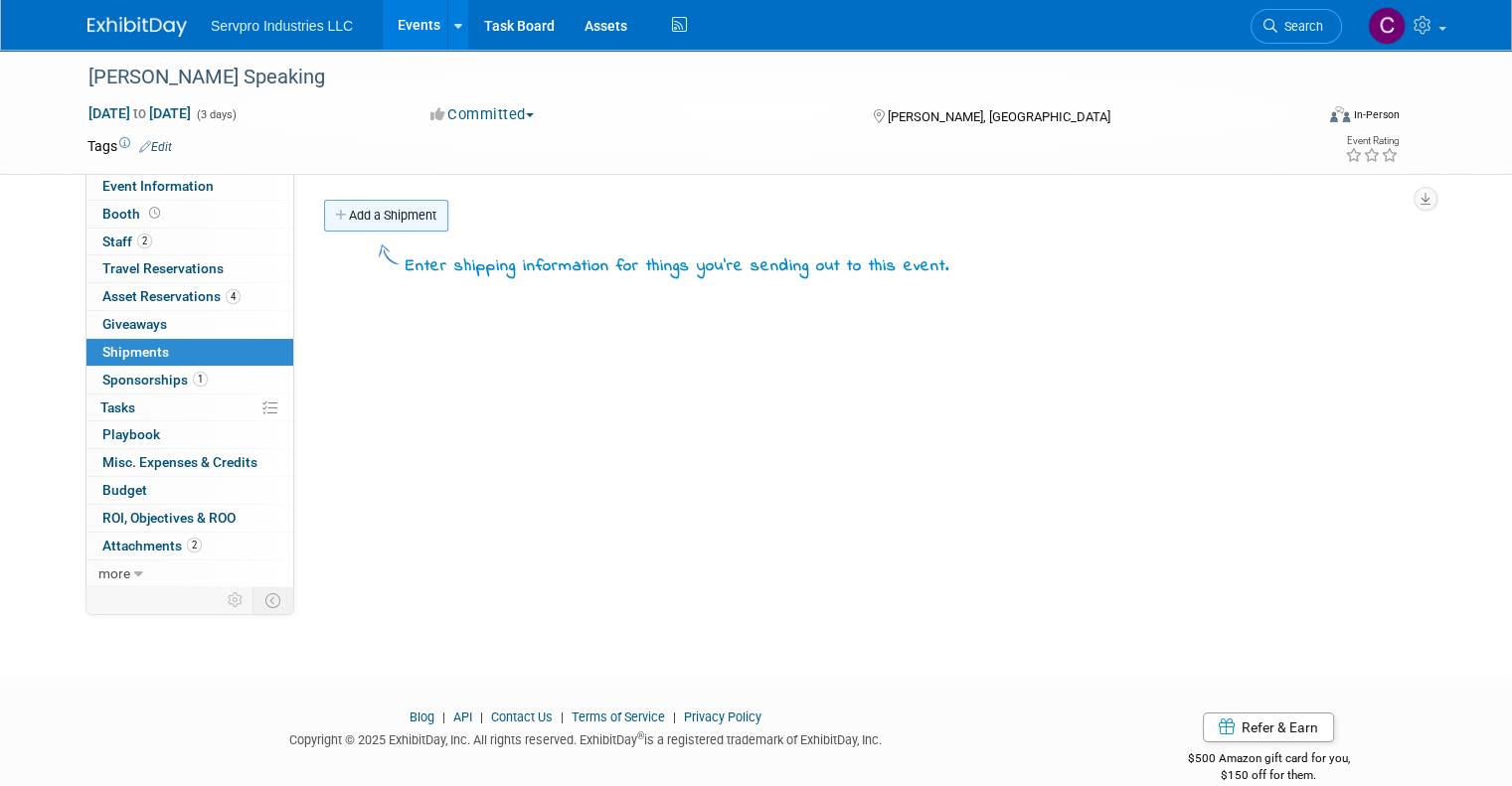 click on "Add a Shipment" at bounding box center [386, 216] 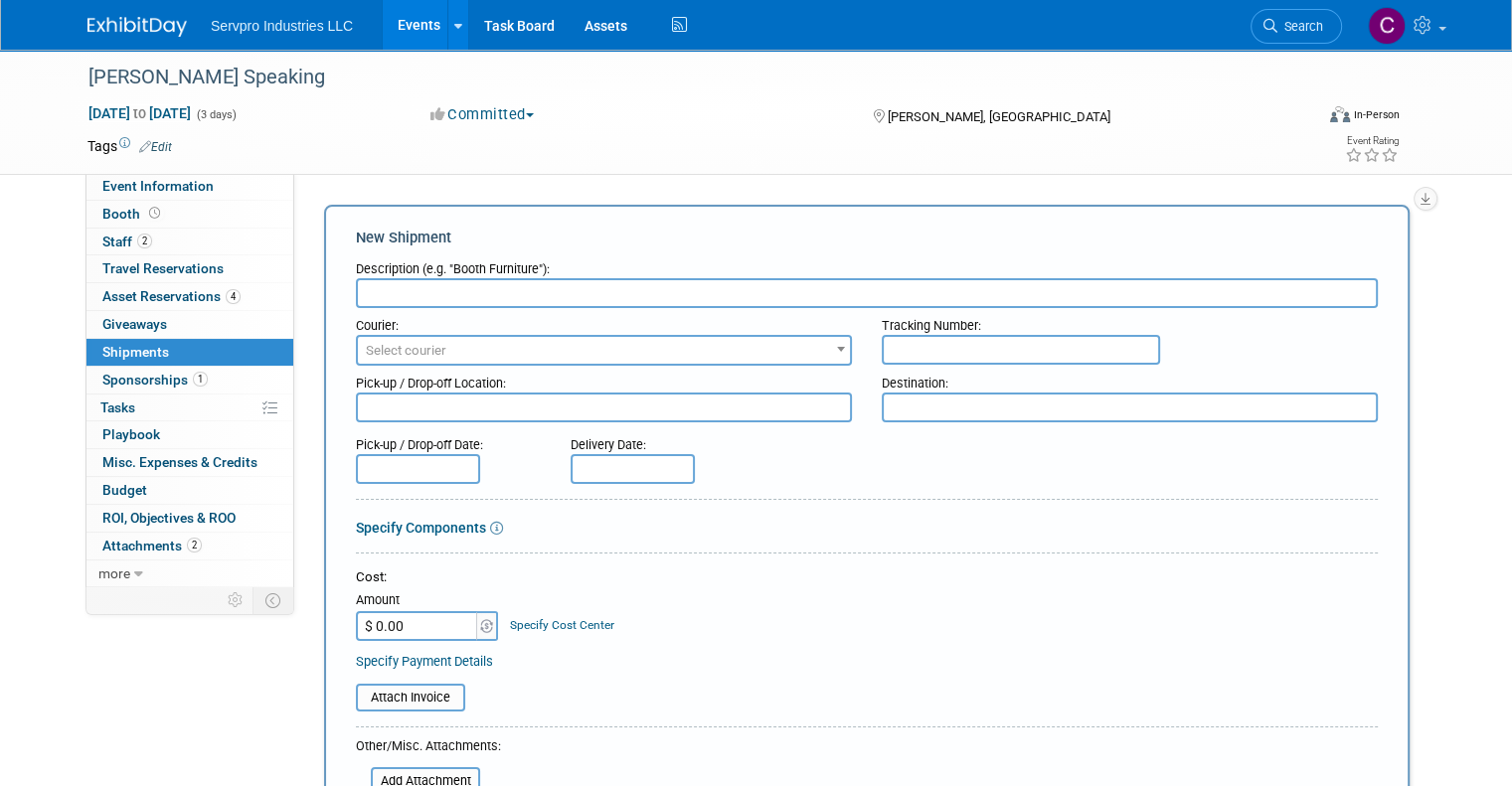 scroll, scrollTop: 0, scrollLeft: 0, axis: both 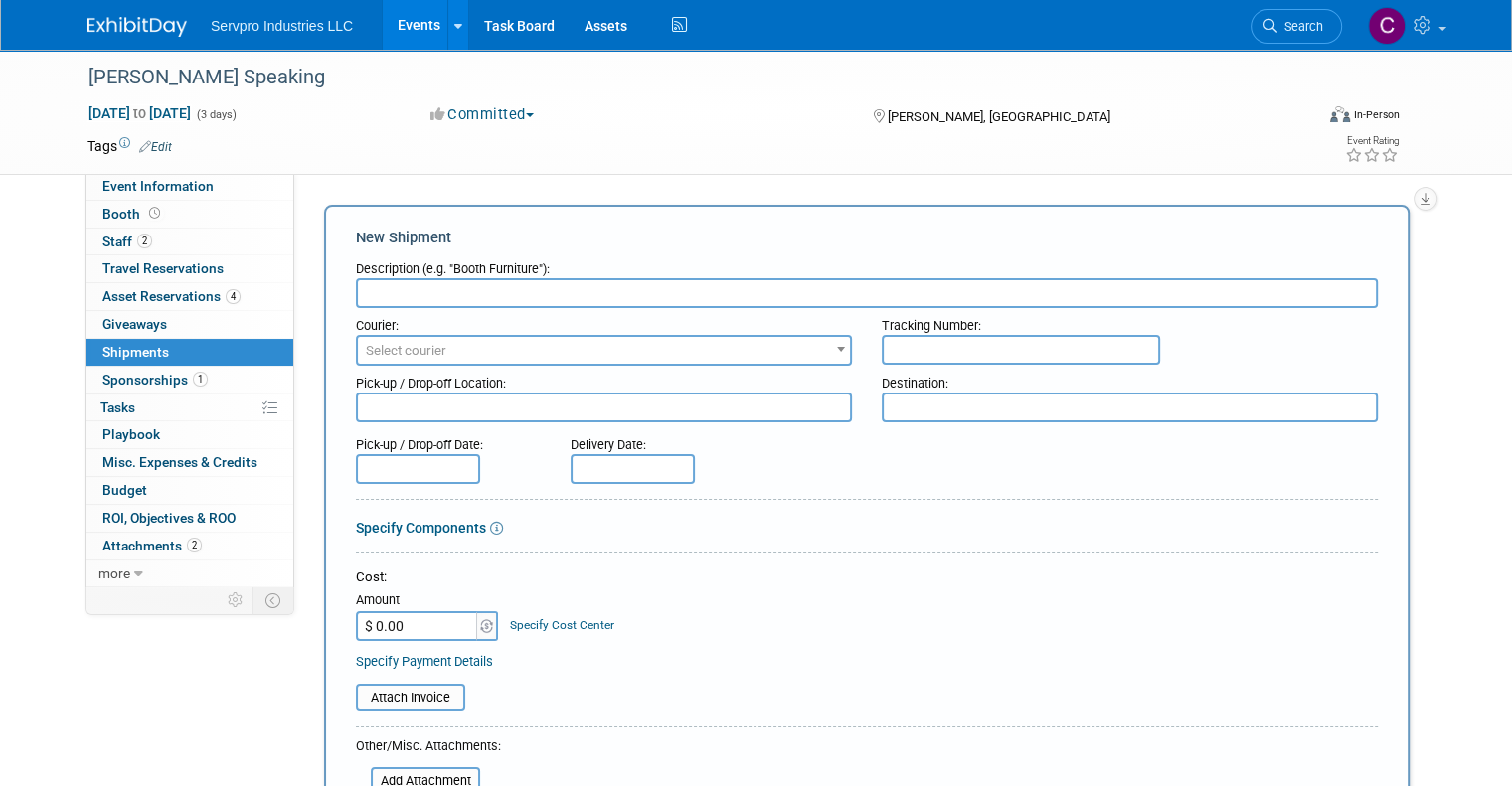 click on "Select courier" at bounding box center (603, 351) 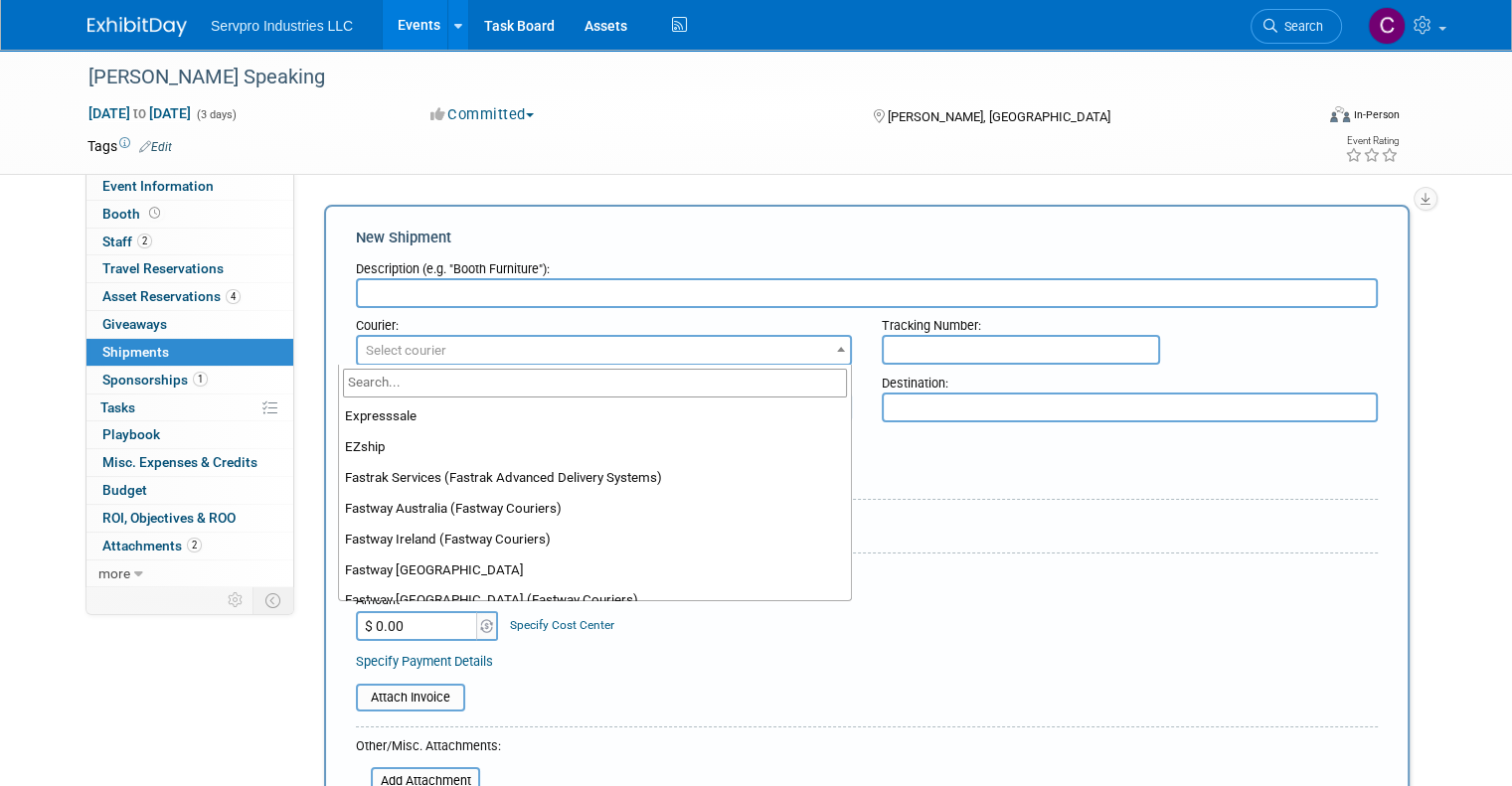 scroll, scrollTop: 6506, scrollLeft: 0, axis: vertical 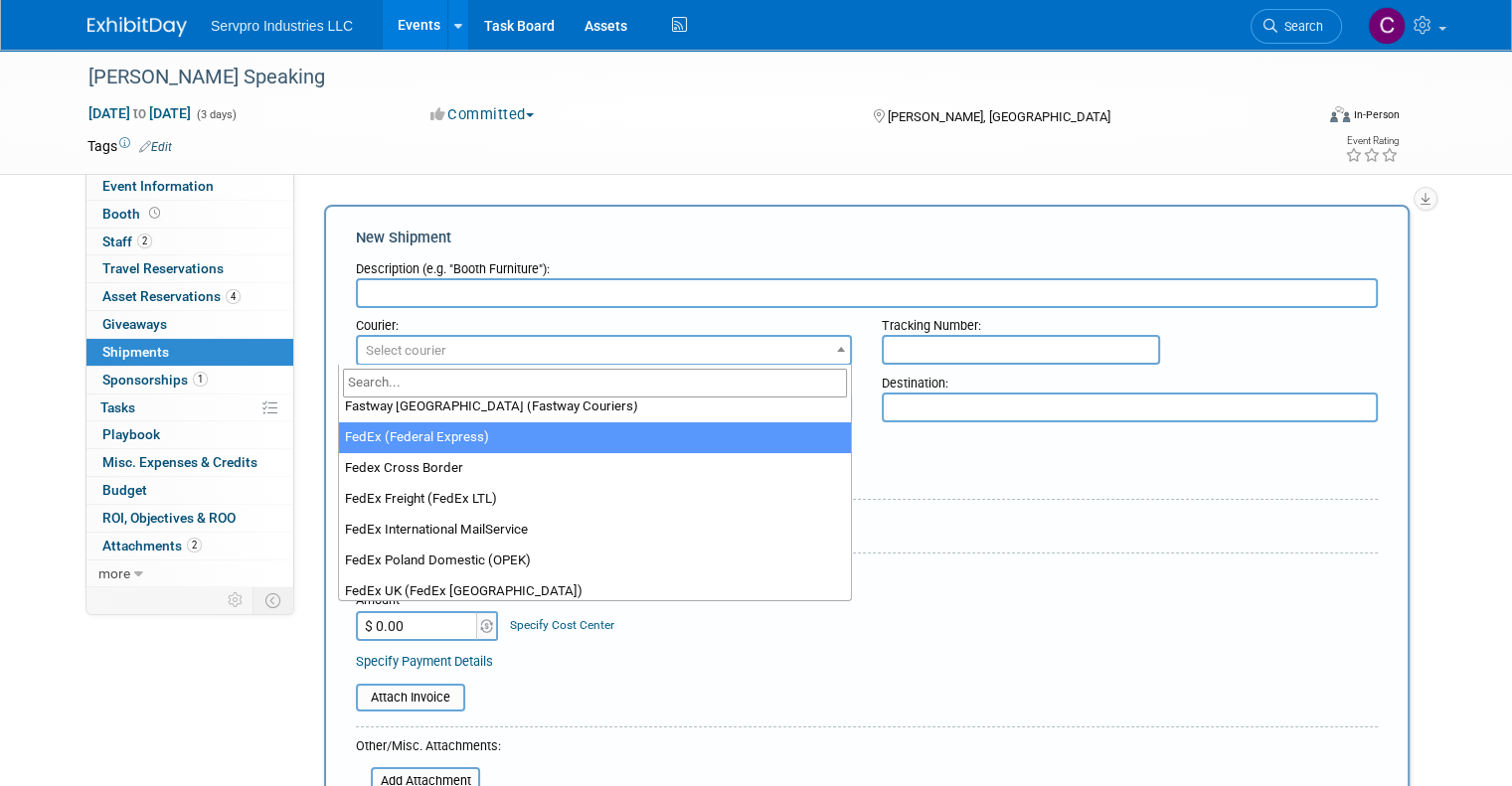 select on "206" 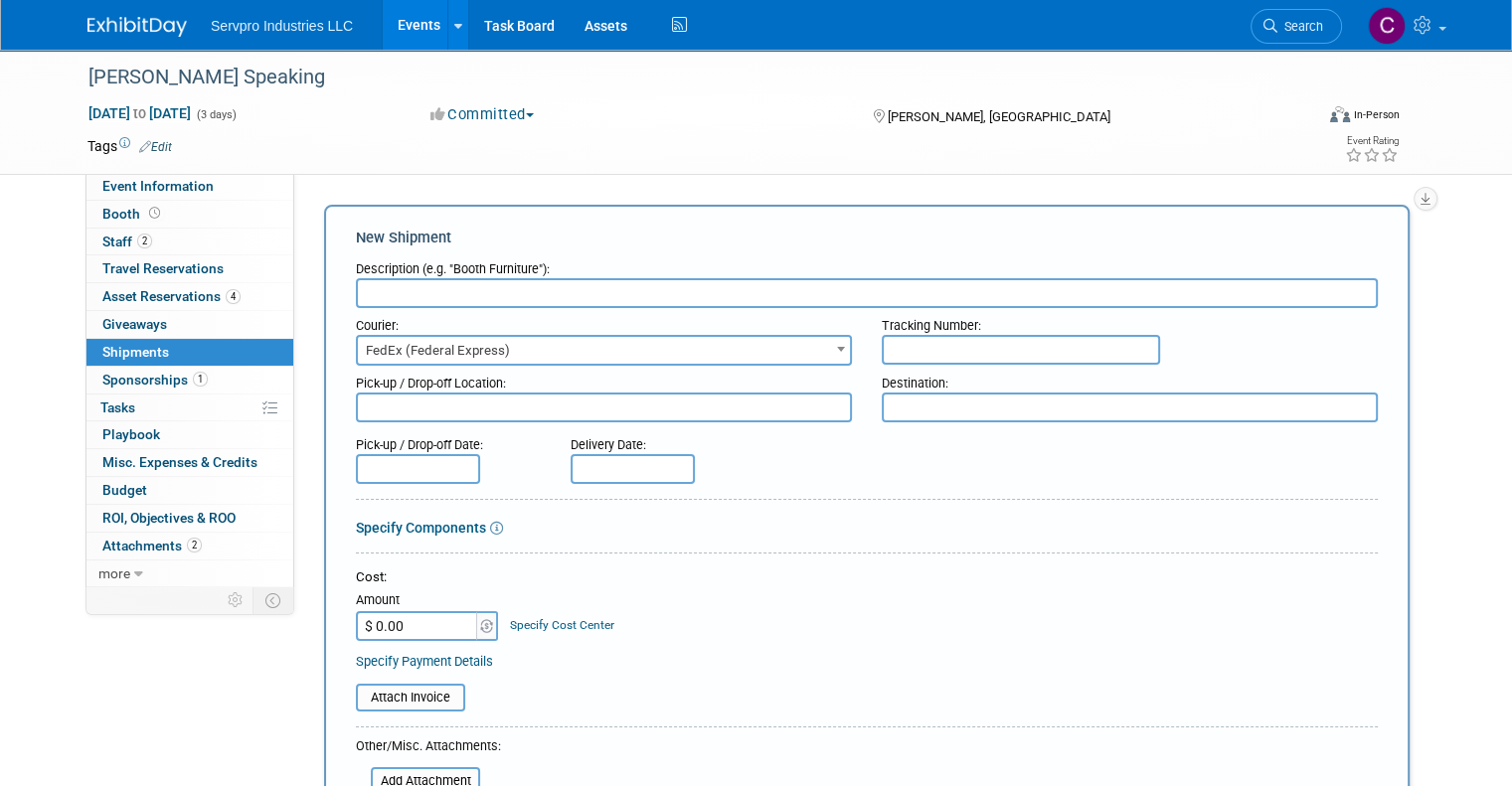 click on "Events" at bounding box center [419, 25] 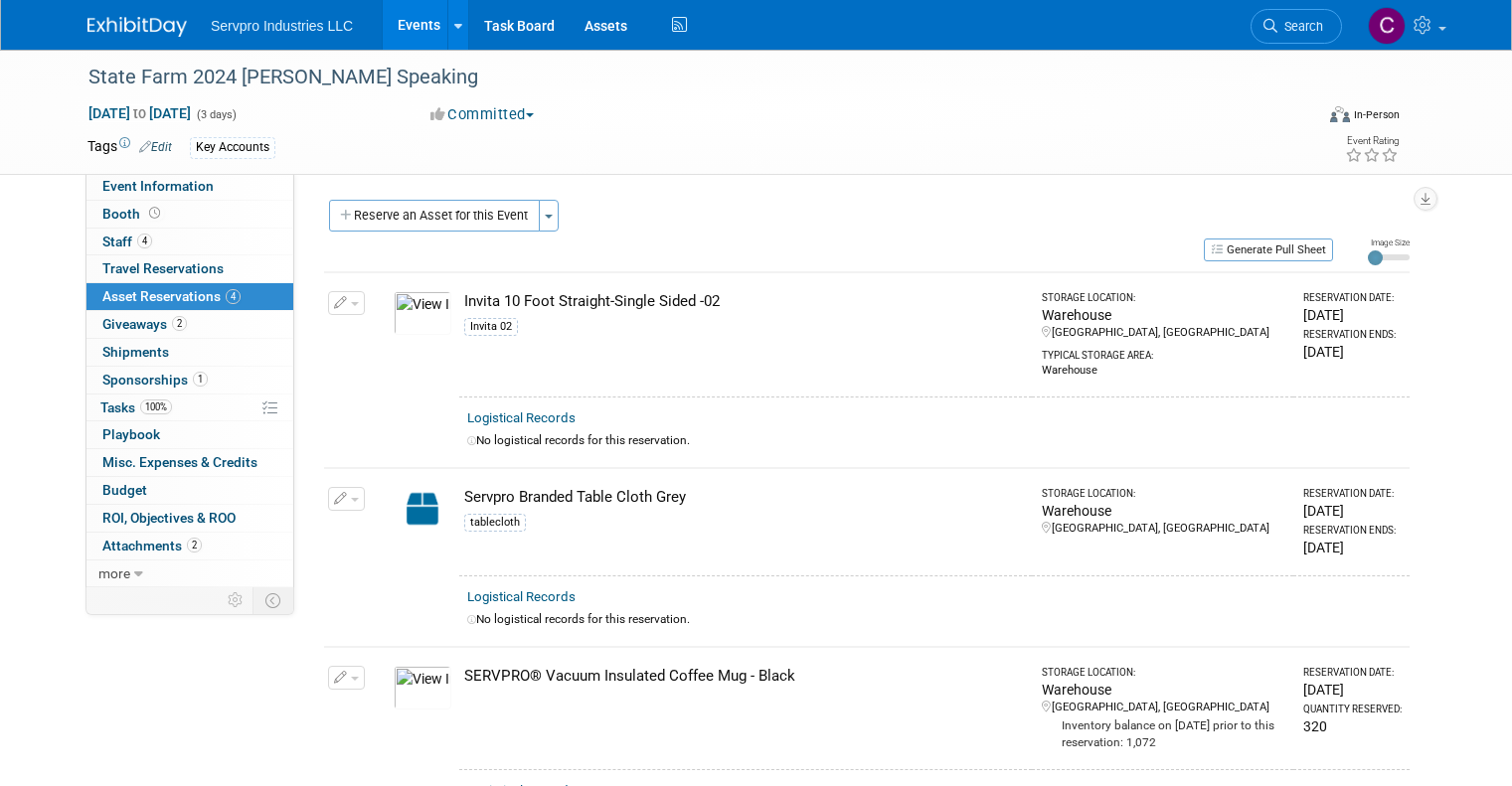 scroll, scrollTop: 278, scrollLeft: 0, axis: vertical 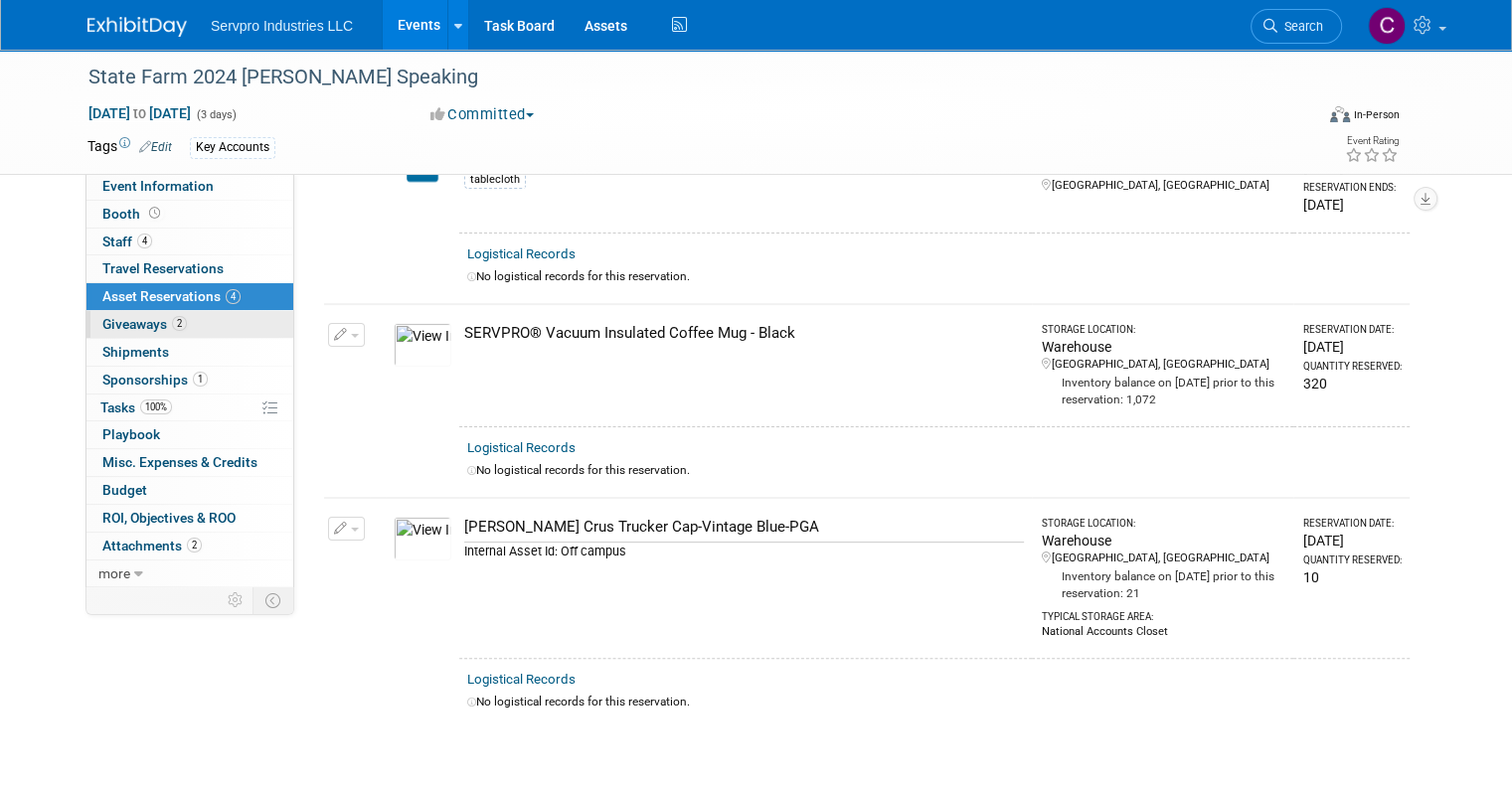 click on "Giveaways 2" at bounding box center (144, 324) 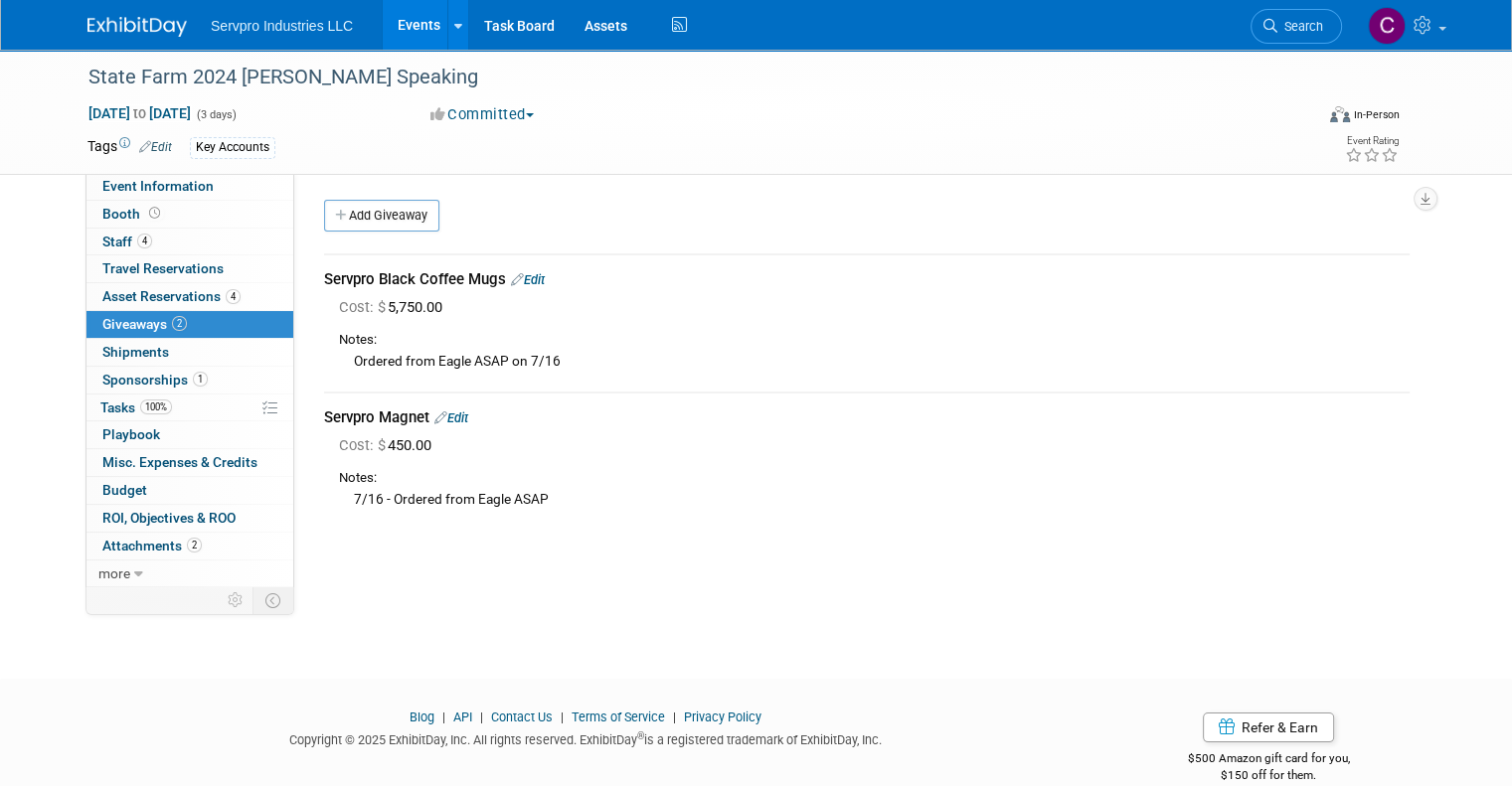 click on "Servpro Magnet
Edit" at bounding box center [867, 417] 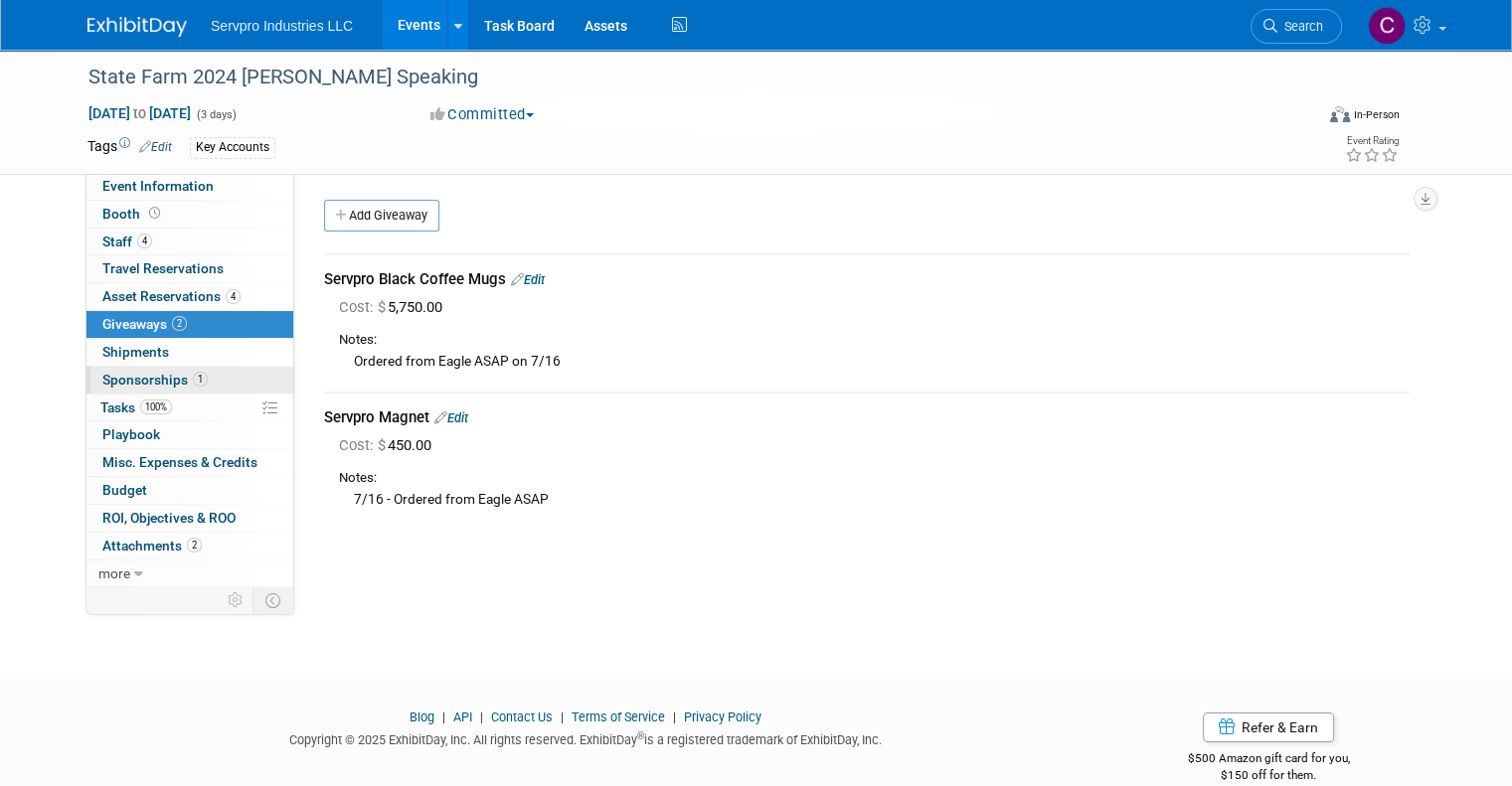 click on "Sponsorships 1" at bounding box center (155, 380) 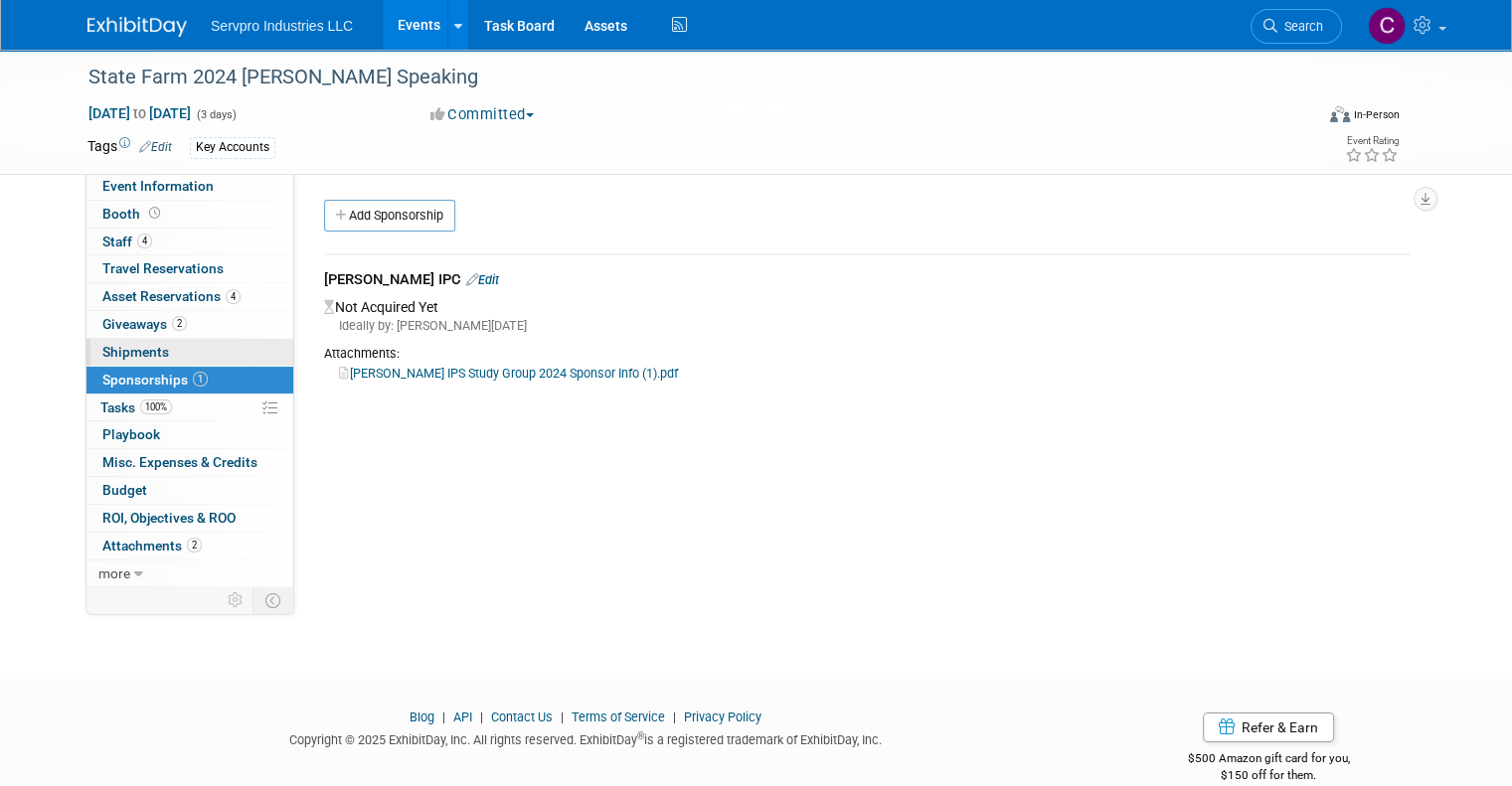 click on "Shipments 0" at bounding box center [135, 352] 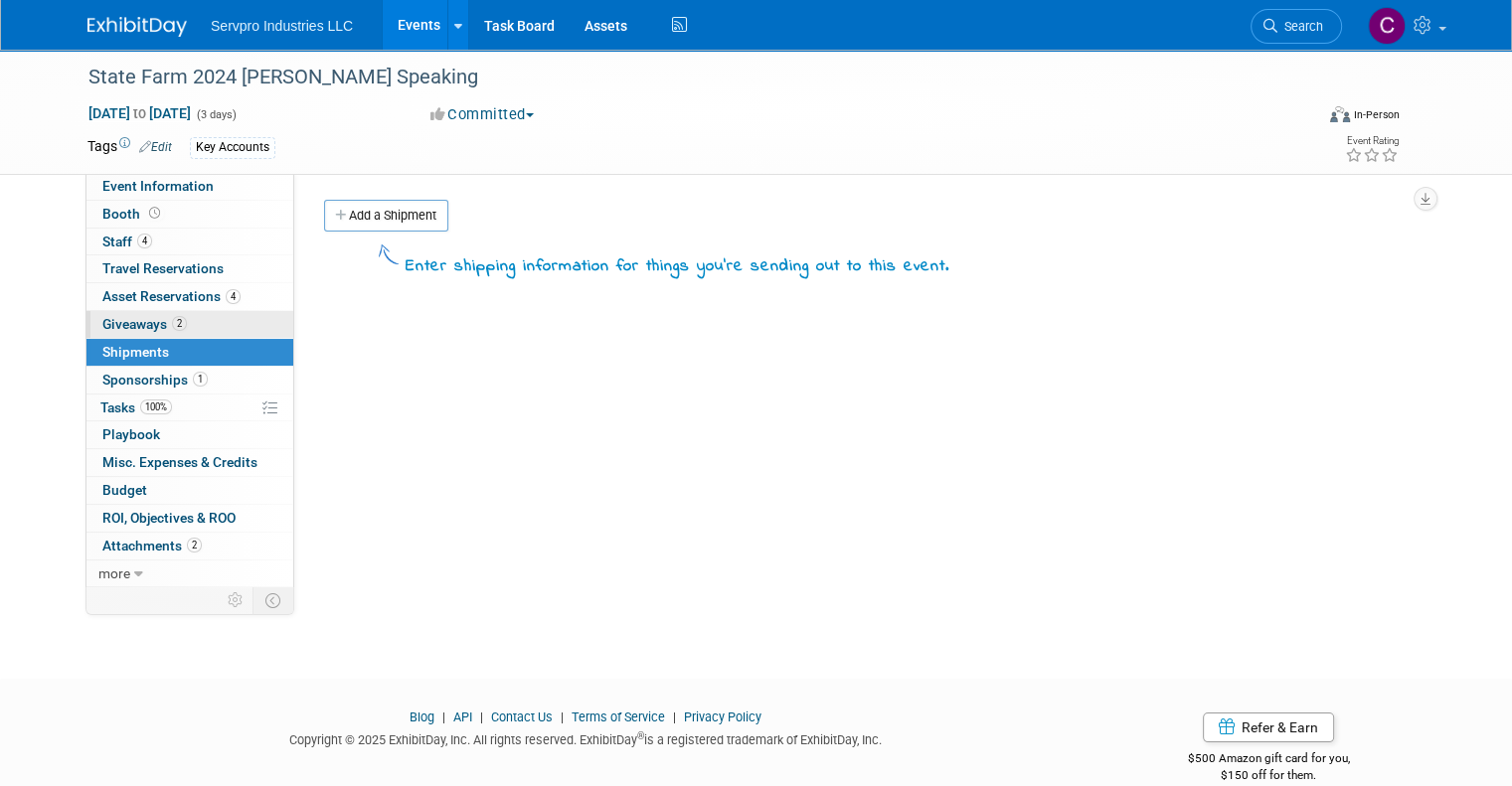 click on "Giveaways 2" at bounding box center (144, 324) 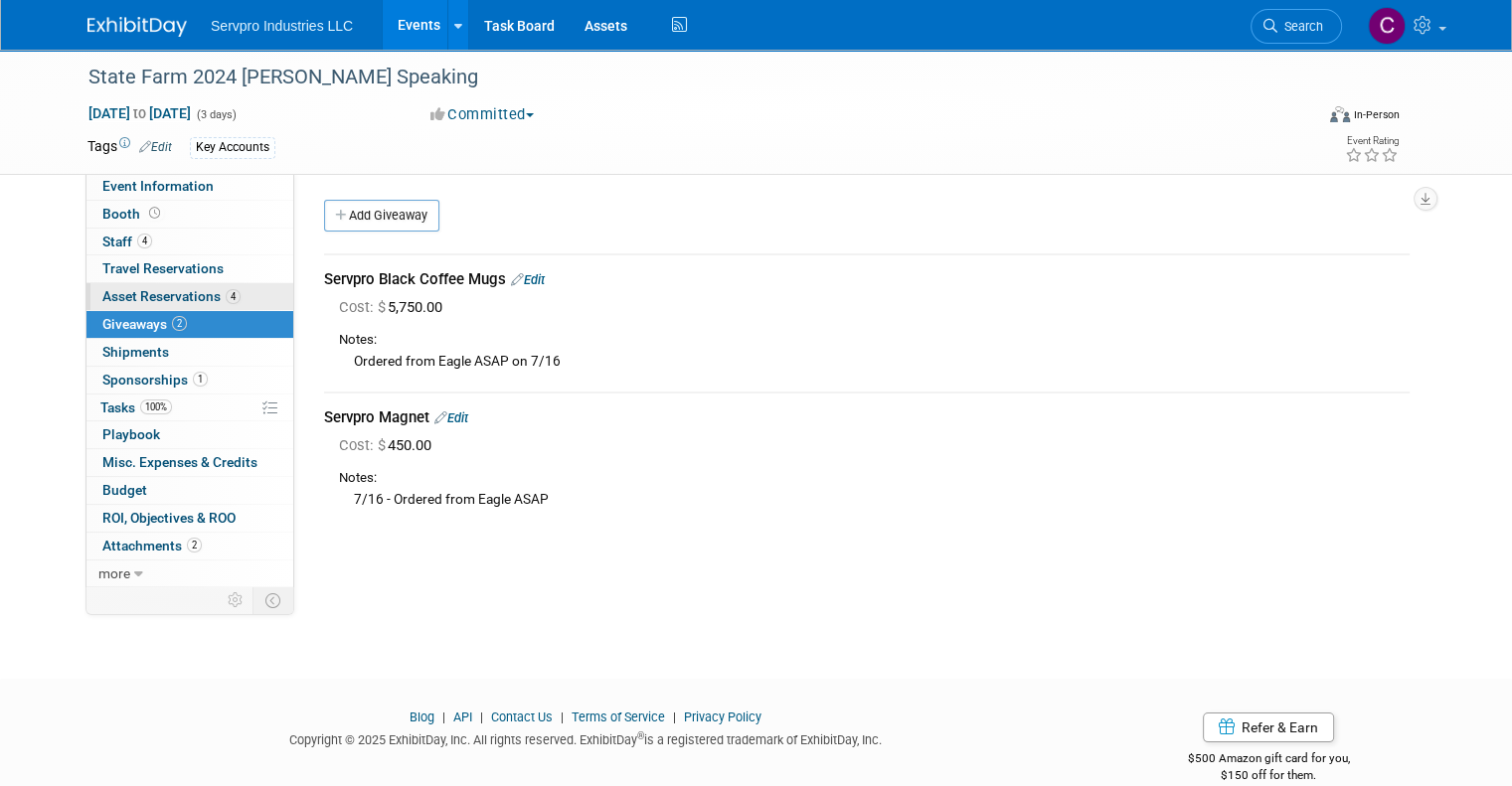 click on "Asset Reservations 4" at bounding box center (171, 296) 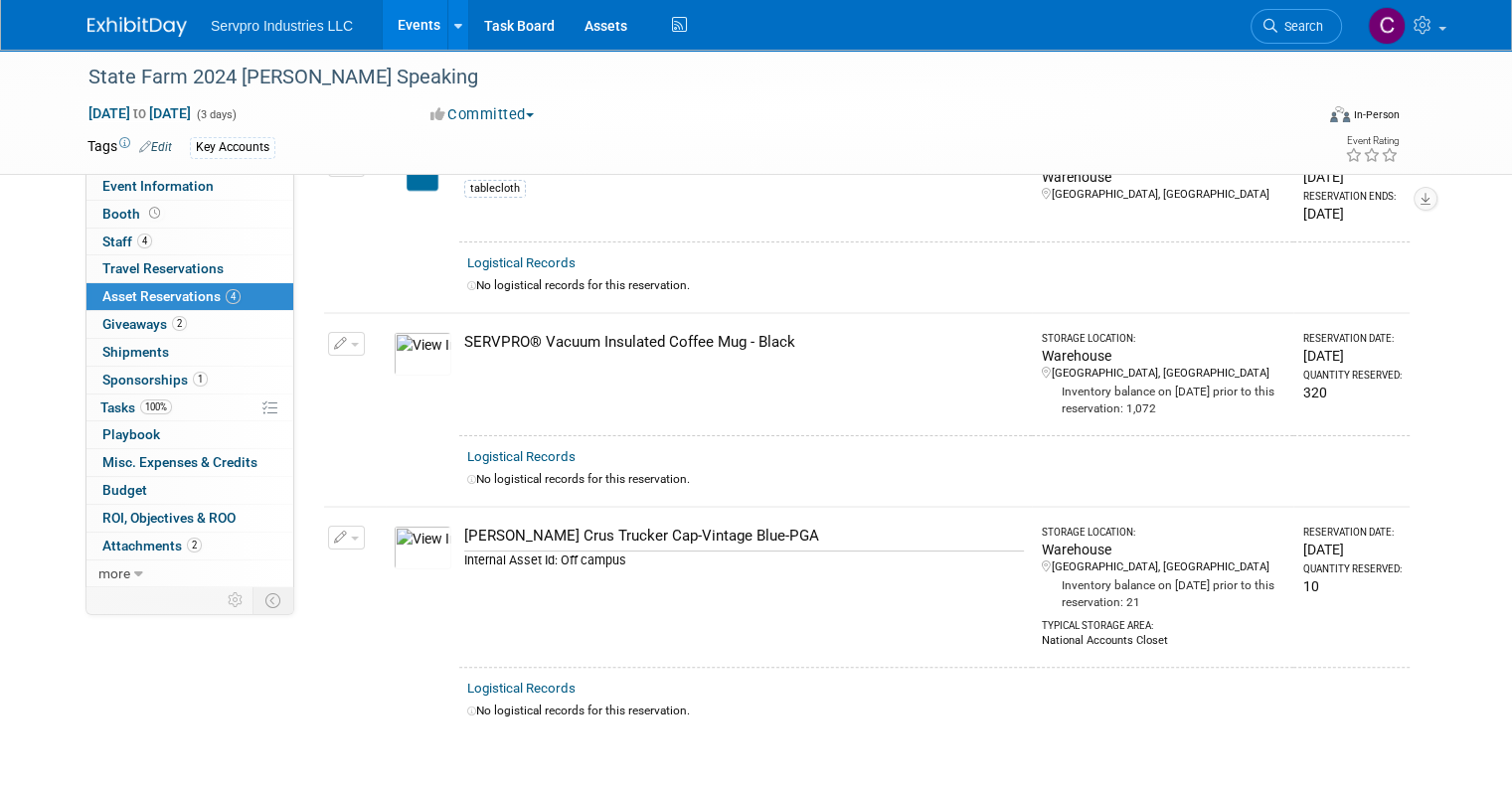 scroll, scrollTop: 373, scrollLeft: 0, axis: vertical 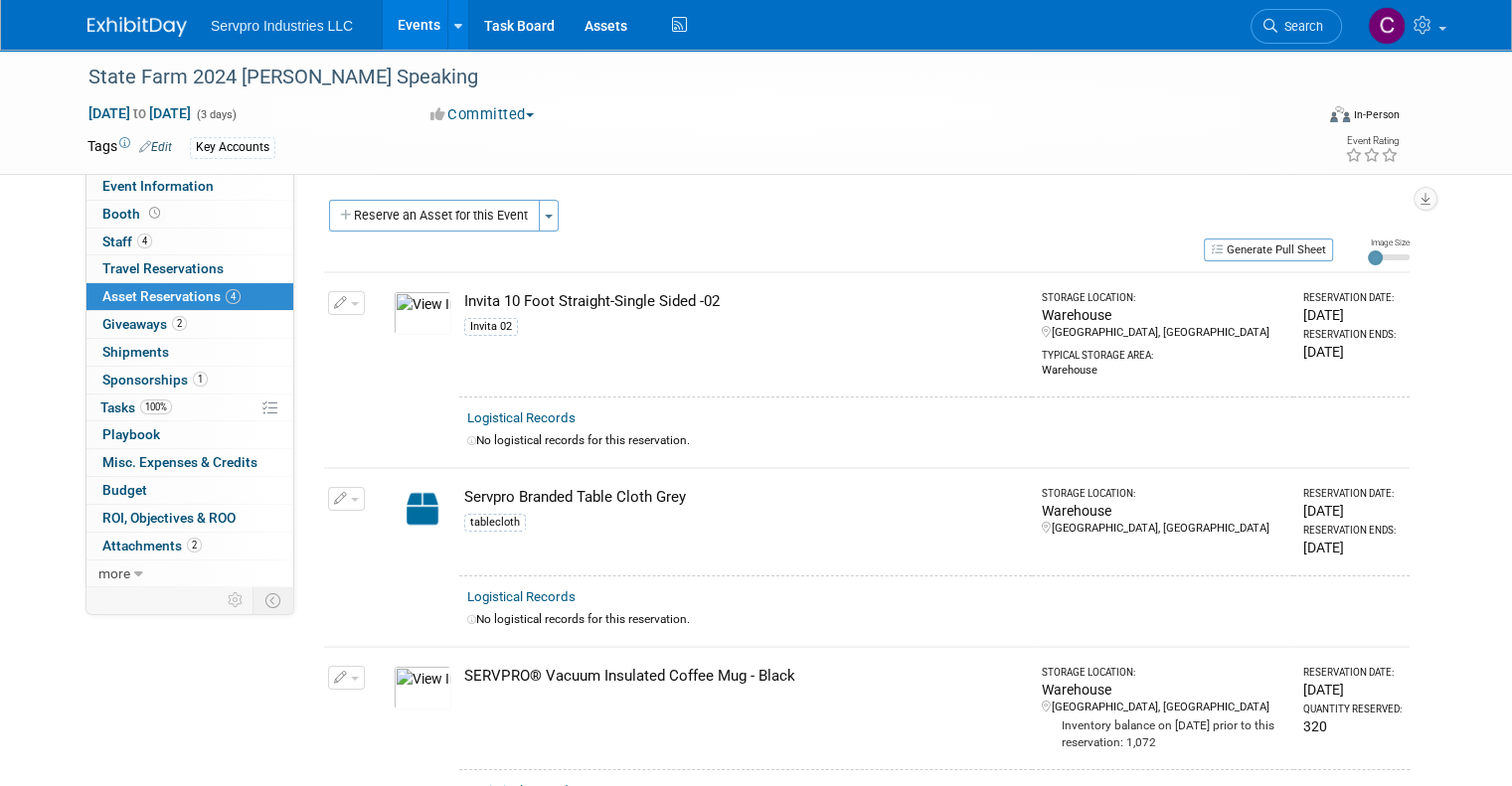 click on "Events" at bounding box center [419, 25] 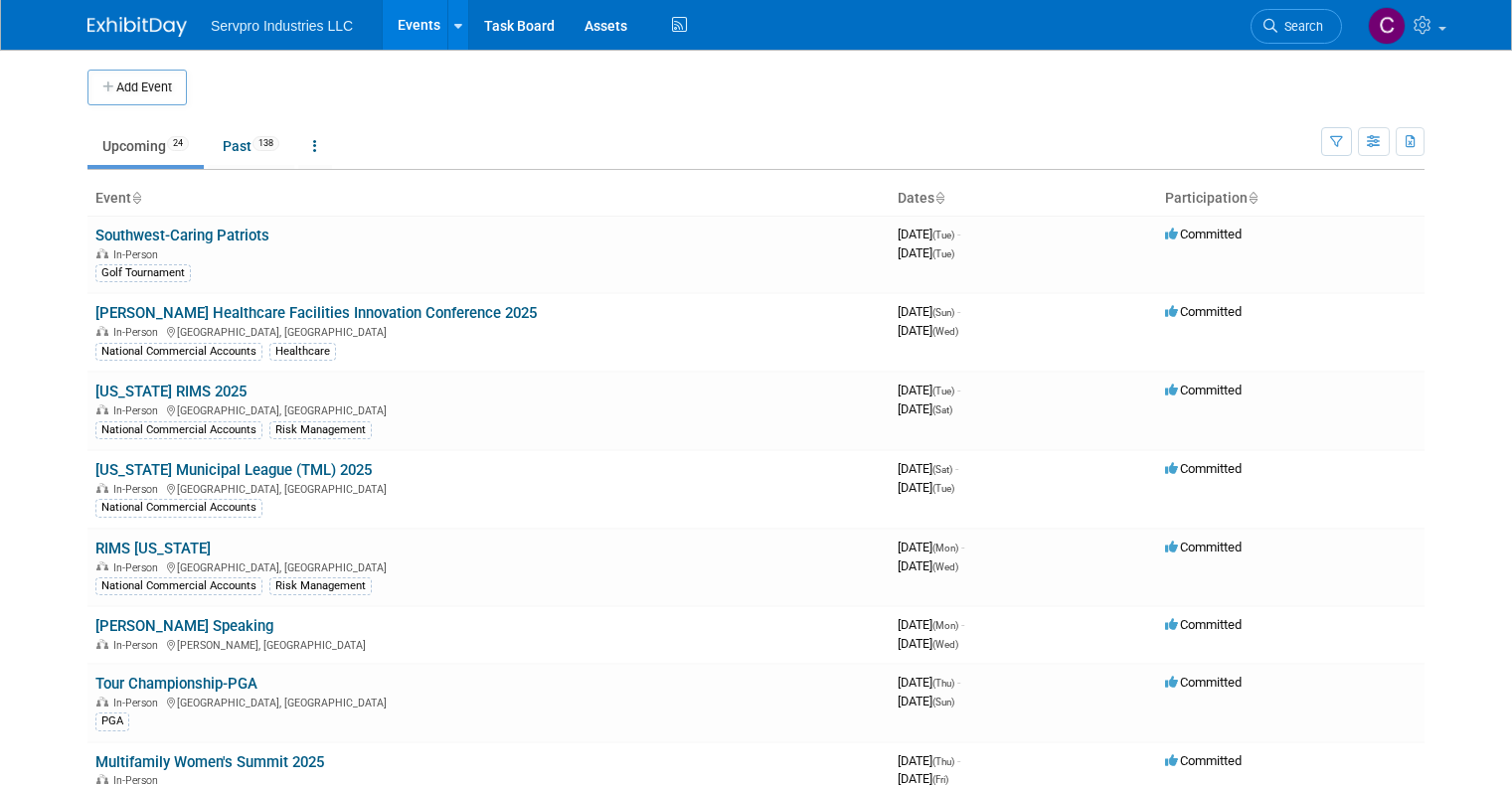 scroll, scrollTop: 0, scrollLeft: 0, axis: both 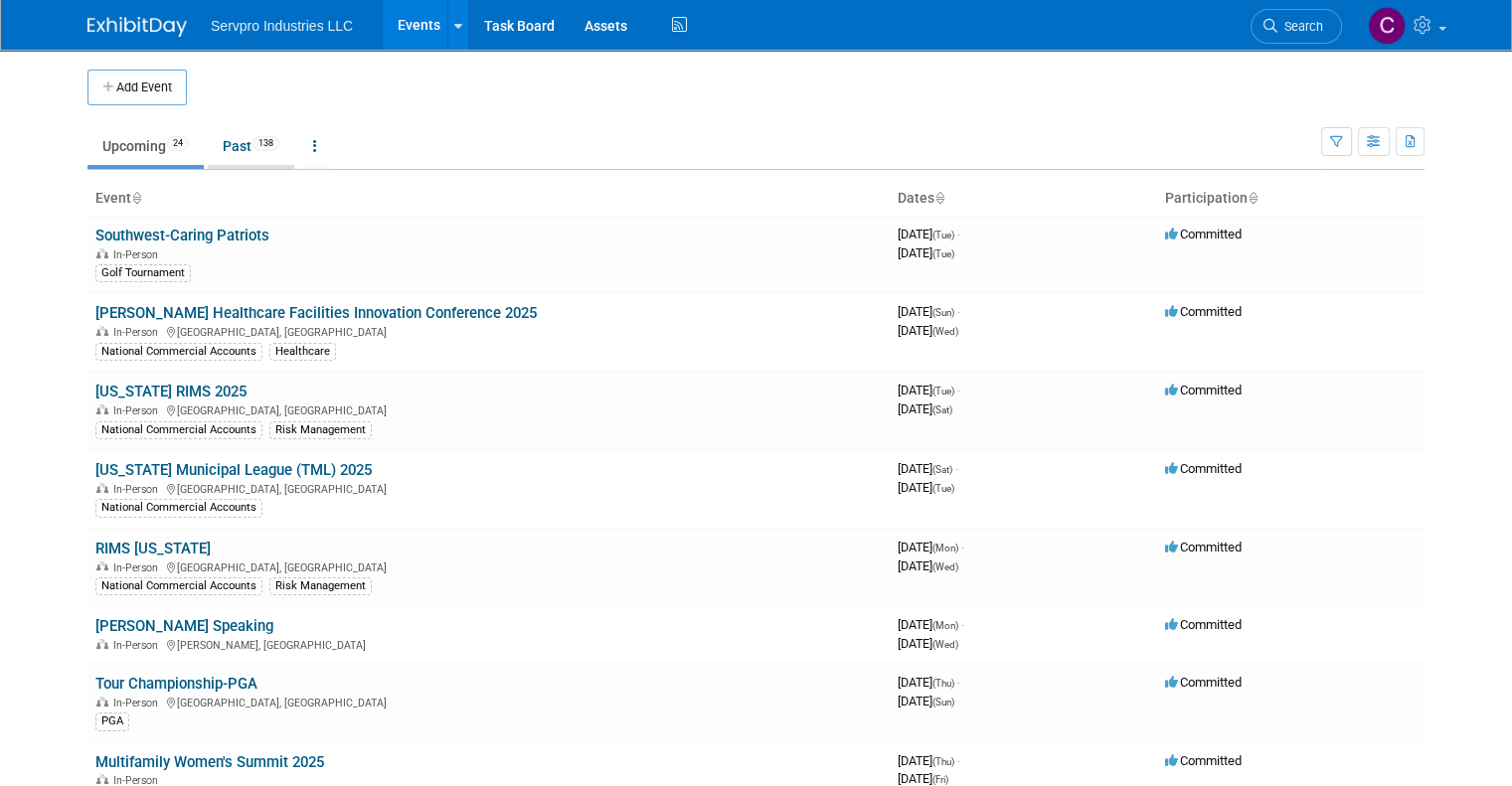 click on "Past
138" at bounding box center [251, 146] 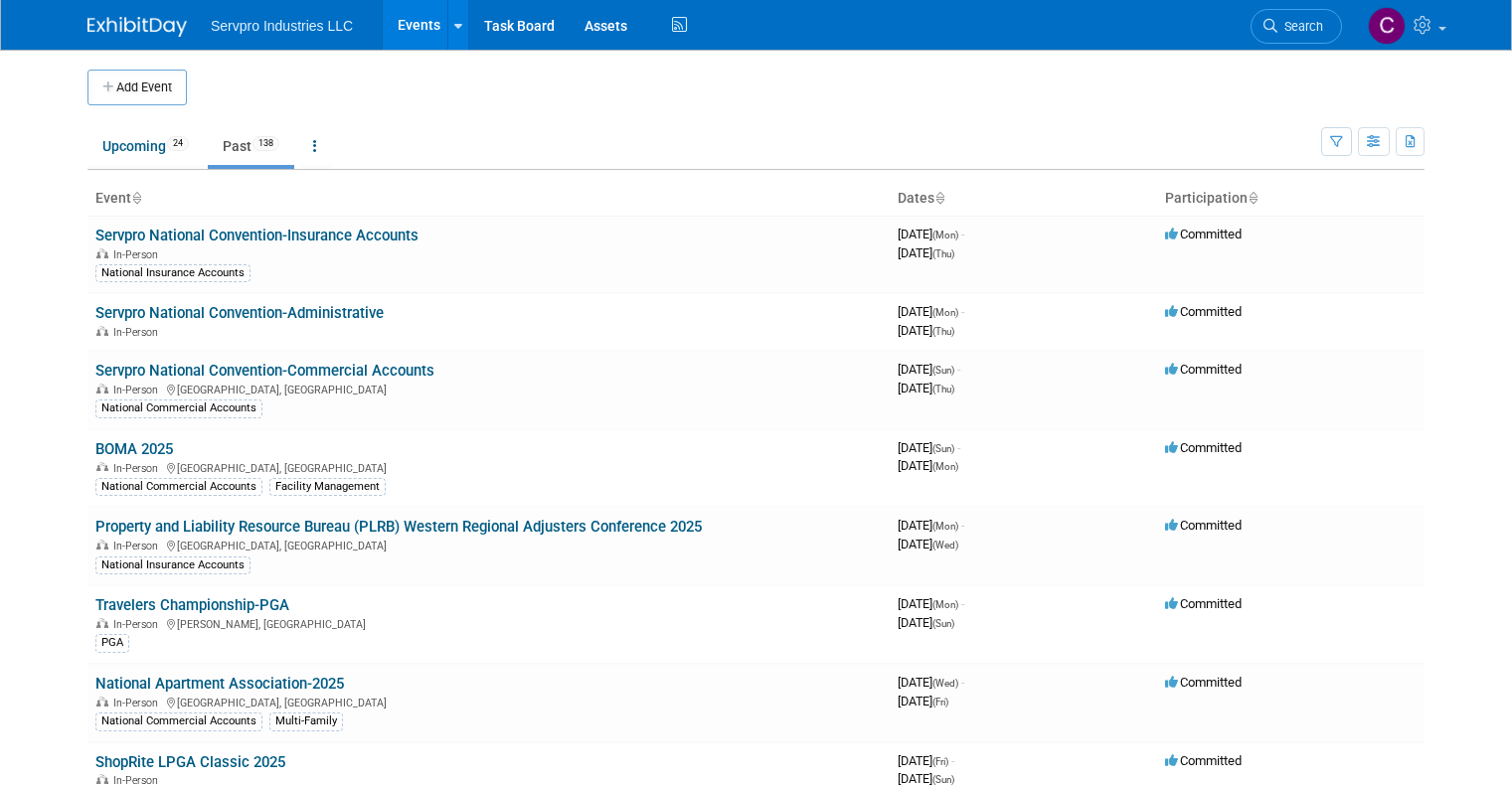 scroll, scrollTop: 0, scrollLeft: 0, axis: both 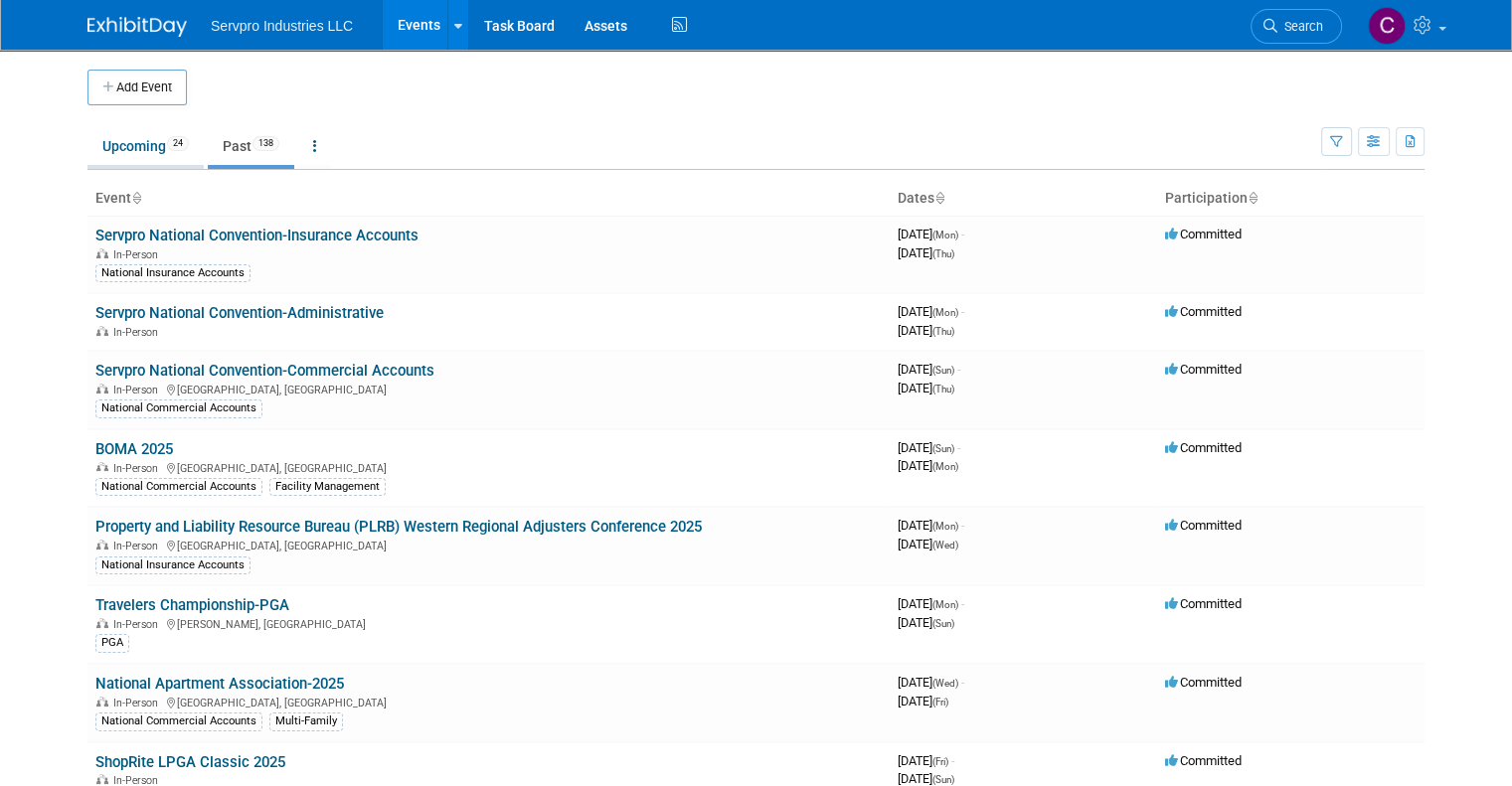 click on "Upcoming
24" at bounding box center [145, 146] 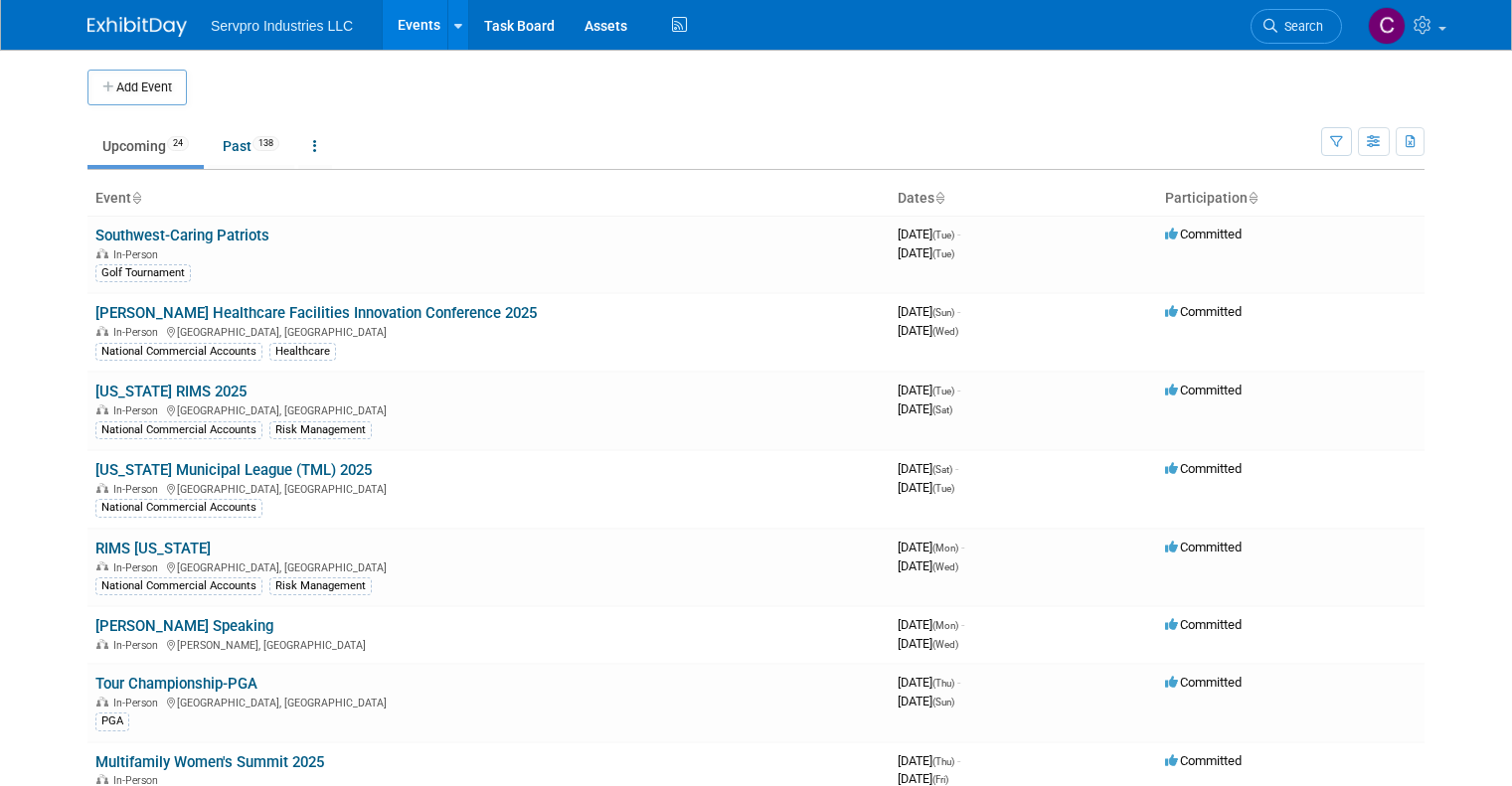 scroll, scrollTop: 0, scrollLeft: 0, axis: both 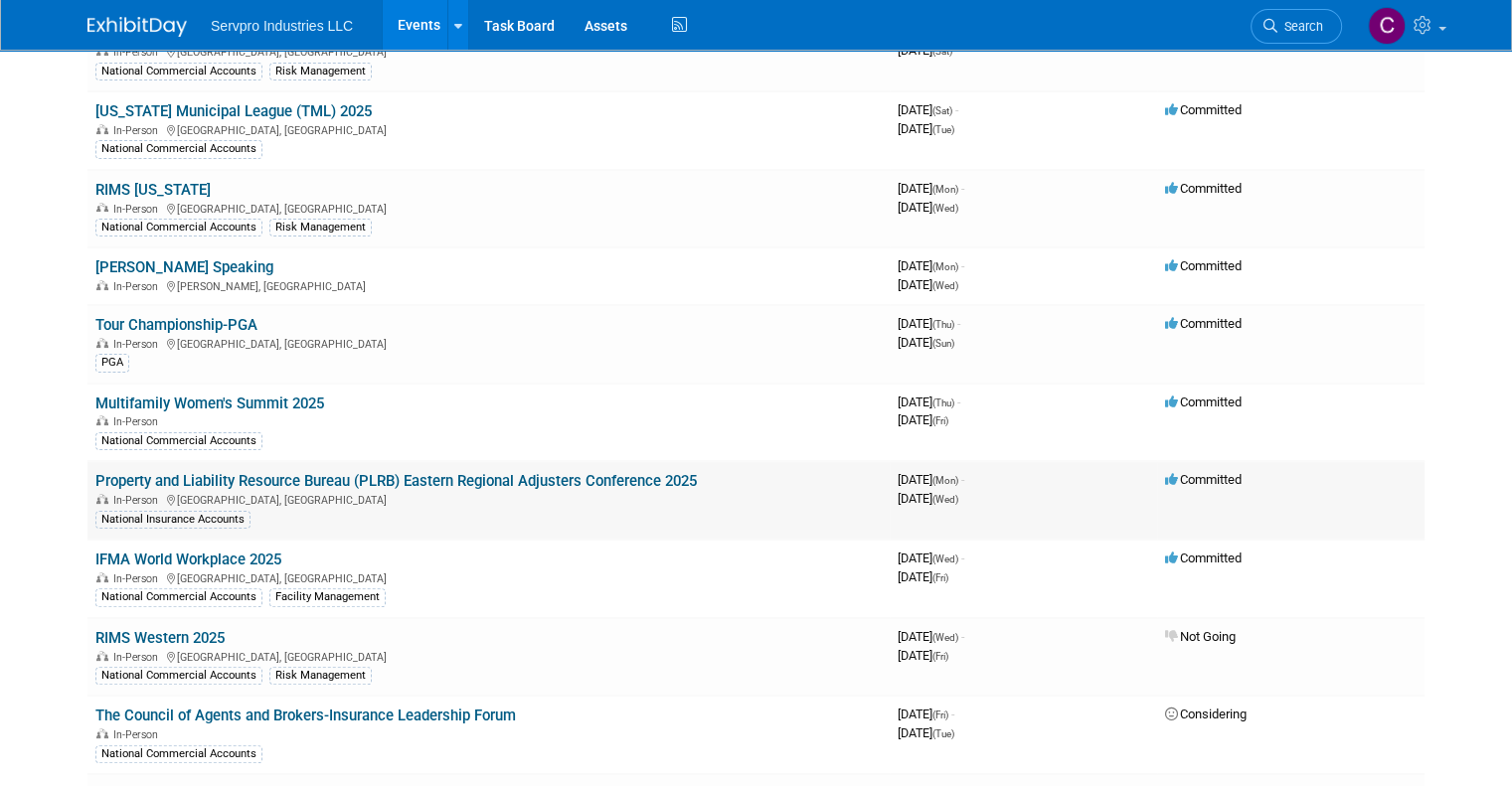 click on "Property and Liability Resource Bureau (PLRB) Eastern Regional Adjusters Conference 2025" at bounding box center (396, 481) 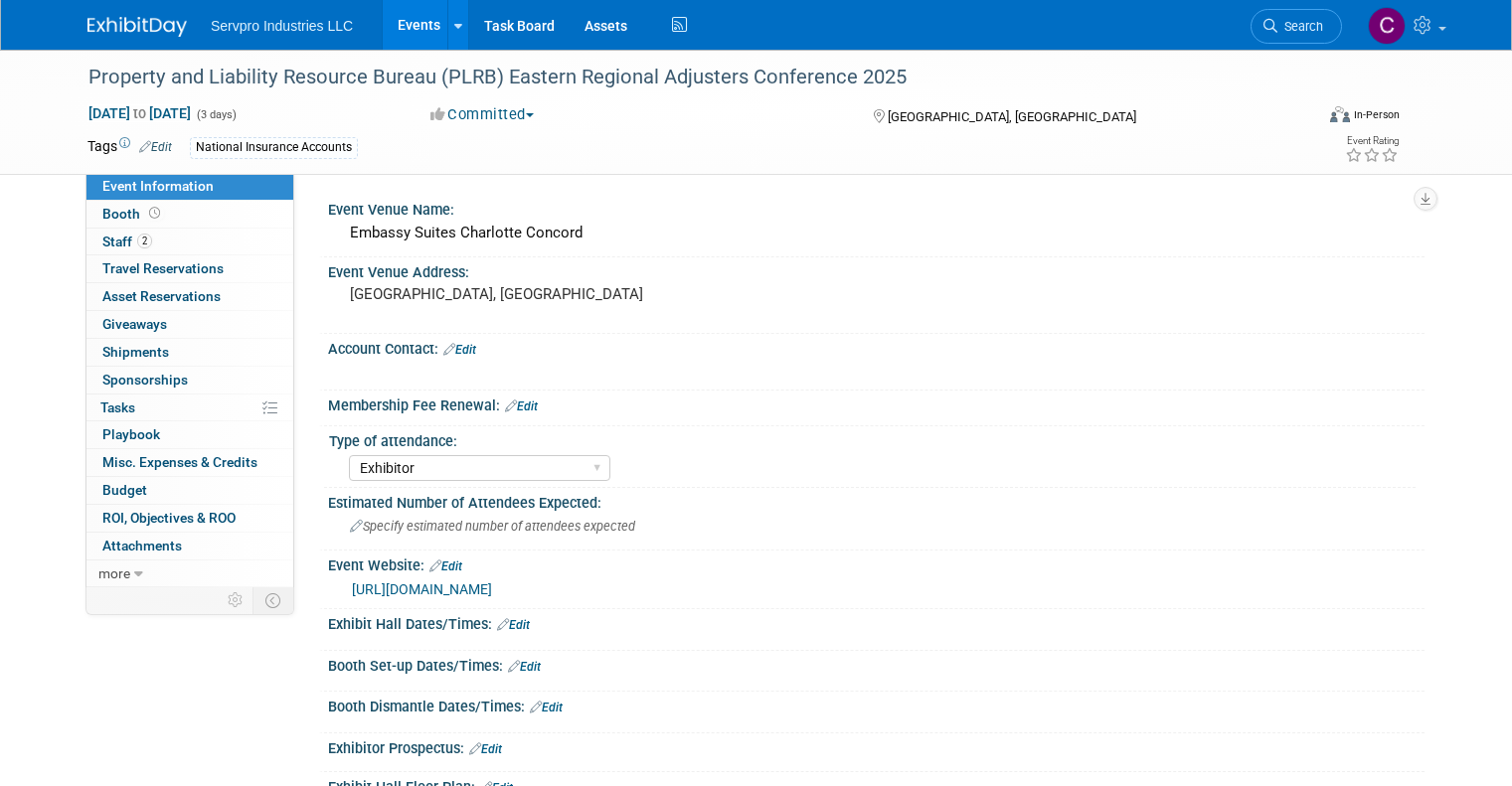 select on "Exhibitor" 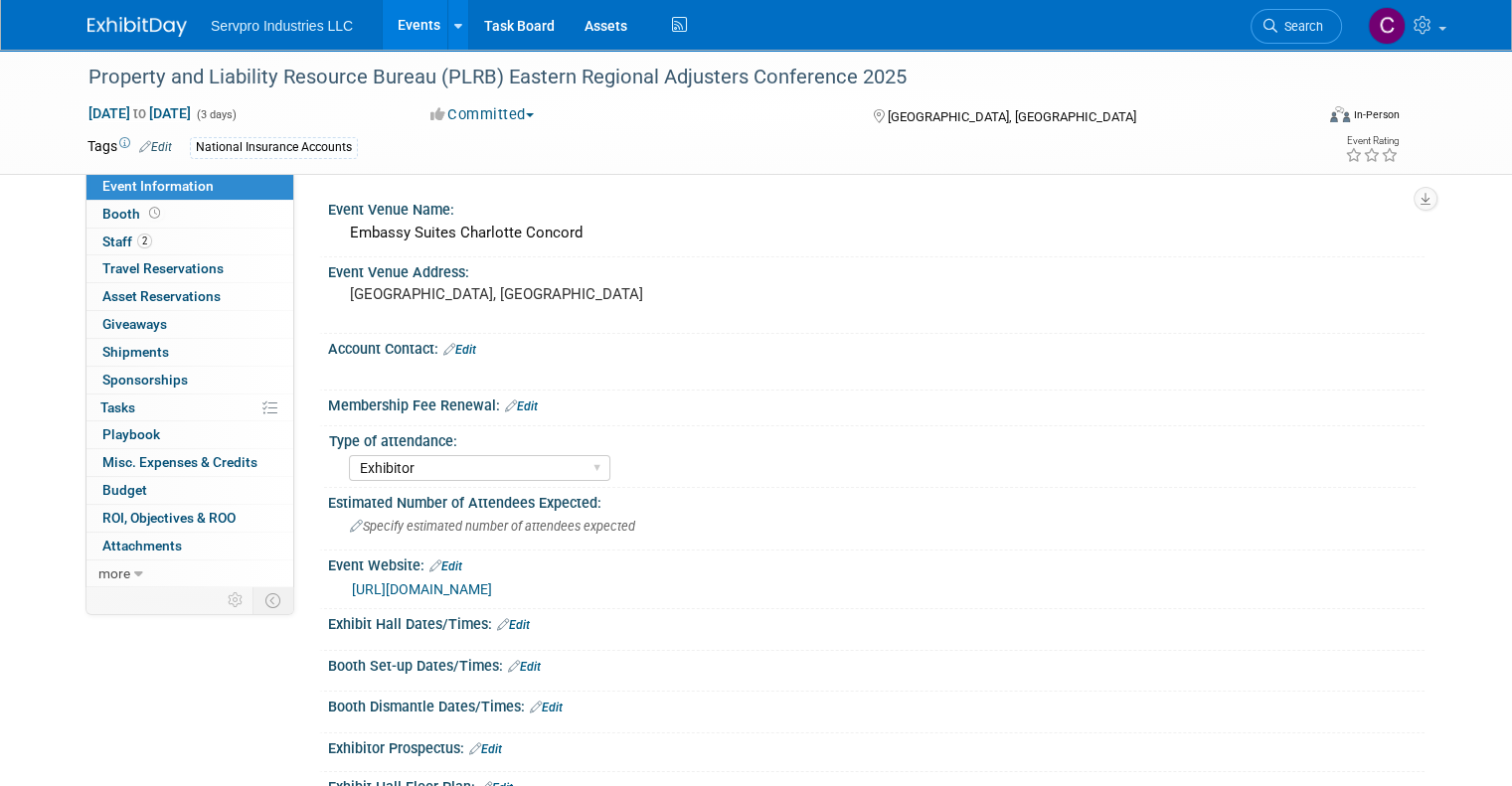 scroll, scrollTop: 0, scrollLeft: 0, axis: both 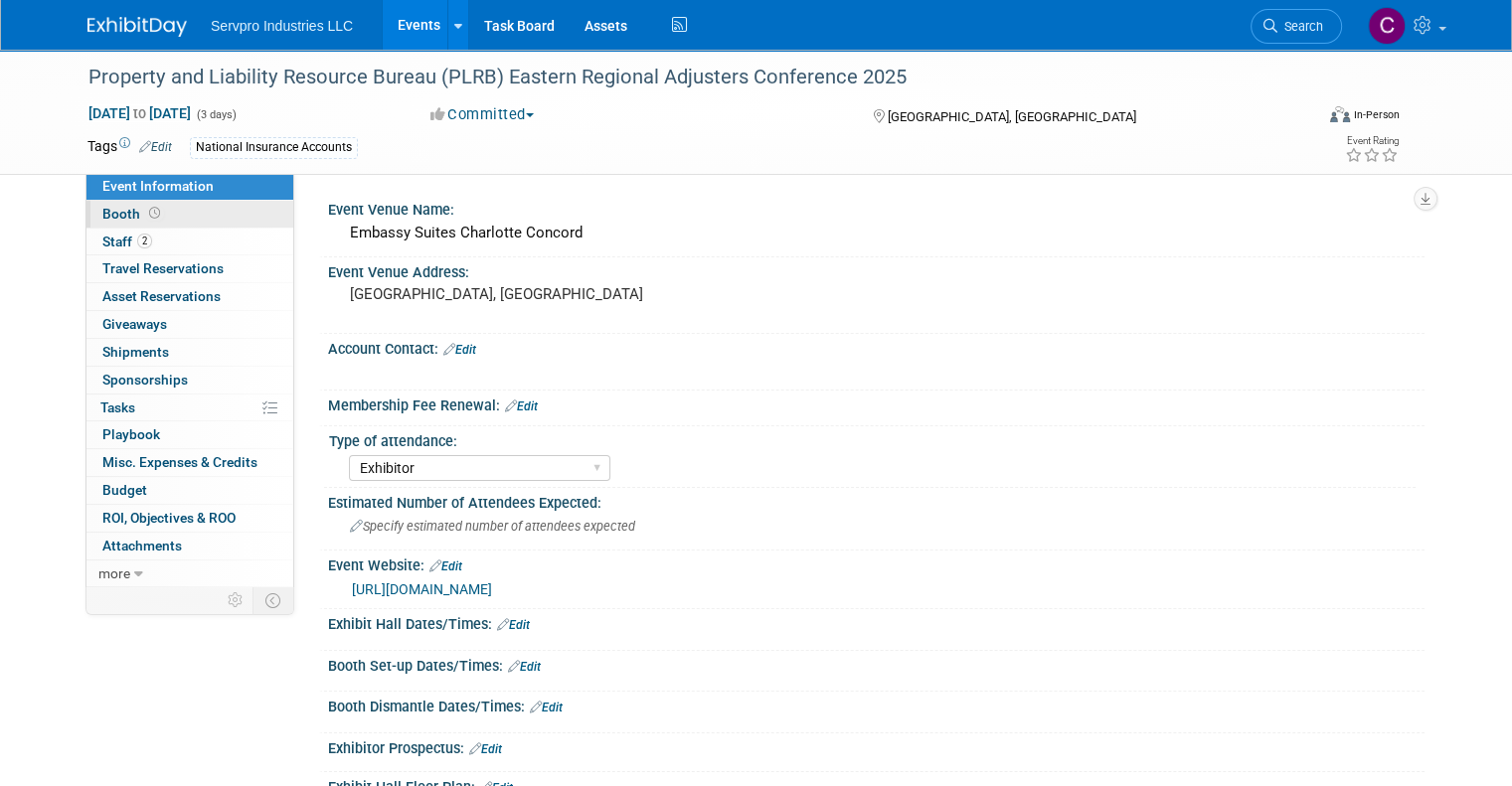 click on "Booth" at bounding box center (133, 214) 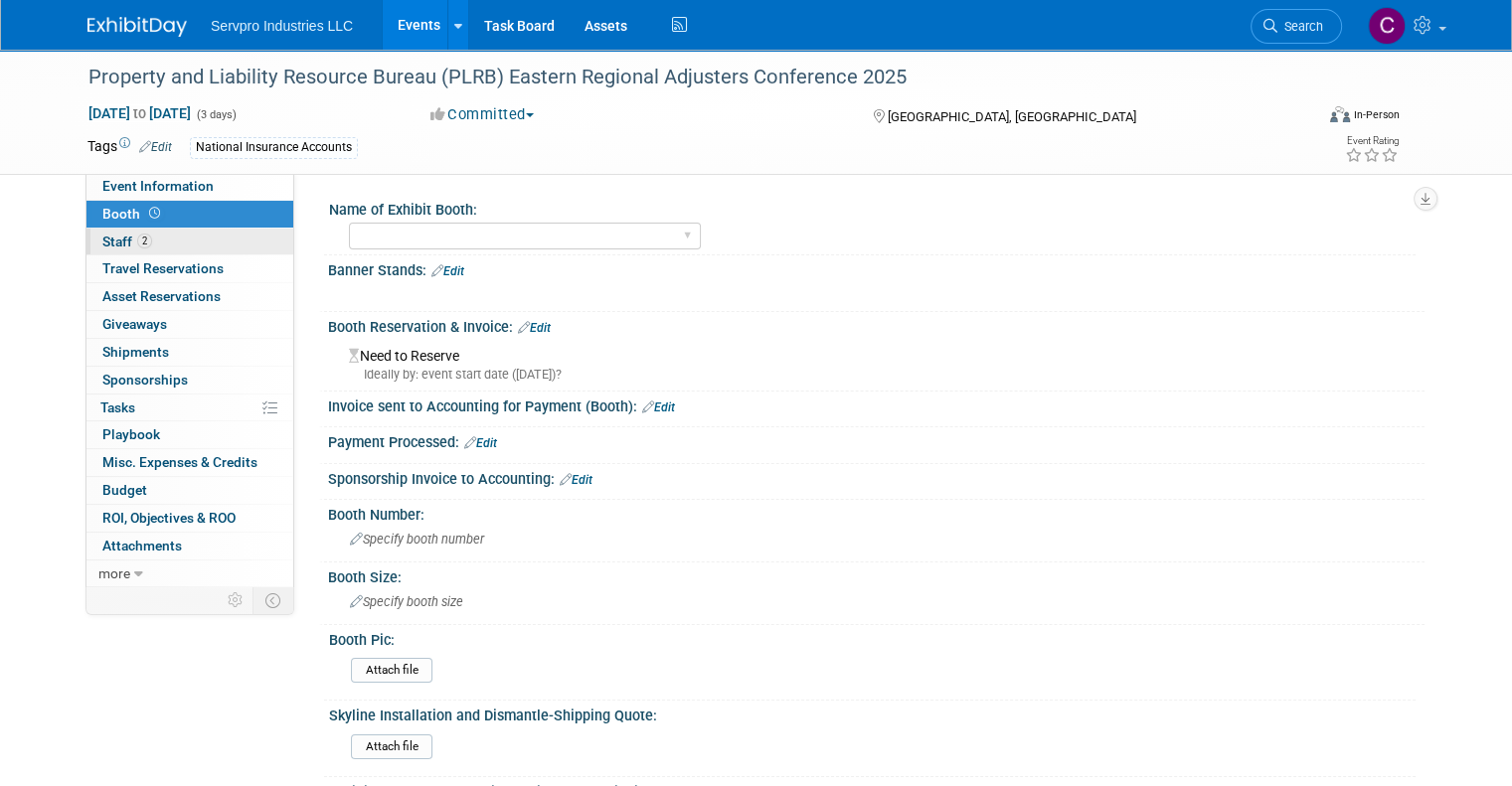 click on "Staff 2" at bounding box center [127, 241] 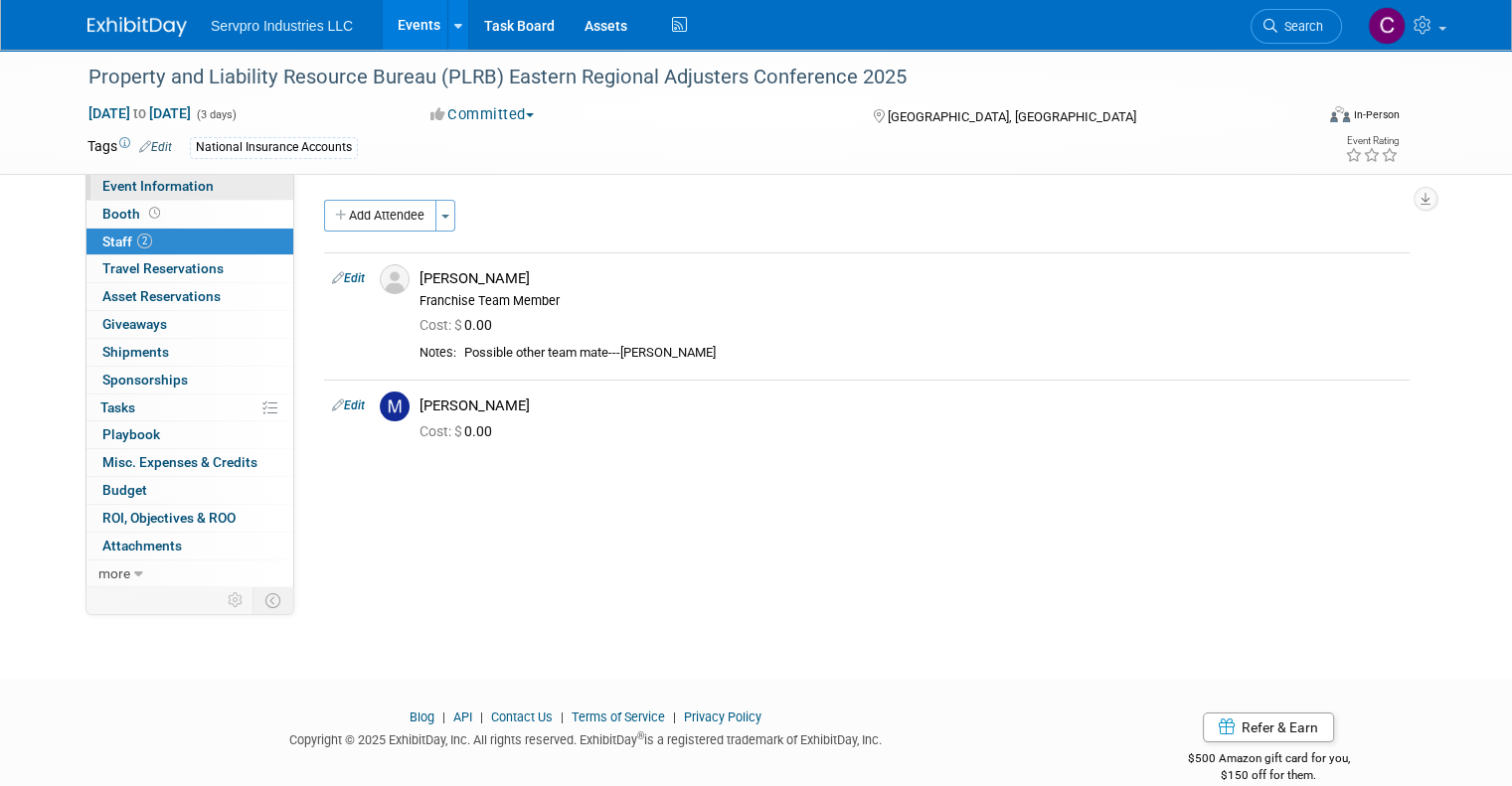 click on "Event Information" at bounding box center (158, 186) 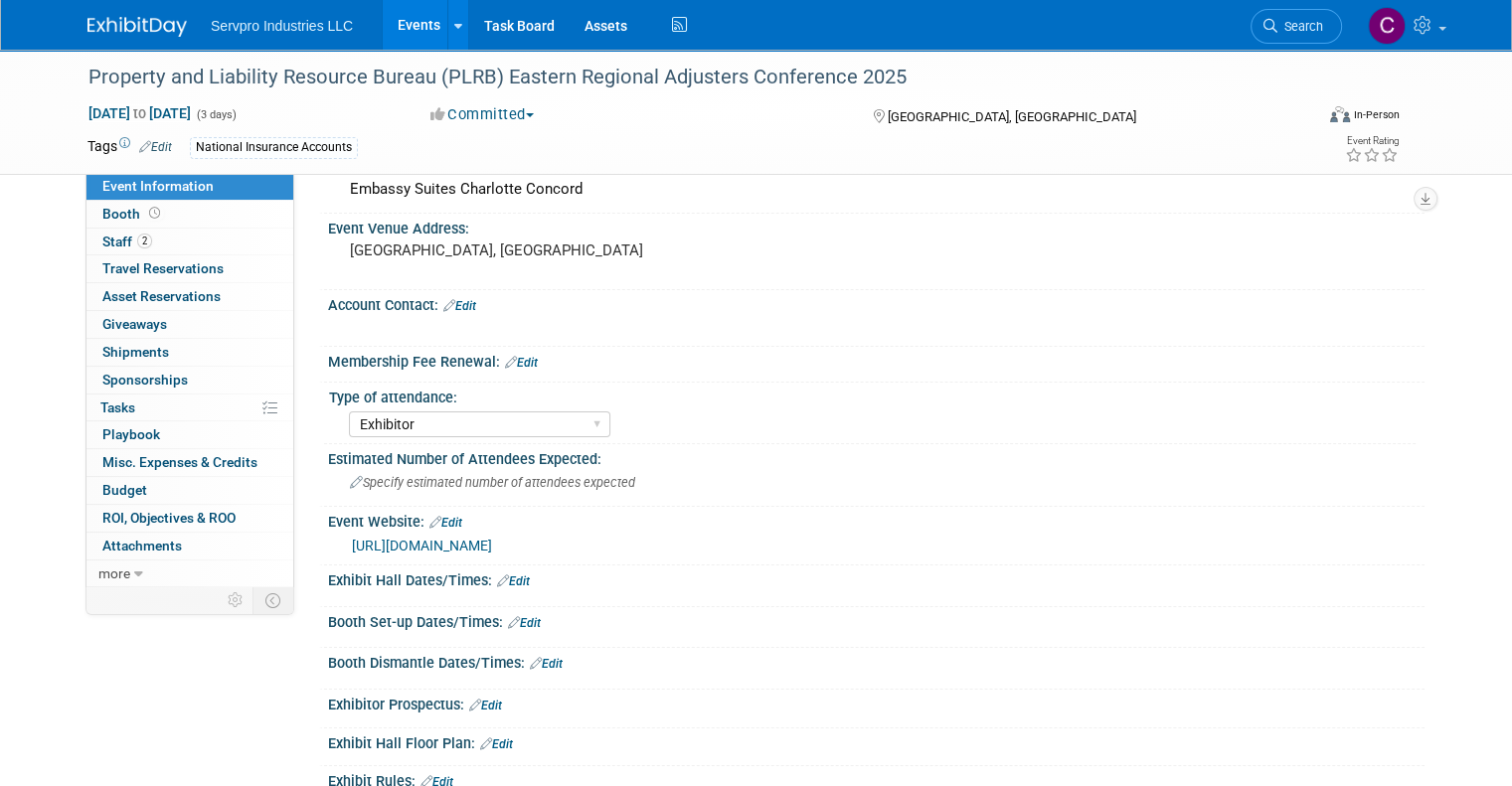 scroll, scrollTop: 4, scrollLeft: 0, axis: vertical 